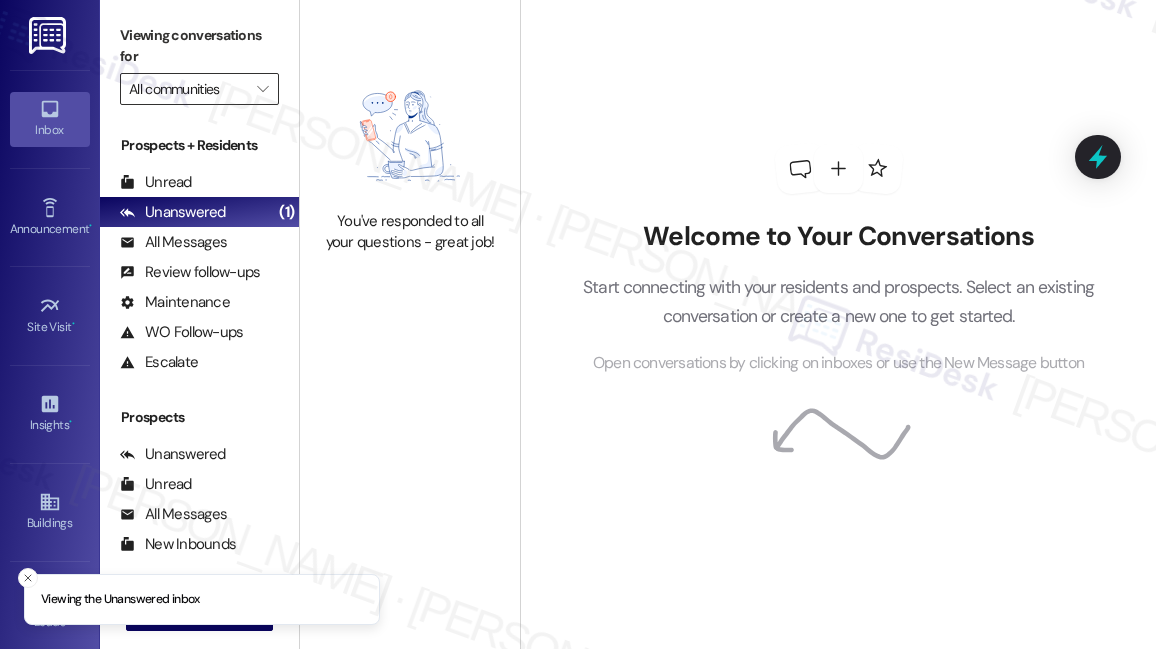 scroll, scrollTop: 0, scrollLeft: 0, axis: both 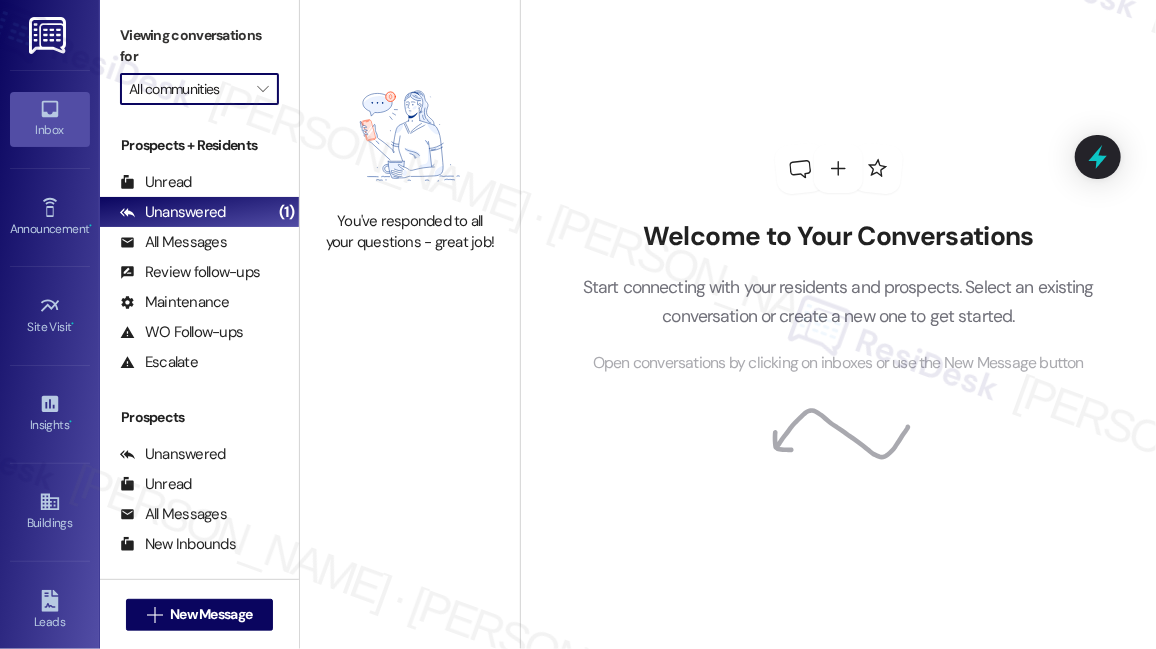 click on "All communities" at bounding box center (188, 89) 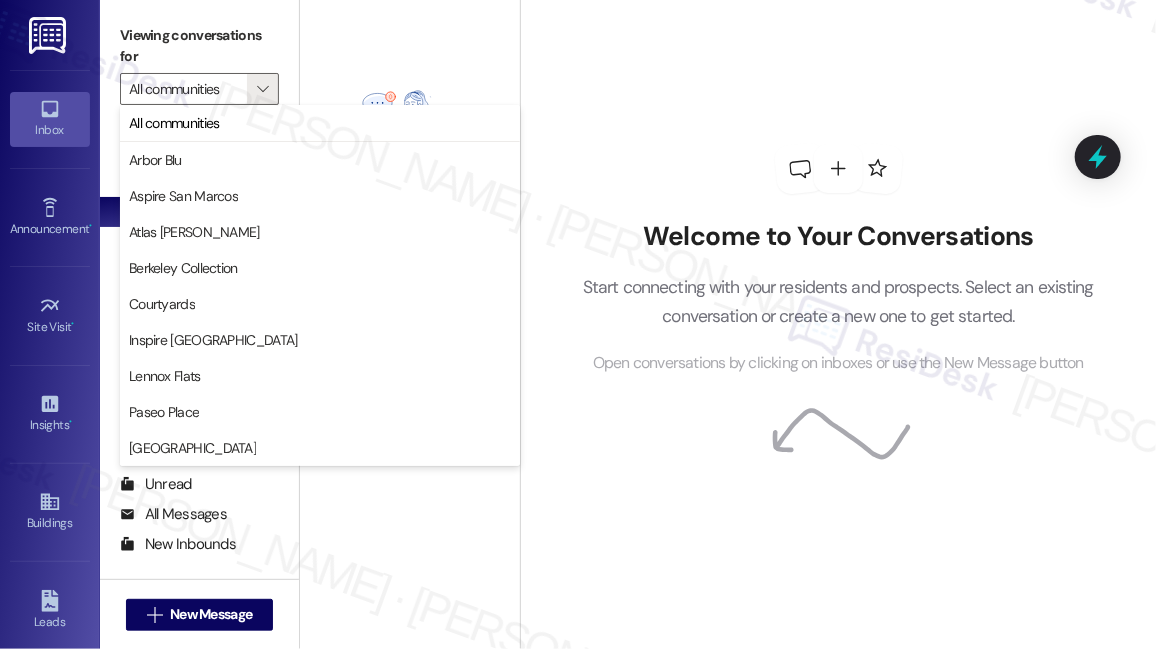click on "You've responded to all your questions - great job!" at bounding box center [410, 162] 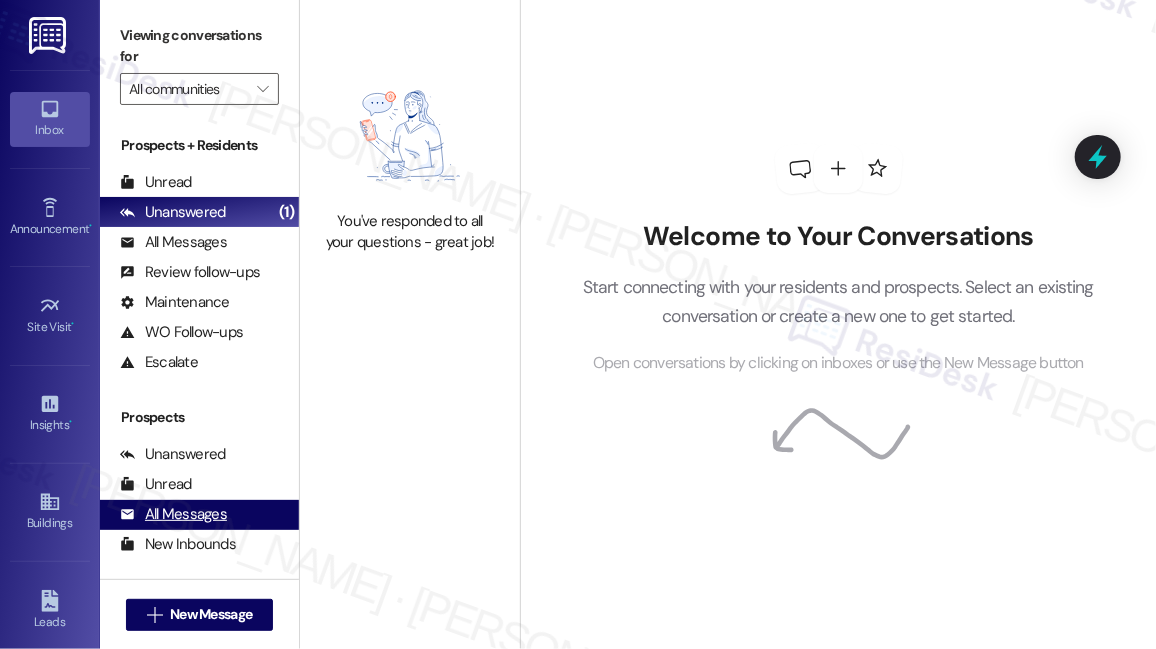 scroll, scrollTop: 250, scrollLeft: 0, axis: vertical 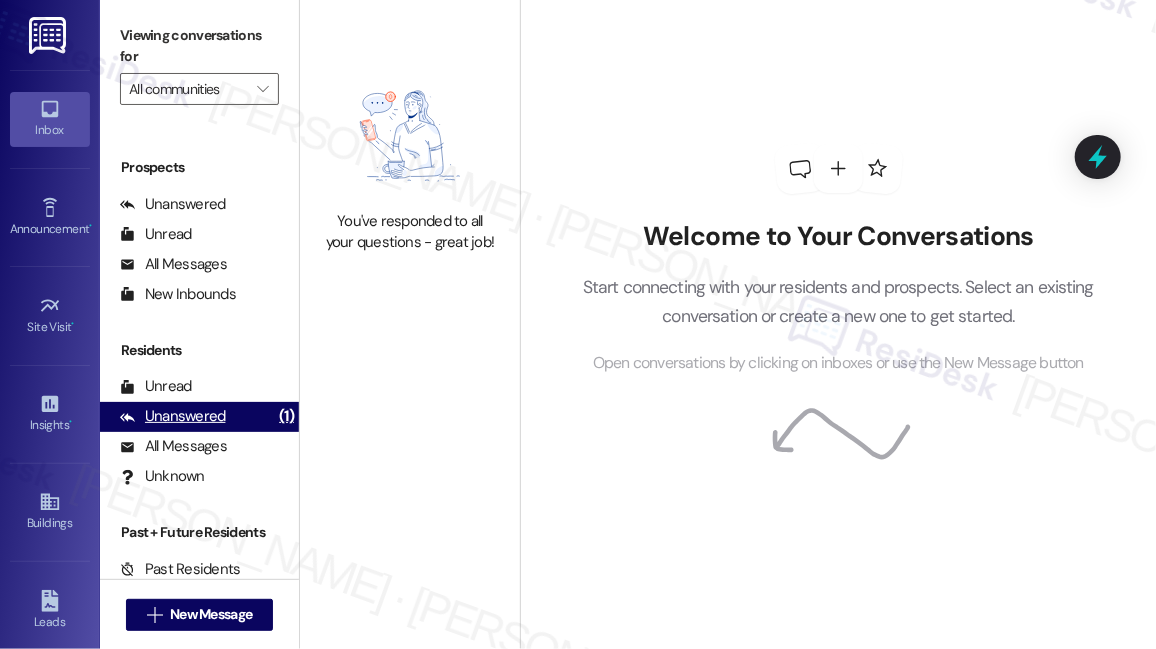 click on "Unanswered" at bounding box center [173, 416] 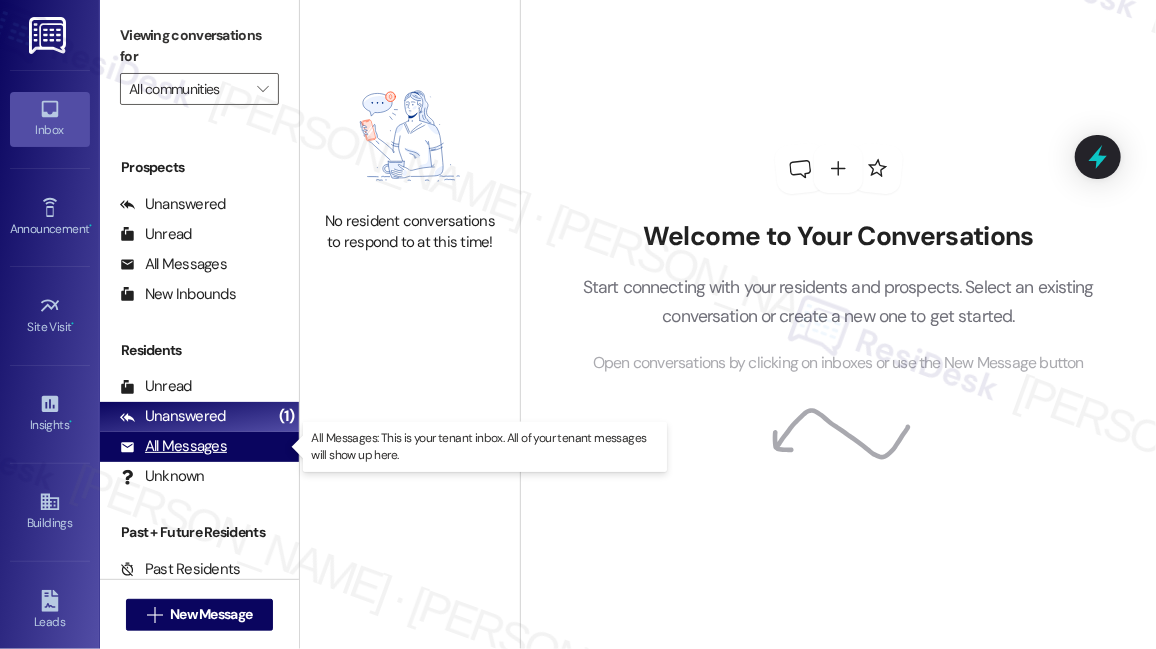 click on "All Messages" at bounding box center (173, 446) 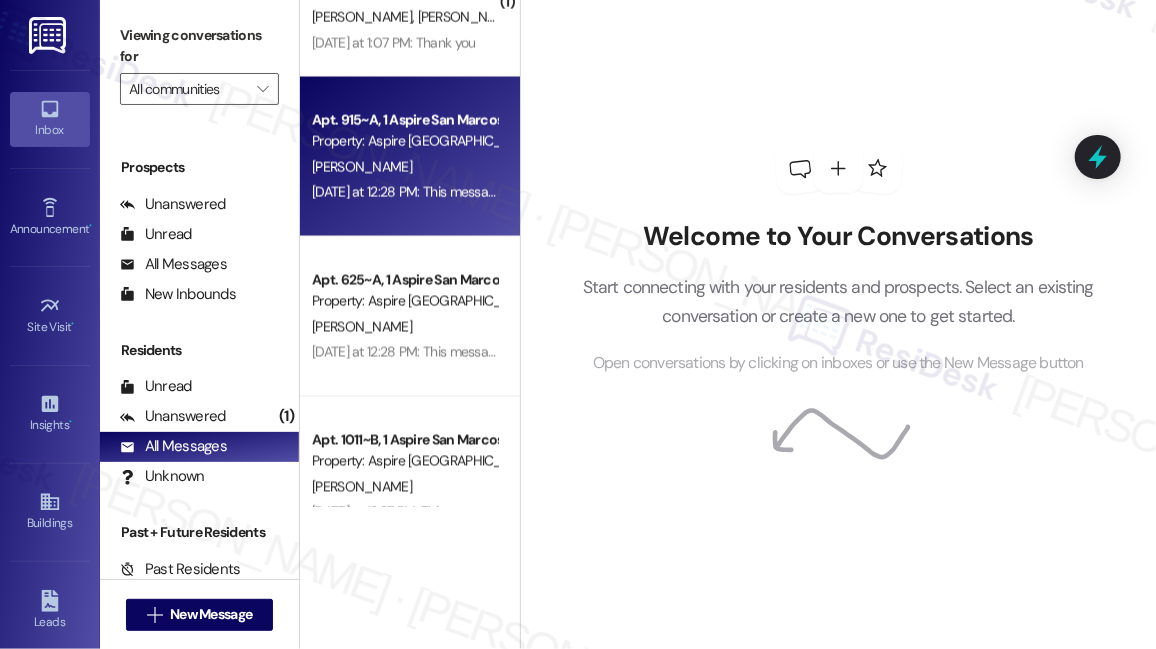 scroll, scrollTop: 1090, scrollLeft: 0, axis: vertical 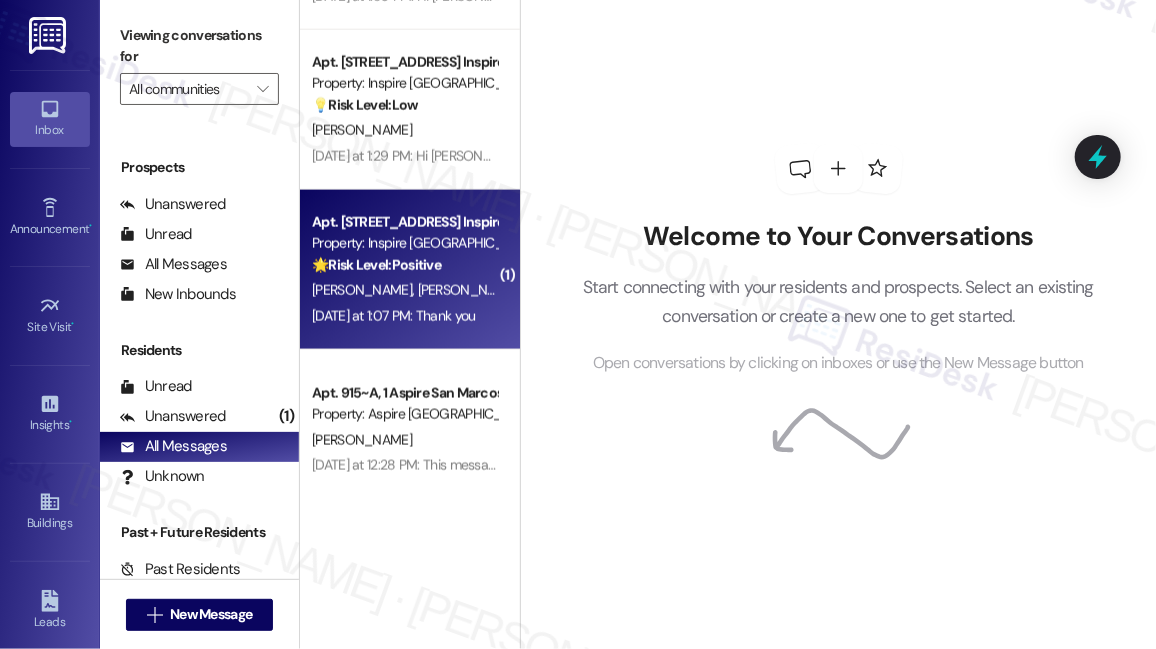 click on "[PERSON_NAME] [PERSON_NAME]" at bounding box center [404, 290] 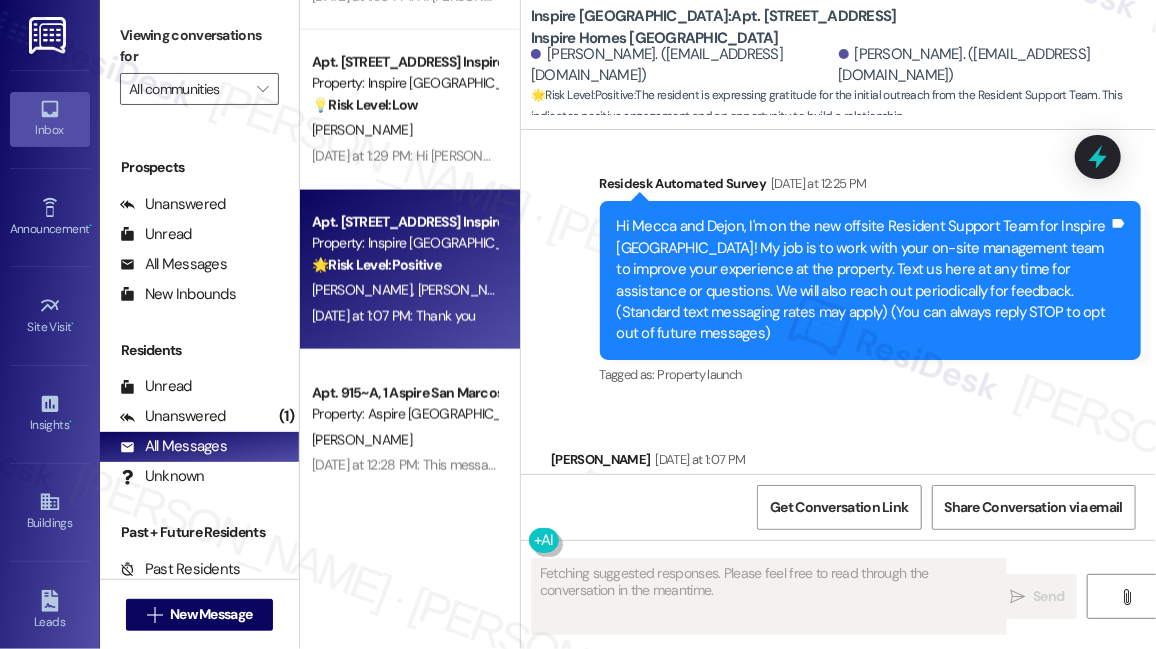 scroll, scrollTop: 207, scrollLeft: 0, axis: vertical 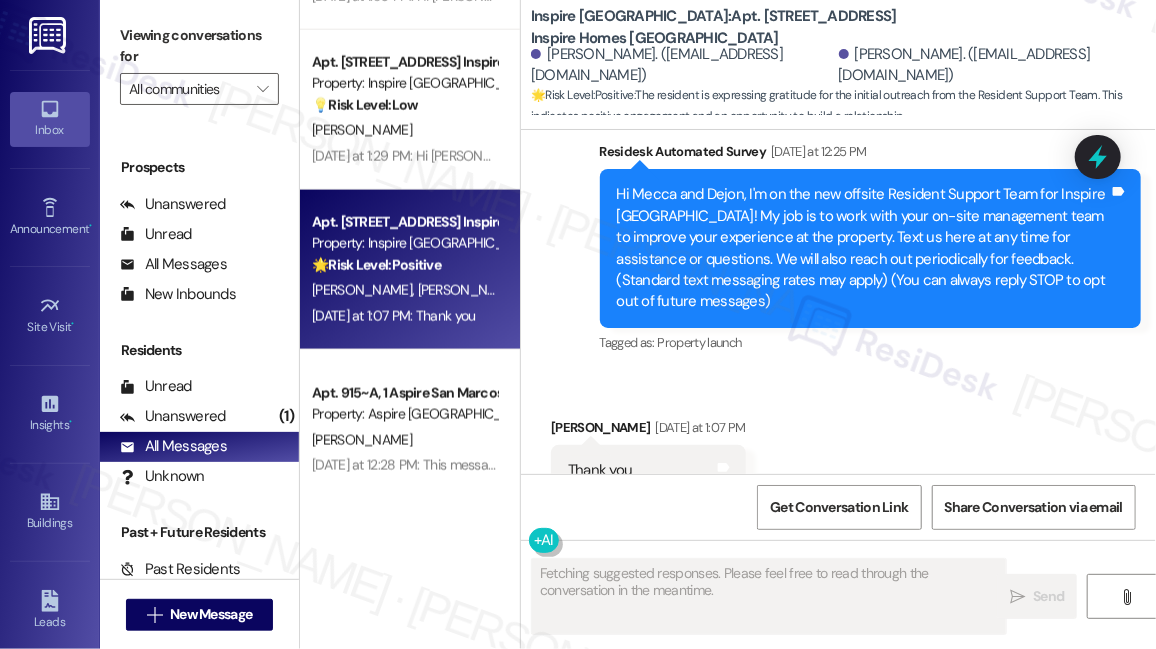 click on "Hi Mecca and Dejon, I'm on the new offsite Resident Support Team for Inspire [GEOGRAPHIC_DATA]! My job is to work with your on-site management team to improve your experience at the property. Text us here at any time for assistance or questions. We will also reach out periodically for feedback. (Standard text messaging rates may apply) (You can always reply STOP to opt out of future messages)" at bounding box center [863, 248] 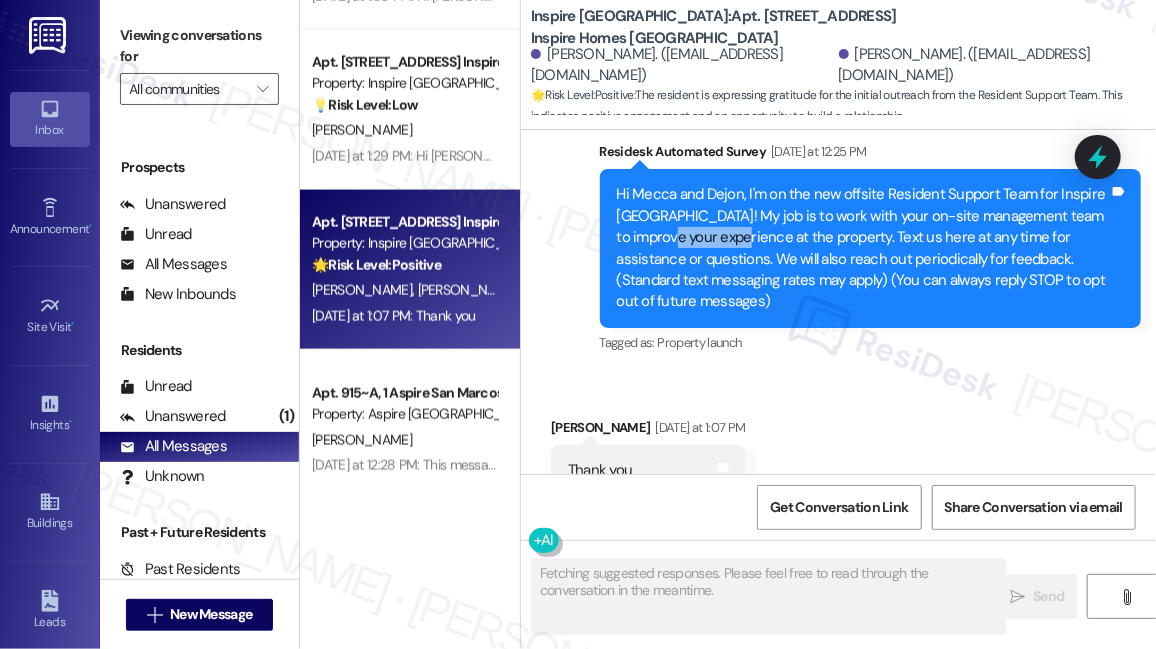 click on "Hi Mecca and Dejon, I'm on the new offsite Resident Support Team for Inspire [GEOGRAPHIC_DATA]! My job is to work with your on-site management team to improve your experience at the property. Text us here at any time for assistance or questions. We will also reach out periodically for feedback. (Standard text messaging rates may apply) (You can always reply STOP to opt out of future messages)" at bounding box center (863, 248) 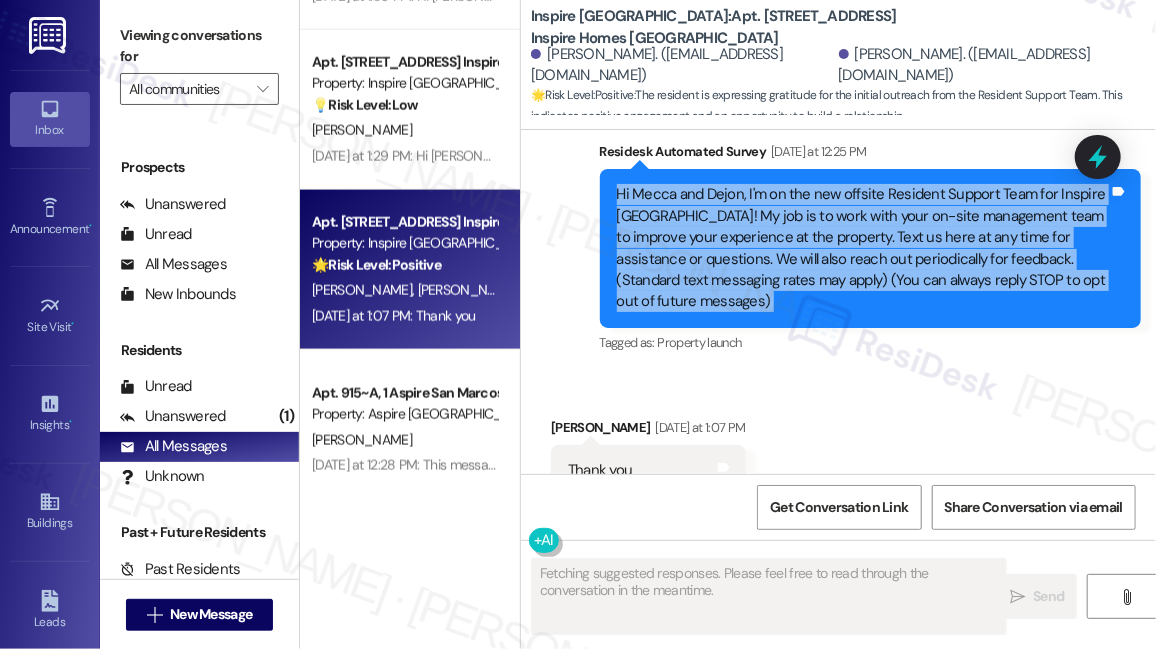 click on "Hi Mecca and Dejon, I'm on the new offsite Resident Support Team for Inspire [GEOGRAPHIC_DATA]! My job is to work with your on-site management team to improve your experience at the property. Text us here at any time for assistance or questions. We will also reach out periodically for feedback. (Standard text messaging rates may apply) (You can always reply STOP to opt out of future messages)" at bounding box center (863, 248) 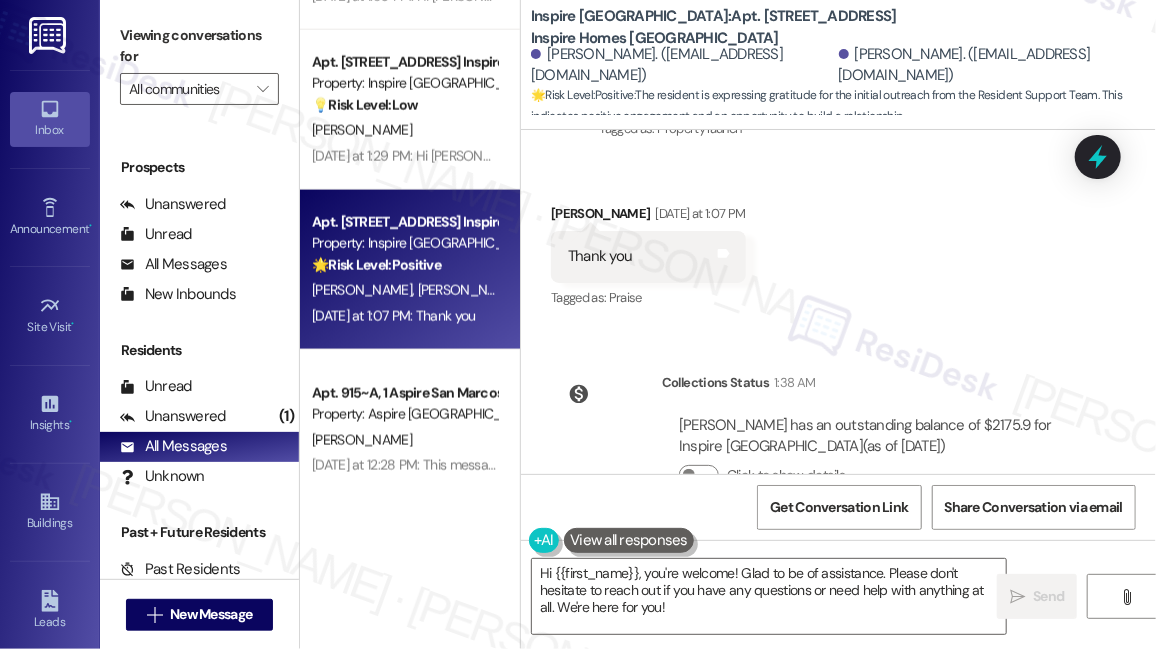 scroll, scrollTop: 389, scrollLeft: 0, axis: vertical 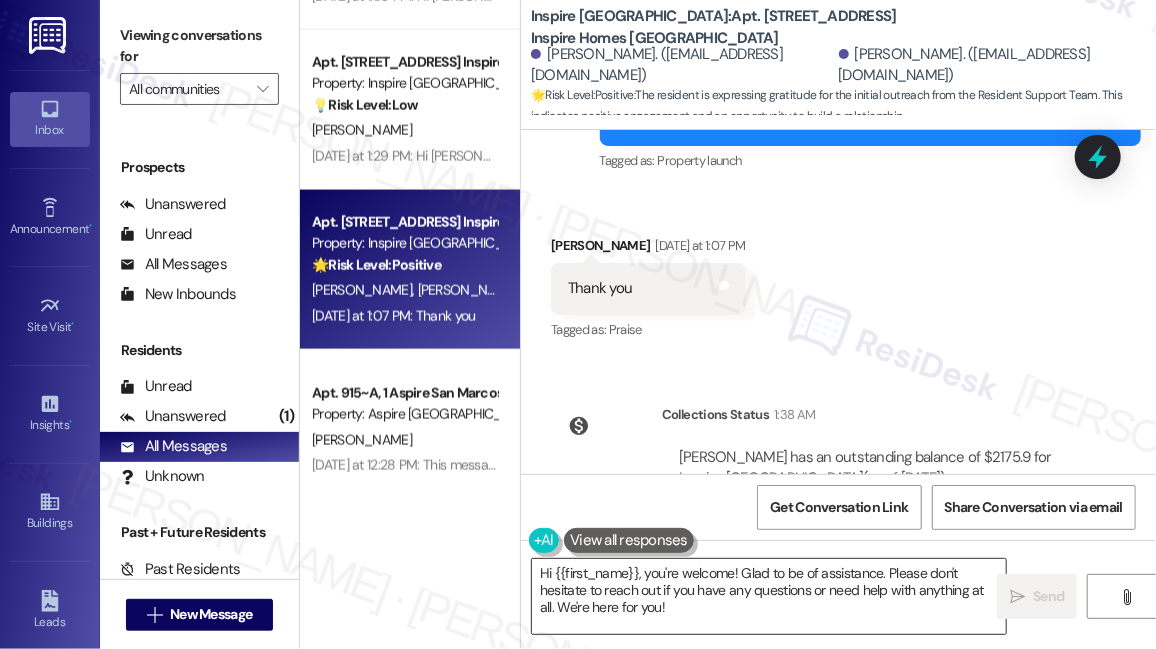 click on "Hi {{first_name}}, you're welcome! Glad to be of assistance. Please don't hesitate to reach out if you have any questions or need help with anything at all. We're here for you!" at bounding box center [769, 596] 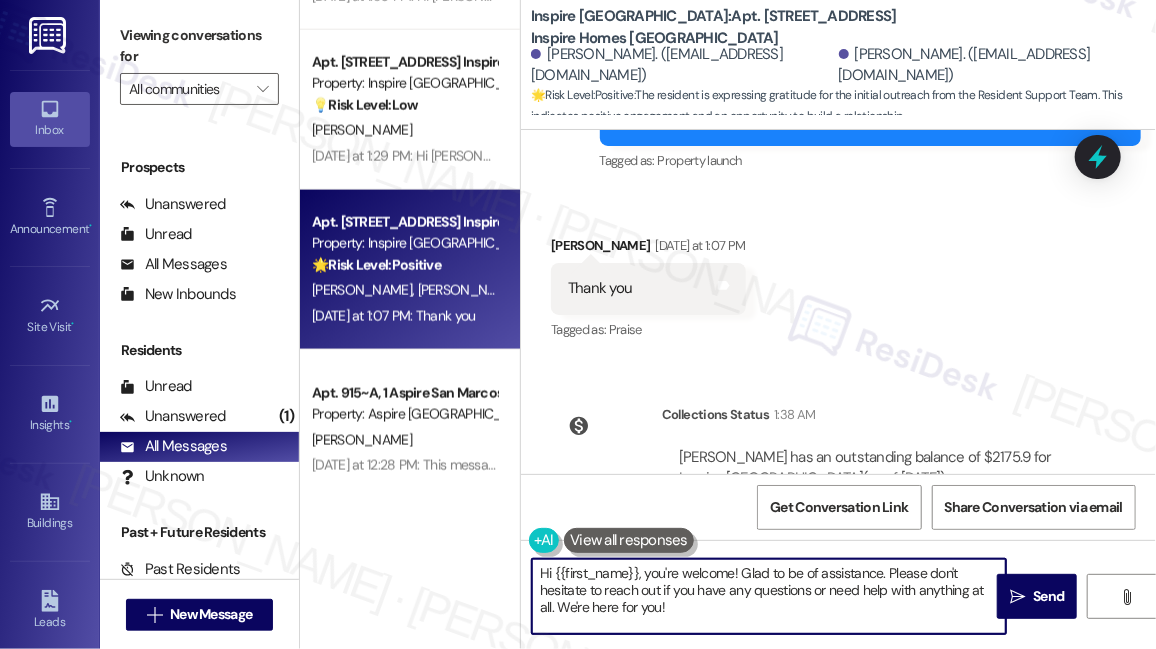 click on "Hi {{first_name}}, you're welcome! Glad to be of assistance. Please don't hesitate to reach out if you have any questions or need help with anything at all. We're here for you!" at bounding box center (769, 596) 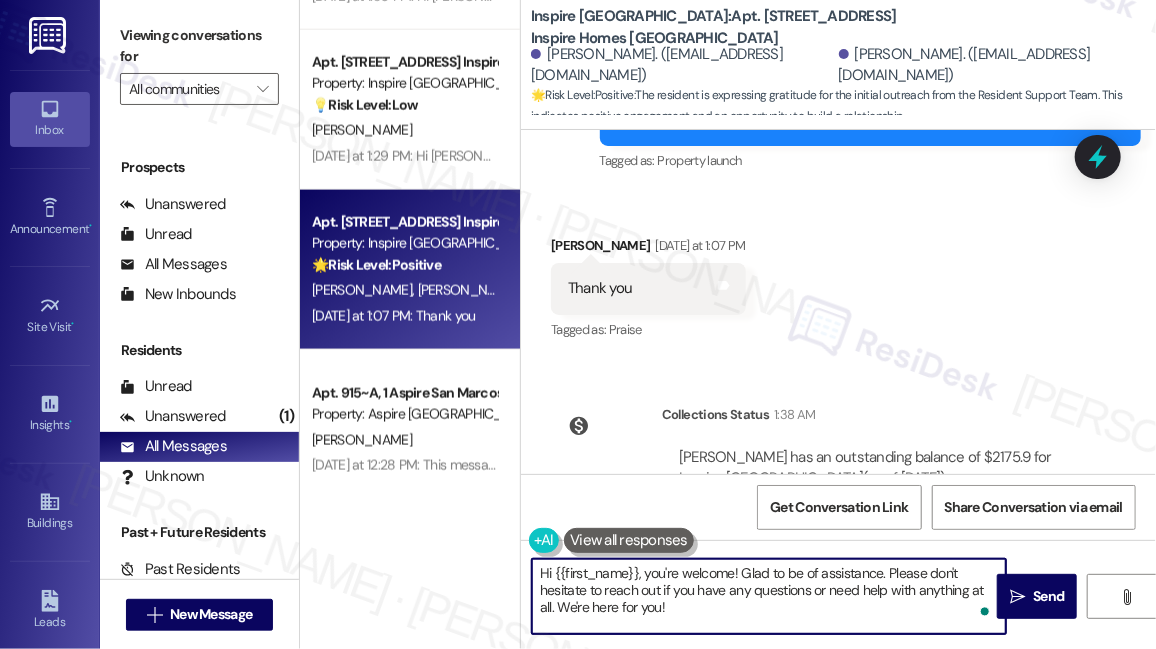 click on "Hi {{first_name}}, you're welcome! Glad to be of assistance. Please don't hesitate to reach out if you have any questions or need help with anything at all. We're here for you!" at bounding box center [769, 596] 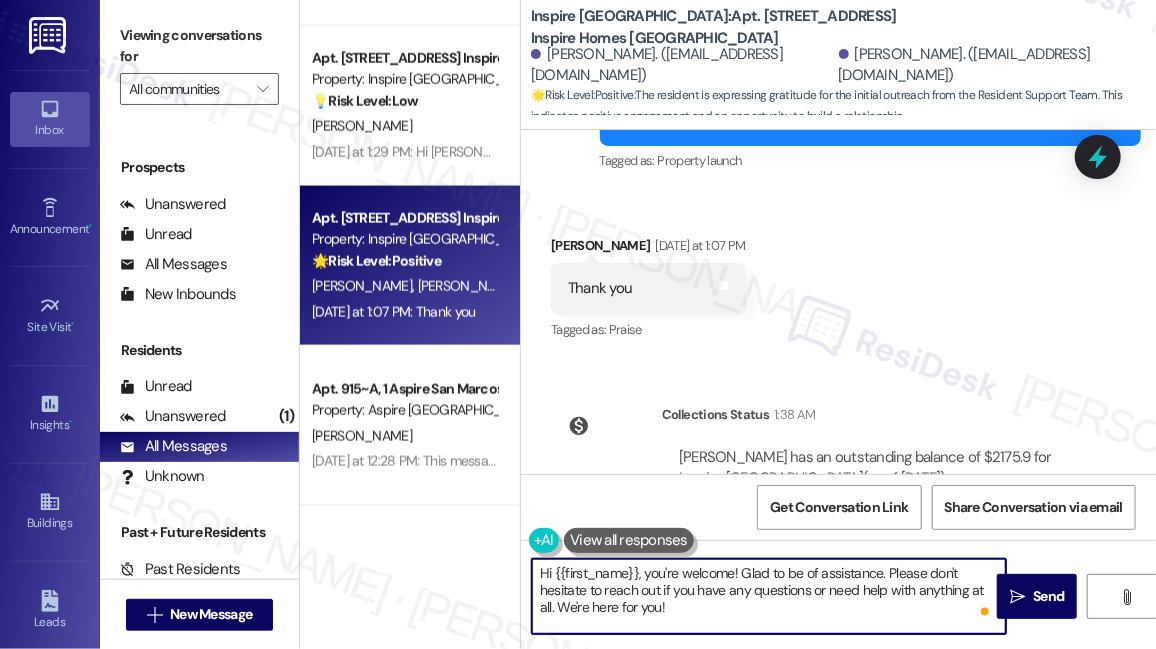 scroll, scrollTop: 1090, scrollLeft: 0, axis: vertical 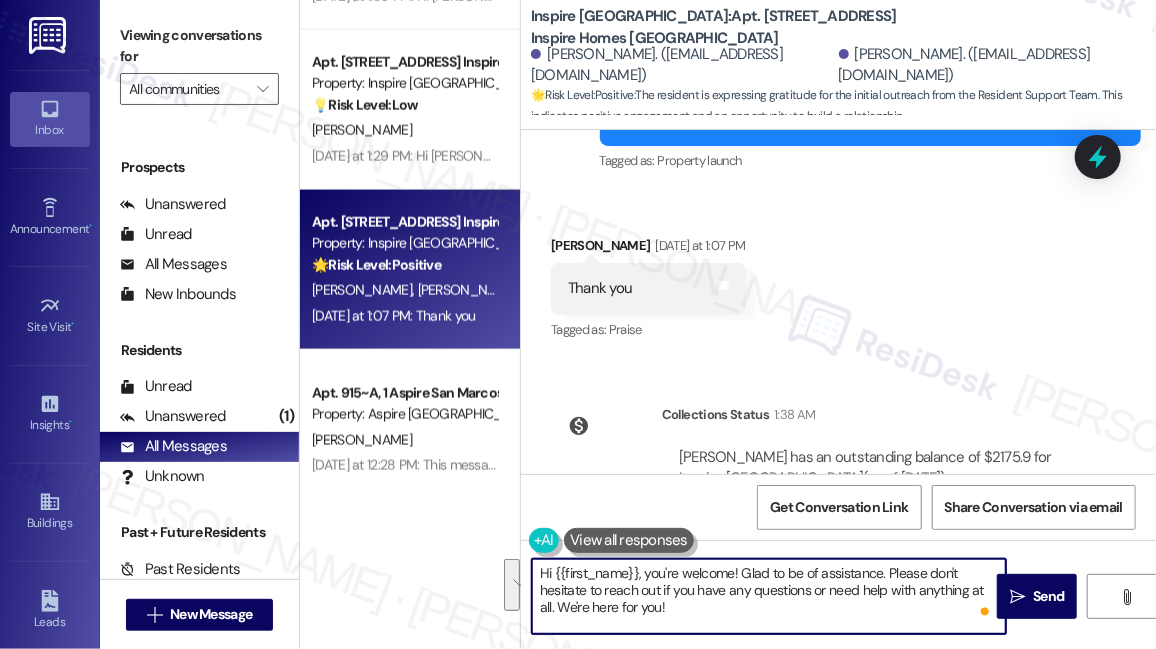 click on "Received via SMS [PERSON_NAME] [DATE] at 1:07 PM Thank you Tags and notes Tagged as:   Praise Click to highlight conversations about Praise" at bounding box center [648, 289] 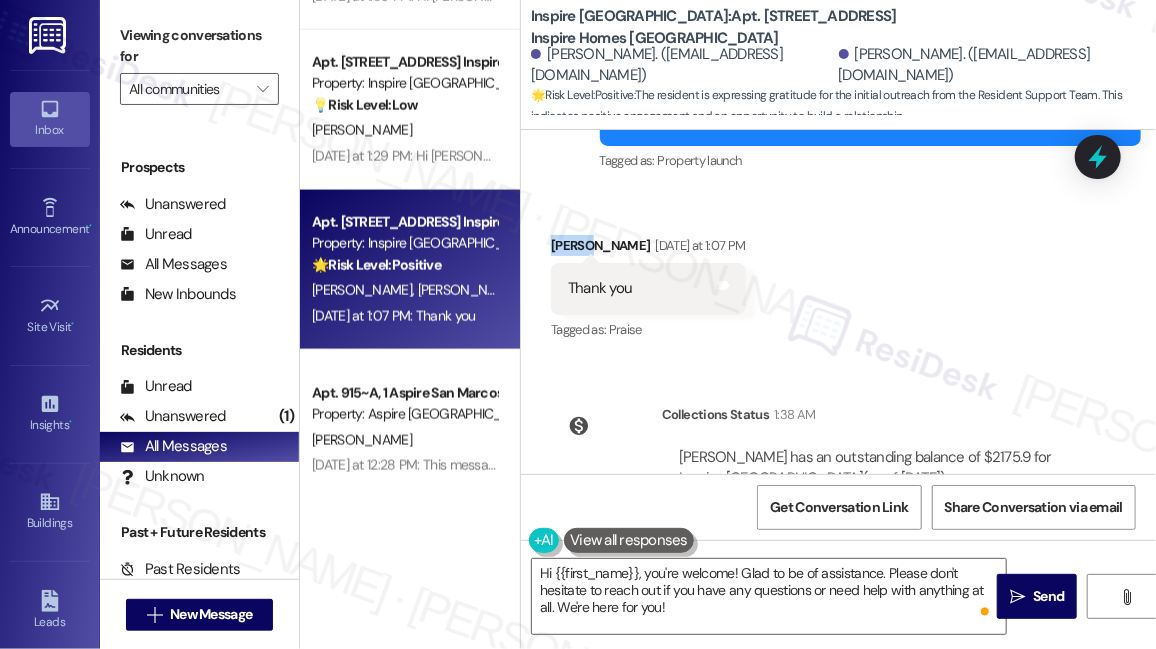 click on "Received via SMS [PERSON_NAME] [DATE] at 1:07 PM Thank you Tags and notes Tagged as:   Praise Click to highlight conversations about Praise" at bounding box center (648, 289) 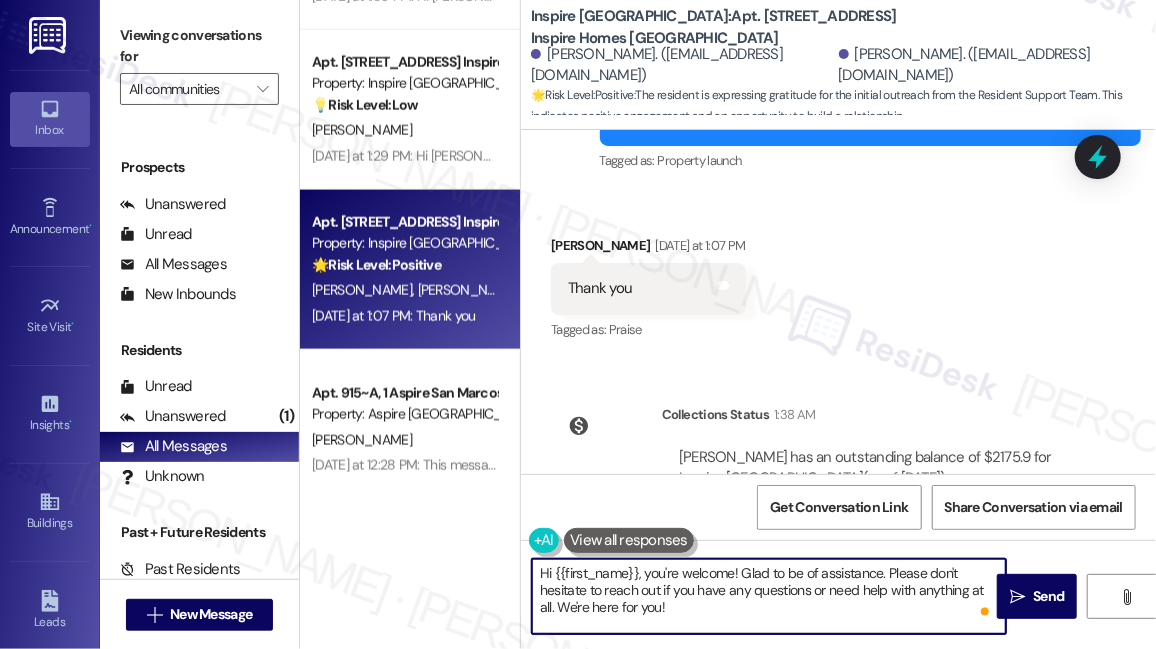 click on "Hi {{first_name}}, you're welcome! Glad to be of assistance. Please don't hesitate to reach out if you have any questions or need help with anything at all. We're here for you!" at bounding box center [769, 596] 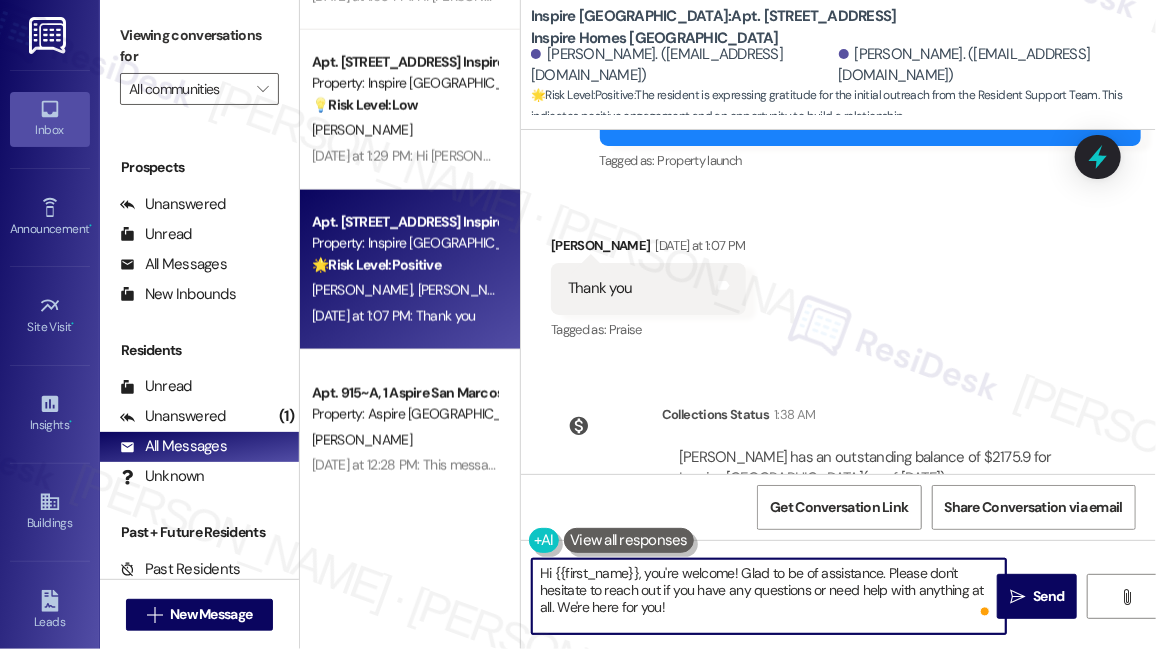 click on "[PERSON_NAME] [DATE] at 1:07 PM" at bounding box center (648, 249) 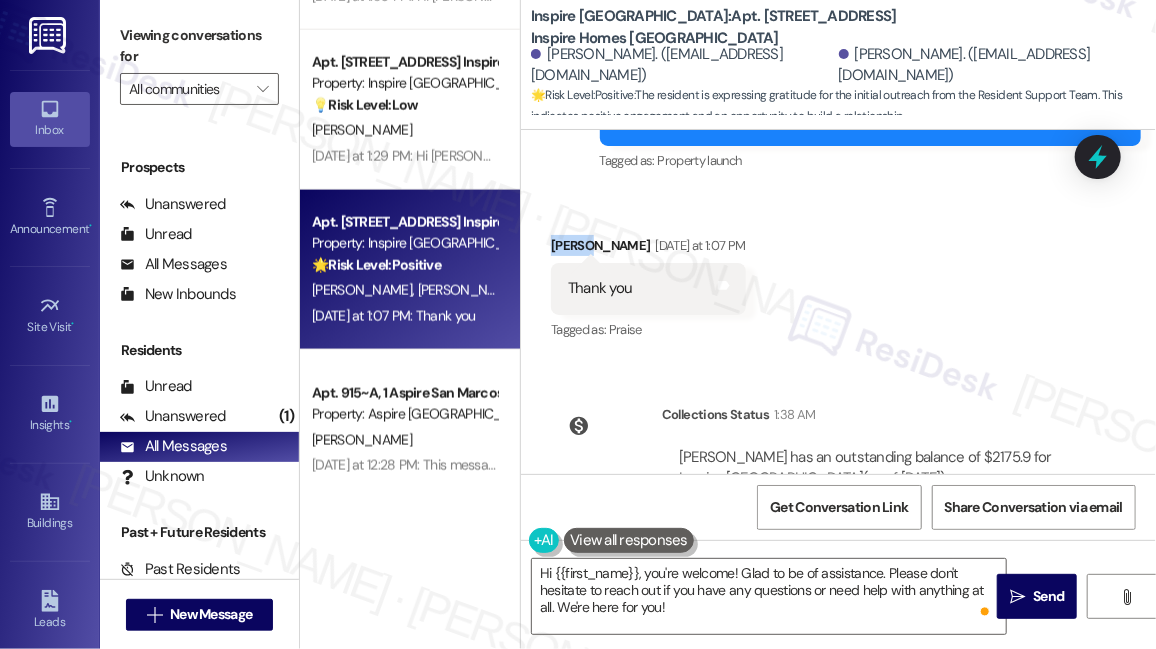 click on "[PERSON_NAME] [DATE] at 1:07 PM" at bounding box center [648, 249] 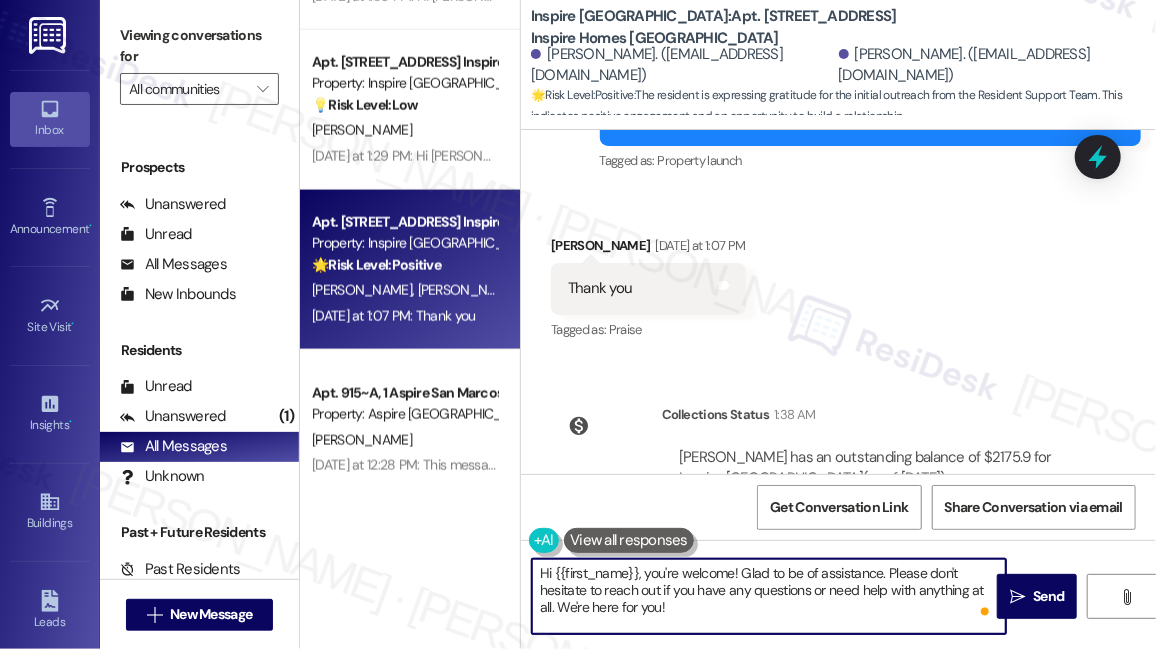 drag, startPoint x: 554, startPoint y: 573, endPoint x: 638, endPoint y: 563, distance: 84.59315 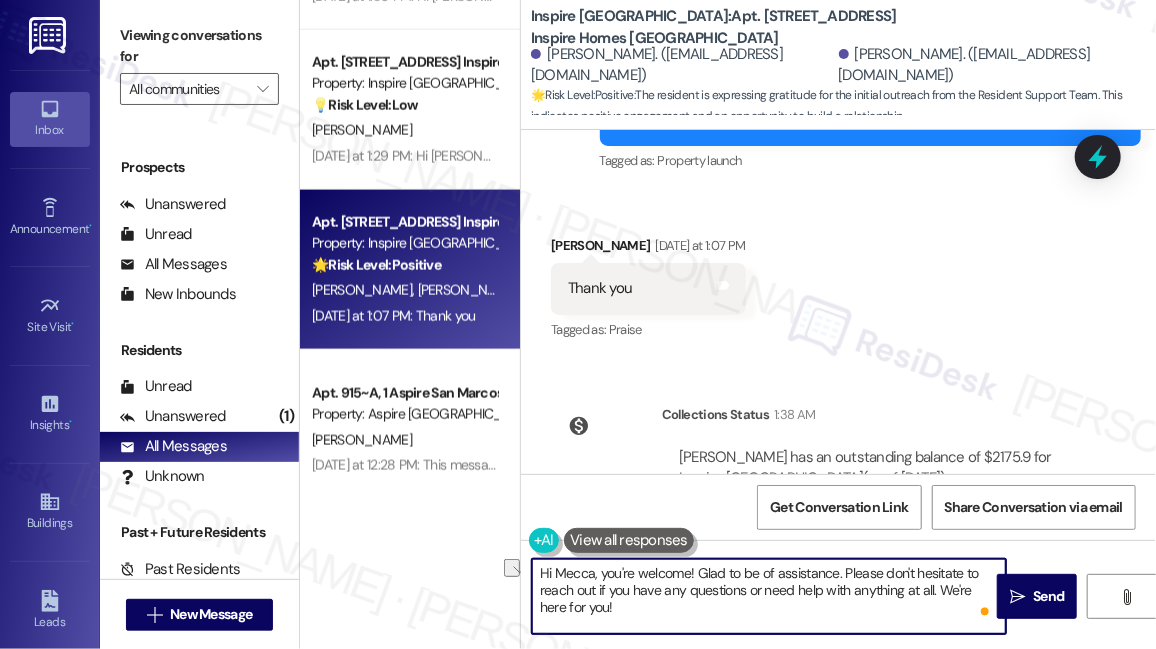 drag, startPoint x: 839, startPoint y: 573, endPoint x: 698, endPoint y: 574, distance: 141.00354 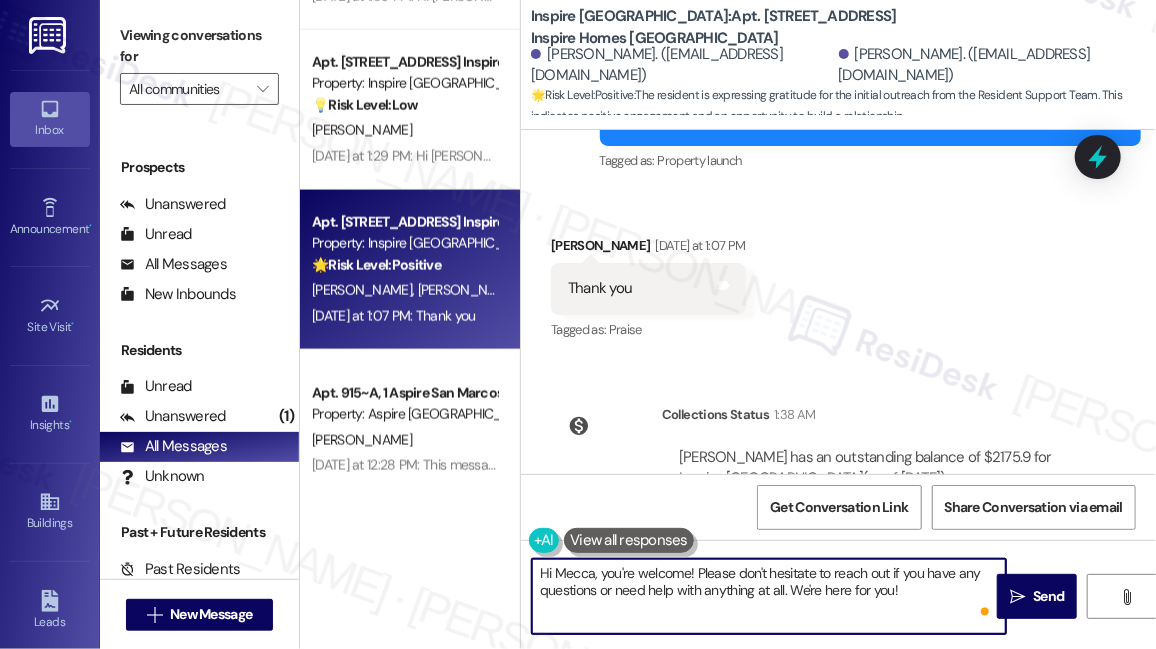 click on "Hi Mecca, you're welcome! Please don't hesitate to reach out if you have any questions or need help with anything at all. We're here for you!" at bounding box center [769, 596] 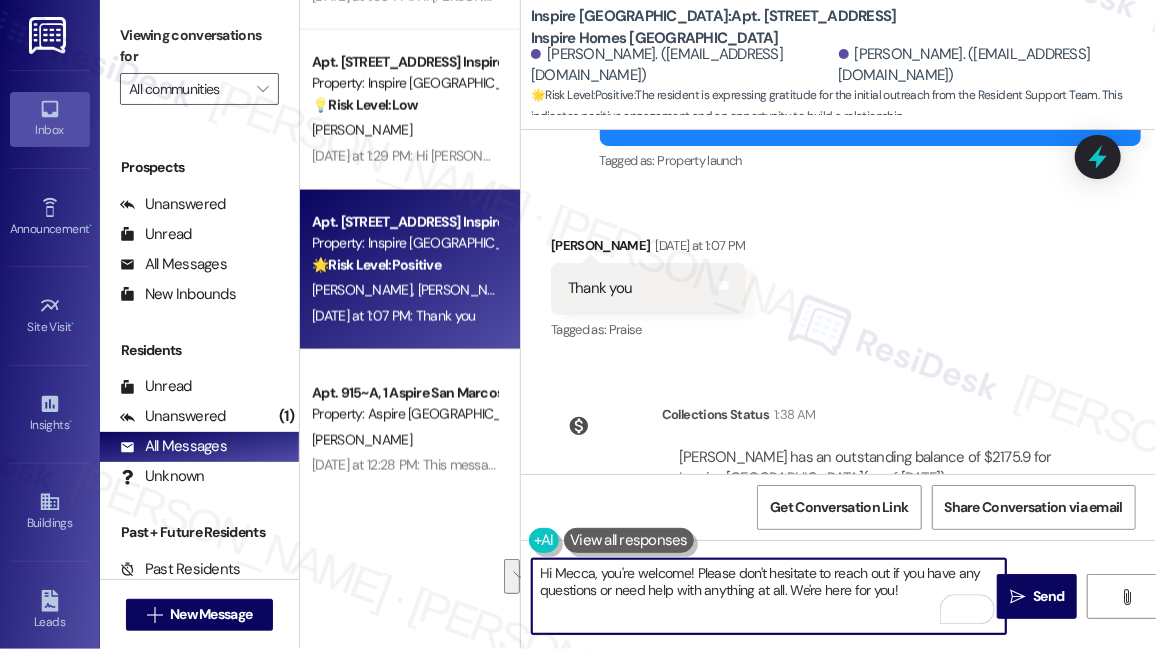 click on "Hi Mecca, you're welcome! Please don't hesitate to reach out if you have any questions or need help with anything at all. We're here for you!" at bounding box center [769, 596] 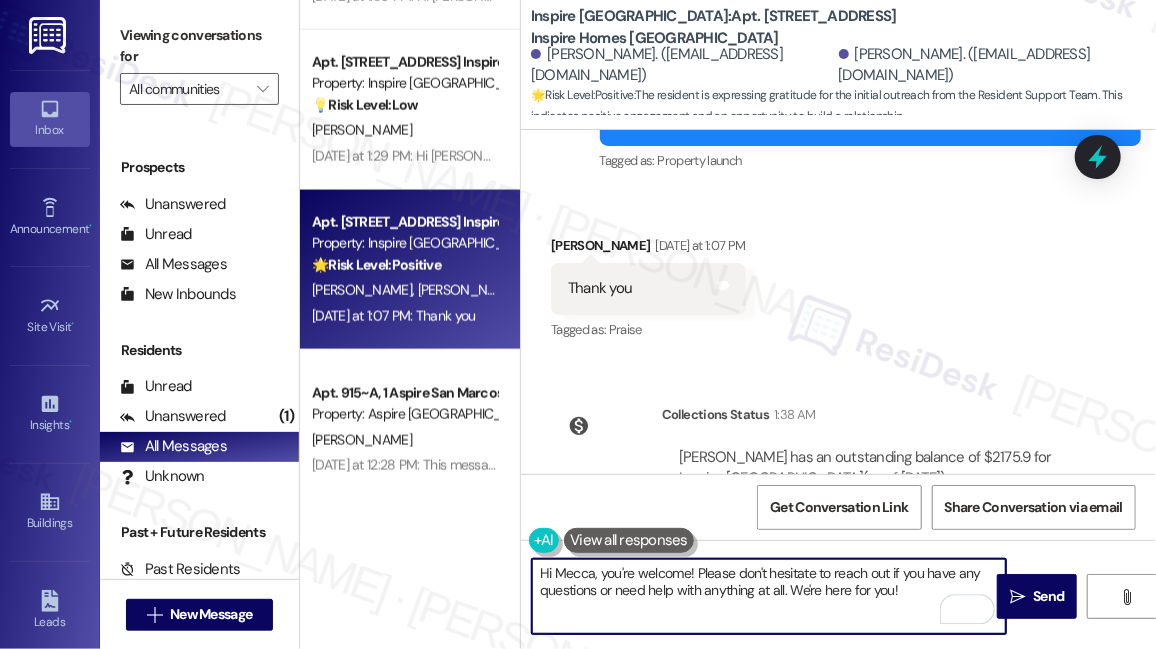 click on "Hi Mecca, you're welcome! Please don't hesitate to reach out if you have any questions or need help with anything at all. We're here for you!" at bounding box center [769, 596] 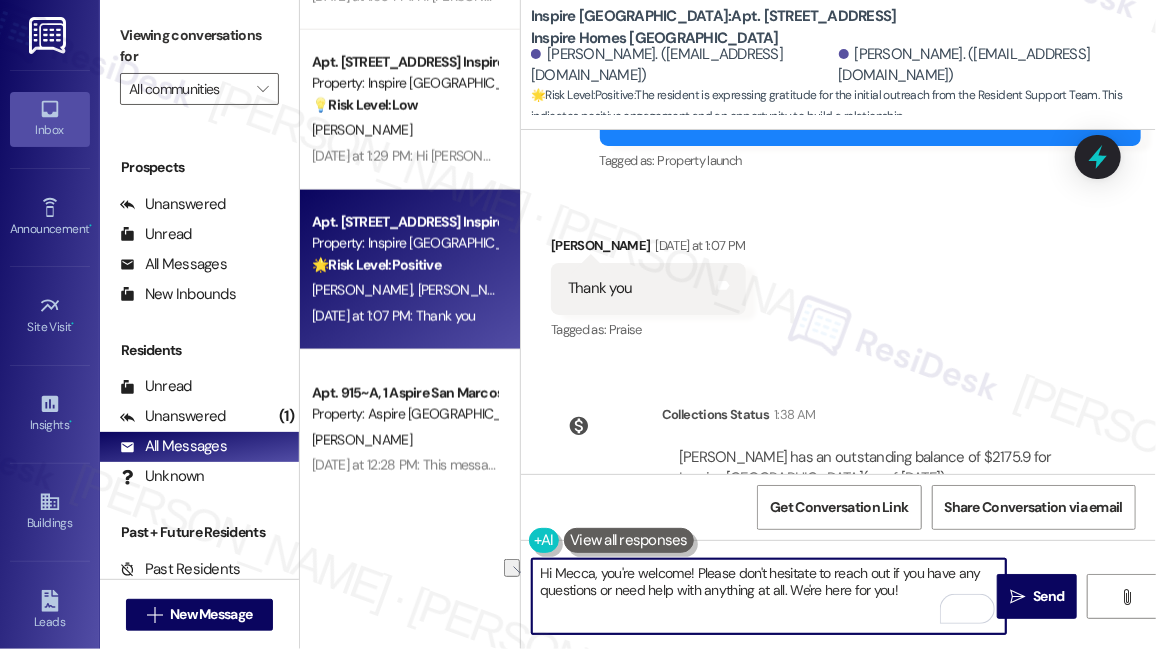 drag, startPoint x: 837, startPoint y: 589, endPoint x: 853, endPoint y: 589, distance: 16 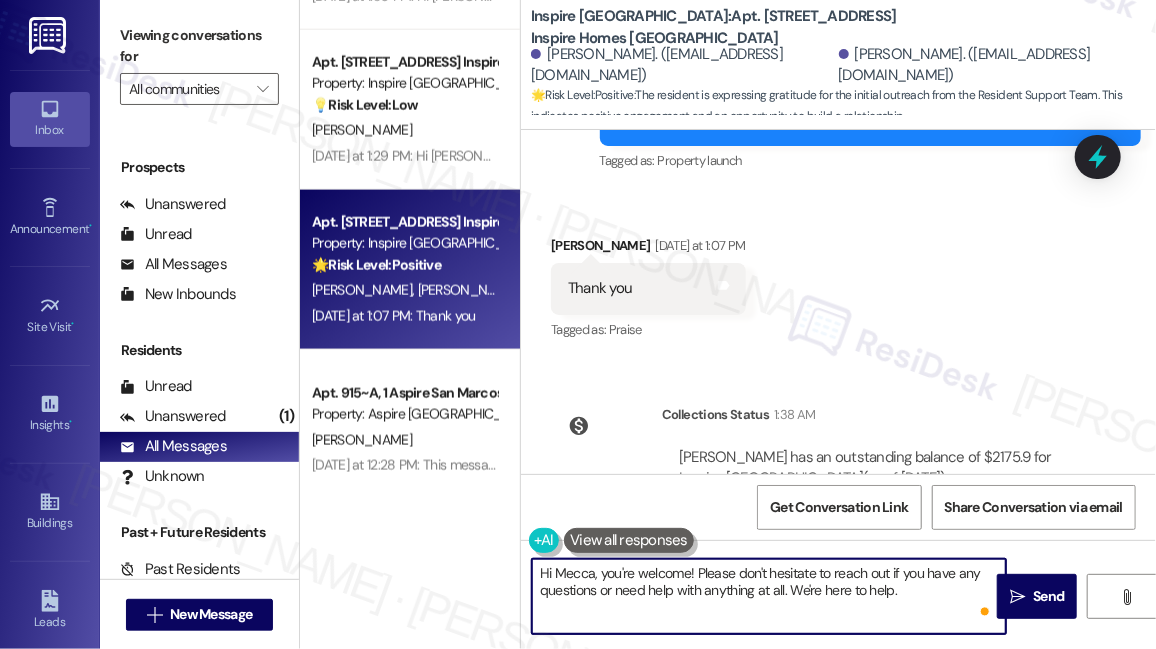 type on "Hi Mecca, you're welcome! Please don't hesitate to reach out if you have any questions or need help with anything at all. We're here to help." 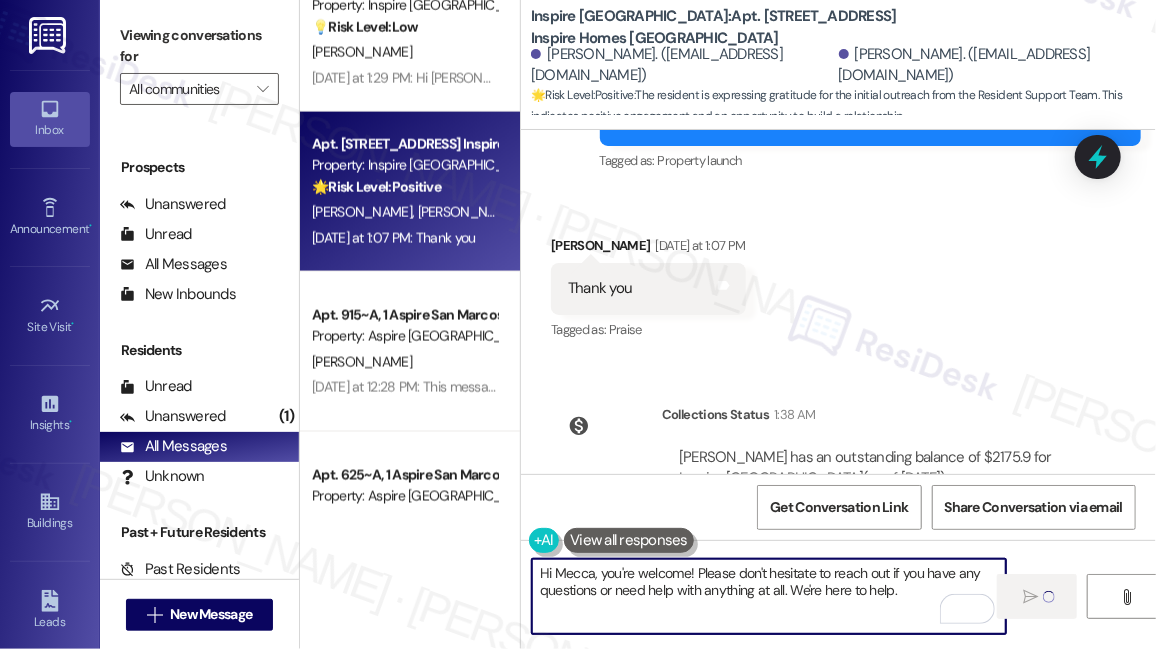 scroll, scrollTop: 1363, scrollLeft: 0, axis: vertical 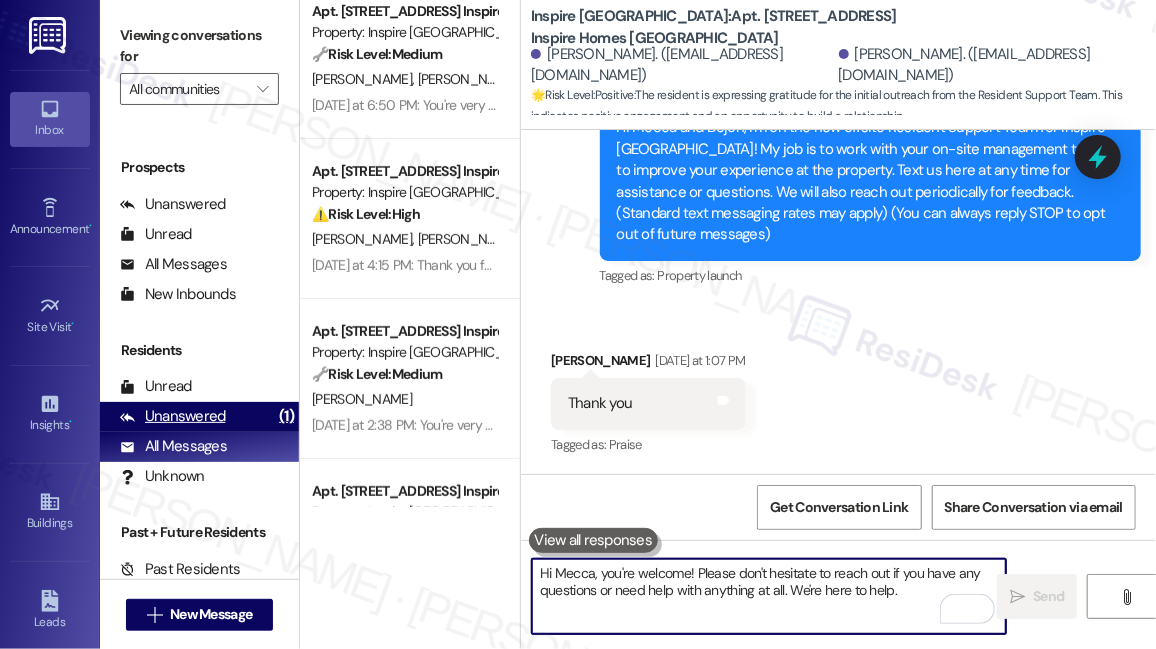 type 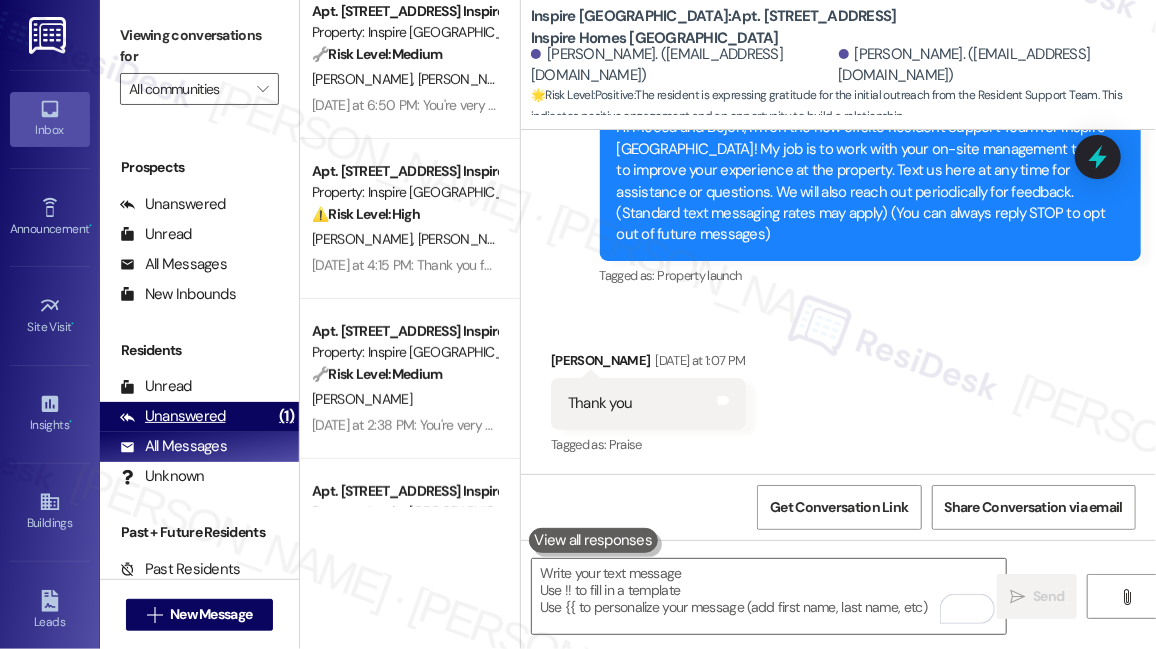 click on "Unanswered" at bounding box center [173, 416] 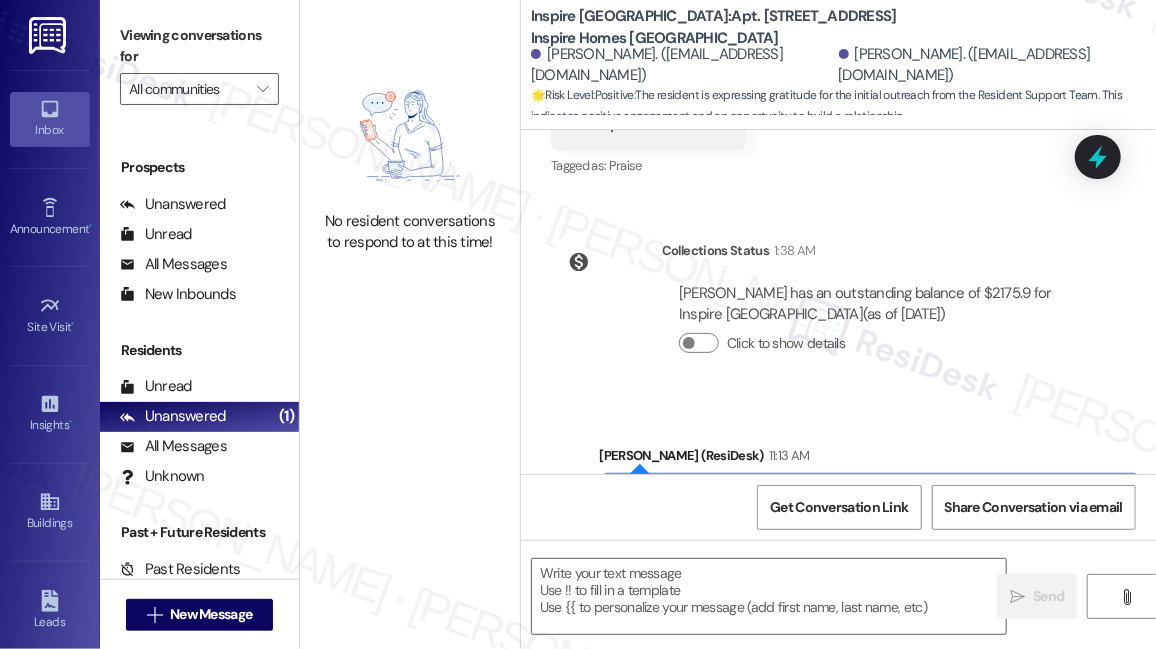 scroll, scrollTop: 670, scrollLeft: 0, axis: vertical 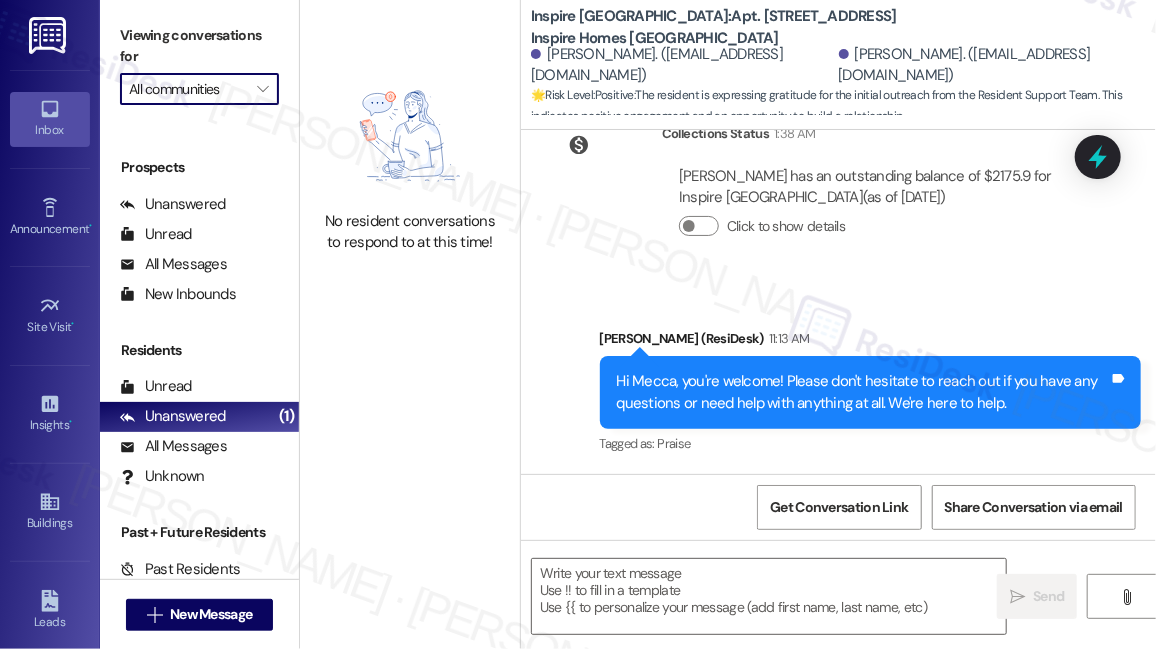 click on "All communities" at bounding box center (188, 89) 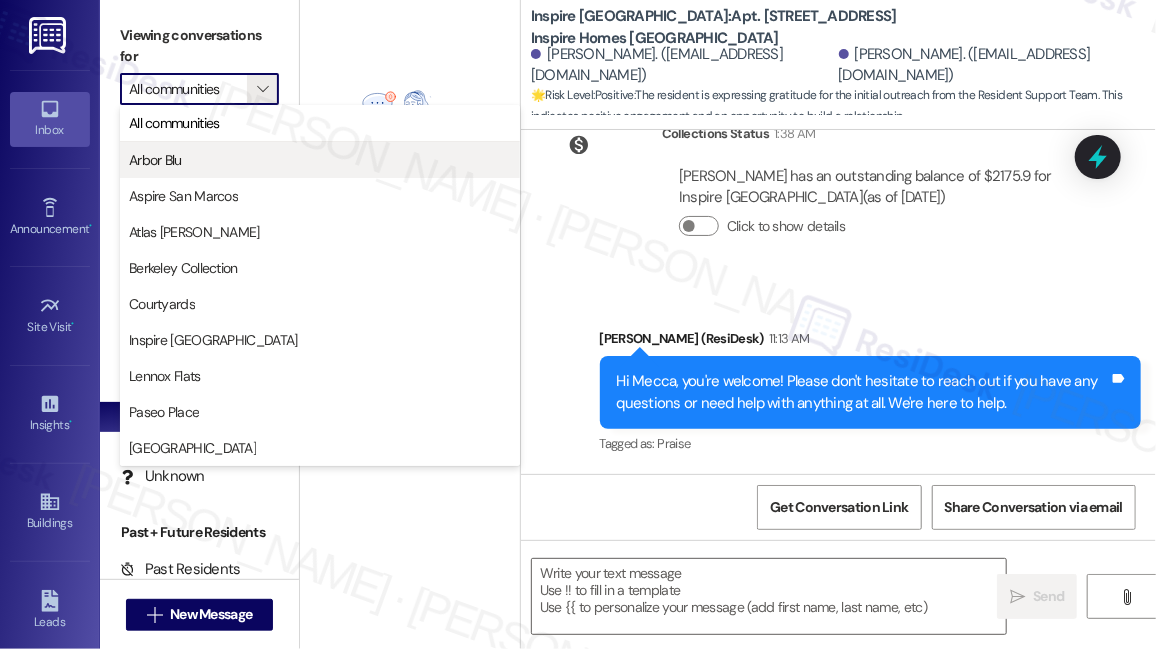 drag, startPoint x: 157, startPoint y: 139, endPoint x: 157, endPoint y: 156, distance: 17 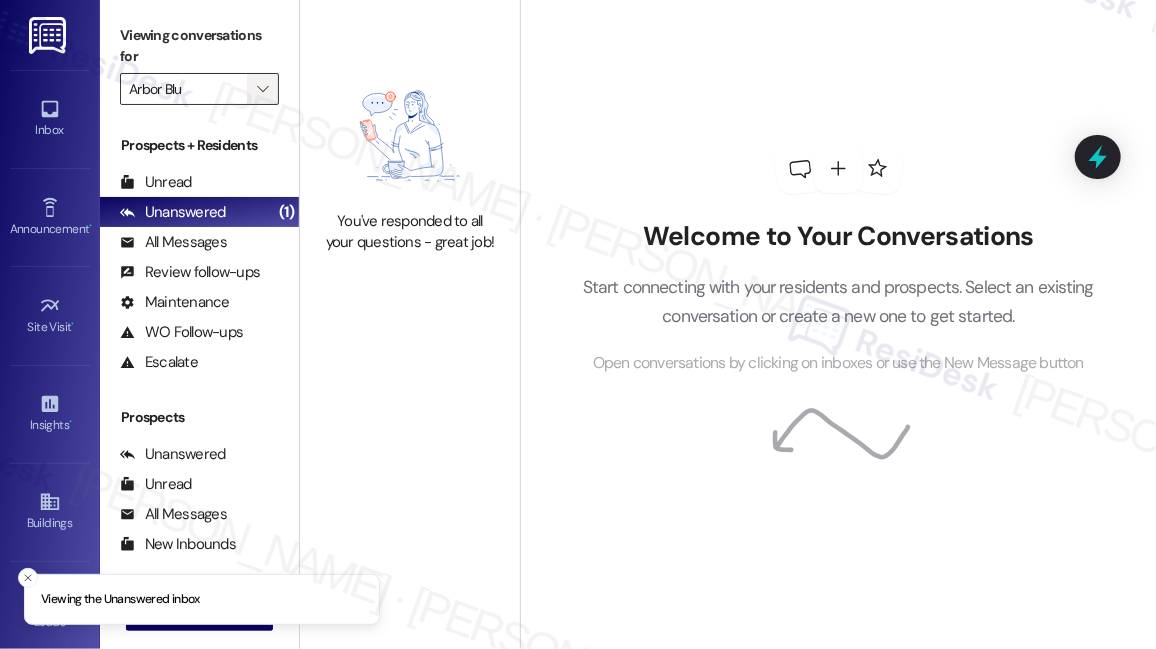 click on "" at bounding box center (263, 89) 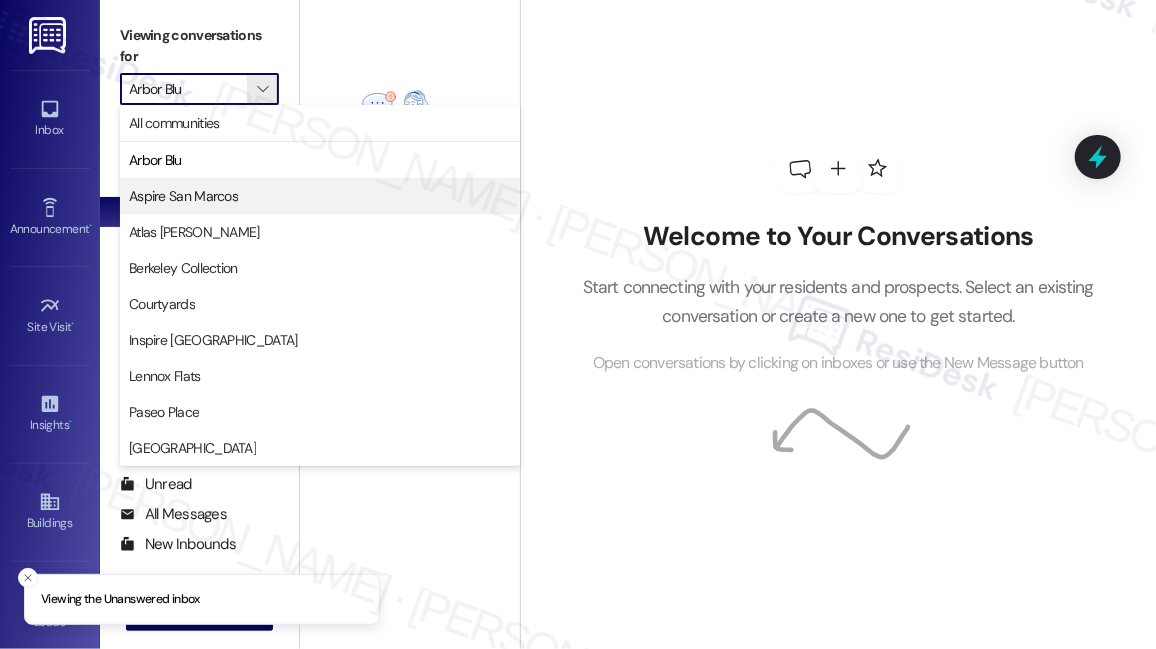click on "Aspire San Marcos" at bounding box center [320, 196] 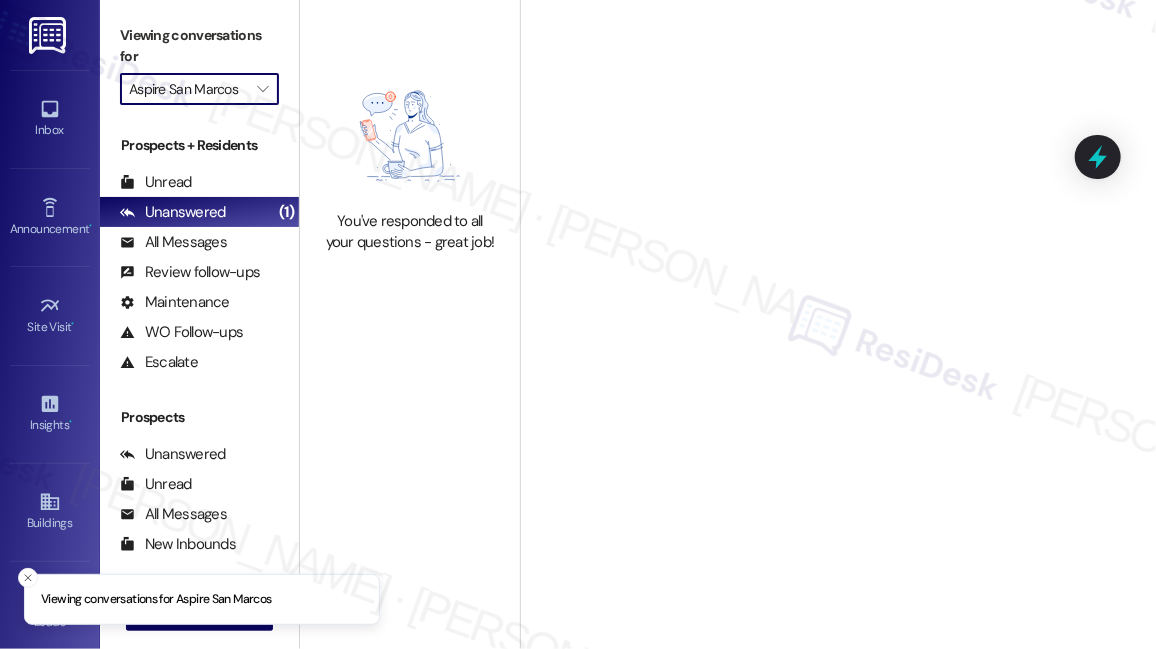 click on "You've responded to all your questions - great job!" at bounding box center (410, 162) 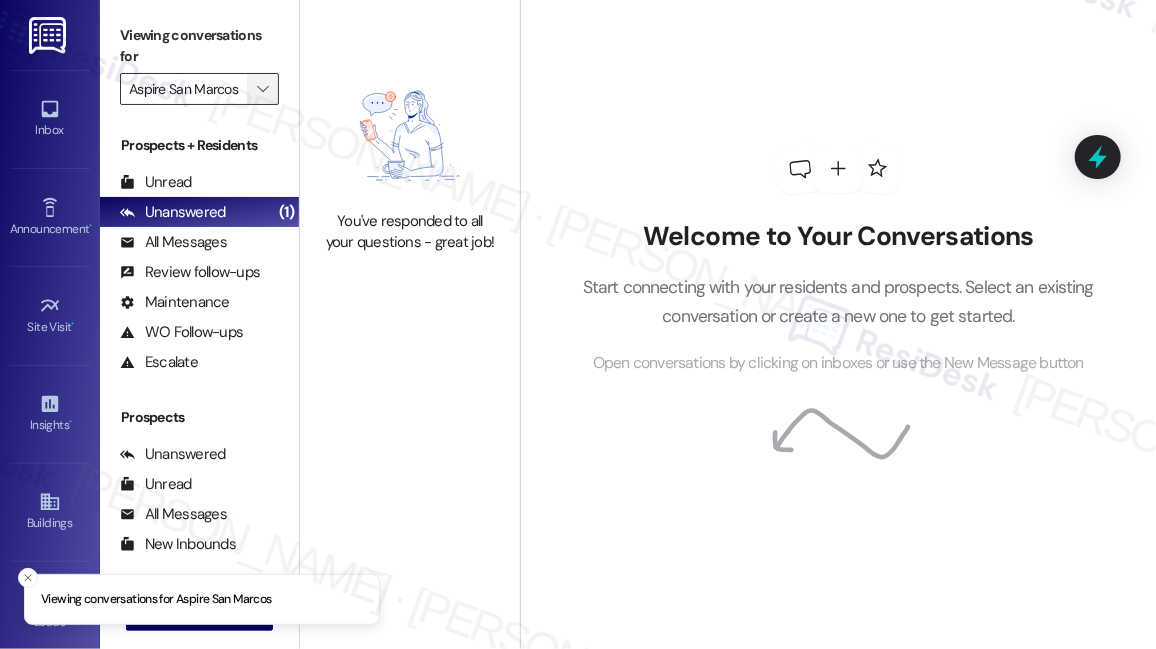 click on "" at bounding box center [263, 89] 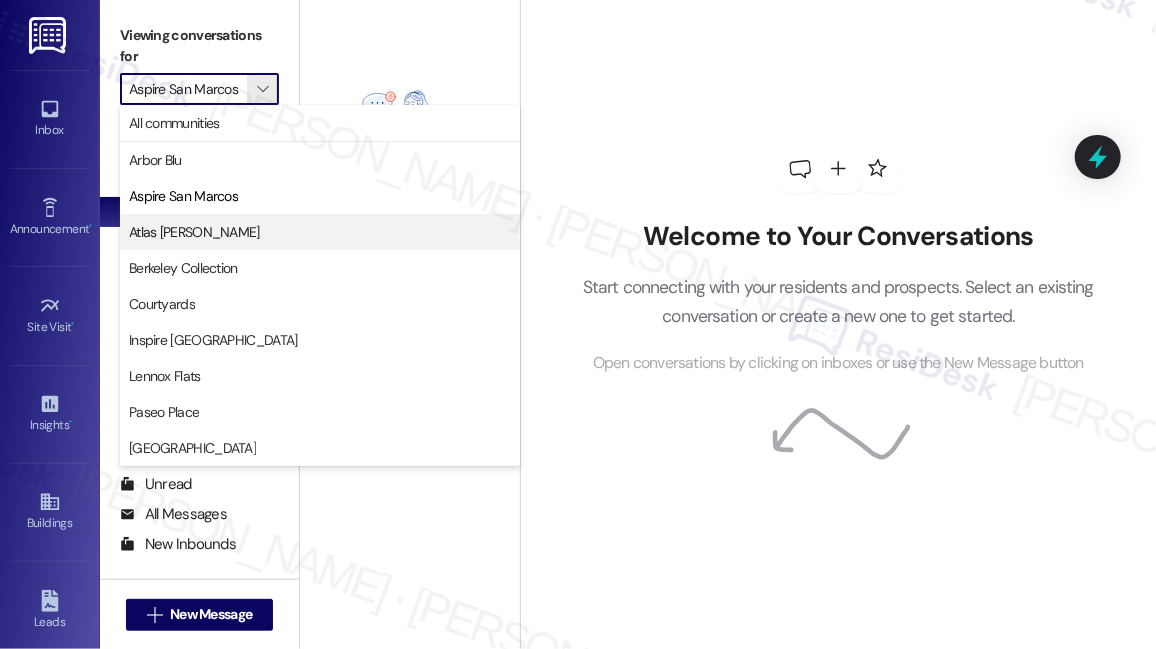 click on "Atlas [PERSON_NAME]" at bounding box center [320, 232] 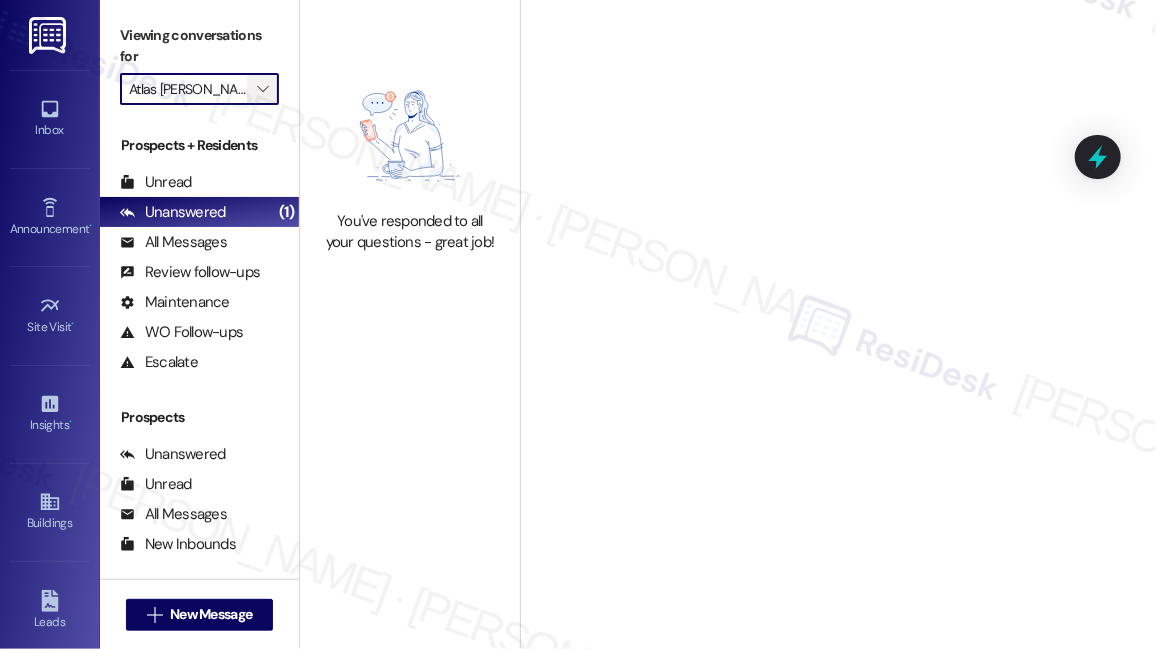 click on "" at bounding box center [262, 89] 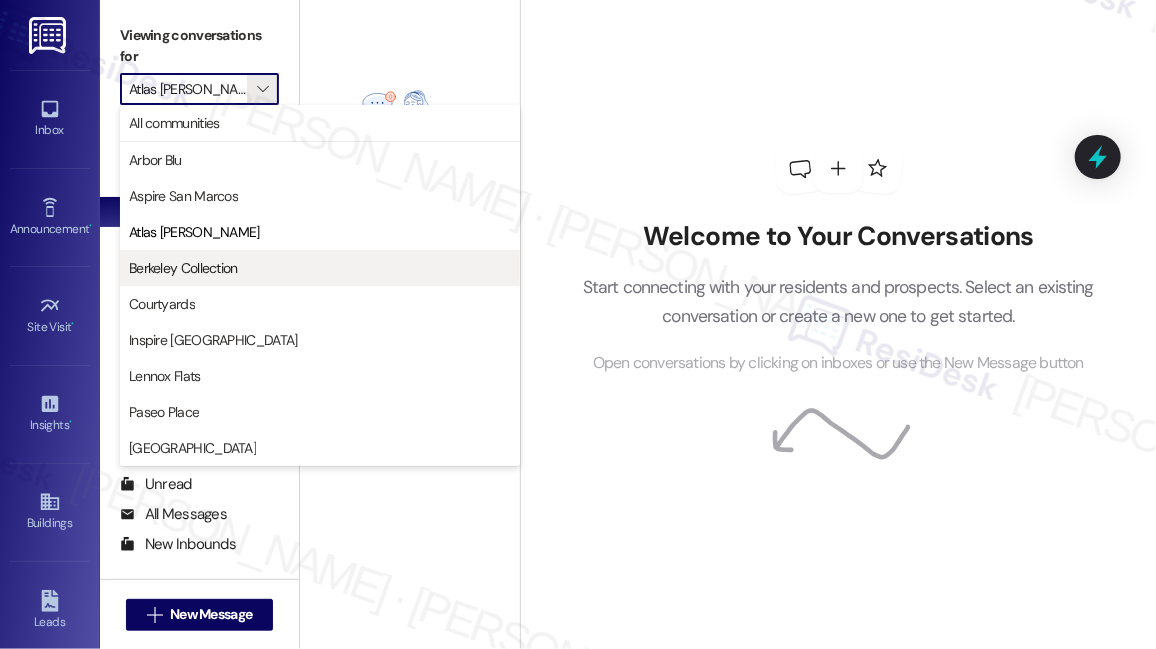 click on "Berkeley Collection" at bounding box center [183, 268] 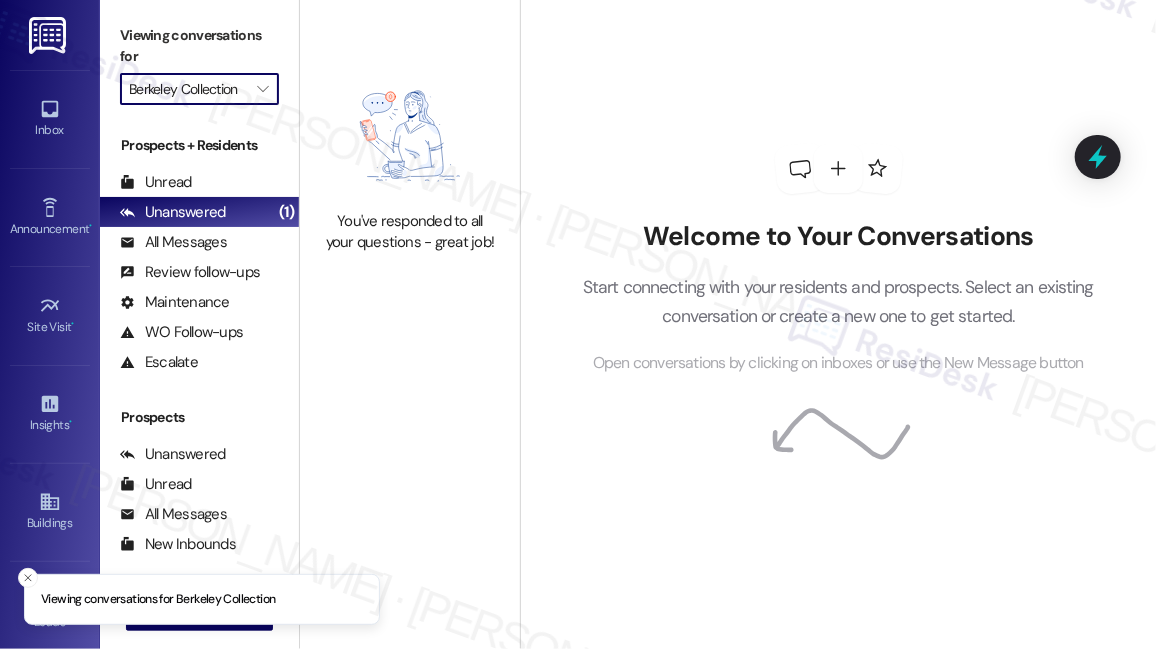 click on "Berkeley Collection" at bounding box center [188, 89] 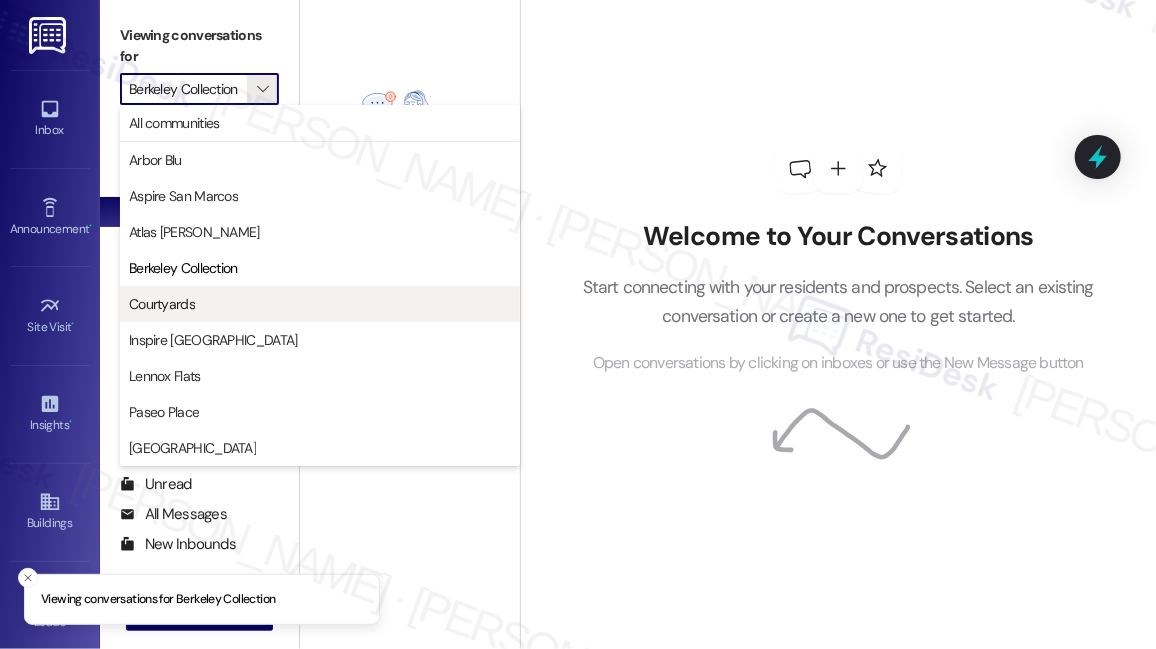 click on "Courtyards" at bounding box center [320, 304] 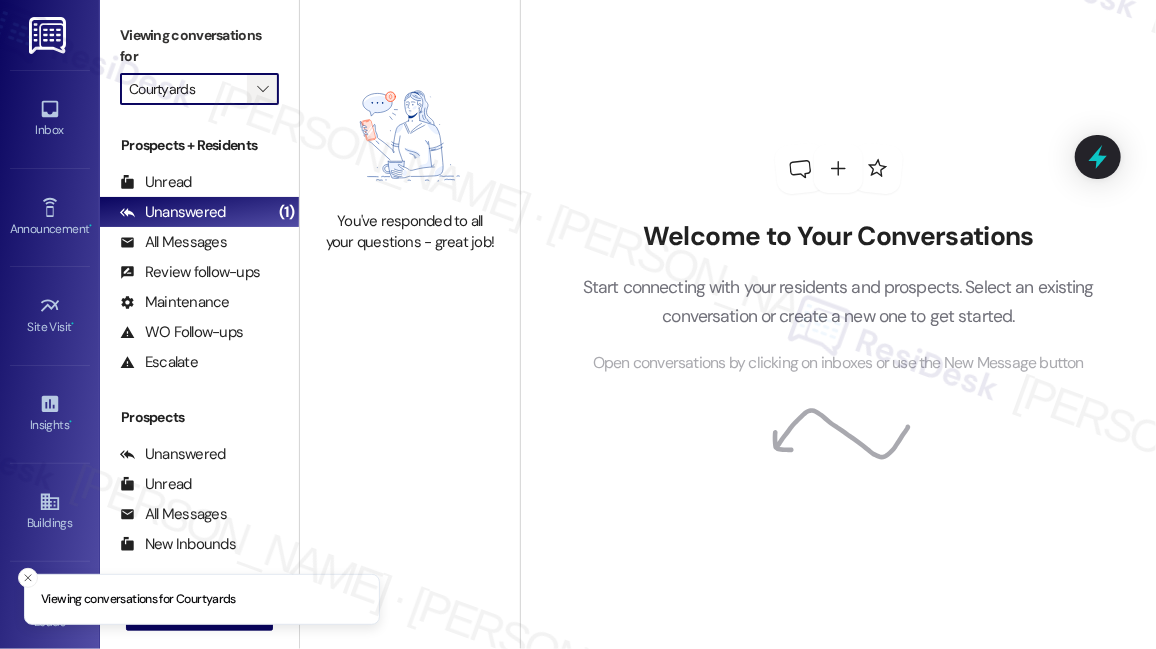 click on "" at bounding box center [262, 89] 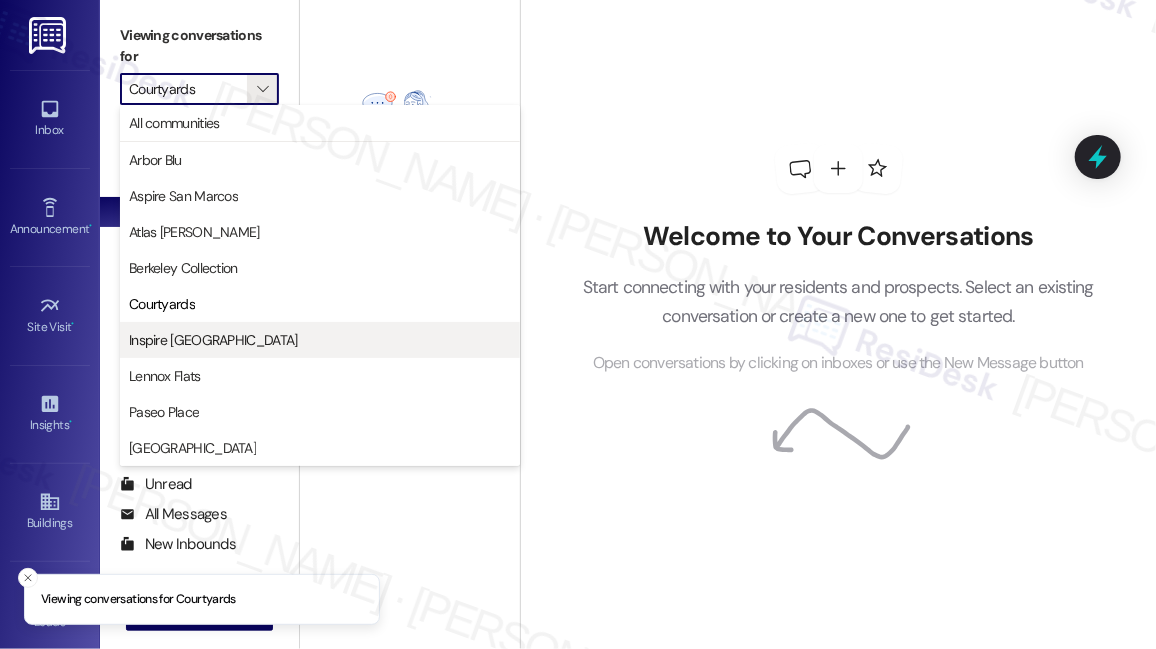 click on "Inspire [GEOGRAPHIC_DATA]" at bounding box center (320, 340) 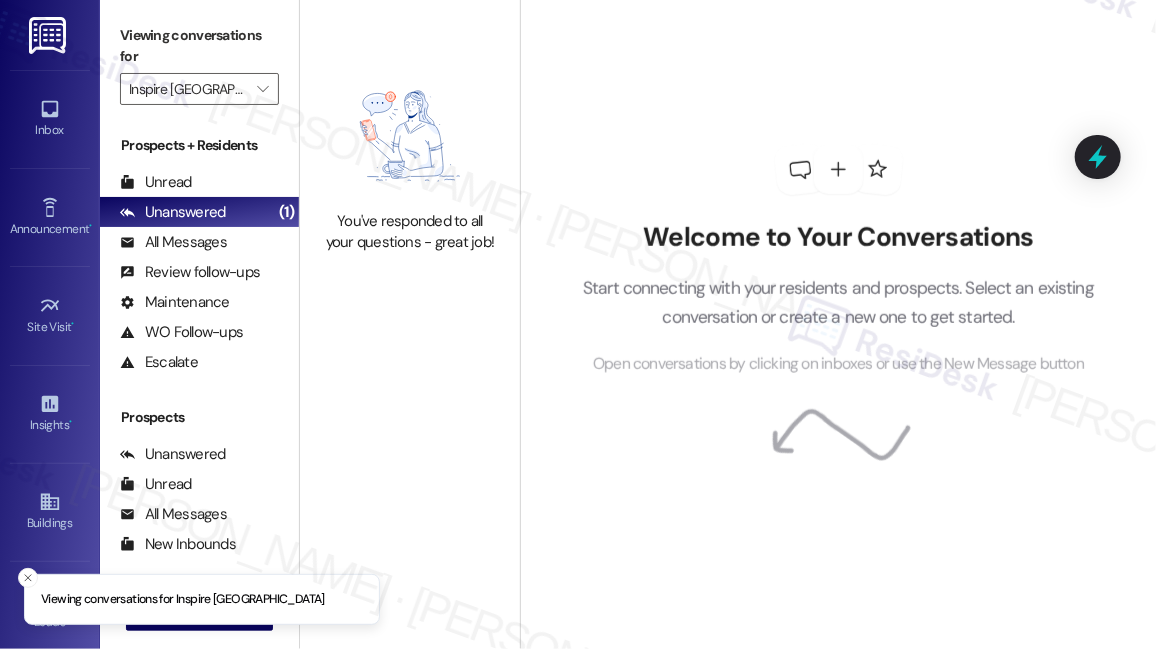 click on "Viewing conversations for Inspire [GEOGRAPHIC_DATA] " at bounding box center (199, 62) 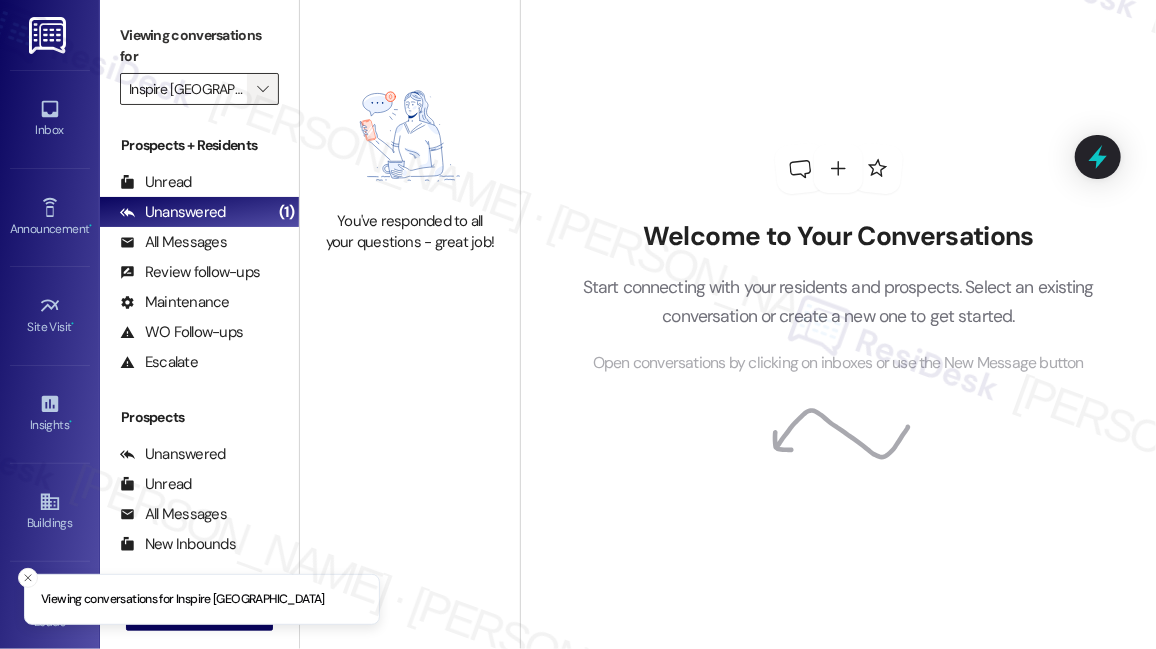 click on "" at bounding box center (262, 89) 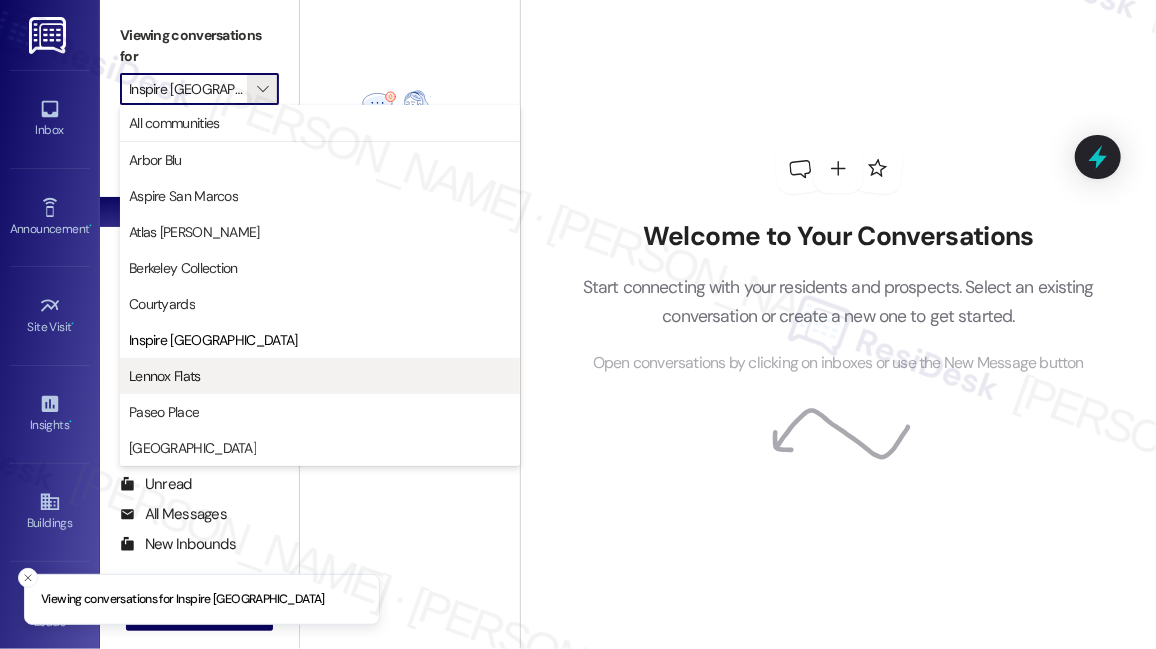click on "Lennox Flats" at bounding box center [320, 376] 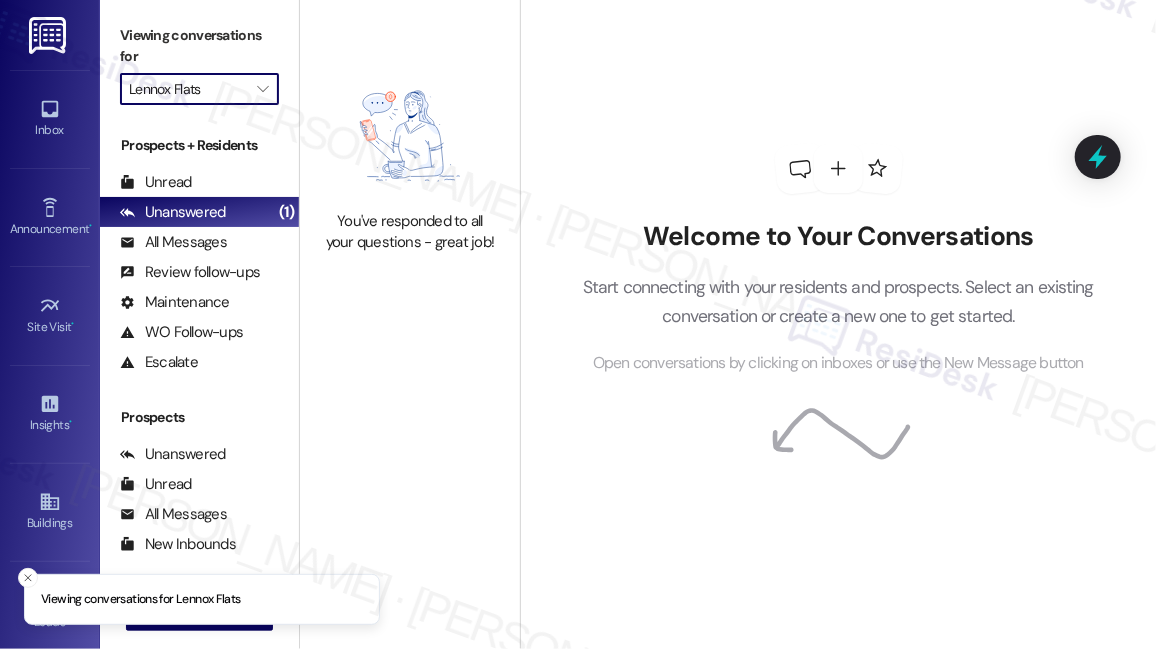 click on "Lennox Flats" at bounding box center (188, 89) 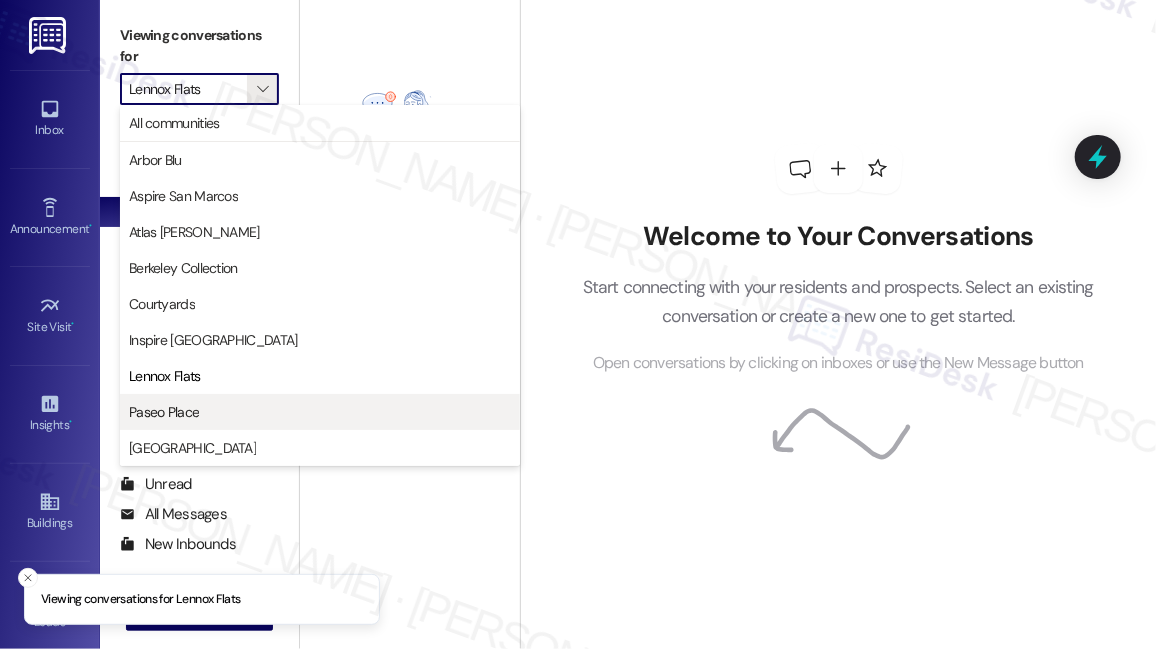 click on "Paseo Place" at bounding box center (320, 412) 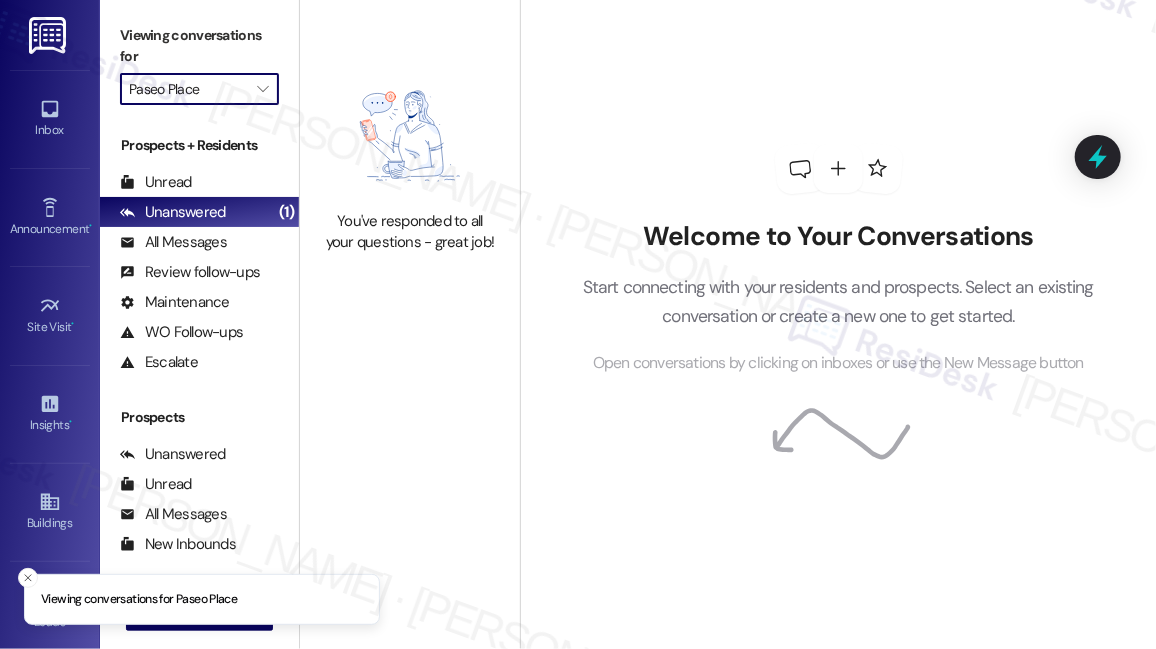 click on "Paseo Place" at bounding box center [188, 89] 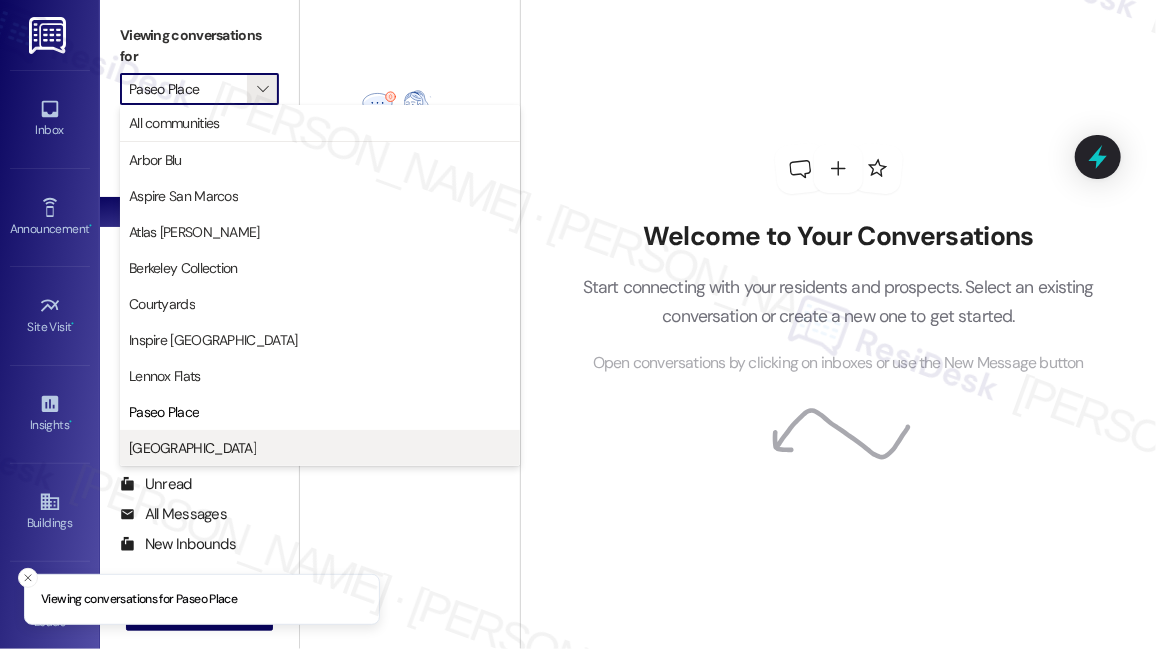 click on "[GEOGRAPHIC_DATA]" at bounding box center [320, 448] 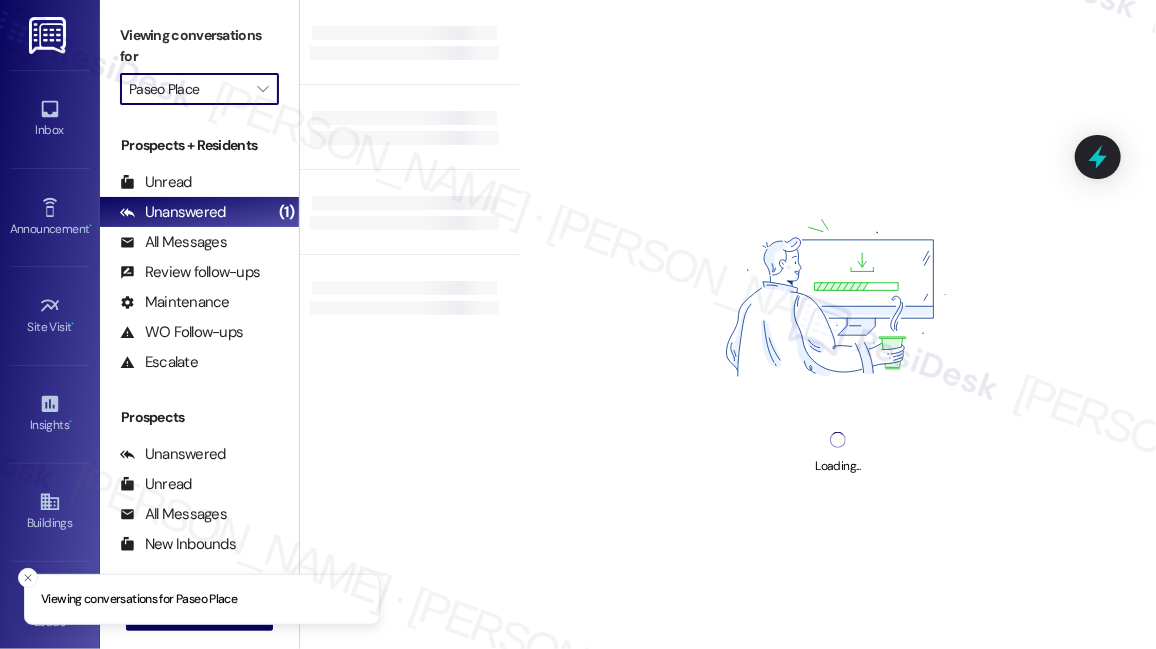 type on "[GEOGRAPHIC_DATA]" 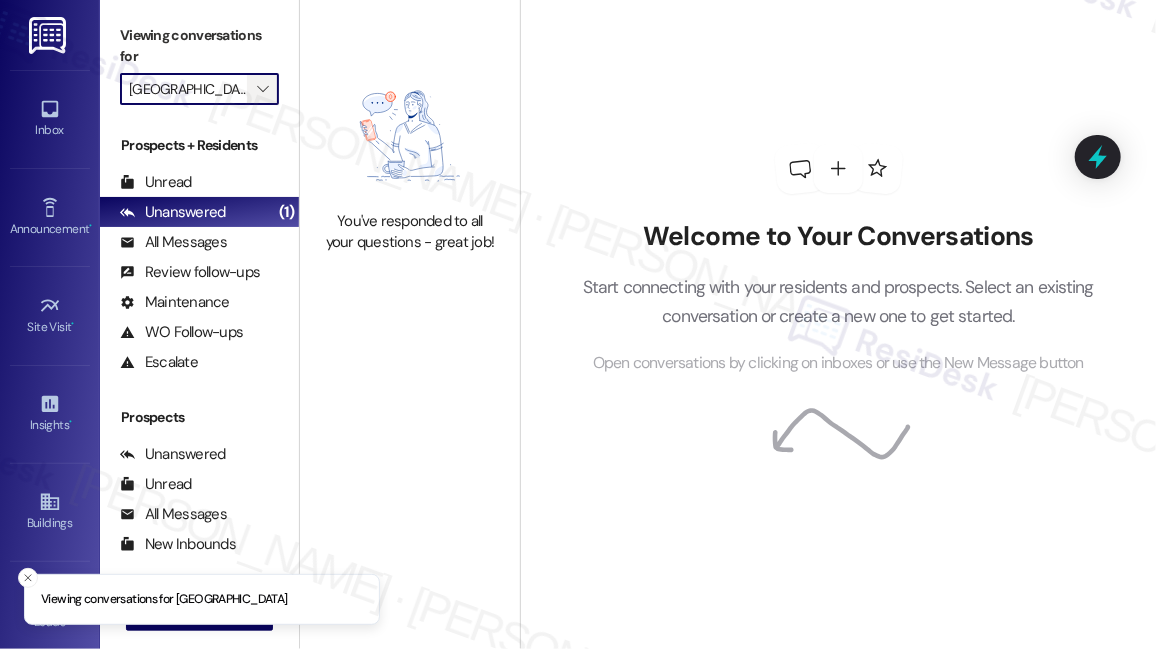 click on "" at bounding box center (263, 89) 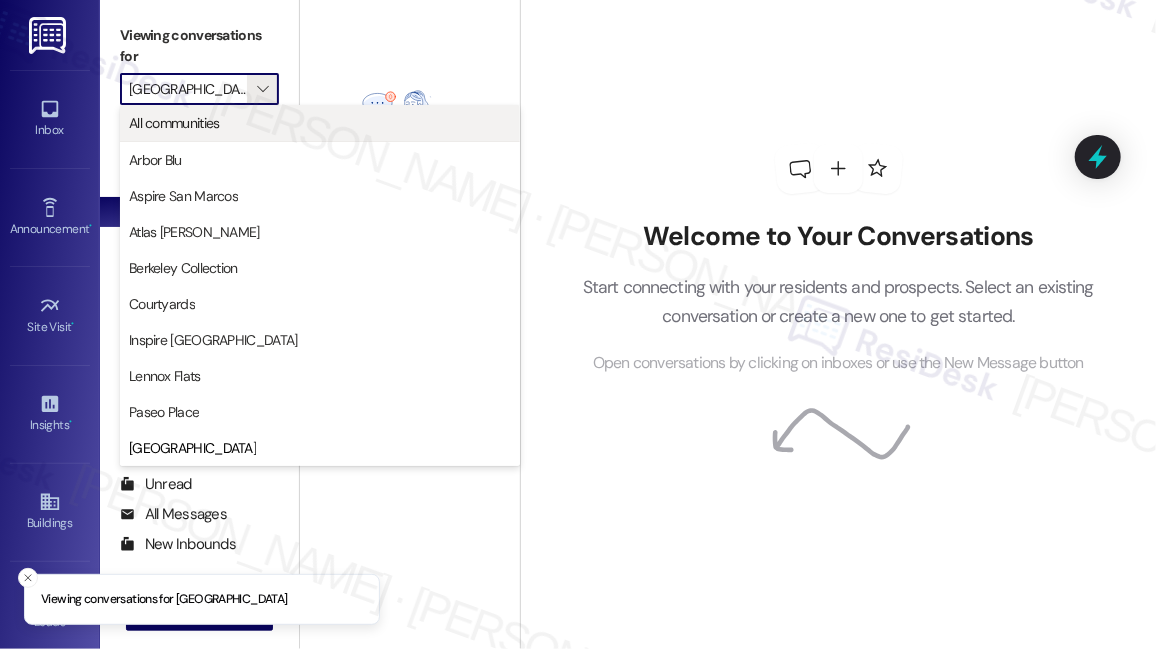 click on "All communities" at bounding box center [320, 123] 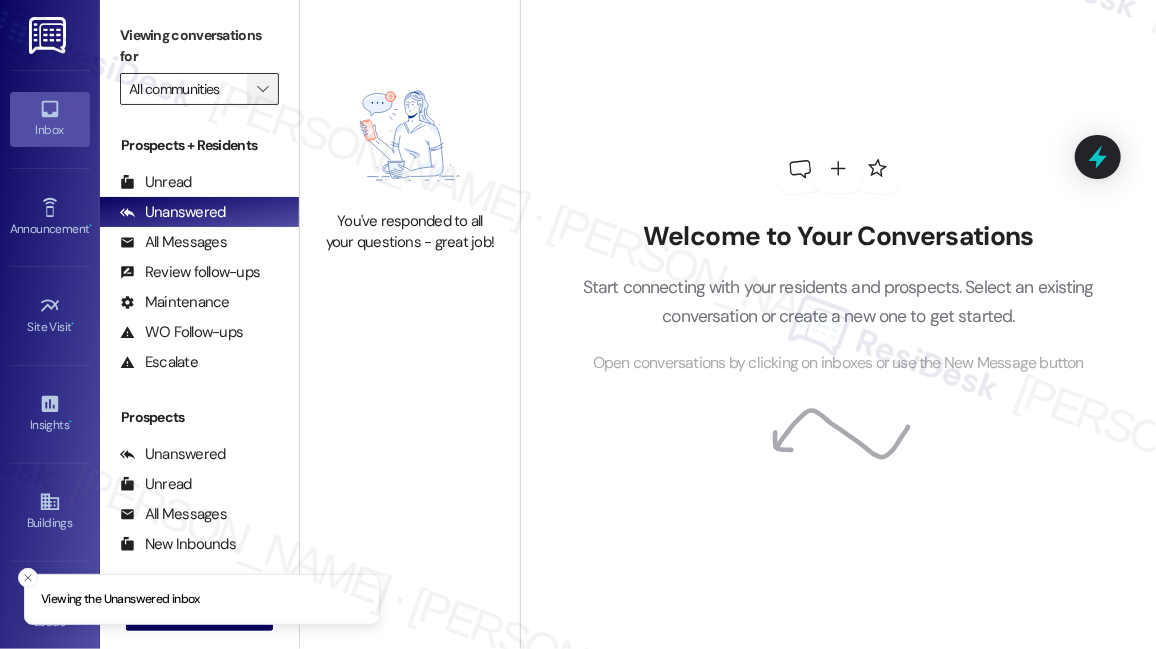 click on "" at bounding box center [263, 89] 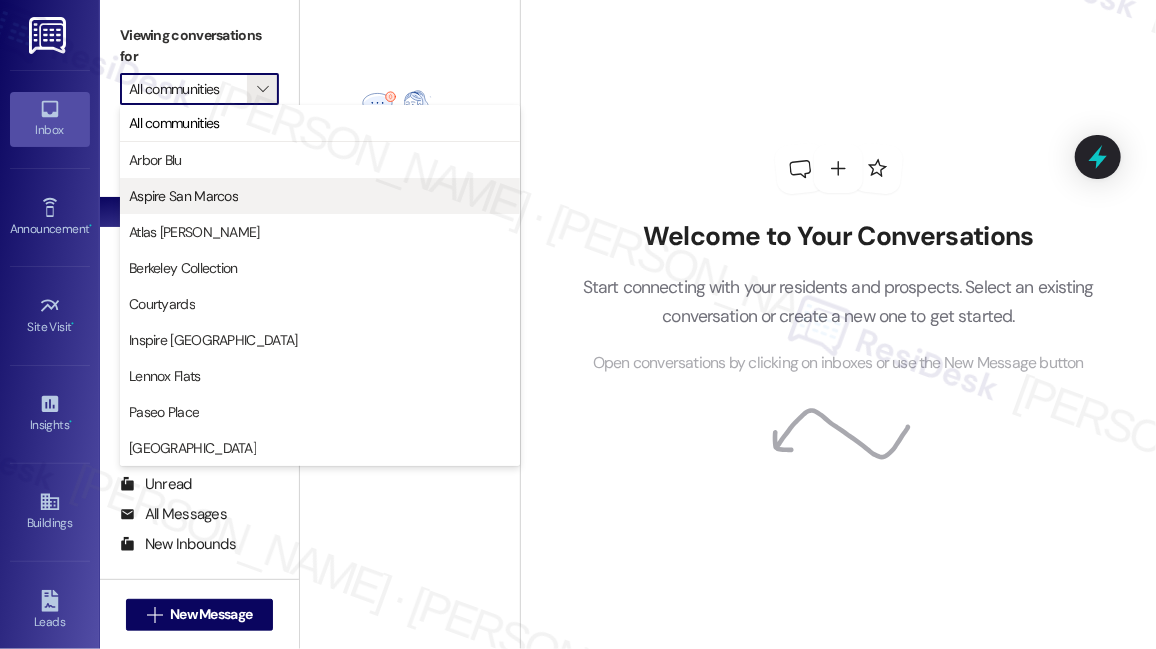 click on "Aspire San Marcos" at bounding box center [183, 196] 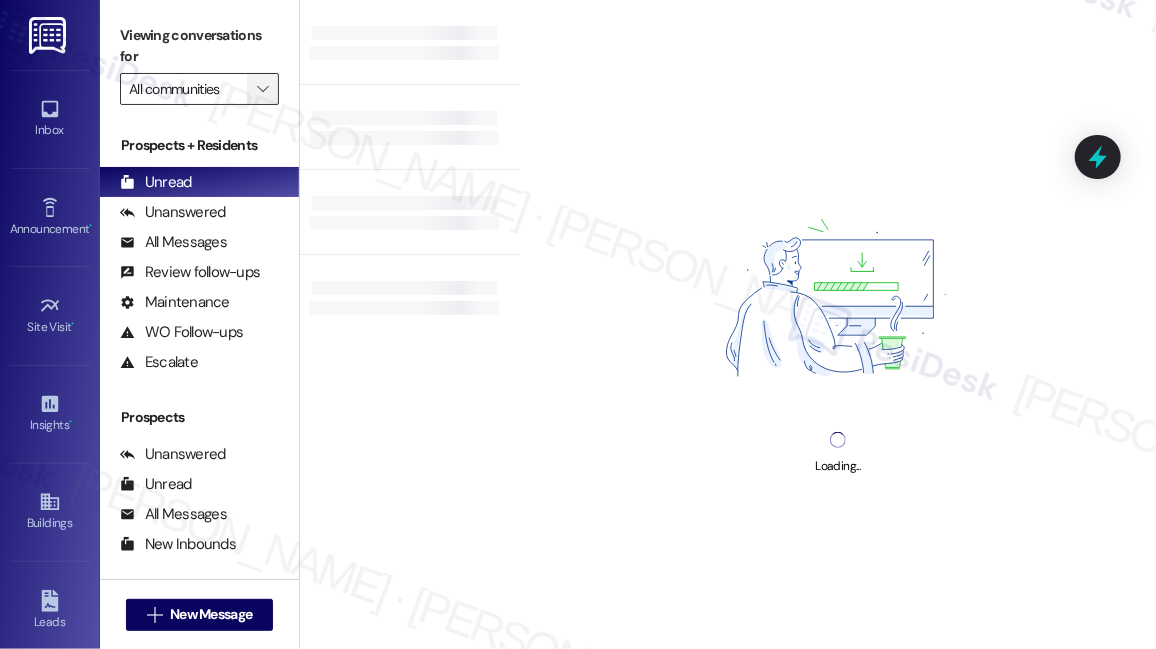type on "Aspire San Marcos" 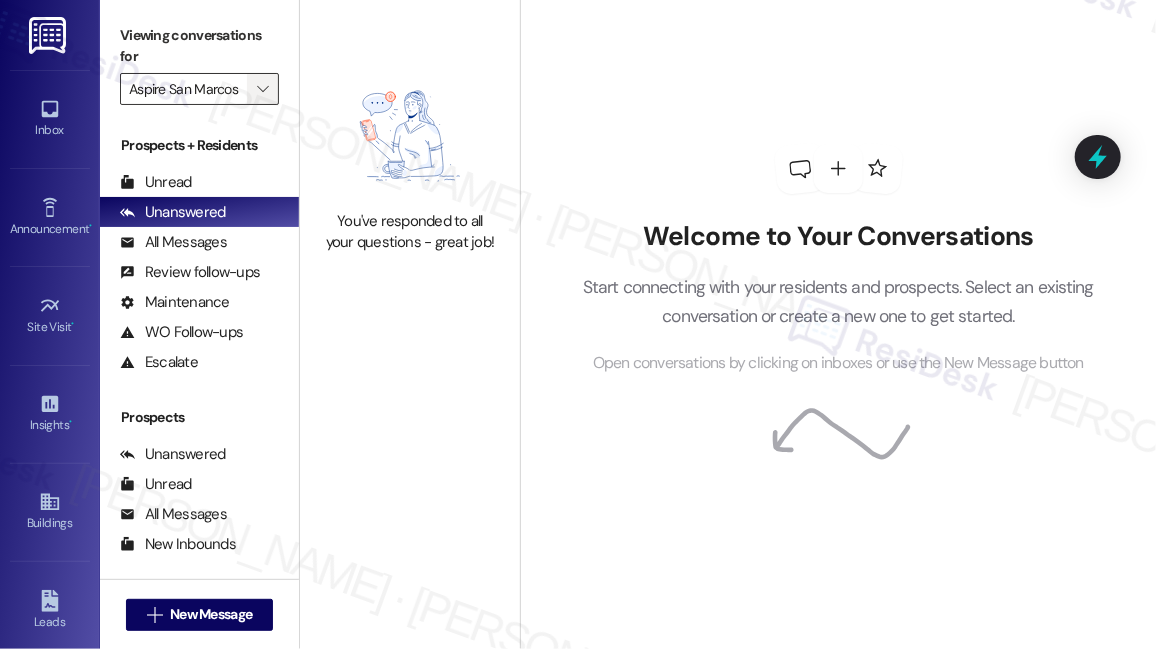 click on "" at bounding box center [262, 89] 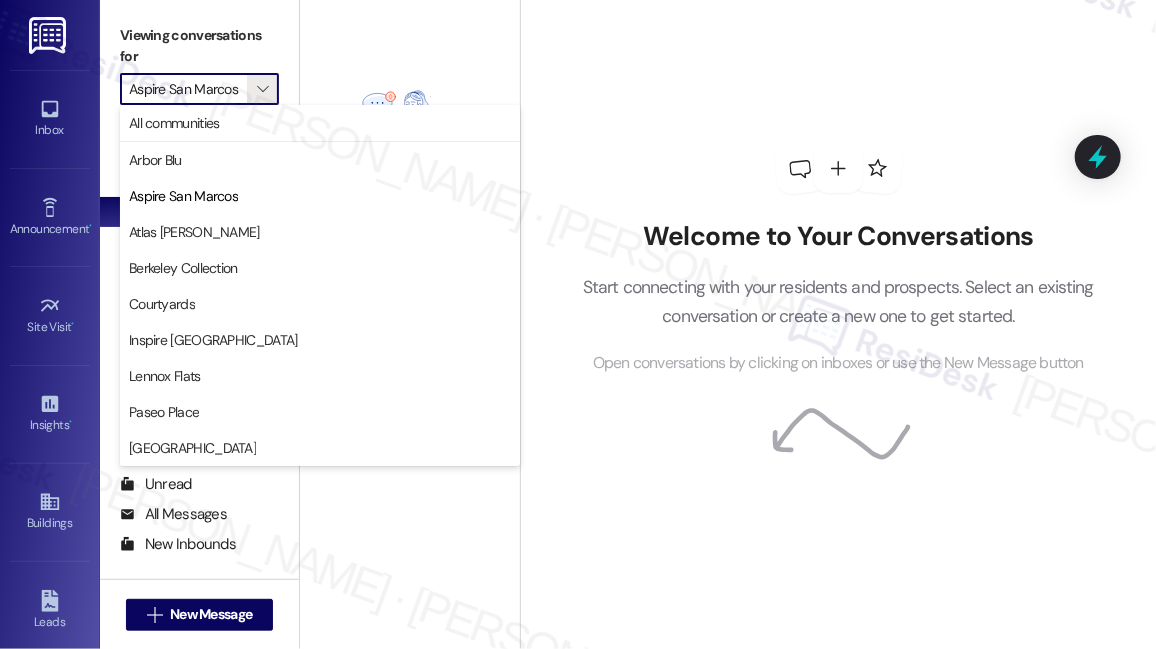 click on "You've responded to all your questions - great job!" at bounding box center (410, 162) 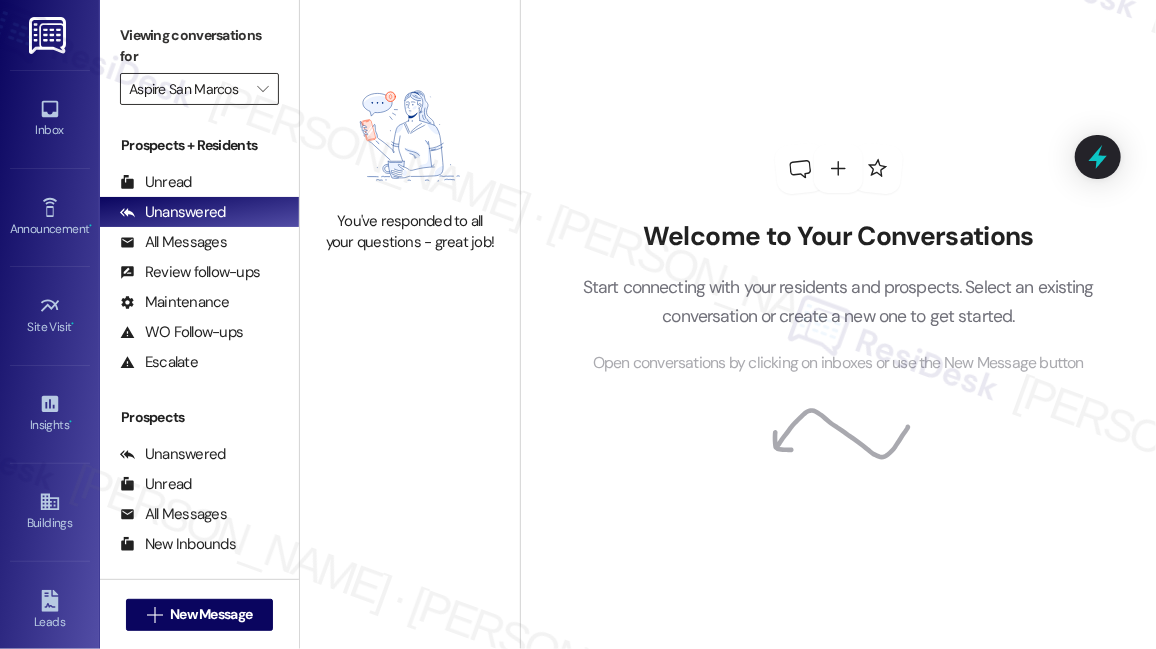 click on "Aspire San Marcos" at bounding box center (188, 89) 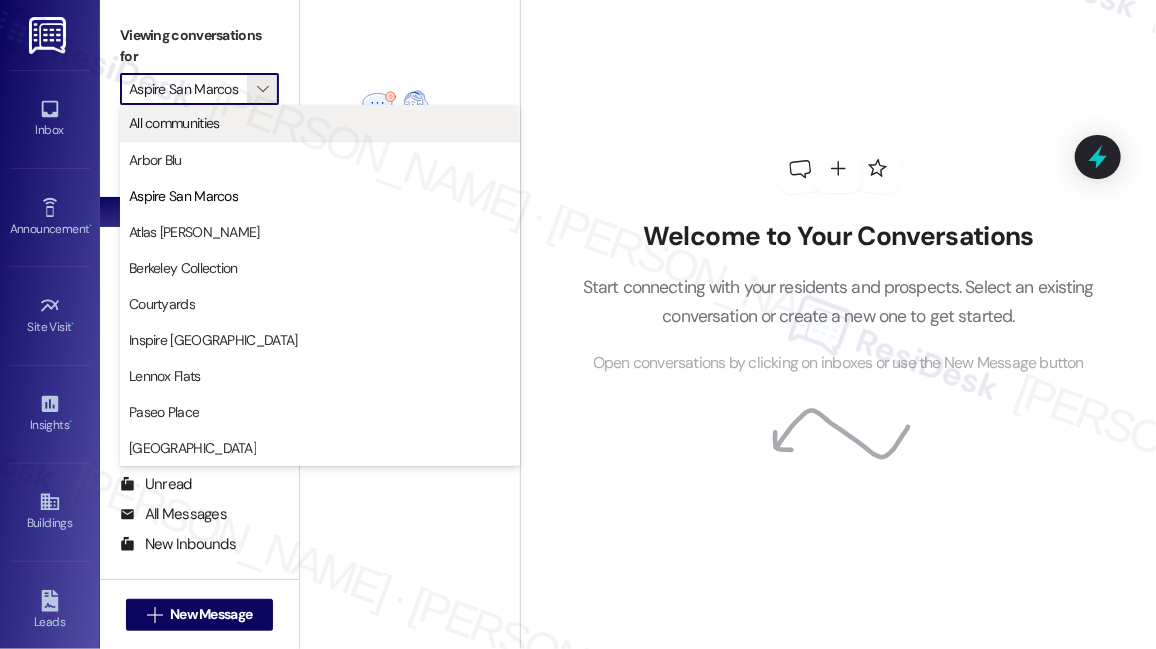 click on "All communities" at bounding box center [174, 123] 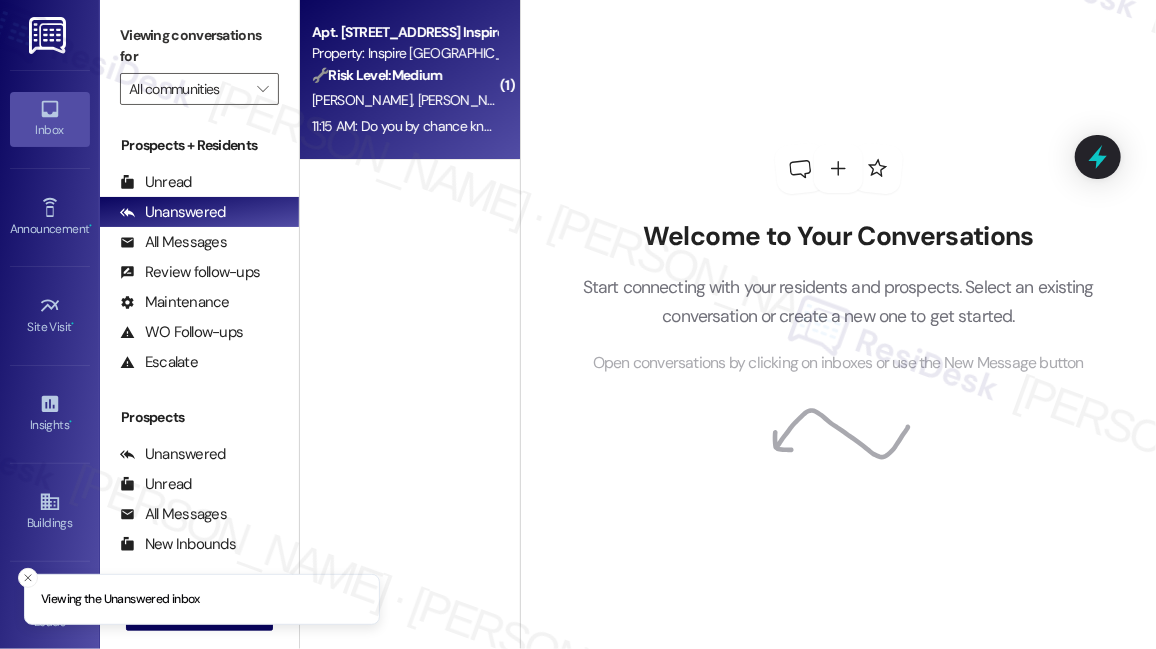 click on "[PERSON_NAME]" at bounding box center [468, 100] 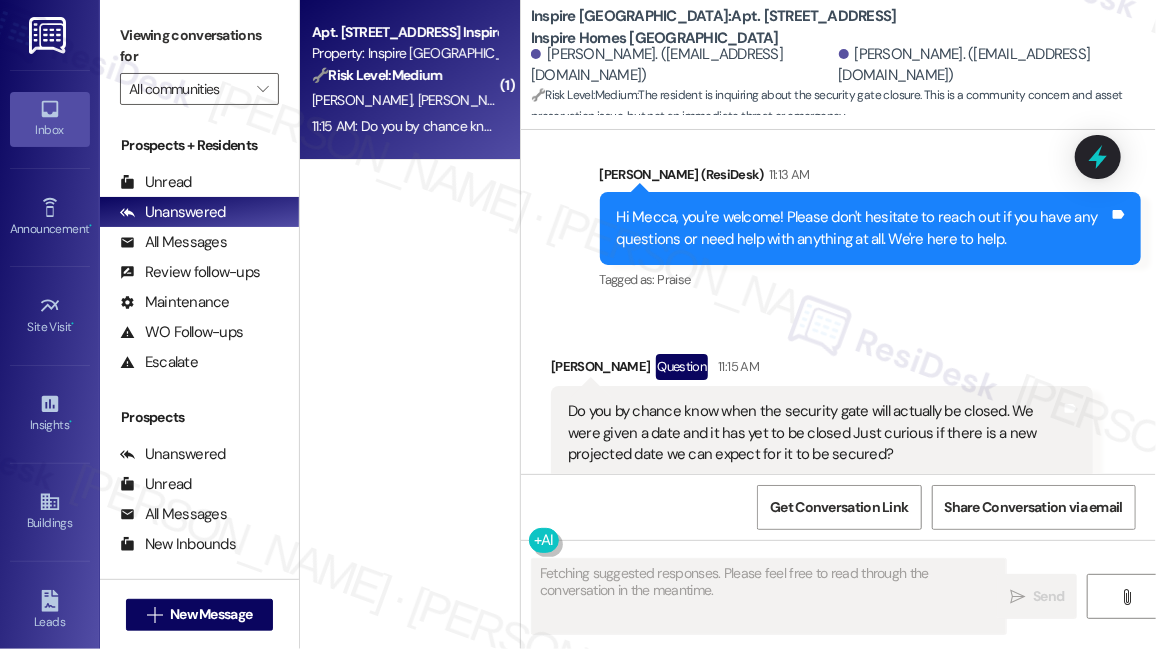 scroll, scrollTop: 885, scrollLeft: 0, axis: vertical 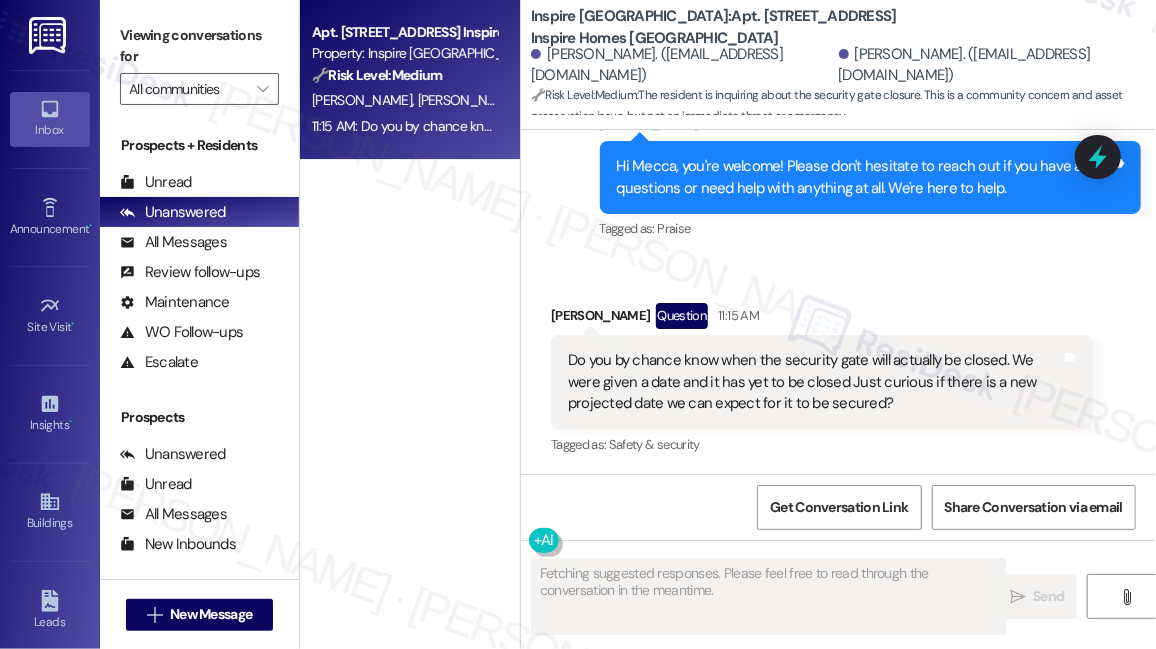 click on "Do you by chance know when the security gate will actually be closed. We were given a date and it has yet to be closed Just curious if there is a new projected date we can expect for it to be secured?" at bounding box center [814, 382] 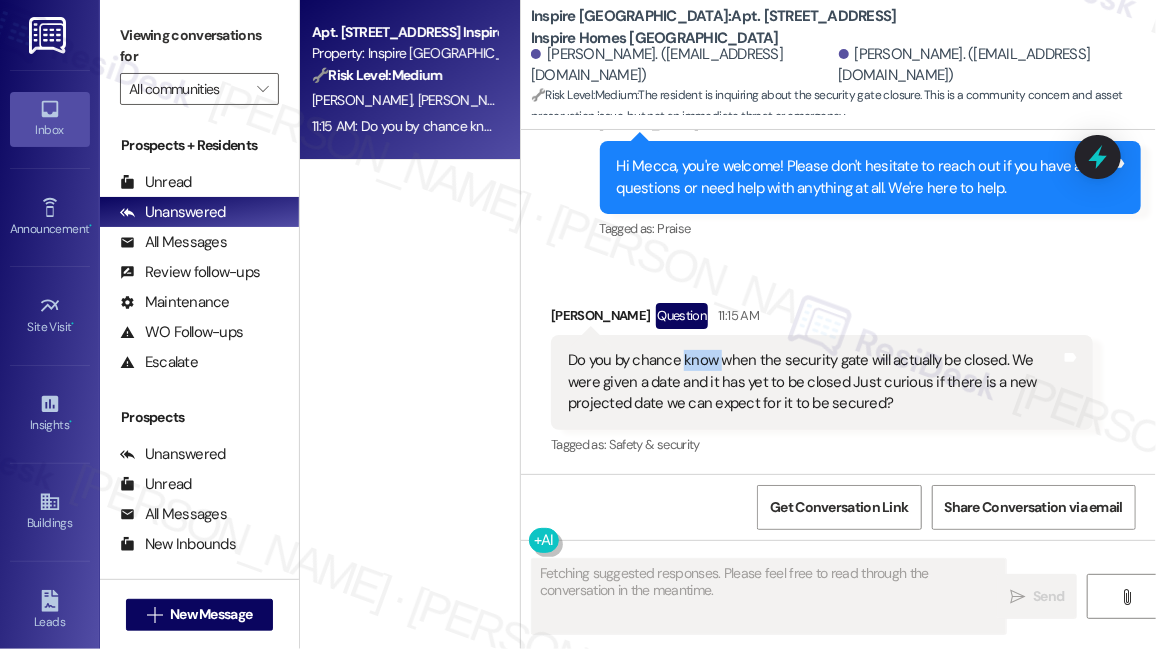 click on "Do you by chance know when the security gate will actually be closed. We were given a date and it has yet to be closed Just curious if there is a new projected date we can expect for it to be secured?" at bounding box center (814, 382) 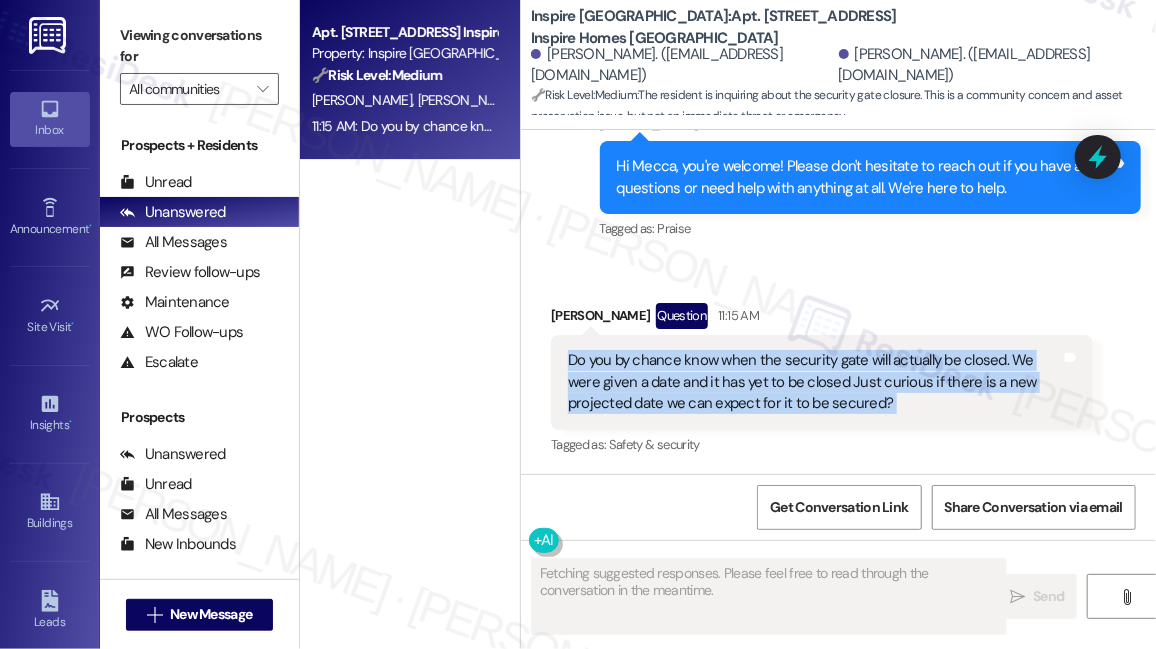 click on "Do you by chance know when the security gate will actually be closed. We were given a date and it has yet to be closed Just curious if there is a new projected date we can expect for it to be secured?" at bounding box center [814, 382] 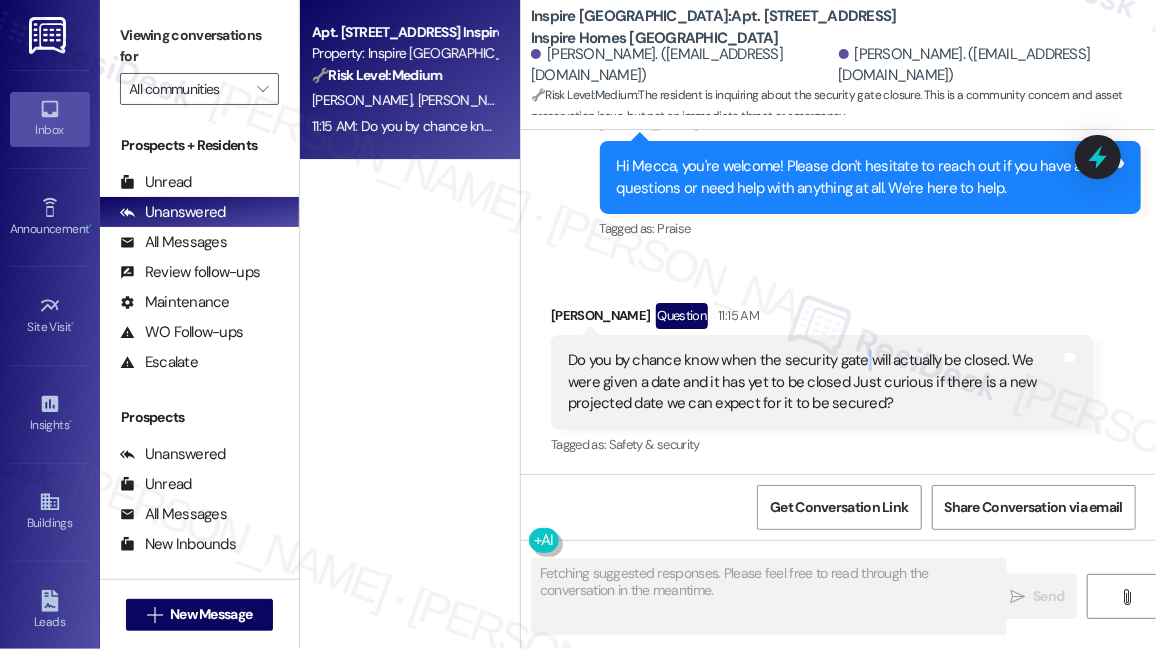 click on "Do you by chance know when the security gate will actually be closed. We were given a date and it has yet to be closed Just curious if there is a new projected date we can expect for it to be secured?" at bounding box center [814, 382] 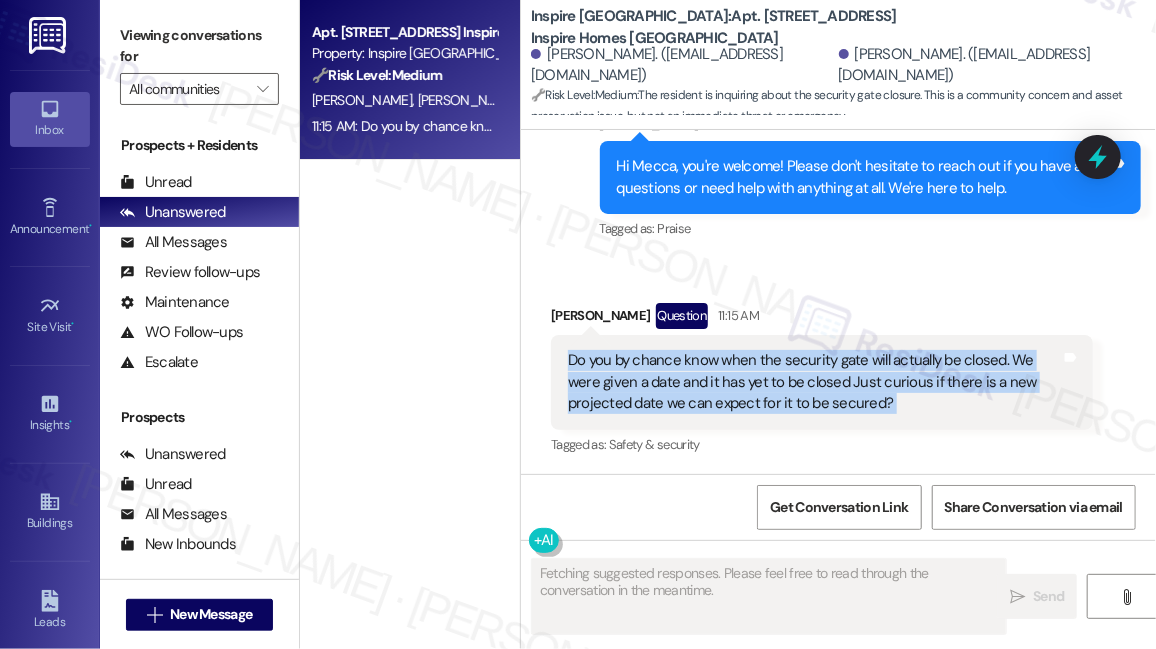 click on "Do you by chance know when the security gate will actually be closed. We were given a date and it has yet to be closed Just curious if there is a new projected date we can expect for it to be secured?" at bounding box center (814, 382) 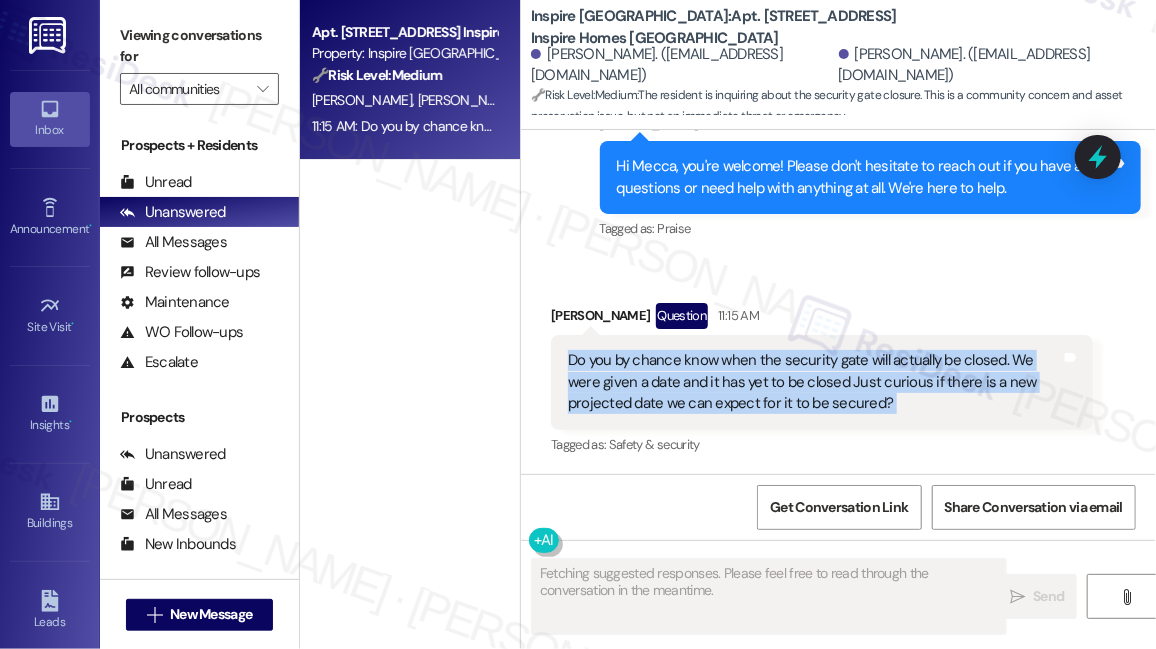 click on "Do you by chance know when the security gate will actually be closed. We were given a date and it has yet to be closed Just curious if there is a new projected date we can expect for it to be secured?" at bounding box center [814, 382] 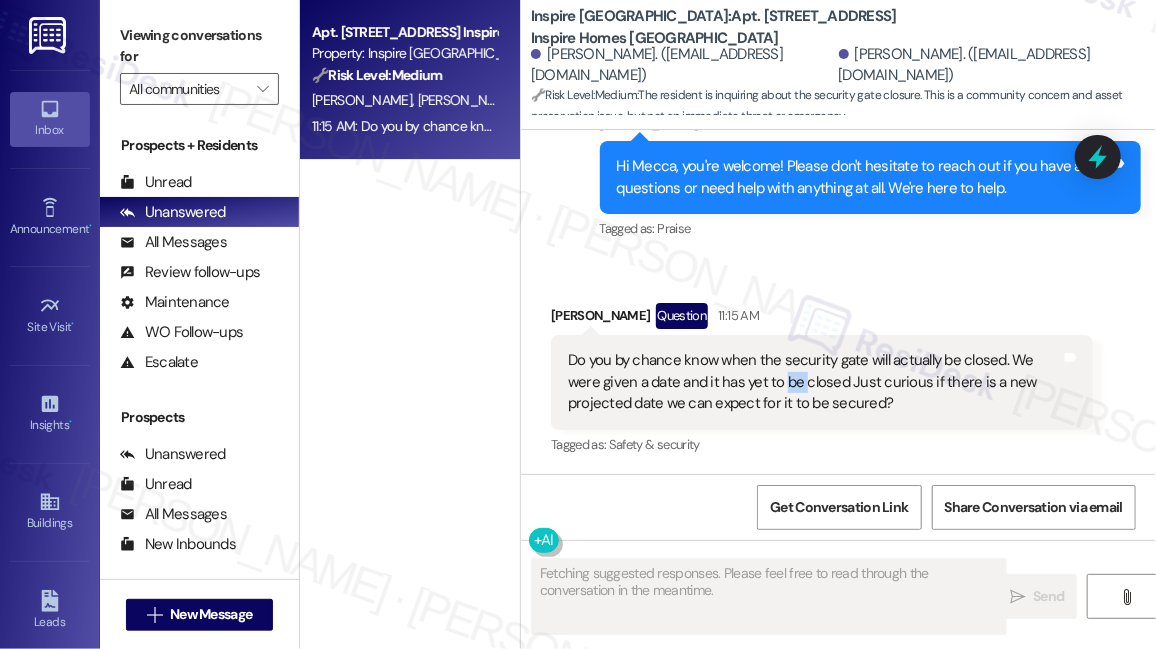 click on "Do you by chance know when the security gate will actually be closed. We were given a date and it has yet to be closed Just curious if there is a new projected date we can expect for it to be secured?" at bounding box center (814, 382) 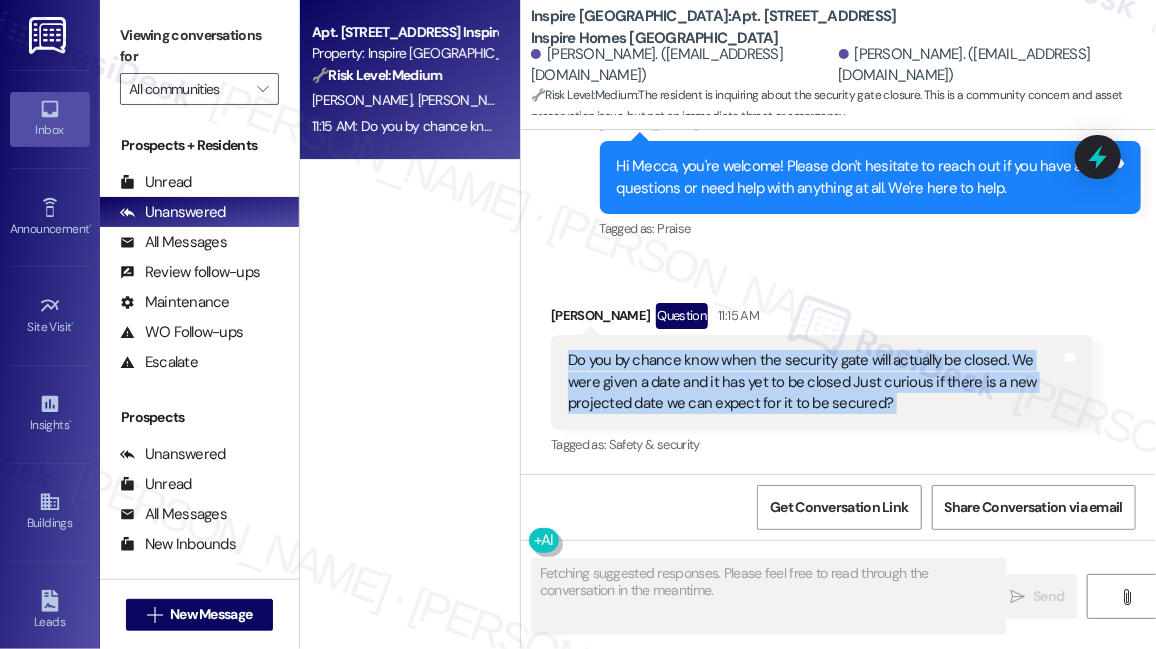 click on "Do you by chance know when the security gate will actually be closed. We were given a date and it has yet to be closed Just curious if there is a new projected date we can expect for it to be secured?" at bounding box center (814, 382) 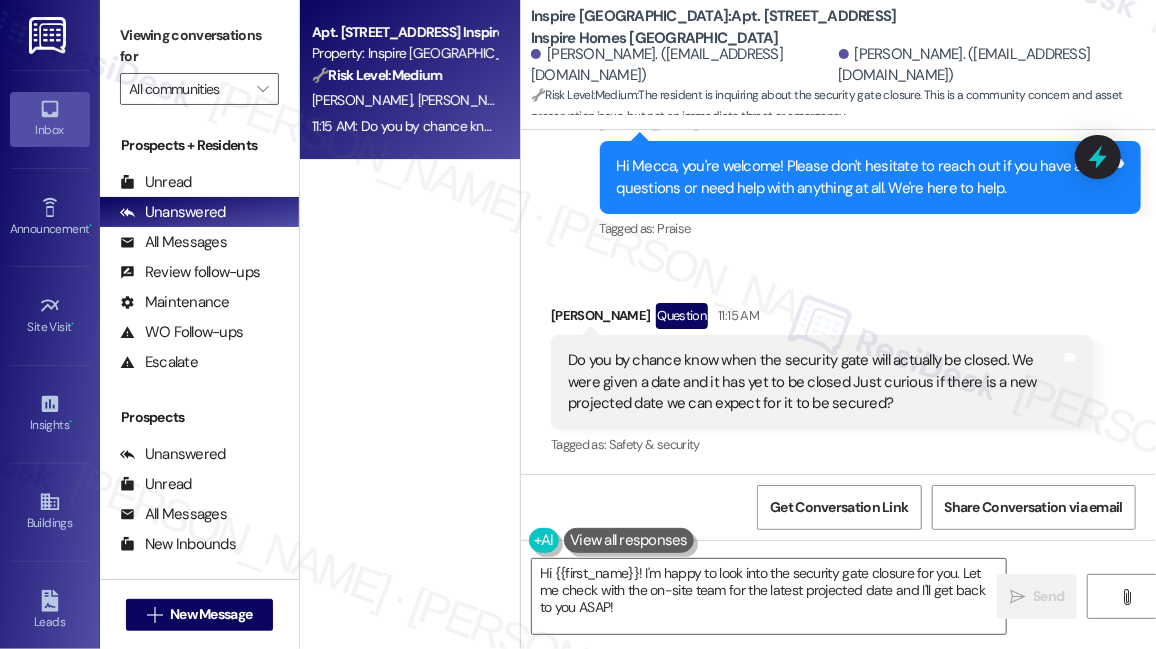 click on "Received via SMS [PERSON_NAME] Question 11:15 AM Do you by chance know when the security gate will actually be closed. We were given a date and it has yet to be closed Just curious if there is a new projected date we can expect for it to be secured? Tags and notes Tagged as:   Safety & security Click to highlight conversations about Safety & security" at bounding box center [838, 366] 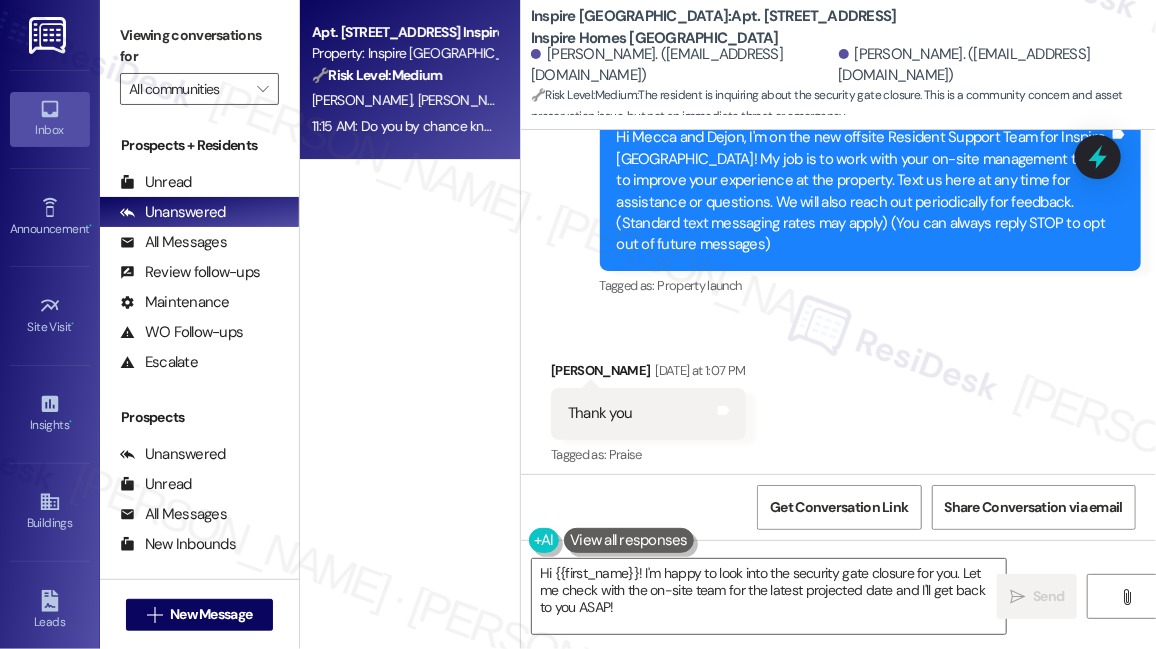scroll, scrollTop: 0, scrollLeft: 0, axis: both 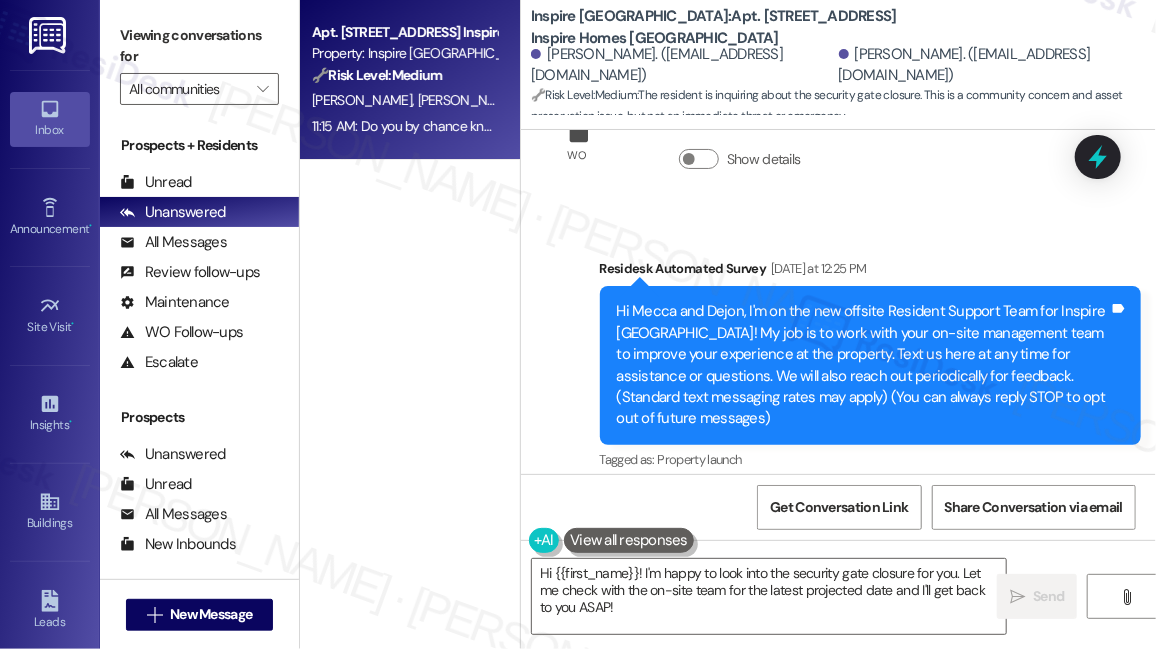 click on "Hi Mecca and Dejon, I'm on the new offsite Resident Support Team for Inspire [GEOGRAPHIC_DATA]! My job is to work with your on-site management team to improve your experience at the property. Text us here at any time for assistance or questions. We will also reach out periodically for feedback. (Standard text messaging rates may apply) (You can always reply STOP to opt out of future messages)" at bounding box center [863, 365] 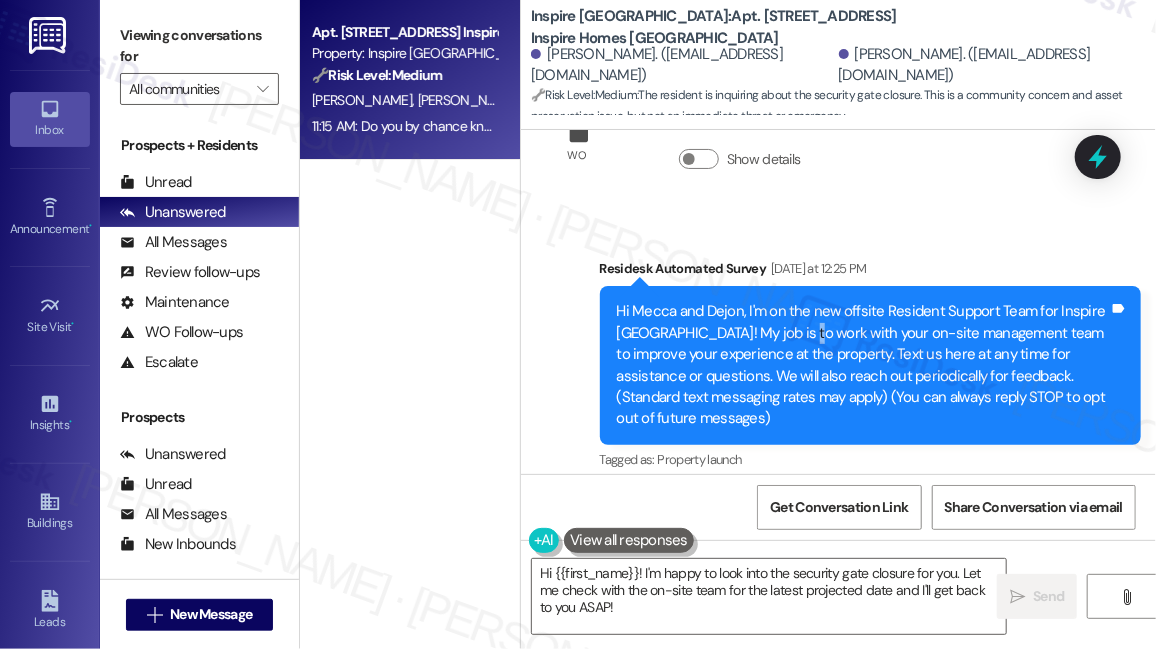 click on "Hi Mecca and Dejon, I'm on the new offsite Resident Support Team for Inspire [GEOGRAPHIC_DATA]! My job is to work with your on-site management team to improve your experience at the property. Text us here at any time for assistance or questions. We will also reach out periodically for feedback. (Standard text messaging rates may apply) (You can always reply STOP to opt out of future messages)" at bounding box center [863, 365] 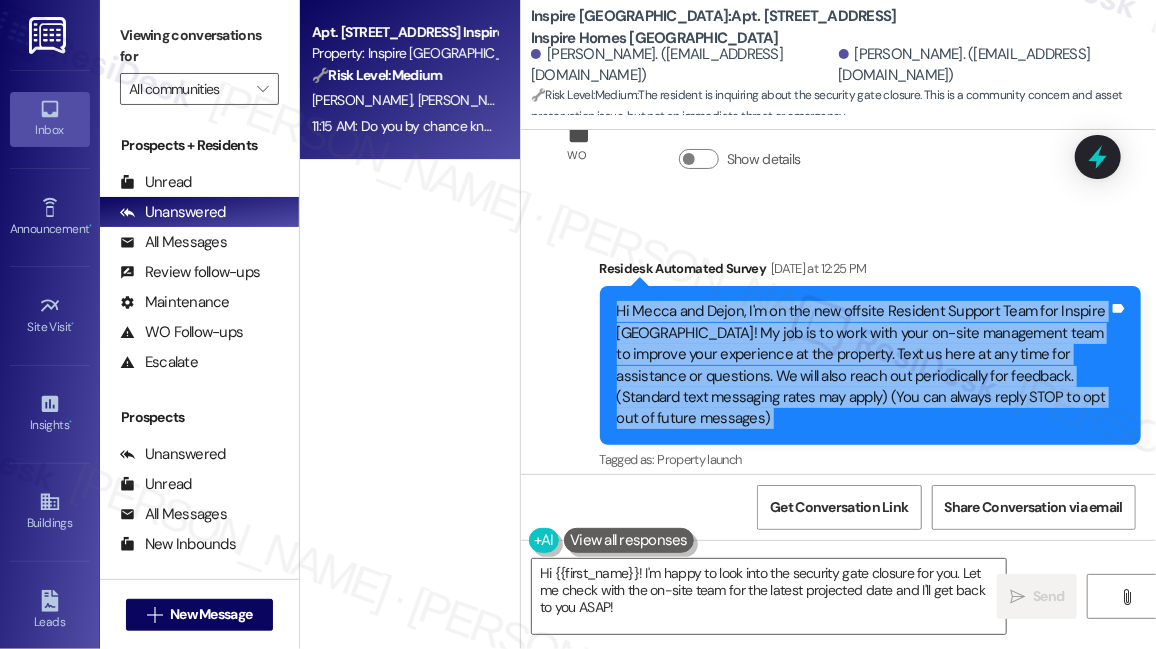click on "Hi Mecca and Dejon, I'm on the new offsite Resident Support Team for Inspire [GEOGRAPHIC_DATA]! My job is to work with your on-site management team to improve your experience at the property. Text us here at any time for assistance or questions. We will also reach out periodically for feedback. (Standard text messaging rates may apply) (You can always reply STOP to opt out of future messages)" at bounding box center (863, 365) 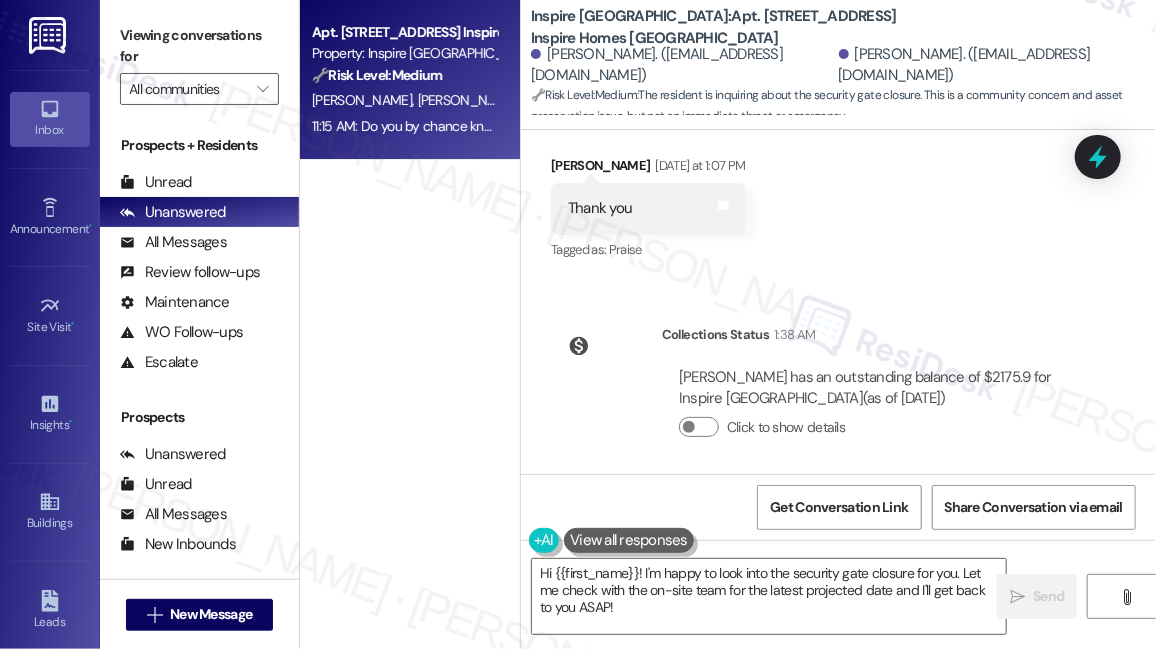 scroll, scrollTop: 636, scrollLeft: 0, axis: vertical 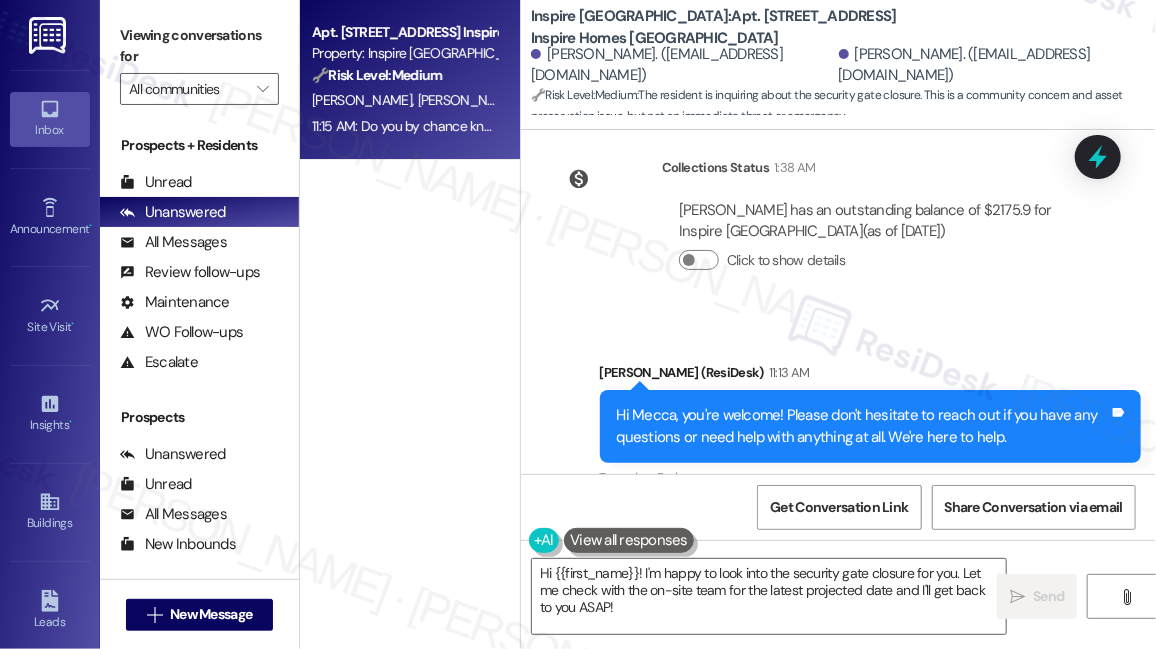 click on "Hi Mecca, you're welcome! Please don't hesitate to reach out if you have any questions or need help with anything at all. We're here to help. Tags and notes" at bounding box center (871, 426) 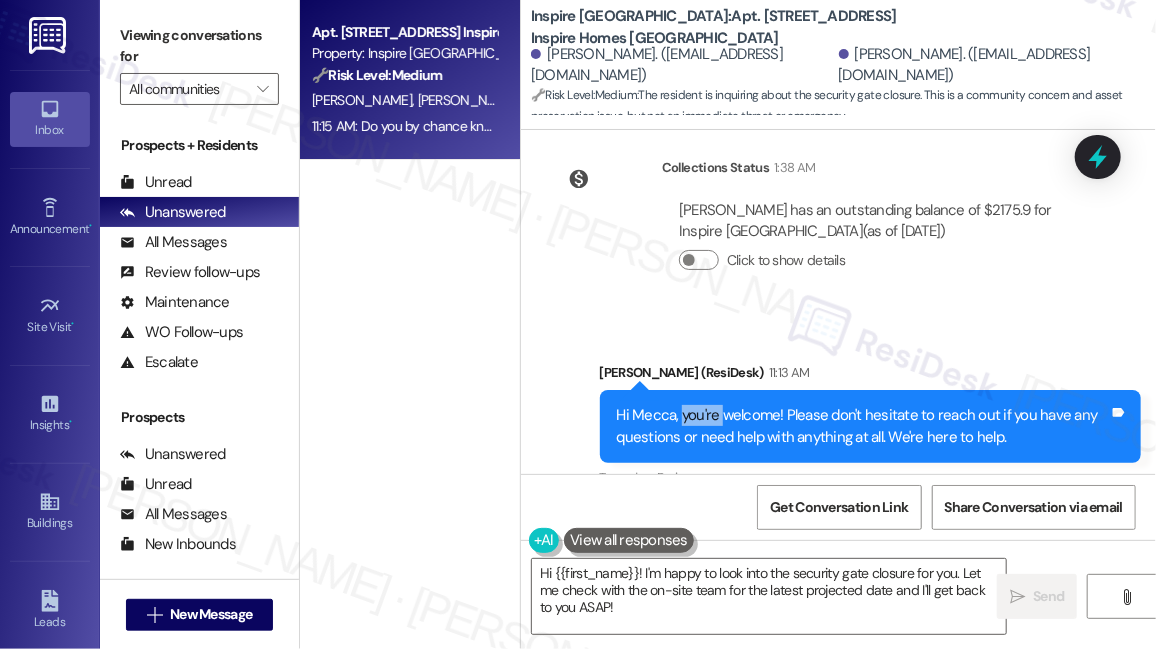 click on "Hi Mecca, you're welcome! Please don't hesitate to reach out if you have any questions or need help with anything at all. We're here to help. Tags and notes" at bounding box center [871, 426] 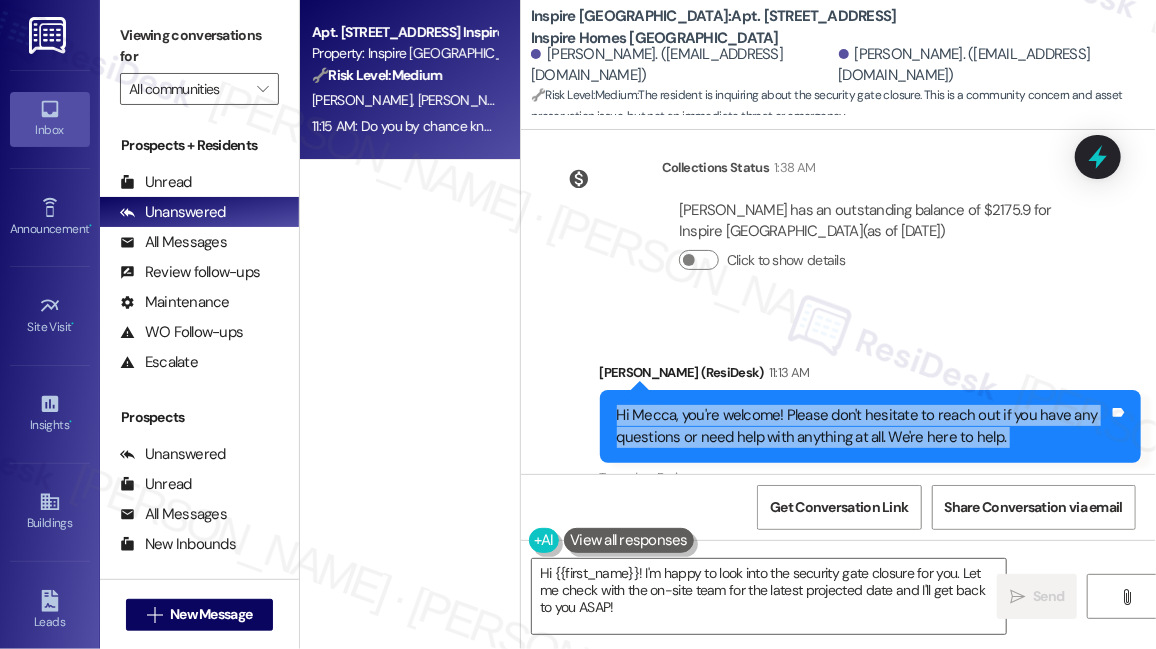 click on "Hi Mecca, you're welcome! Please don't hesitate to reach out if you have any questions or need help with anything at all. We're here to help. Tags and notes" at bounding box center [871, 426] 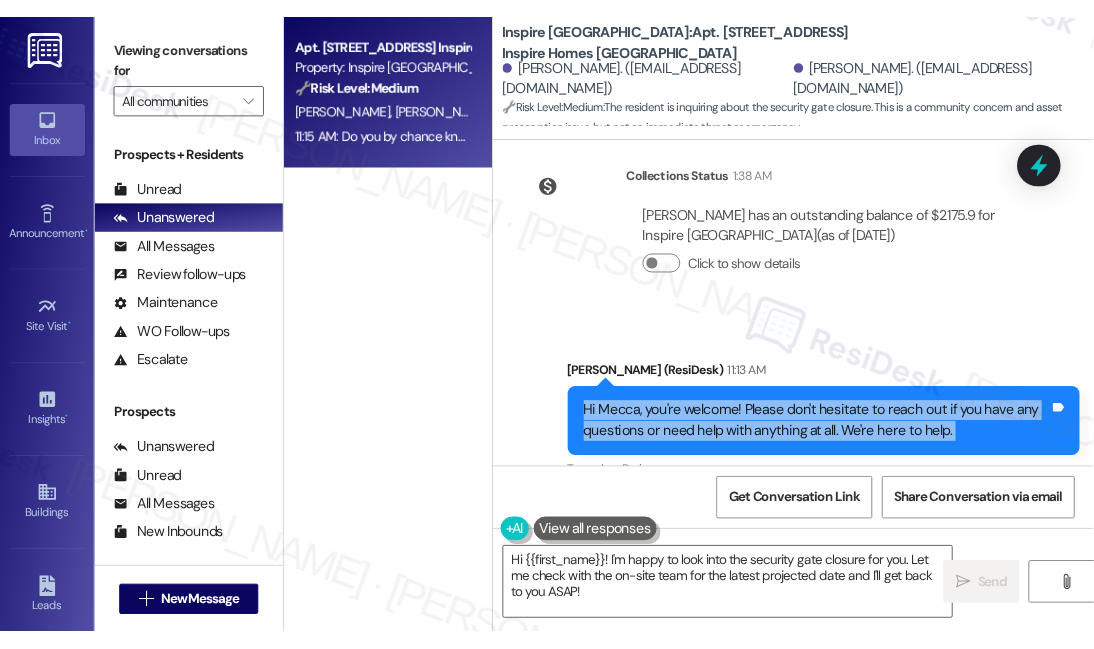 scroll, scrollTop: 886, scrollLeft: 0, axis: vertical 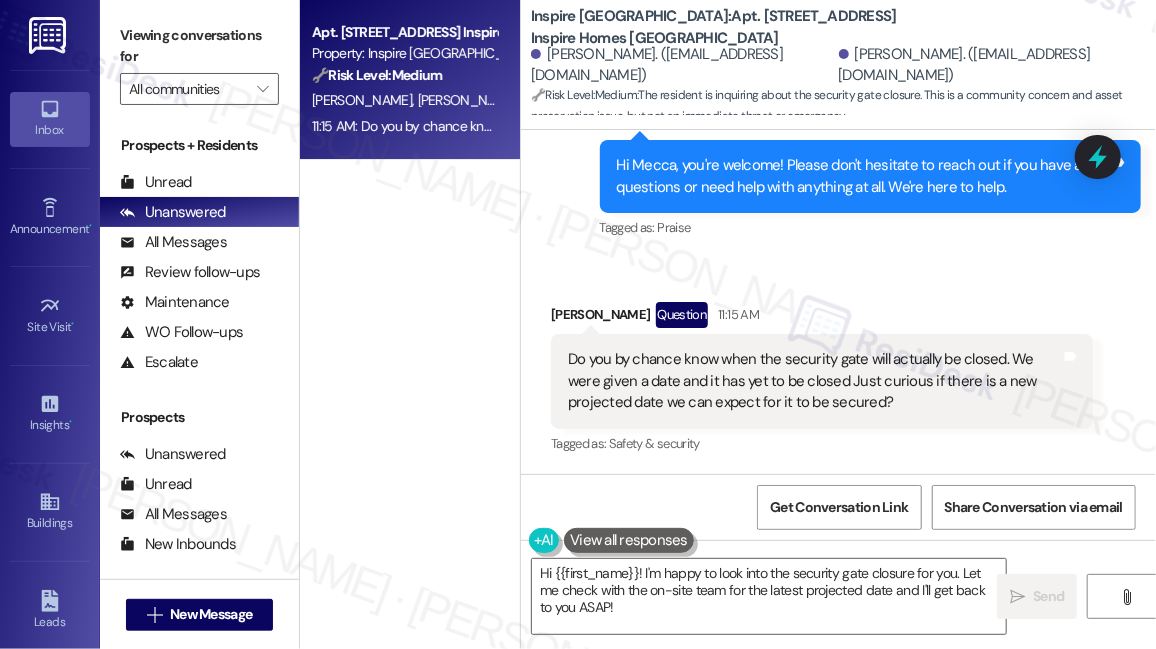 click on "Do you by chance know when the security gate will actually be closed. We were given a date and it has yet to be closed Just curious if there is a new projected date we can expect for it to be secured?" at bounding box center (814, 381) 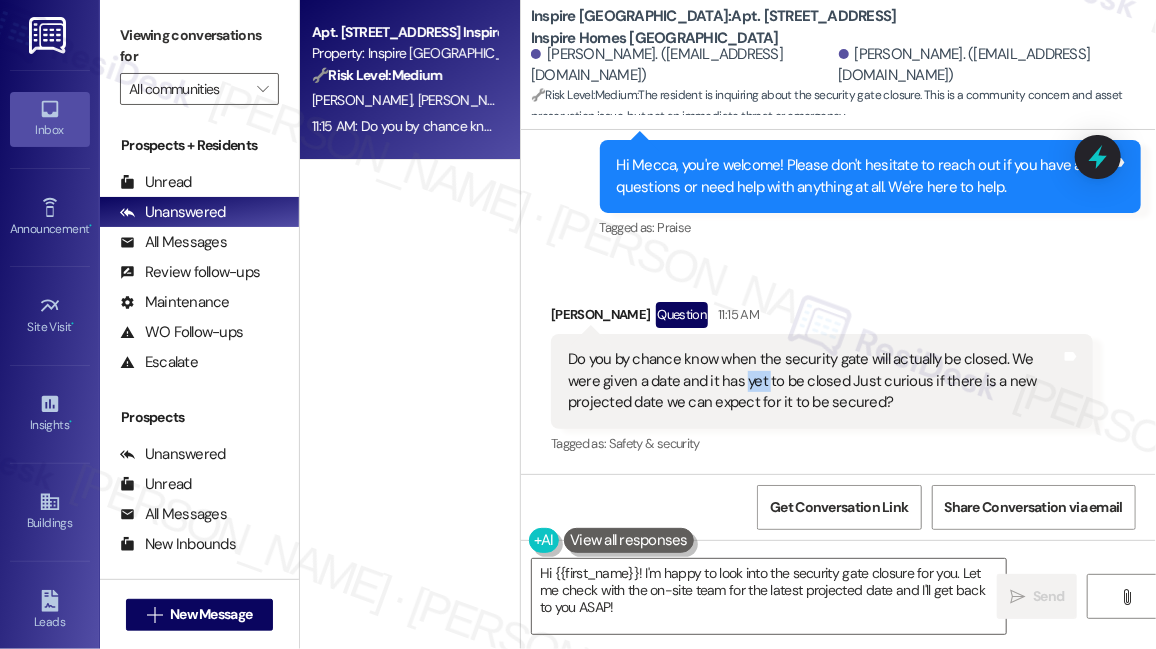 click on "Do you by chance know when the security gate will actually be closed. We were given a date and it has yet to be closed Just curious if there is a new projected date we can expect for it to be secured?" at bounding box center [814, 381] 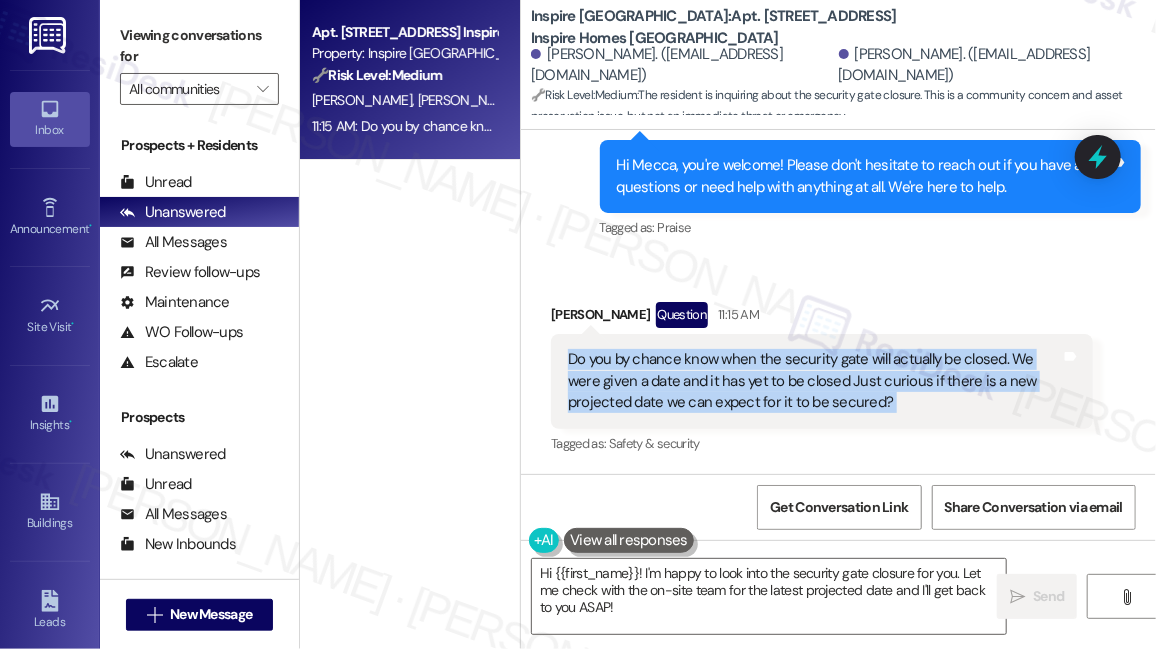 click on "Do you by chance know when the security gate will actually be closed. We were given a date and it has yet to be closed Just curious if there is a new projected date we can expect for it to be secured?" at bounding box center [814, 381] 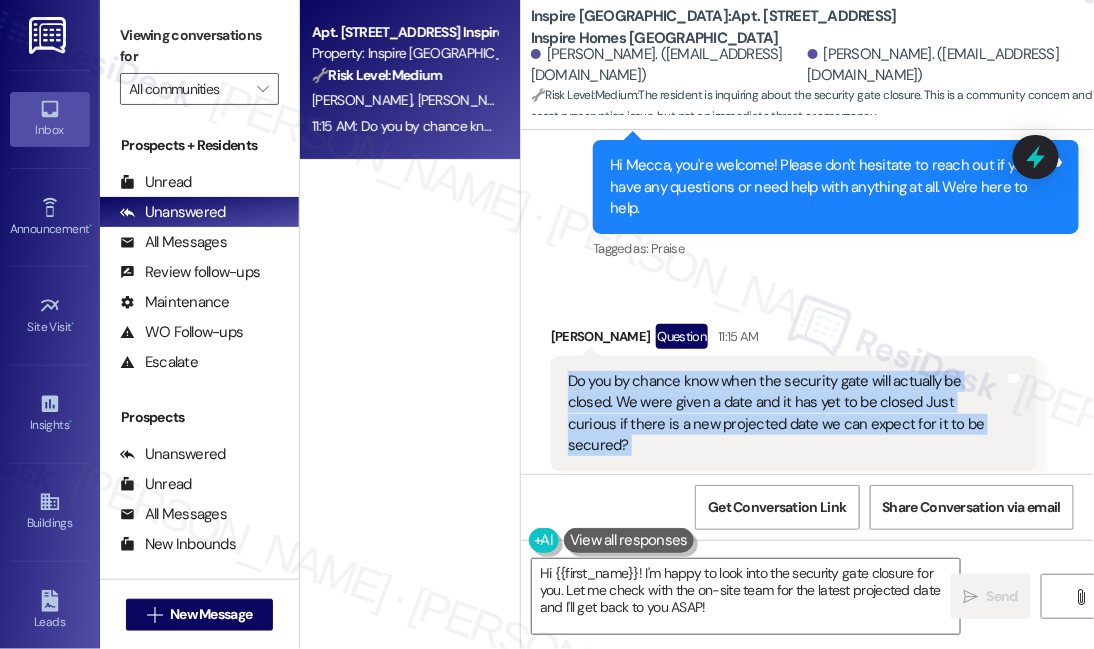 click on "Do you by chance know when the security gate will actually be closed. We were given a date and it has yet to be closed Just curious if there is a new projected date we can expect for it to be secured?" at bounding box center [786, 414] 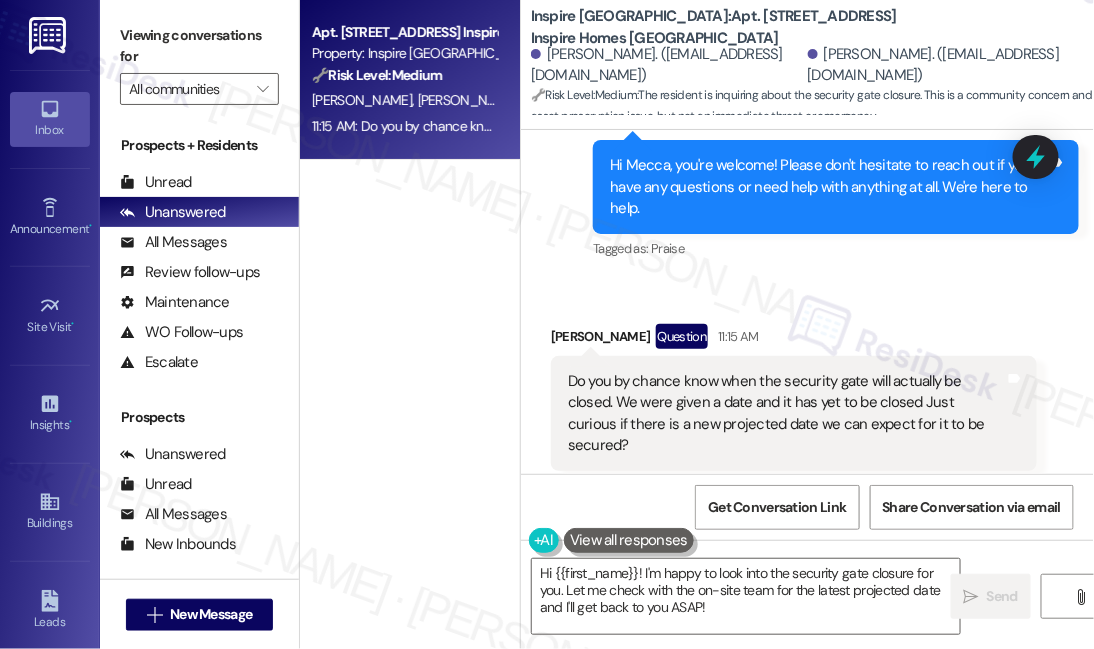 click on "Do you by chance know when the security gate will actually be closed. We were given a date and it has yet to be closed Just curious if there is a new projected date we can expect for it to be secured?" at bounding box center (786, 414) 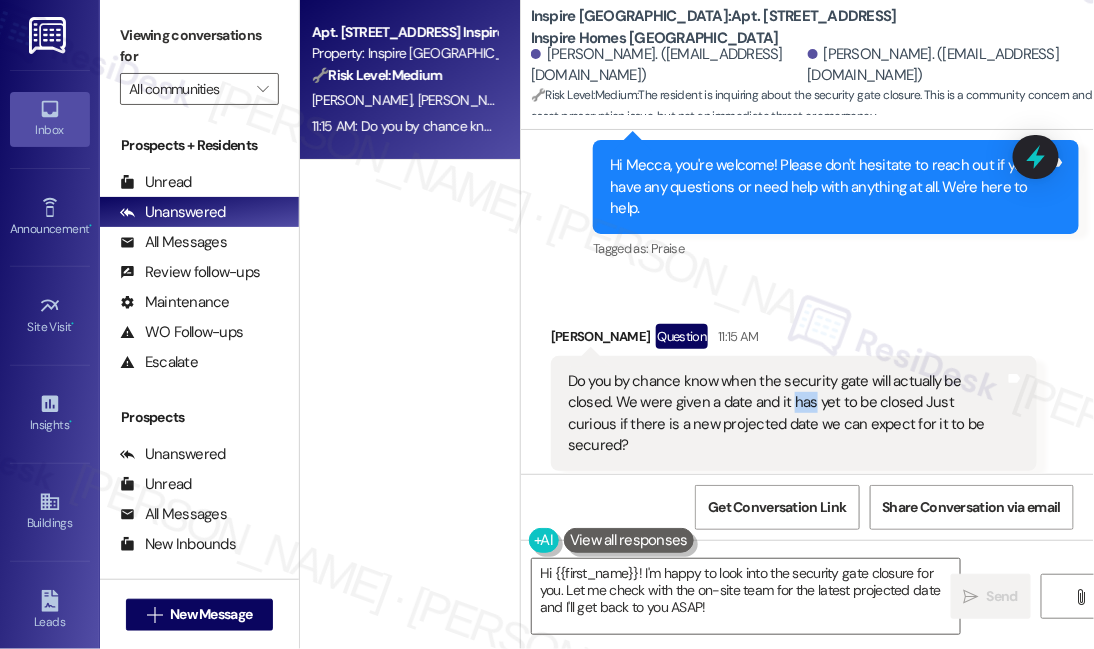 click on "Do you by chance know when the security gate will actually be closed. We were given a date and it has yet to be closed Just curious if there is a new projected date we can expect for it to be secured?" at bounding box center (786, 414) 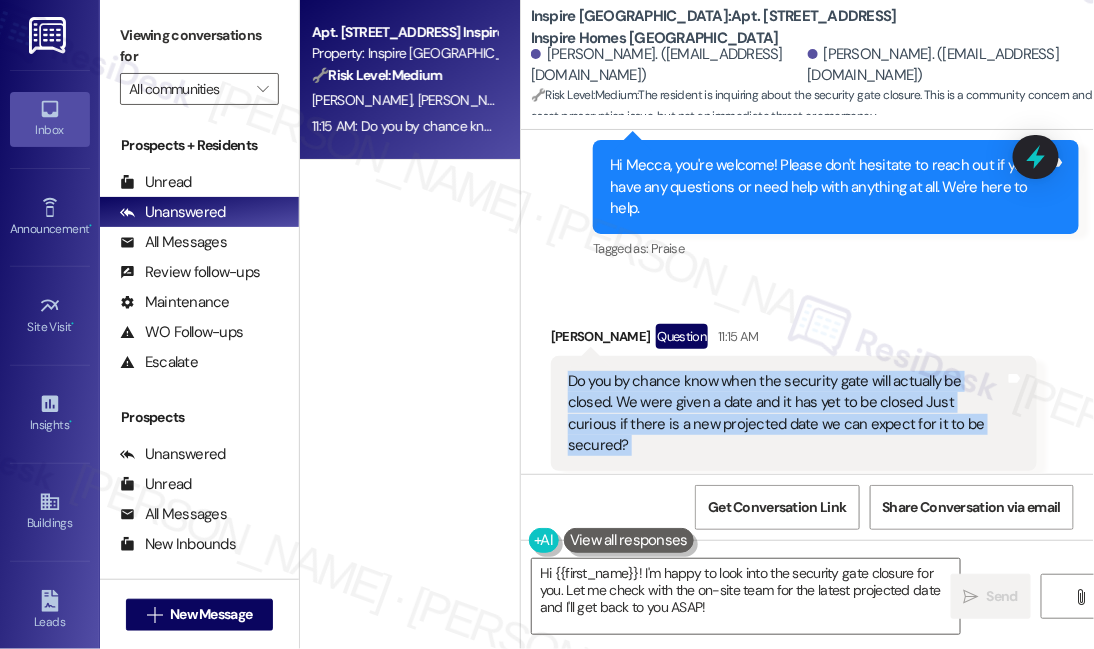 click on "Do you by chance know when the security gate will actually be closed. We were given a date and it has yet to be closed Just curious if there is a new projected date we can expect for it to be secured?" at bounding box center [786, 414] 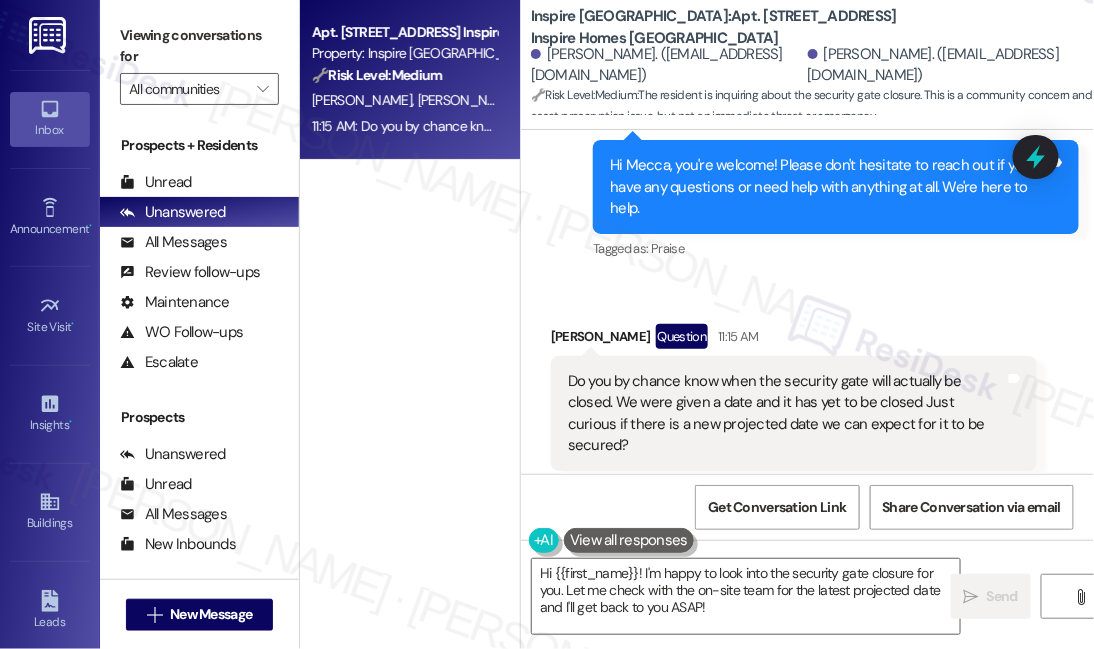 click on "[PERSON_NAME]. ([EMAIL_ADDRESS][DOMAIN_NAME])" at bounding box center [667, 65] 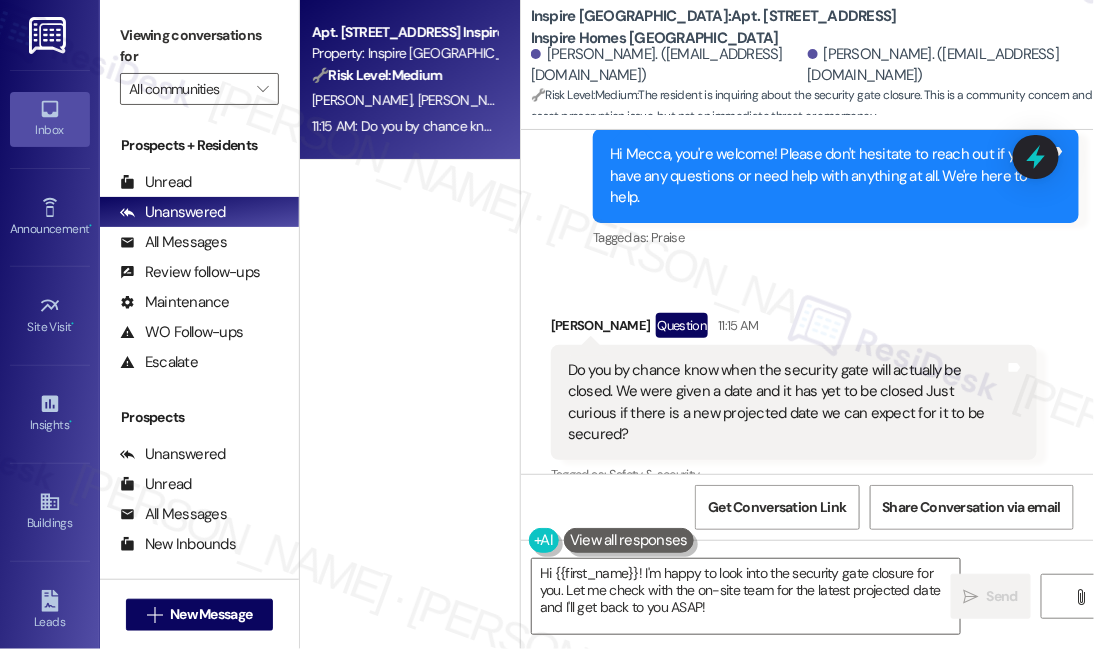 scroll, scrollTop: 907, scrollLeft: 0, axis: vertical 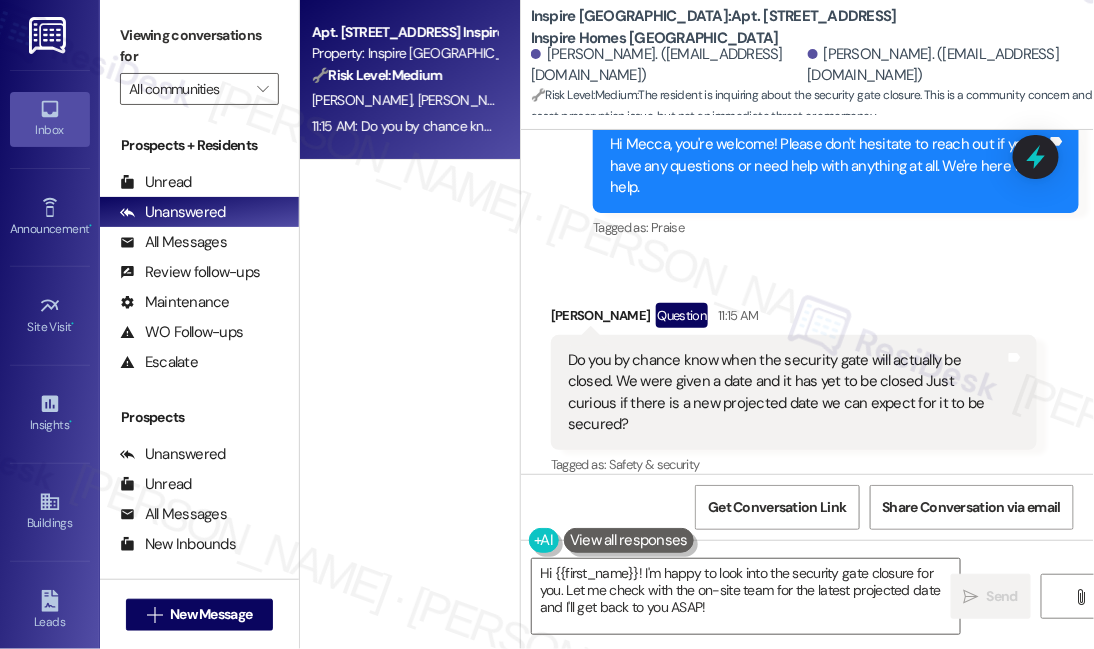 click on "Do you by chance know when the security gate will actually be closed. We were given a date and it has yet to be closed Just curious if there is a new projected date we can expect for it to be secured?" at bounding box center (786, 393) 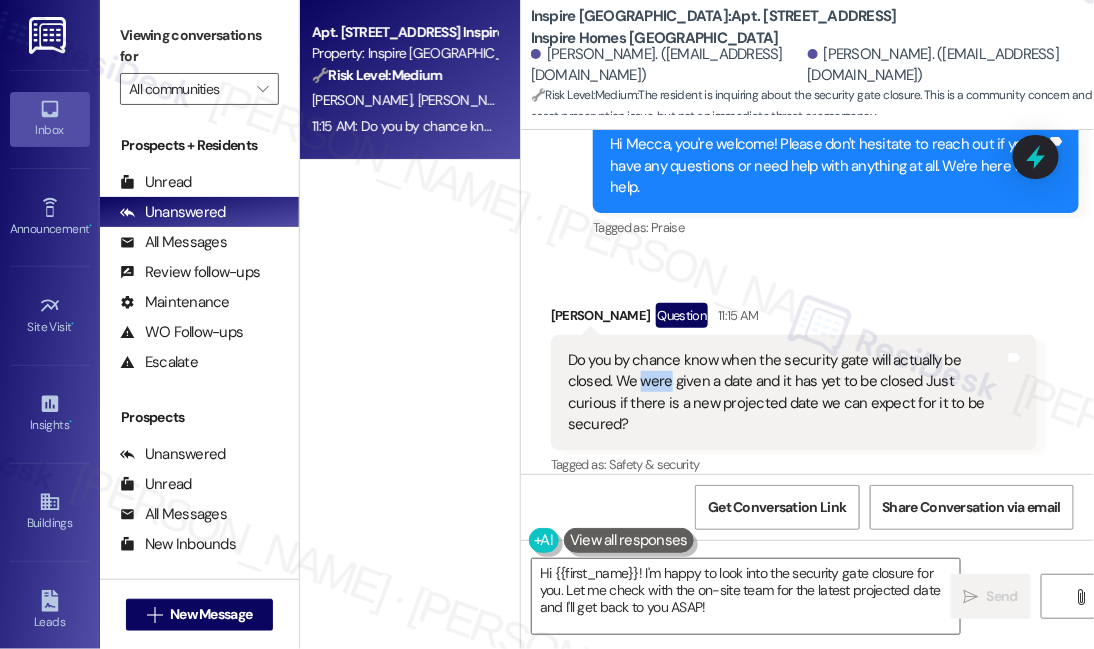 click on "Do you by chance know when the security gate will actually be closed. We were given a date and it has yet to be closed Just curious if there is a new projected date we can expect for it to be secured?" at bounding box center (786, 393) 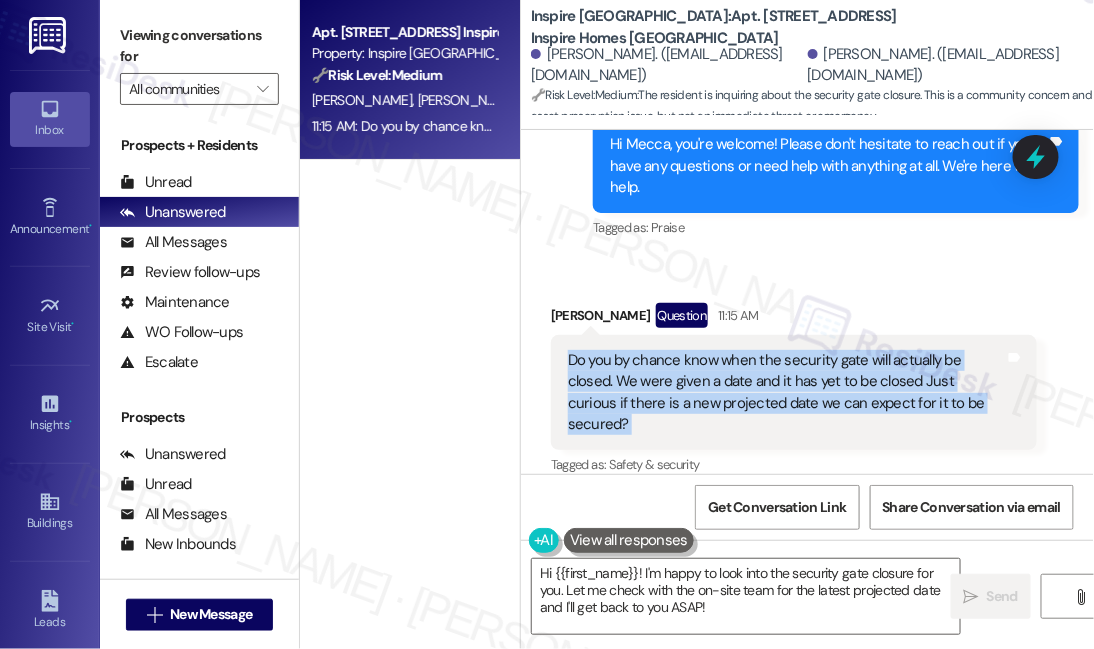 click on "Do you by chance know when the security gate will actually be closed. We were given a date and it has yet to be closed Just curious if there is a new projected date we can expect for it to be secured?" at bounding box center [786, 393] 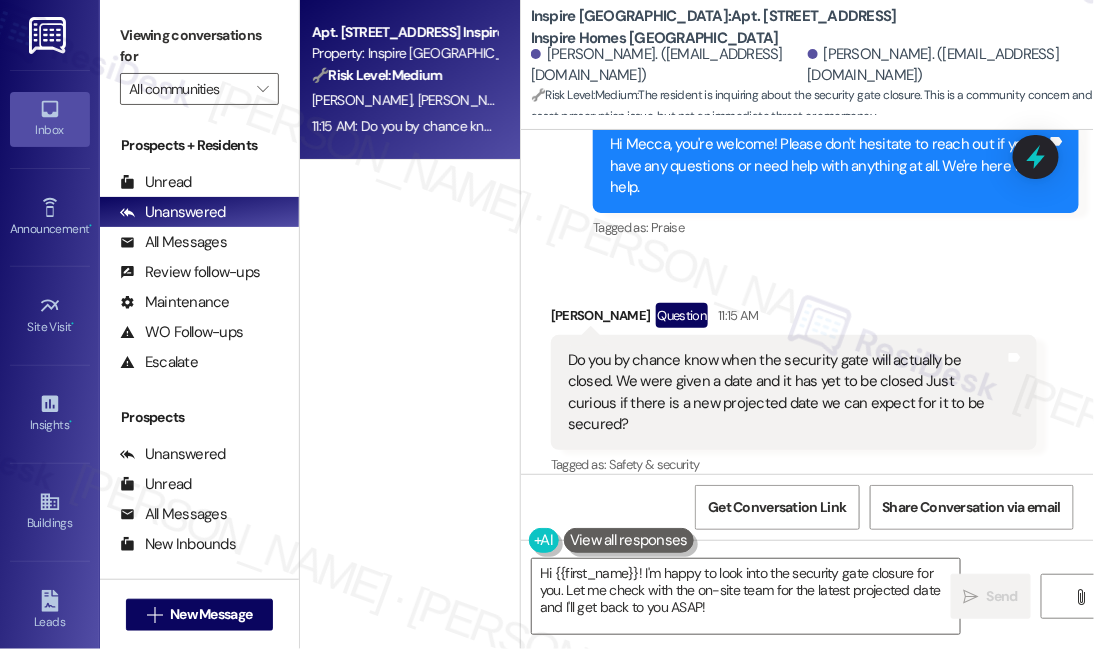 click on "Viewing conversations for" at bounding box center [199, 46] 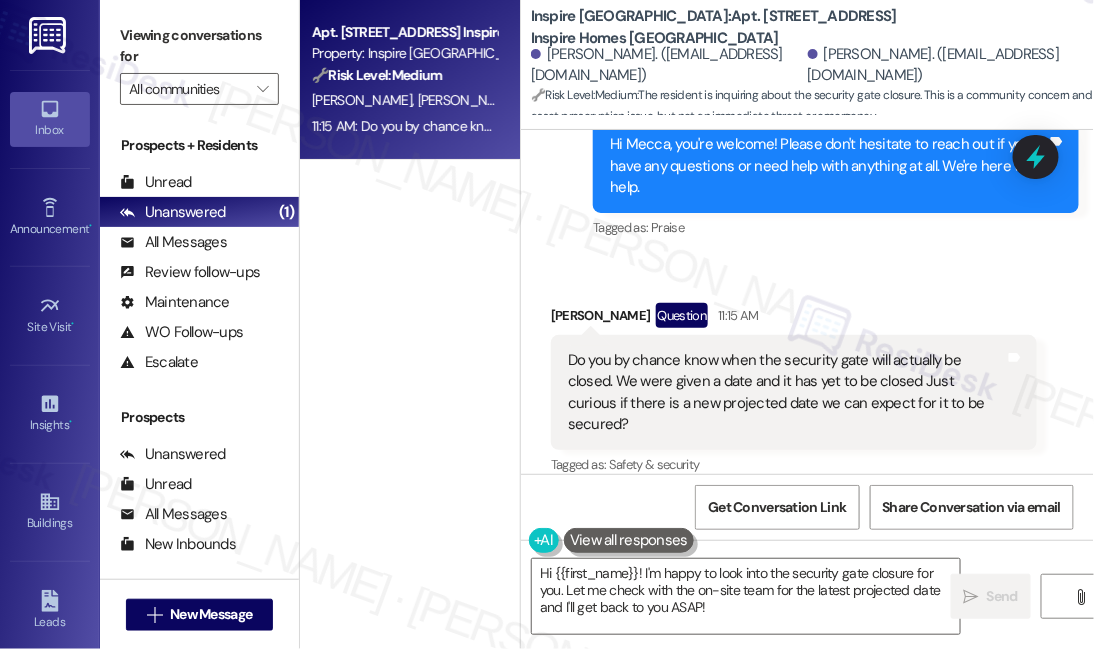 click on "Do you by chance know when the security gate will actually be closed. We were given a date and it has yet to be closed Just curious if there is a new projected date we can expect for it to be secured? Tags and notes" at bounding box center (794, 393) 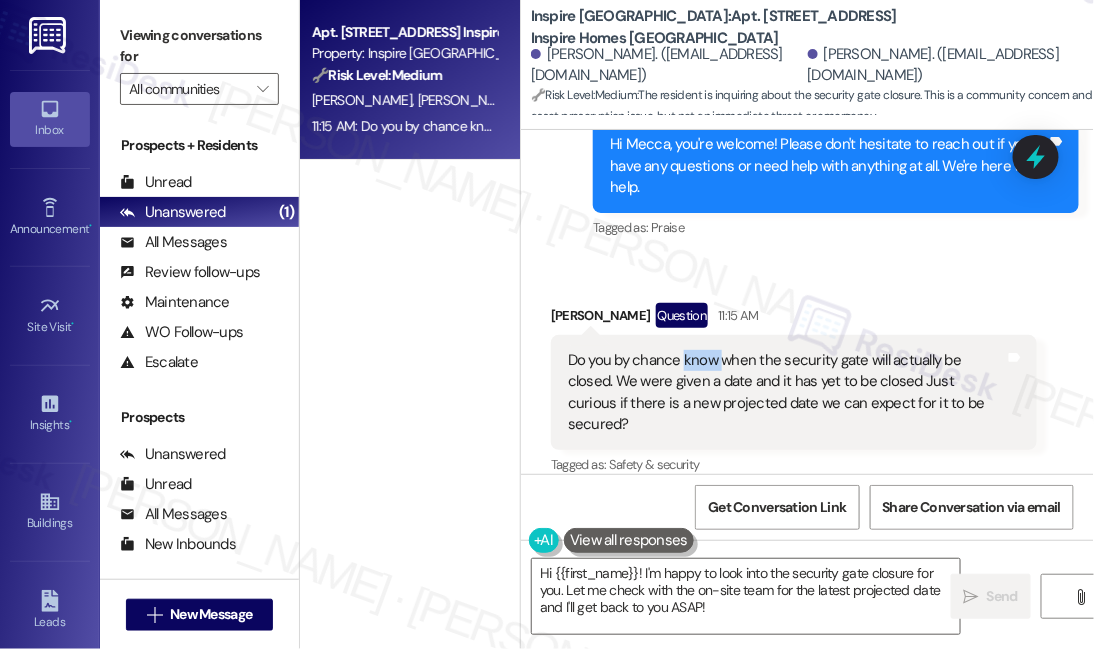 click on "Do you by chance know when the security gate will actually be closed. We were given a date and it has yet to be closed Just curious if there is a new projected date we can expect for it to be secured? Tags and notes" at bounding box center [794, 393] 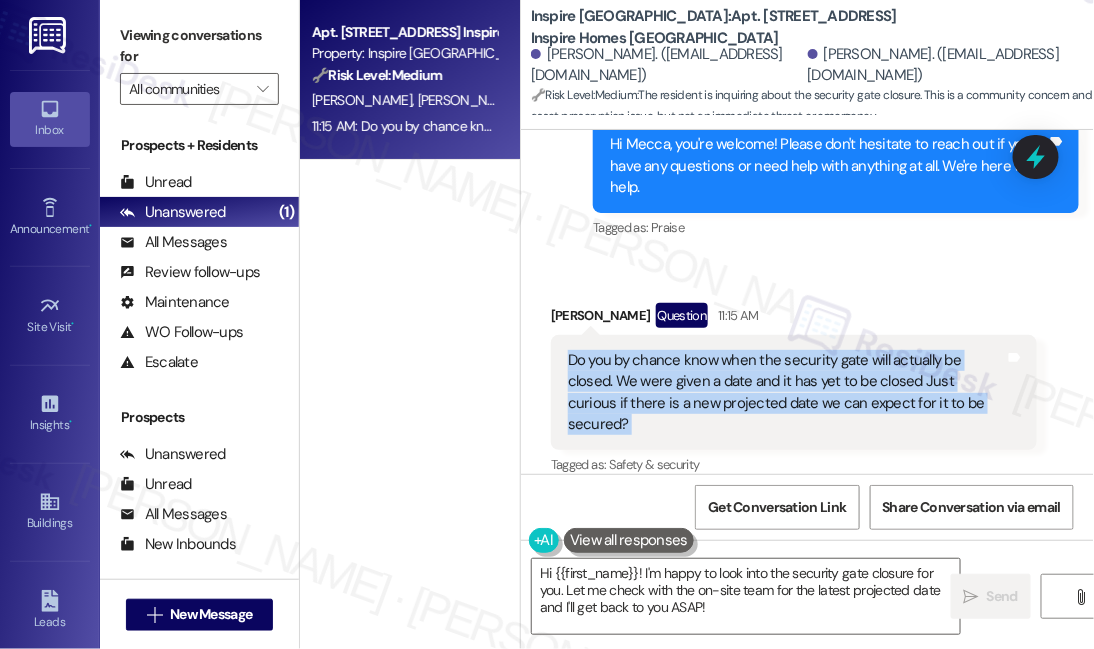 click on "Do you by chance know when the security gate will actually be closed. We were given a date and it has yet to be closed Just curious if there is a new projected date we can expect for it to be secured? Tags and notes" at bounding box center [794, 393] 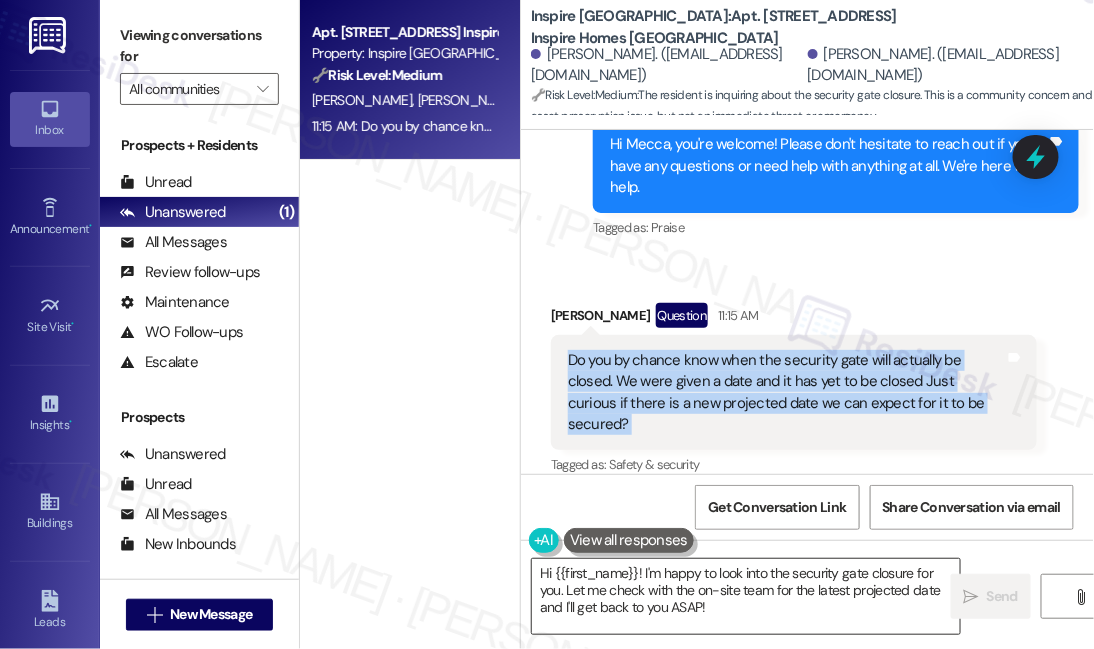 click on "Hi {{first_name}}! I'm happy to look into the security gate closure for you. Let me check with the on-site team for the latest projected date and I'll get back to you ASAP!" at bounding box center (746, 596) 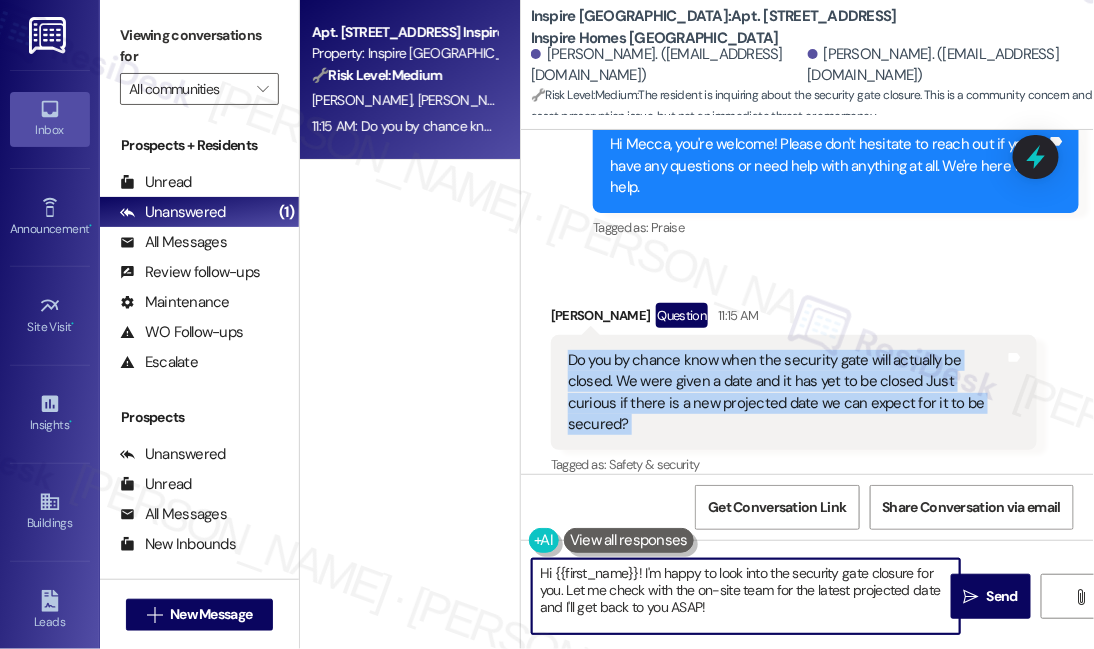 click on "Hi {{first_name}}! I'm happy to look into the security gate closure for you. Let me check with the on-site team for the latest projected date and I'll get back to you ASAP!" at bounding box center (746, 596) 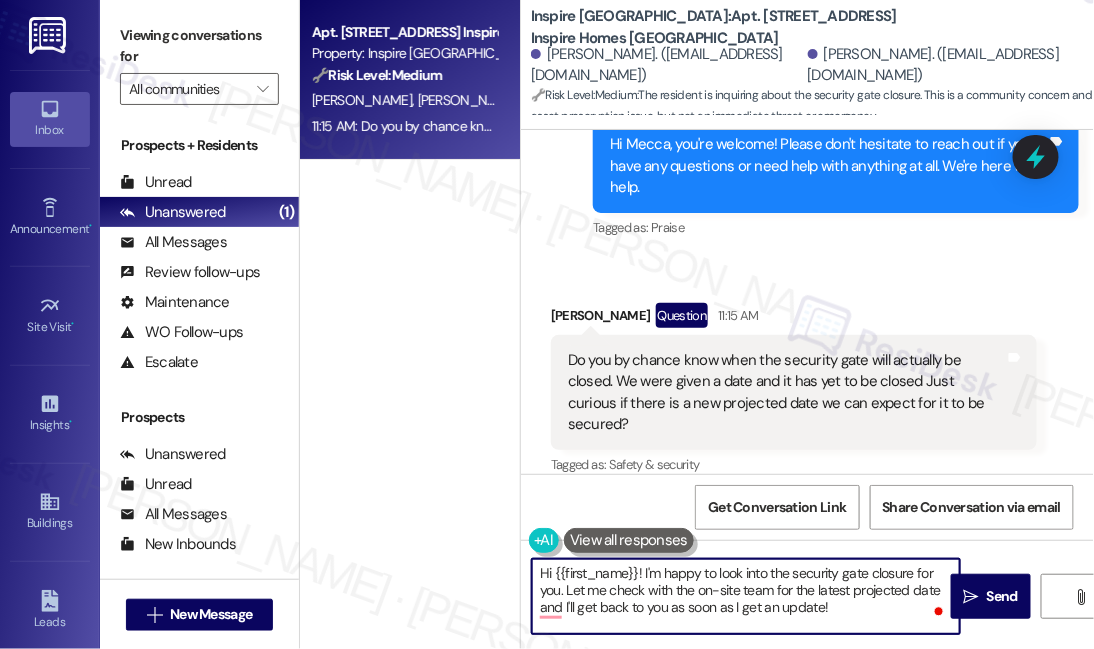 click on "Hi {{first_name}}! I'm happy to look into the security gate closure for you. Let me check with the on-site team for the latest projected date and I'll get back to you as soon as I get an update!" at bounding box center (746, 596) 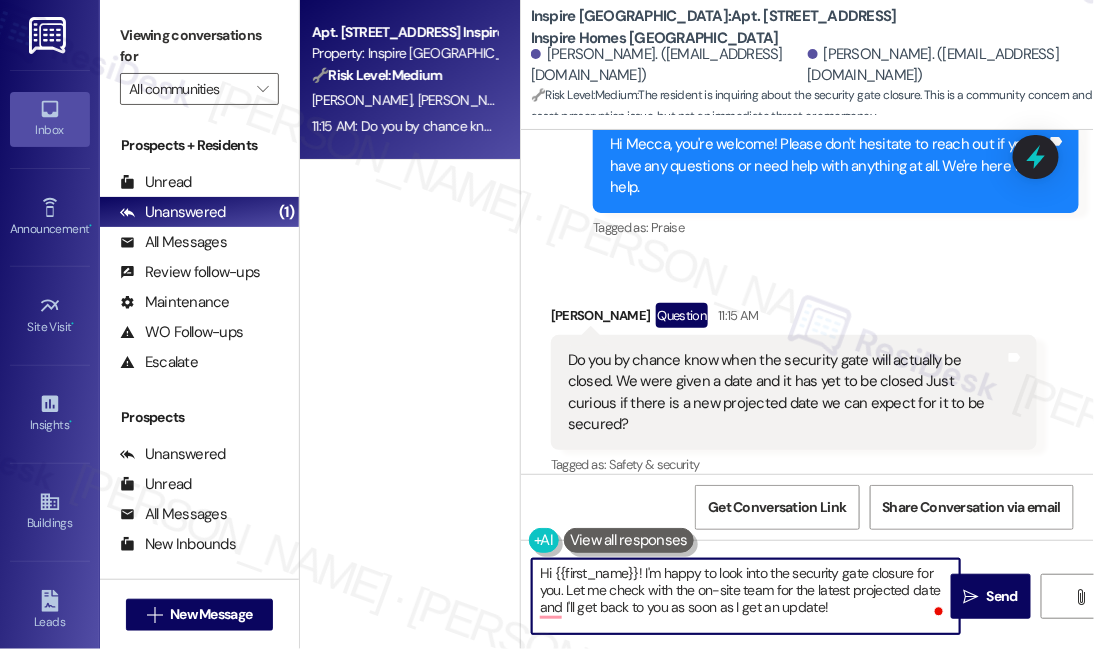 click on "Hi {{first_name}}! I'm happy to look into the security gate closure for you. Let me check with the on-site team for the latest projected date and I'll get back to you as soon as I get an update!" at bounding box center (746, 596) 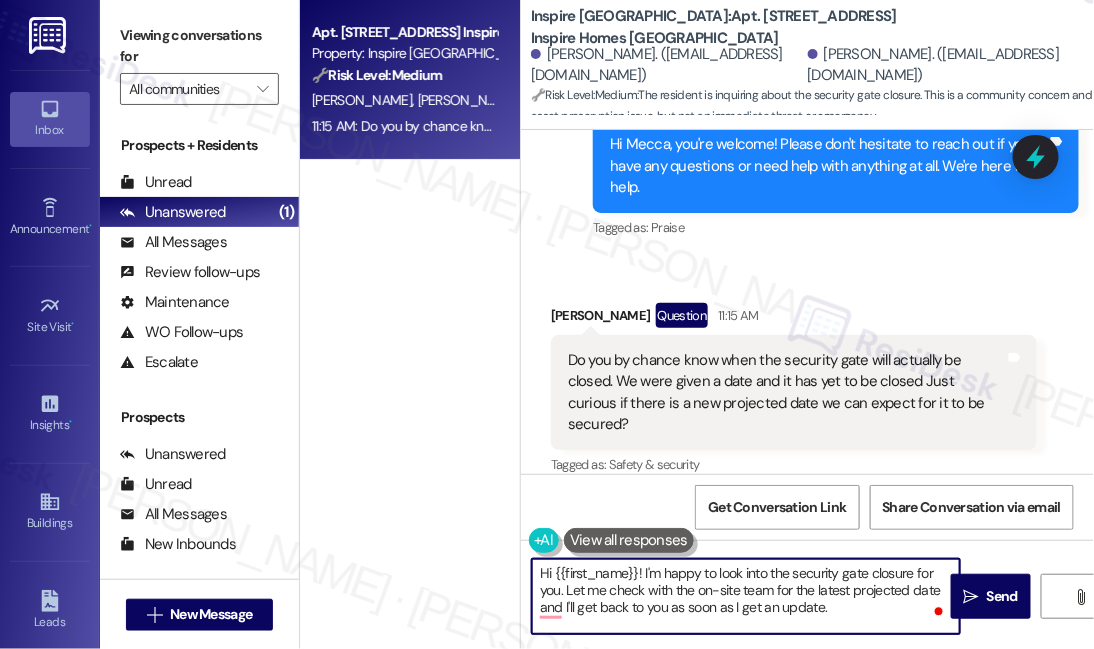 click on "Hi {{first_name}}! I'm happy to look into the security gate closure for you. Let me check with the on-site team for the latest projected date and I'll get back to you as soon as I get an update." at bounding box center (746, 596) 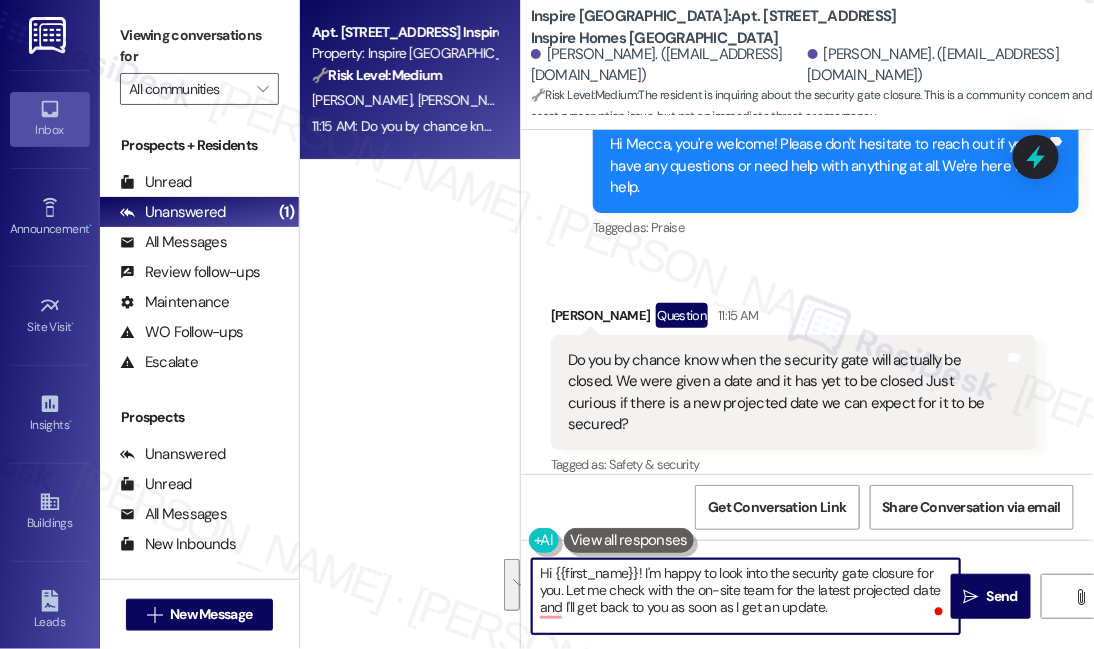 click on "Hi {{first_name}}! I'm happy to look into the security gate closure for you. Let me check with the on-site team for the latest projected date and I'll get back to you as soon as I get an update." at bounding box center (746, 596) 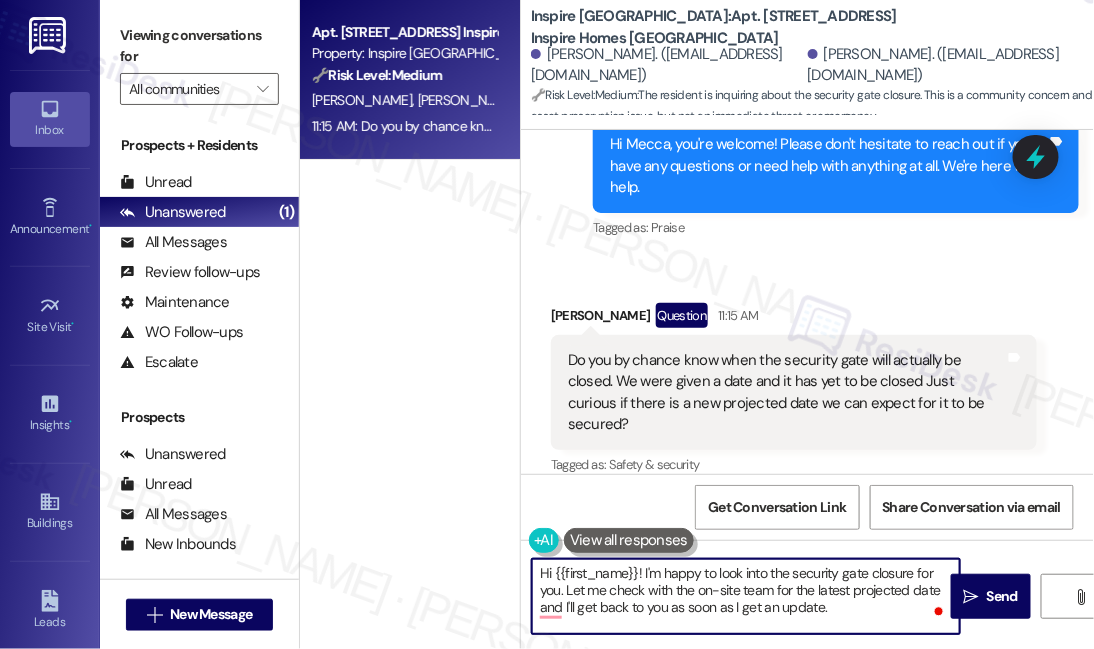 drag, startPoint x: 604, startPoint y: 591, endPoint x: 796, endPoint y: 590, distance: 192.00261 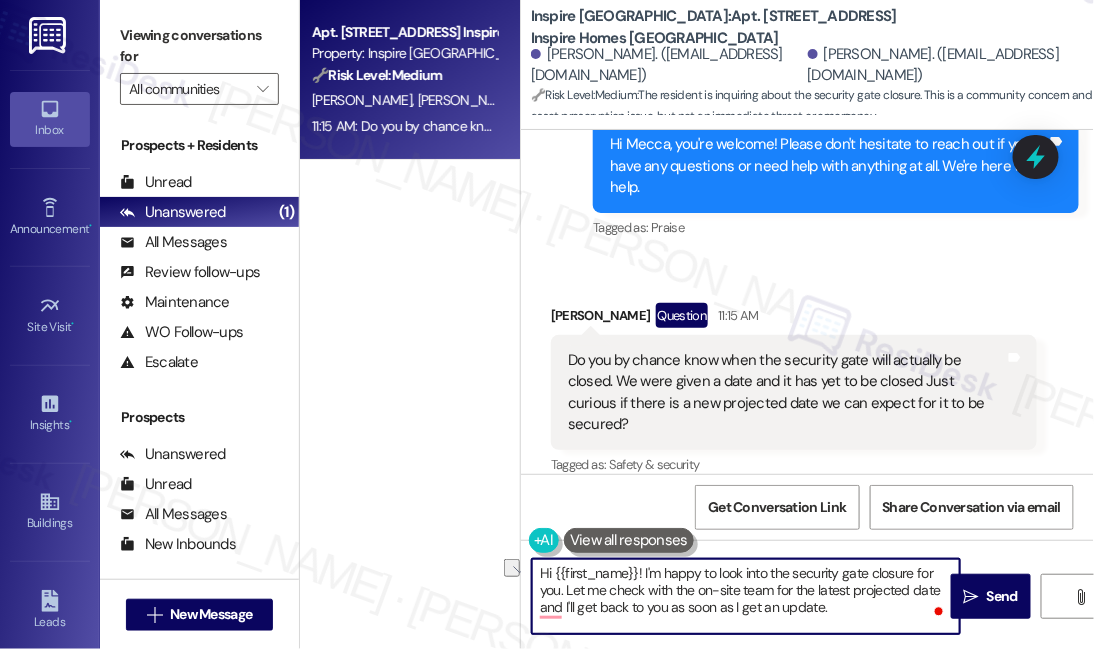 click on "Hi {{first_name}}! I'm happy to look into the security gate closure for you. Let me check with the on-site team for the latest projected date and I'll get back to you as soon as I get an update." at bounding box center (746, 596) 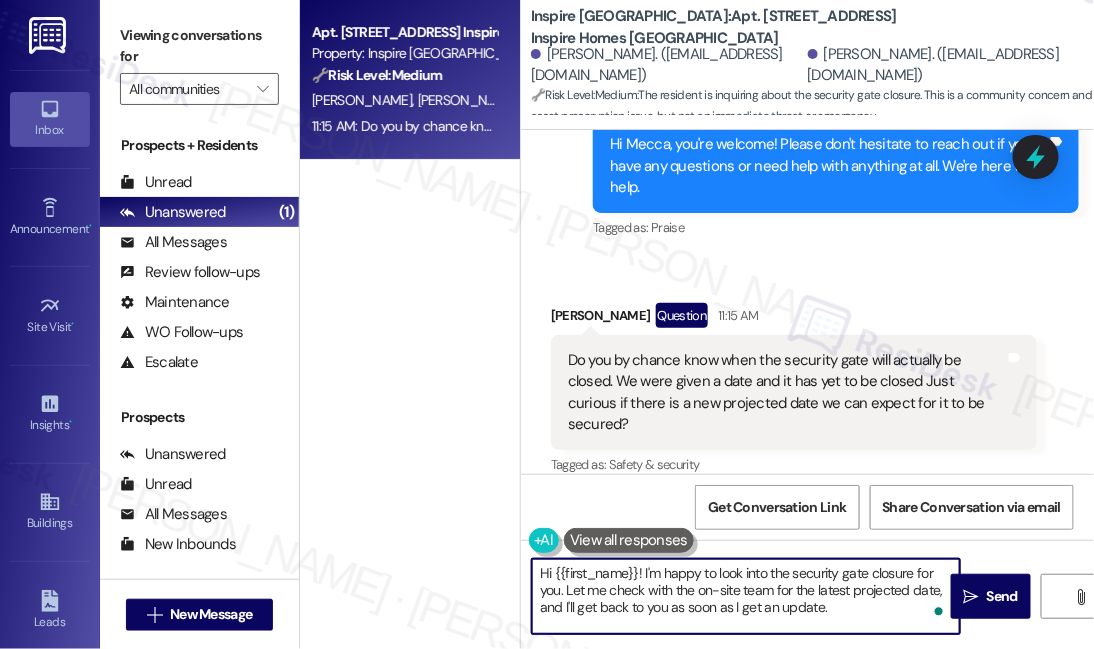 click on "Hi {{first_name}}! I'm happy to look into the security gate closure for you. Let me check with the on-site team for the latest projected date, and I'll get back to you as soon as I get an update." at bounding box center (746, 596) 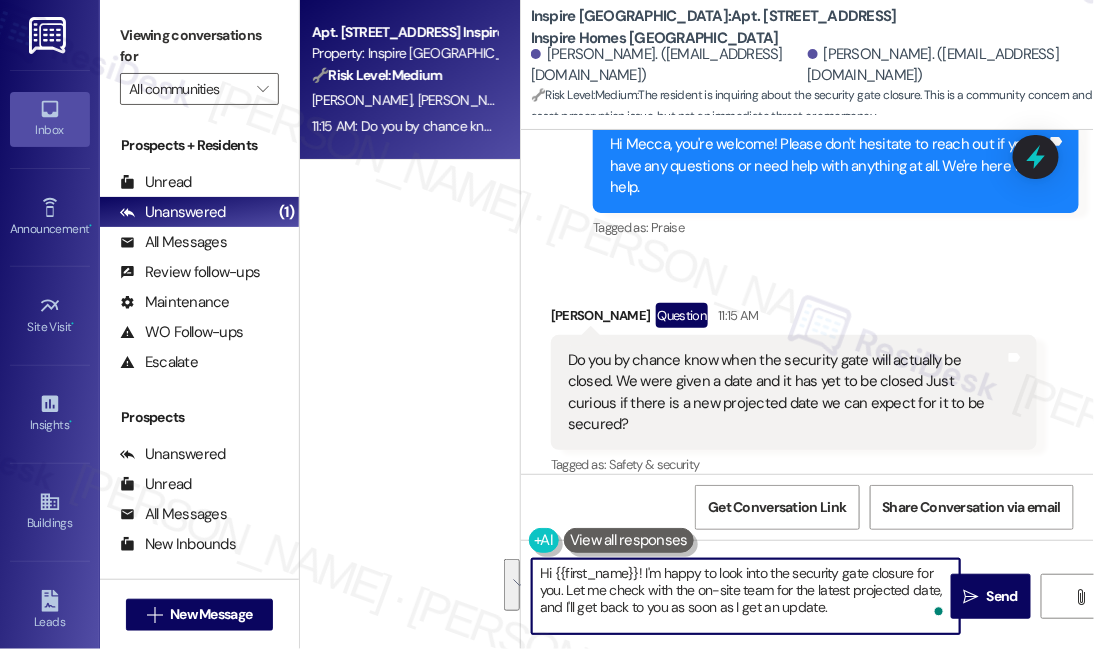 click on "Hi {{first_name}}! I'm happy to look into the security gate closure for you. Let me check with the on-site team for the latest projected date, and I'll get back to you as soon as I get an update." at bounding box center [746, 596] 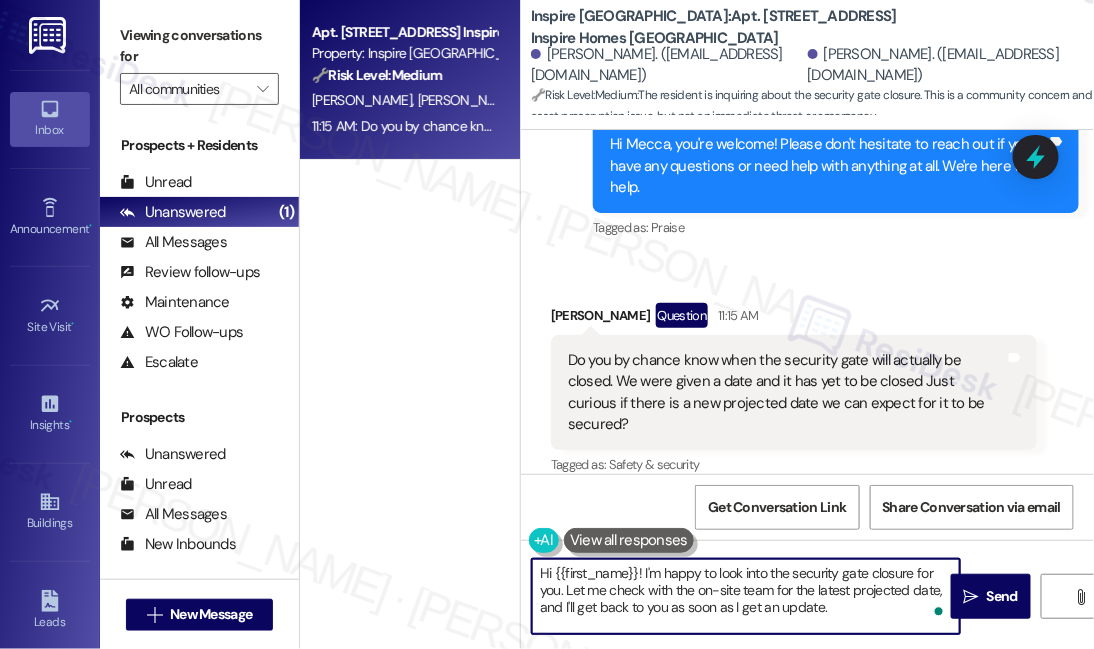 click on "Hi {{first_name}}! I'm happy to look into the security gate closure for you. Let me check with the on-site team for the latest projected date, and I'll get back to you as soon as I get an update." at bounding box center (746, 596) 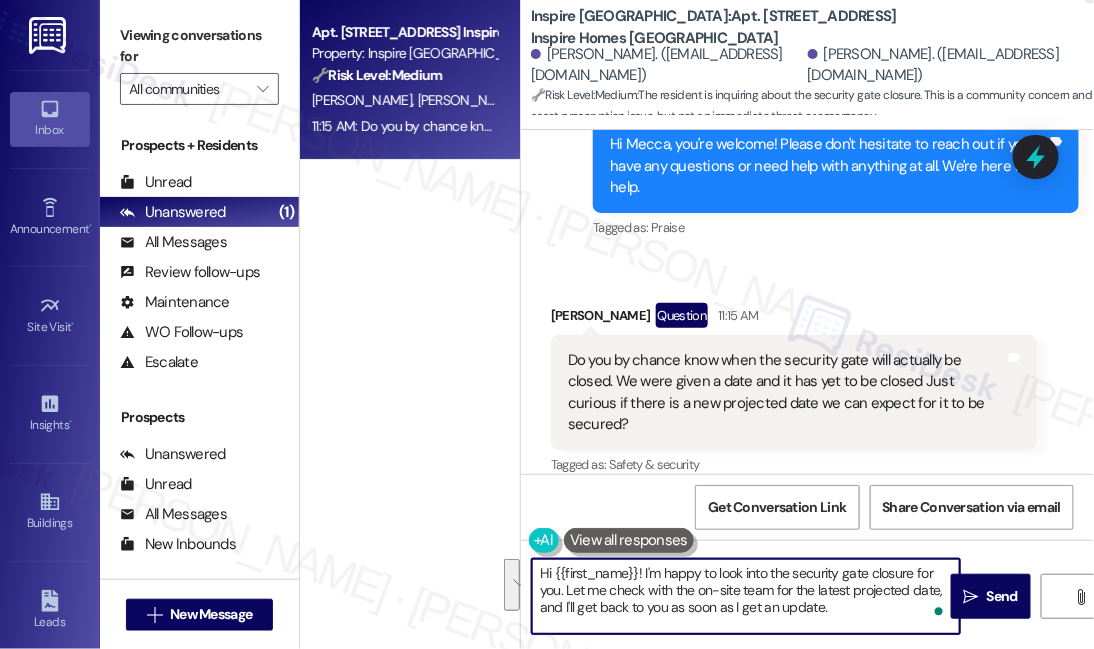click on "Hi {{first_name}}! I'm happy to look into the security gate closure for you. Let me check with the on-site team for the latest projected date, and I'll get back to you as soon as I get an update." at bounding box center (746, 596) 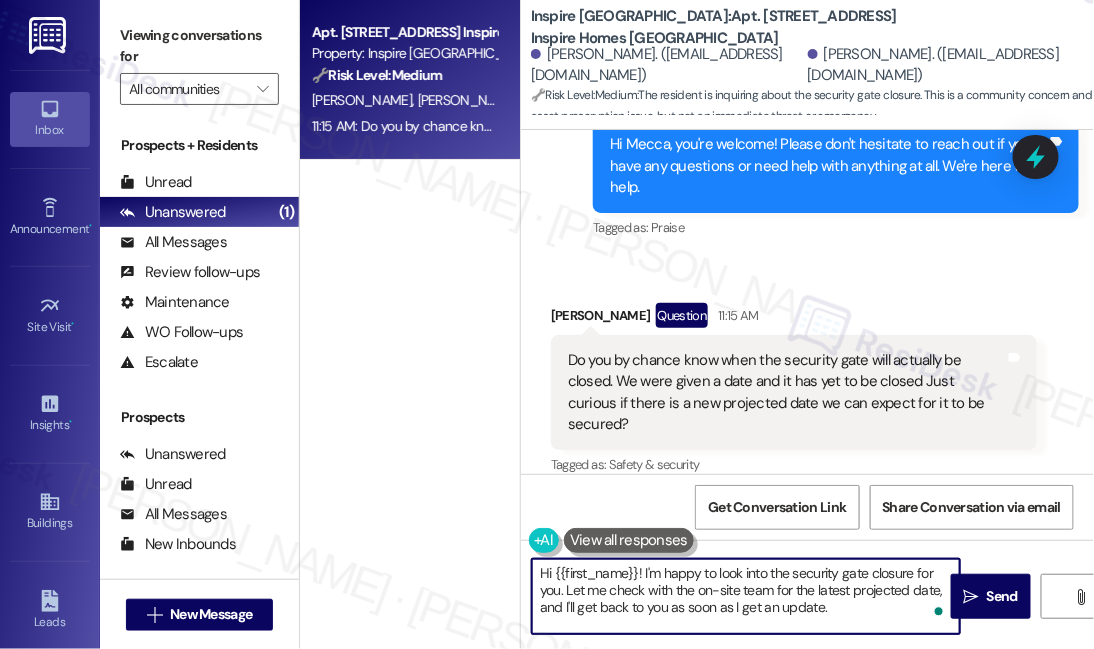 click on "Hi {{first_name}}! I'm happy to look into the security gate closure for you. Let me check with the on-site team for the latest projected date, and I'll get back to you as soon as I get an update." at bounding box center [746, 596] 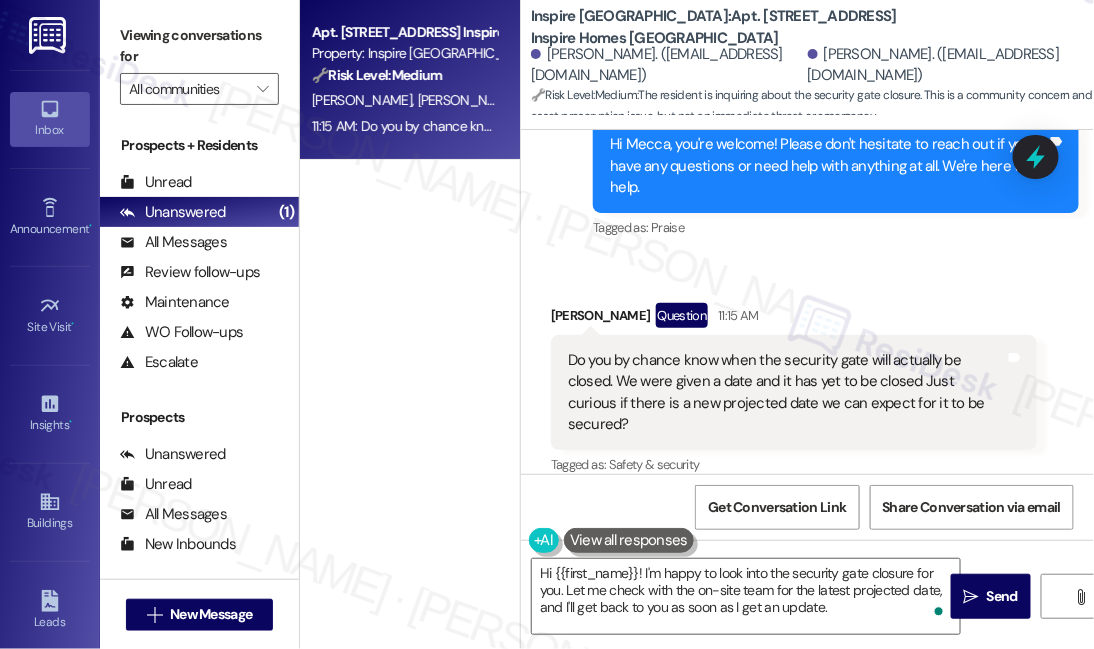 click on "Viewing conversations for" at bounding box center (199, 46) 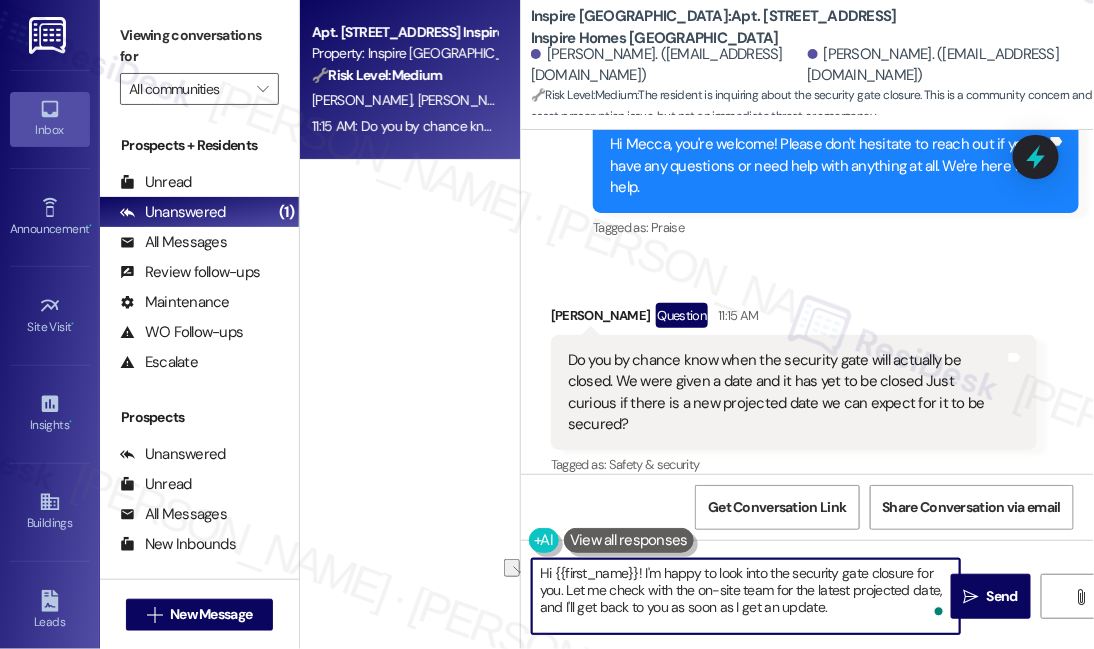 drag, startPoint x: 826, startPoint y: 613, endPoint x: 754, endPoint y: 610, distance: 72.06247 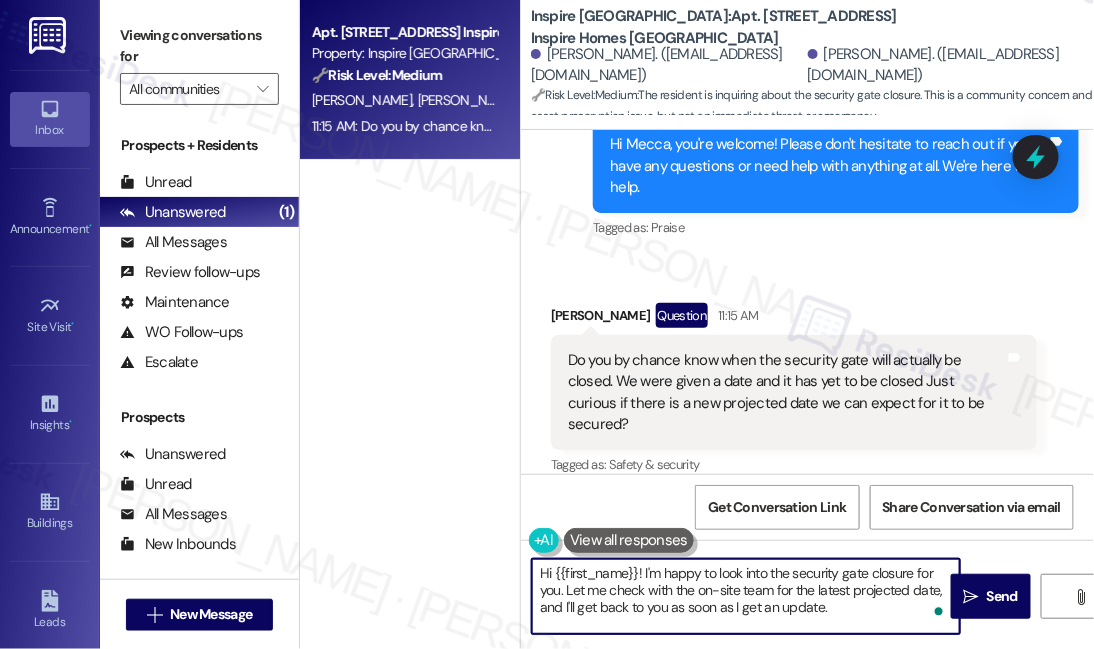 click on "Hi {{first_name}}! I'm happy to look into the security gate closure for you. Let me check with the on-site team for the latest projected date, and I'll get back to you as soon as I get an update." at bounding box center [746, 596] 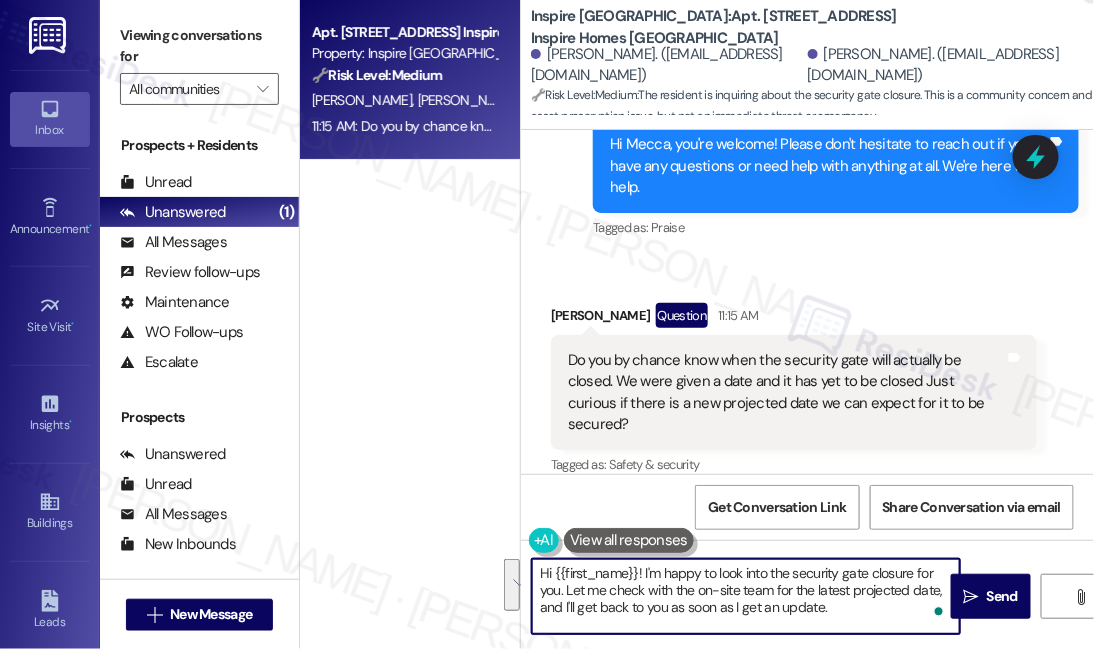 click on "Hi {{first_name}}! I'm happy to look into the security gate closure for you. Let me check with the on-site team for the latest projected date, and I'll get back to you as soon as I get an update." at bounding box center [746, 596] 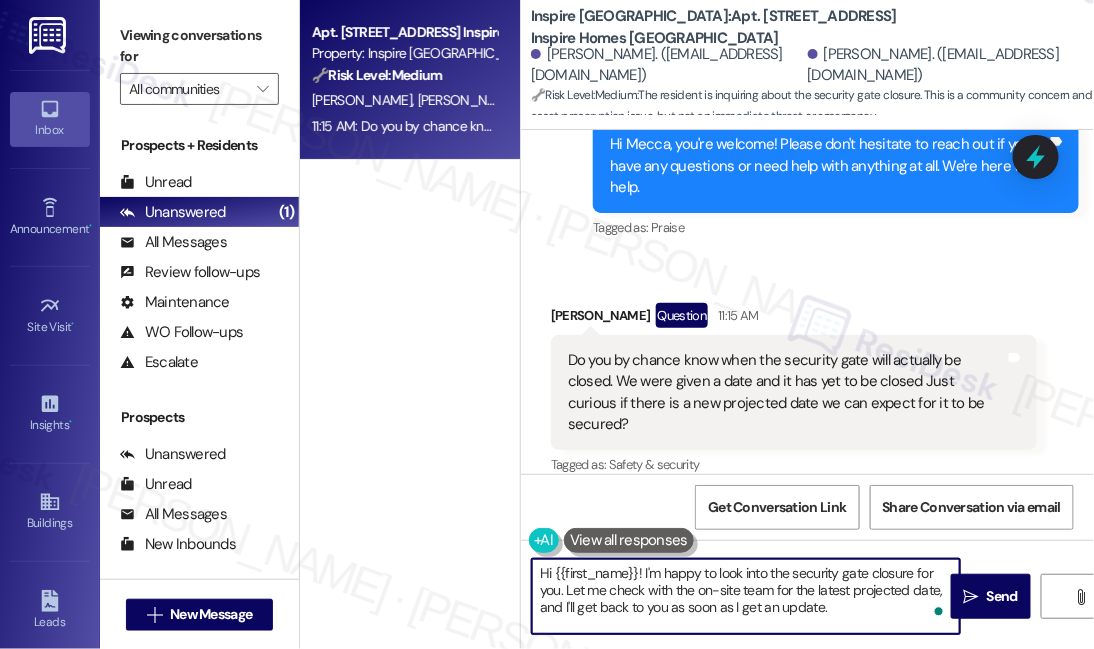 click on "Hi {{first_name}}! I'm happy to look into the security gate closure for you. Let me check with the on-site team for the latest projected date, and I'll get back to you as soon as I get an update." at bounding box center [746, 596] 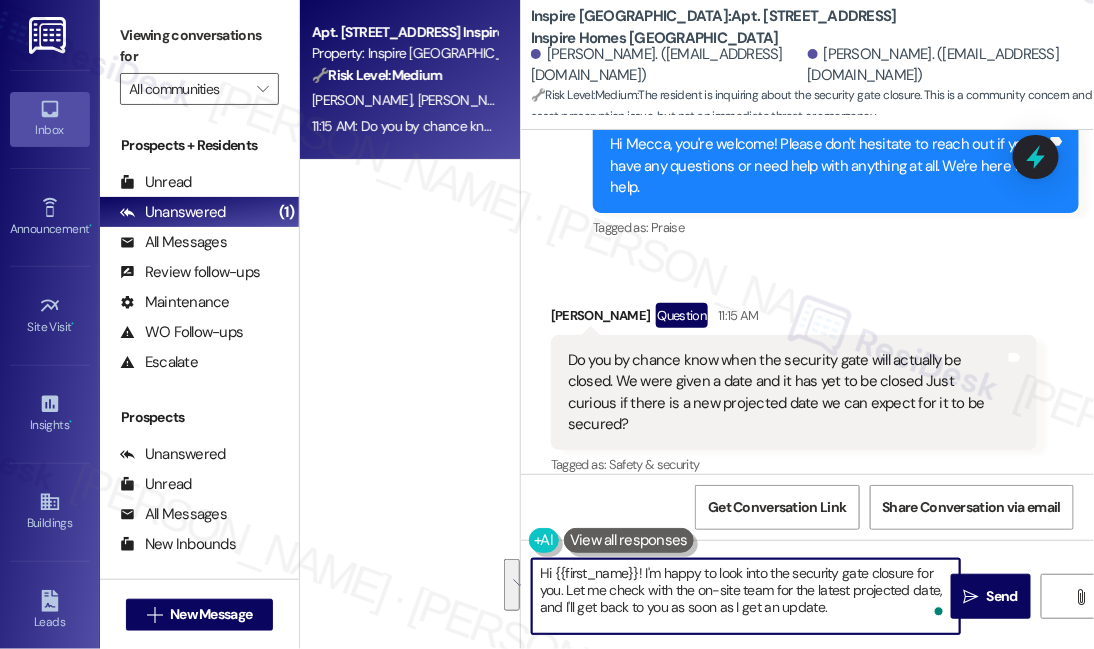 click on "Hi {{first_name}}! I'm happy to look into the security gate closure for you. Let me check with the on-site team for the latest projected date, and I'll get back to you as soon as I get an update." at bounding box center [746, 596] 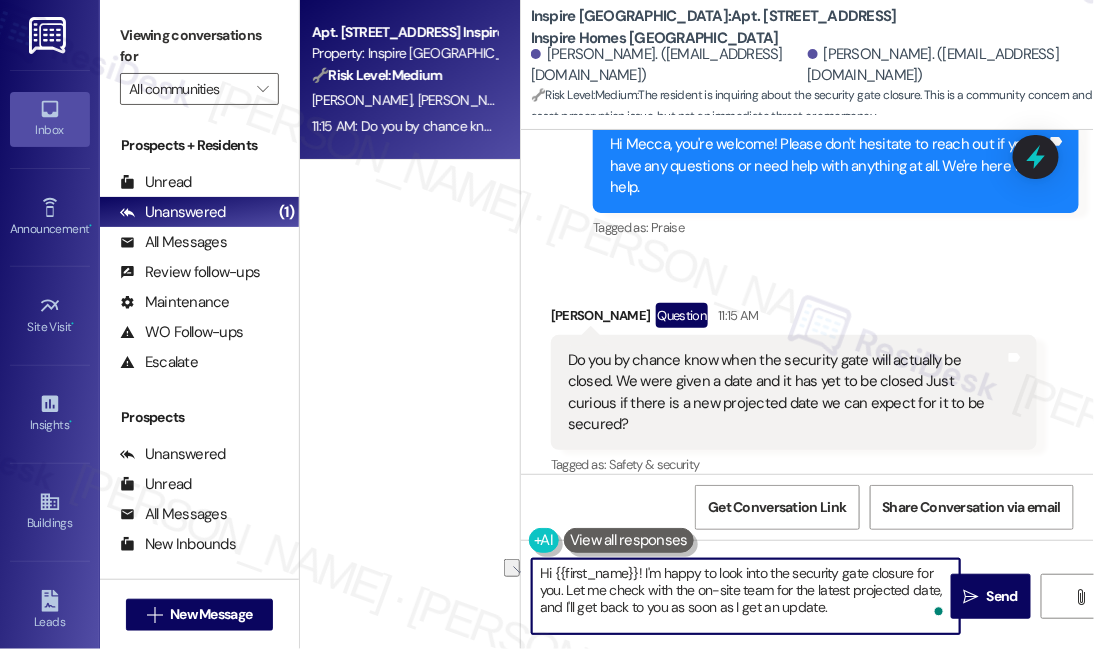 drag, startPoint x: 643, startPoint y: 569, endPoint x: 715, endPoint y: 568, distance: 72.00694 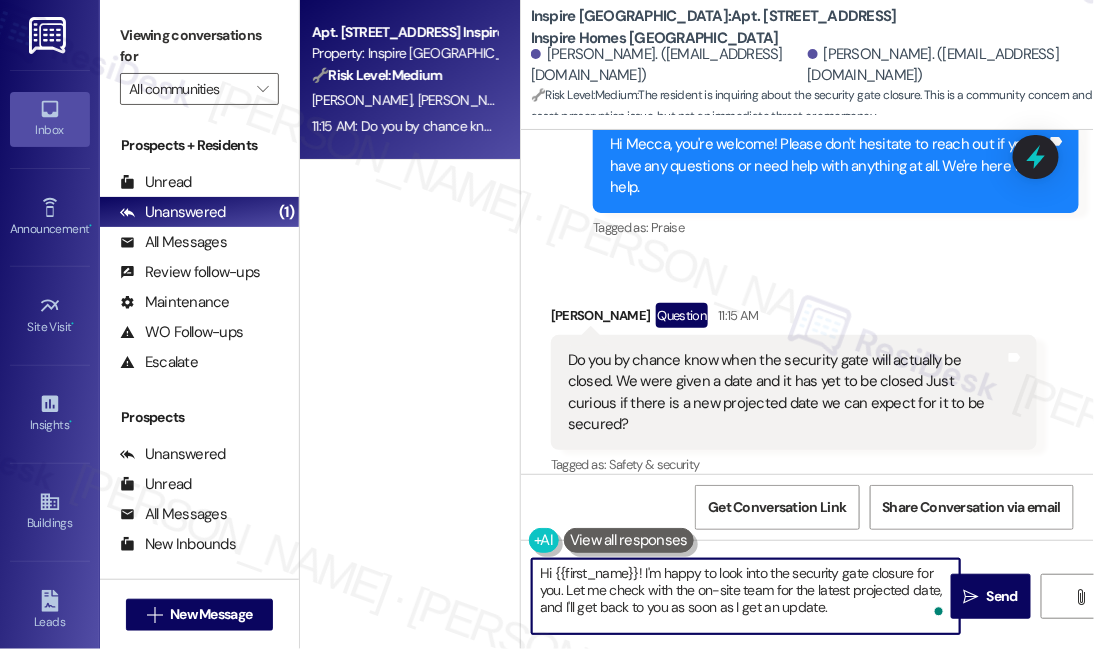 click on "Hi {{first_name}}! I'm happy to look into the security gate closure for you. Let me check with the on-site team for the latest projected date, and I'll get back to you as soon as I get an update." at bounding box center (746, 596) 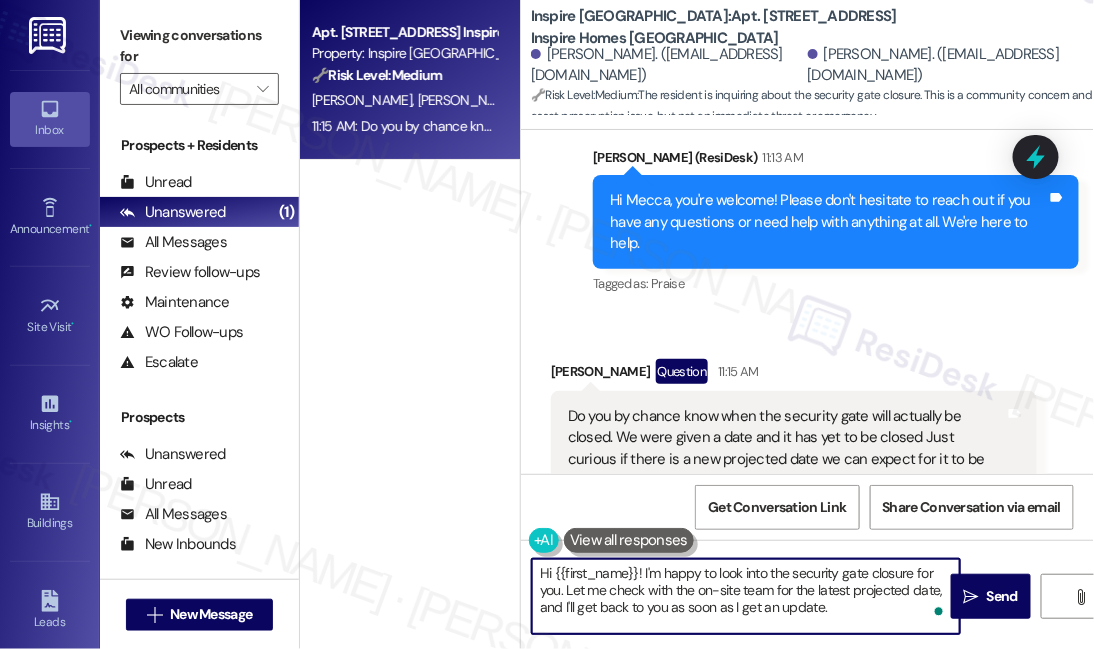 scroll, scrollTop: 907, scrollLeft: 0, axis: vertical 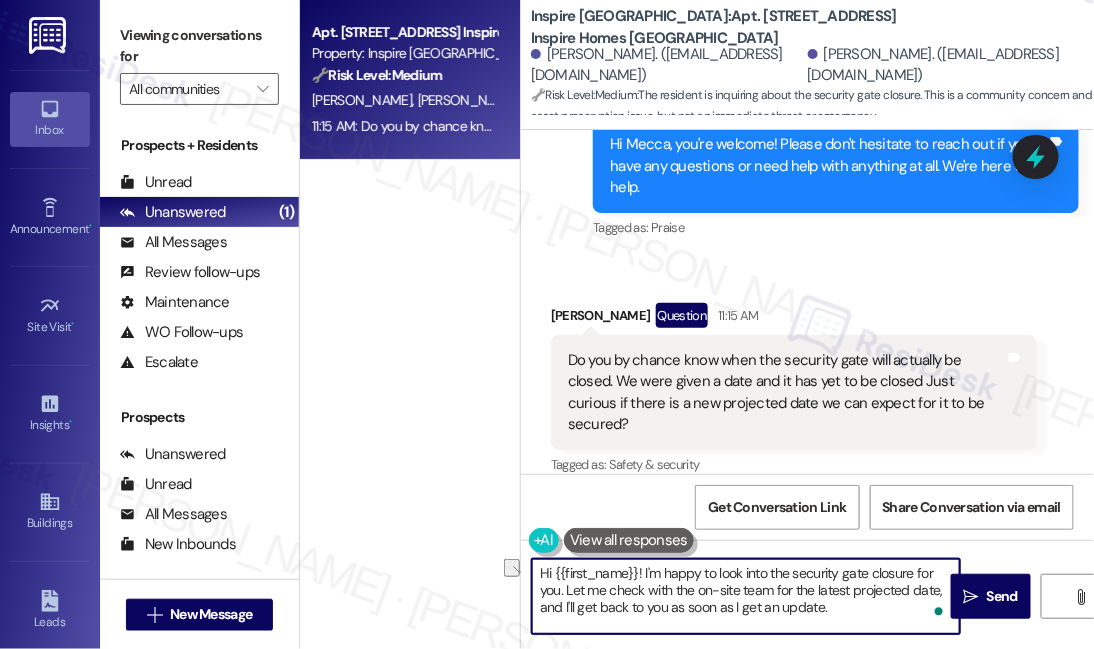 drag, startPoint x: 643, startPoint y: 571, endPoint x: 507, endPoint y: 563, distance: 136.23509 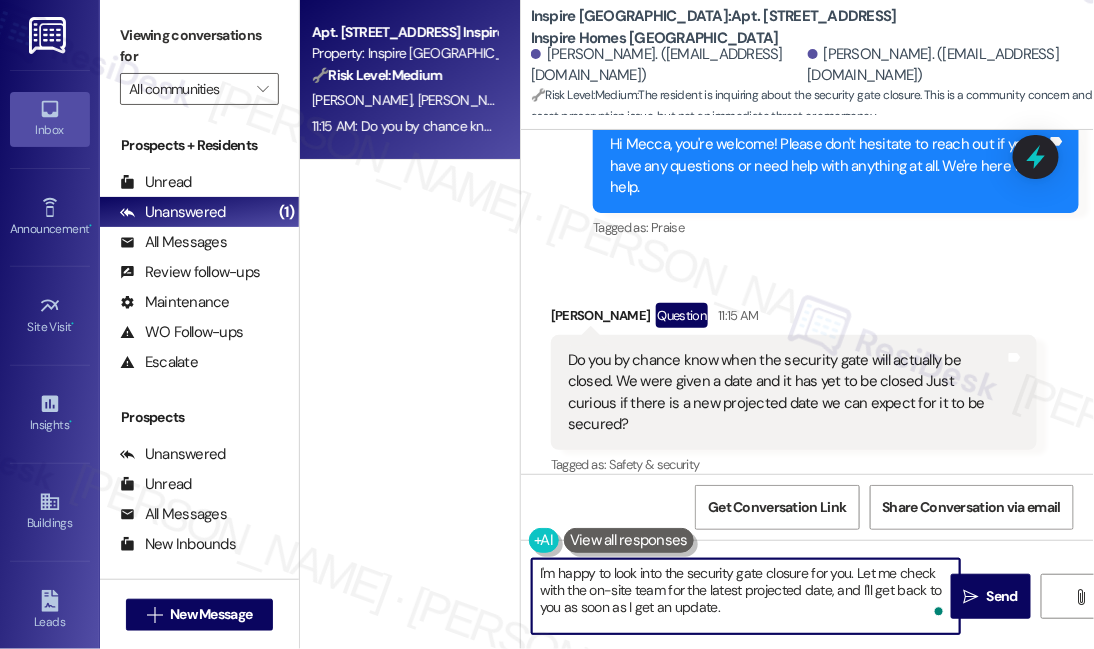 click on "I'm happy to look into the security gate closure for you. Let me check with the on-site team for the latest projected date, and I'll get back to you as soon as I get an update." at bounding box center [746, 596] 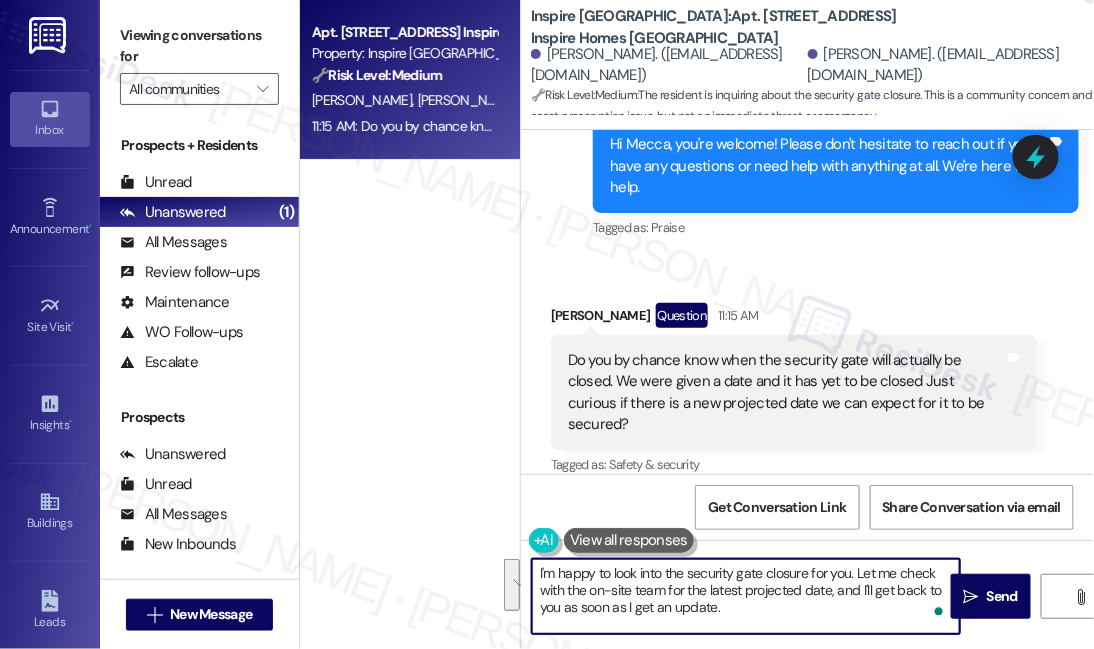 click on "I'm happy to look into the security gate closure for you. Let me check with the on-site team for the latest projected date, and I'll get back to you as soon as I get an update." at bounding box center [746, 596] 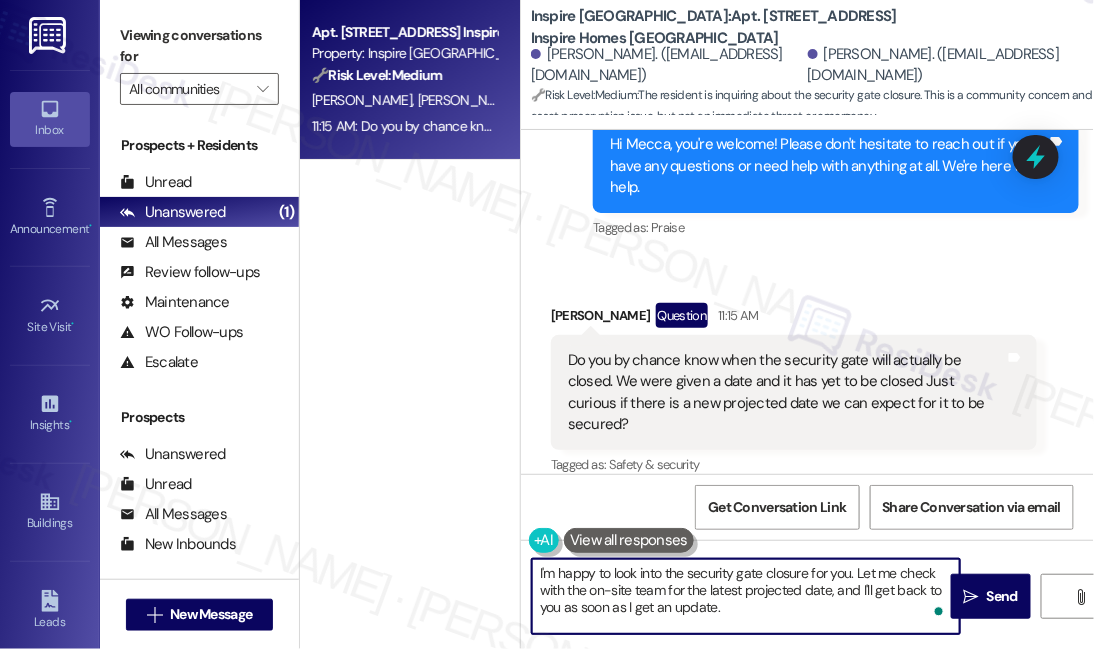 click on "I'm happy to look into the security gate closure for you. Let me check with the on-site team for the latest projected date, and I'll get back to you as soon as I get an update." at bounding box center [746, 596] 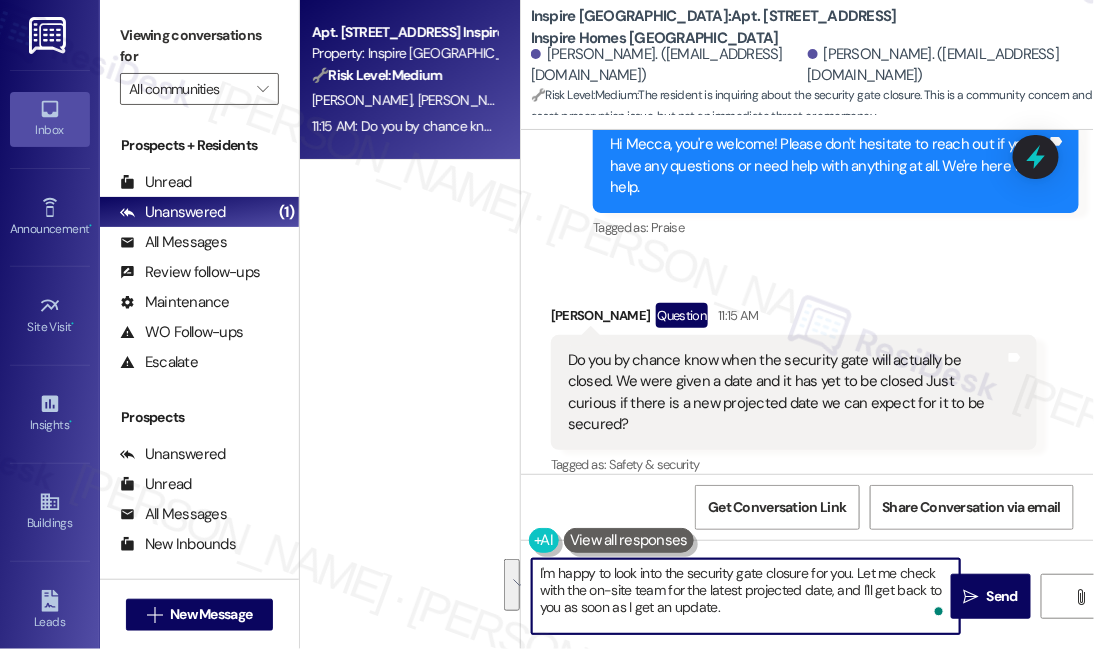 click on "I'm happy to look into the security gate closure for you. Let me check with the on-site team for the latest projected date, and I'll get back to you as soon as I get an update." at bounding box center (746, 596) 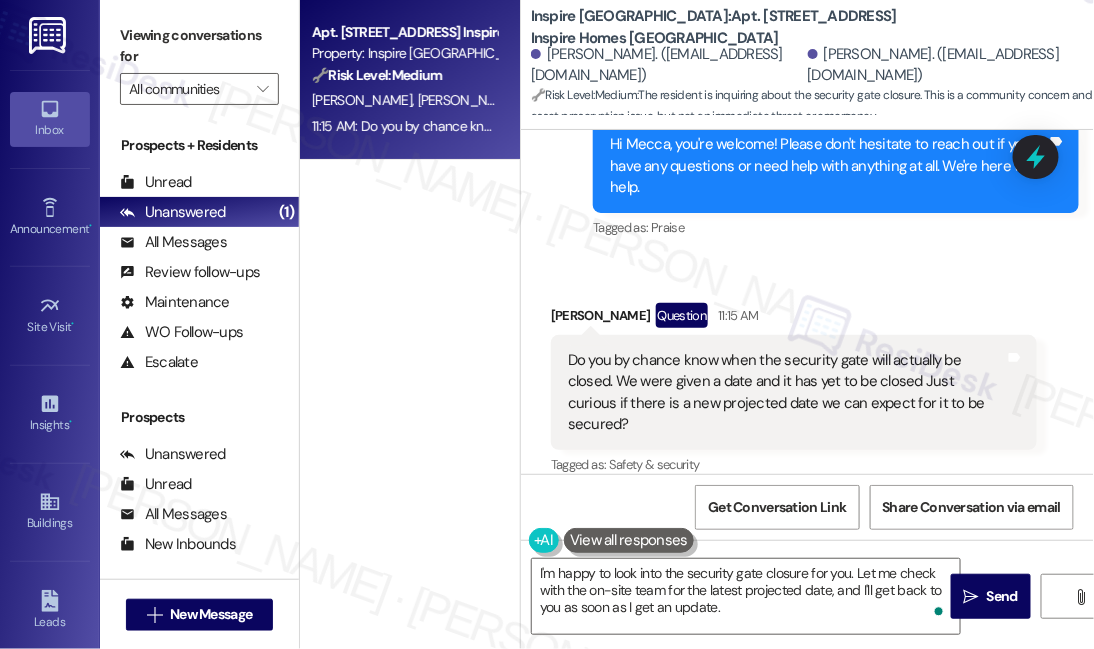 click on "Viewing conversations for" at bounding box center (199, 46) 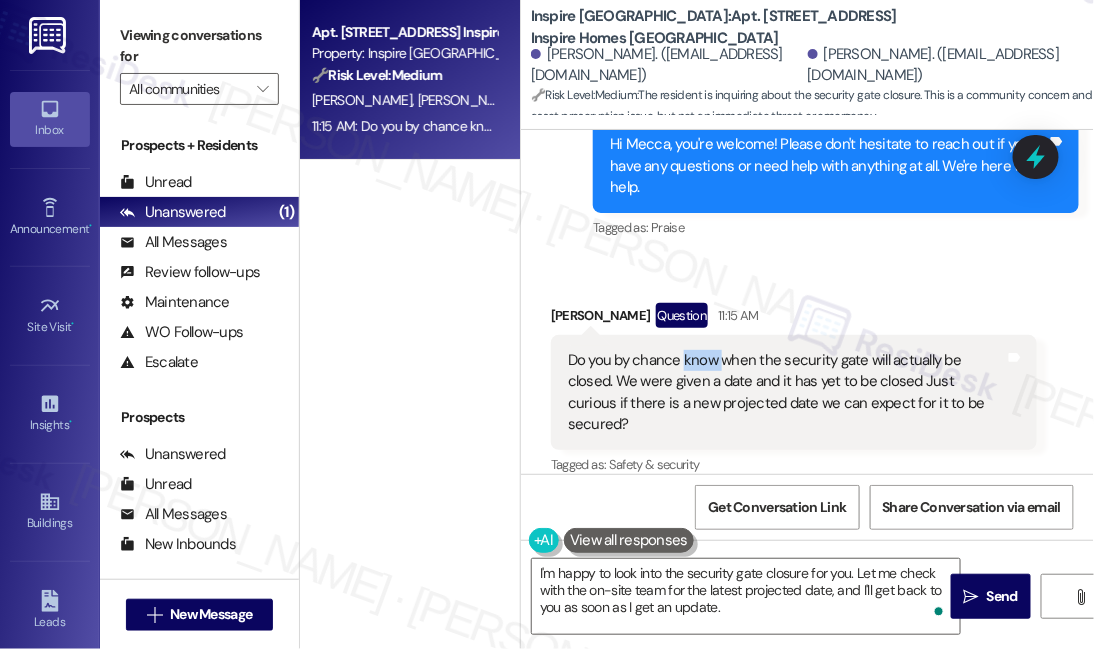 click on "Do you by chance know when the security gate will actually be closed. We were given a date and it has yet to be closed Just curious if there is a new projected date we can expect for it to be secured?" at bounding box center (786, 393) 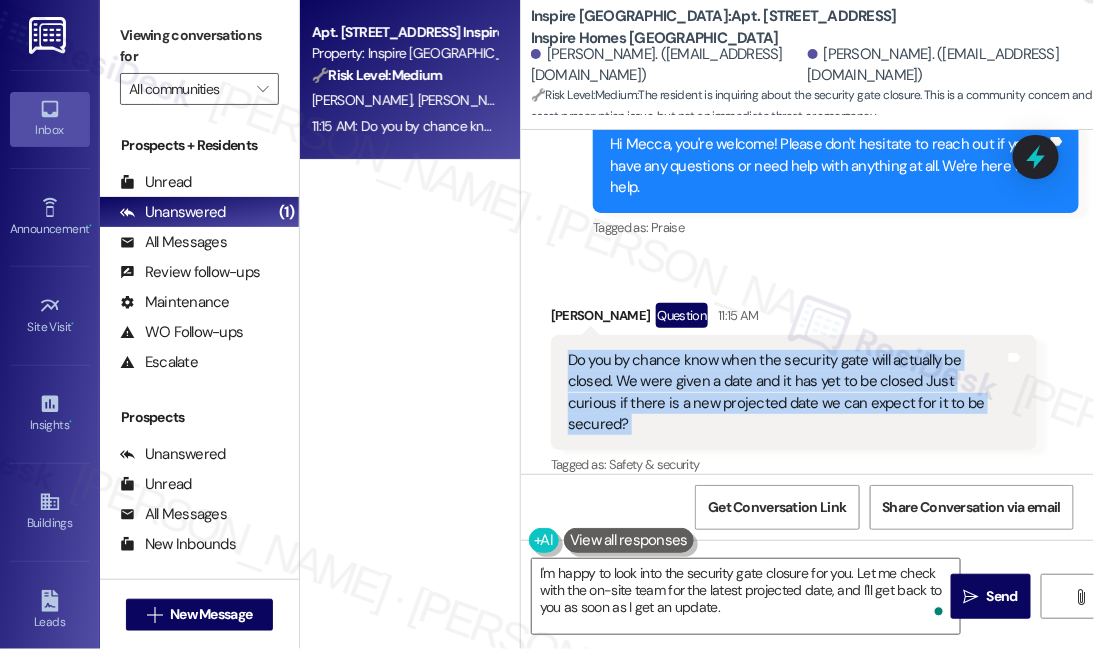 click on "Do you by chance know when the security gate will actually be closed. We were given a date and it has yet to be closed Just curious if there is a new projected date we can expect for it to be secured?" at bounding box center (786, 393) 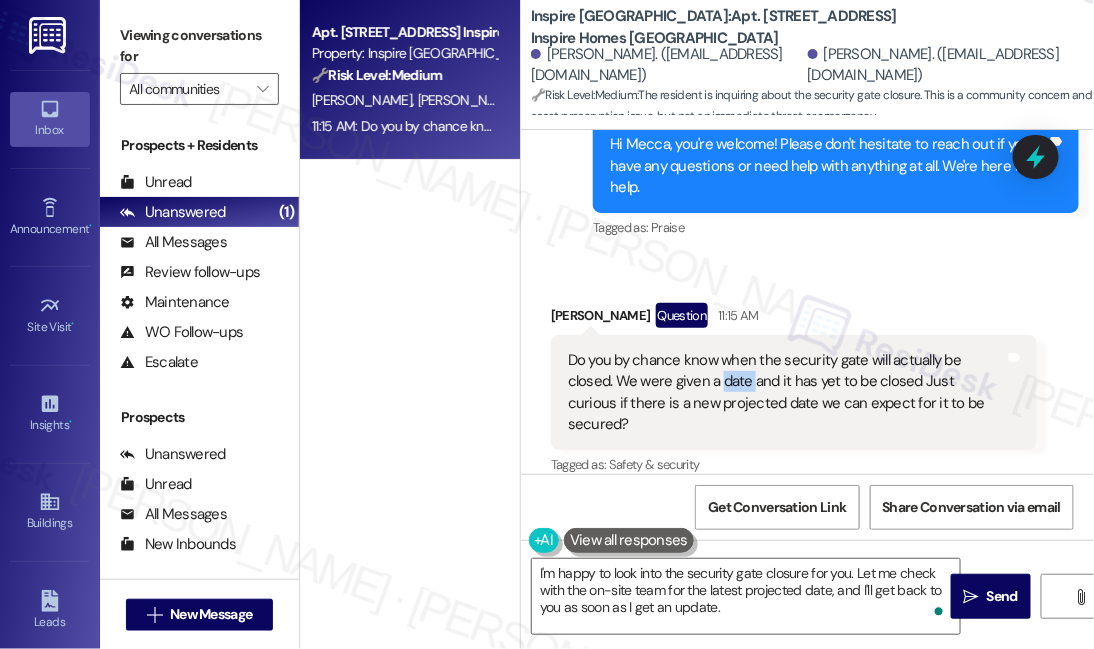 click on "Do you by chance know when the security gate will actually be closed. We were given a date and it has yet to be closed Just curious if there is a new projected date we can expect for it to be secured?" at bounding box center (786, 393) 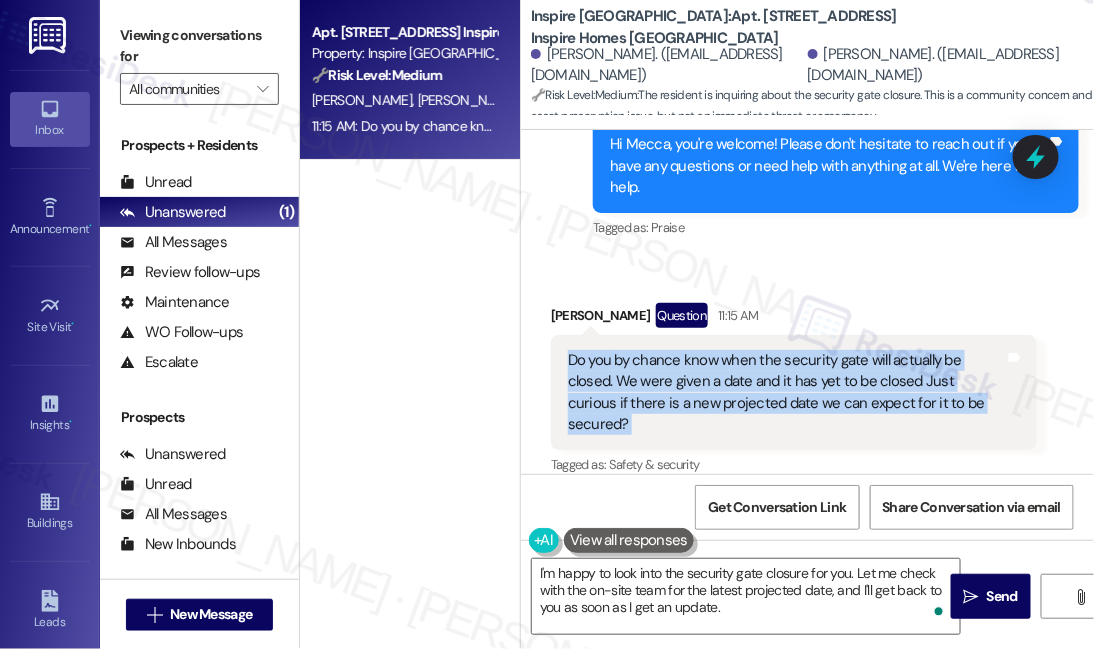 click on "Do you by chance know when the security gate will actually be closed. We were given a date and it has yet to be closed Just curious if there is a new projected date we can expect for it to be secured?" at bounding box center (786, 393) 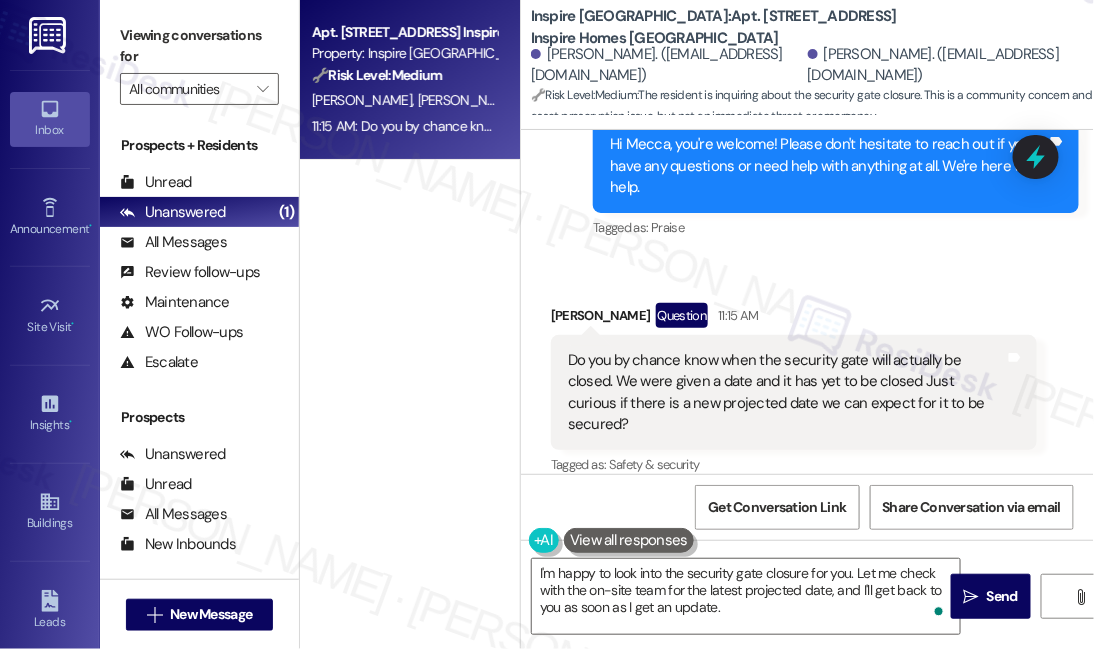 click on "Viewing conversations for" at bounding box center [199, 46] 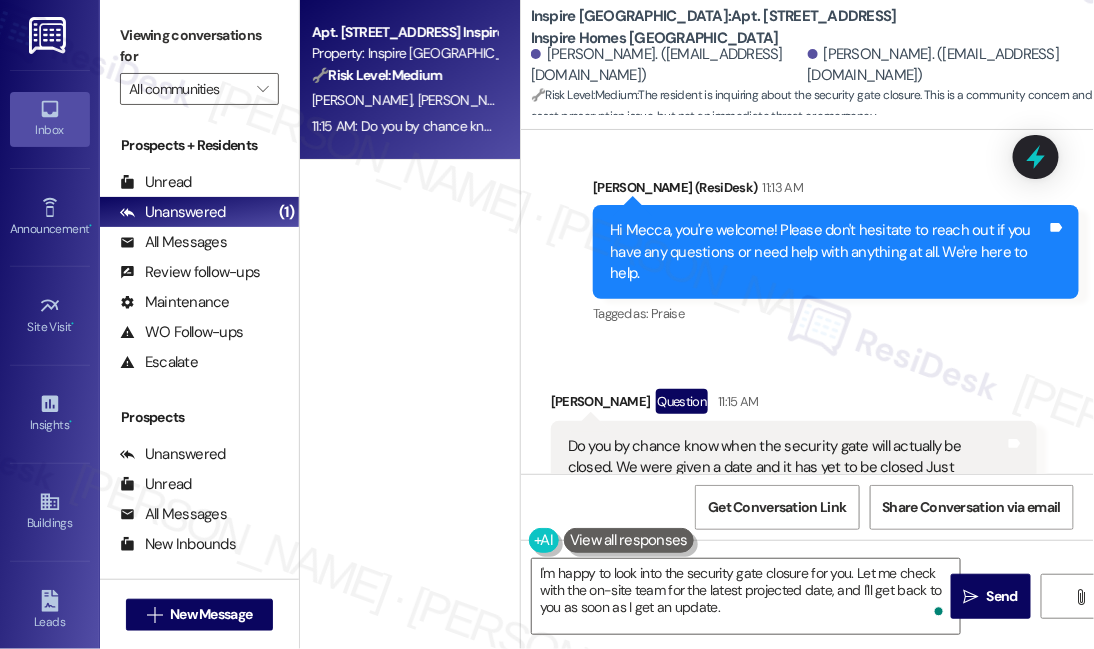 scroll, scrollTop: 907, scrollLeft: 0, axis: vertical 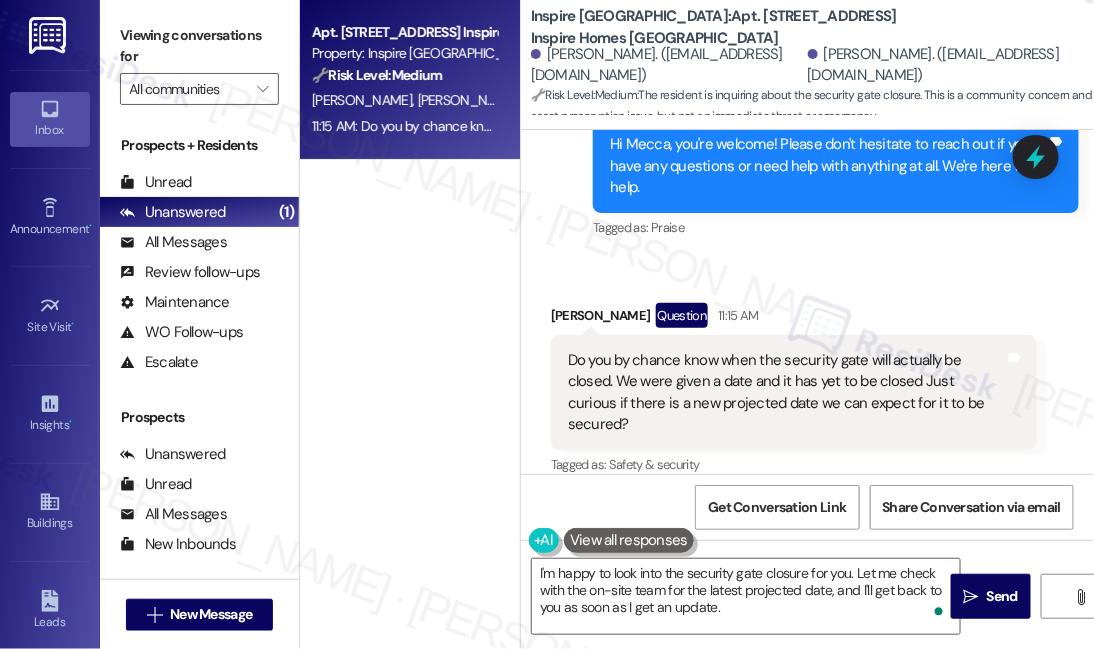 click on "Viewing conversations for" at bounding box center (199, 46) 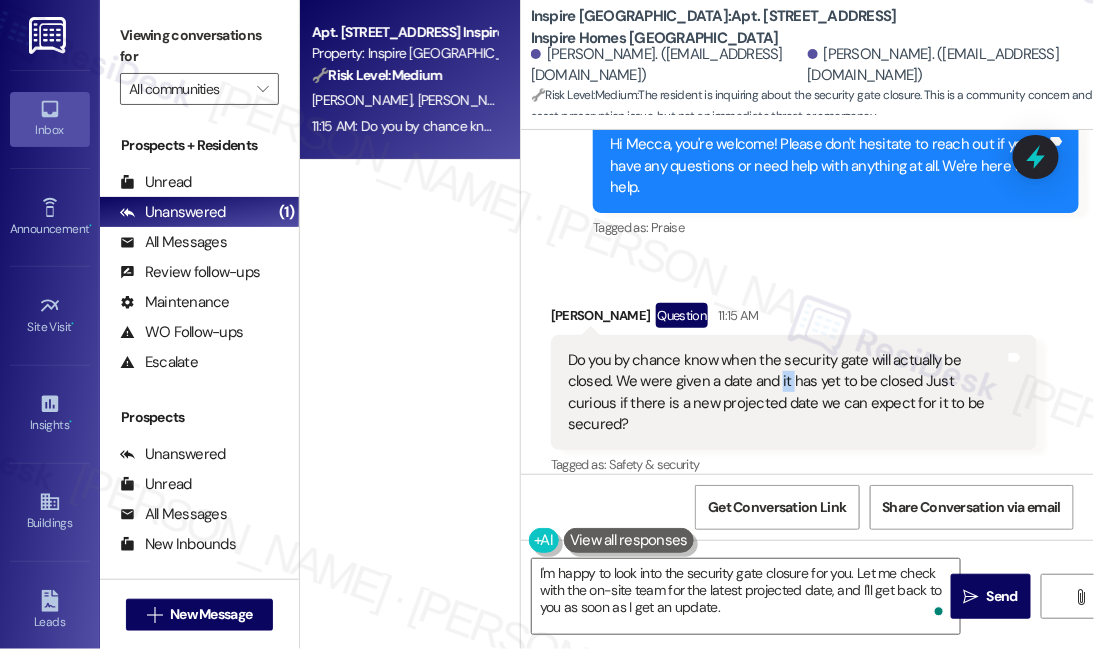 click on "Do you by chance know when the security gate will actually be closed. We were given a date and it has yet to be closed Just curious if there is a new projected date we can expect for it to be secured?" at bounding box center (786, 393) 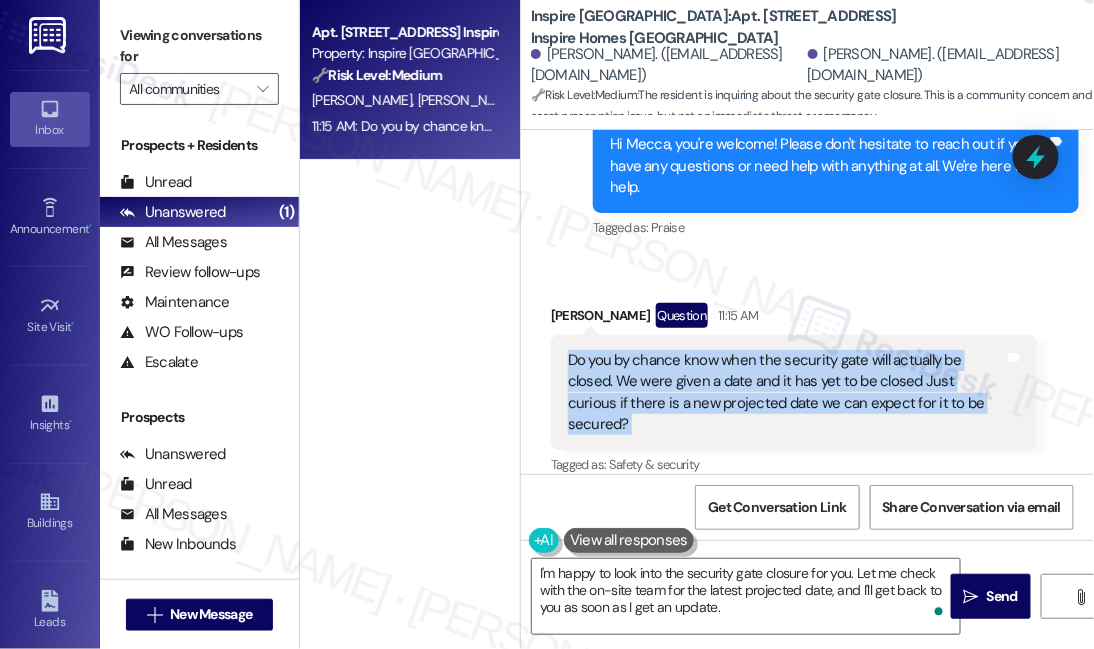 click on "Do you by chance know when the security gate will actually be closed. We were given a date and it has yet to be closed Just curious if there is a new projected date we can expect for it to be secured?" at bounding box center [786, 393] 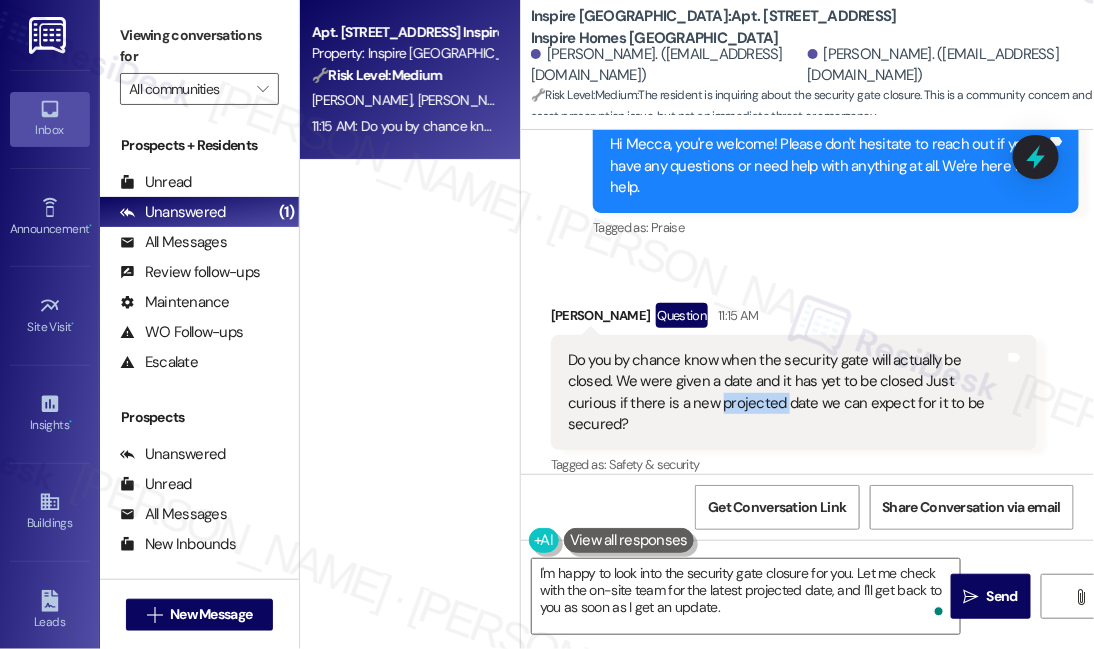 click on "Do you by chance know when the security gate will actually be closed. We were given a date and it has yet to be closed Just curious if there is a new projected date we can expect for it to be secured?" at bounding box center [786, 393] 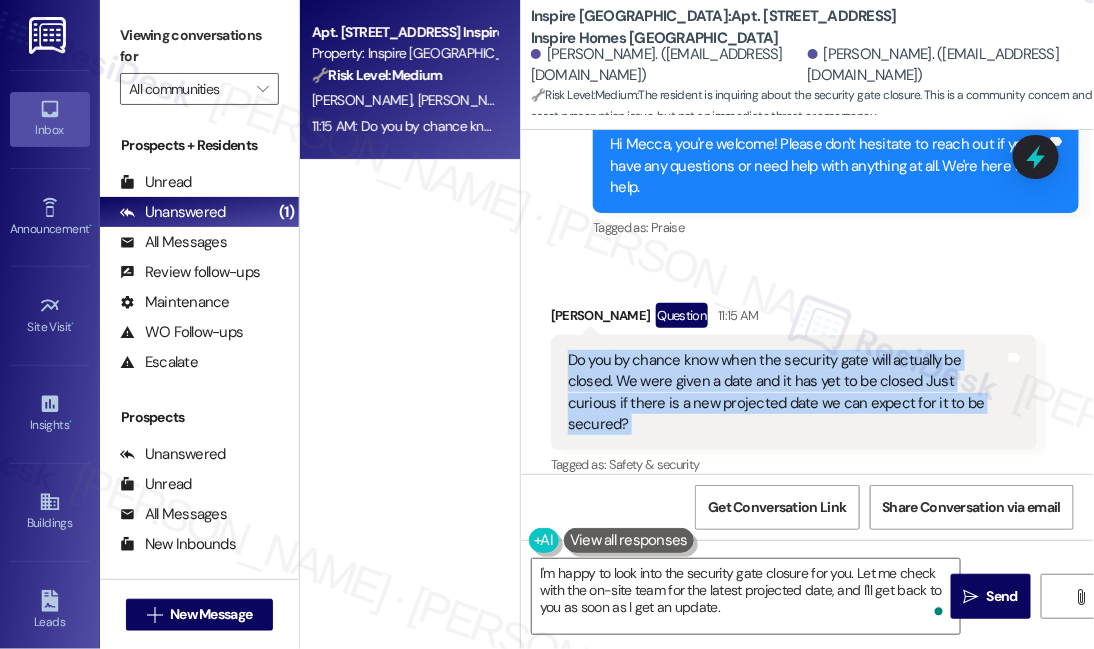 click on "Do you by chance know when the security gate will actually be closed. We were given a date and it has yet to be closed Just curious if there is a new projected date we can expect for it to be secured?" at bounding box center [786, 393] 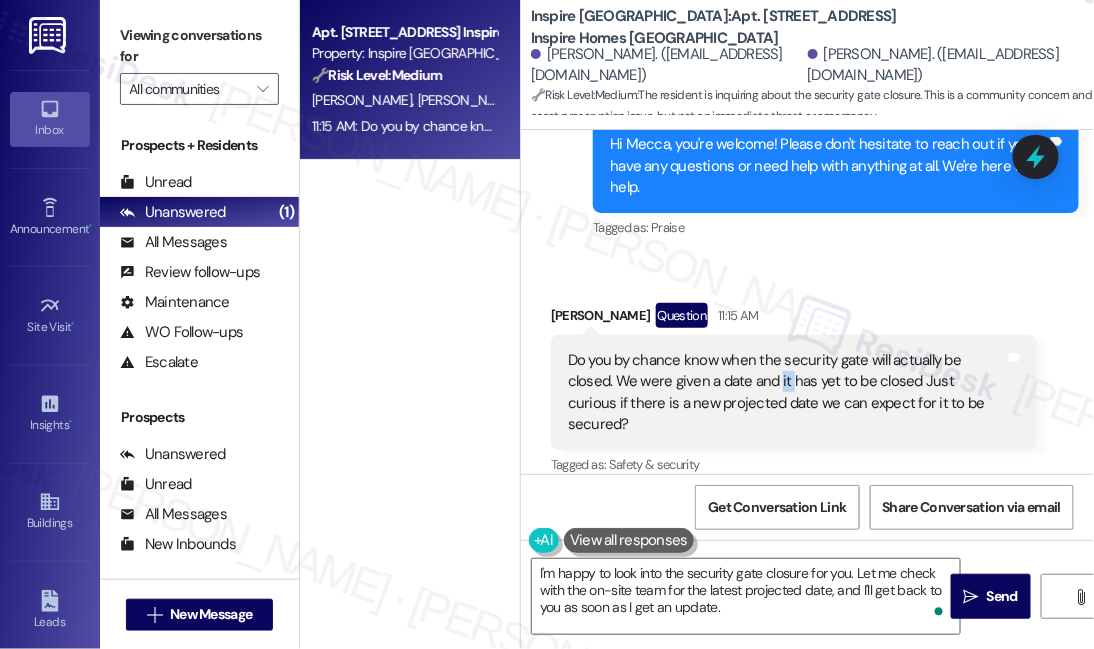 click on "Do you by chance know when the security gate will actually be closed. We were given a date and it has yet to be closed Just curious if there is a new projected date we can expect for it to be secured?" at bounding box center [786, 393] 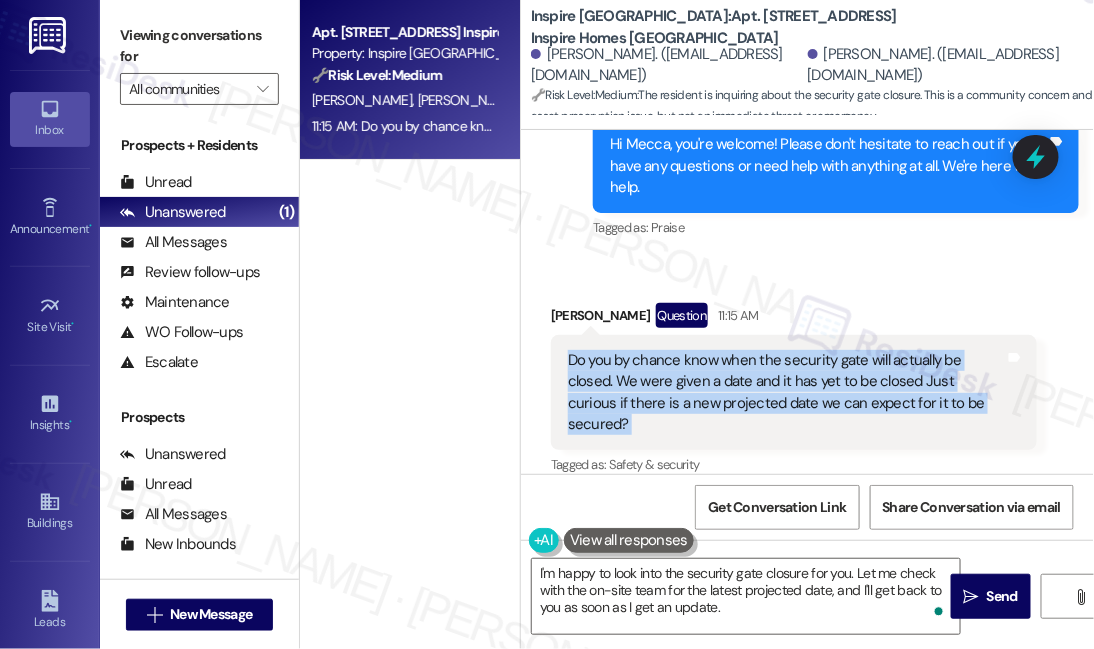 click on "Do you by chance know when the security gate will actually be closed. We were given a date and it has yet to be closed Just curious if there is a new projected date we can expect for it to be secured?" at bounding box center (786, 393) 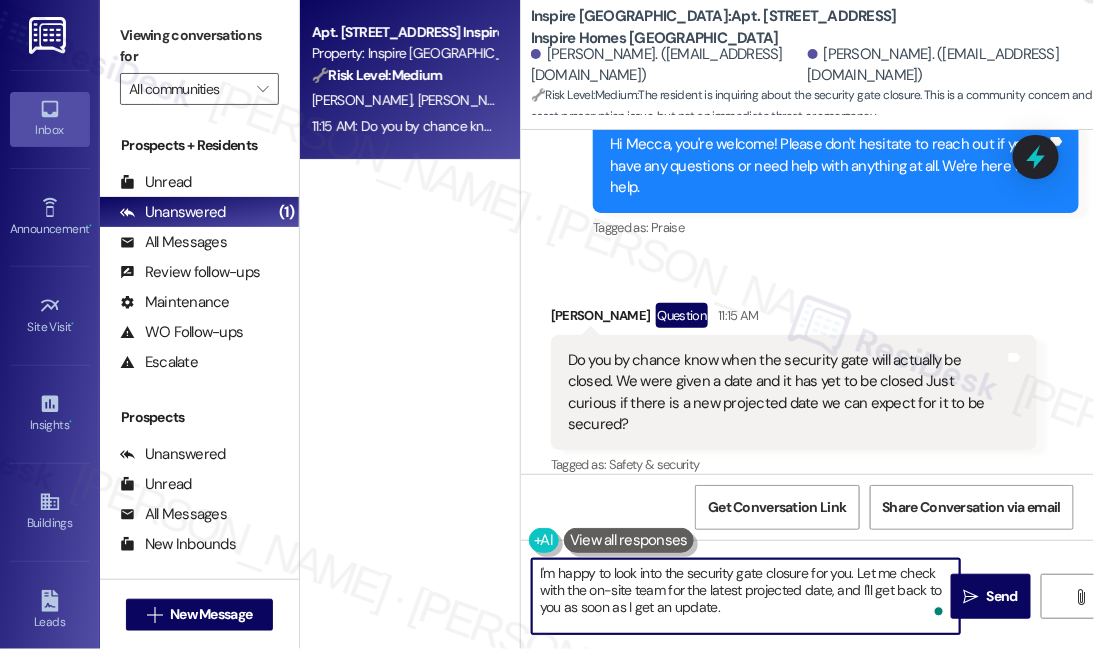 click on "I'm happy to look into the security gate closure for you. Let me check with the on-site team for the latest projected date, and I'll get back to you as soon as I get an update." at bounding box center (746, 596) 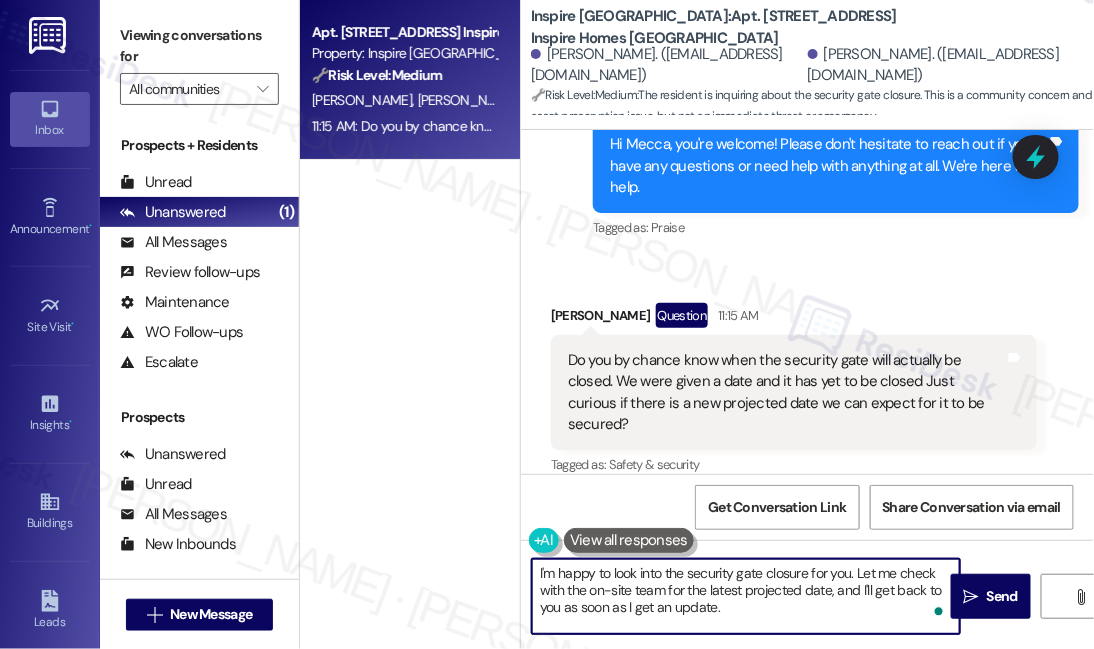 drag, startPoint x: 611, startPoint y: 592, endPoint x: 592, endPoint y: 592, distance: 19 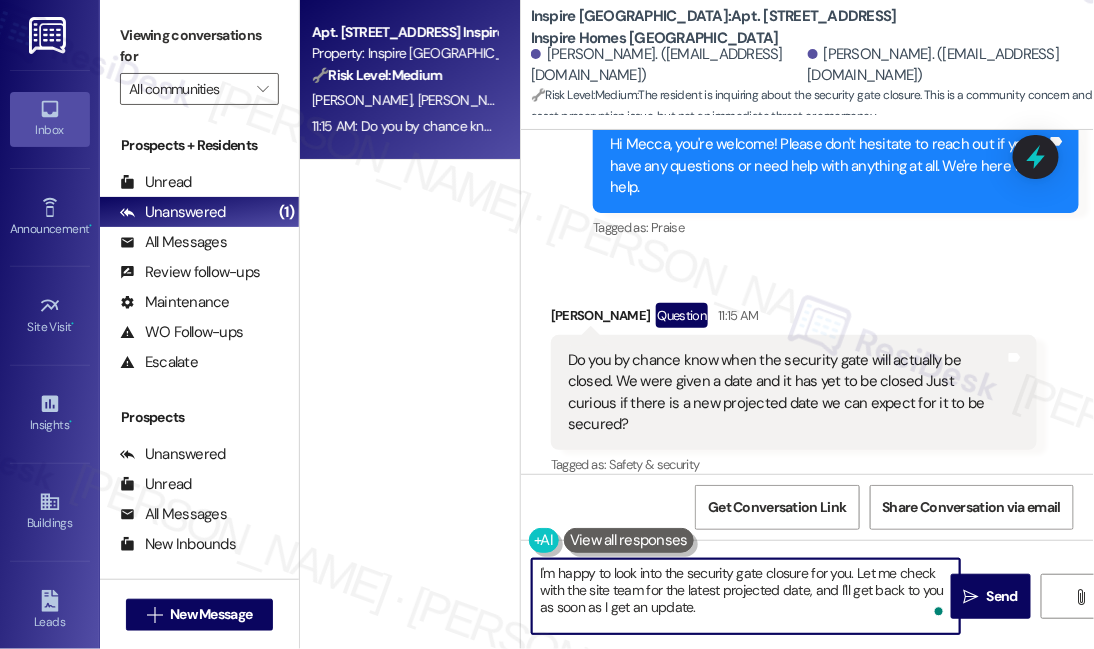 click on "I'm happy to look into the security gate closure for you. Let me check with the site team for the latest projected date, and I'll get back to you as soon as I get an update." at bounding box center (746, 596) 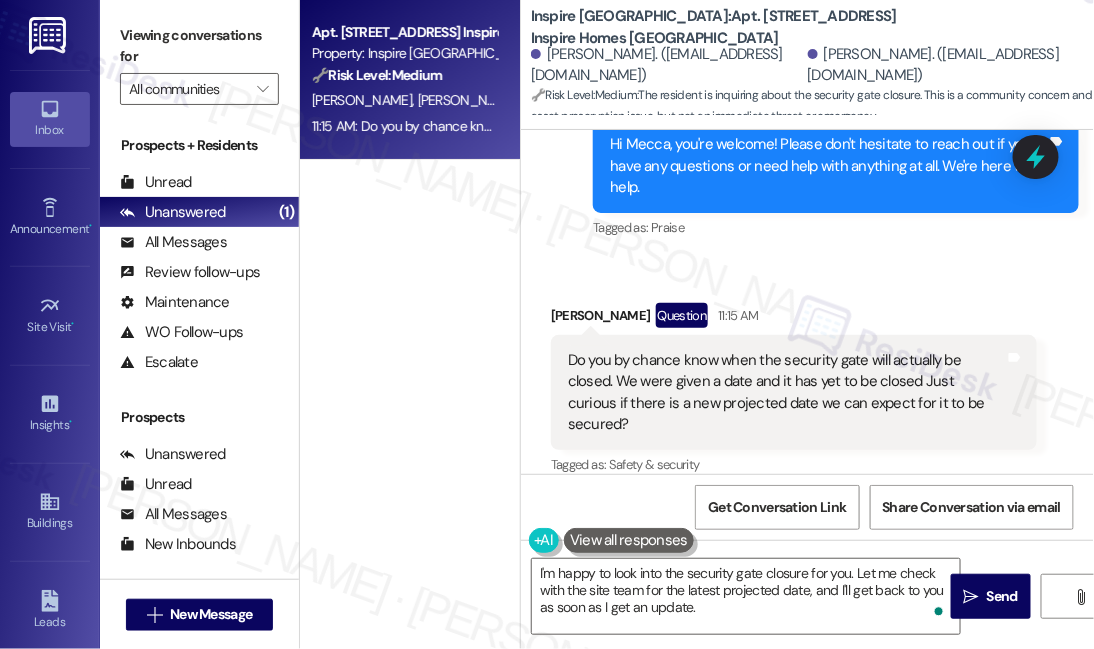 click on "Viewing conversations for" at bounding box center [199, 46] 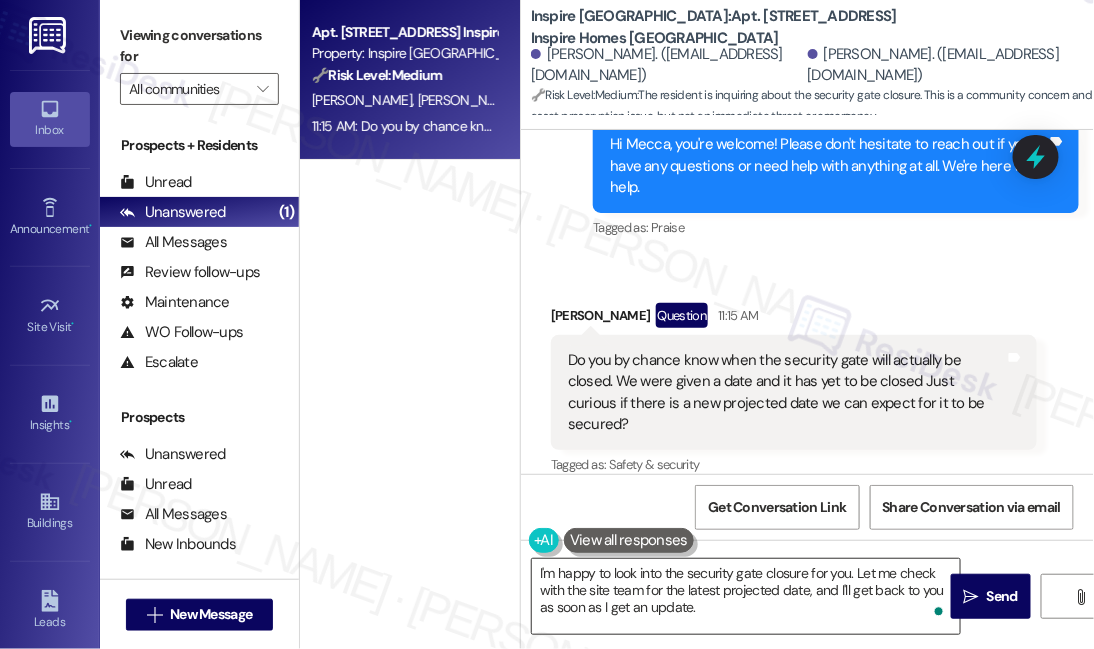 click on "I'm happy to look into the security gate closure for you. Let me check with the site team for the latest projected date, and I'll get back to you as soon as I get an update." at bounding box center (746, 596) 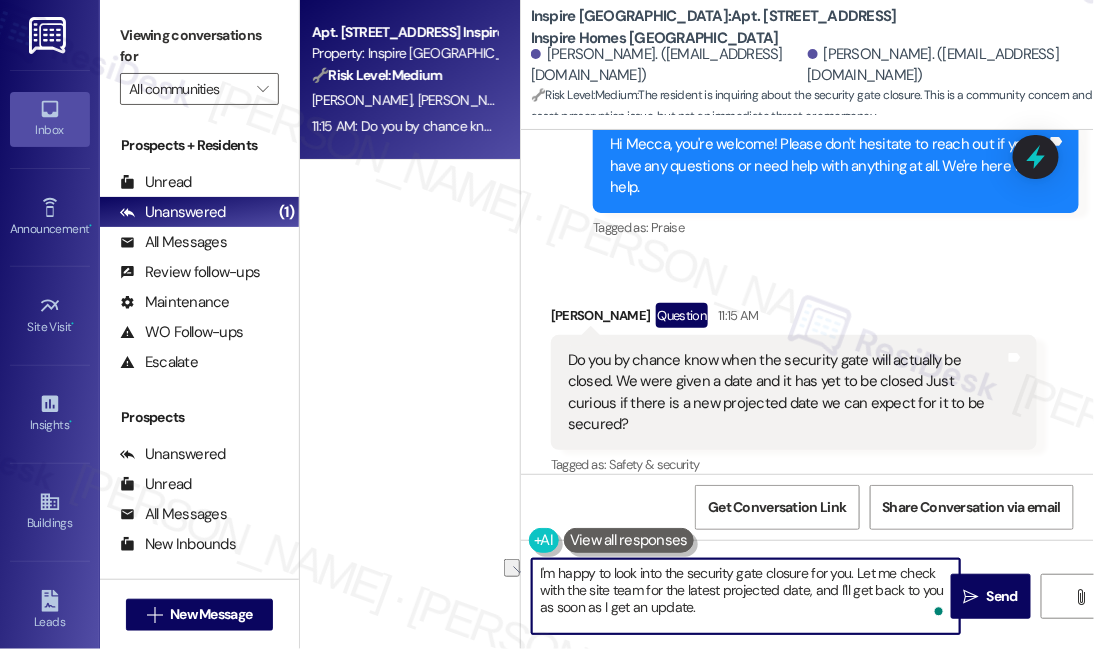 drag, startPoint x: 538, startPoint y: 568, endPoint x: 852, endPoint y: 563, distance: 314.0398 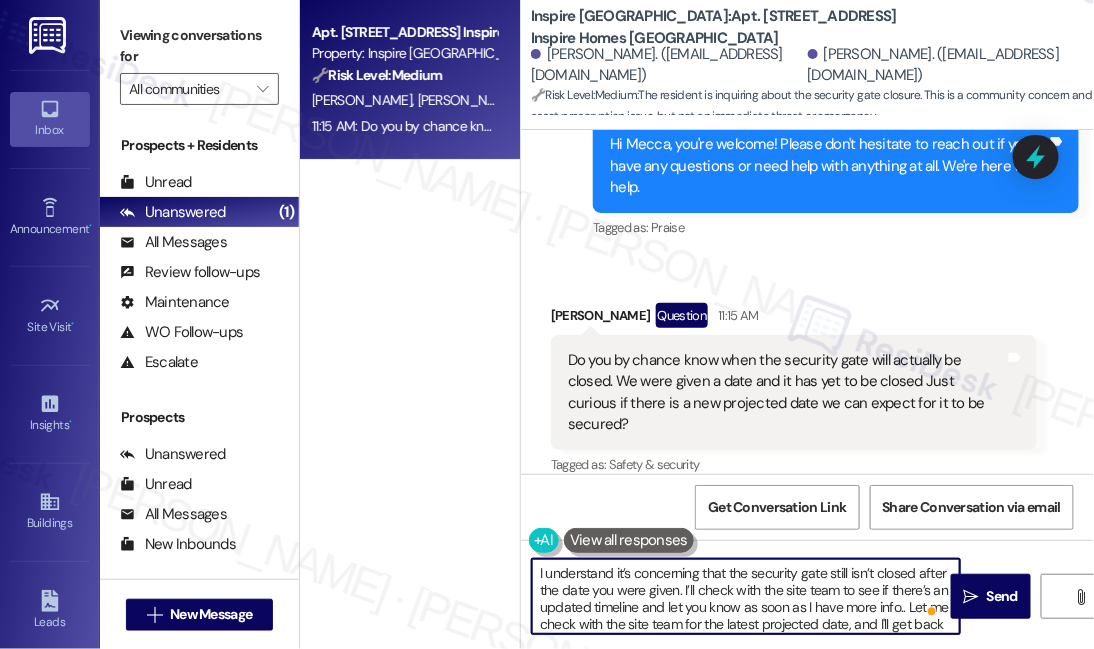scroll, scrollTop: 18, scrollLeft: 0, axis: vertical 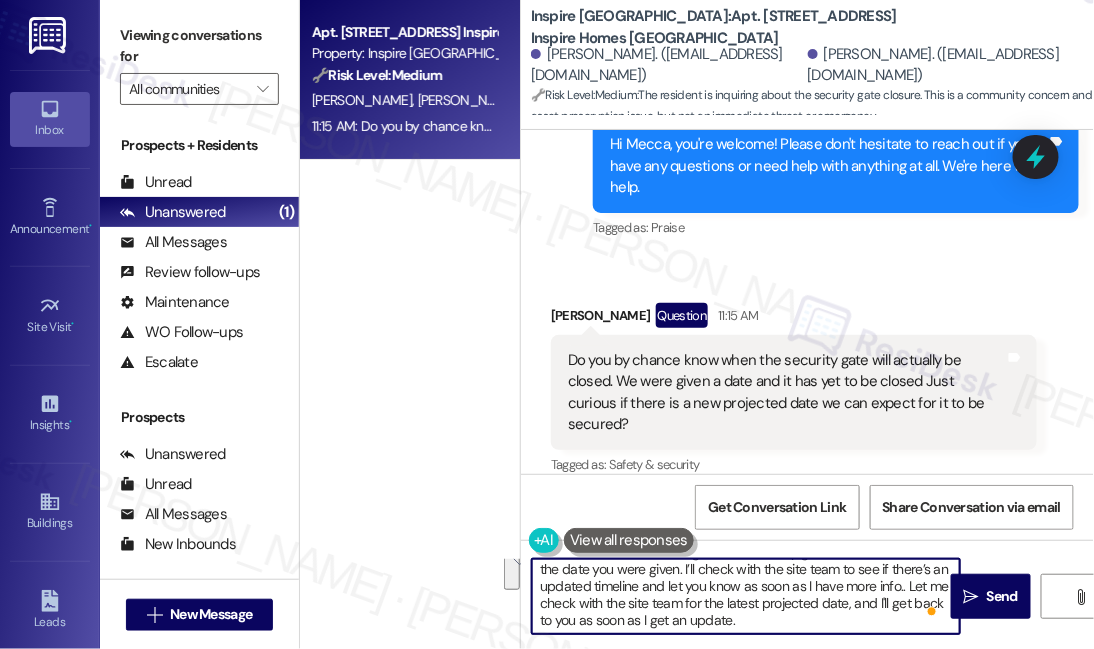 drag, startPoint x: 559, startPoint y: 624, endPoint x: 725, endPoint y: 583, distance: 170.9883 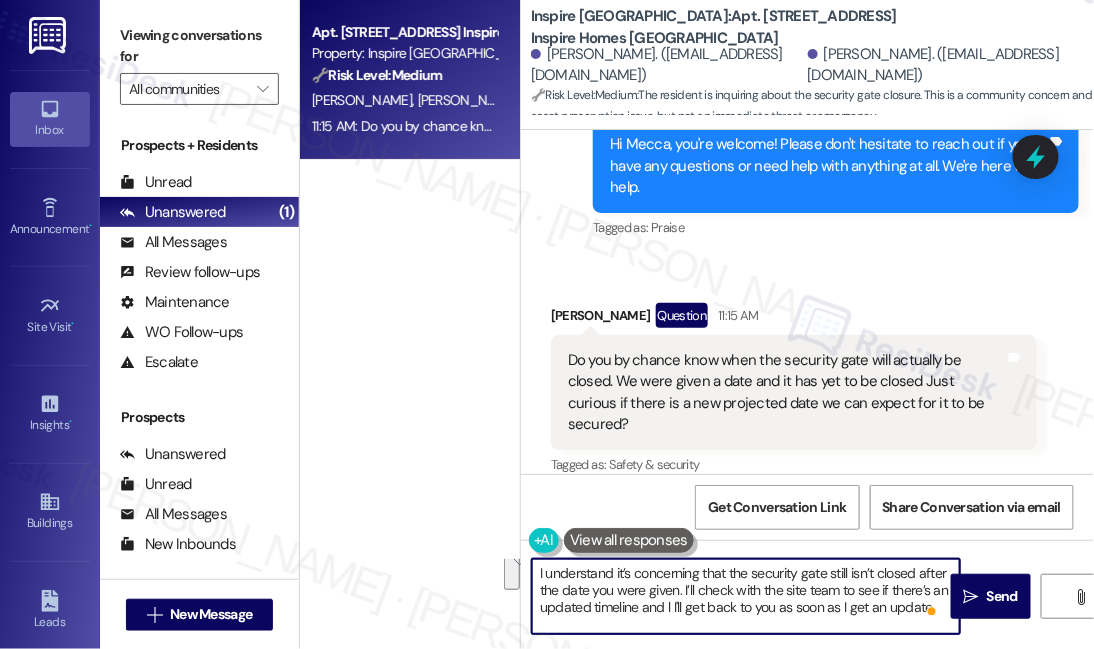 scroll, scrollTop: 5, scrollLeft: 0, axis: vertical 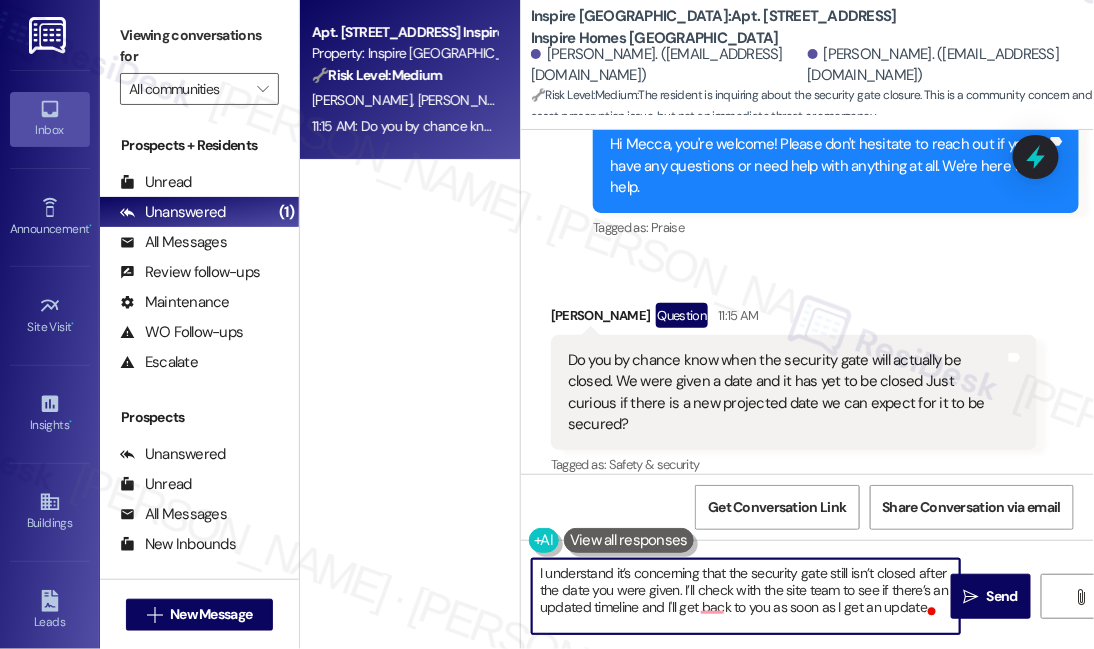 click on "I understand it’s concerning that the security gate still isn’t closed after the date you were given. I’ll check with the site team to see if there’s an updated timeline and I'll get back to you as soon as I get an update." at bounding box center (746, 596) 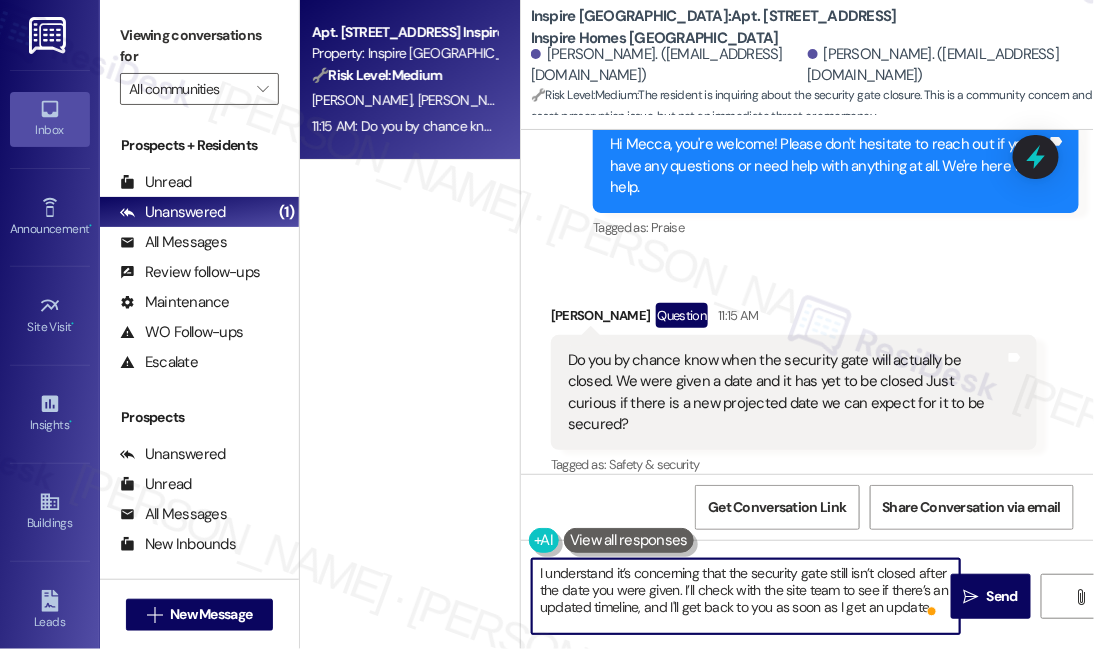 click on "I understand it’s concerning that the security gate still isn’t closed after the date you were given. I’ll check with the site team to see if there’s an updated timeline, and I'll get back to you as soon as I get an update." at bounding box center [746, 596] 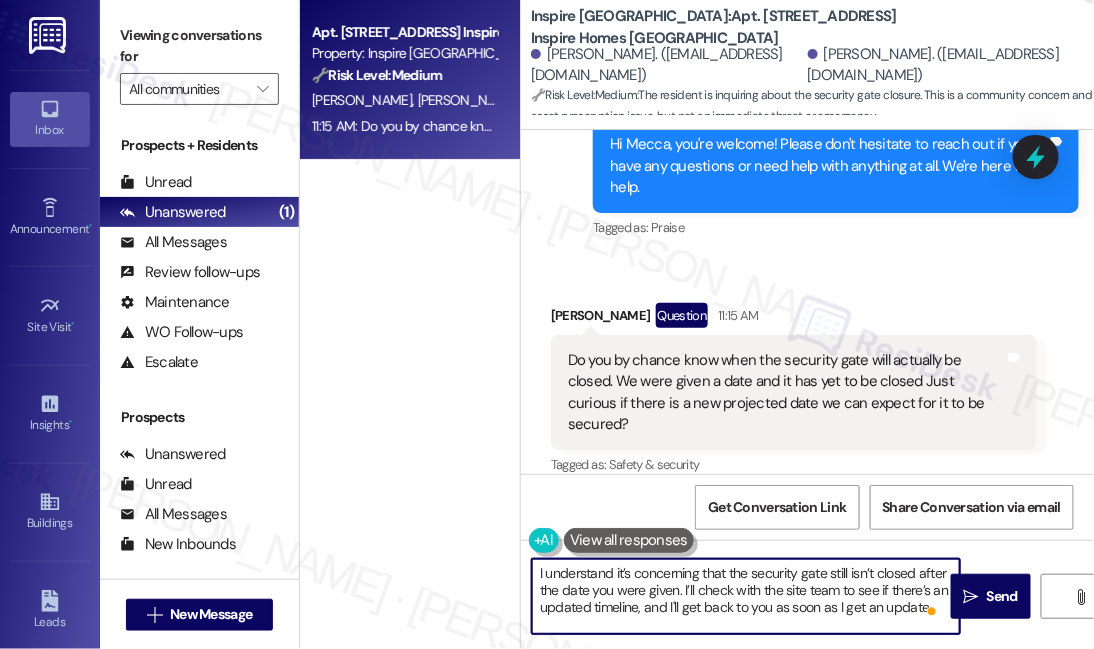 click on "I understand it’s concerning that the security gate still isn’t closed after the date you were given. I’ll check with the site team to see if there’s an updated timeline, and I'll get back to you as soon as I get an update." at bounding box center [746, 596] 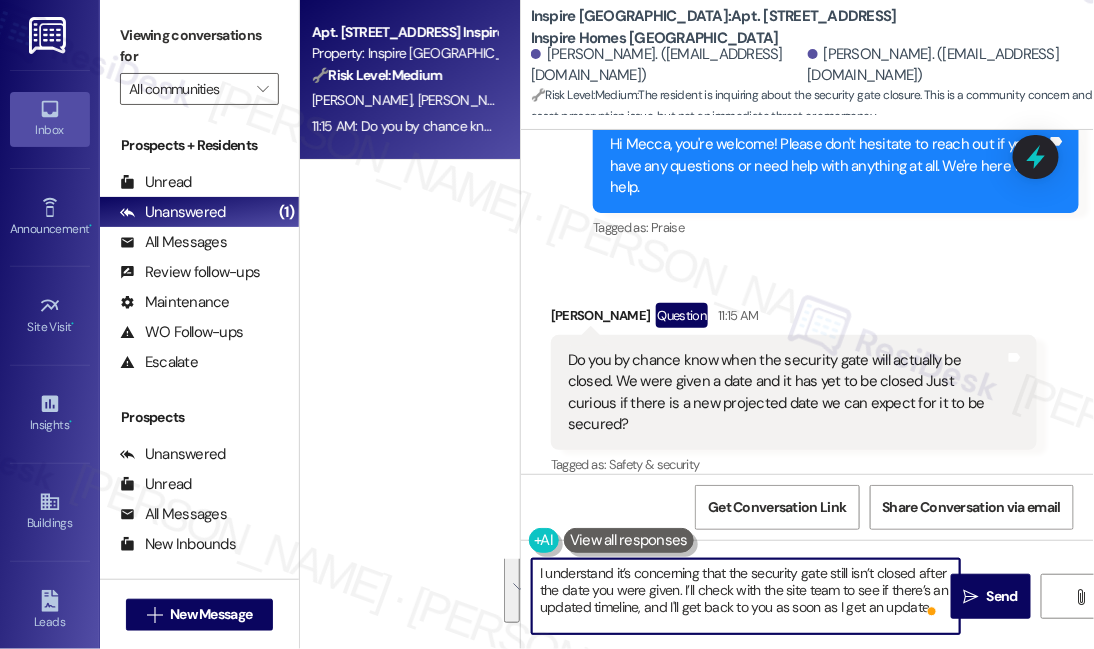 click on "I understand it’s concerning that the security gate still isn’t closed after the date you were given. I’ll check with the site team to see if there’s an updated timeline, and I'll get back to you as soon as I get an update." at bounding box center [746, 596] 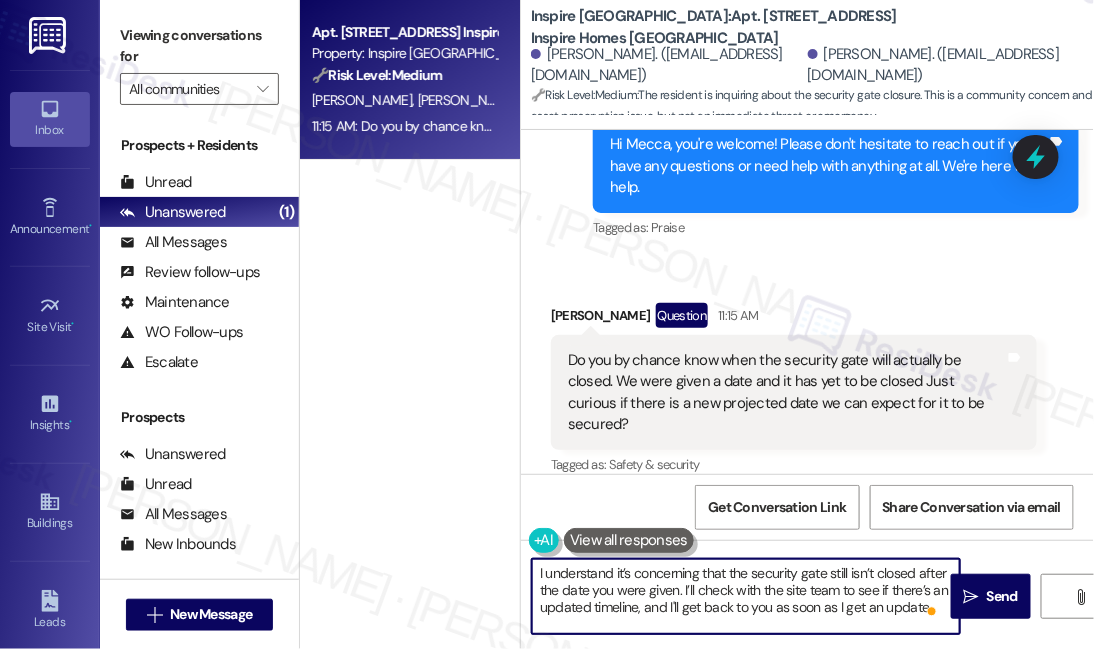 click on "I understand it’s concerning that the security gate still isn’t closed after the date you were given. I’ll check with the site team to see if there’s an updated timeline, and I'll get back to you as soon as I get an update." at bounding box center (746, 596) 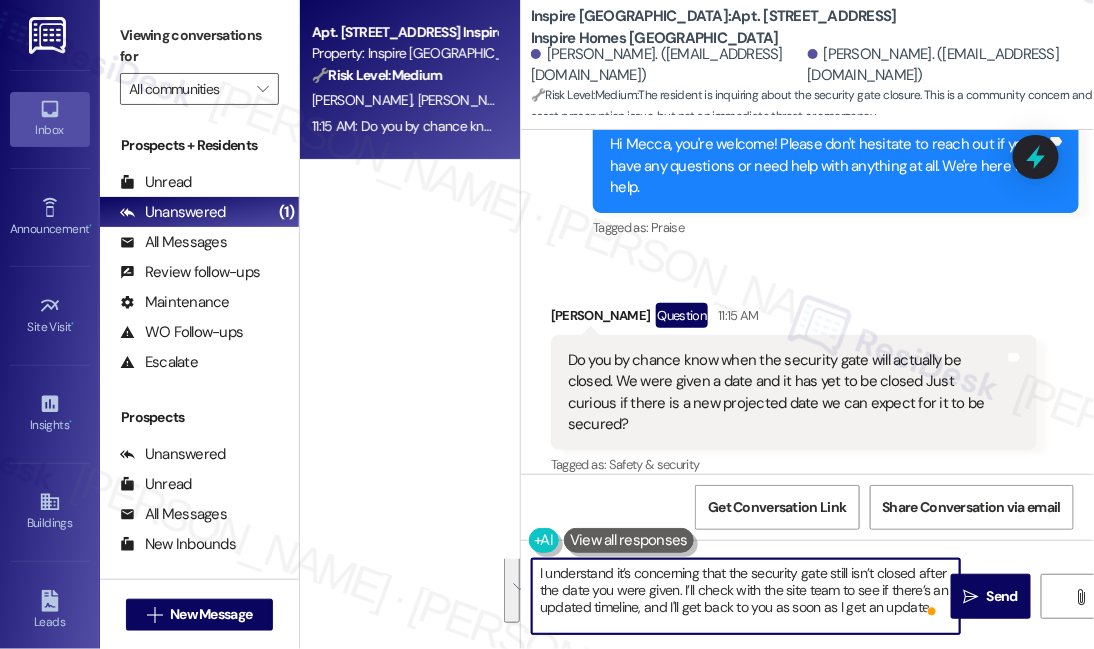 click on "I understand it’s concerning that the security gate still isn’t closed after the date you were given. I’ll check with the site team to see if there’s an updated timeline, and I'll get back to you as soon as I get an update." at bounding box center [746, 596] 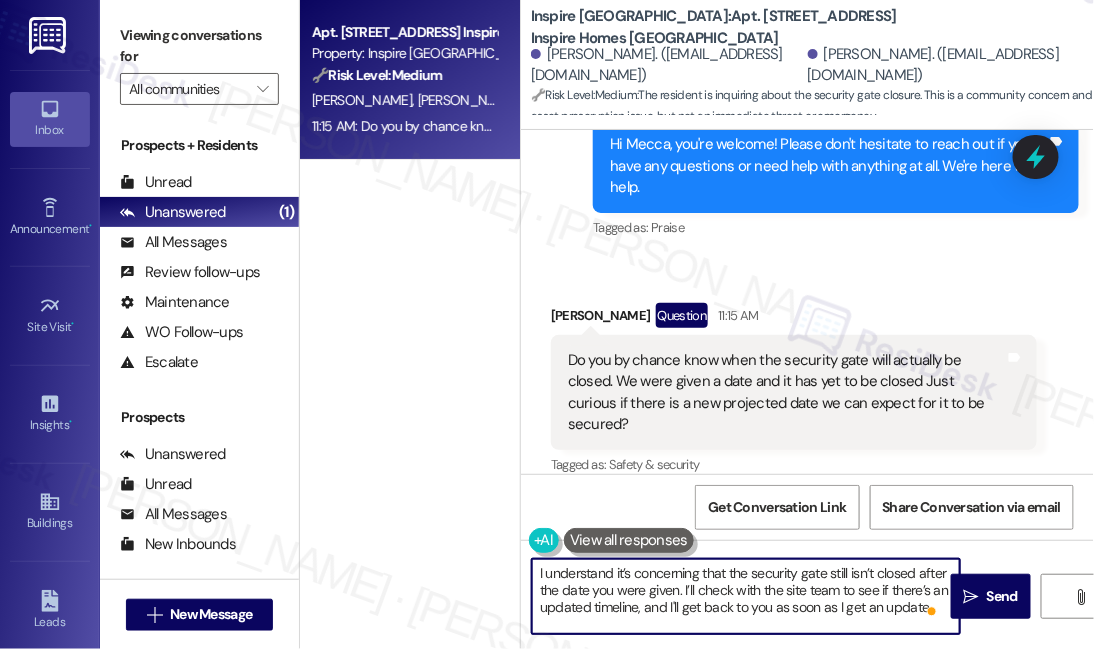 click on "I understand it’s concerning that the security gate still isn’t closed after the date you were given. I’ll check with the site team to see if there’s an updated timeline, and I'll get back to you as soon as I get an update." at bounding box center [746, 596] 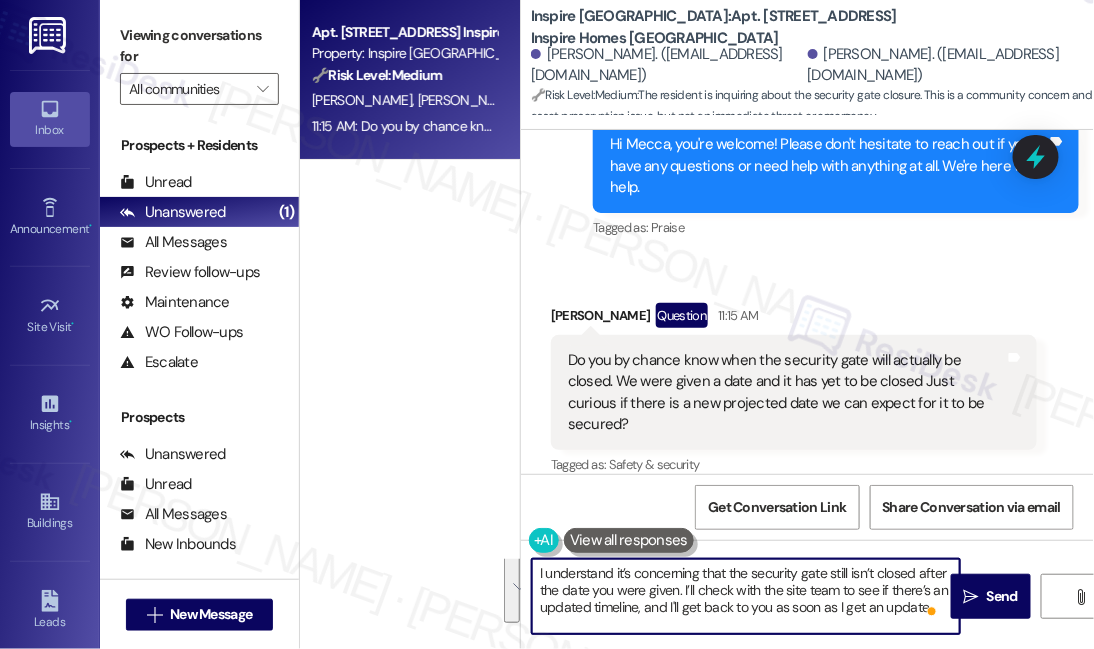 click on "I understand it’s concerning that the security gate still isn’t closed after the date you were given. I’ll check with the site team to see if there’s an updated timeline, and I'll get back to you as soon as I get an update." at bounding box center (746, 596) 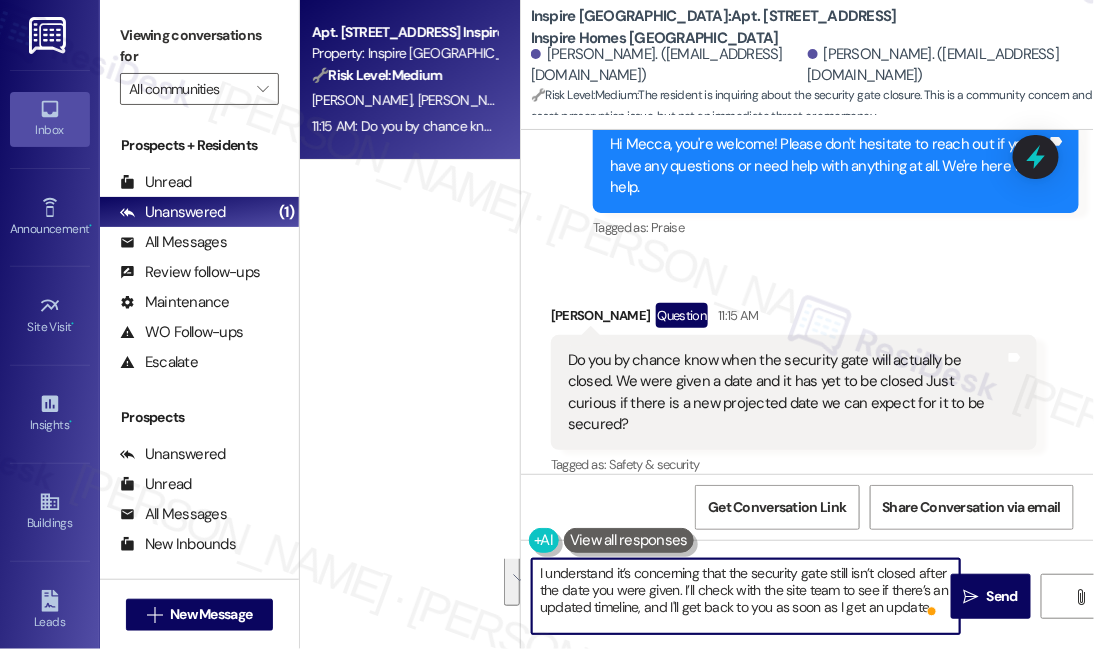 drag, startPoint x: 664, startPoint y: 621, endPoint x: 713, endPoint y: 582, distance: 62.625874 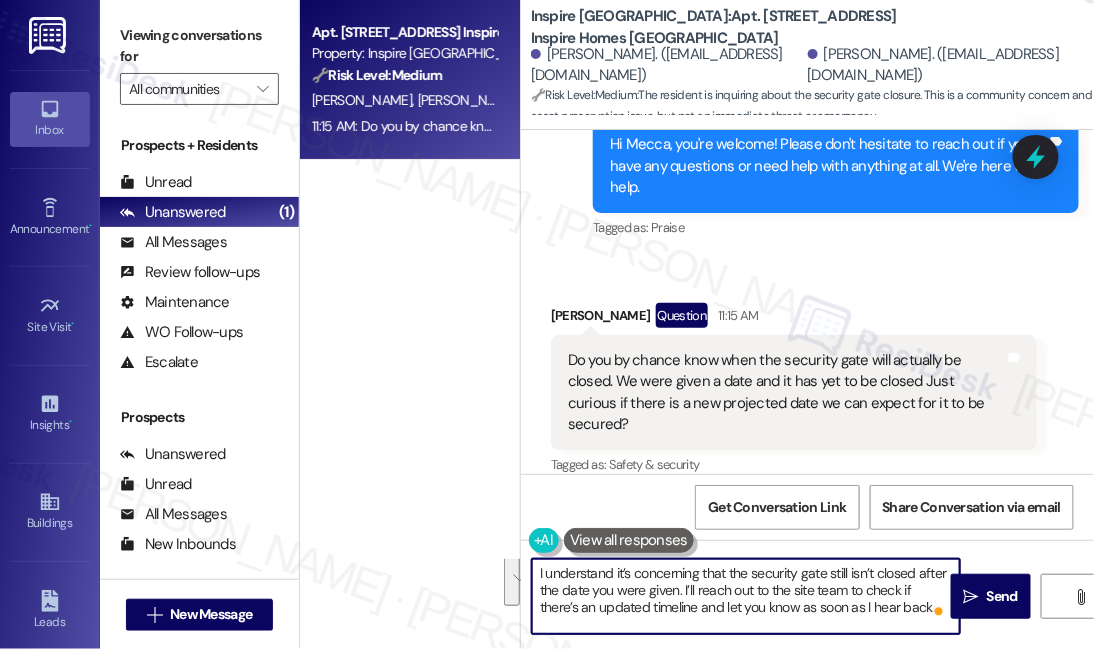 scroll, scrollTop: 0, scrollLeft: 0, axis: both 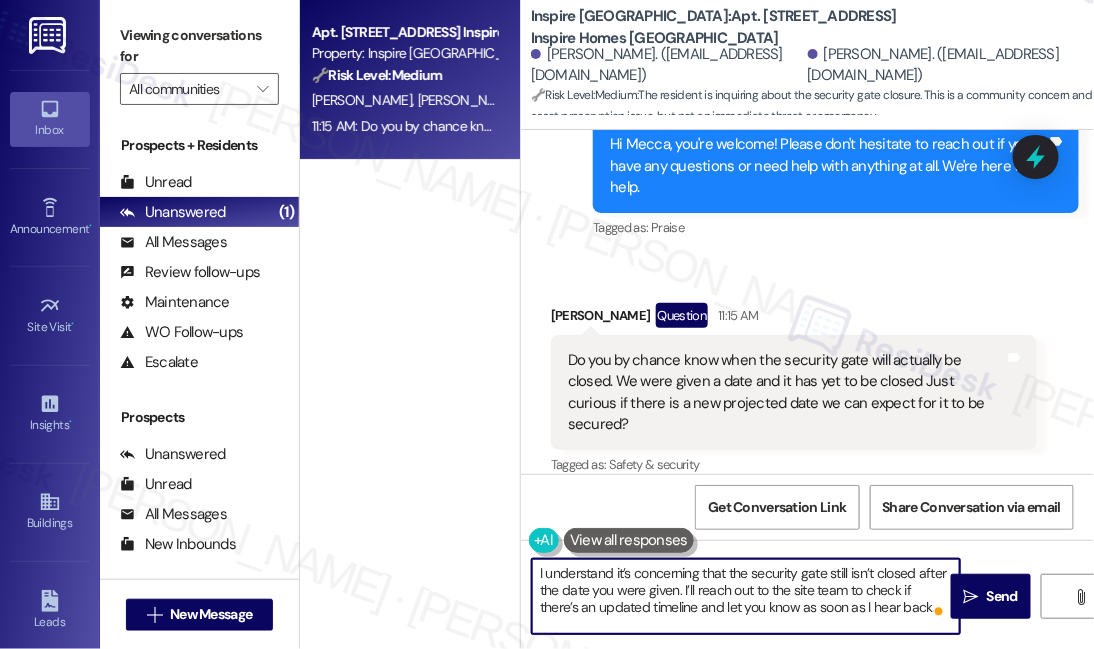 click on "I understand it’s concerning that the security gate still isn’t closed after the date you were given. I’ll reach out to the site team to check if there’s an updated timeline and let you know as soon as I hear back." at bounding box center [746, 596] 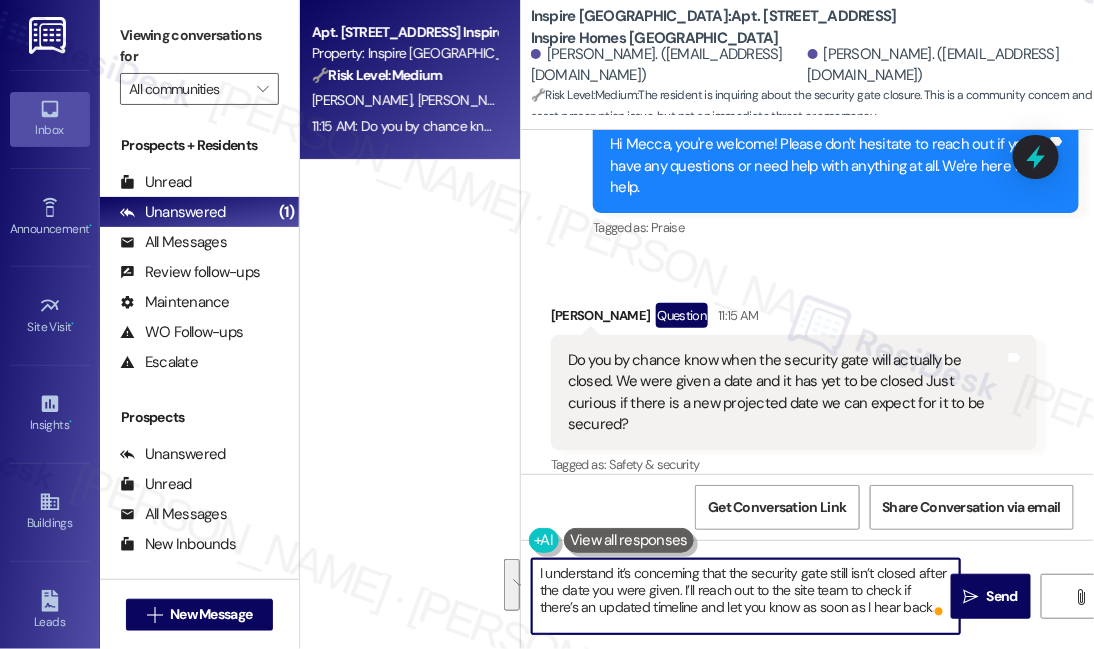 click on "I understand it’s concerning that the security gate still isn’t closed after the date you were given. I’ll reach out to the site team to check if there’s an updated timeline and let you know as soon as I hear back." at bounding box center (746, 596) 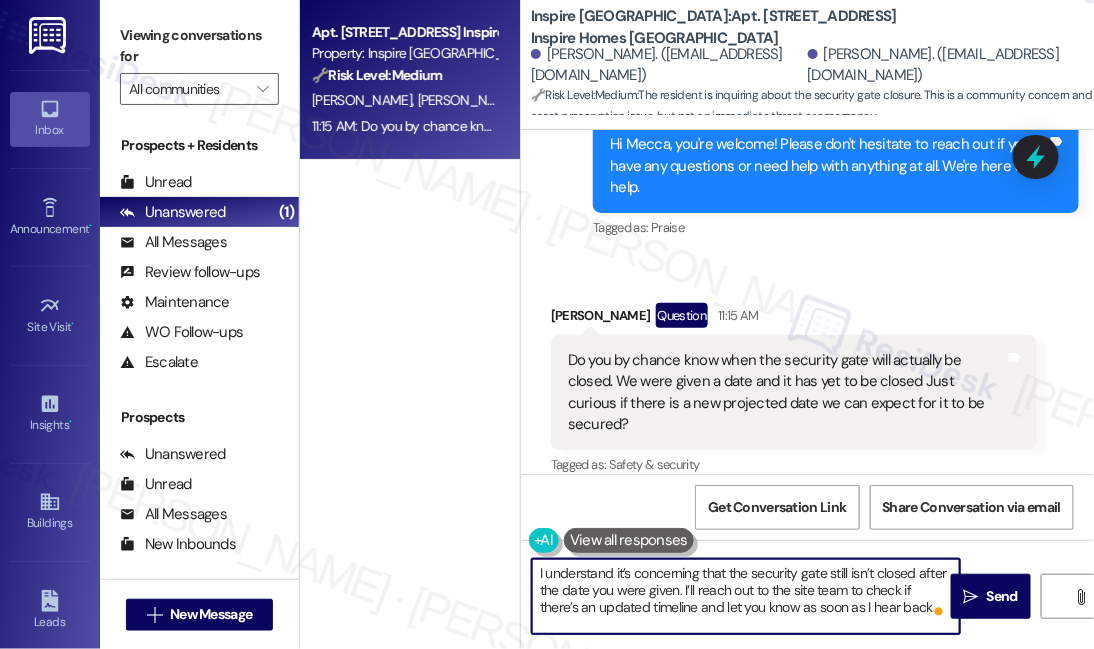 click on "I understand it’s concerning that the security gate still isn’t closed after the date you were given. I’ll reach out to the site team to check if there’s an updated timeline and let you know as soon as I hear back." at bounding box center [746, 596] 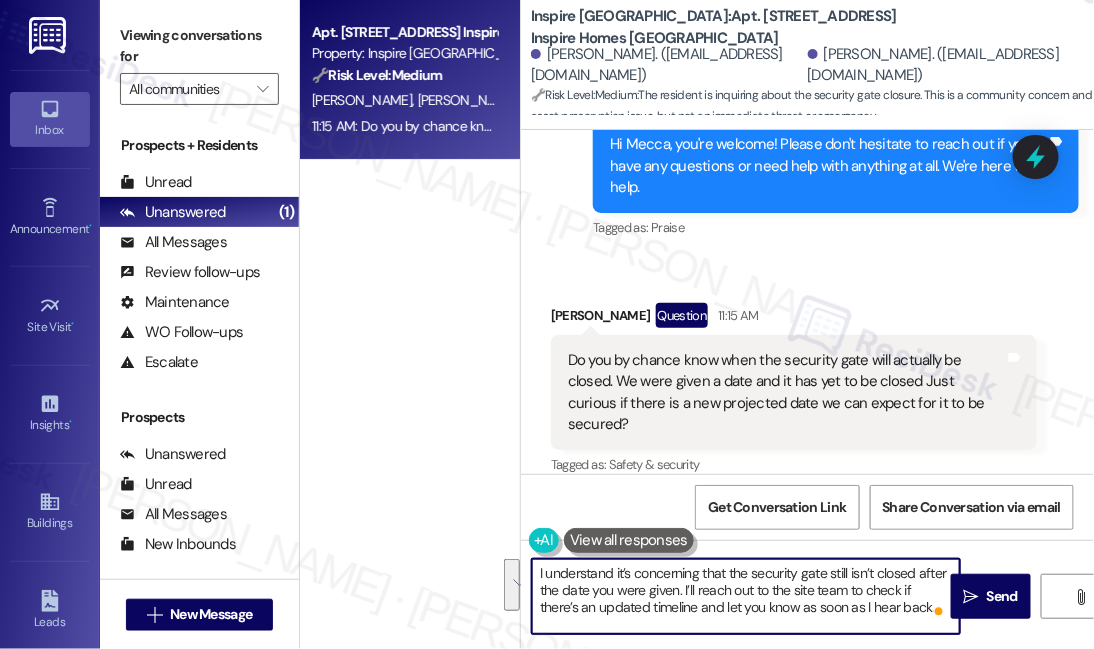 click on "I understand it’s concerning that the security gate still isn’t closed after the date you were given. I’ll reach out to the site team to check if there’s an updated timeline and let you know as soon as I hear back." at bounding box center (746, 596) 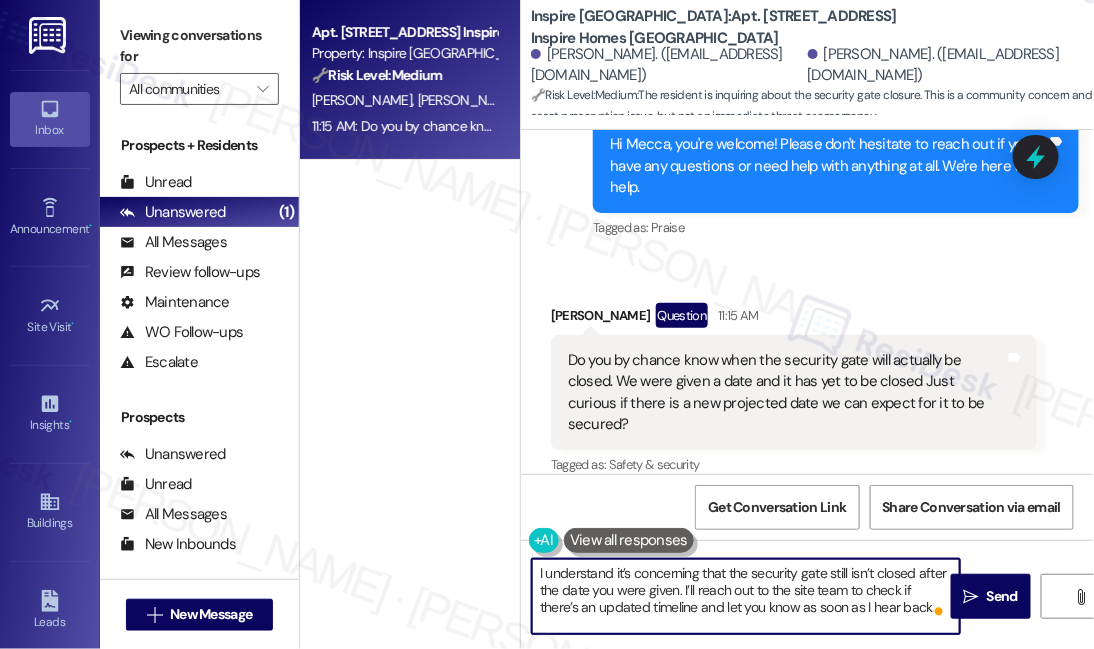 click on "I understand it’s concerning that the security gate still isn’t closed after the date you were given. I’ll reach out to the site team to check if there’s an updated timeline and let you know as soon as I hear back." at bounding box center [746, 596] 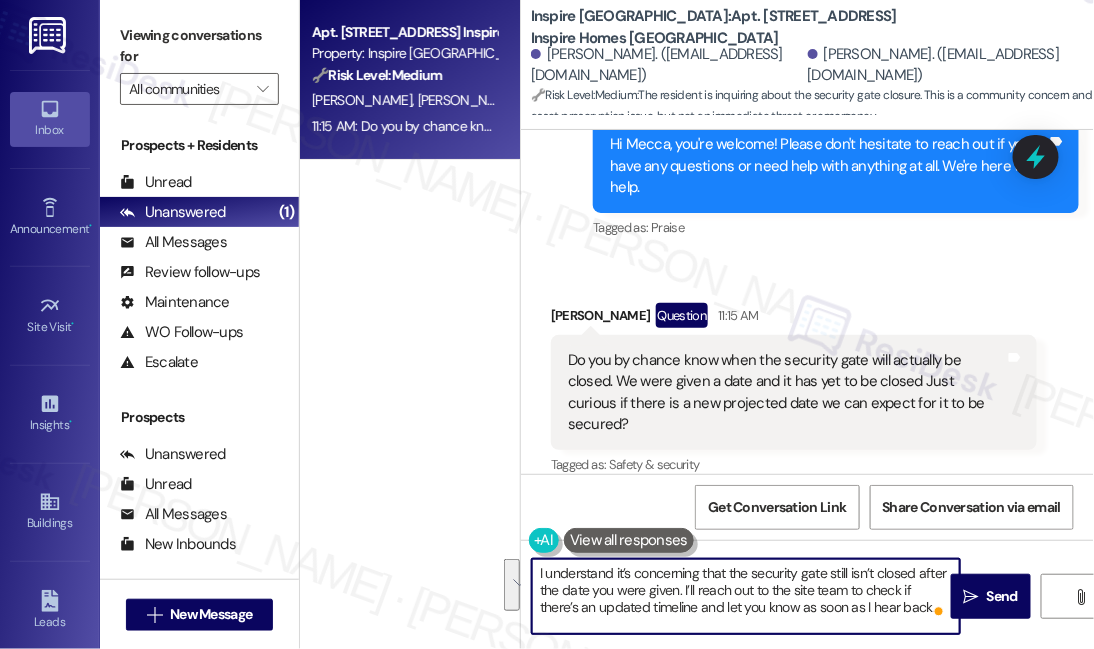 click on "I understand it’s concerning that the security gate still isn’t closed after the date you were given. I’ll reach out to the site team to check if there’s an updated timeline and let you know as soon as I hear back." at bounding box center (746, 596) 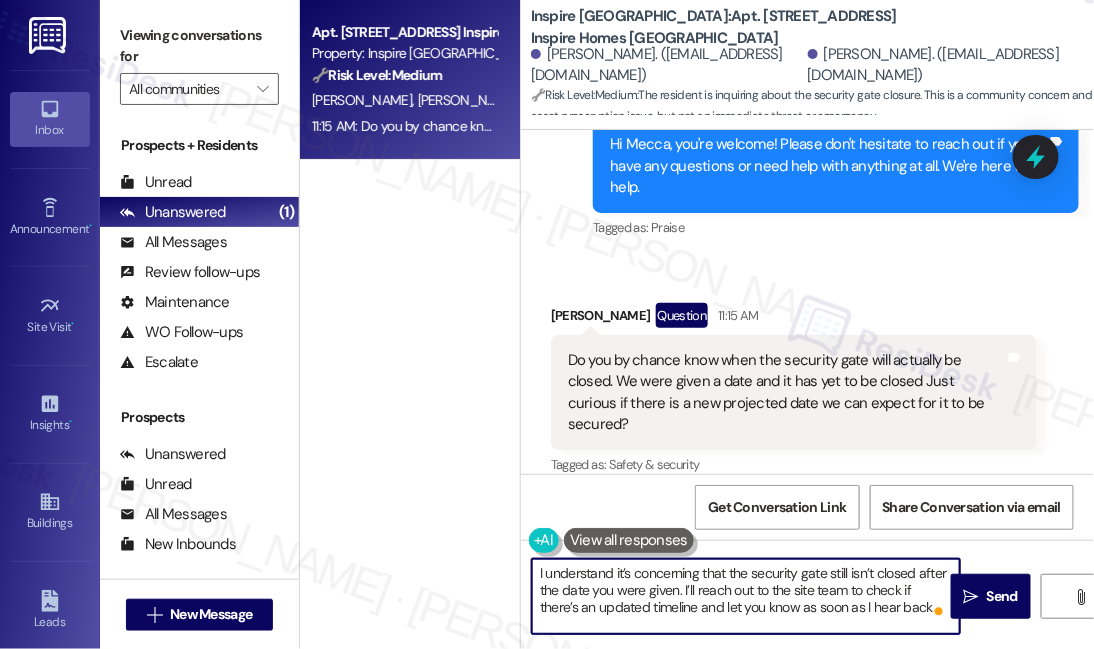 click on "Do you by chance know when the security gate will actually be closed. We were given a date and it has yet to be closed Just curious if there is a new projected date we can expect for it to be secured?" at bounding box center (786, 393) 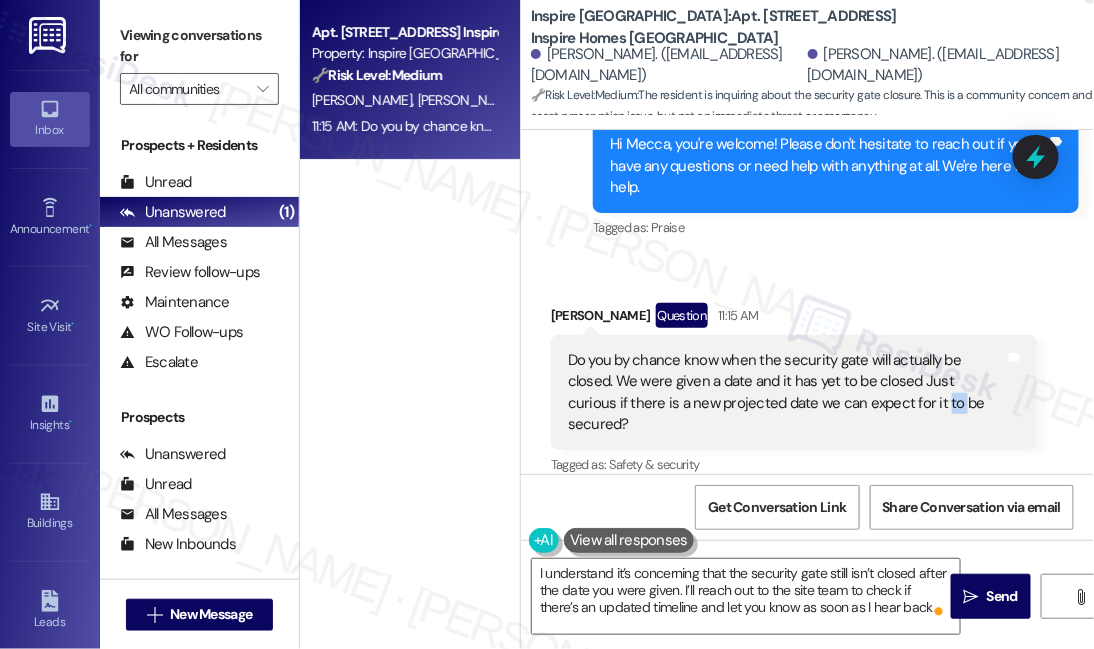 click on "Do you by chance know when the security gate will actually be closed. We were given a date and it has yet to be closed Just curious if there is a new projected date we can expect for it to be secured?" at bounding box center [786, 393] 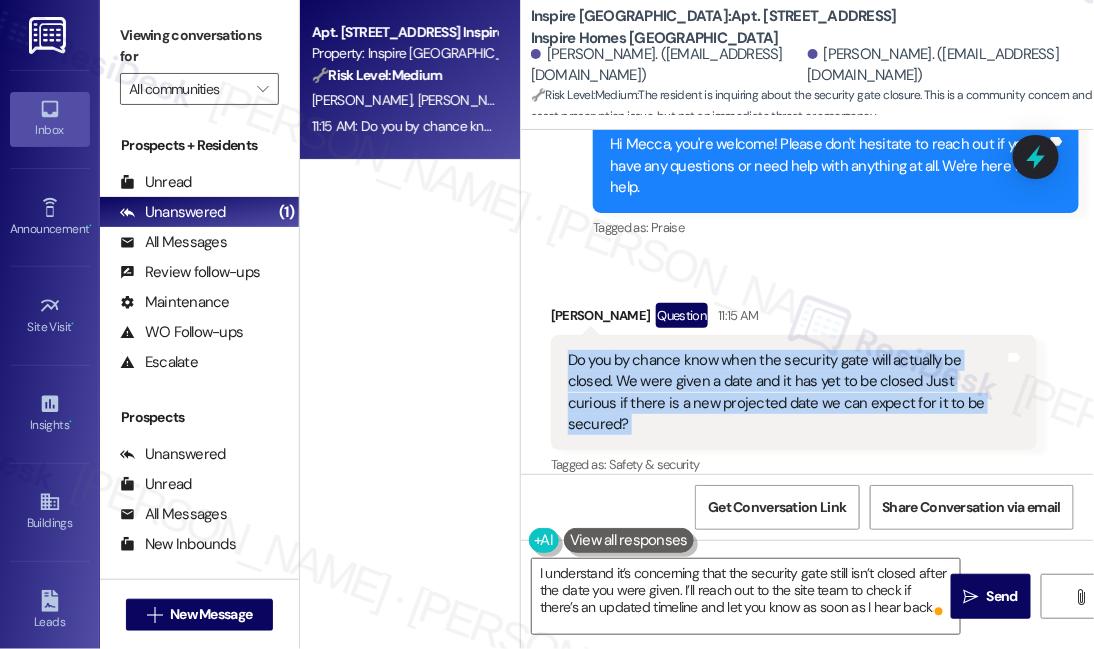click on "Do you by chance know when the security gate will actually be closed. We were given a date and it has yet to be closed Just curious if there is a new projected date we can expect for it to be secured?" at bounding box center [786, 393] 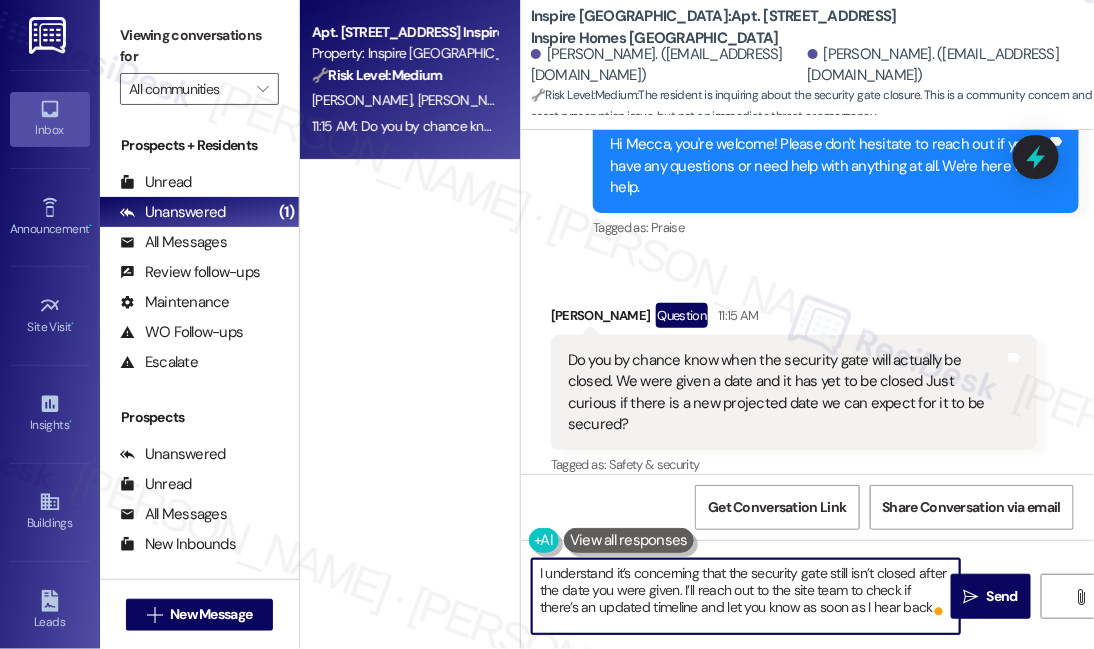 click on "I understand it’s concerning that the security gate still isn’t closed after the date you were given. I’ll reach out to the site team to check if there’s an updated timeline and let you know as soon as I hear back." at bounding box center [746, 596] 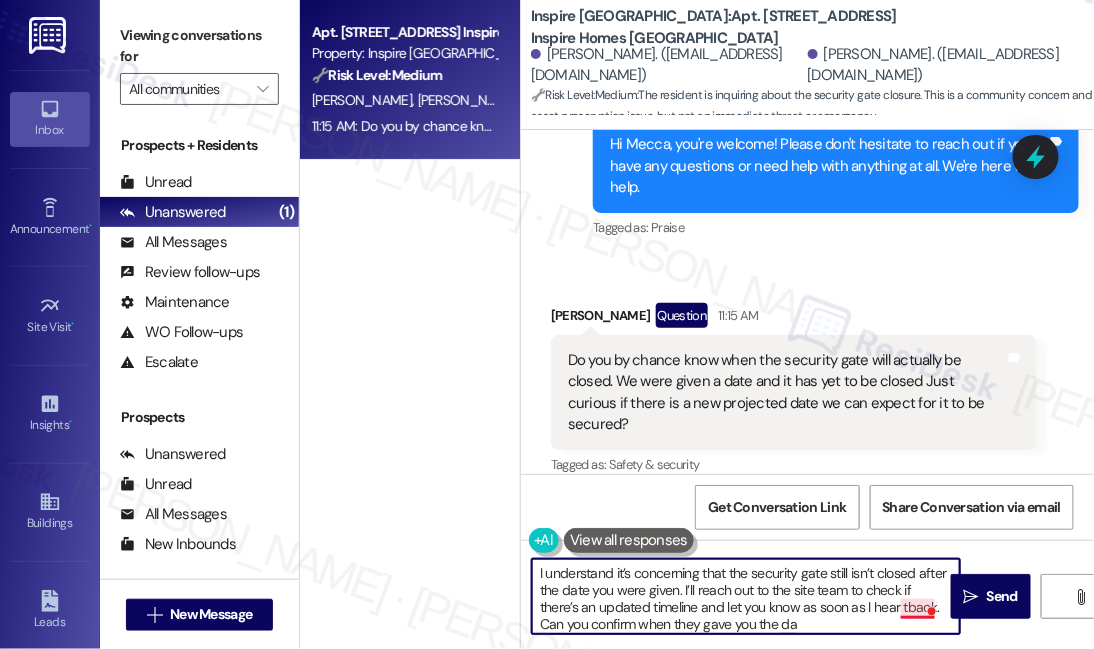 click on "I understand it’s concerning that the security gate still isn’t closed after the date you were given. I’ll reach out to the site team to check if there’s an updated timeline and let you know as soon as I hear tback. Can you confirm when they gave you the da" at bounding box center [746, 596] 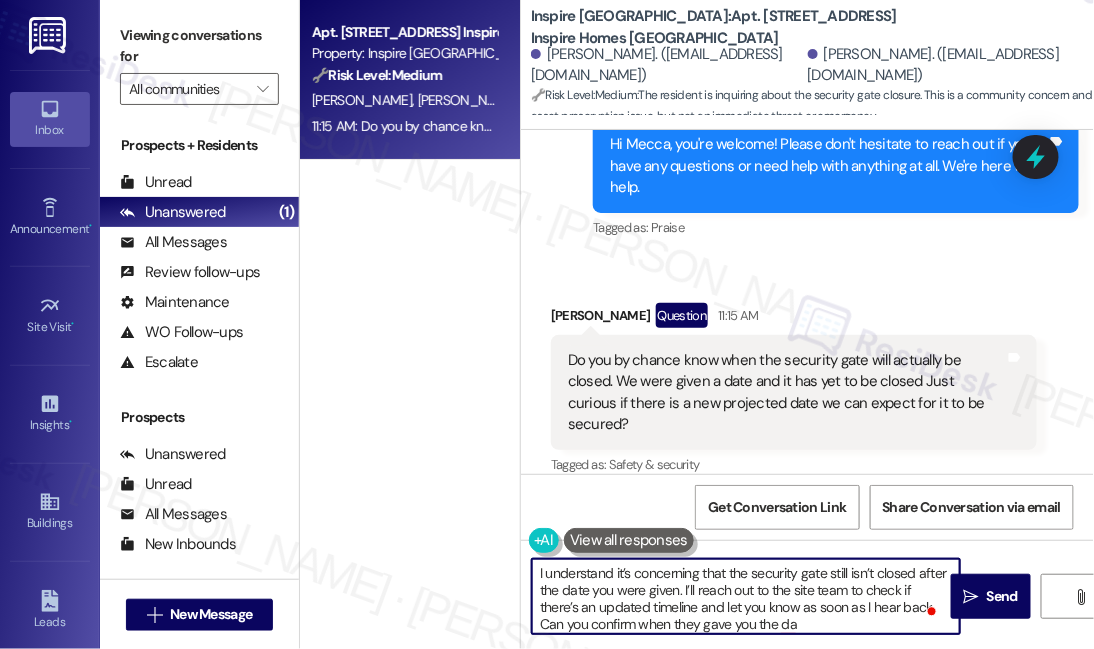 click on "I understand it’s concerning that the security gate still isn’t closed after the date you were given. I’ll reach out to the site team to check if there’s an updated timeline and let you know as soon as I hear back. Can you confirm when they gave you the da" at bounding box center (746, 596) 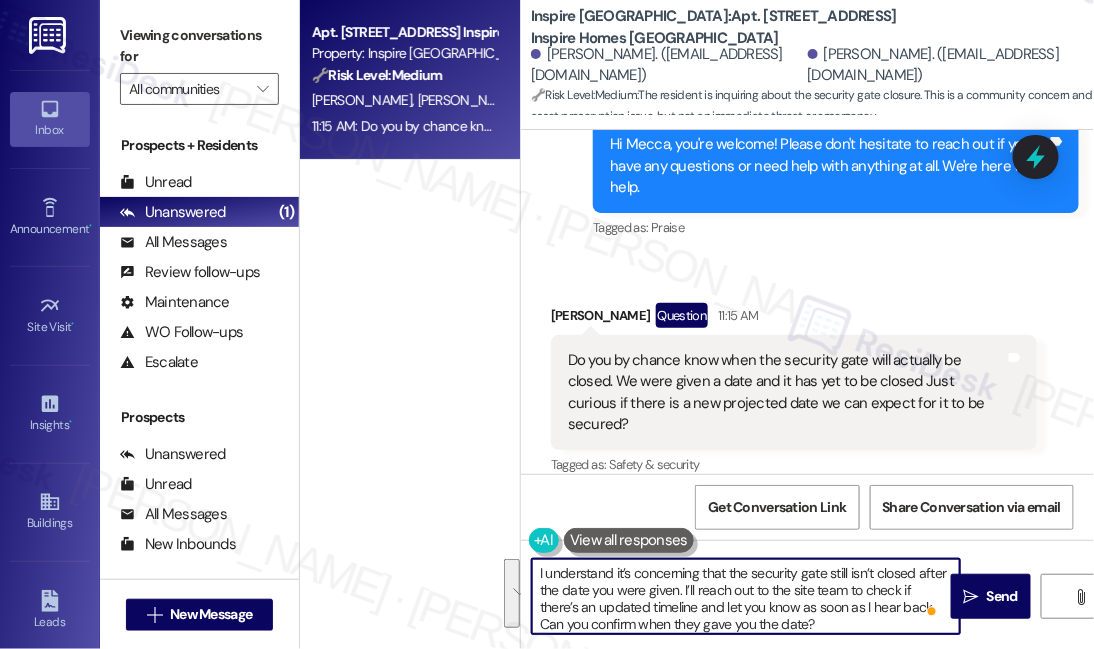 type on "I understand it’s concerning that the security gate still isn’t closed after the date you were given. I’ll reach out to the site team to check if there’s an updated timeline and let you know as soon as I hear back. Can you confirm when they gave you the date?" 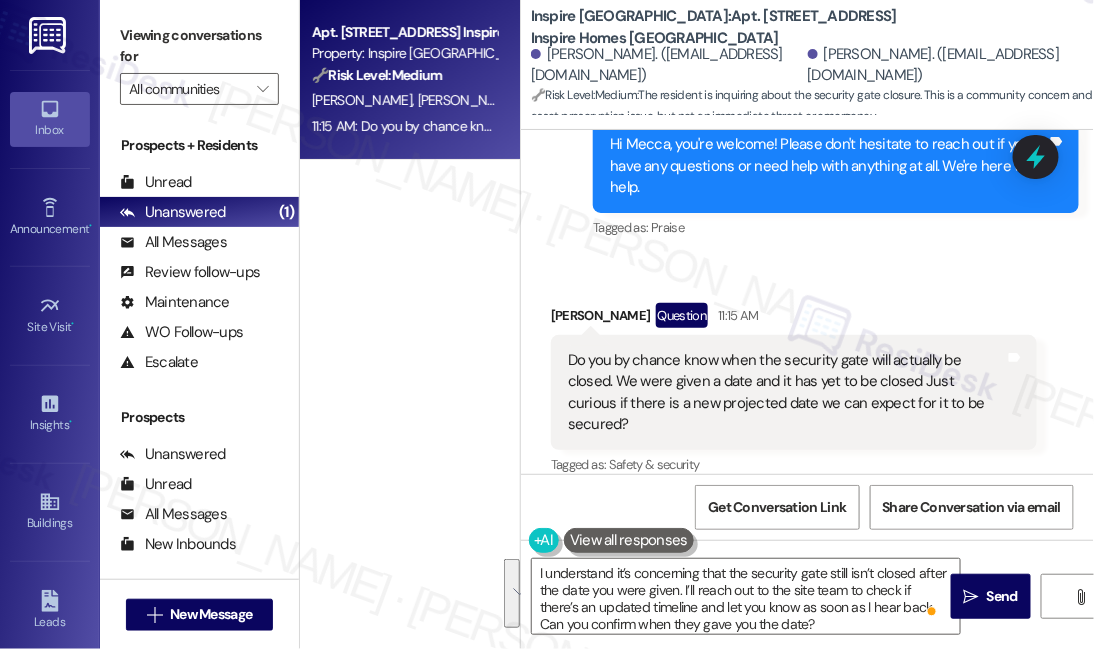 click on "Viewing conversations for All communities " at bounding box center [199, 62] 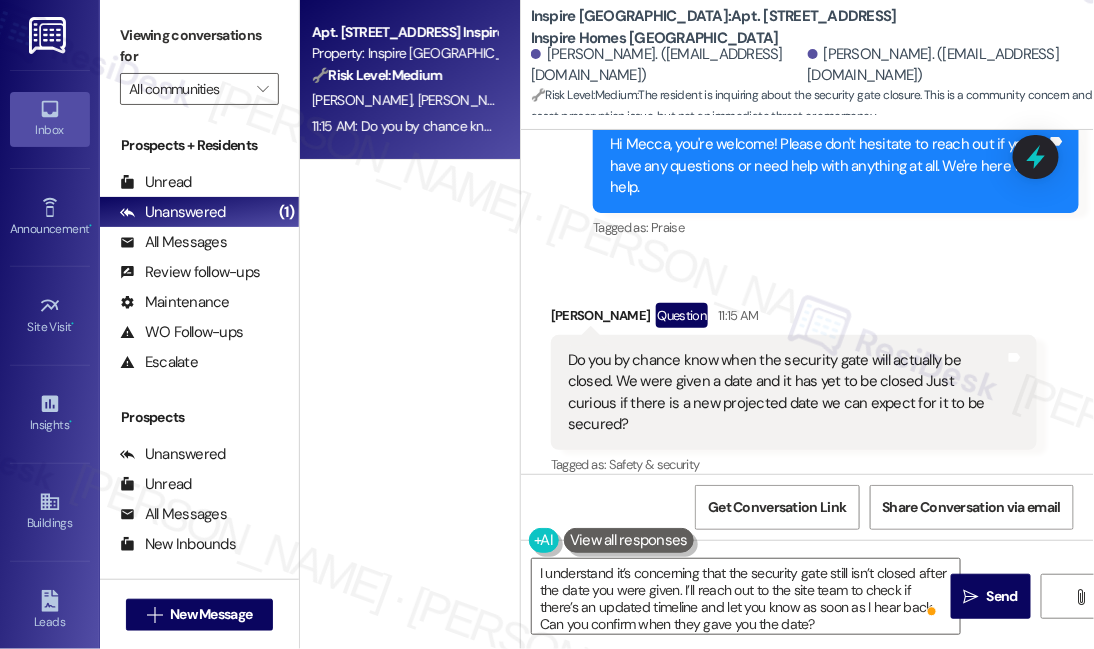 click on "Do you by chance know when the security gate will actually be closed. We were given a date and it has yet to be closed Just curious if there is a new projected date we can expect for it to be secured?" at bounding box center [786, 393] 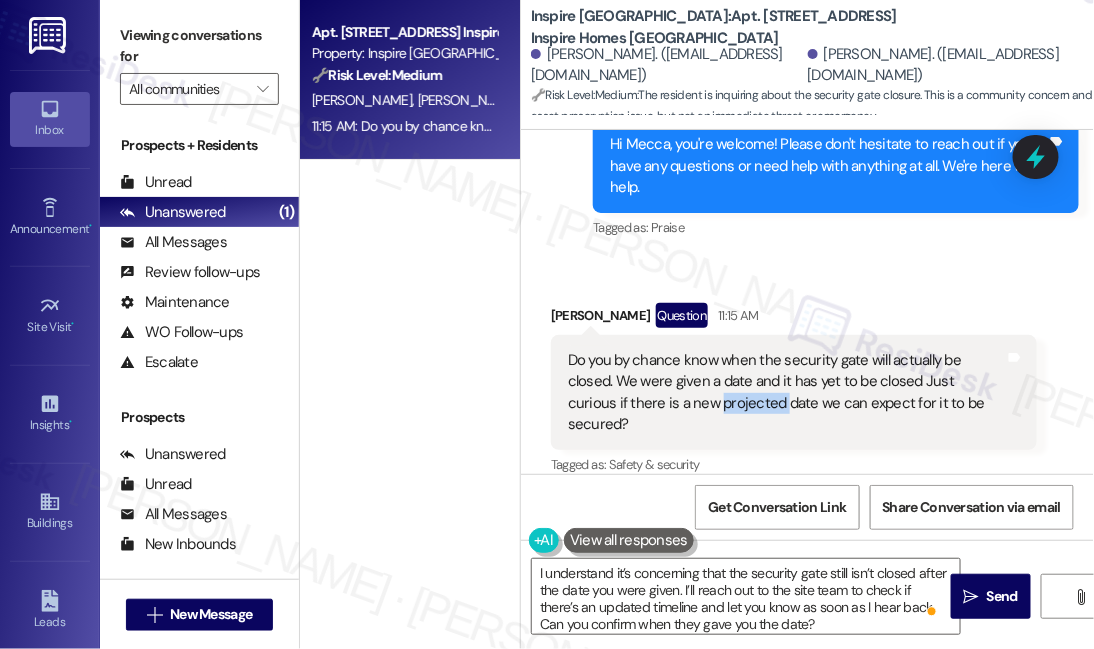 click on "Do you by chance know when the security gate will actually be closed. We were given a date and it has yet to be closed Just curious if there is a new projected date we can expect for it to be secured?" at bounding box center (786, 393) 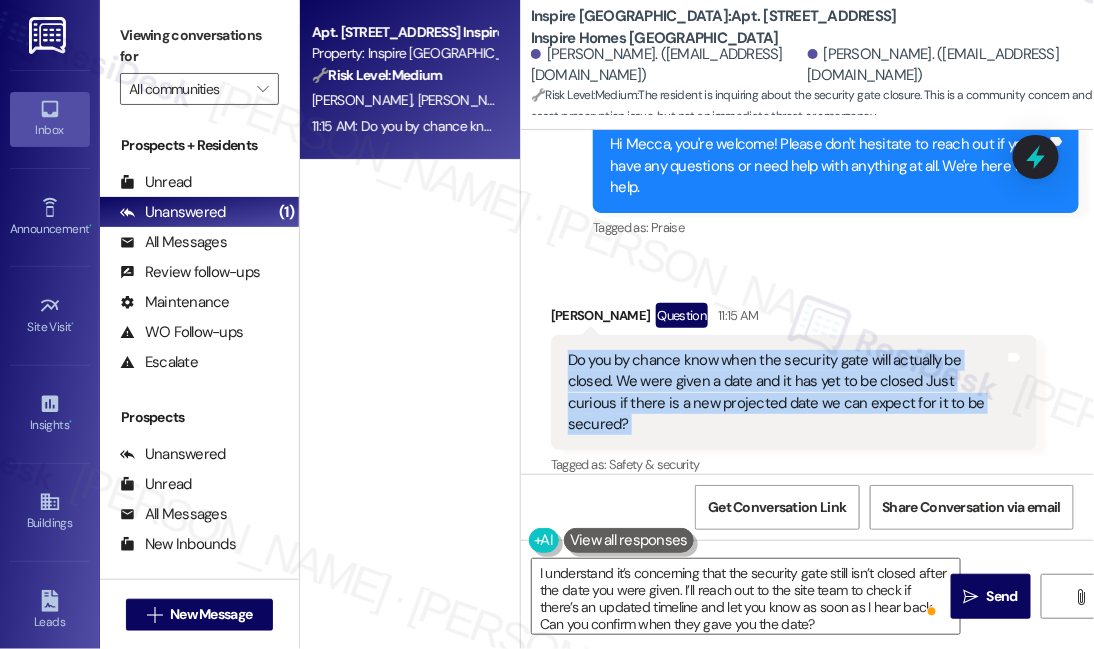 click on "Do you by chance know when the security gate will actually be closed. We were given a date and it has yet to be closed Just curious if there is a new projected date we can expect for it to be secured?" at bounding box center [786, 393] 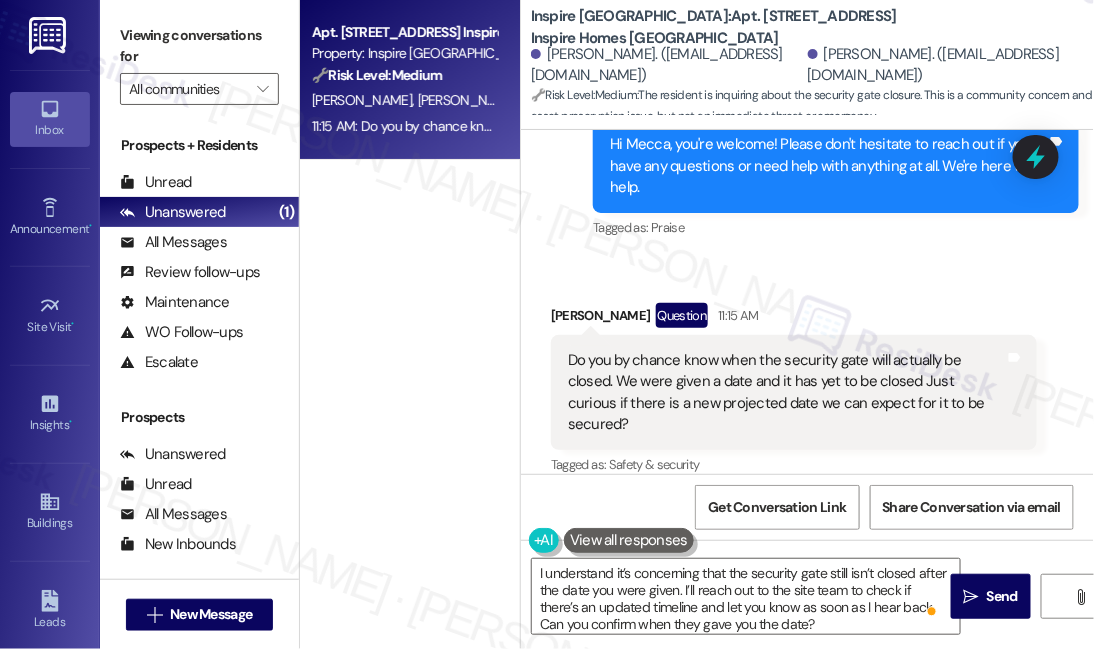 click on "Viewing conversations for" at bounding box center (199, 46) 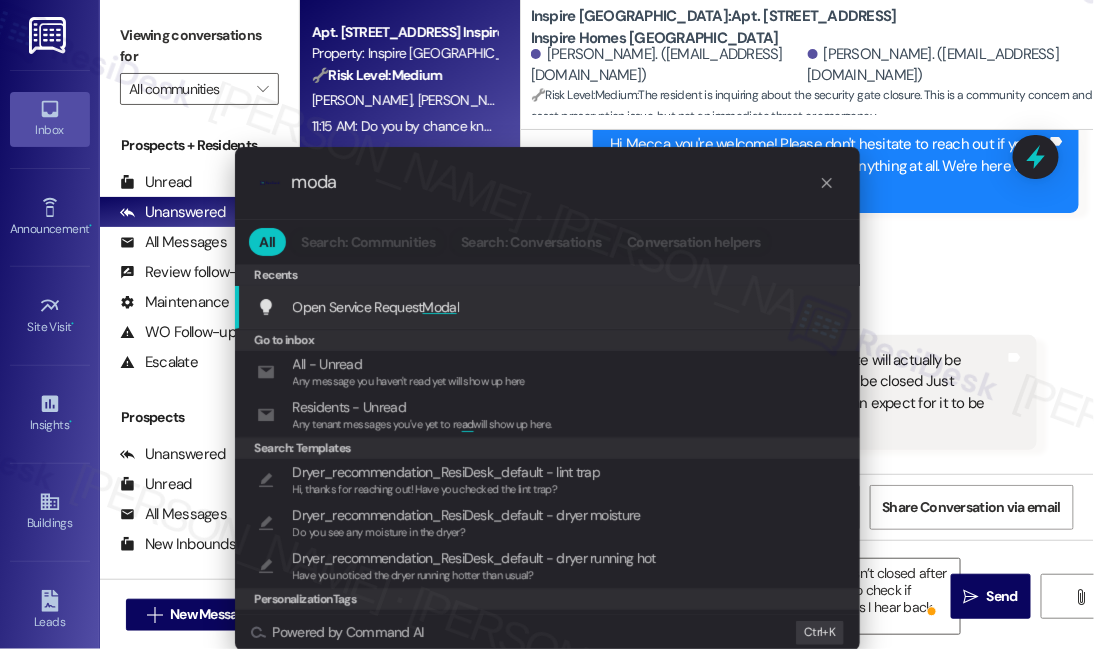 type on "moda" 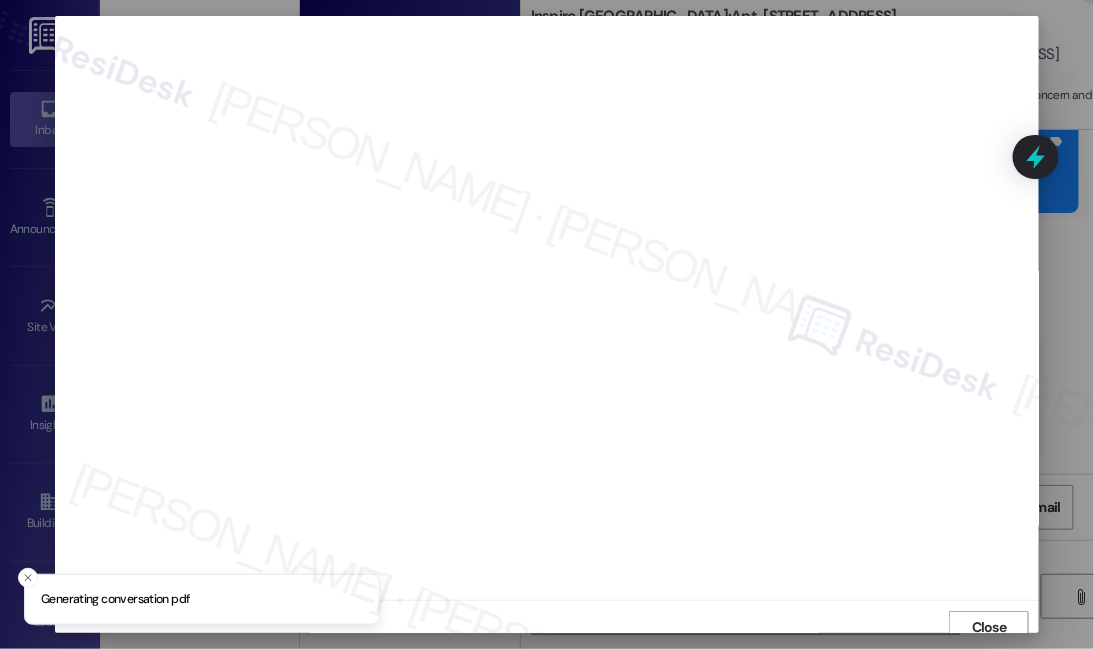 scroll, scrollTop: 10, scrollLeft: 0, axis: vertical 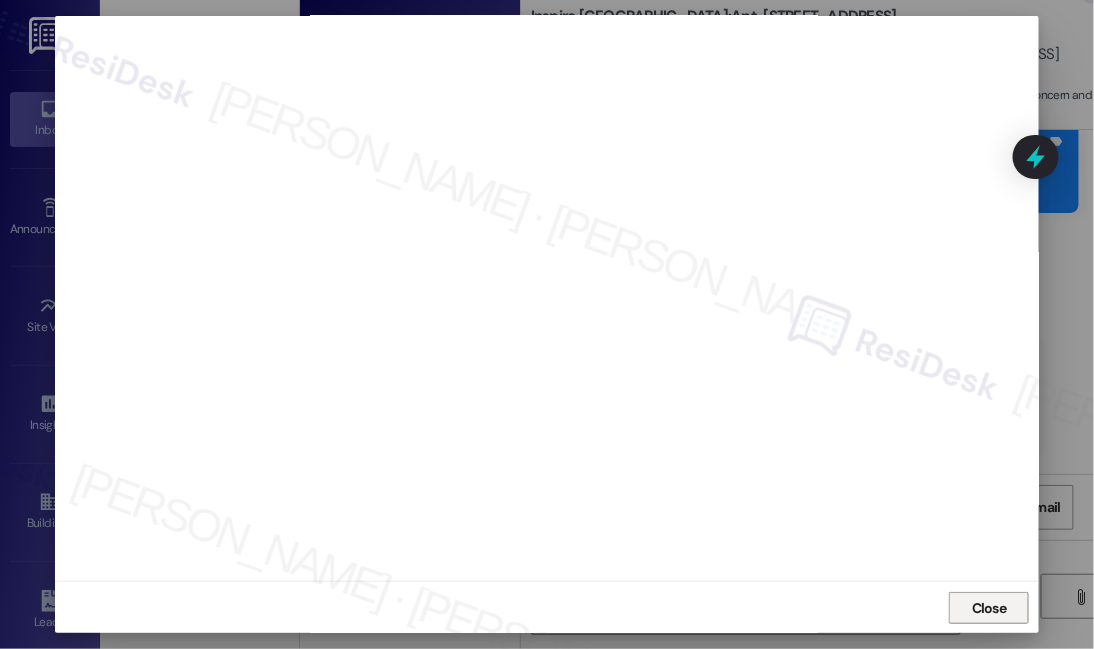 click on "Close" at bounding box center [989, 608] 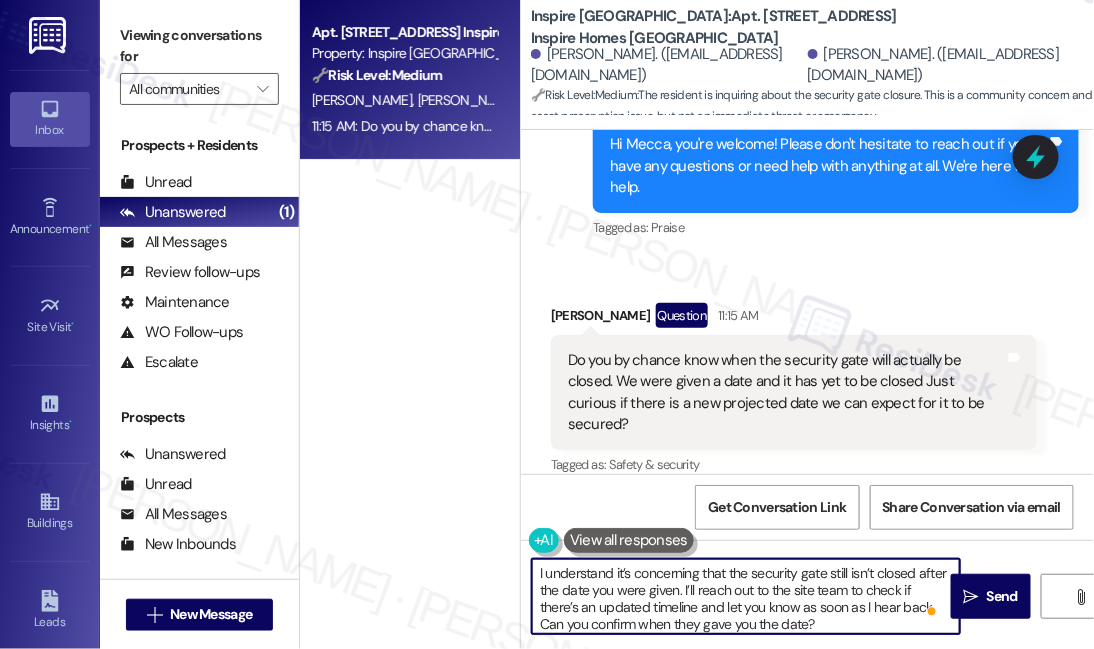 click on "I understand it’s concerning that the security gate still isn’t closed after the date you were given. I’ll reach out to the site team to check if there’s an updated timeline and let you know as soon as I hear back. Can you confirm when they gave you the date?" at bounding box center (746, 596) 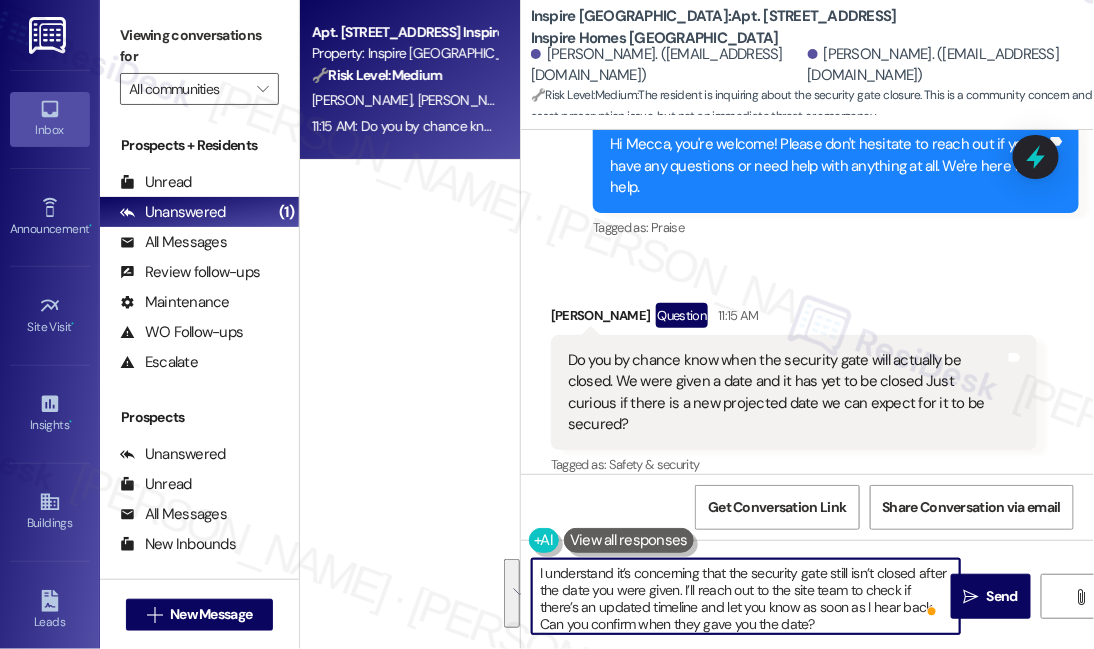 click on "I understand it’s concerning that the security gate still isn’t closed after the date you were given. I’ll reach out to the site team to check if there’s an updated timeline and let you know as soon as I hear back. Can you confirm when they gave you the date?" at bounding box center [746, 596] 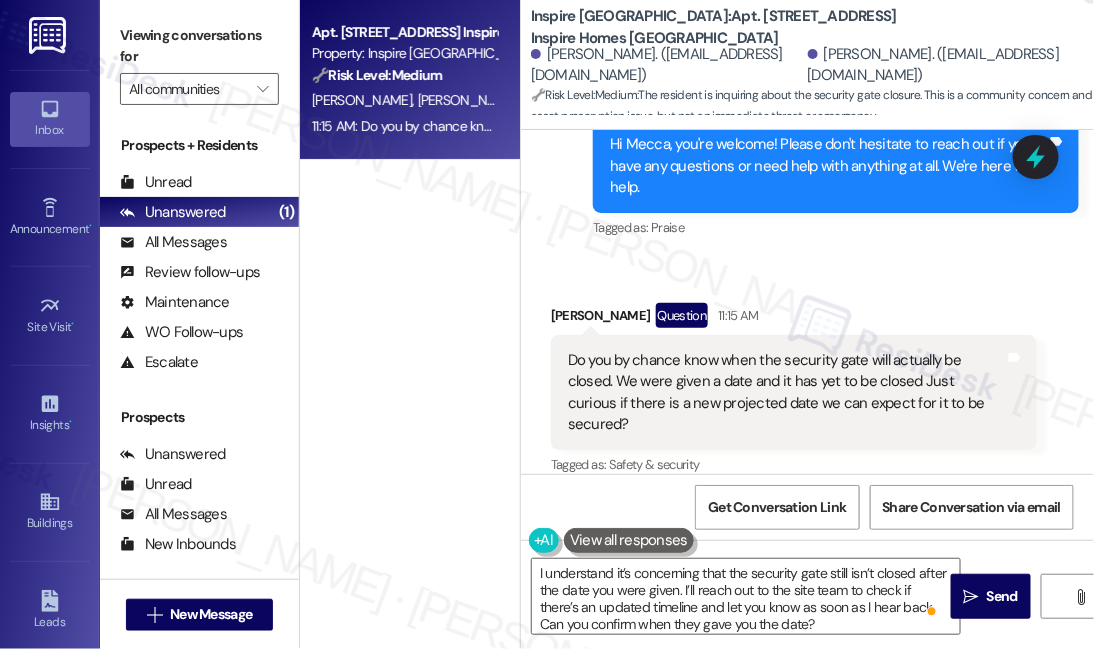 click on "Viewing conversations for" at bounding box center (199, 46) 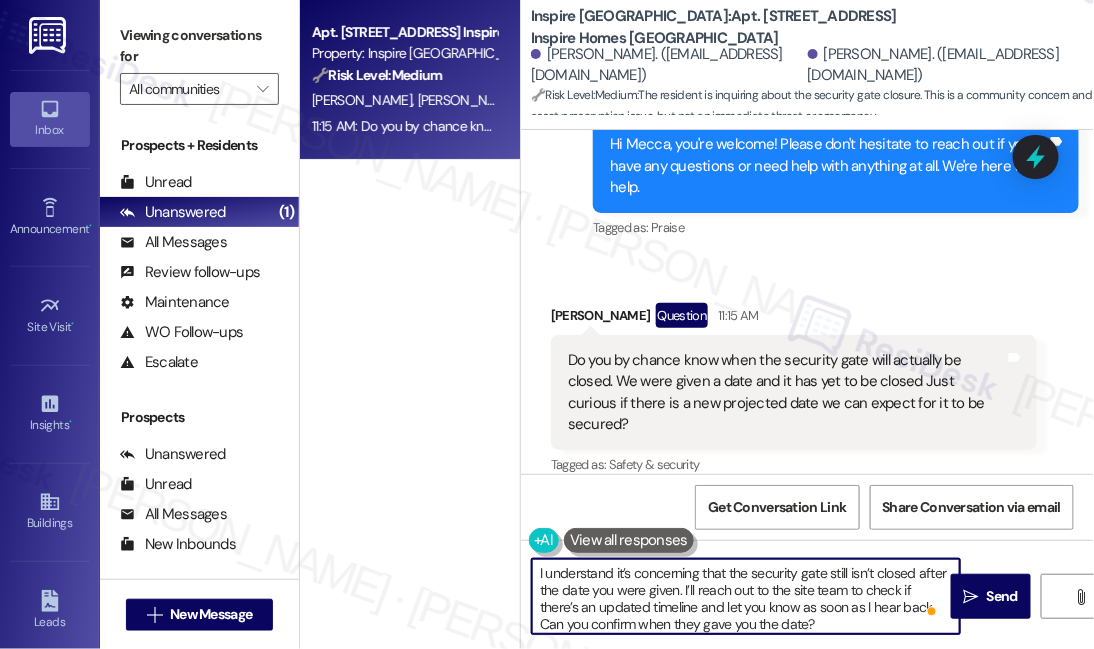 scroll, scrollTop: 1, scrollLeft: 0, axis: vertical 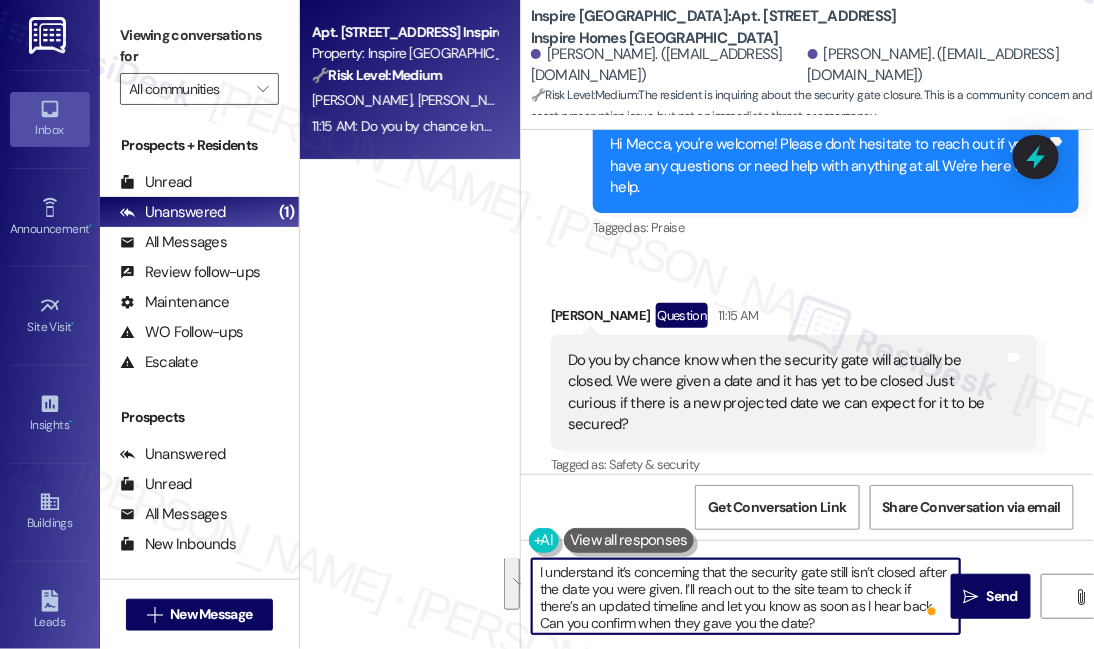 drag, startPoint x: 841, startPoint y: 627, endPoint x: 711, endPoint y: 586, distance: 136.31215 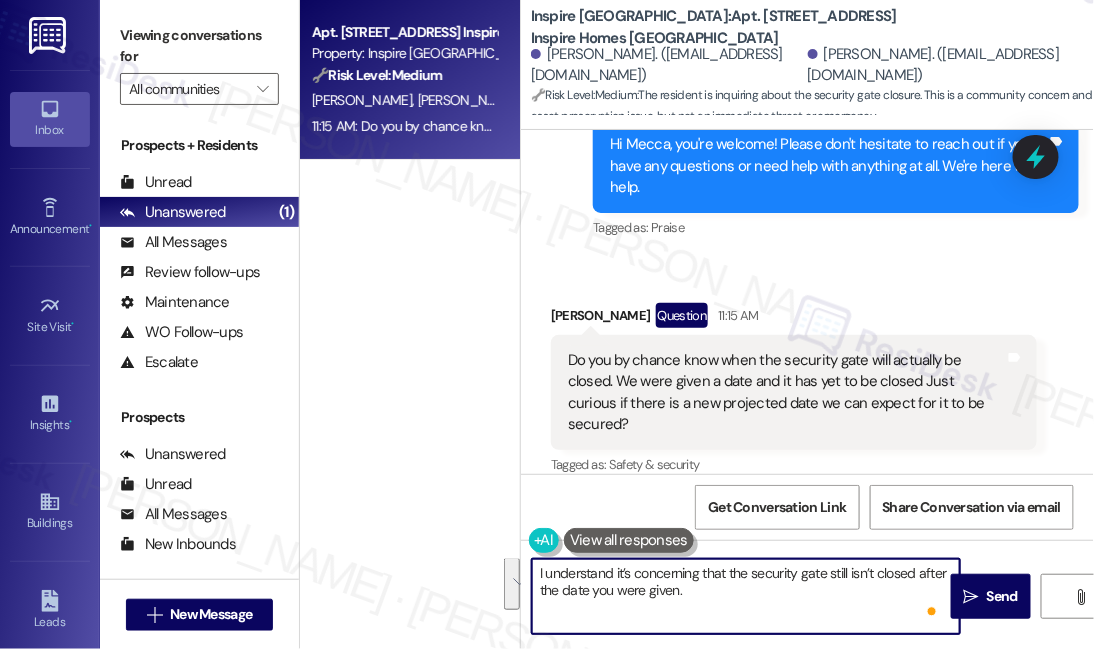 scroll, scrollTop: 0, scrollLeft: 0, axis: both 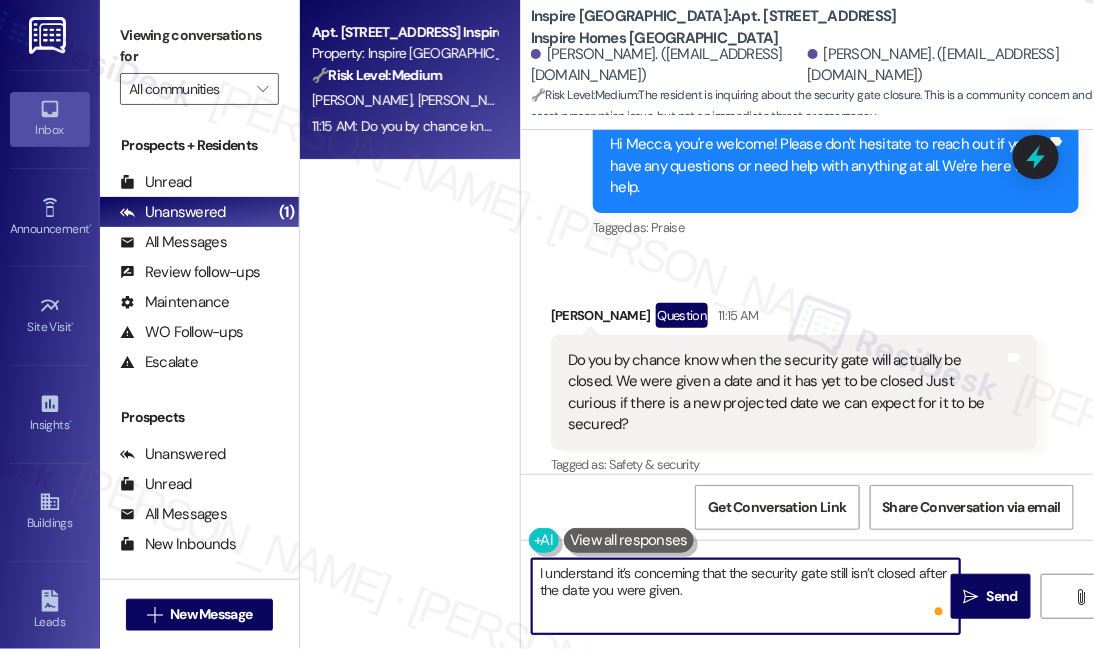 paste on "Just so I can share clear details with the site team, could you let me know:
When were you originally told the gate would be closed?" 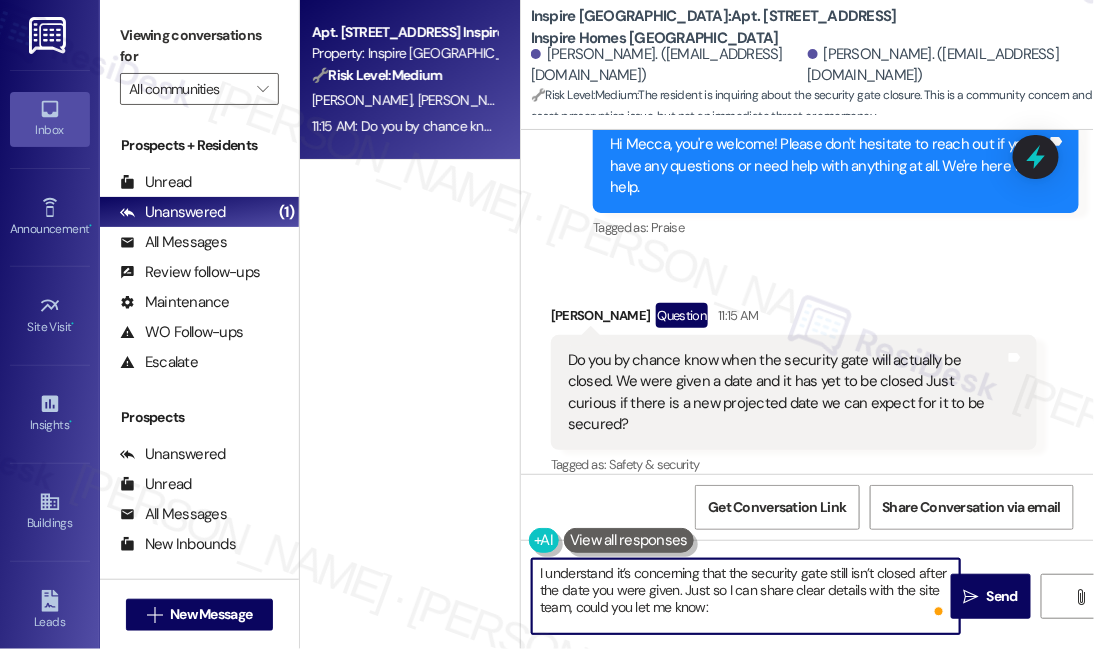 scroll, scrollTop: 16, scrollLeft: 0, axis: vertical 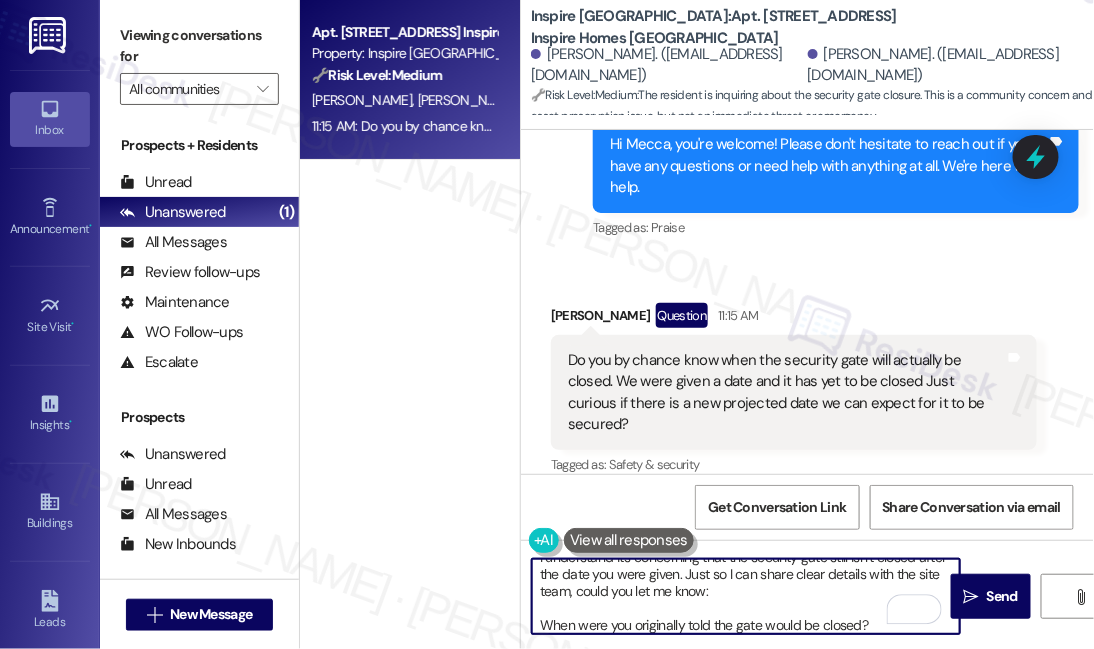 click on "I understand it’s concerning that the security gate still isn’t closed after the date you were given. Just so I can share clear details with the site team, could you let me know:
When were you originally told the gate would be closed?" at bounding box center (746, 596) 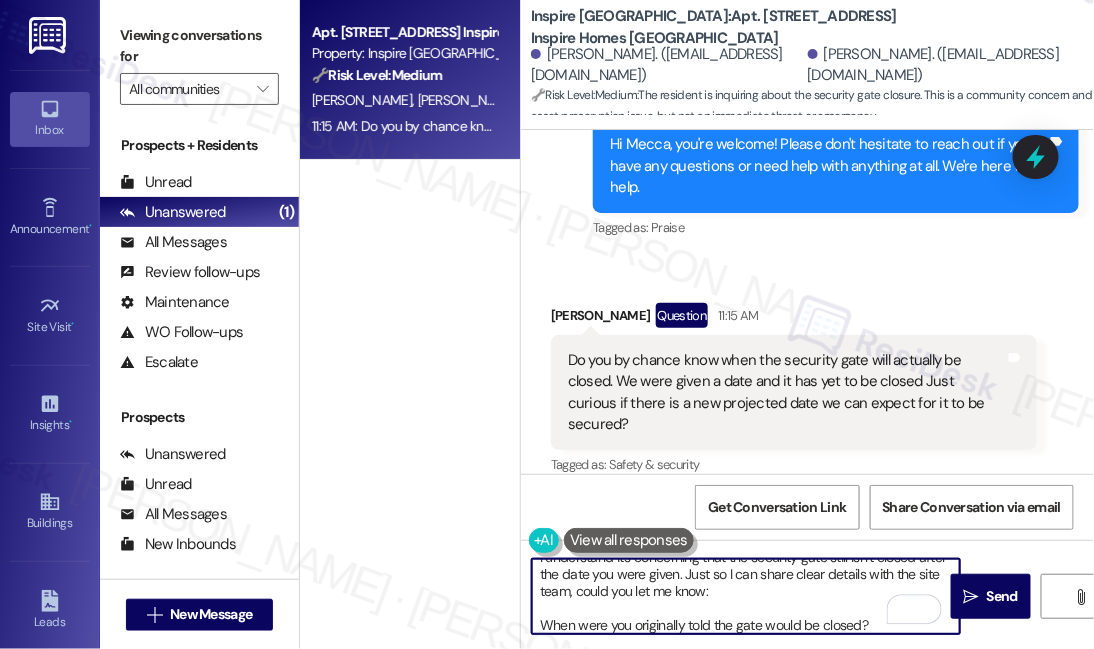 click on "I understand it’s concerning that the security gate still isn’t closed after the date you were given. Just so I can share clear details with the site team, could you let me know:
When were you originally told the gate would be closed?" at bounding box center [746, 596] 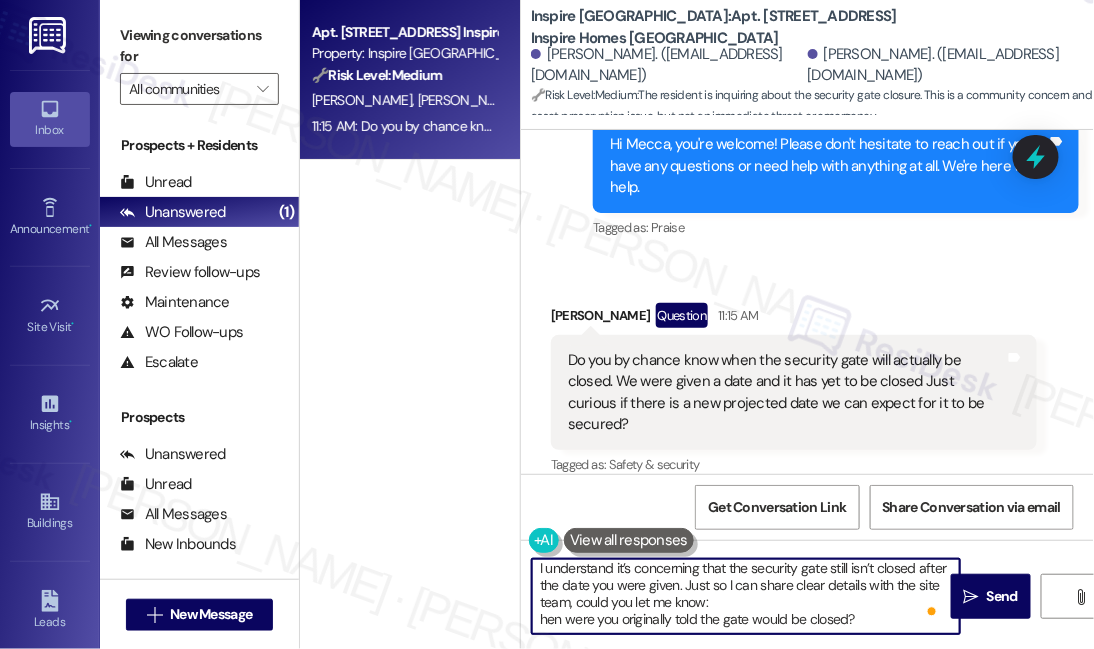 scroll, scrollTop: 5, scrollLeft: 0, axis: vertical 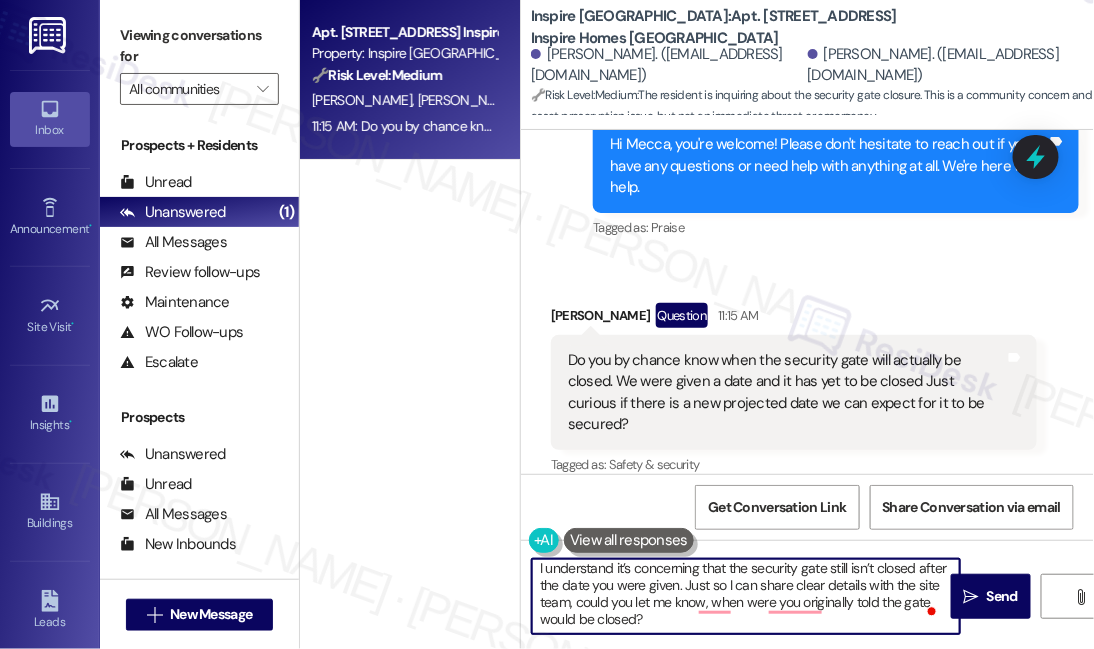 click on "I understand it’s concerning that the security gate still isn’t closed after the date you were given. Just so I can share clear details with the site team, could you let me know, when were you originally told the gate would be closed?" at bounding box center [746, 596] 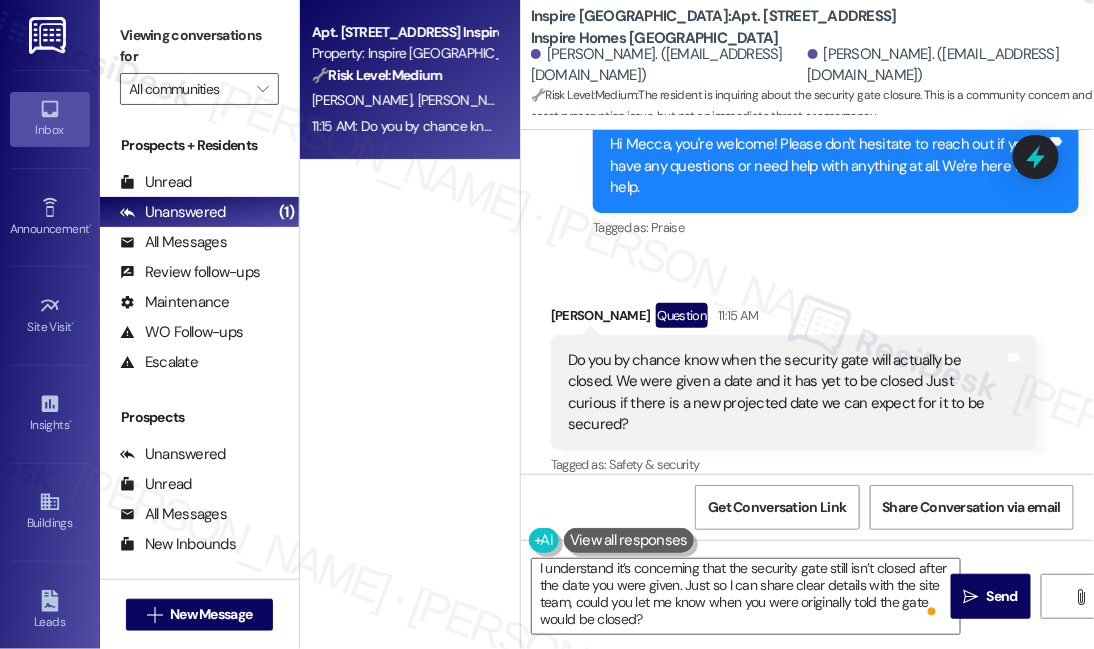 click on "Viewing conversations for" at bounding box center [199, 46] 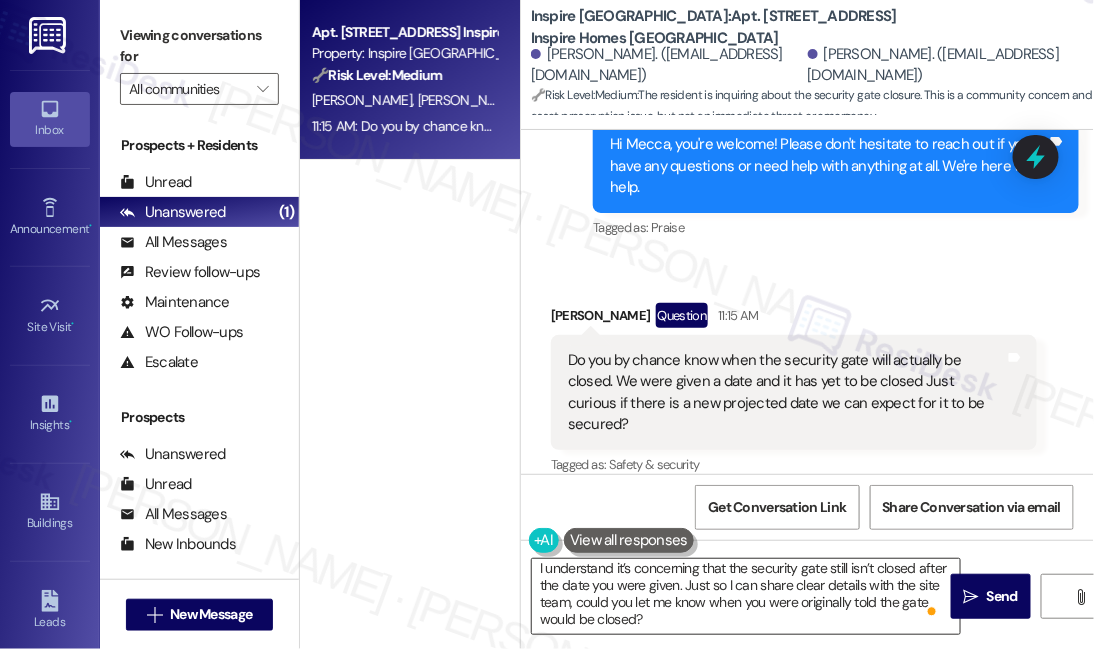 click on "I understand it’s concerning that the security gate still isn’t closed after the date you were given. Just so I can share clear details with the site team, could you let me know when you were originally told the gate would be closed?" at bounding box center [746, 596] 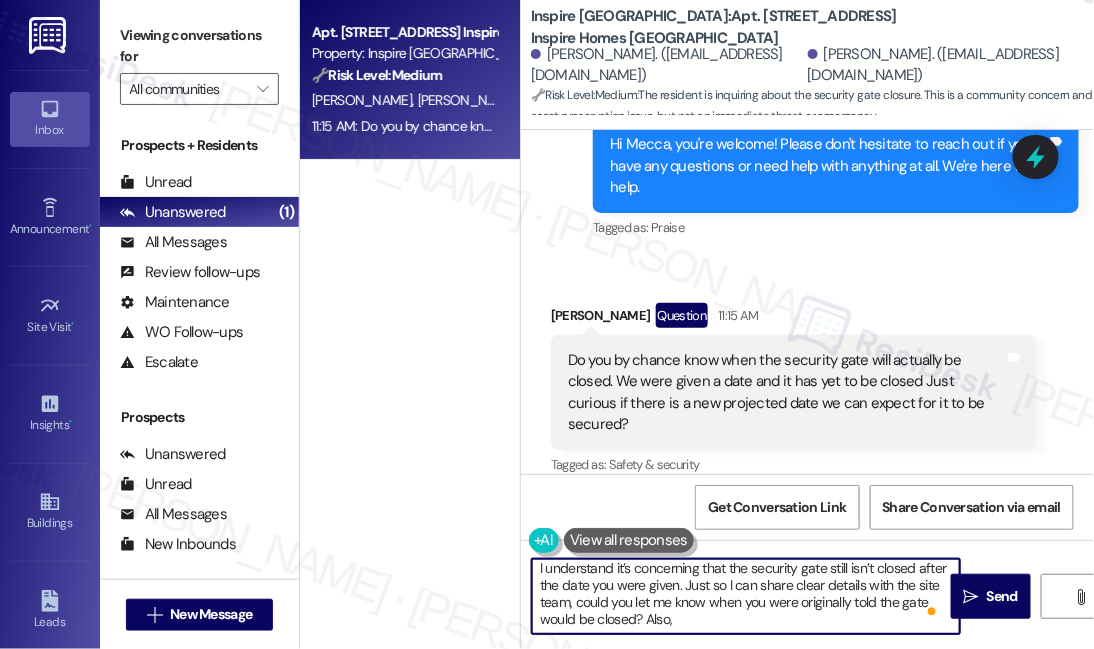 paste on "Have you noticed any recent work being done on the gate?" 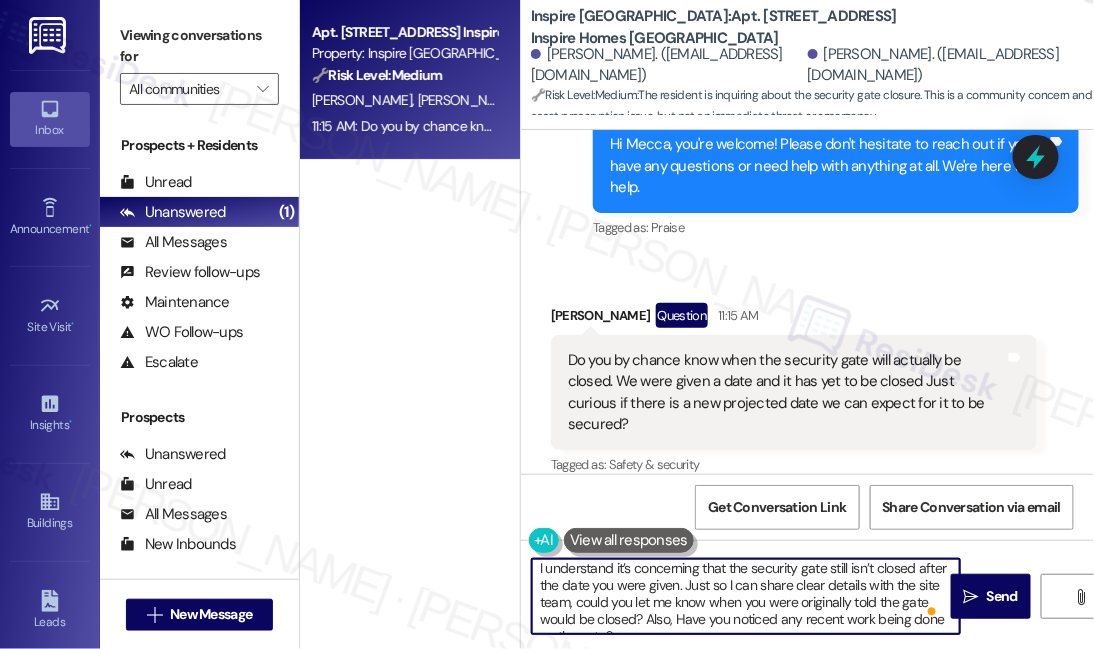 scroll, scrollTop: 50, scrollLeft: 0, axis: vertical 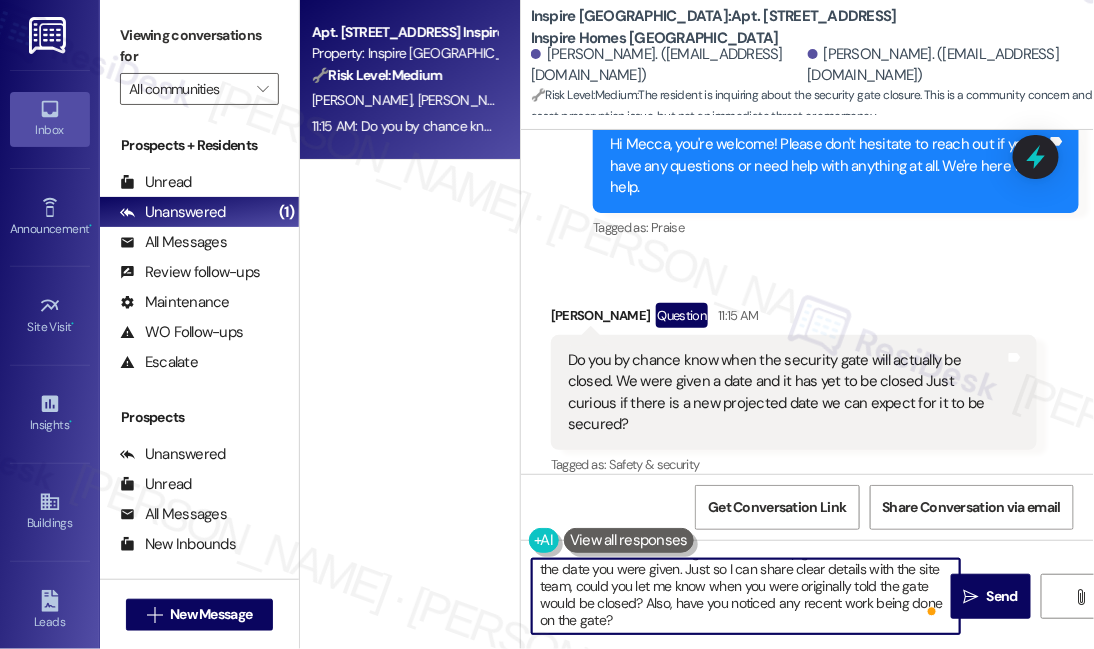 click on "I understand it’s concerning that the security gate still isn’t closed after the date you were given. Just so I can share clear details with the site team, could you let me know when you were originally told the gate would be closed? Also, have you noticed any recent work being done on the gate?" at bounding box center (746, 596) 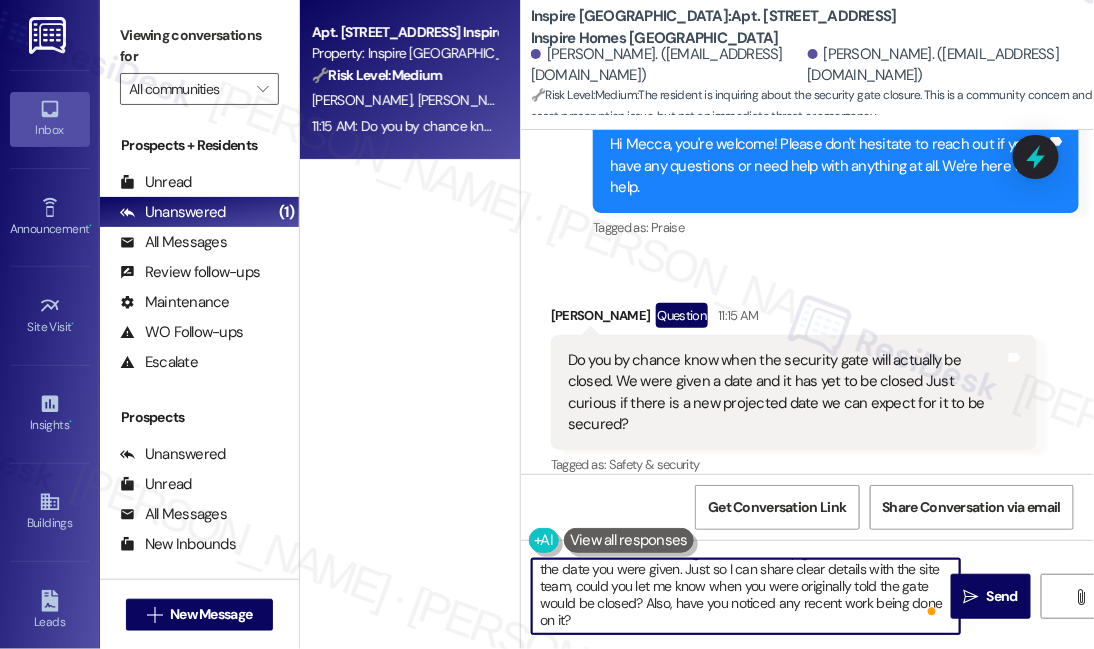 click on "I understand it’s concerning that the security gate still isn’t closed after the date you were given. Just so I can share clear details with the site team, could you let me know when you were originally told the gate would be closed? Also, have you noticed any recent work being done on it?" at bounding box center [746, 596] 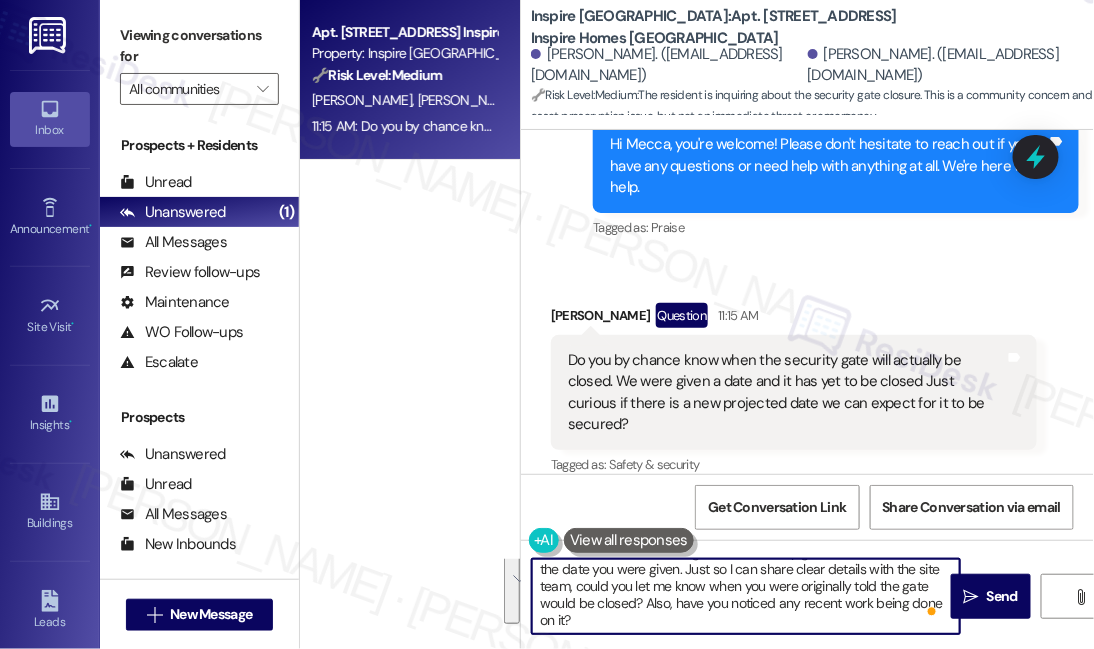 click on "I understand it’s concerning that the security gate still isn’t closed after the date you were given. Just so I can share clear details with the site team, could you let me know when you were originally told the gate would be closed? Also, have you noticed any recent work being done on it?" at bounding box center [746, 596] 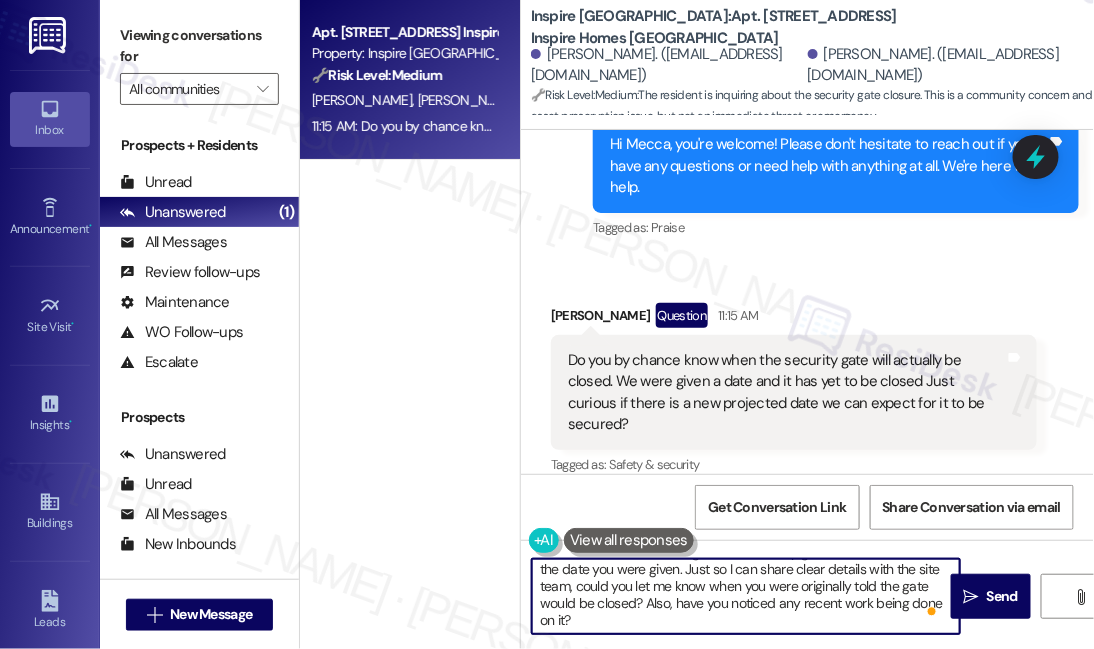 click on "I understand it’s concerning that the security gate still isn’t closed after the date you were given. Just so I can share clear details with the site team, could you let me know when you were originally told the gate would be closed? Also, have you noticed any recent work being done on it?" at bounding box center [746, 596] 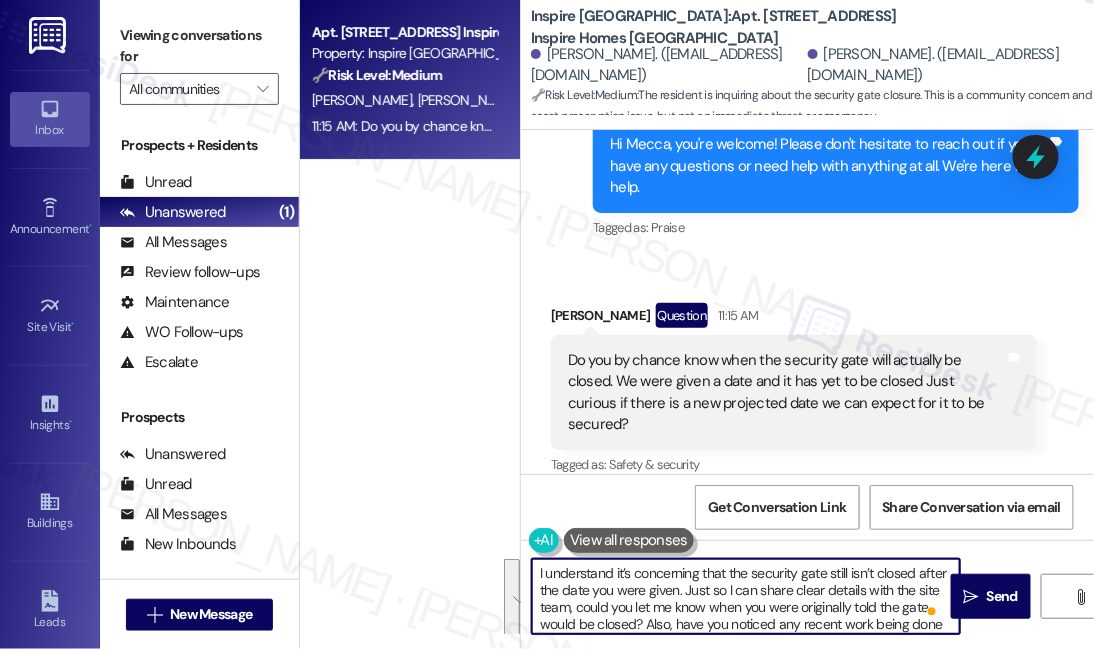 type on "I understand it’s concerning that the security gate still isn’t closed after the date you were given. Just so I can share clear details with the site team, could you let me know when you were originally told the gate would be closed? Also, have you noticed any recent work being done on it?" 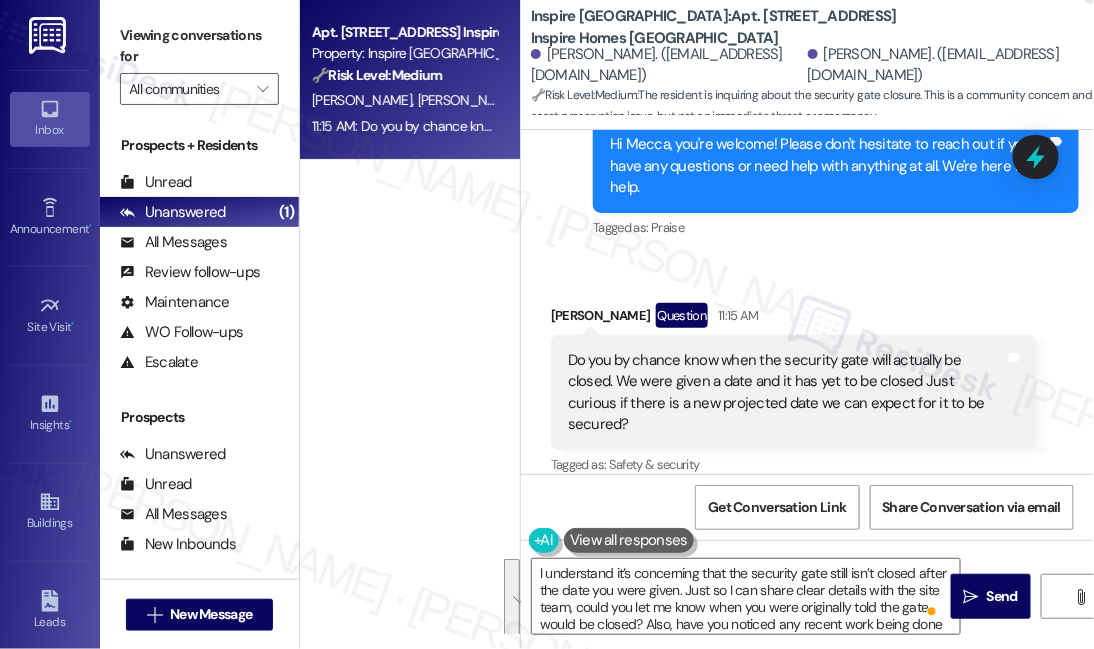 click on "Viewing conversations for" at bounding box center (199, 46) 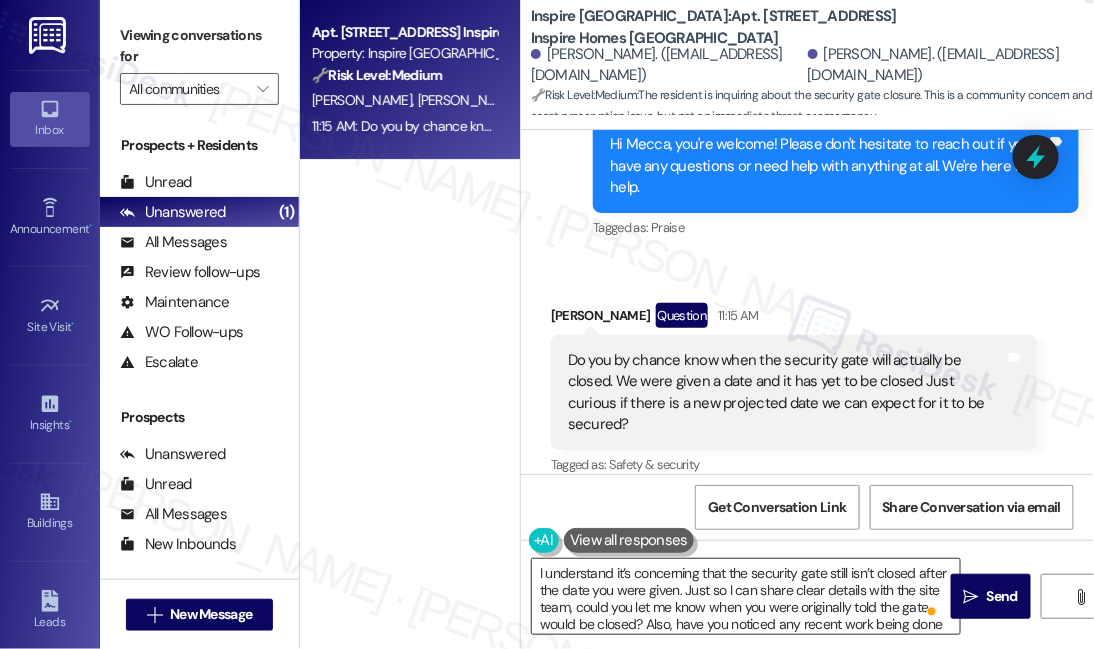 click on "I understand it’s concerning that the security gate still isn’t closed after the date you were given. Just so I can share clear details with the site team, could you let me know when you were originally told the gate would be closed? Also, have you noticed any recent work being done on it?" at bounding box center (746, 596) 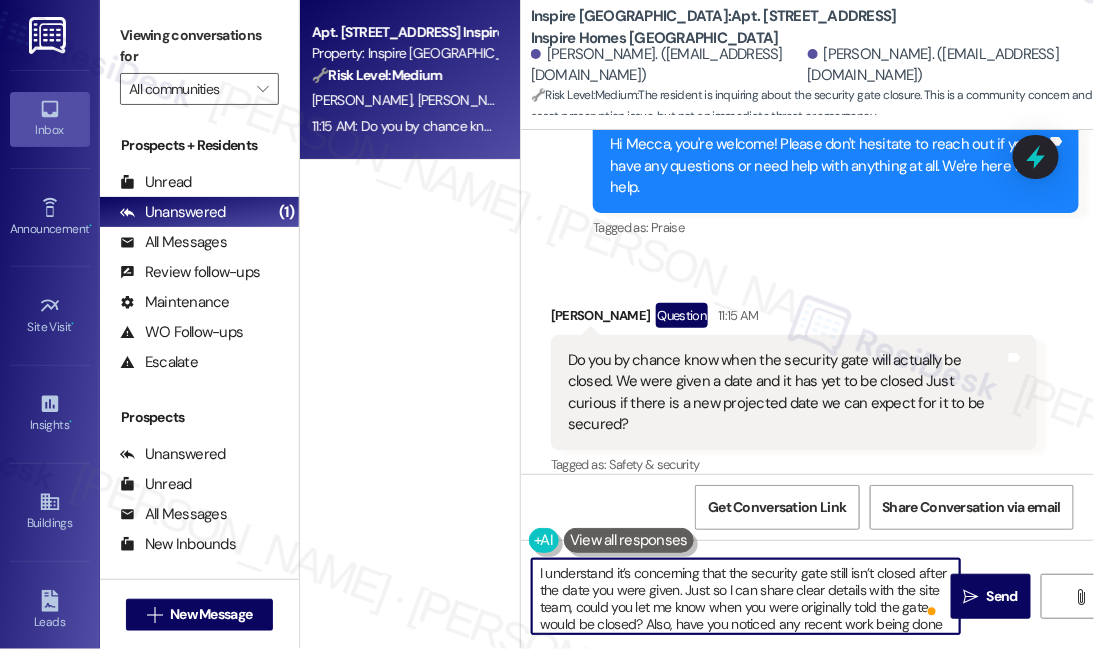 click on "I understand it’s concerning that the security gate still isn’t closed after the date you were given. Just so I can share clear details with the site team, could you let me know when you were originally told the gate would be closed? Also, have you noticed any recent work being done on it?" at bounding box center (746, 596) 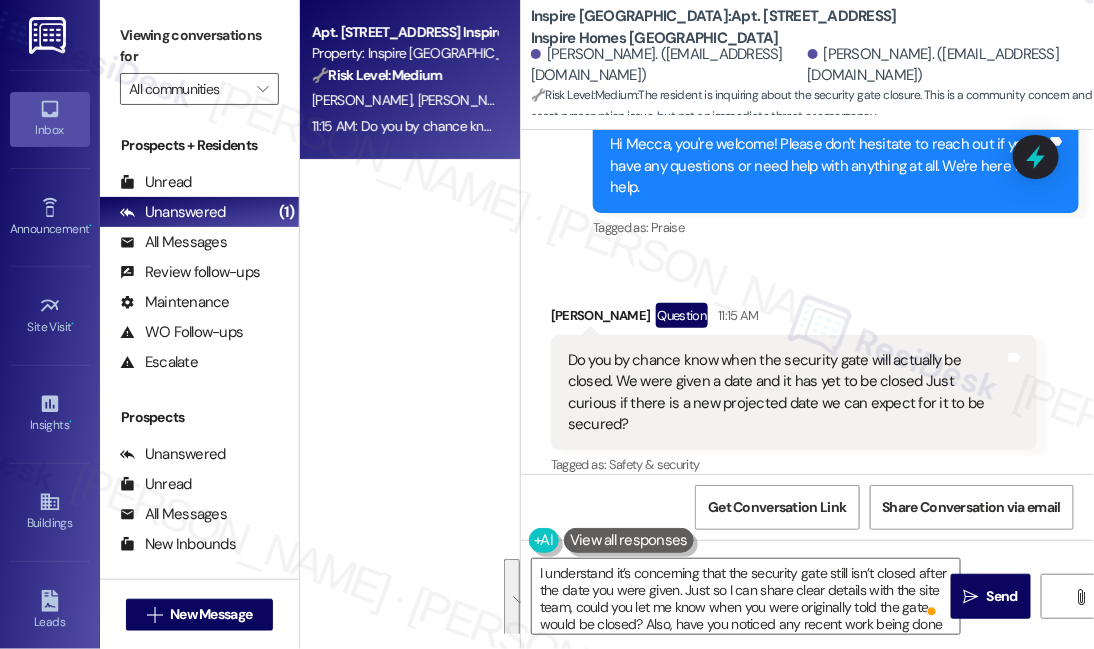 click on "Do you by chance know when the security gate will actually be closed. We were given a date and it has yet to be closed Just curious if there is a new projected date we can expect for it to be secured? Tags and notes" at bounding box center (794, 393) 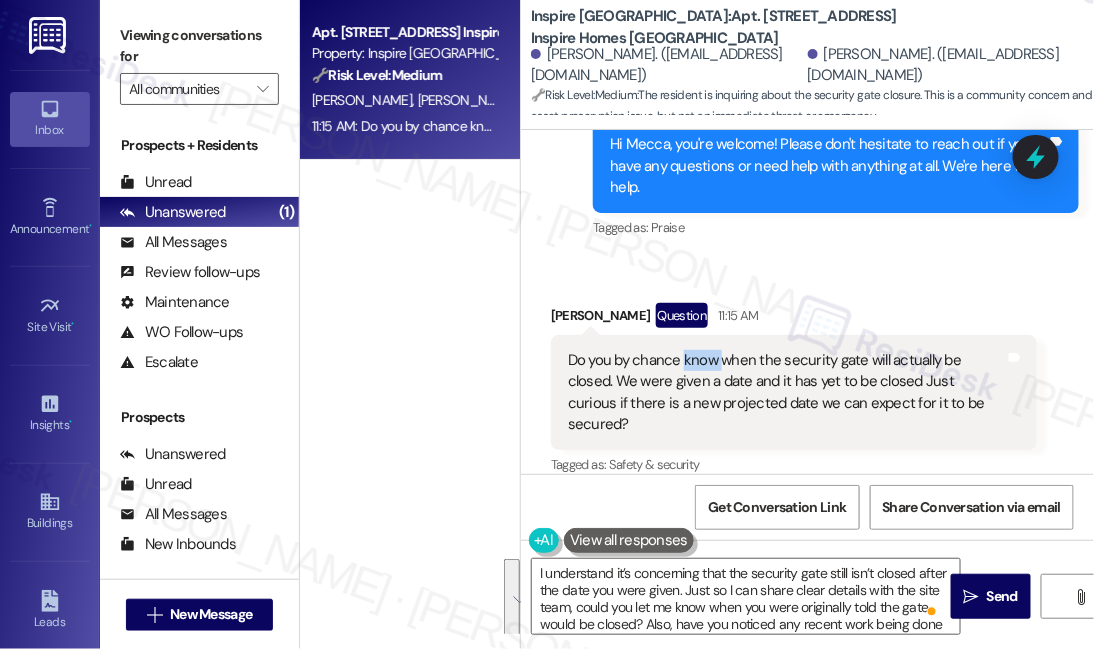 click on "Do you by chance know when the security gate will actually be closed. We were given a date and it has yet to be closed Just curious if there is a new projected date we can expect for it to be secured? Tags and notes" at bounding box center [794, 393] 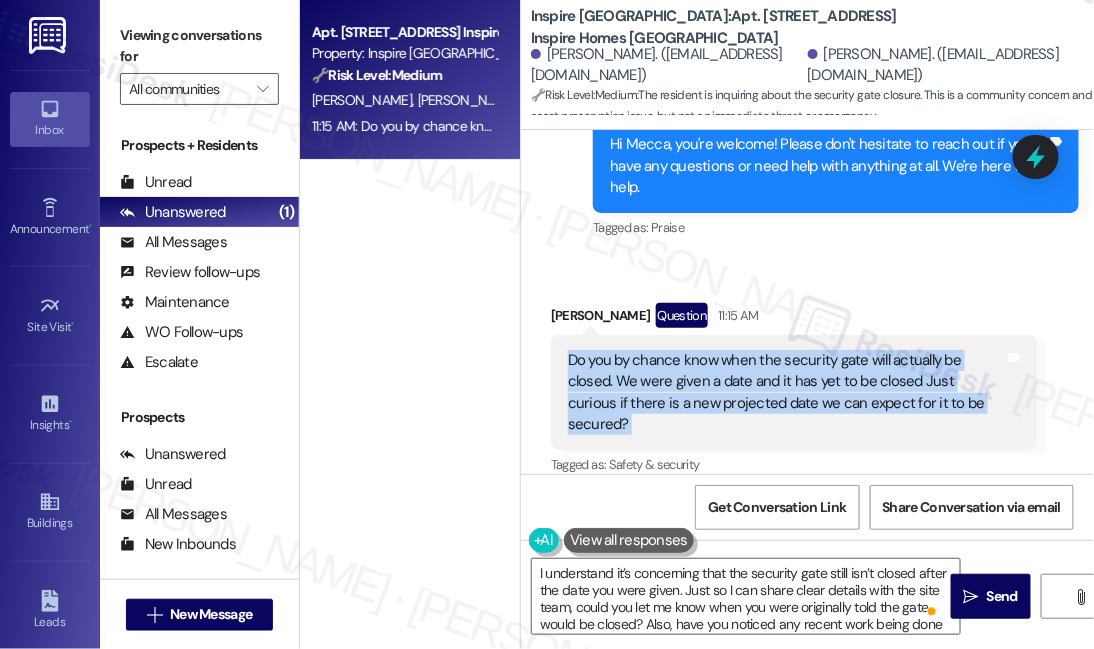 click on "Do you by chance know when the security gate will actually be closed. We were given a date and it has yet to be closed Just curious if there is a new projected date we can expect for it to be secured? Tags and notes" at bounding box center [794, 393] 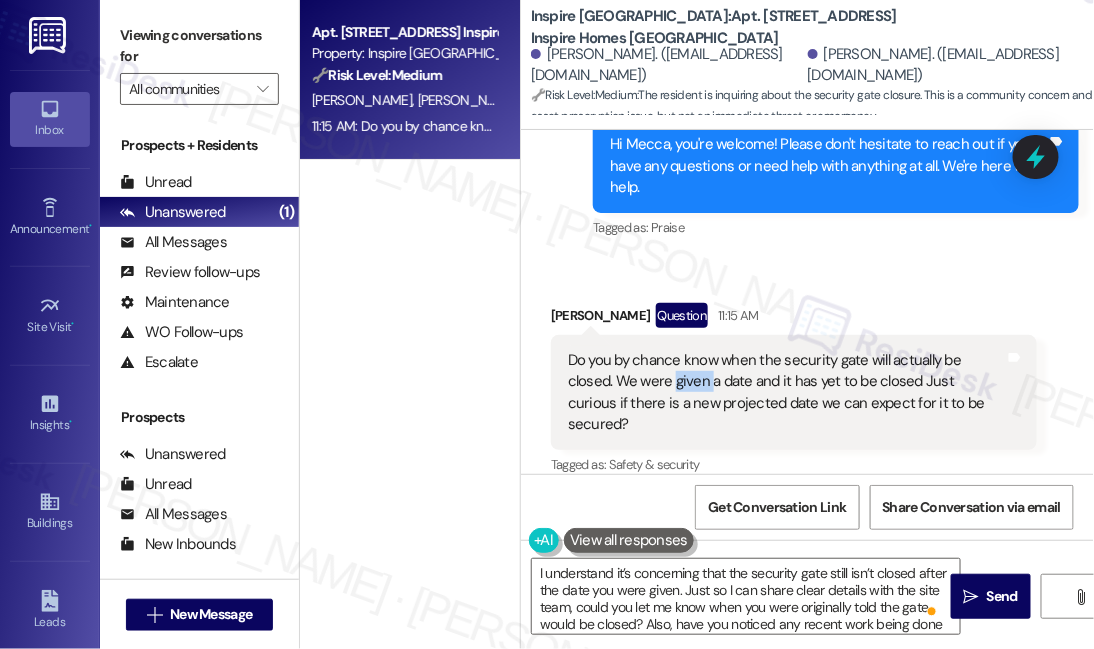 click on "Do you by chance know when the security gate will actually be closed. We were given a date and it has yet to be closed Just curious if there is a new projected date we can expect for it to be secured?" at bounding box center [786, 393] 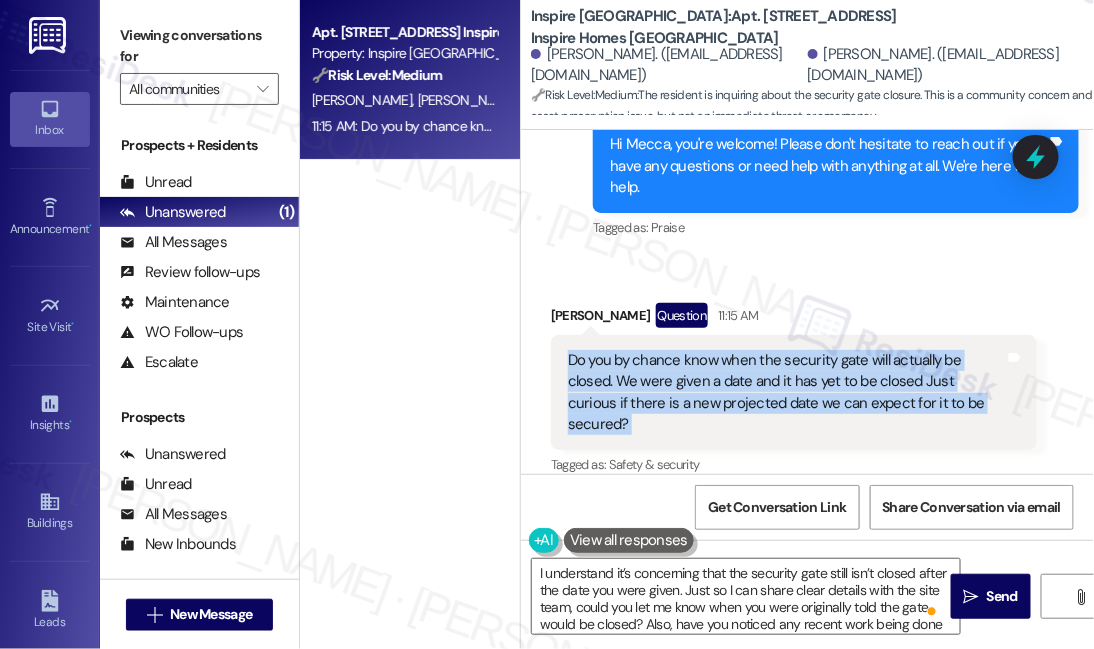 click on "Do you by chance know when the security gate will actually be closed. We were given a date and it has yet to be closed Just curious if there is a new projected date we can expect for it to be secured?" at bounding box center (786, 393) 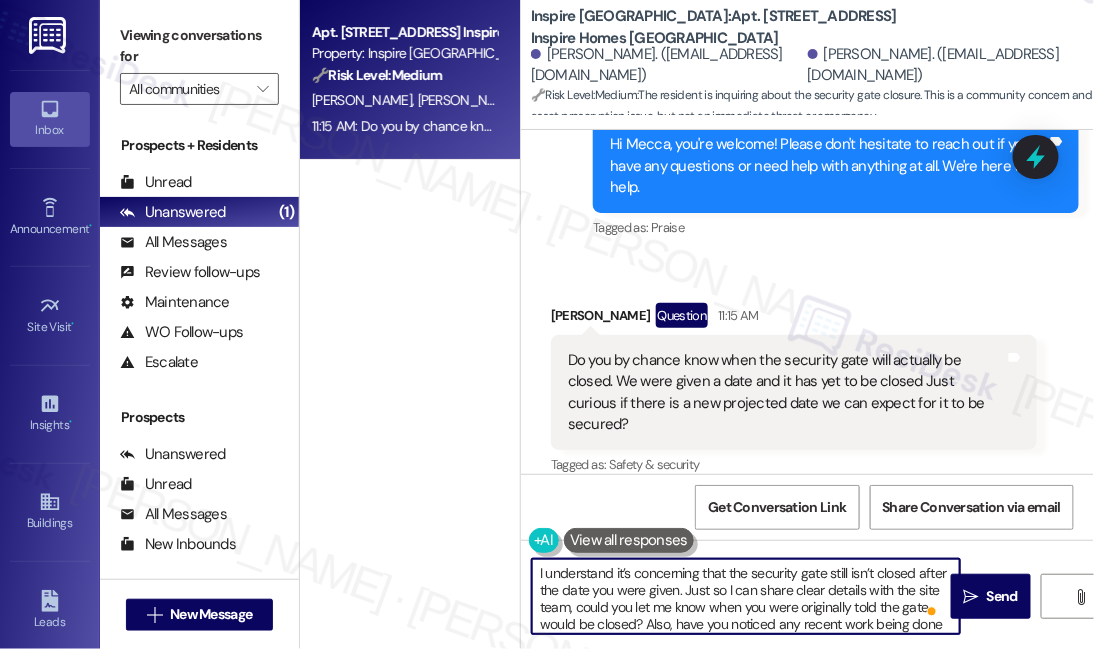 click on "I understand it’s concerning that the security gate still isn’t closed after the date you were given. Just so I can share clear details with the site team, could you let me know when you were originally told the gate would be closed? Also, have you noticed any recent work being done on it?" at bounding box center [746, 596] 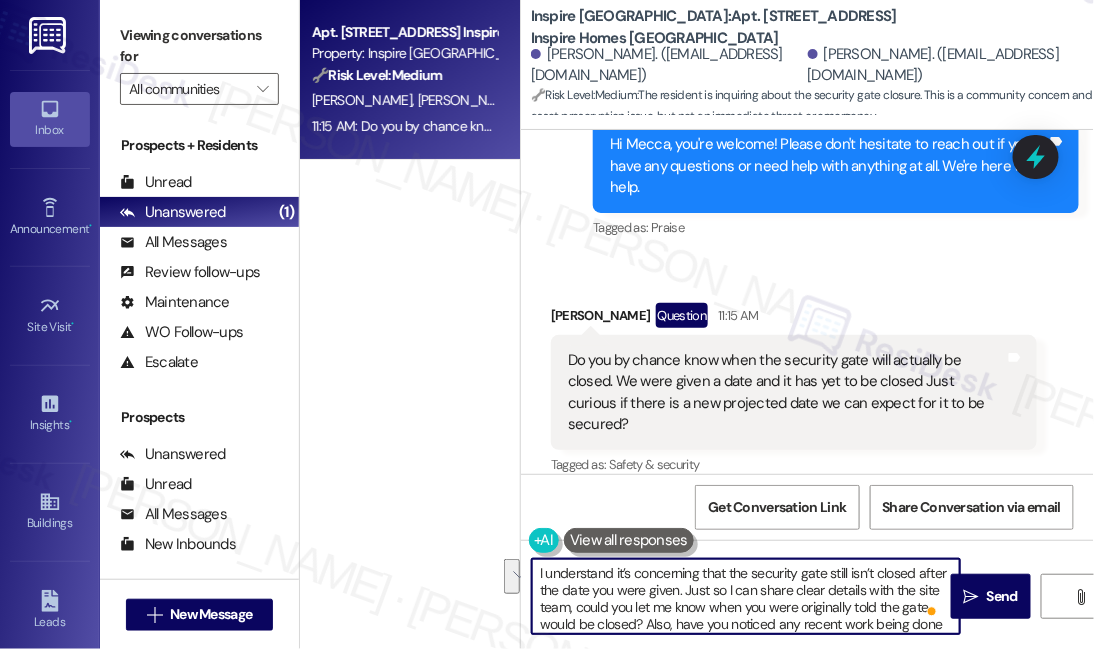 drag, startPoint x: 710, startPoint y: 595, endPoint x: 750, endPoint y: 611, distance: 43.081318 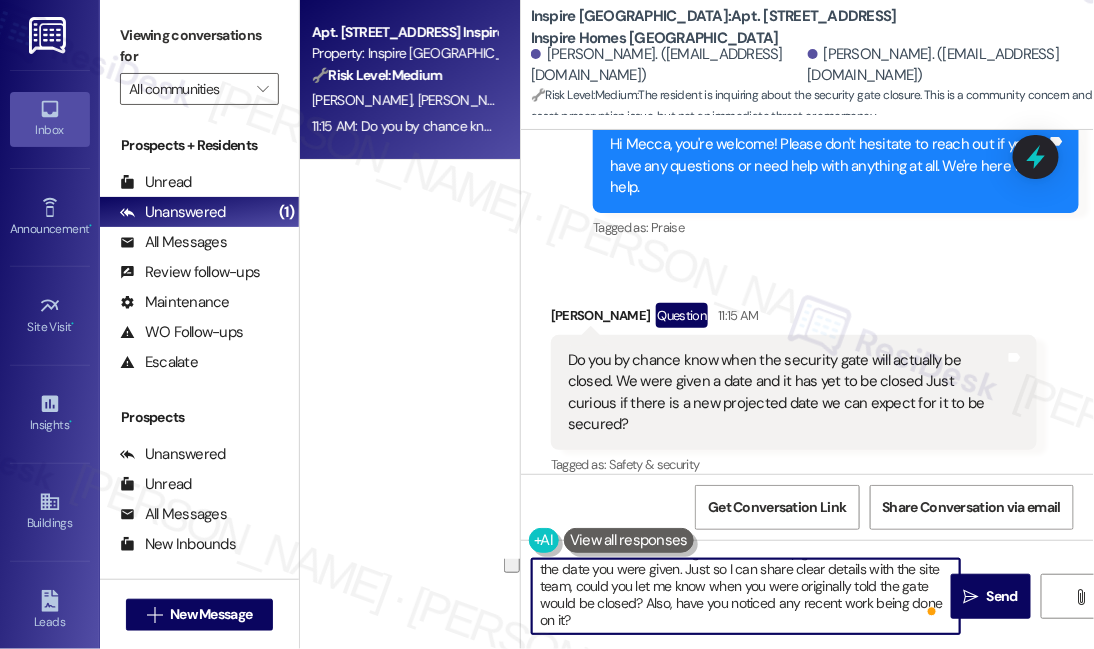 click on "I understand it’s concerning that the security gate still isn’t closed after the date you were given. Just so I can share clear details with the site team, could you let me know when you were originally told the gate would be closed? Also, have you noticed any recent work being done on it?" at bounding box center [746, 596] 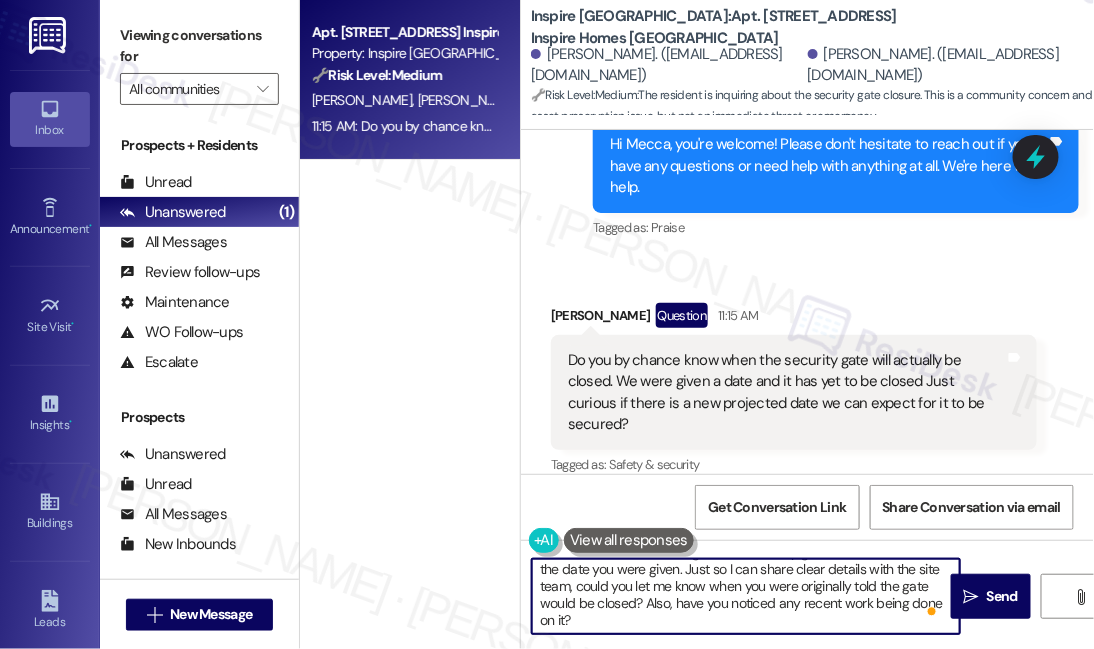 click on "I understand it’s concerning that the security gate still isn’t closed after the date you were given. Just so I can share clear details with the site team, could you let me know when you were originally told the gate would be closed? Also, have you noticed any recent work being done on it?" at bounding box center (746, 596) 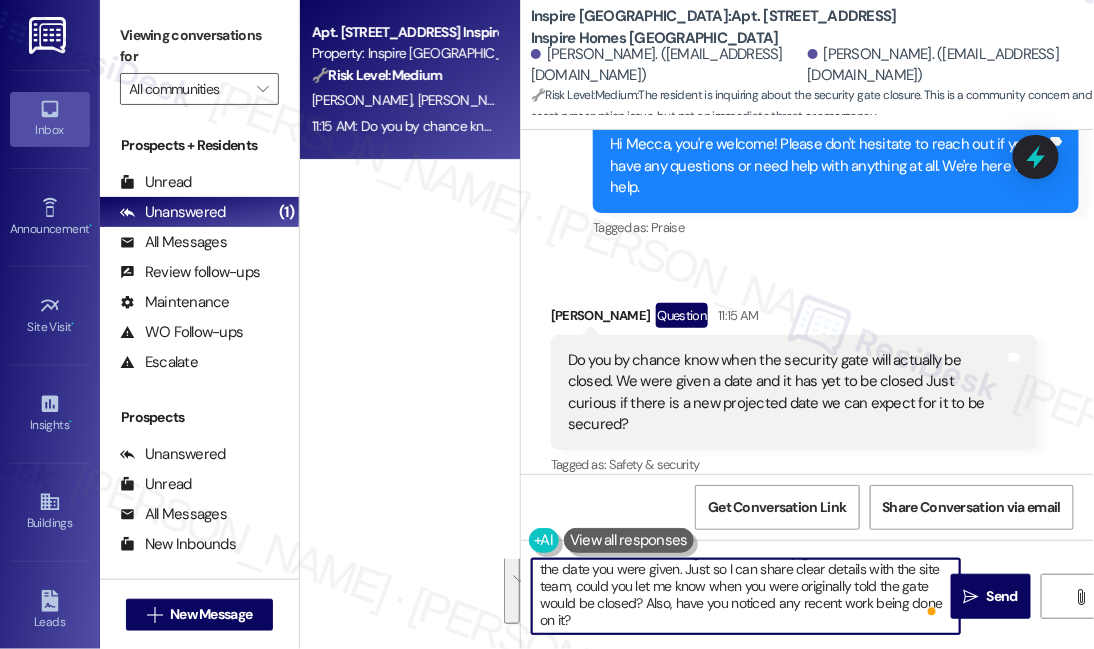 click on "I understand it’s concerning that the security gate still isn’t closed after the date you were given. Just so I can share clear details with the site team, could you let me know when you were originally told the gate would be closed? Also, have you noticed any recent work being done on it?" at bounding box center (746, 596) 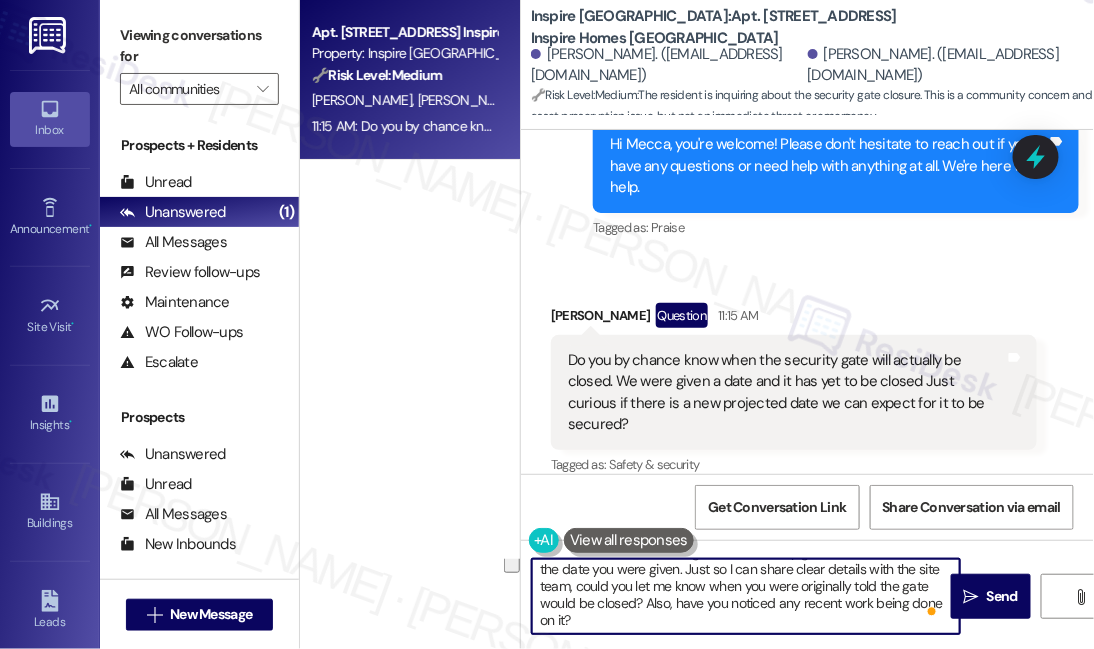 drag, startPoint x: 674, startPoint y: 621, endPoint x: 673, endPoint y: 604, distance: 17.029387 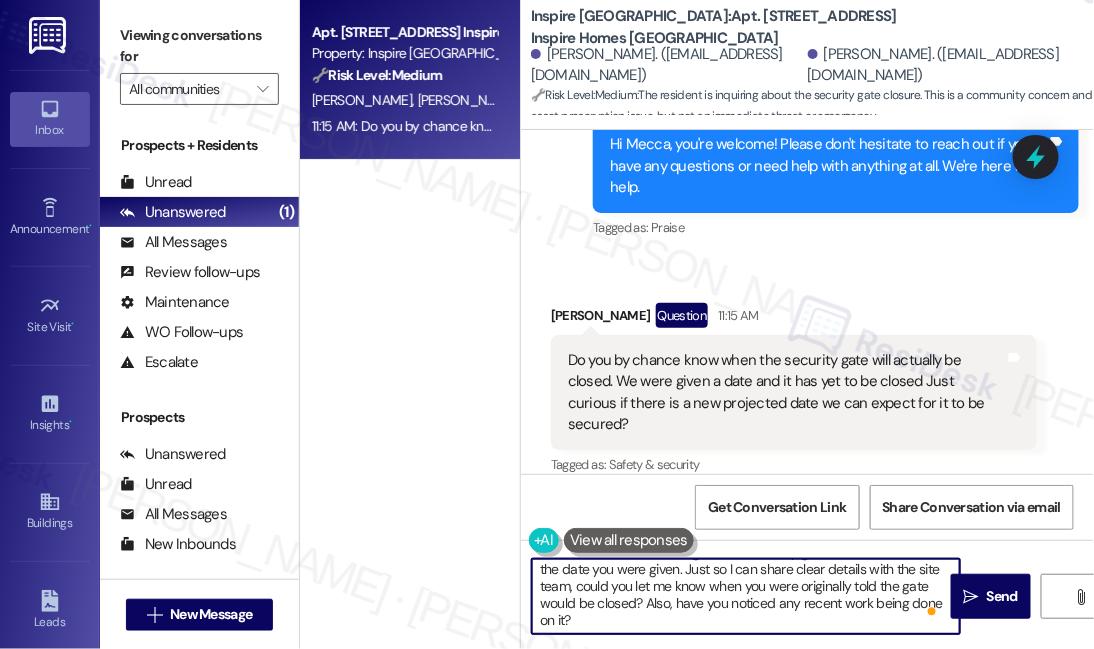 drag, startPoint x: 849, startPoint y: 602, endPoint x: 862, endPoint y: 600, distance: 13.152946 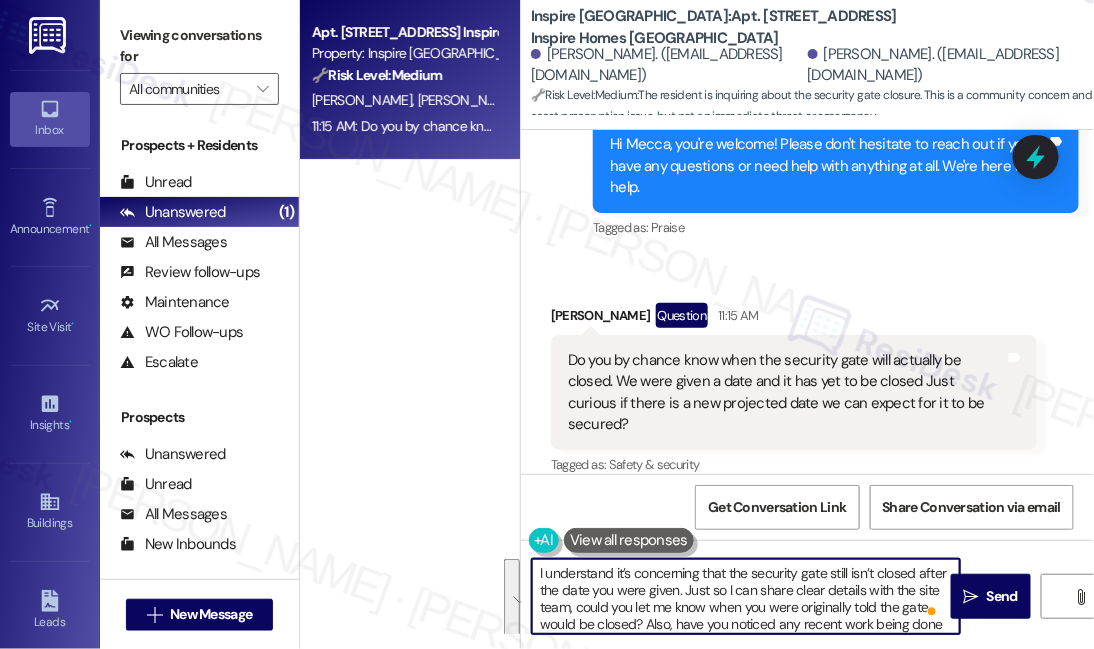 click on "I understand it’s concerning that the security gate still isn’t closed after the date you were given. Just so I can share clear details with the site team, could you let me know when you were originally told the gate would be closed? Also, have you noticed any recent work being done on it?" at bounding box center [746, 596] 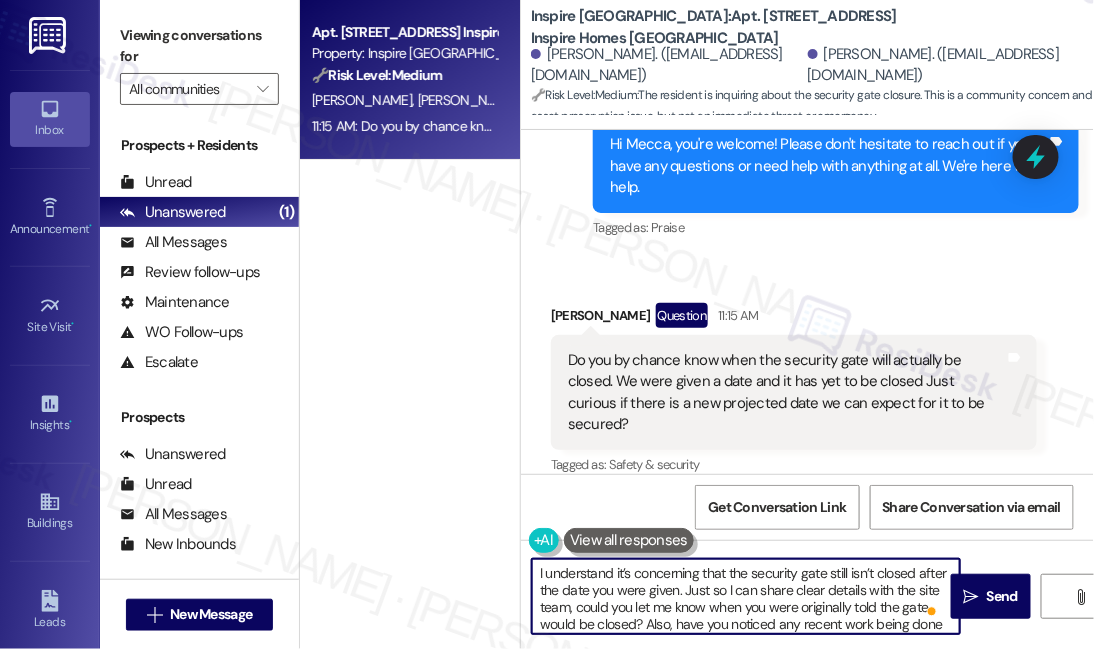 click on "I understand it’s concerning that the security gate still isn’t closed after the date you were given. Just so I can share clear details with the site team, could you let me know when you were originally told the gate would be closed? Also, have you noticed any recent work being done on it?" at bounding box center (746, 596) 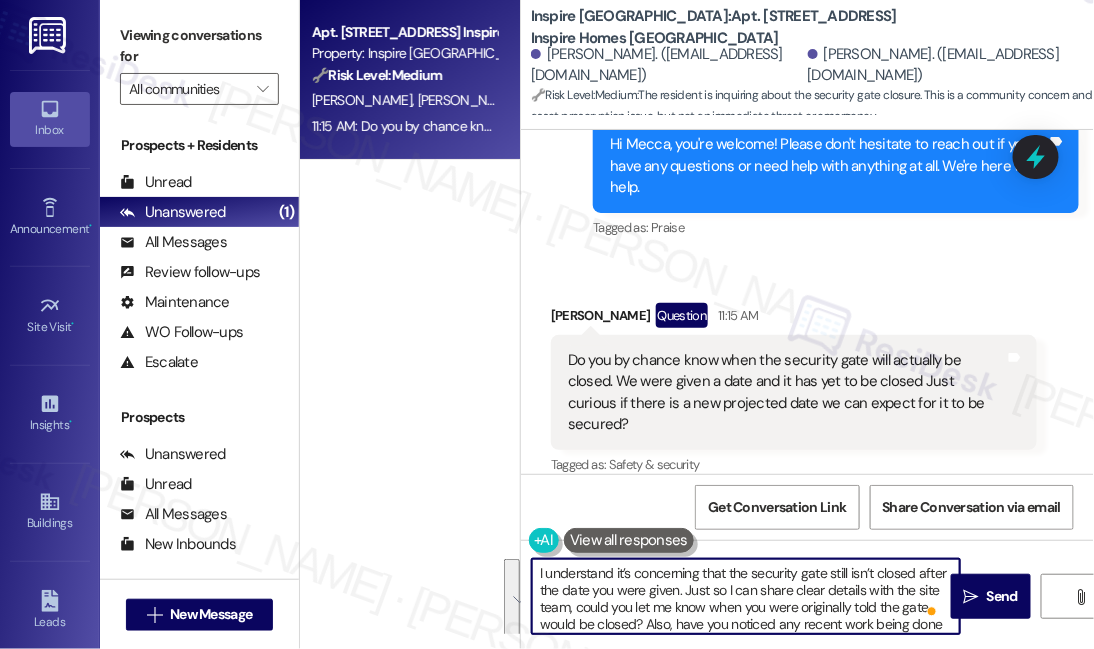 click on "I understand it’s concerning that the security gate still isn’t closed after the date you were given. Just so I can share clear details with the site team, could you let me know when you were originally told the gate would be closed? Also, have you noticed any recent work being done on it?" at bounding box center [746, 596] 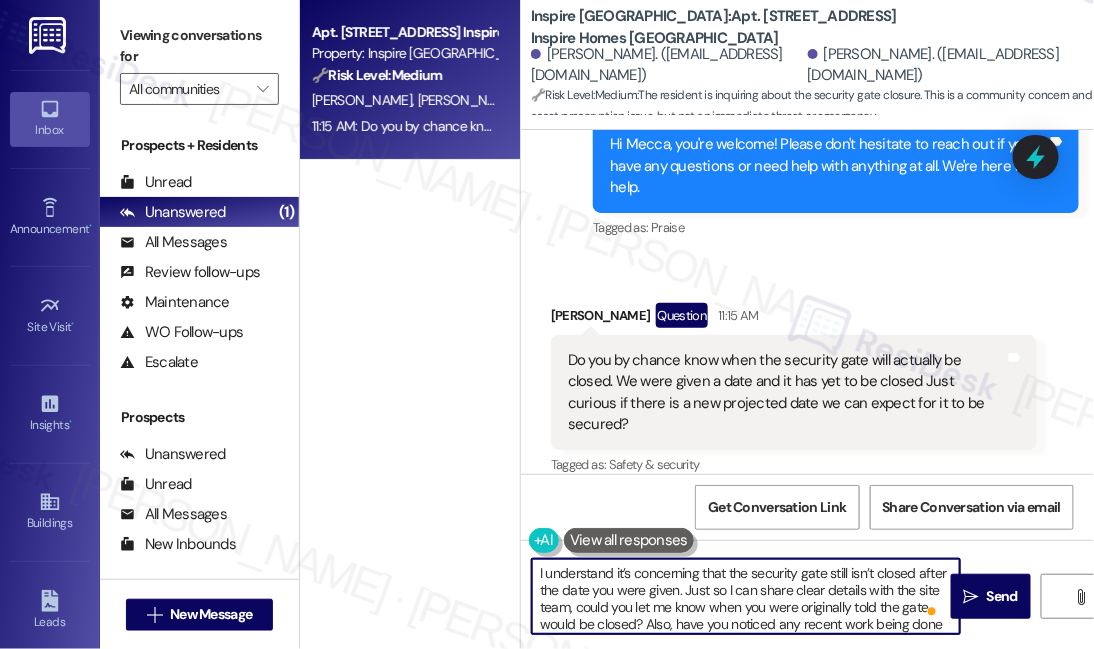click on "I understand it’s concerning that the security gate still isn’t closed after the date you were given. Just so I can share clear details with the site team, could you let me know when you were originally told the gate would be closed? Also, have you noticed any recent work being done on it?" at bounding box center [746, 596] 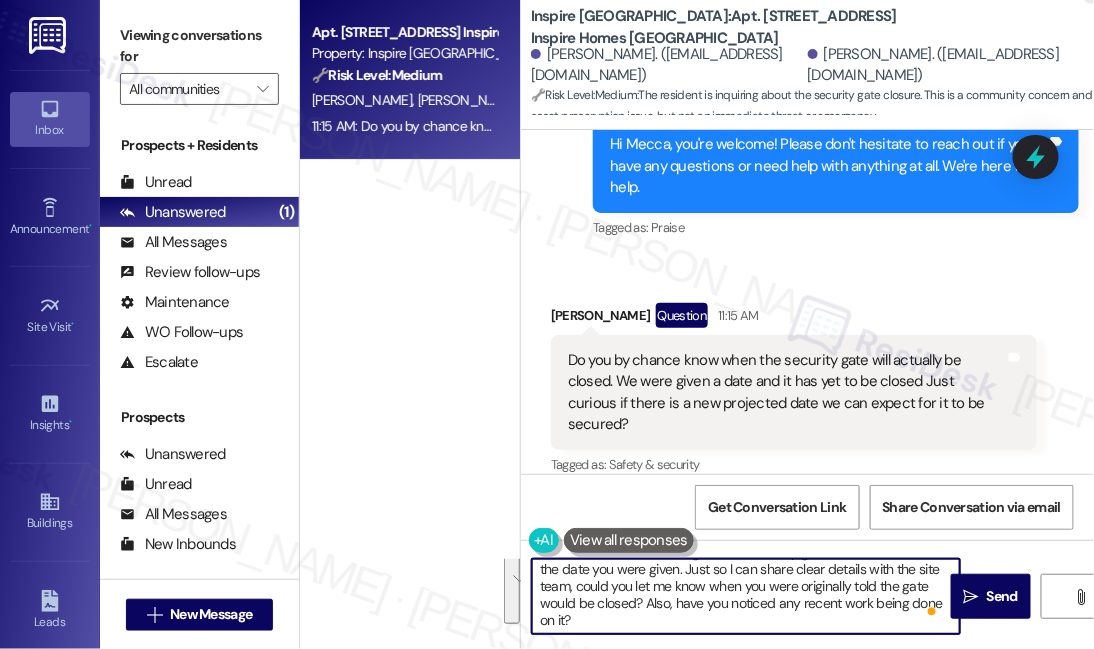 click on "I understand it’s concerning that the security gate still isn’t closed after the date you were given. Just so I can share clear details with the site team, could you let me know when you were originally told the gate would be closed? Also, have you noticed any recent work being done on it?" at bounding box center (746, 596) 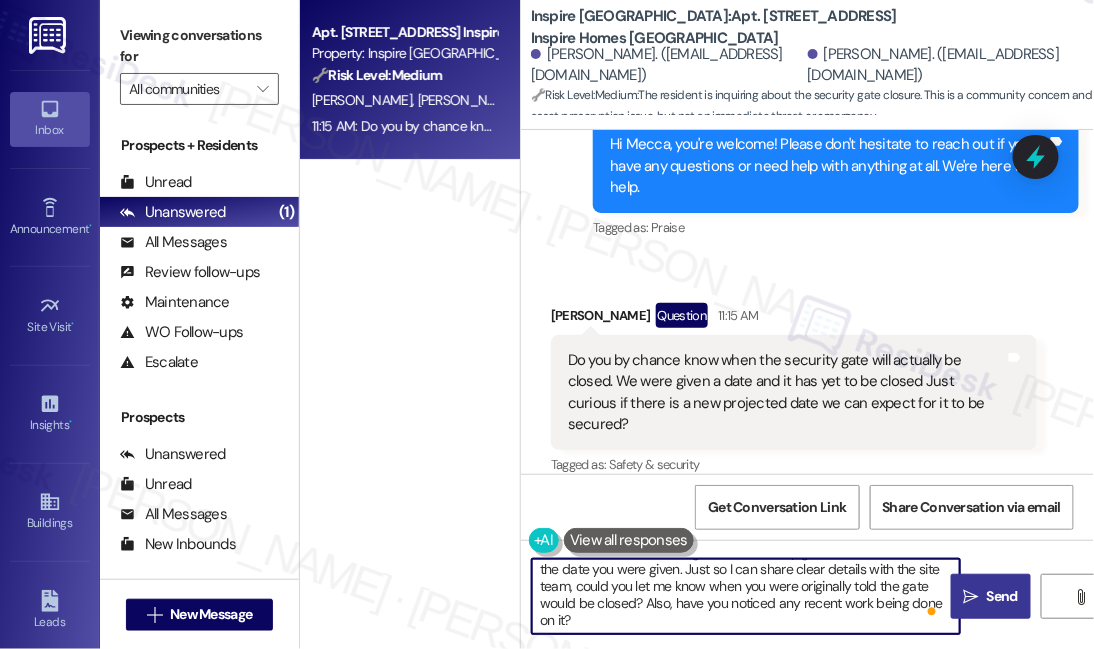 click on " Send" at bounding box center [991, 596] 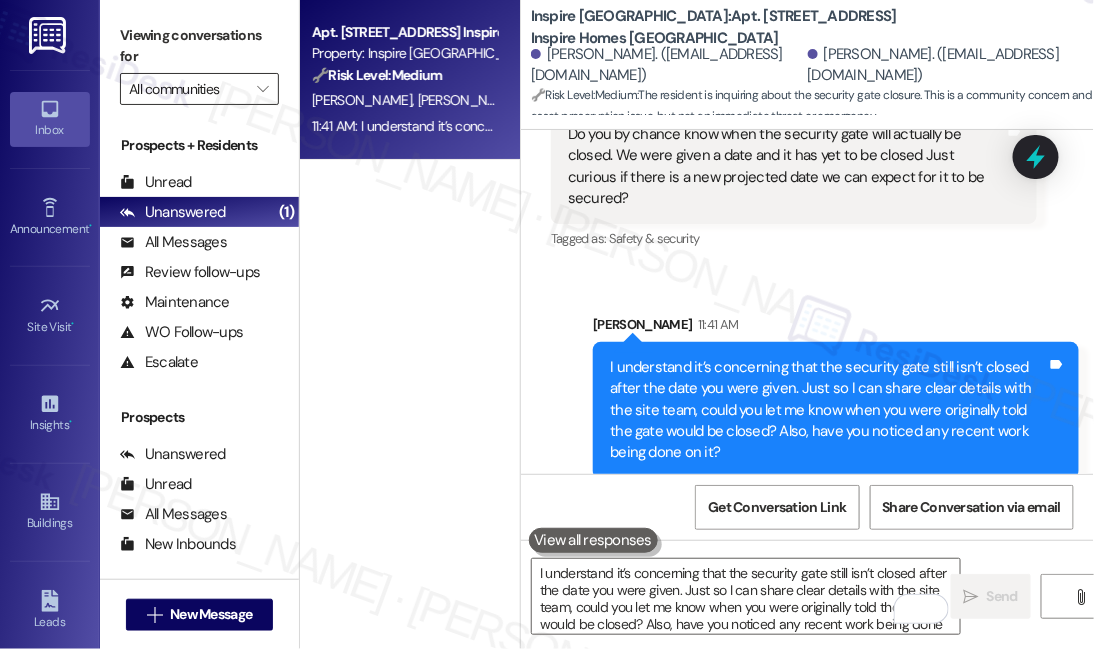 click on "All communities" at bounding box center (188, 89) 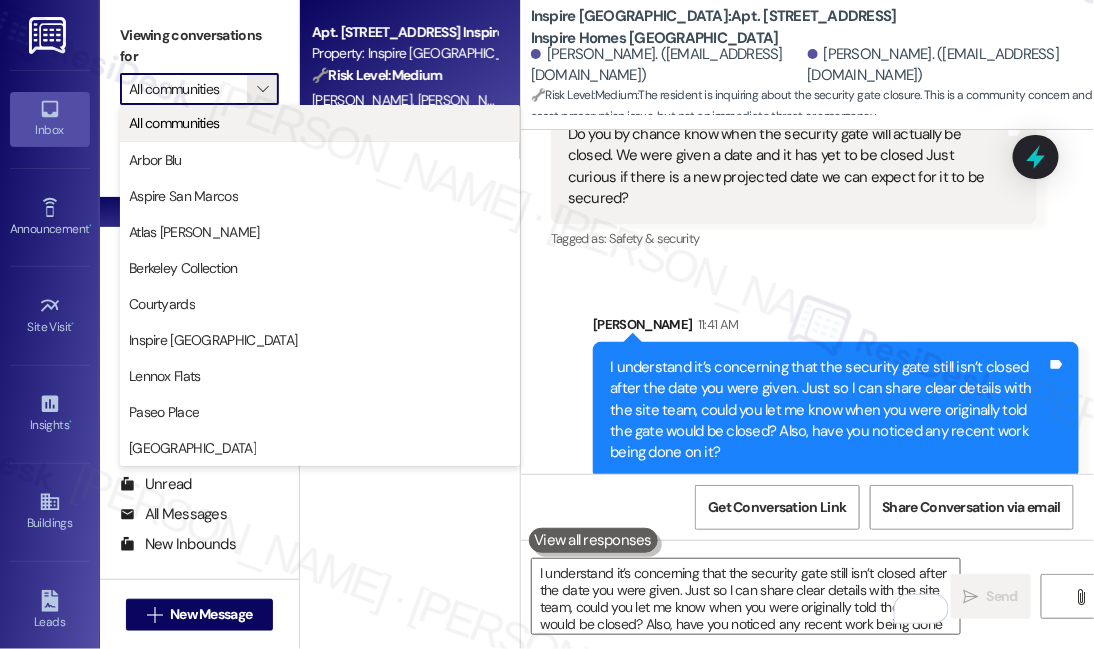 click on "All communities" at bounding box center (174, 123) 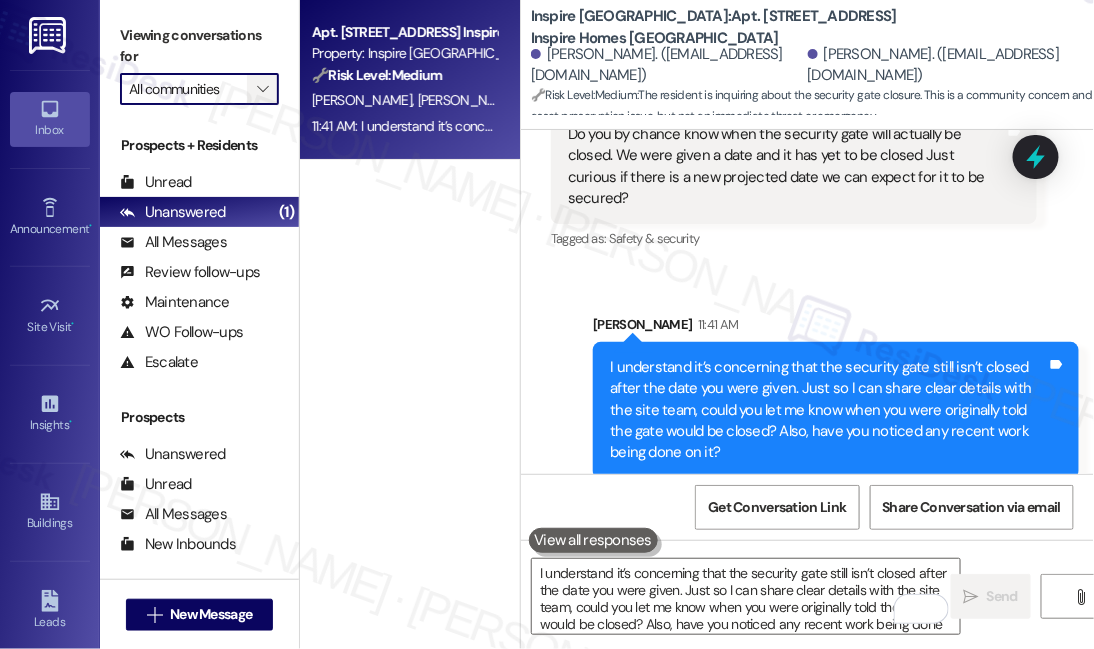 click on "" at bounding box center (262, 89) 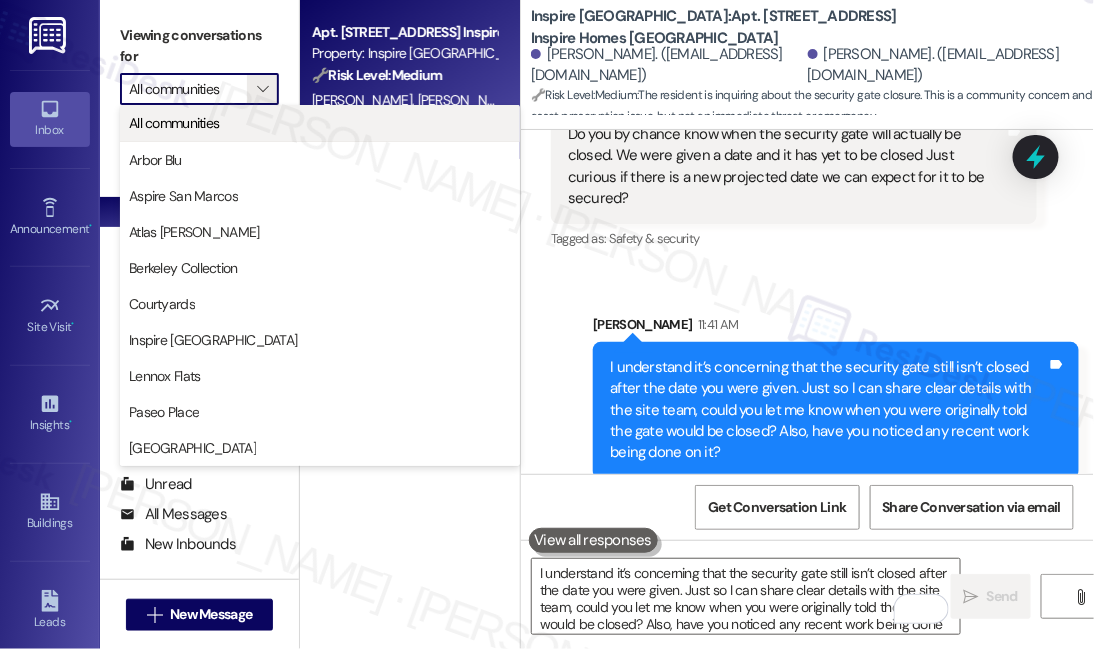 click on "All communities" at bounding box center [320, 123] 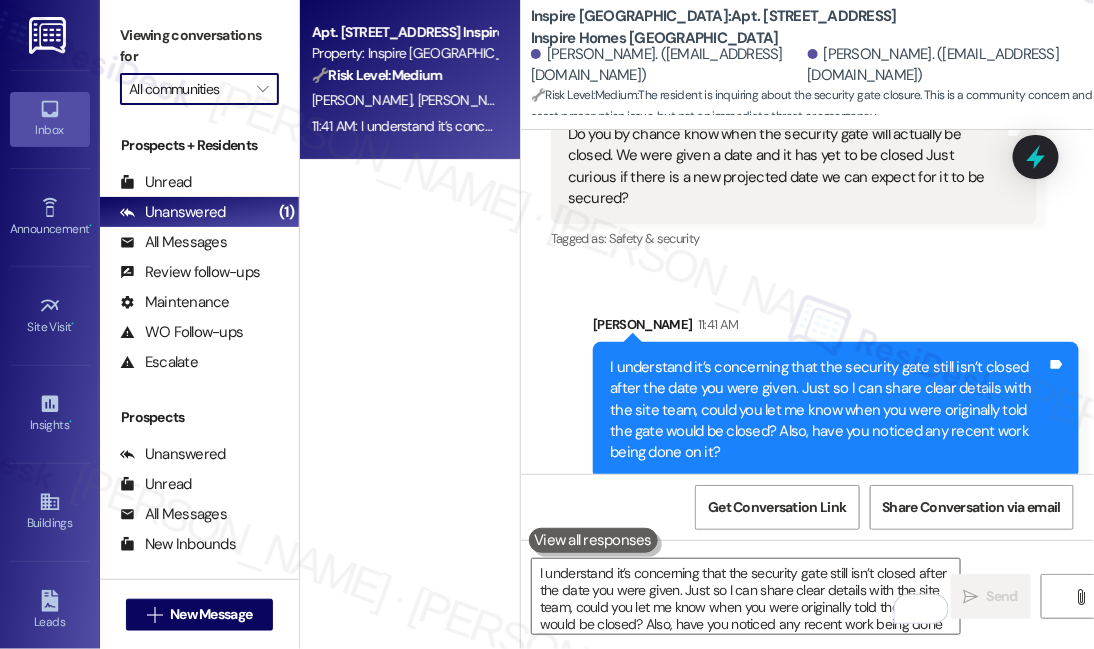 click on "All communities" at bounding box center (188, 89) 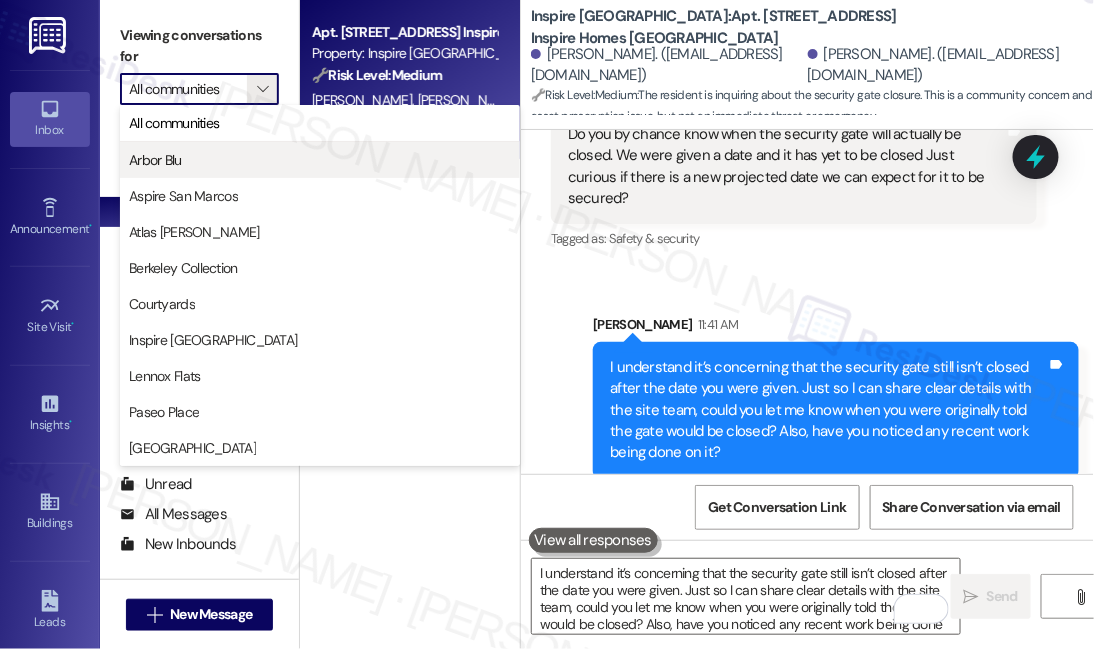 click on "Arbor Blu" at bounding box center (320, 160) 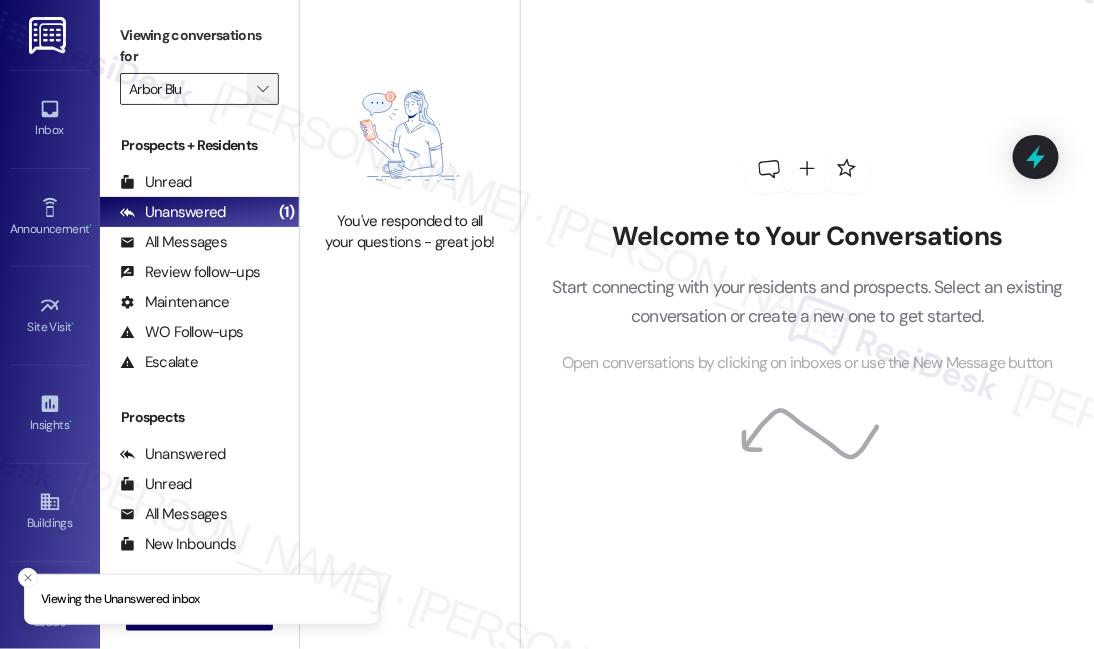 click on "" at bounding box center (263, 89) 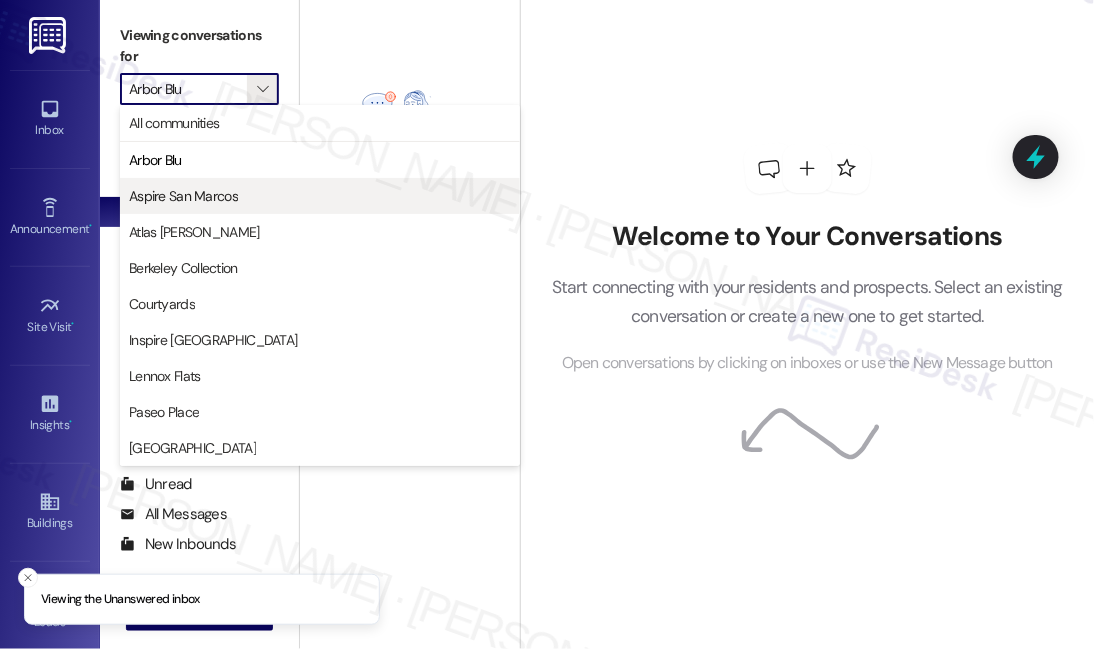 click on "Aspire San Marcos" at bounding box center [320, 196] 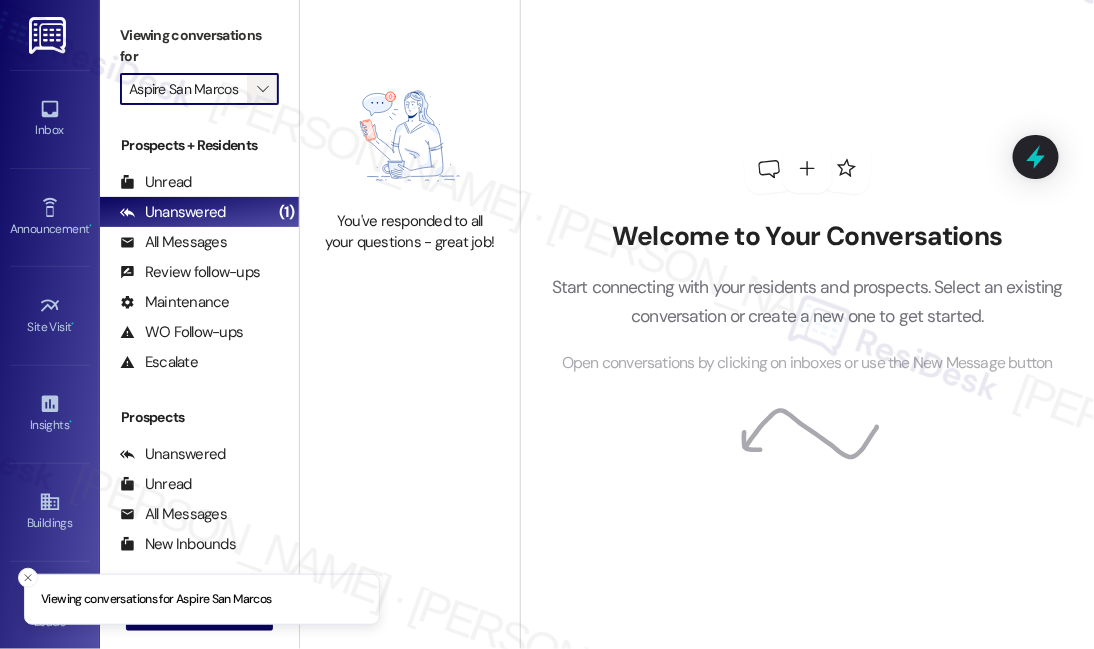 click on "" at bounding box center [262, 89] 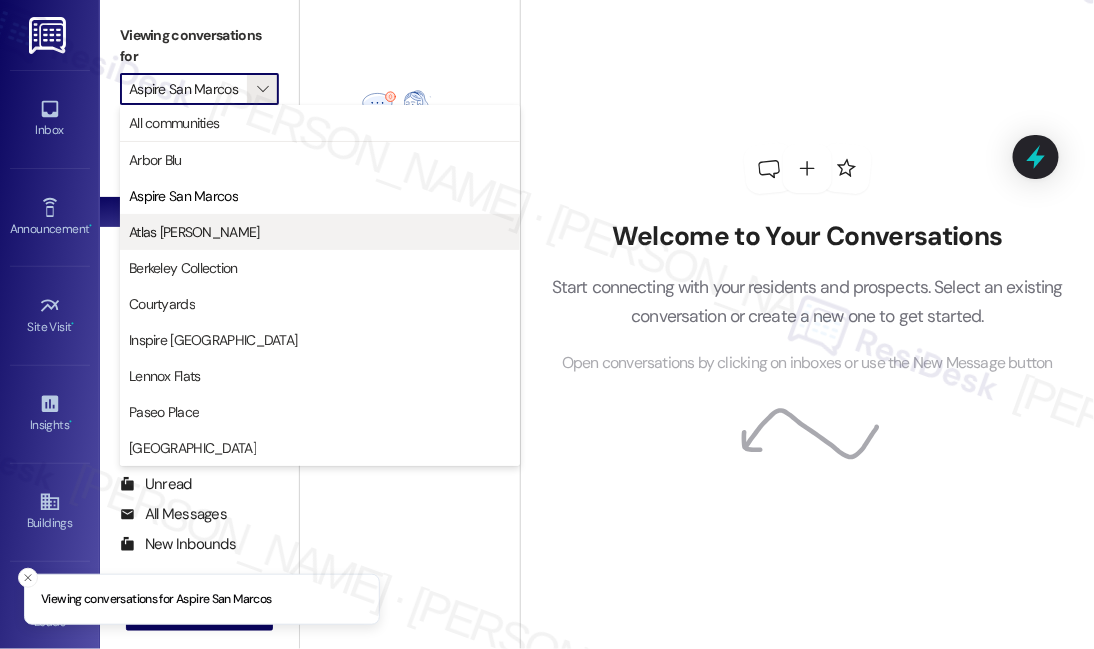 click on "Atlas [PERSON_NAME]" at bounding box center [320, 232] 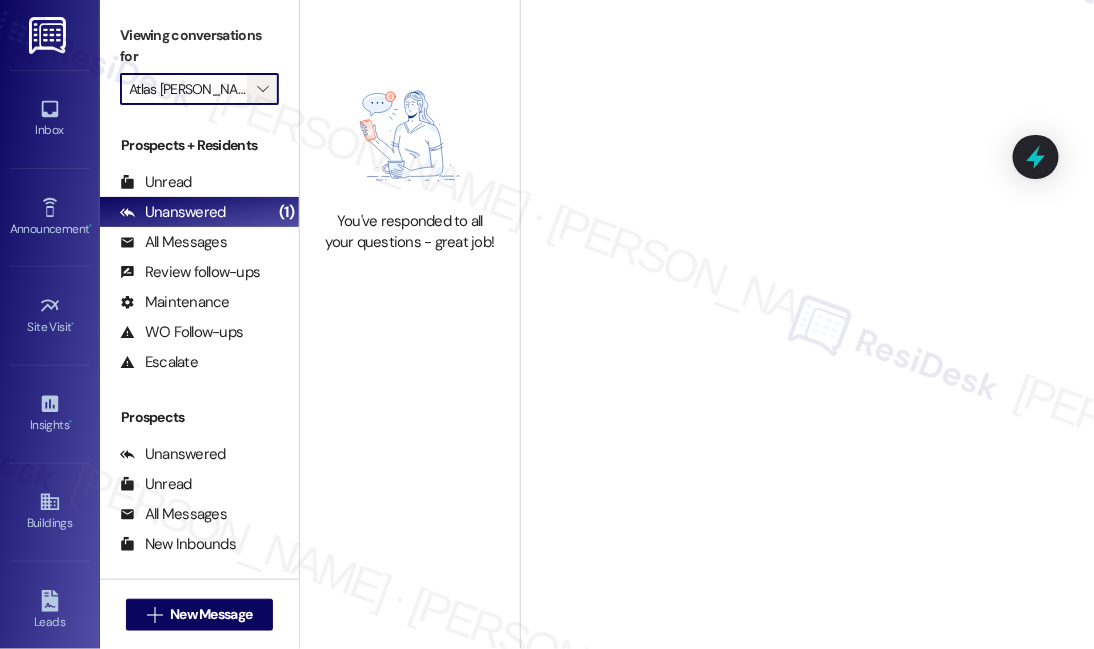 click on "" at bounding box center (263, 89) 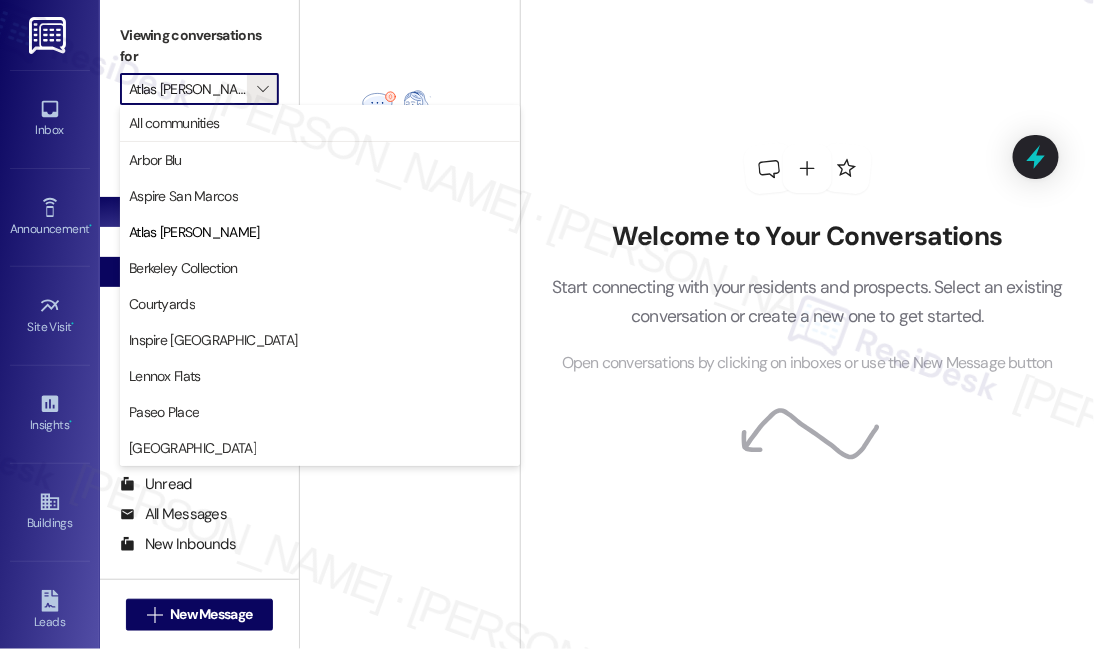 click on "Berkeley Collection" at bounding box center [320, 268] 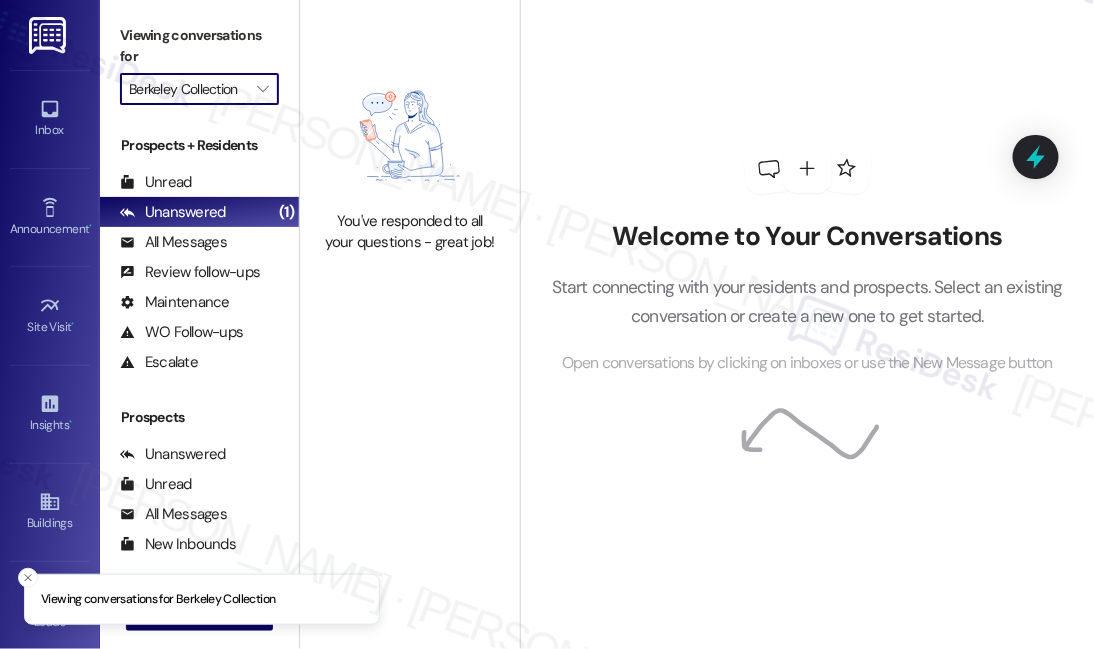 click on "Viewing conversations for Berkeley Collection " at bounding box center (199, 62) 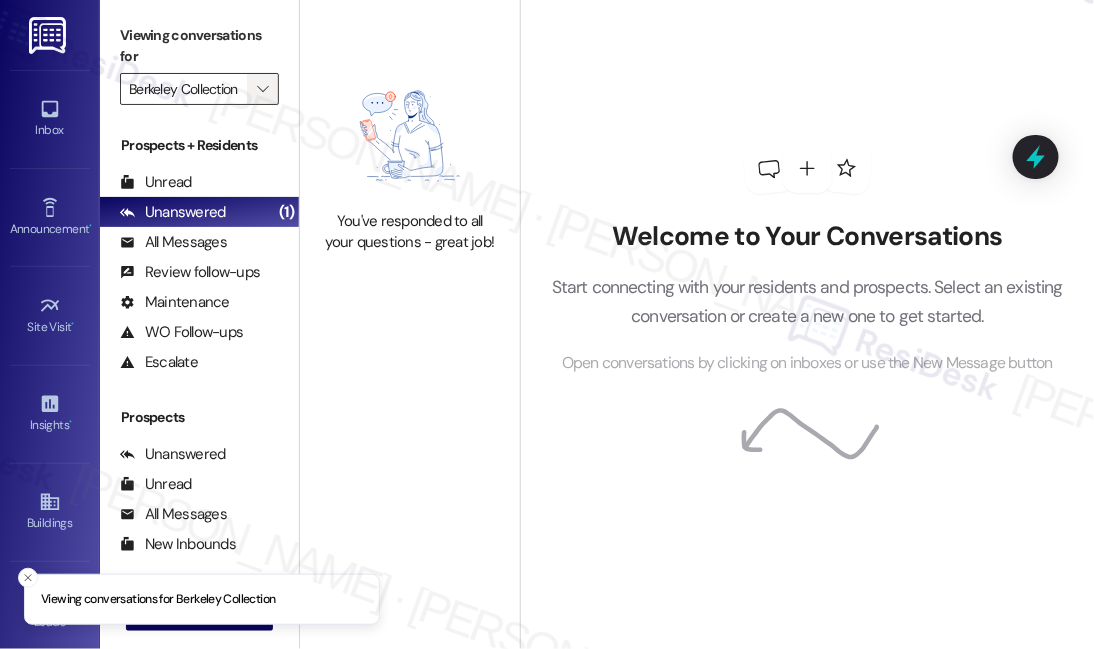click on "" at bounding box center [262, 89] 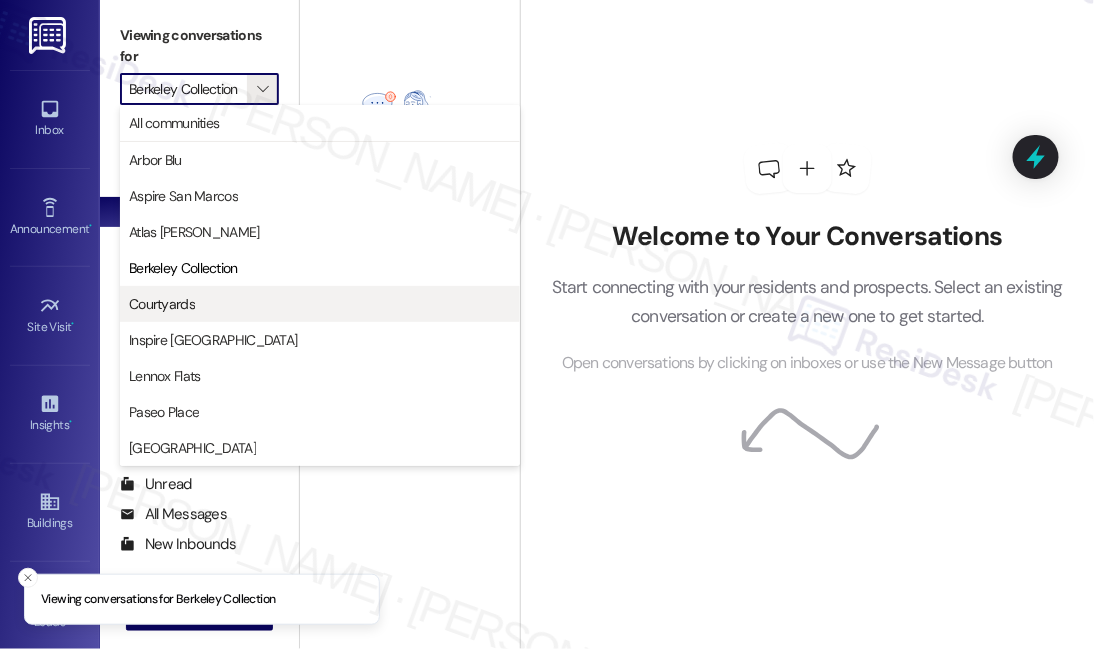 click on "Courtyards" at bounding box center [320, 304] 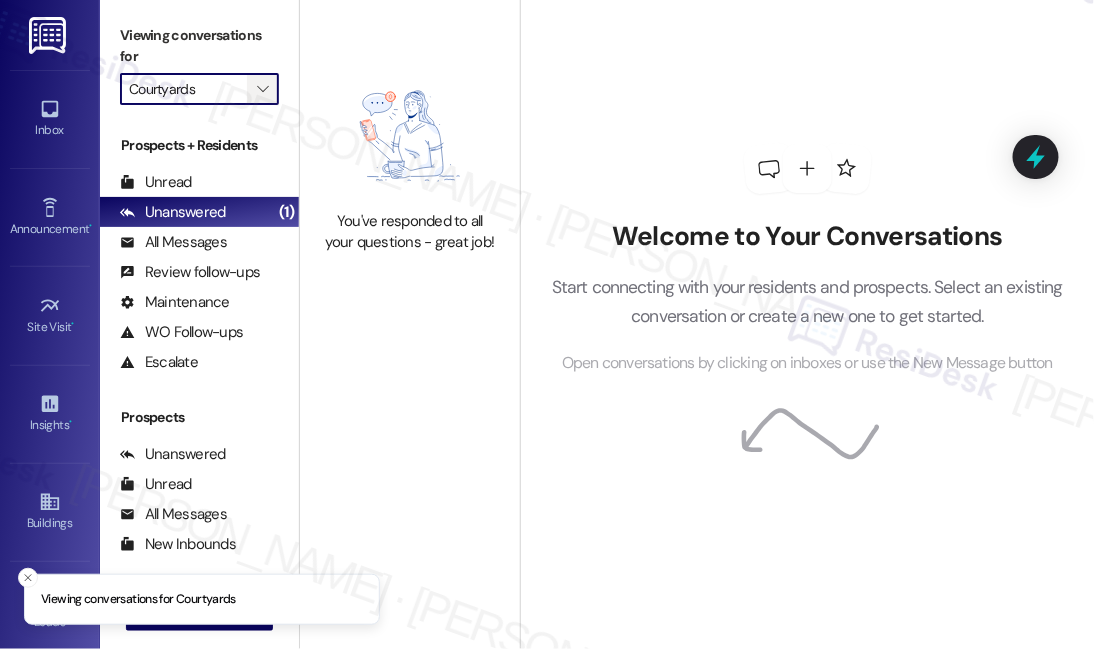 click on "" at bounding box center [262, 89] 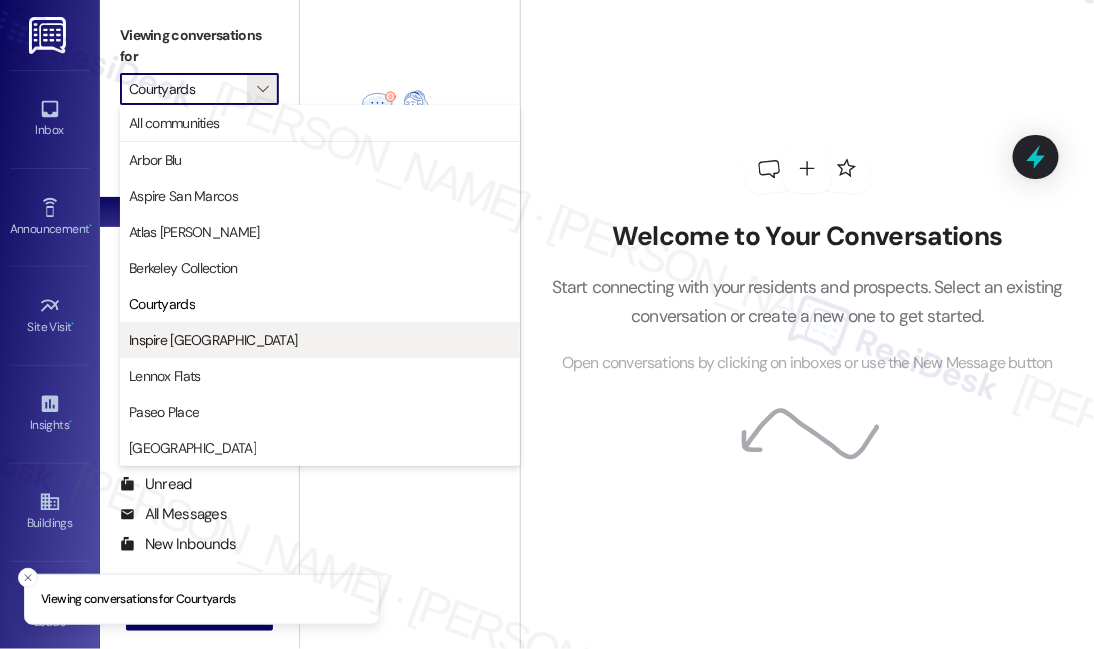 click on "Inspire [GEOGRAPHIC_DATA]" at bounding box center [213, 340] 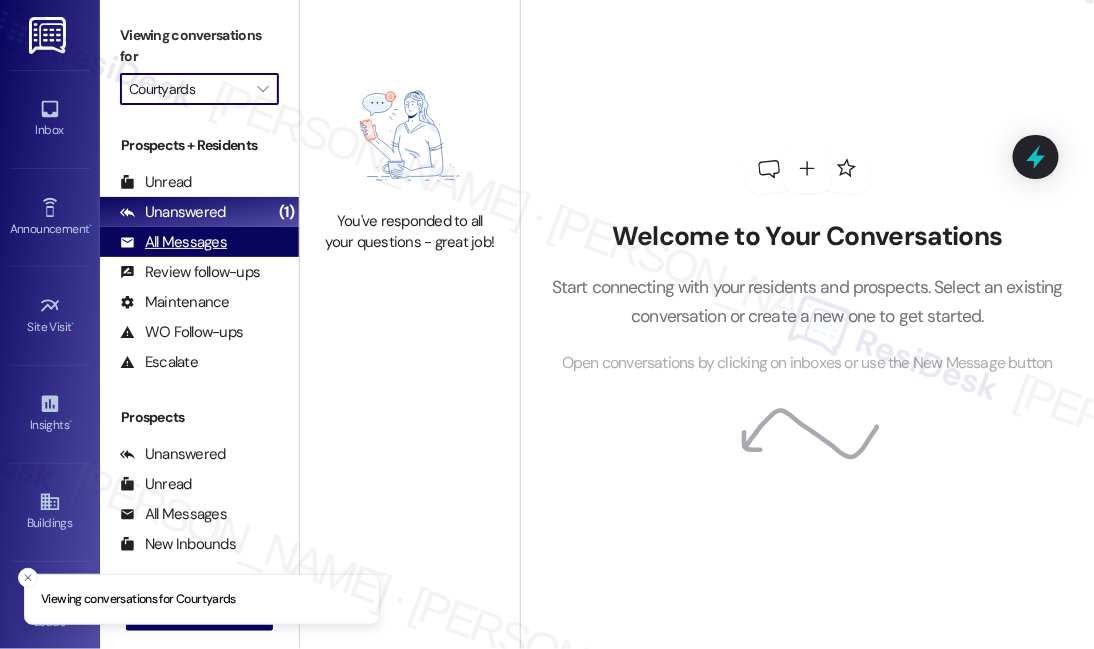 type on "Inspire [GEOGRAPHIC_DATA]" 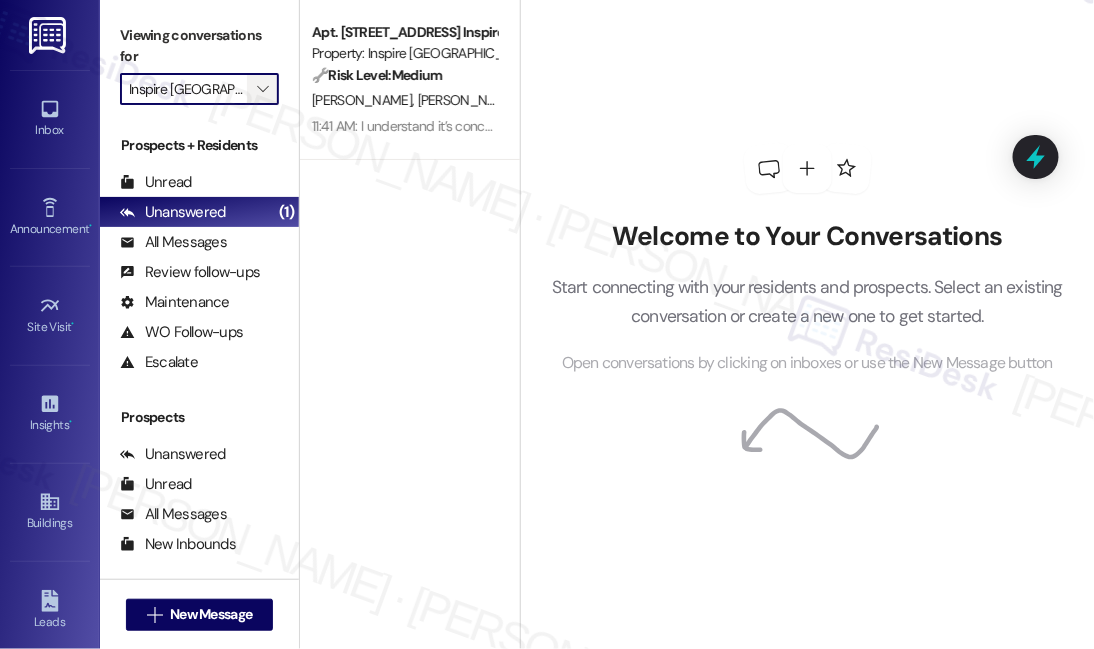 click on "" at bounding box center [262, 89] 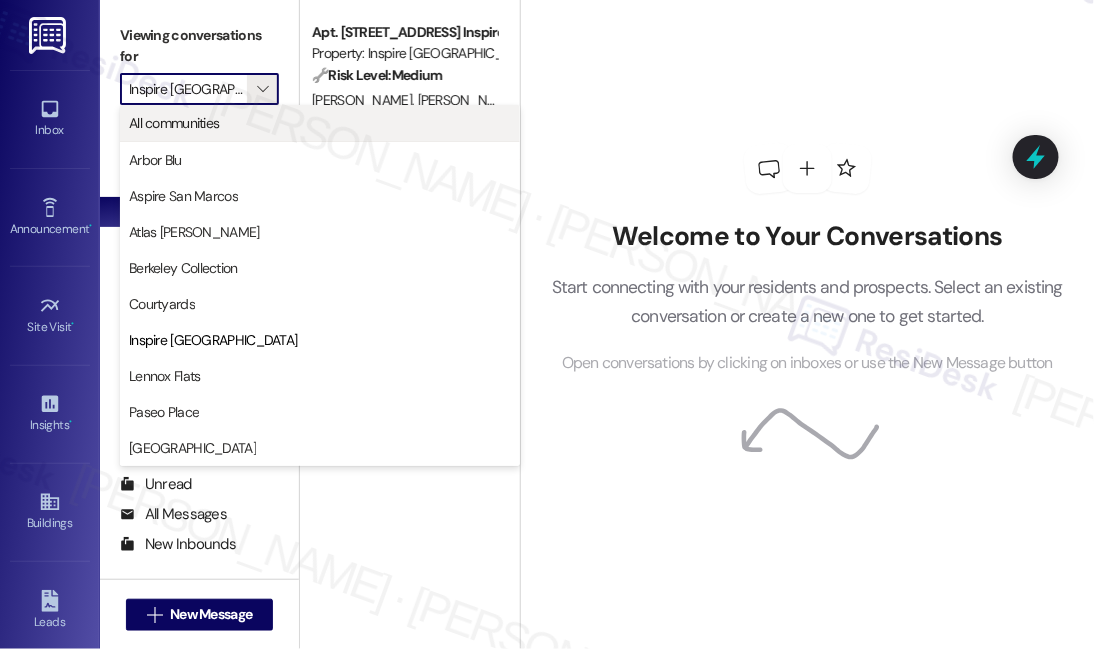 click on "All communities" at bounding box center [320, 123] 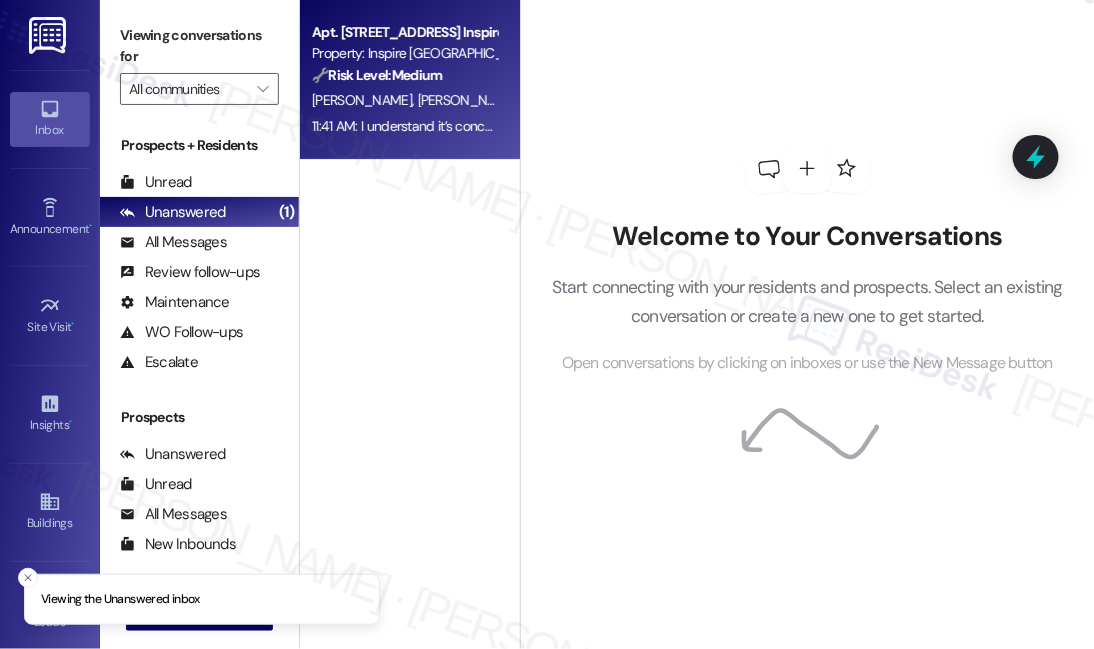 click on "[PERSON_NAME] [PERSON_NAME]" at bounding box center (404, 100) 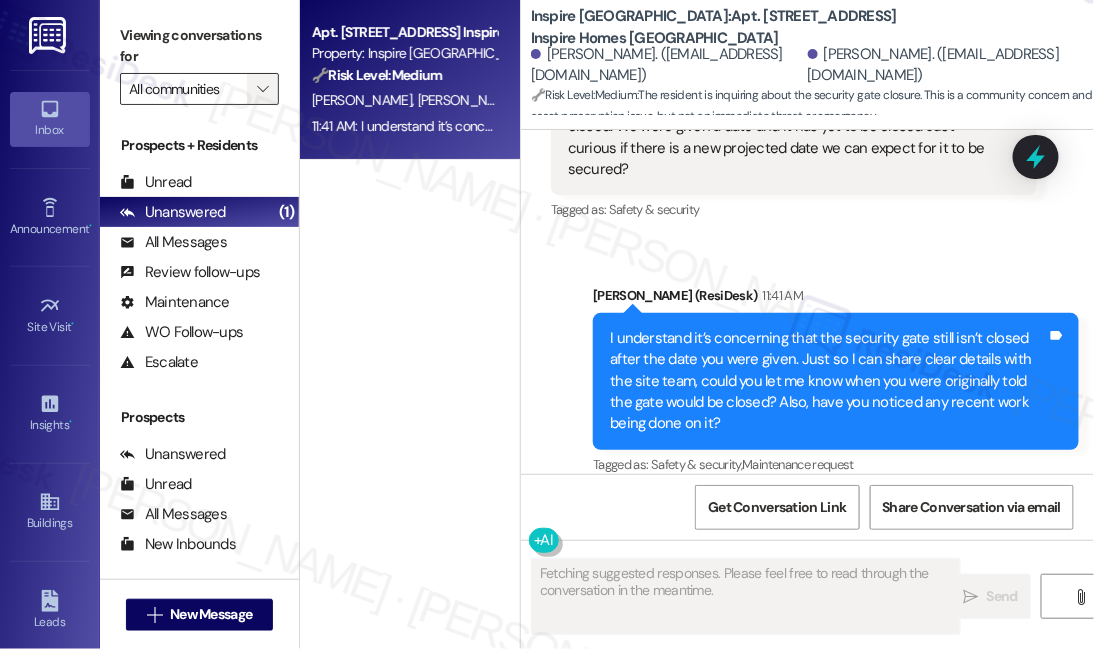 click on "" at bounding box center (263, 89) 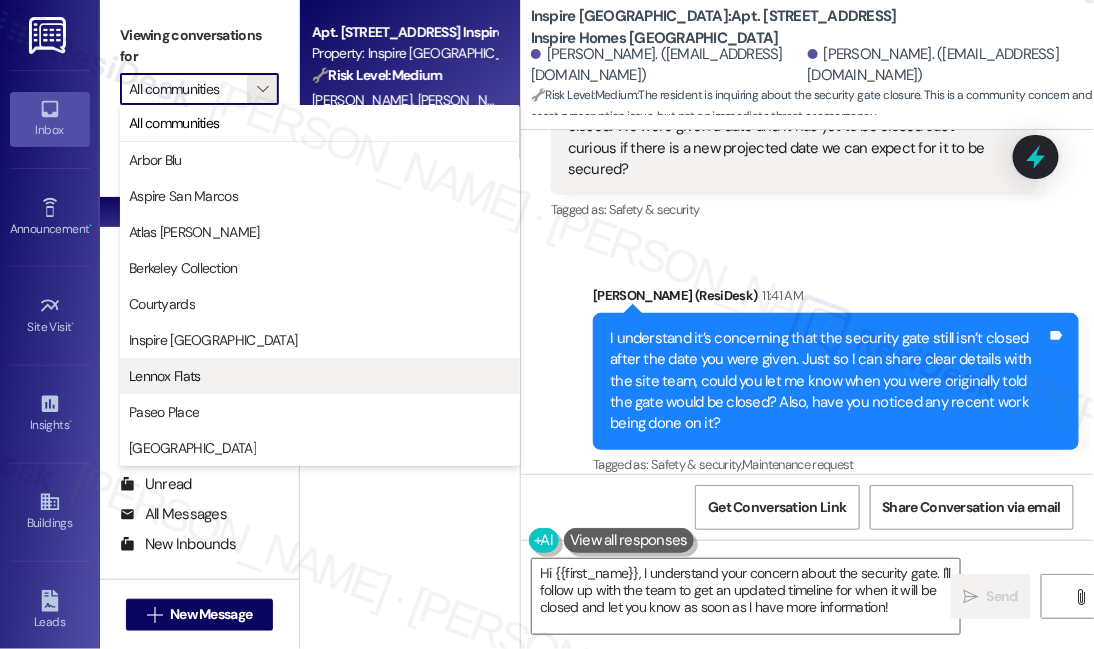 click on "Lennox Flats" at bounding box center (320, 376) 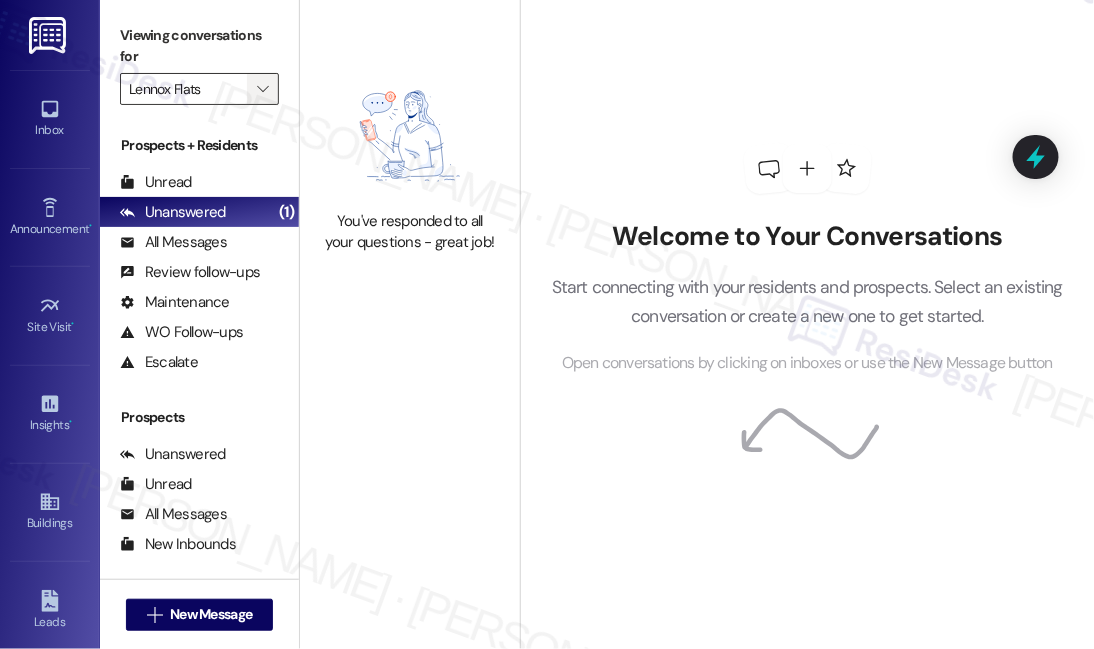 click on "" at bounding box center [262, 89] 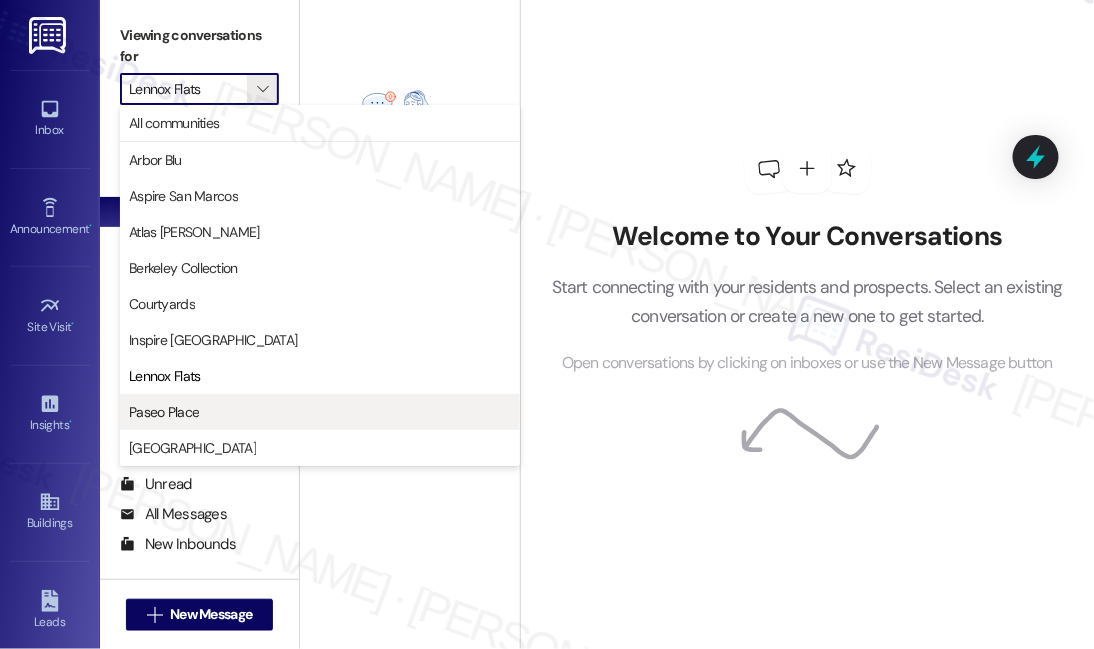 click on "Paseo Place" at bounding box center (320, 412) 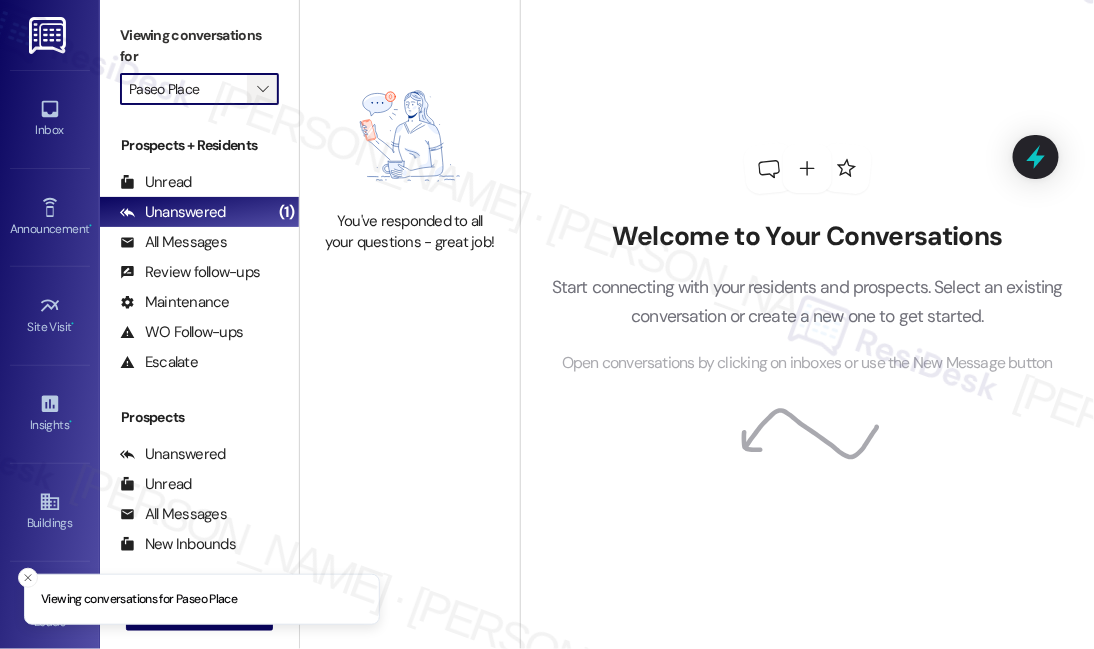 click on "" at bounding box center (262, 89) 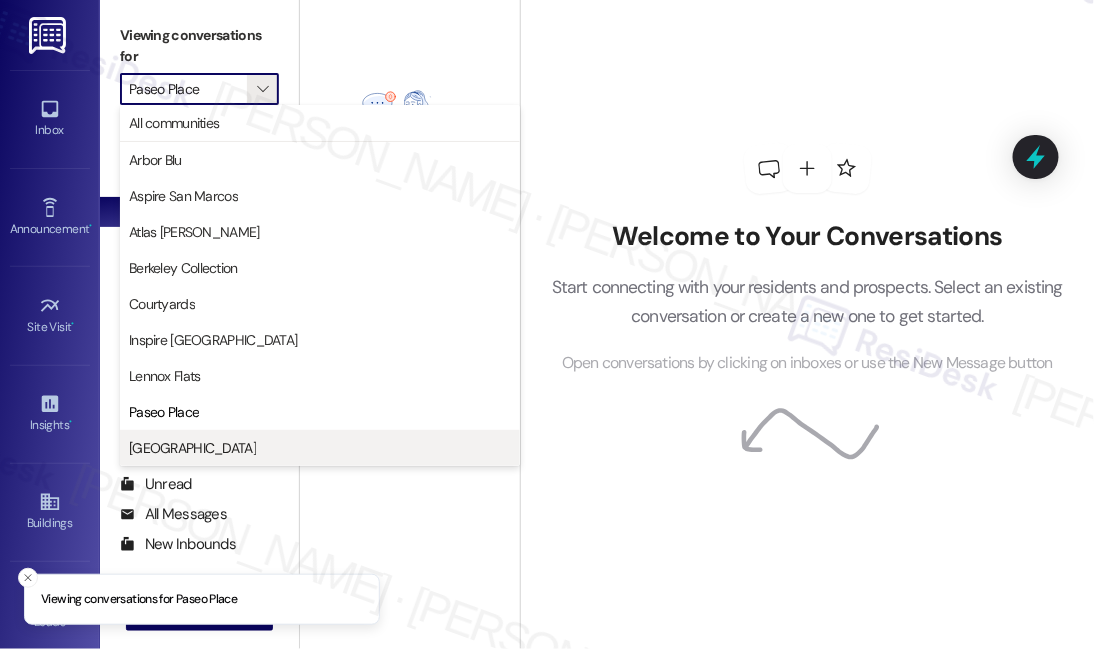 click on "[GEOGRAPHIC_DATA]" at bounding box center [320, 448] 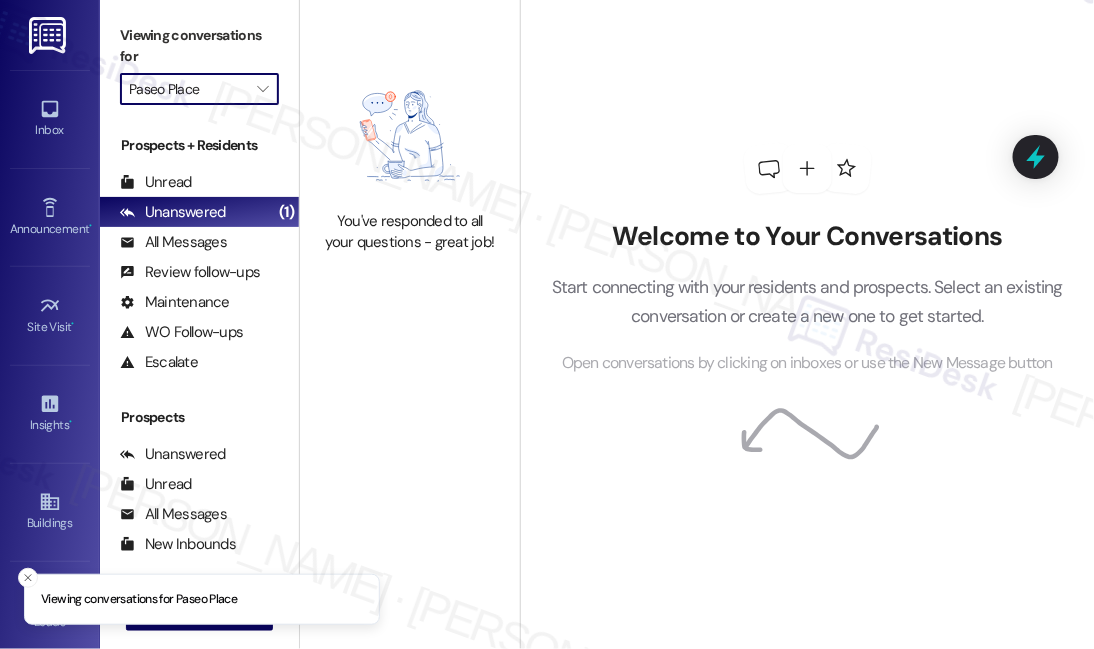 type on "[GEOGRAPHIC_DATA]" 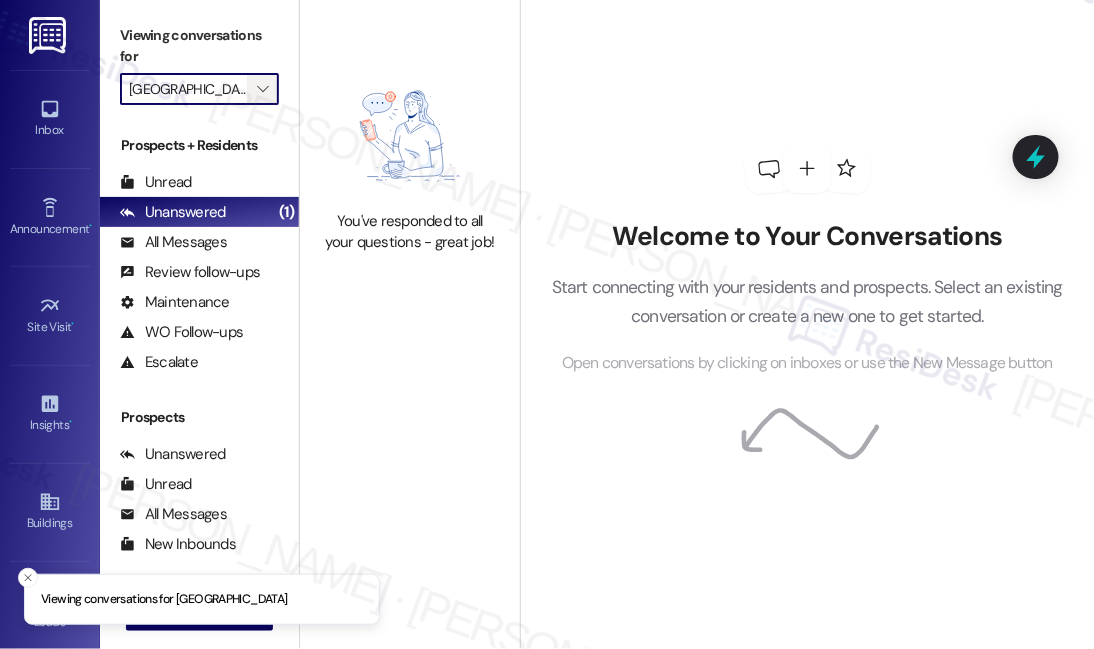 click on "" at bounding box center (263, 89) 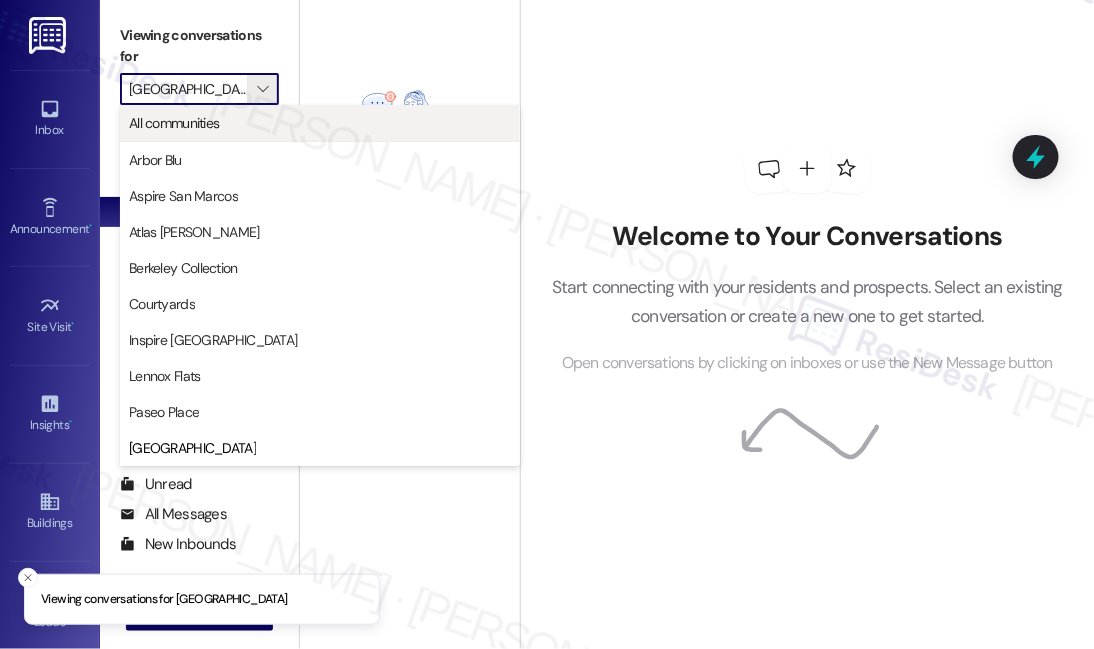 click on "All communities" at bounding box center (320, 123) 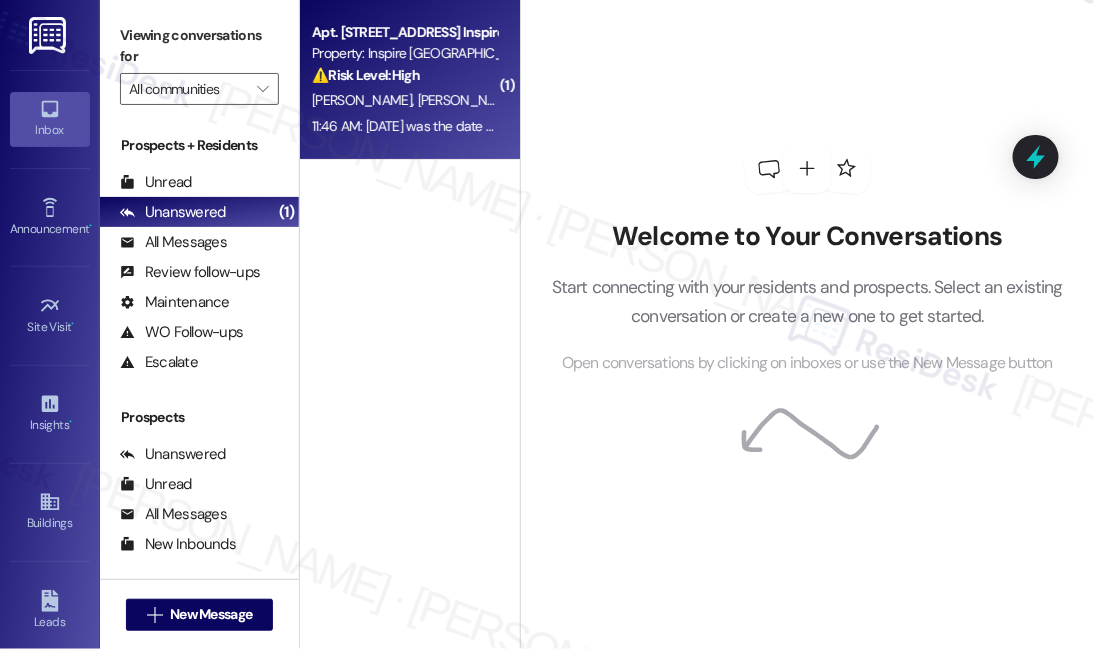 click on "⚠️  Risk Level:  High The resident is inquiring about the security gate closure, which has not occurred as previously communicated. This poses a potential security risk and requires urgent attention to ensure resident safety and manage access control. The resident is also concerned about furniture deliveries being impacted, which adds to the urgency." at bounding box center [404, 75] 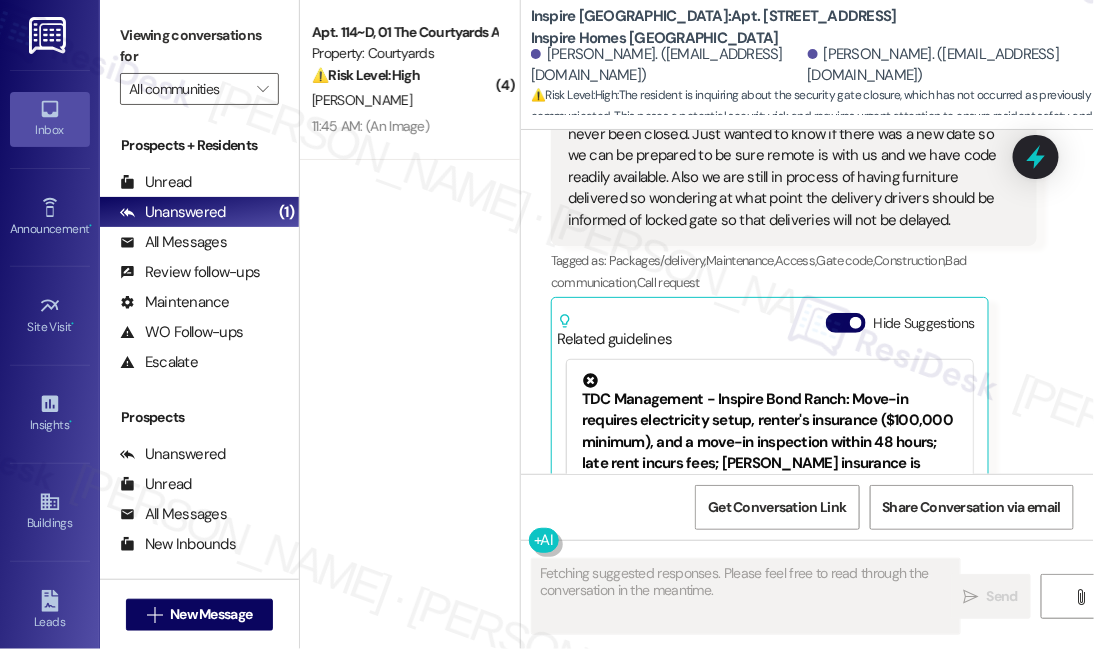 scroll, scrollTop: 1530, scrollLeft: 0, axis: vertical 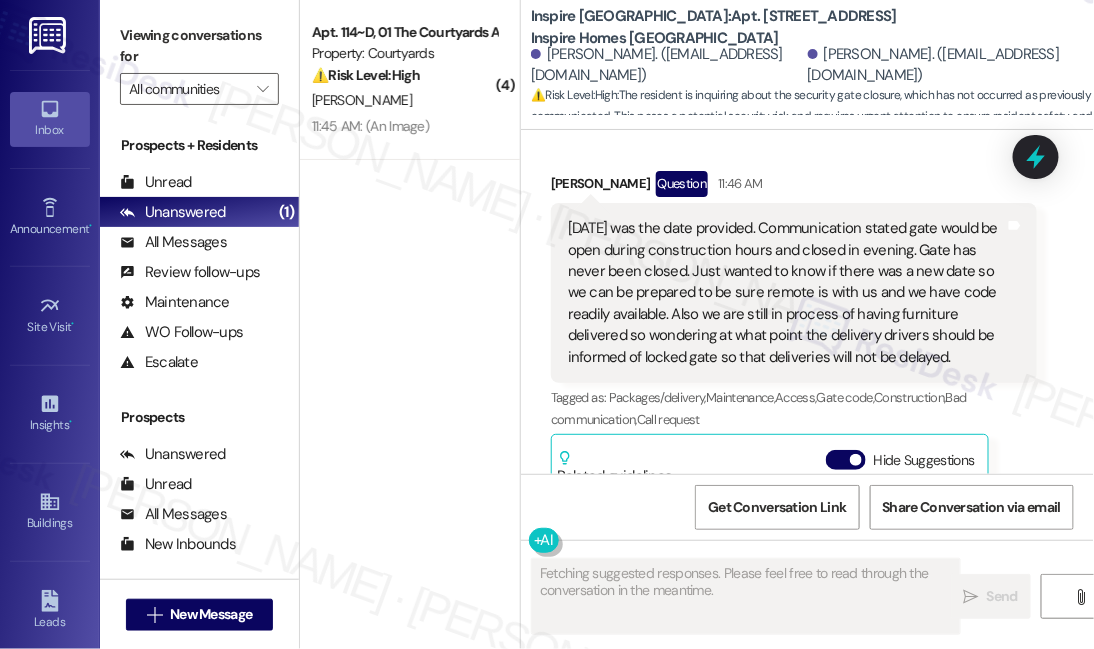 click on "[DATE] was the date provided. Communication stated gate would be open during construction hours and closed in evening. Gate has never been closed. Just wanted to know if there was a new date so we can be prepared to be sure remote is with us and we have code readily available. Also we are still in process of having furniture delivered so wondering at what point the delivery drivers should be informed of locked gate so that deliveries will not be delayed." at bounding box center [786, 293] 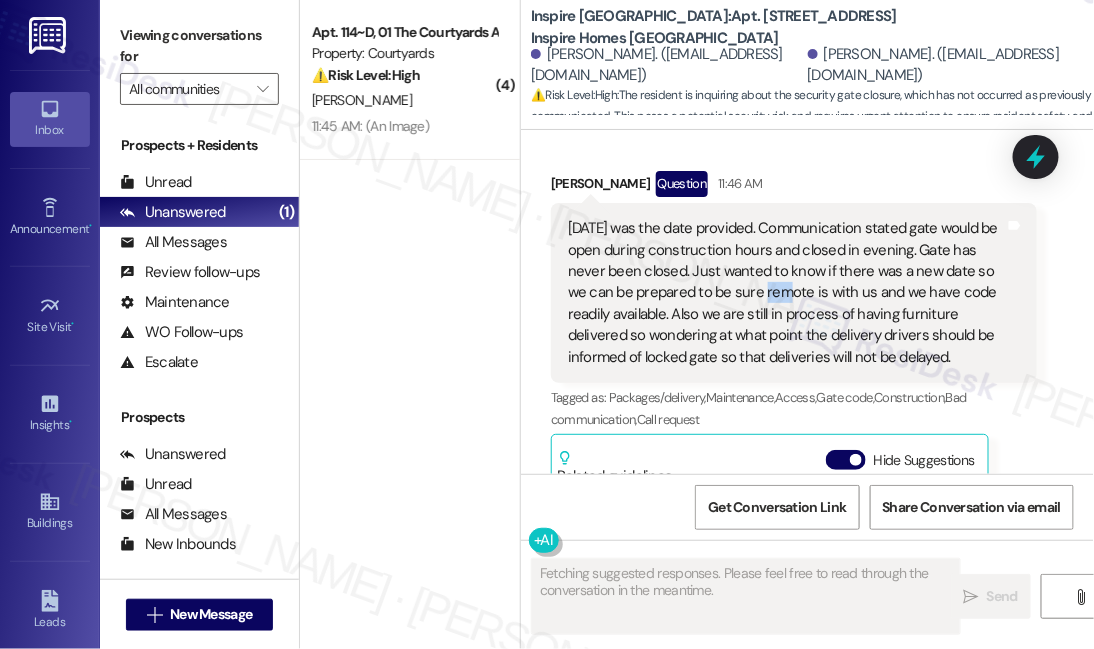click on "[DATE] was the date provided. Communication stated gate would be open during construction hours and closed in evening. Gate has never been closed. Just wanted to know if there was a new date so we can be prepared to be sure remote is with us and we have code readily available. Also we are still in process of having furniture delivered so wondering at what point the delivery drivers should be informed of locked gate so that deliveries will not be delayed." at bounding box center (786, 293) 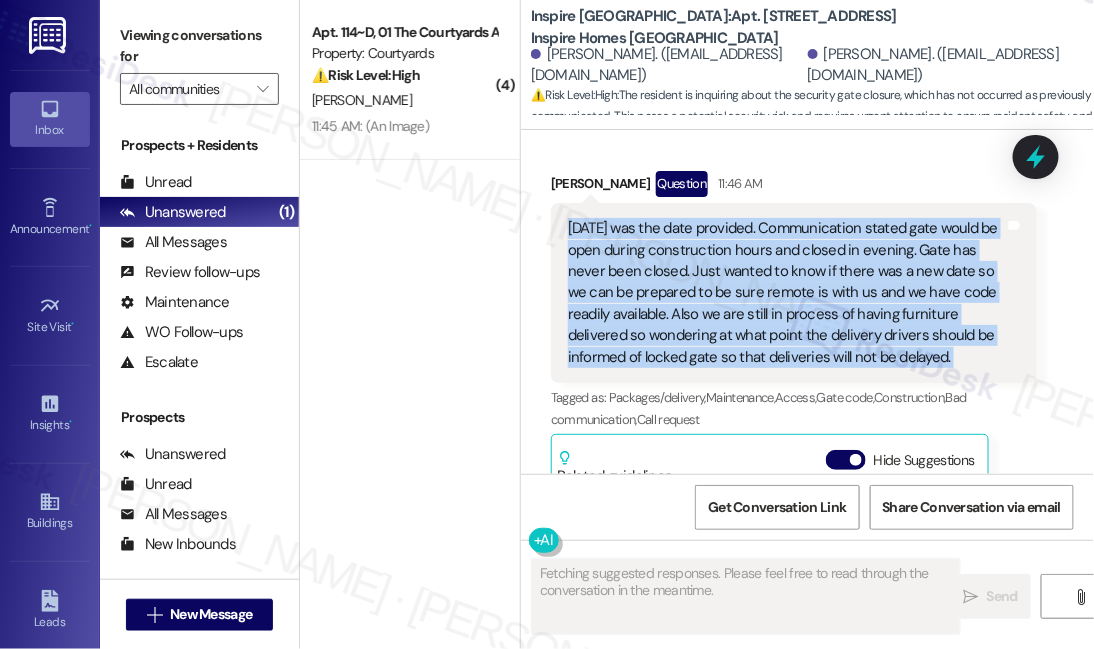 click on "[DATE] was the date provided. Communication stated gate would be open during construction hours and closed in evening. Gate has never been closed. Just wanted to know if there was a new date so we can be prepared to be sure remote is with us and we have code readily available. Also we are still in process of having furniture delivered so wondering at what point the delivery drivers should be informed of locked gate so that deliveries will not be delayed." at bounding box center [786, 293] 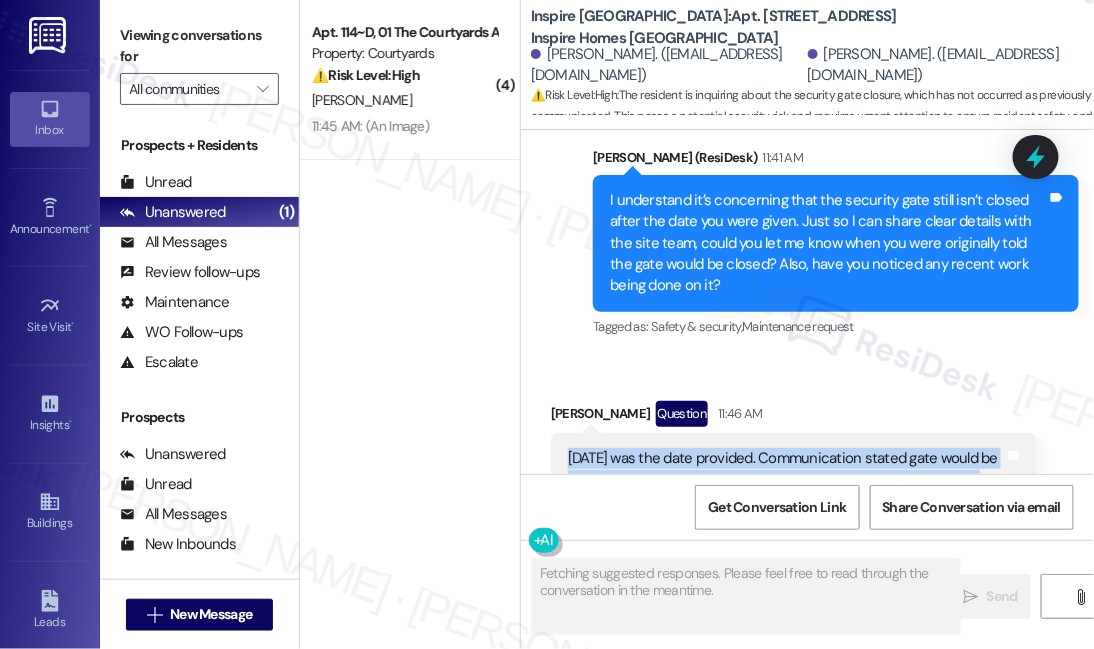 scroll, scrollTop: 1257, scrollLeft: 0, axis: vertical 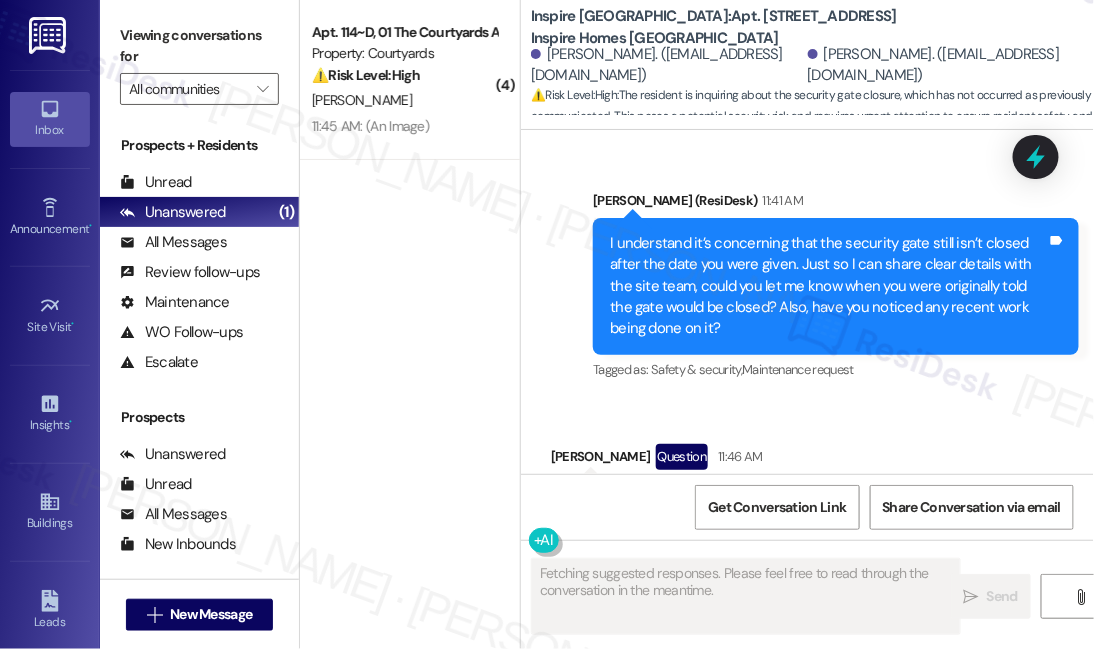 click on "I understand it’s concerning that the security gate still isn’t closed after the date you were given. Just so I can share clear details with the site team, could you let me know when you were originally told the gate would be closed? Also, have you noticed any recent work being done on it?" at bounding box center [828, 286] 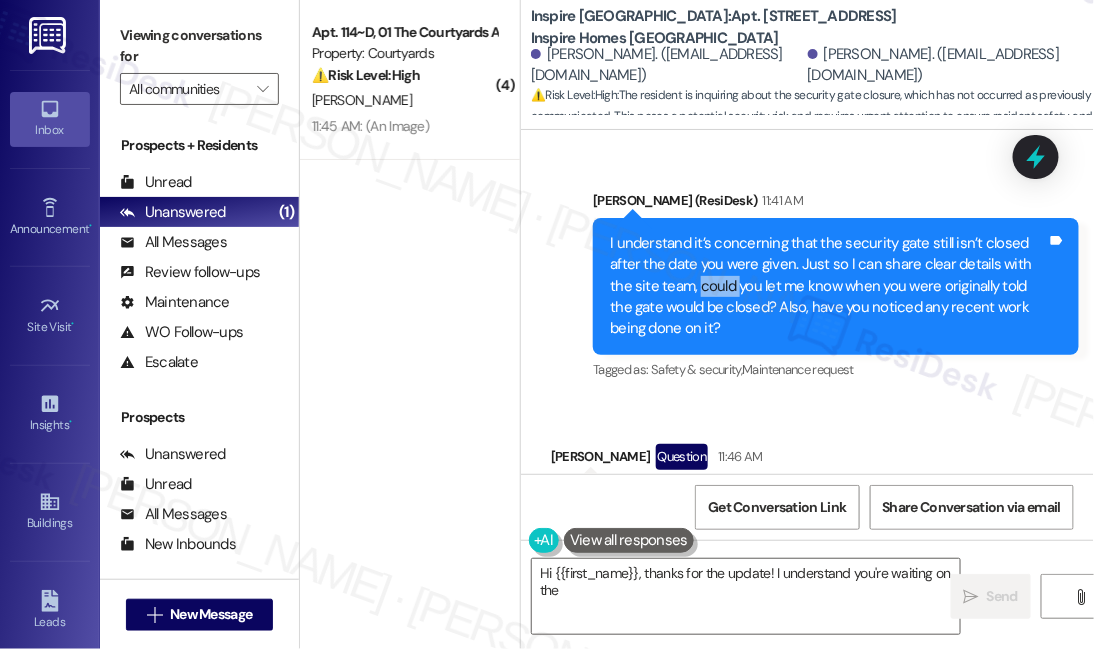 click on "I understand it’s concerning that the security gate still isn’t closed after the date you were given. Just so I can share clear details with the site team, could you let me know when you were originally told the gate would be closed? Also, have you noticed any recent work being done on it?" at bounding box center (828, 286) 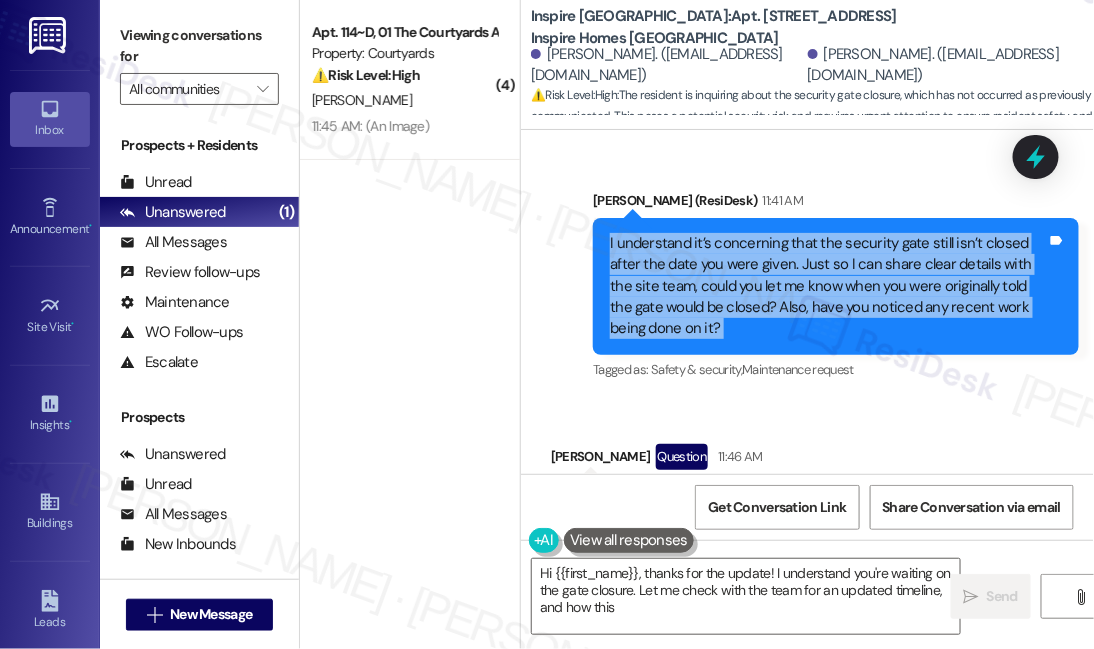 click on "I understand it’s concerning that the security gate still isn’t closed after the date you were given. Just so I can share clear details with the site team, could you let me know when you were originally told the gate would be closed? Also, have you noticed any recent work being done on it?" at bounding box center [828, 286] 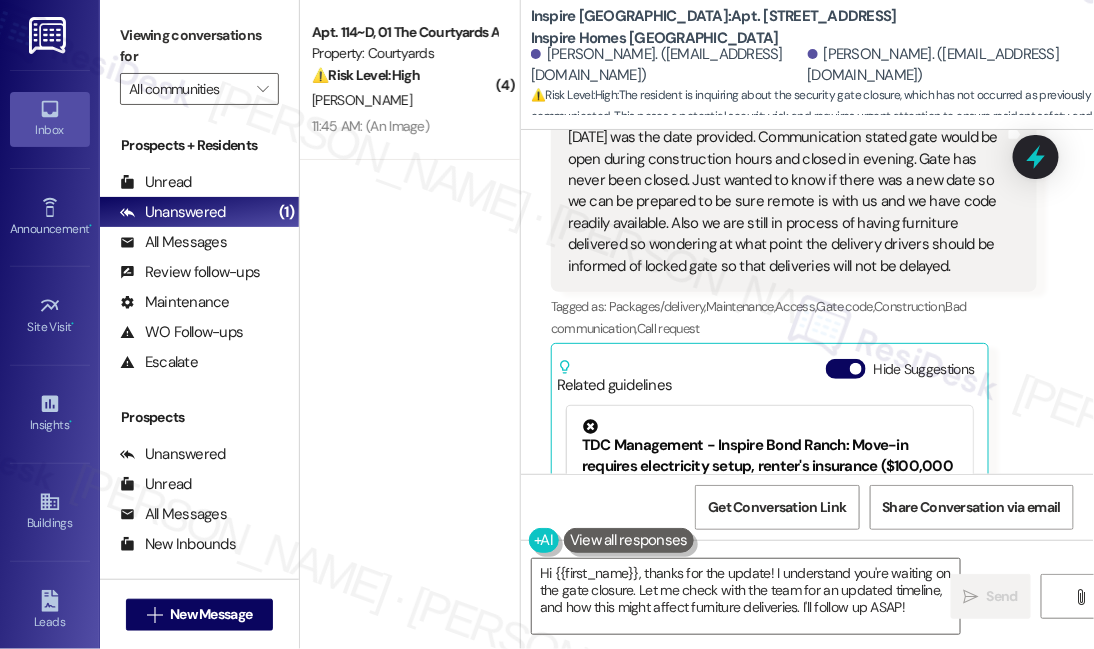 scroll, scrollTop: 1530, scrollLeft: 0, axis: vertical 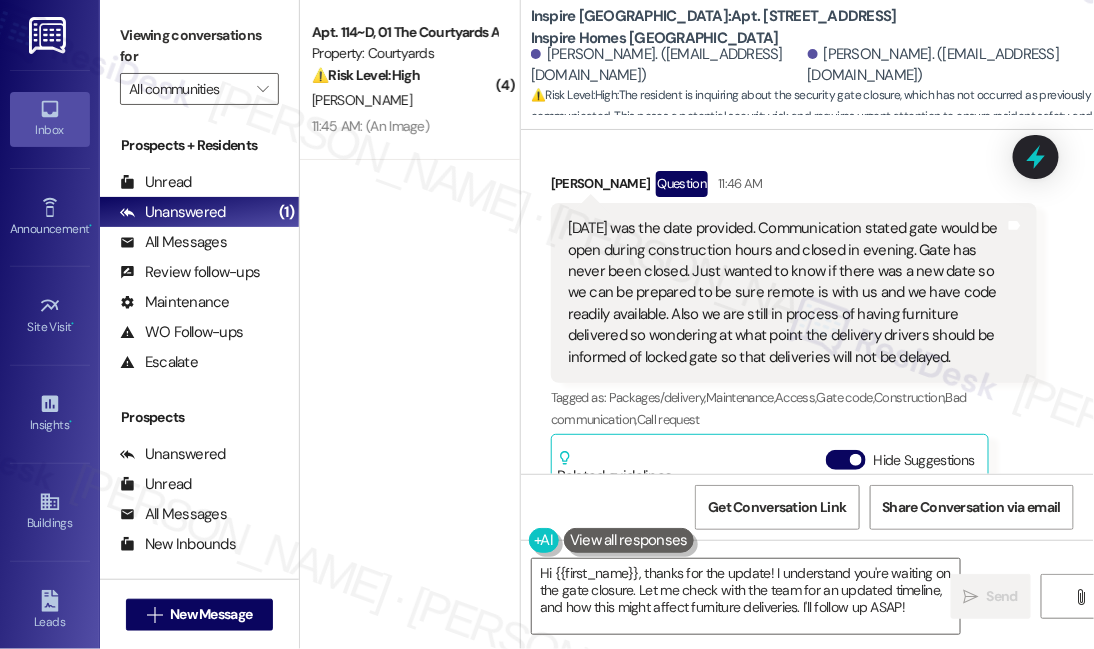 click on "[DATE] was the date provided. Communication stated gate would be open during construction hours and closed in evening. Gate has never been closed. Just wanted to know if there was a new date so we can be prepared to be sure remote is with us and we have code readily available. Also we are still in process of having furniture delivered so wondering at what point the delivery drivers should be informed of locked gate so that deliveries will not be delayed." at bounding box center (786, 293) 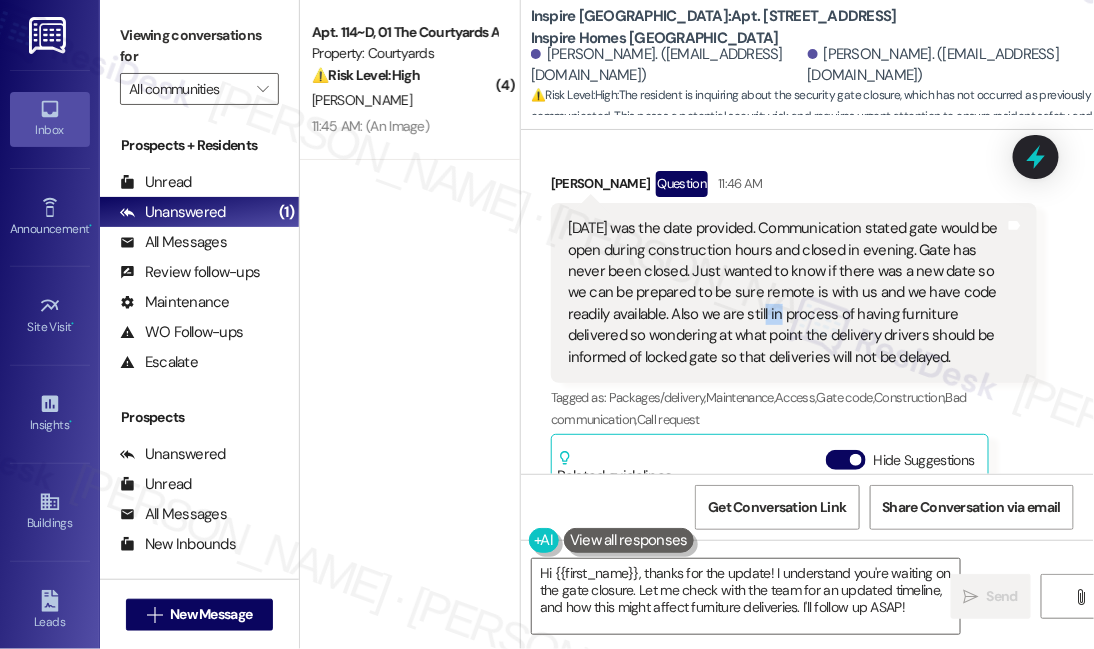 click on "[DATE] was the date provided. Communication stated gate would be open during construction hours and closed in evening. Gate has never been closed. Just wanted to know if there was a new date so we can be prepared to be sure remote is with us and we have code readily available. Also we are still in process of having furniture delivered so wondering at what point the delivery drivers should be informed of locked gate so that deliveries will not be delayed." at bounding box center [786, 293] 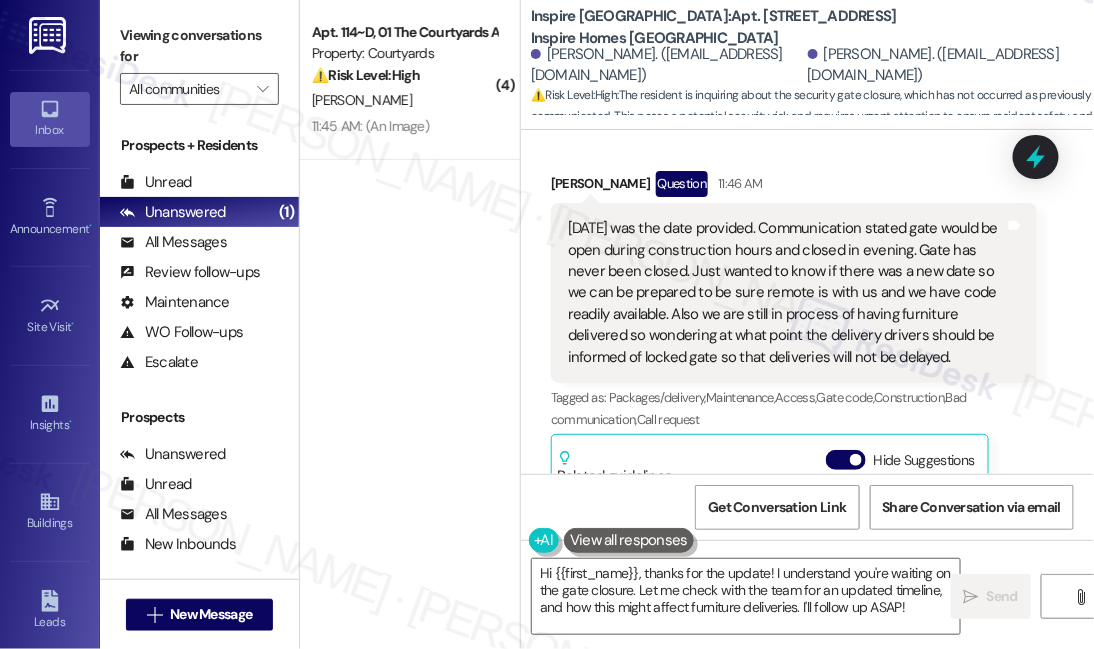 click on "[DATE] was the date provided. Communication stated gate would be open during construction hours and closed in evening. Gate has never been closed. Just wanted to know if there was a new date so we can be prepared to be sure remote is with us and we have code readily available. Also we are still in process of having furniture delivered so wondering at what point the delivery drivers should be informed of locked gate so that deliveries will not be delayed." at bounding box center (786, 293) 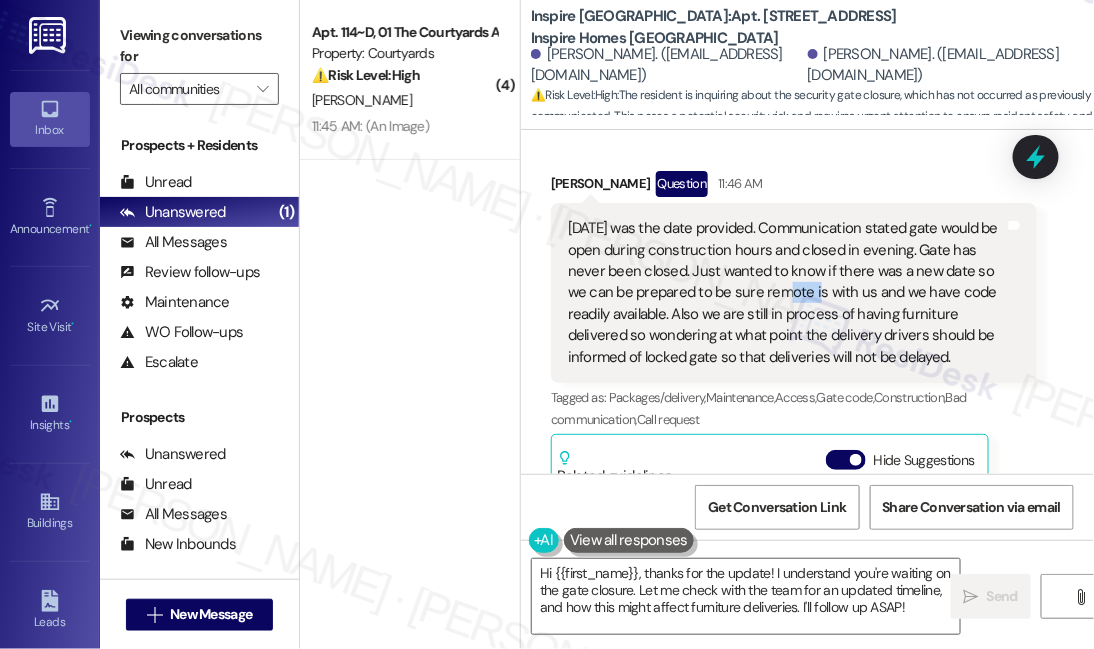 click on "[DATE] was the date provided. Communication stated gate would be open during construction hours and closed in evening. Gate has never been closed. Just wanted to know if there was a new date so we can be prepared to be sure remote is with us and we have code readily available. Also we are still in process of having furniture delivered so wondering at what point the delivery drivers should be informed of locked gate so that deliveries will not be delayed." at bounding box center [786, 293] 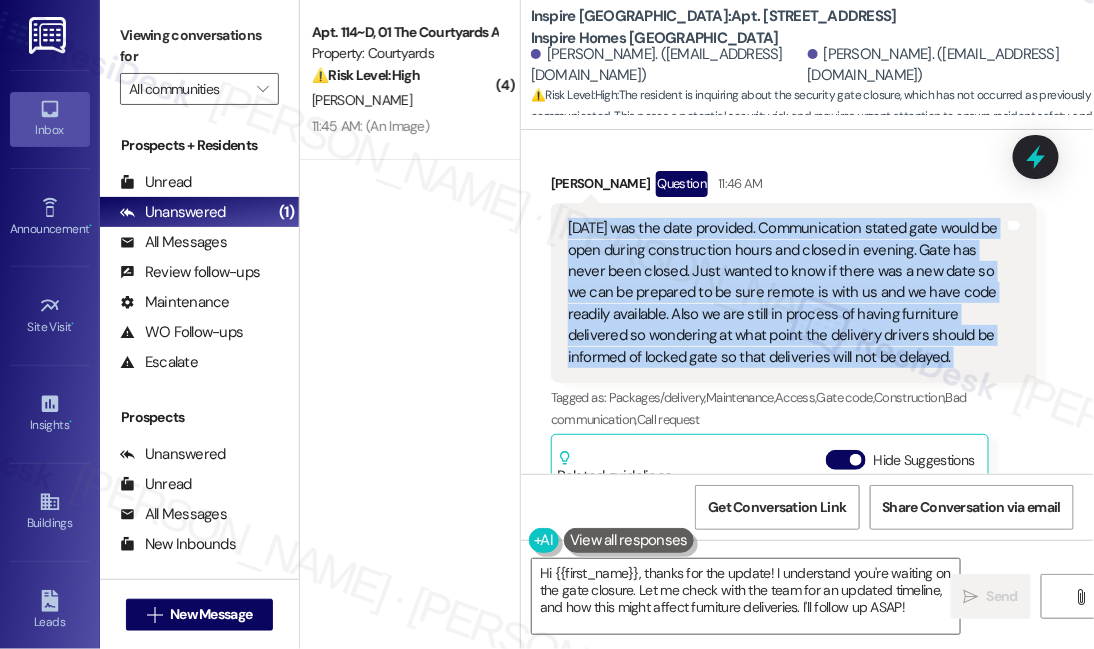 click on "[DATE] was the date provided. Communication stated gate would be open during construction hours and closed in evening. Gate has never been closed. Just wanted to know if there was a new date so we can be prepared to be sure remote is with us and we have code readily available. Also we are still in process of having furniture delivered so wondering at what point the delivery drivers should be informed of locked gate so that deliveries will not be delayed." at bounding box center (786, 293) 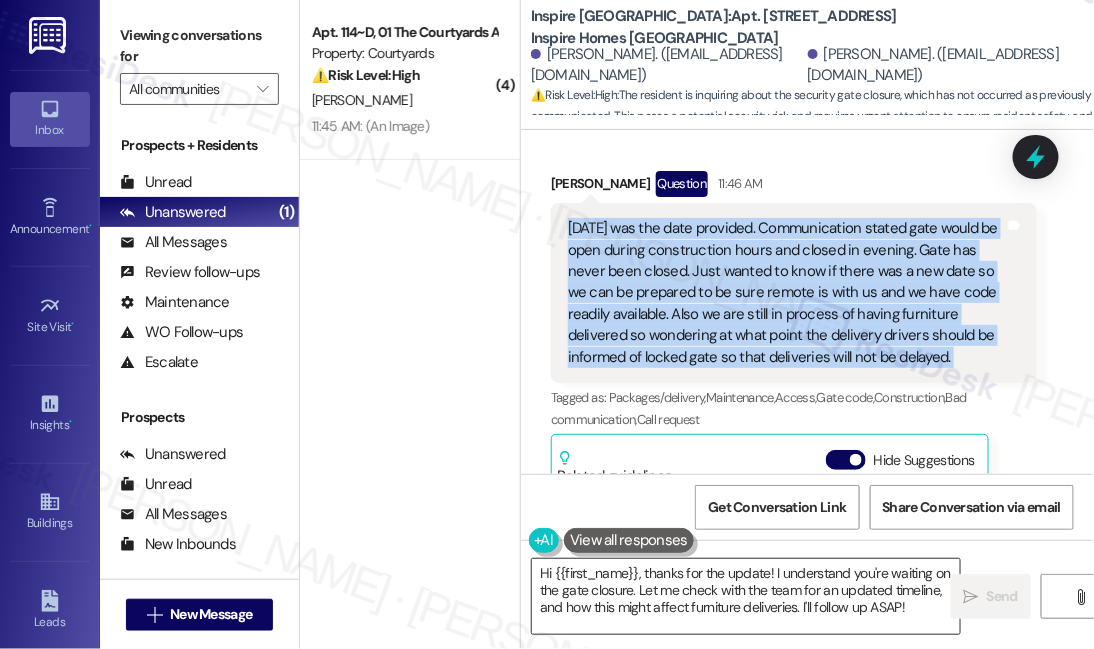 click on "Hi {{first_name}}, thanks for the update! I understand you're waiting on the gate closure. Let me check with the team for an updated timeline, and how this might affect furniture deliveries. I'll follow up ASAP!" at bounding box center (746, 596) 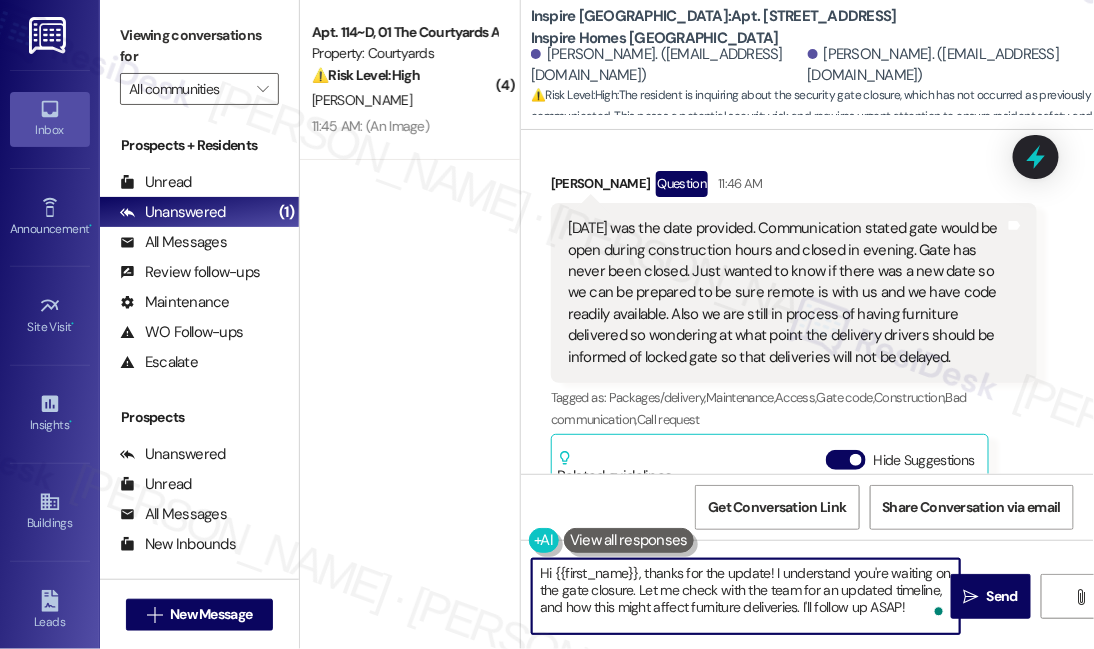 click on "Hi {{first_name}}, thanks for the update! I understand you're waiting on the gate closure. Let me check with the team for an updated timeline, and how this might affect furniture deliveries. I'll follow up ASAP!" at bounding box center [746, 596] 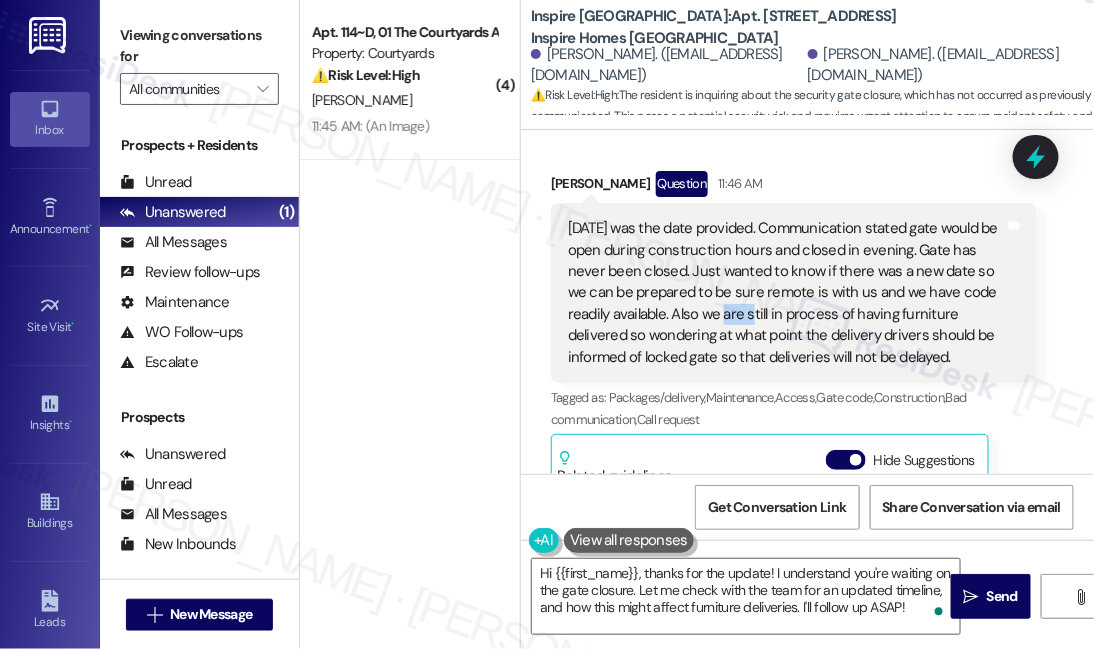 click on "[DATE] was the date provided. Communication stated gate would be open during construction hours and closed in evening. Gate has never been closed. Just wanted to know if there was a new date so we can be prepared to be sure remote is with us and we have code readily available. Also we are still in process of having furniture delivered so wondering at what point the delivery drivers should be informed of locked gate so that deliveries will not be delayed." at bounding box center [786, 293] 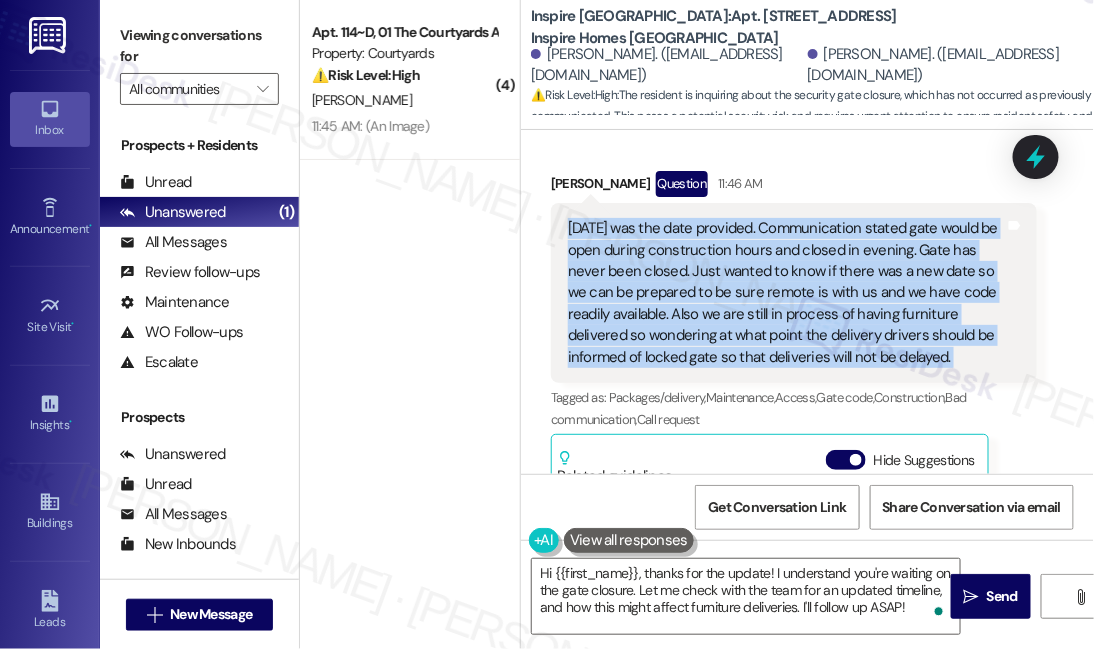 click on "[DATE] was the date provided. Communication stated gate would be open during construction hours and closed in evening. Gate has never been closed. Just wanted to know if there was a new date so we can be prepared to be sure remote is with us and we have code readily available. Also we are still in process of having furniture delivered so wondering at what point the delivery drivers should be informed of locked gate so that deliveries will not be delayed." at bounding box center (786, 293) 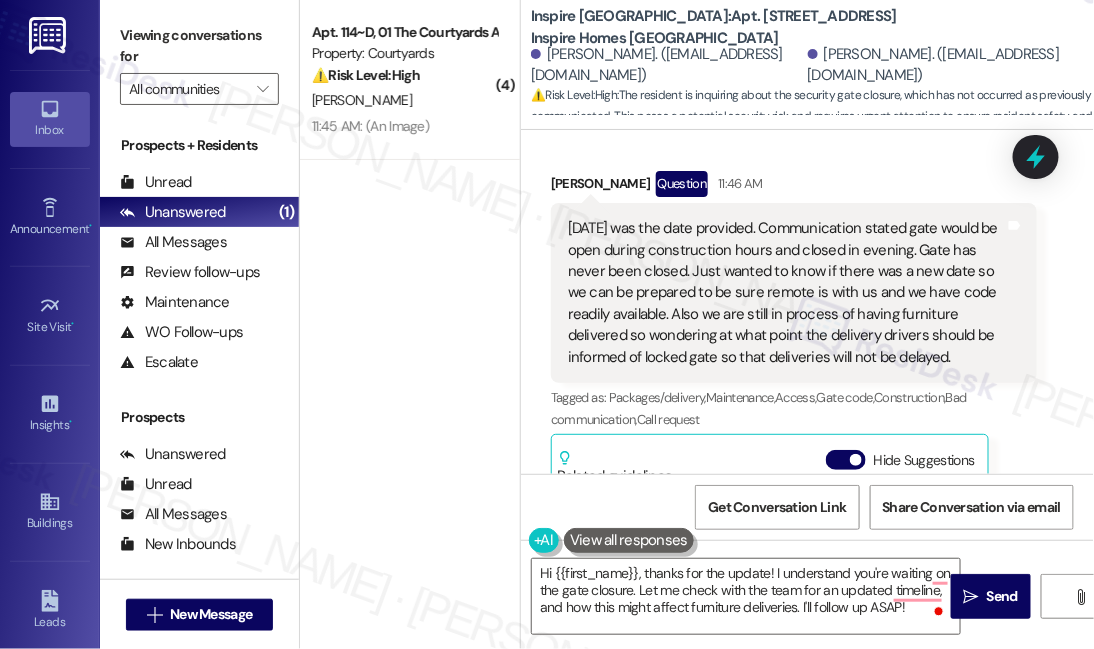 click on "Viewing conversations for All communities " at bounding box center (199, 62) 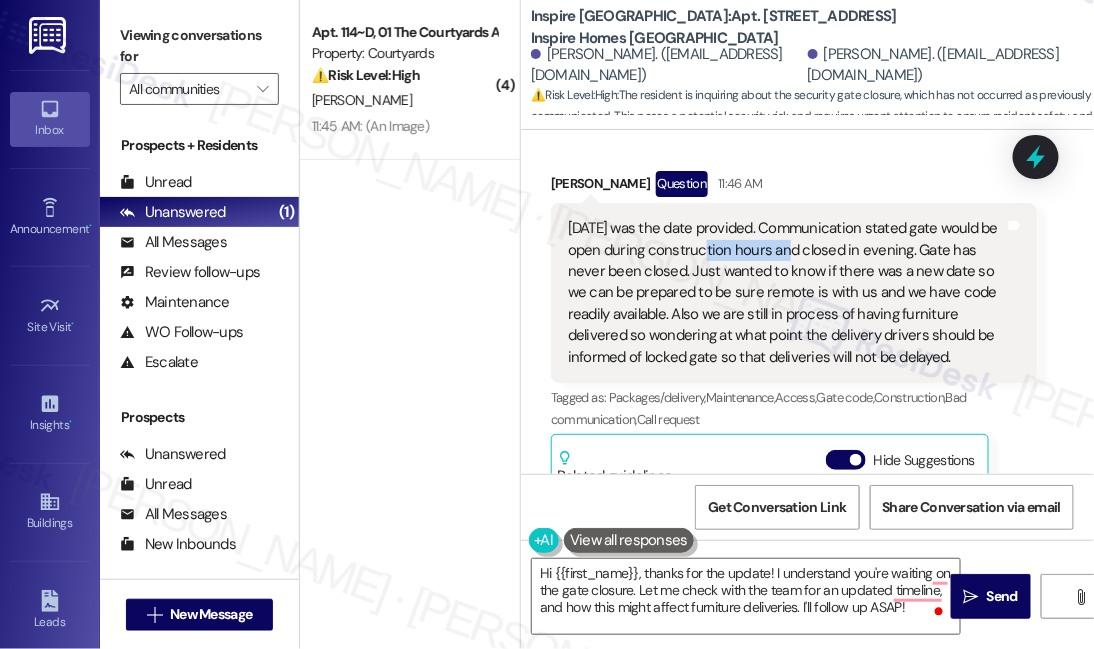 click on "[DATE] was the date provided. Communication stated gate would be open during construction hours and closed in evening. Gate has never been closed. Just wanted to know if there was a new date so we can be prepared to be sure remote is with us and we have code readily available. Also we are still in process of having furniture delivered so wondering at what point the delivery drivers should be informed of locked gate so that deliveries will not be delayed." at bounding box center (786, 293) 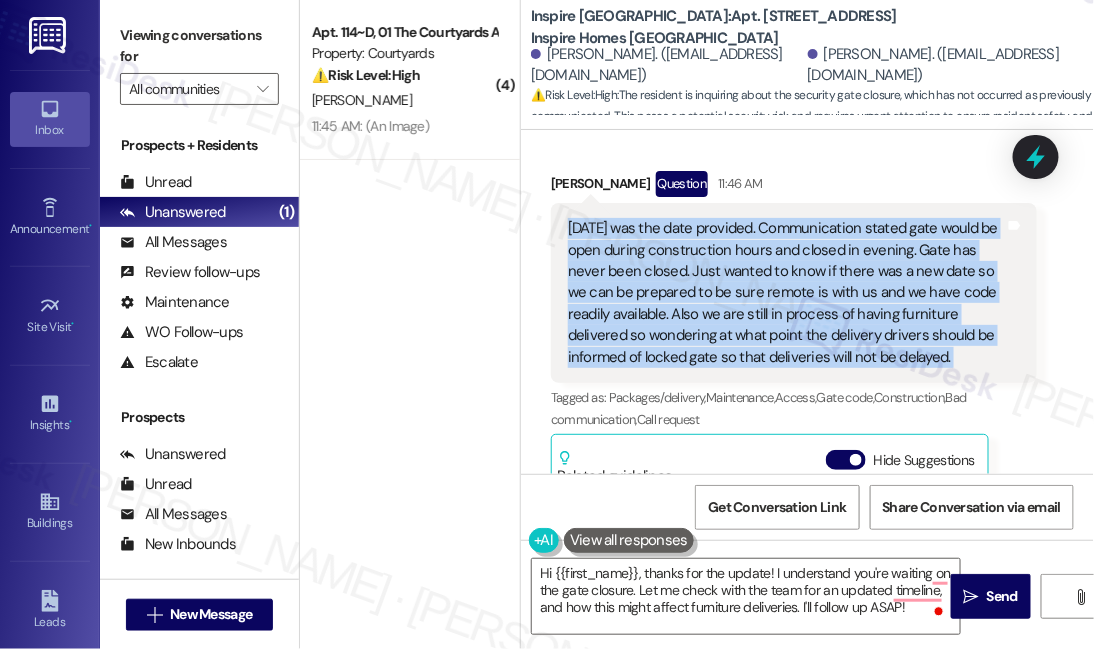 click on "[DATE] was the date provided. Communication stated gate would be open during construction hours and closed in evening. Gate has never been closed. Just wanted to know if there was a new date so we can be prepared to be sure remote is with us and we have code readily available. Also we are still in process of having furniture delivered so wondering at what point the delivery drivers should be informed of locked gate so that deliveries will not be delayed." at bounding box center [786, 293] 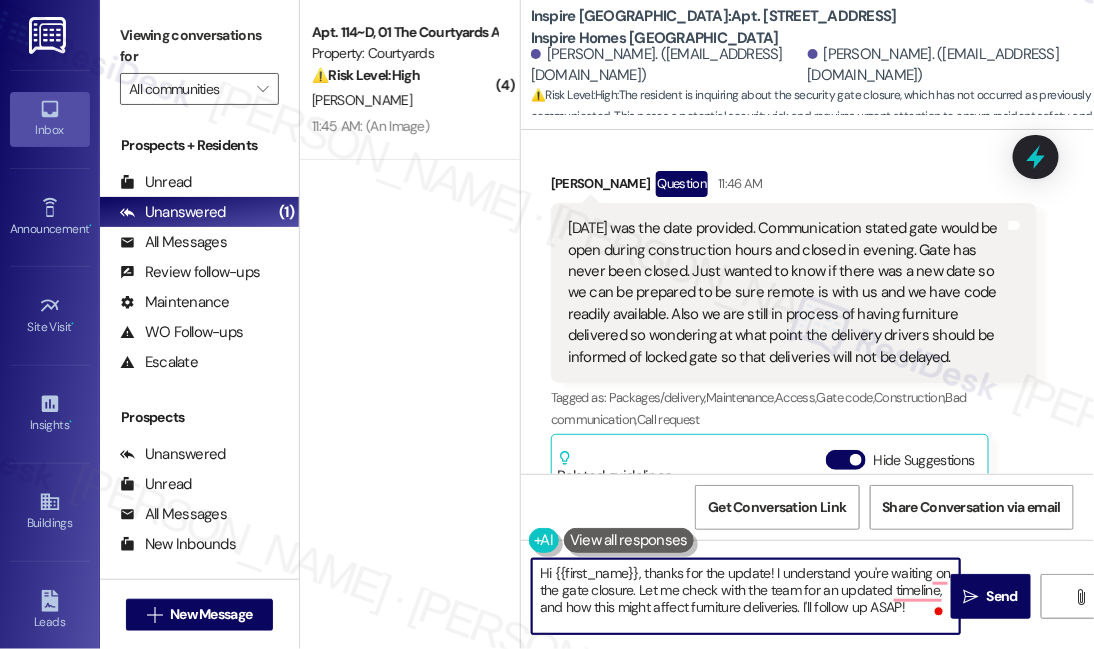 click on "Hi {{first_name}}, thanks for the update! I understand you're waiting on the gate closure. Let me check with the team for an updated timeline, and how this might affect furniture deliveries. I'll follow up ASAP!" at bounding box center (746, 596) 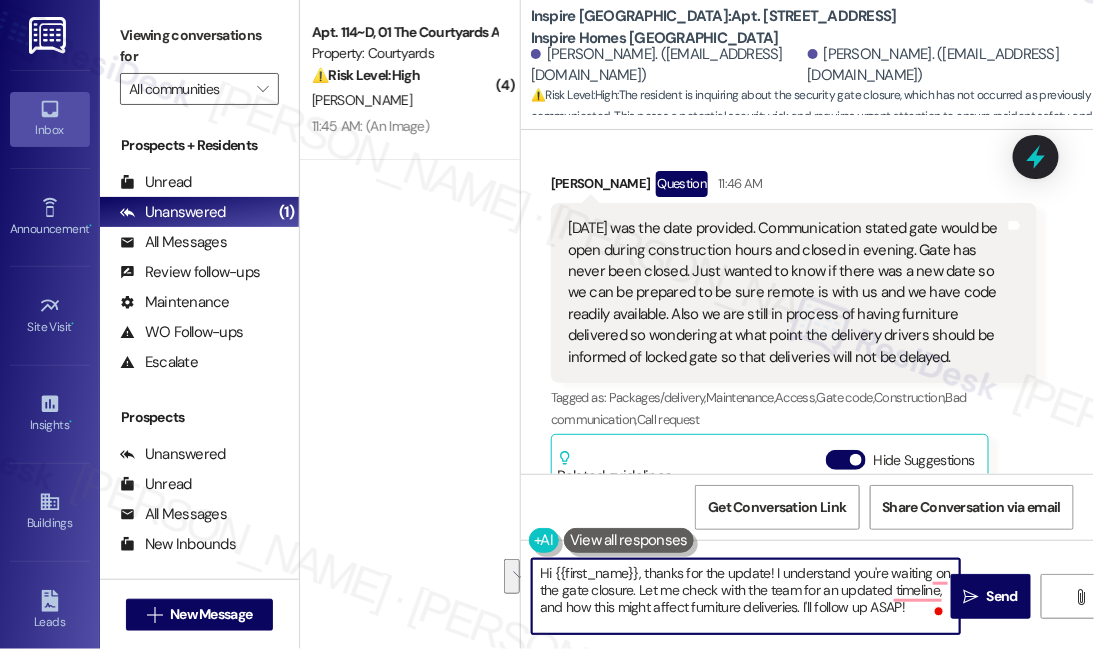 drag, startPoint x: 634, startPoint y: 592, endPoint x: 487, endPoint y: 572, distance: 148.35431 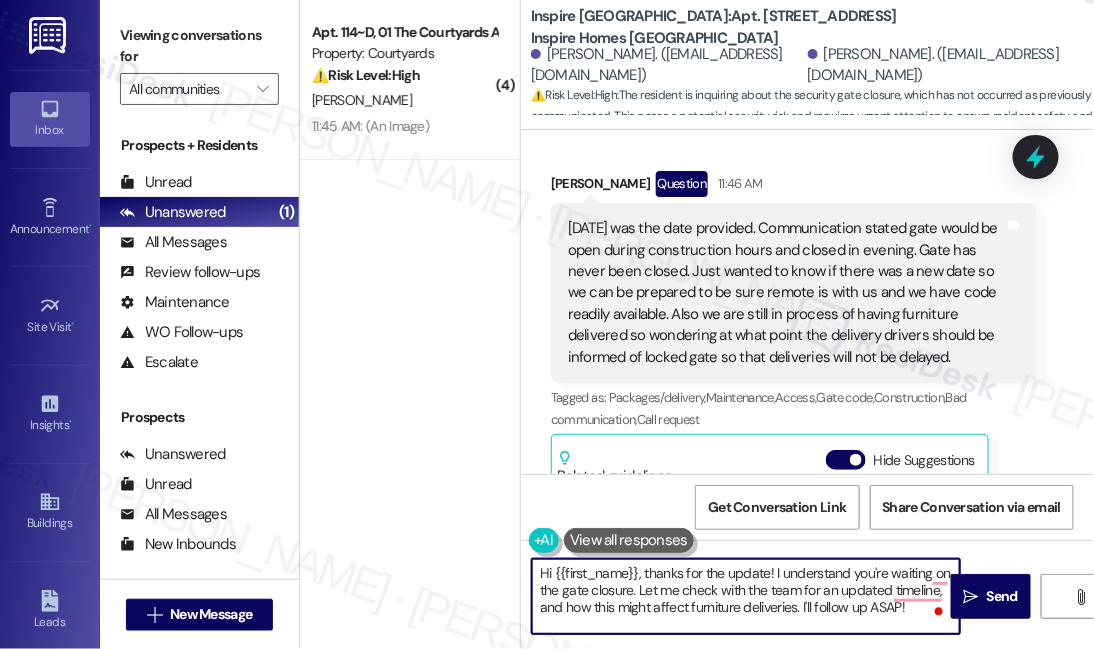 drag, startPoint x: 639, startPoint y: 574, endPoint x: 492, endPoint y: 574, distance: 147 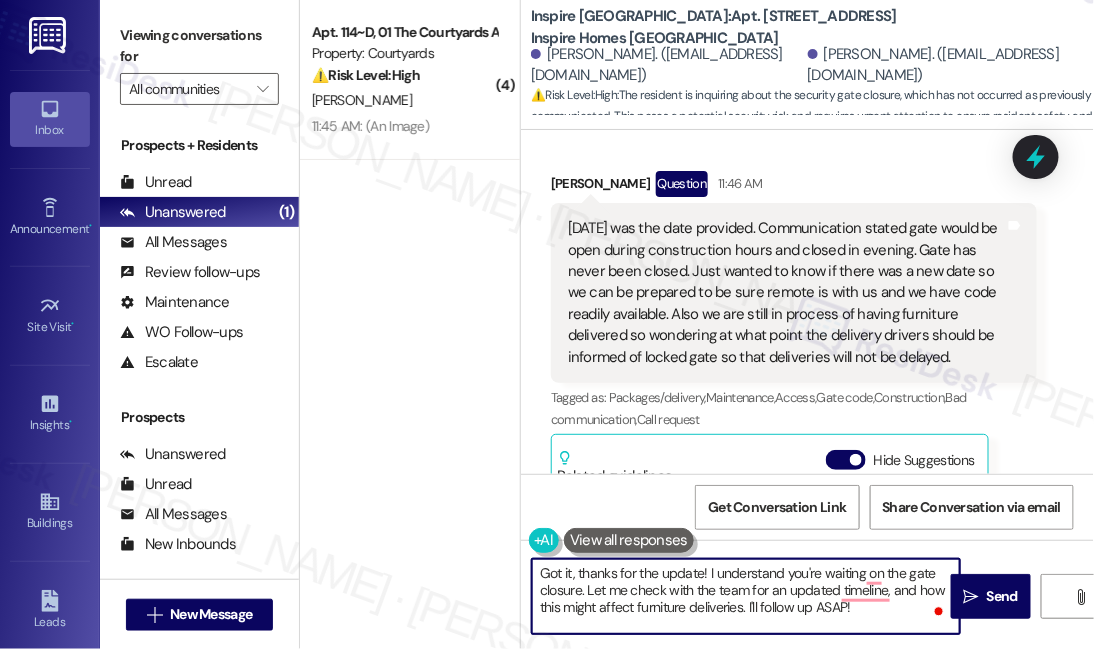 click on "Got it, thanks for the update! I understand you're waiting on the gate closure. Let me check with the team for an updated timeline, and how this might affect furniture deliveries. I'll follow up ASAP!" at bounding box center (746, 596) 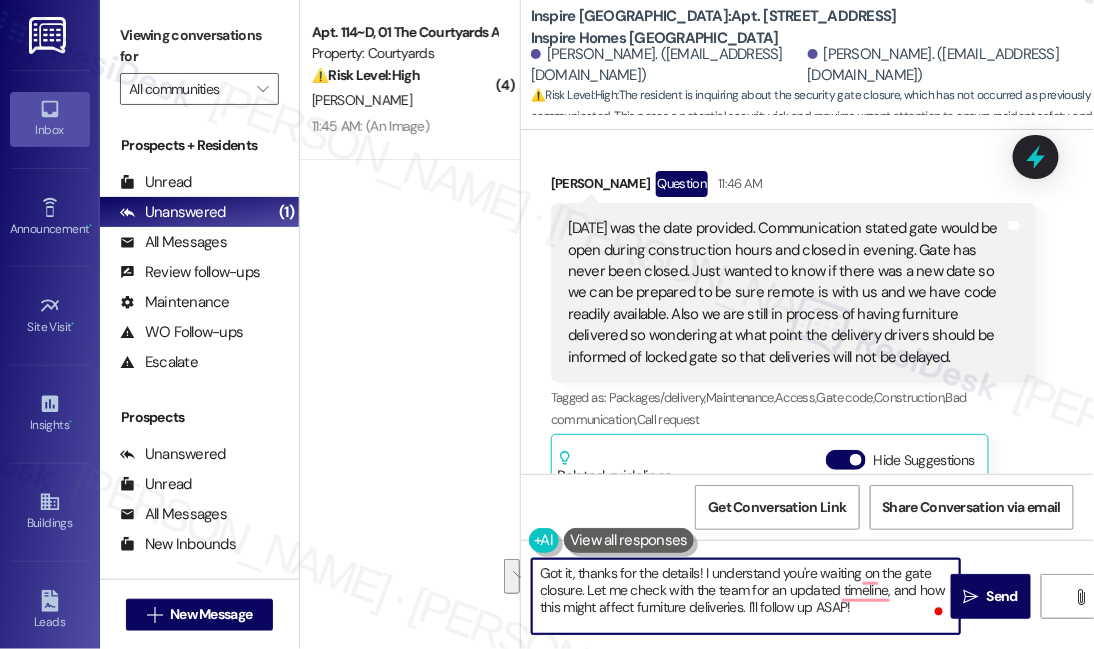 drag, startPoint x: 586, startPoint y: 587, endPoint x: 706, endPoint y: 551, distance: 125.283676 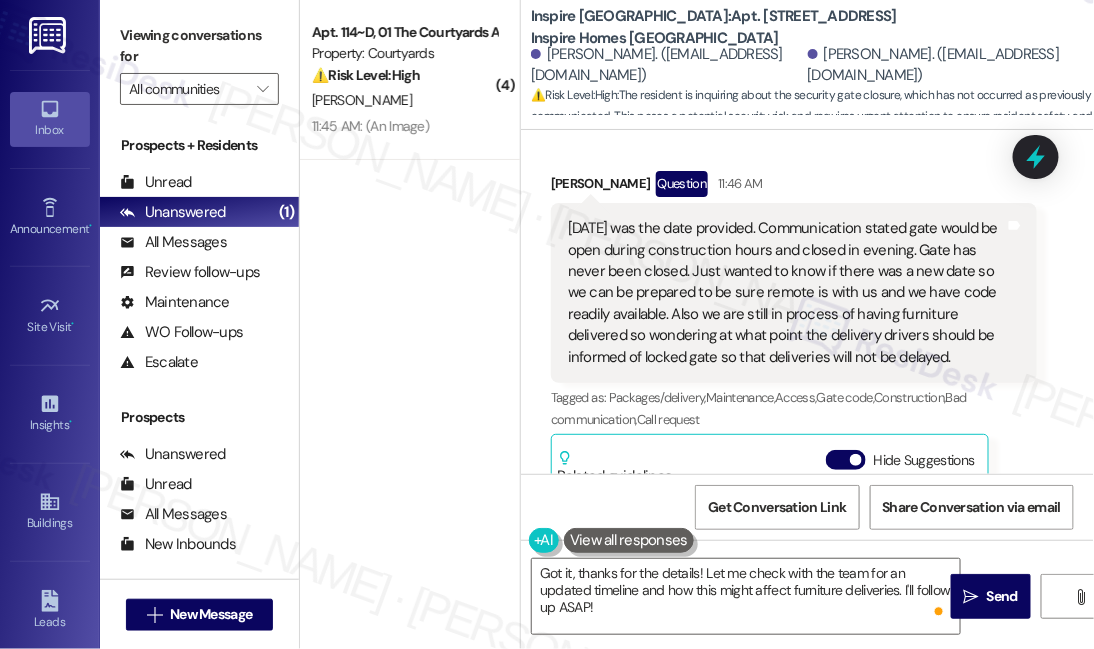 click on "Viewing conversations for" at bounding box center (199, 46) 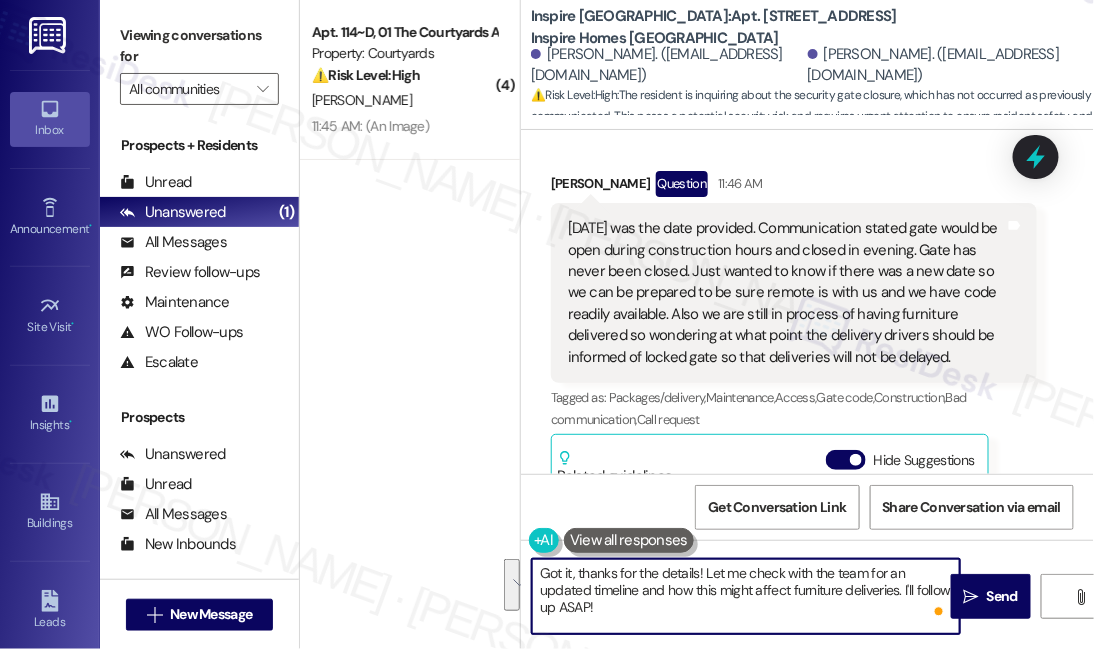 drag, startPoint x: 837, startPoint y: 608, endPoint x: 704, endPoint y: 566, distance: 139.47401 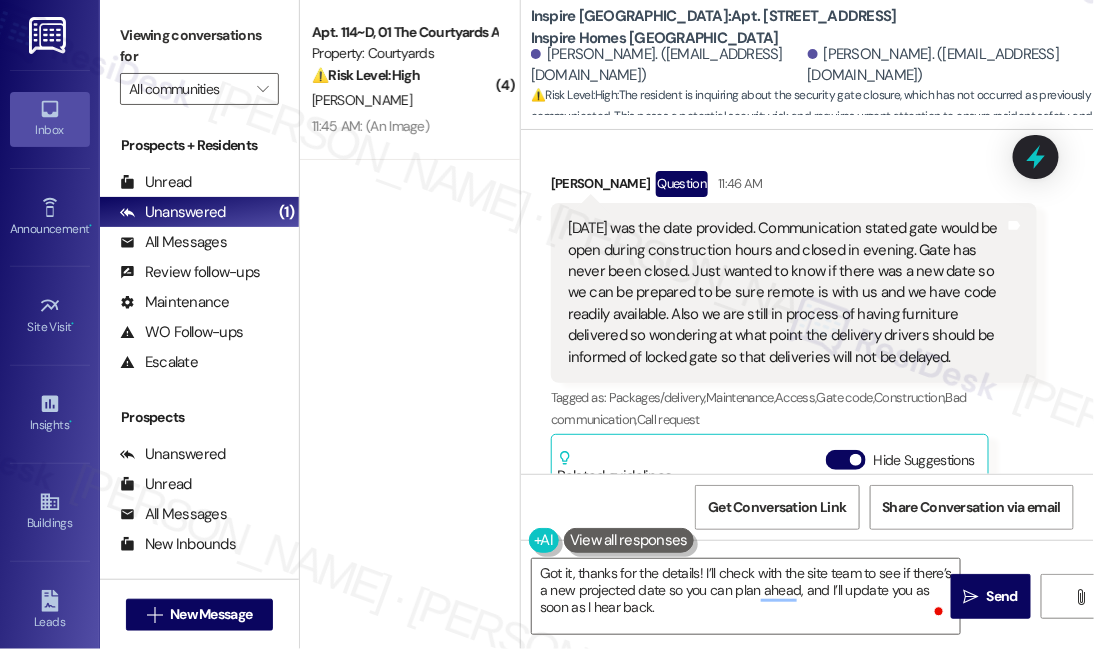 click on "Viewing conversations for" at bounding box center [199, 46] 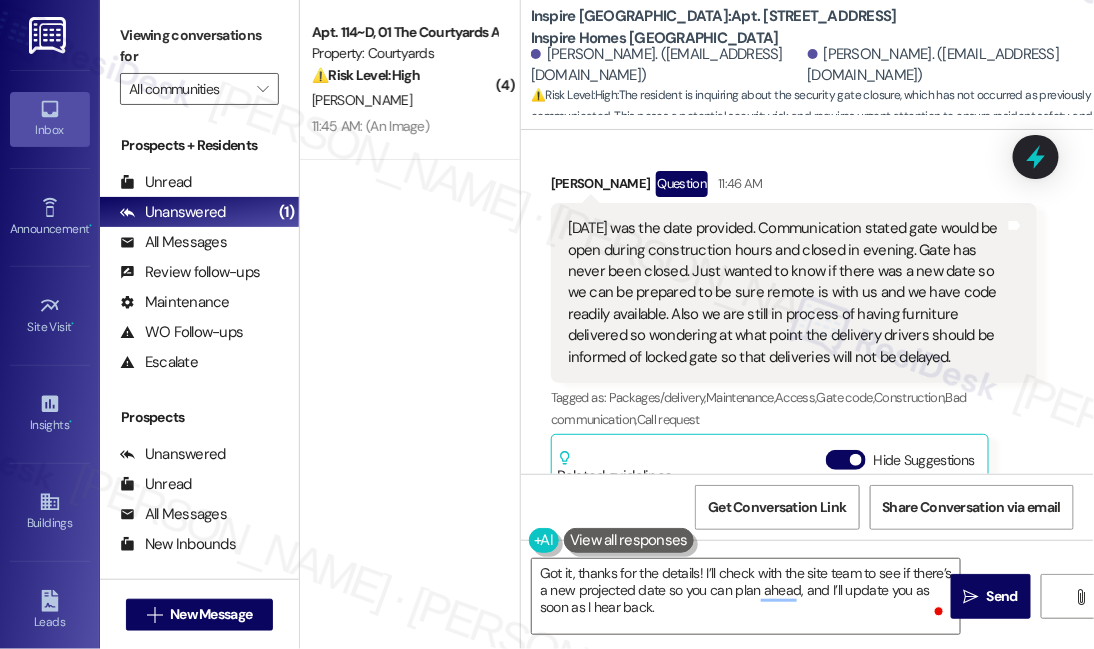 click on "[DATE] was the date provided. Communication stated gate would be open during construction hours and closed in evening. Gate has never been closed. Just wanted to know if there was a new date so we can be prepared to be sure remote is with us and we have code readily available. Also we are still in process of having furniture delivered so wondering at what point the delivery drivers should be informed of locked gate so that deliveries will not be delayed." at bounding box center (786, 293) 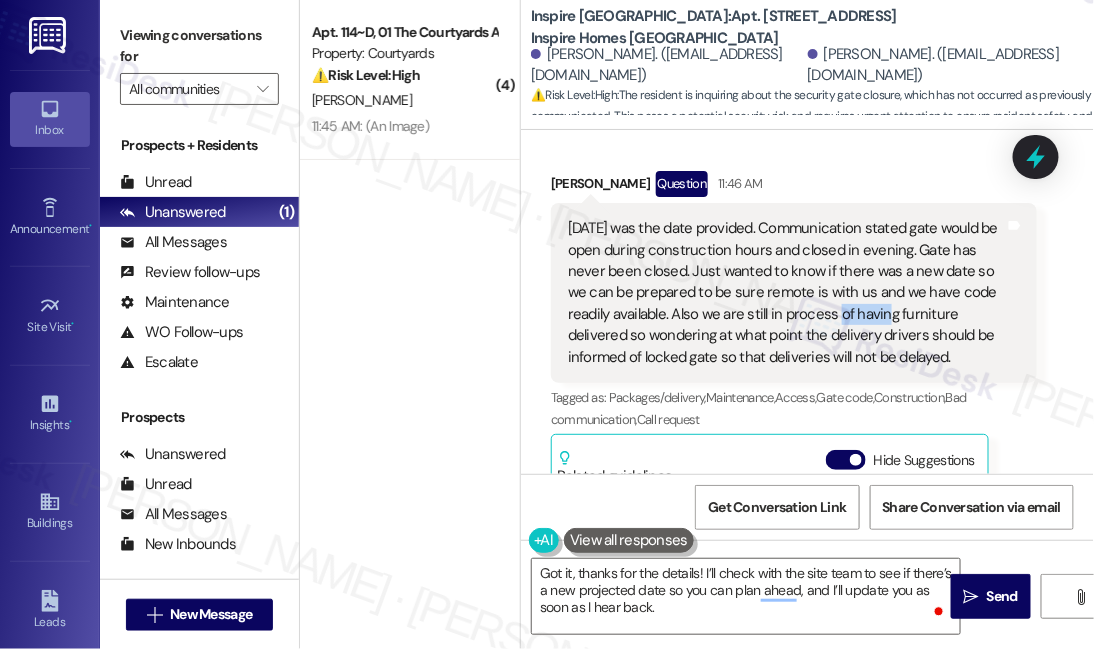click on "[DATE] was the date provided. Communication stated gate would be open during construction hours and closed in evening. Gate has never been closed. Just wanted to know if there was a new date so we can be prepared to be sure remote is with us and we have code readily available. Also we are still in process of having furniture delivered so wondering at what point the delivery drivers should be informed of locked gate so that deliveries will not be delayed." at bounding box center (786, 293) 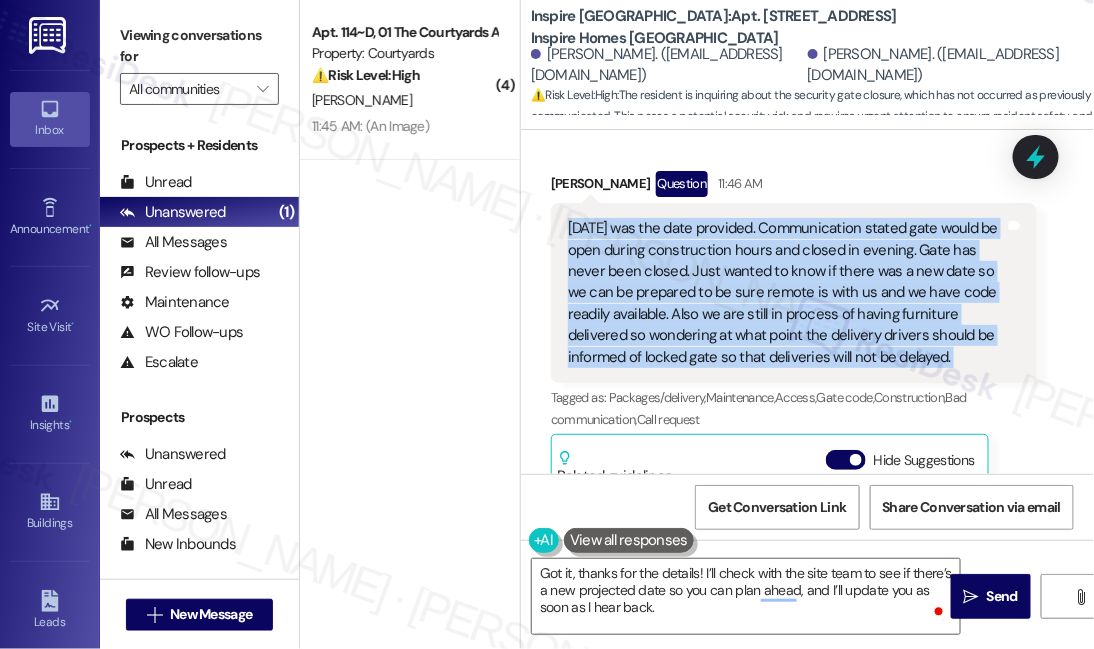 click on "[DATE] was the date provided. Communication stated gate would be open during construction hours and closed in evening. Gate has never been closed. Just wanted to know if there was a new date so we can be prepared to be sure remote is with us and we have code readily available. Also we are still in process of having furniture delivered so wondering at what point the delivery drivers should be informed of locked gate so that deliveries will not be delayed." at bounding box center (786, 293) 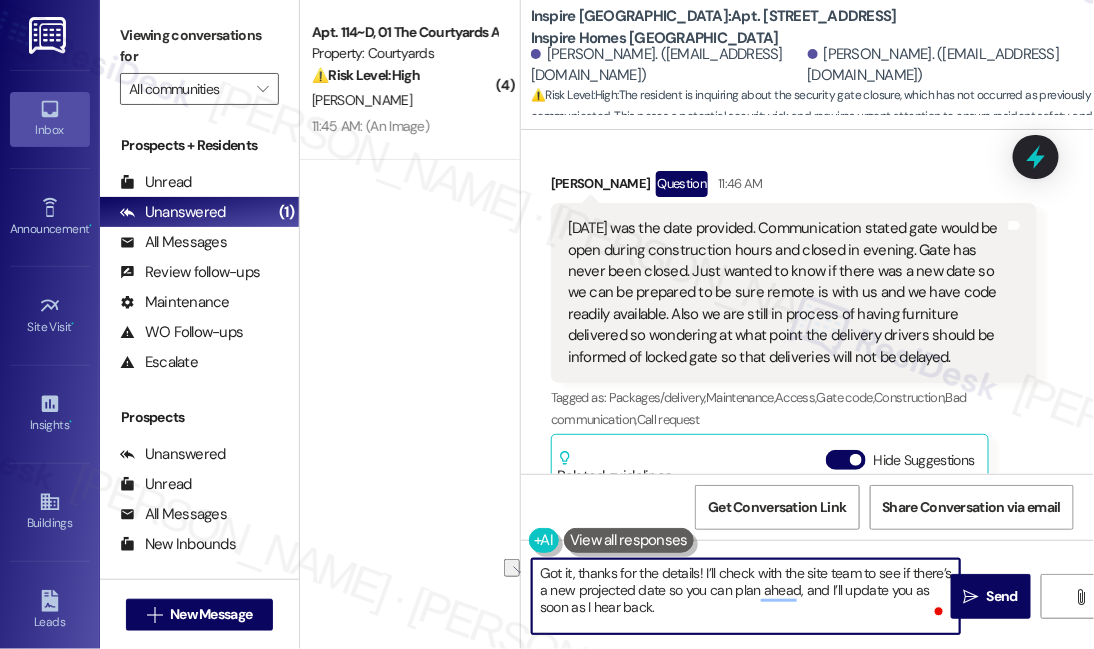 drag, startPoint x: 666, startPoint y: 595, endPoint x: 802, endPoint y: 584, distance: 136.44412 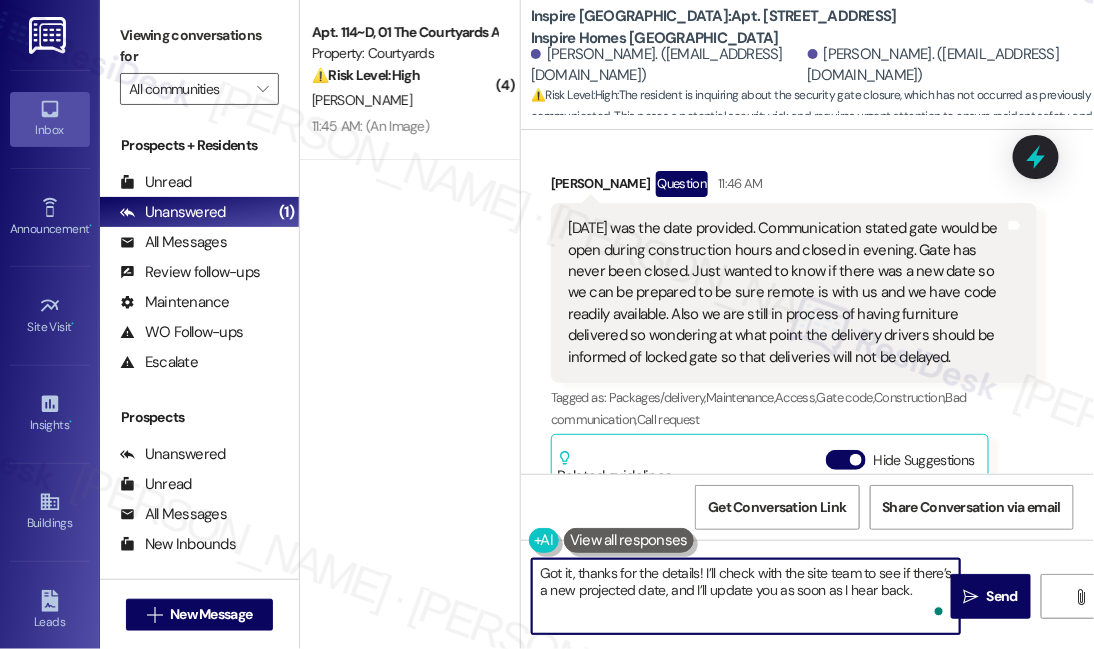 type on "Got it, thanks for the details! I’ll check with the site team to see if there’s a new projected date, and I’ll update you as soon as I hear back." 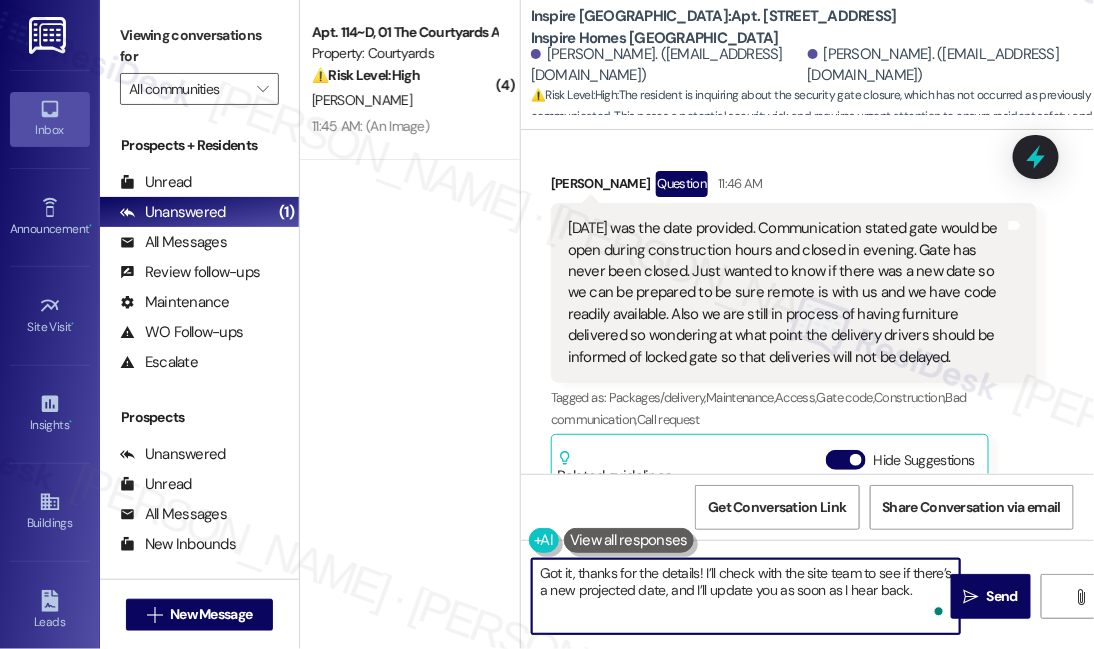 click on "Got it, thanks for the details! I’ll check with the site team to see if there’s a new projected date, and I’ll update you as soon as I hear back." at bounding box center [746, 596] 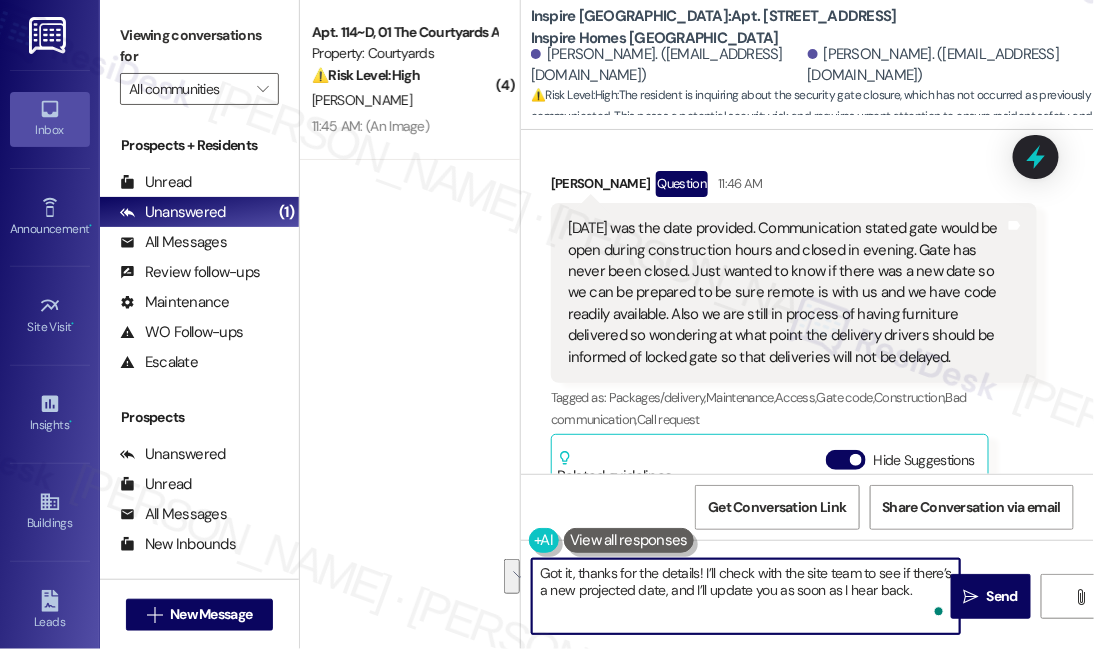 click on "Got it, thanks for the details! I’ll check with the site team to see if there’s a new projected date, and I’ll update you as soon as I hear back." at bounding box center (746, 596) 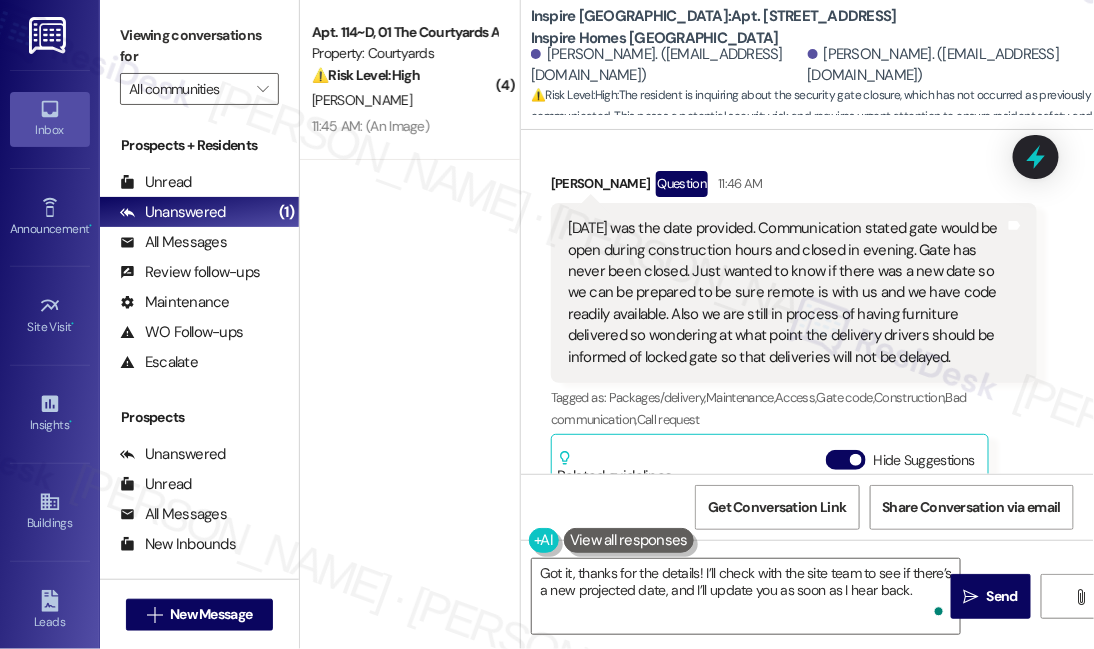 click on "Viewing conversations for" at bounding box center (199, 46) 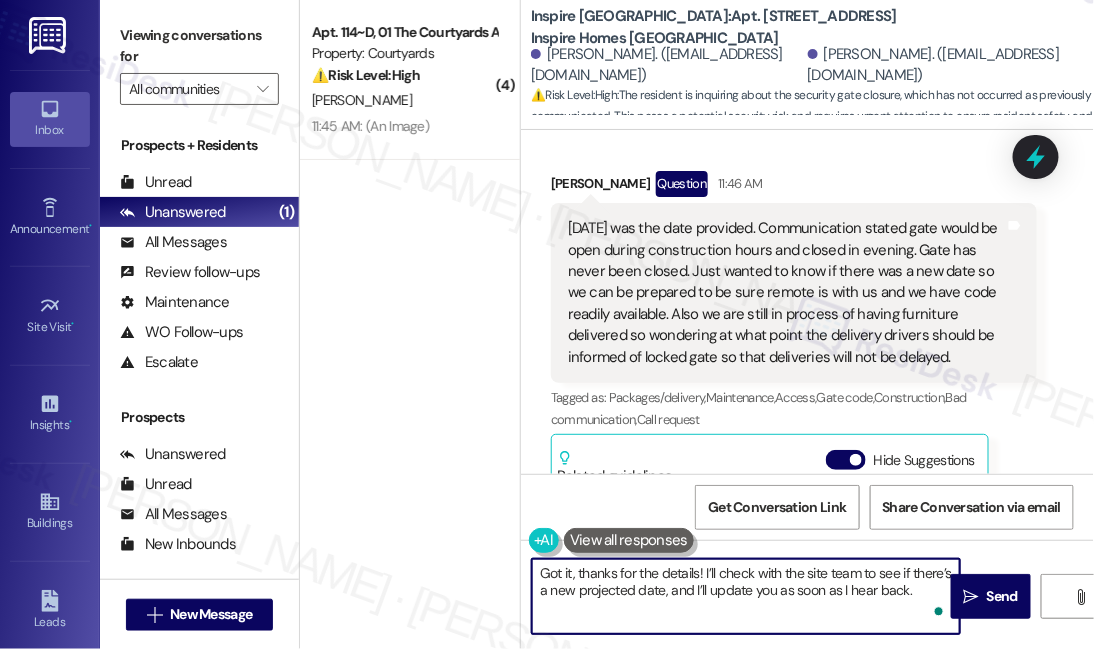 click on "Got it, thanks for the details! I’ll check with the site team to see if there’s a new projected date, and I’ll update you as soon as I hear back." at bounding box center (746, 596) 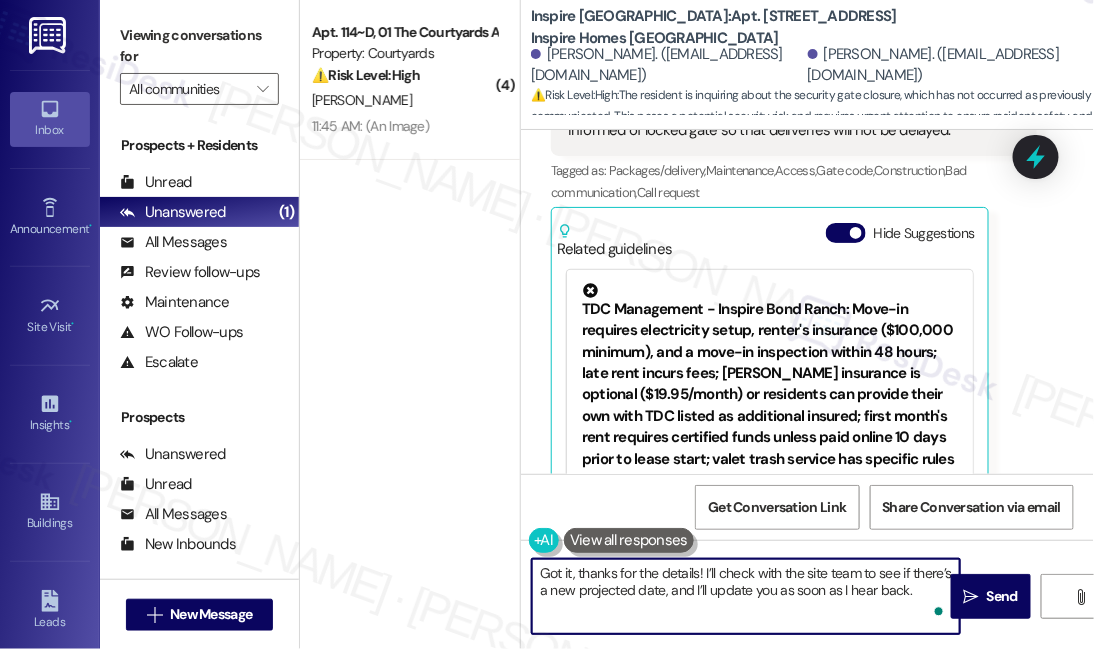 scroll, scrollTop: 1803, scrollLeft: 0, axis: vertical 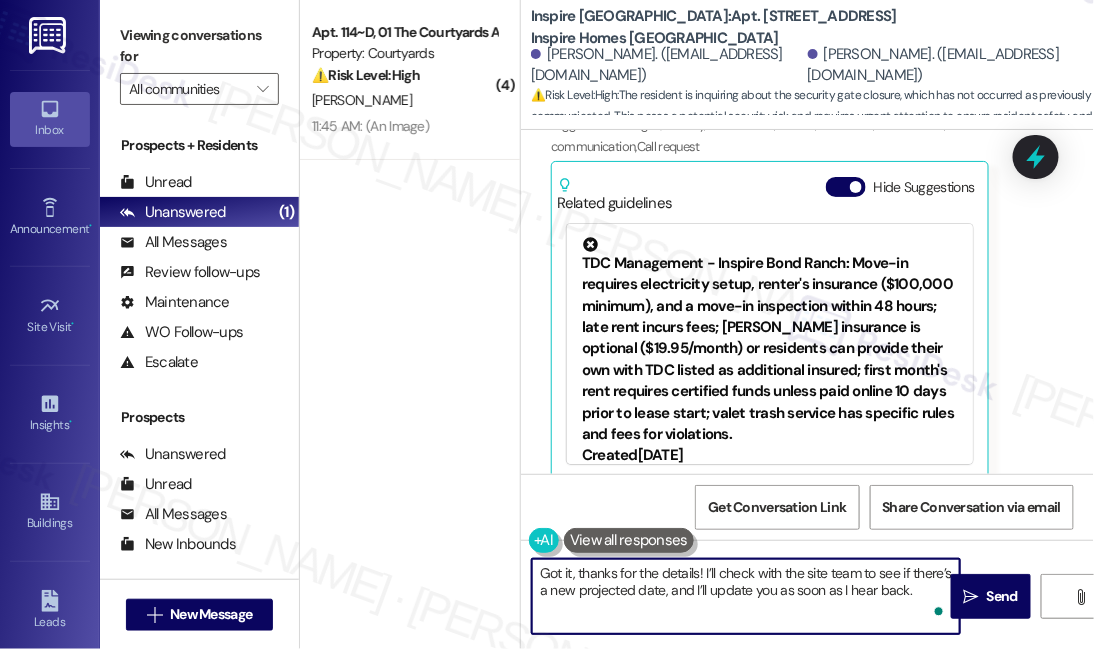 click on "Got it, thanks for the details! I’ll check with the site team to see if there’s a new projected date, and I’ll update you as soon as I hear back." at bounding box center (746, 596) 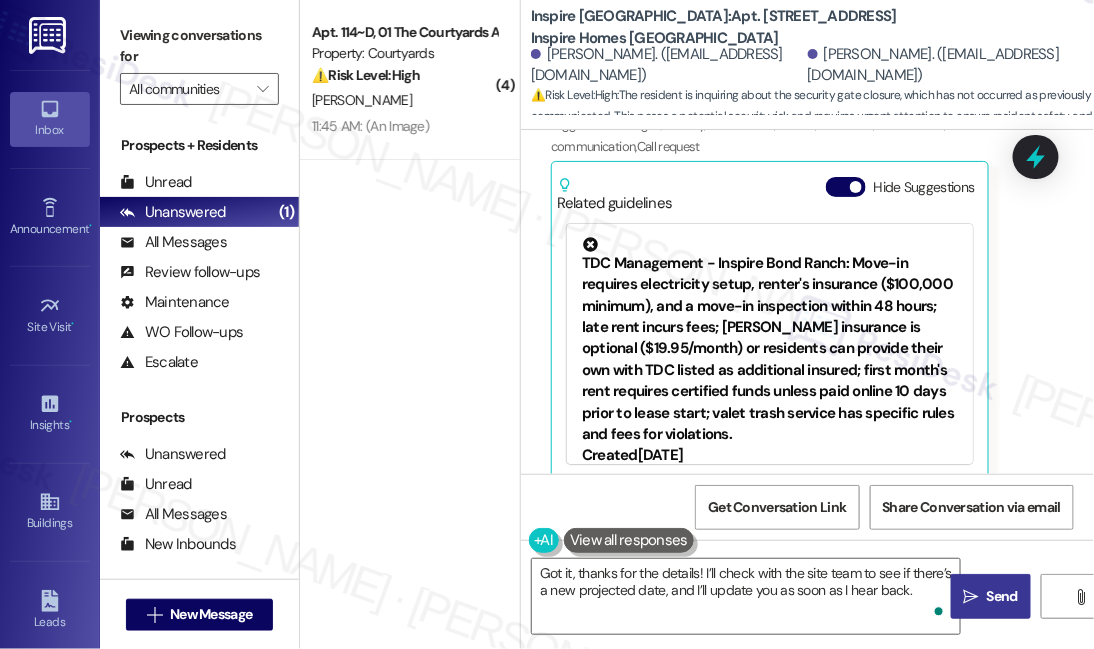 click on "" at bounding box center (971, 597) 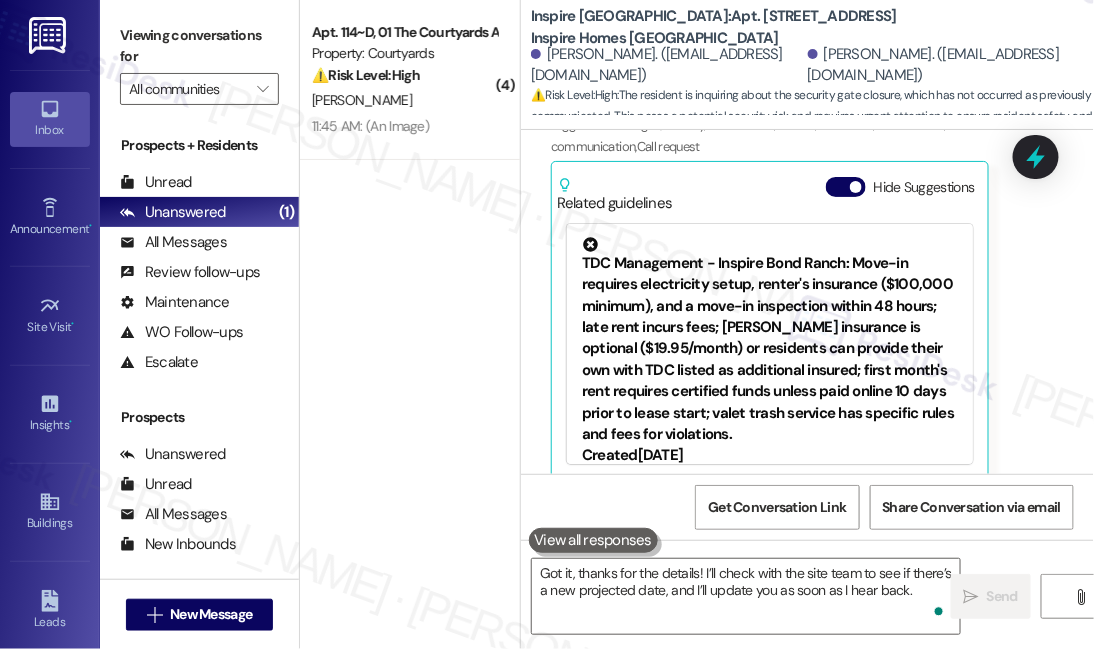 scroll, scrollTop: 1802, scrollLeft: 0, axis: vertical 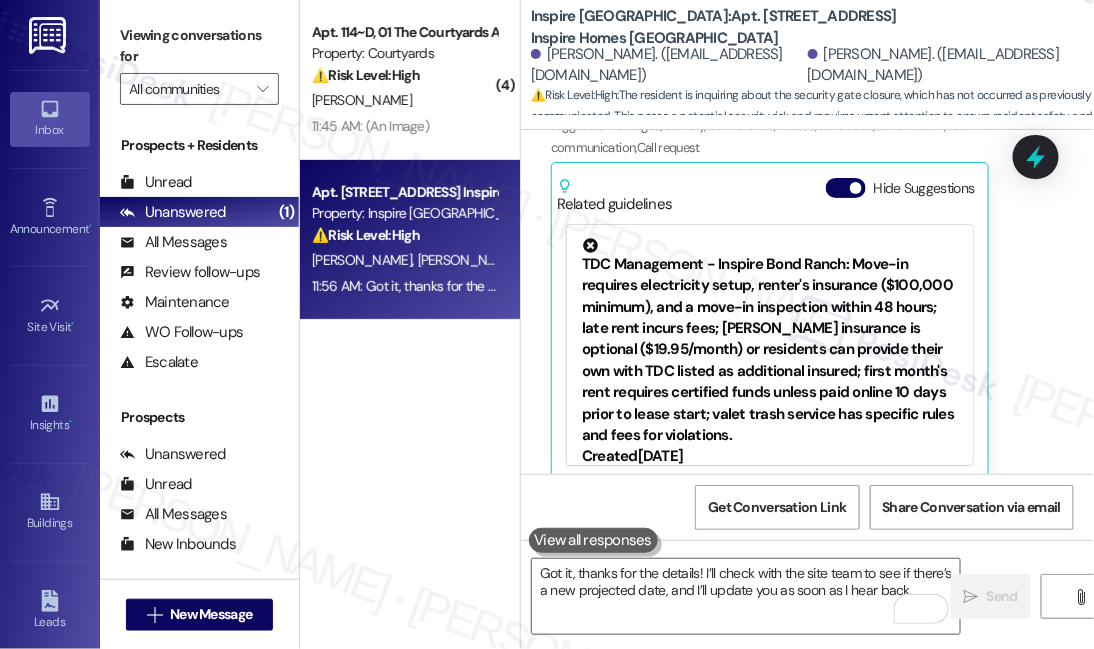click on "Viewing conversations for" at bounding box center (199, 46) 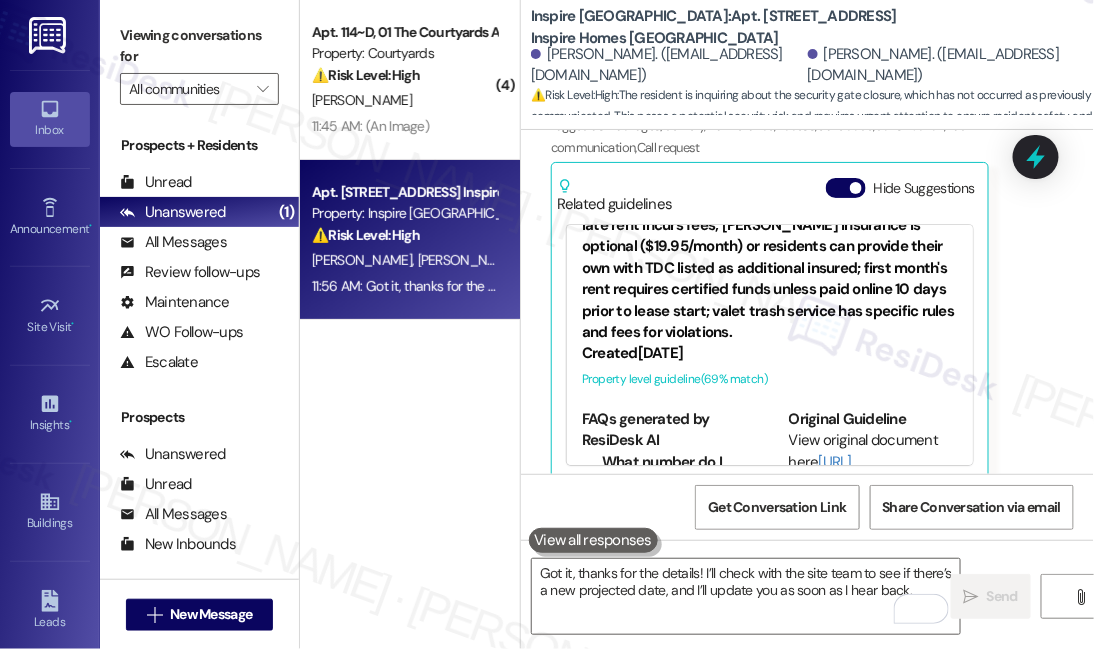 scroll, scrollTop: 199, scrollLeft: 0, axis: vertical 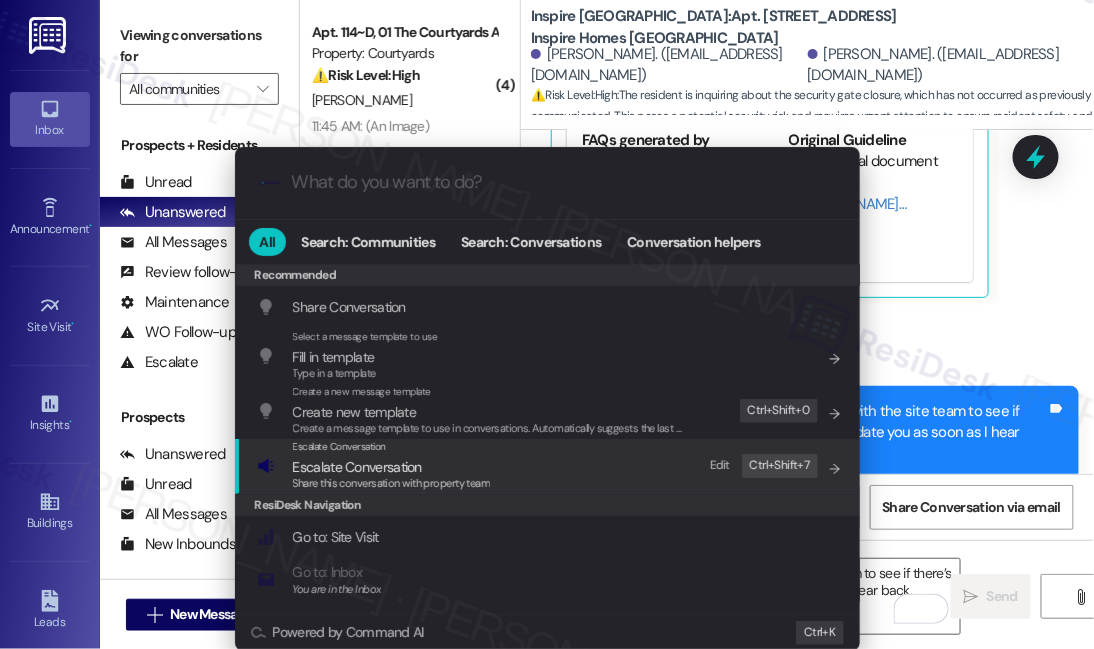 click on "Escalate Conversation Escalate Conversation Share this conversation with property team Edit Ctrl+ Shift+ 7" at bounding box center (549, 466) 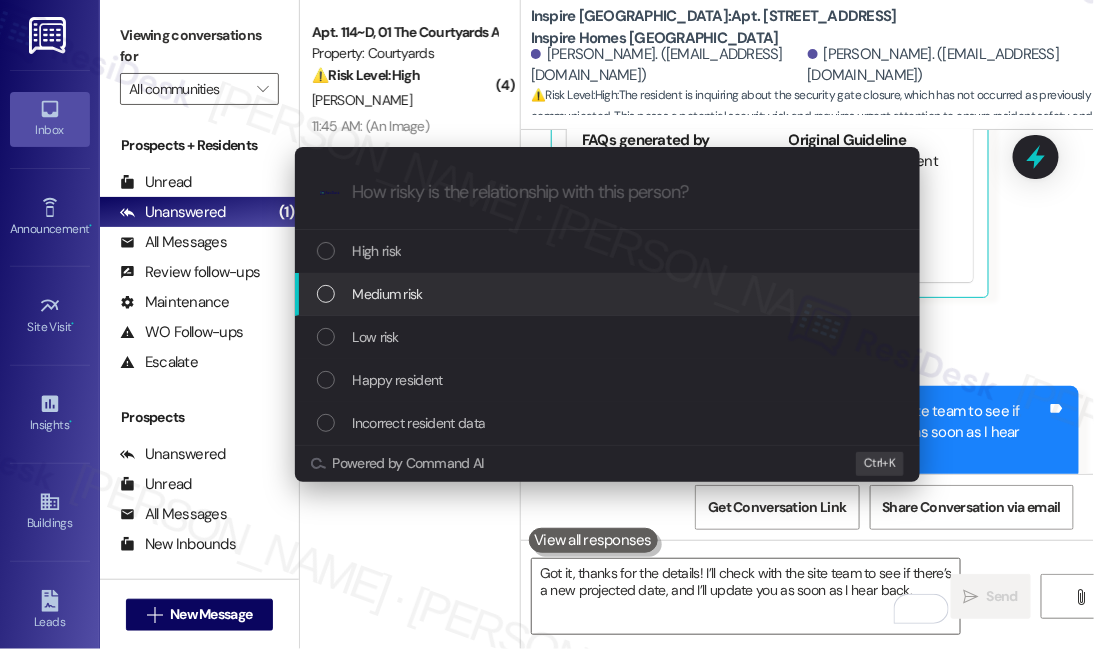 click on "Medium risk" at bounding box center (609, 294) 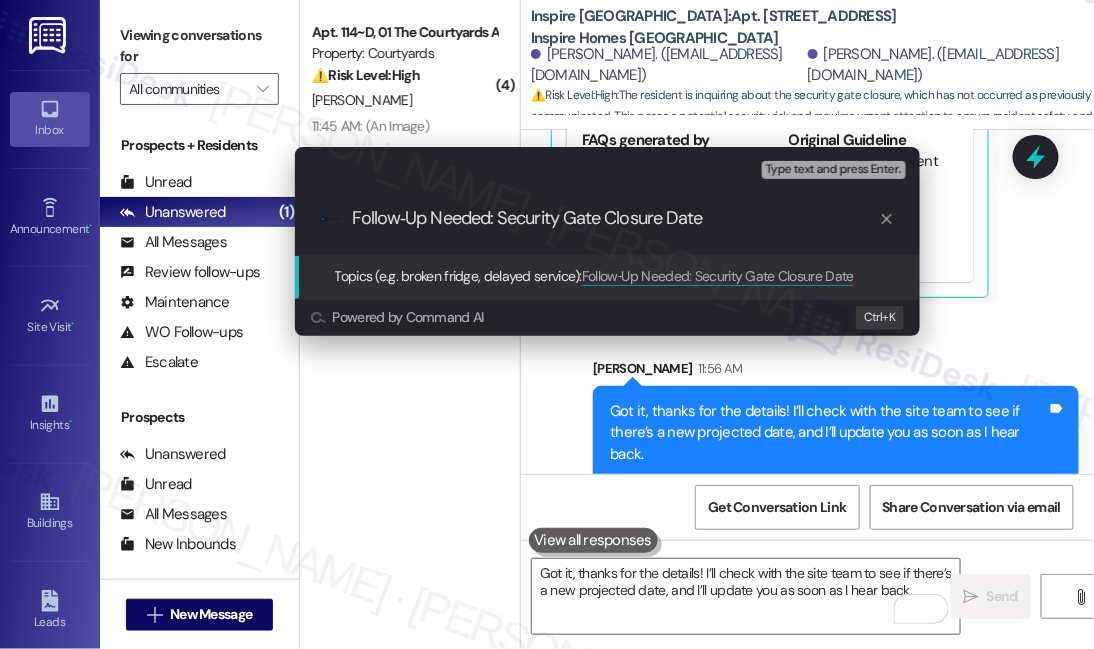 click on "Follow‑Up Needed: Security Gate Closure Date" at bounding box center (615, 218) 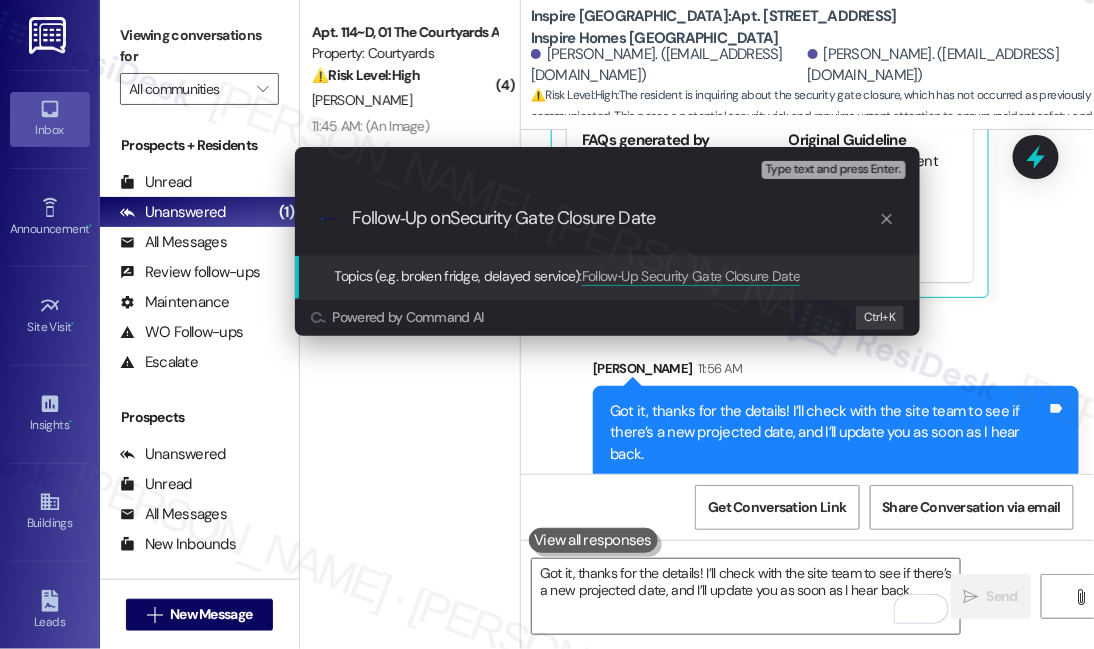 type on "Follow‑Up on Security Gate Closure Date" 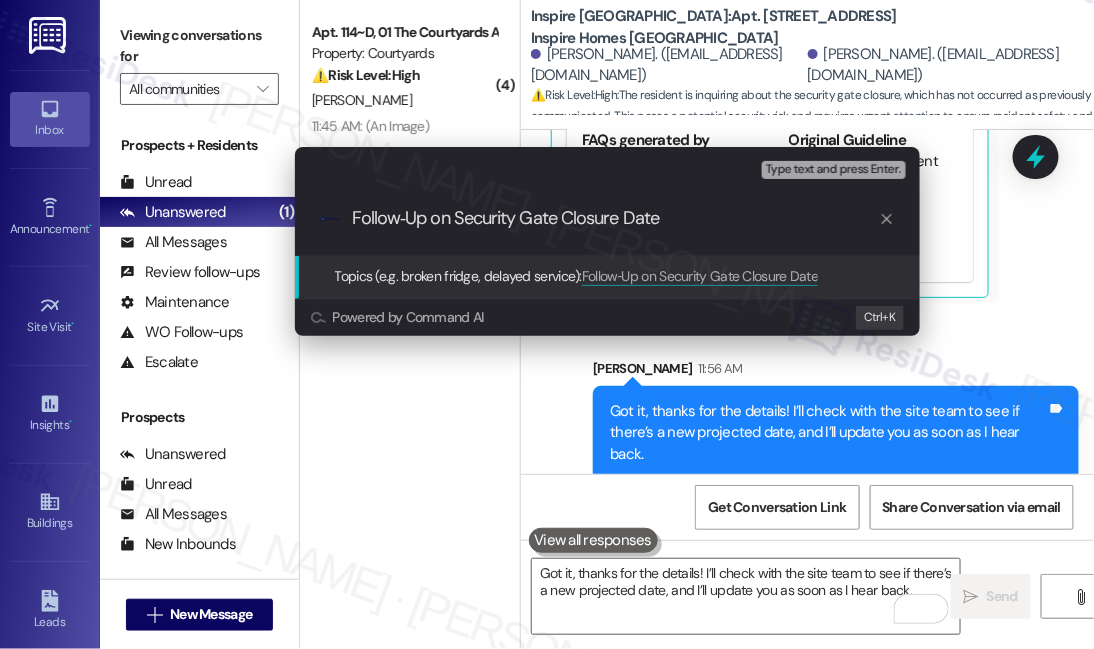 type 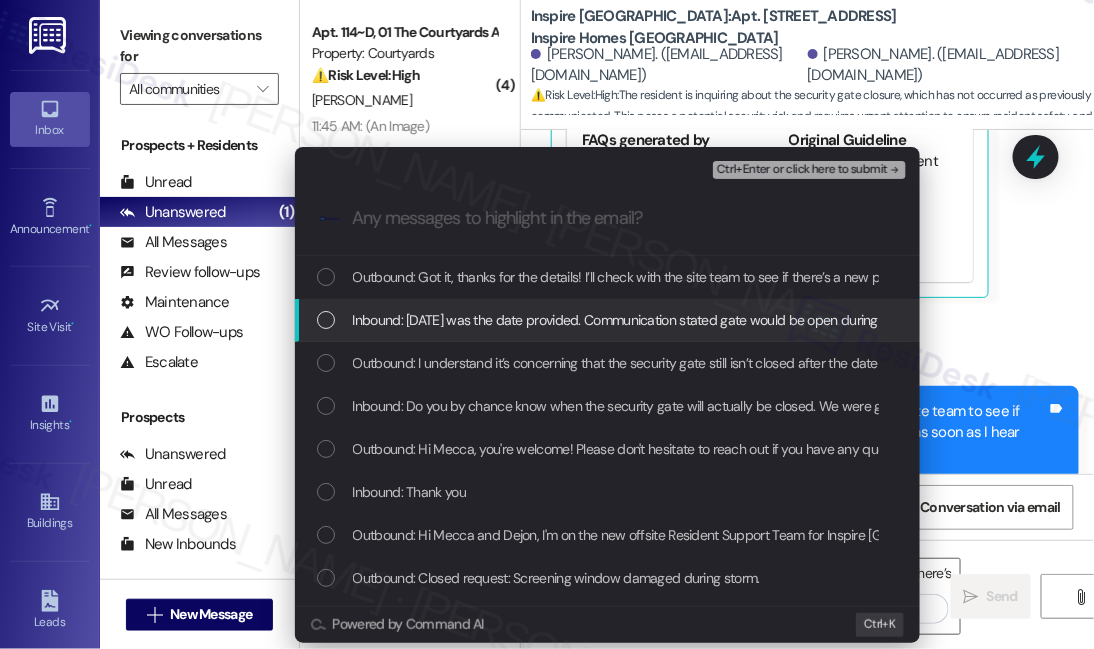 click on "Inbound: [DATE] was the date provided. Communication stated gate would be open during construction hours and closed in evening. Gate has never been closed. Just wanted to know if there was a new date so we can be prepared to be sure remote is with us and we have code readily available. Also we are still in process of having furniture delivered so wondering at what point the delivery drivers should be informed of locked gate so that deliveries will not be delayed." at bounding box center [1719, 320] 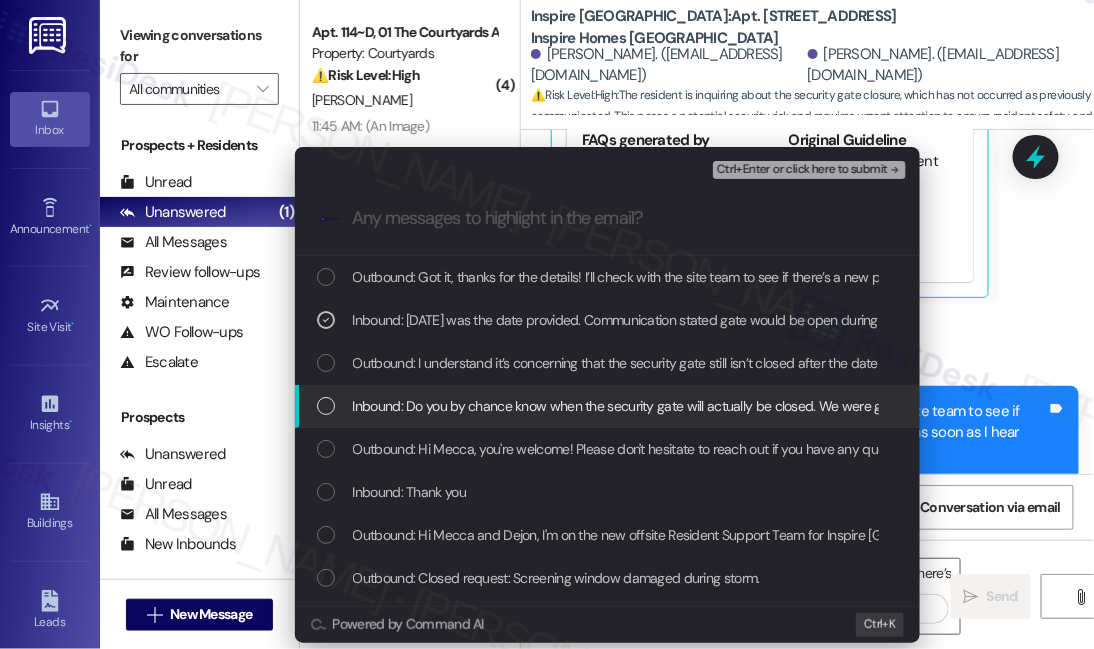 click on "Inbound: Do you by chance know when the security gate will actually be closed. We were given a date and it has yet to be closed Just curious if there is a new projected date we can expect for it to be secured?" at bounding box center [963, 406] 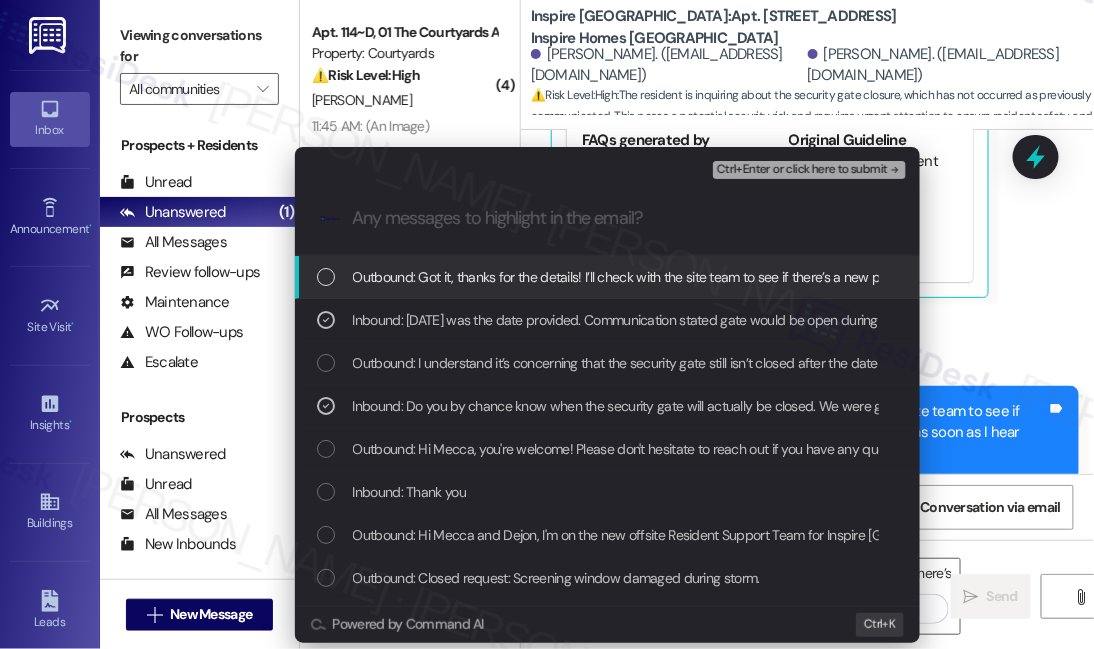 click on "Ctrl+Enter or click here to submit" at bounding box center (802, 170) 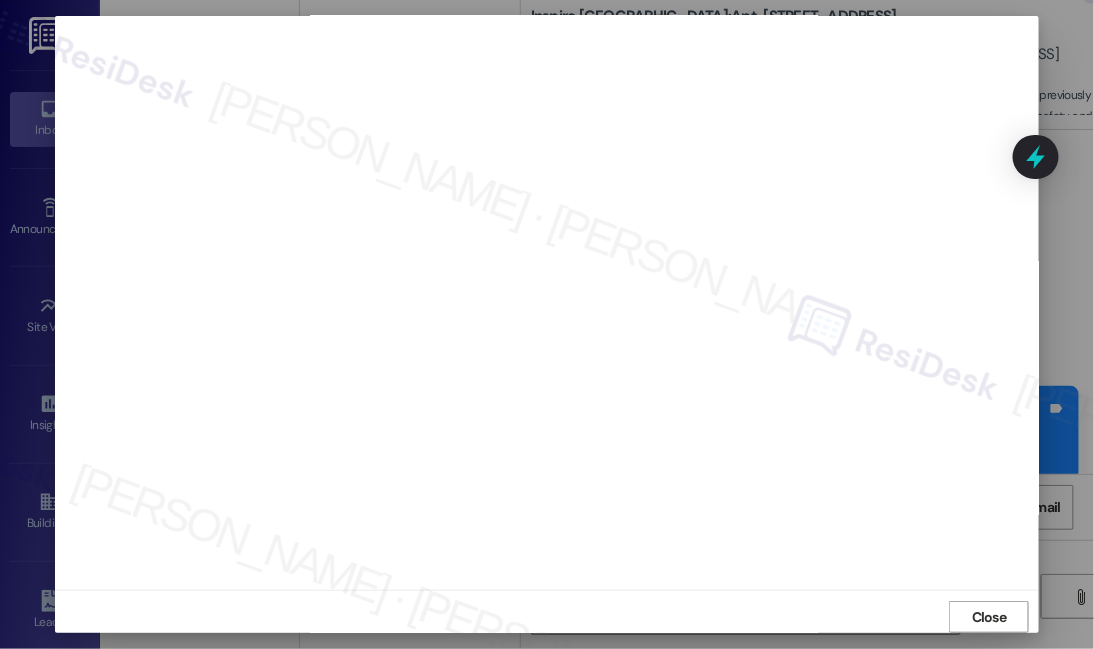 scroll, scrollTop: 0, scrollLeft: 0, axis: both 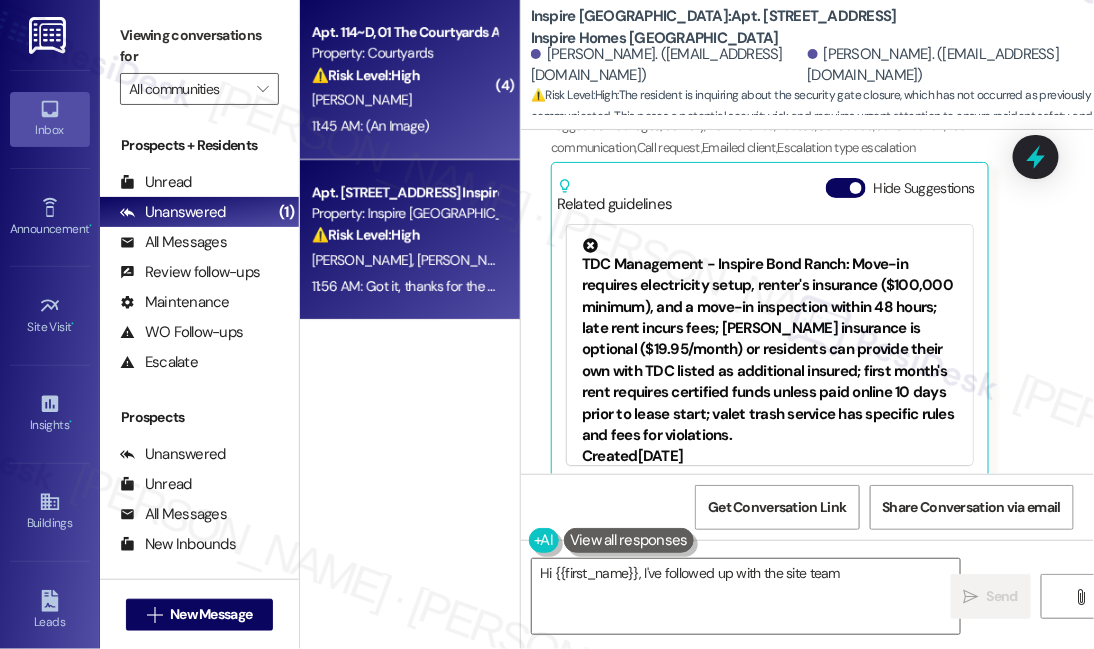 type on "Hi {{first_name}}, I've followed up with the site team regarding" 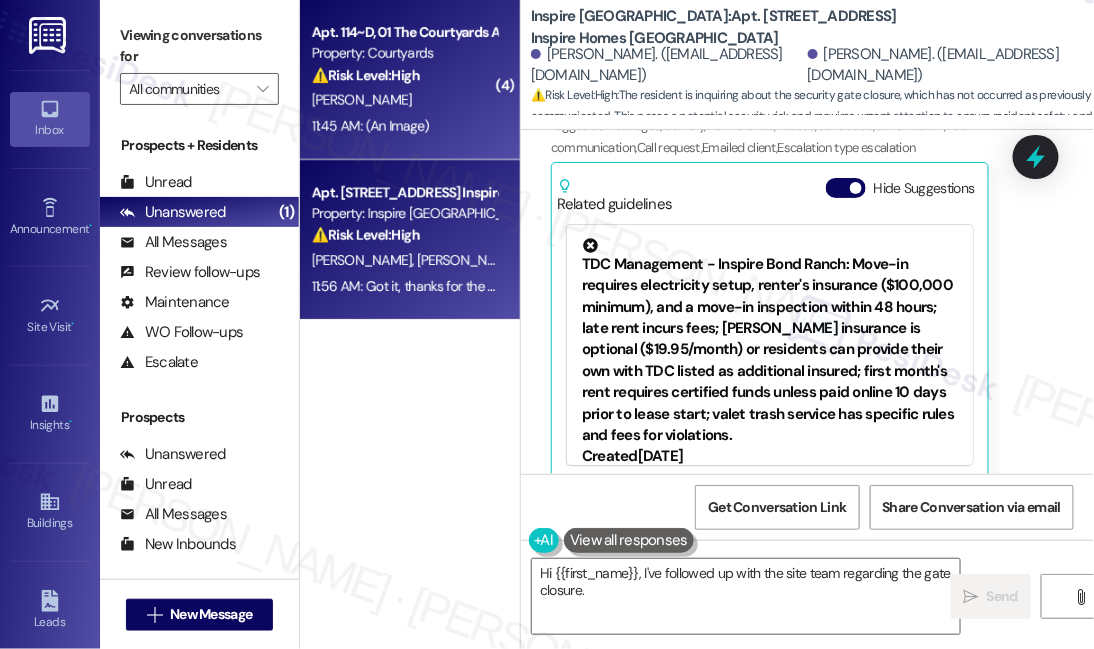 click on "11:45 AM: (An Image) 11:45 AM: (An Image)" at bounding box center [404, 126] 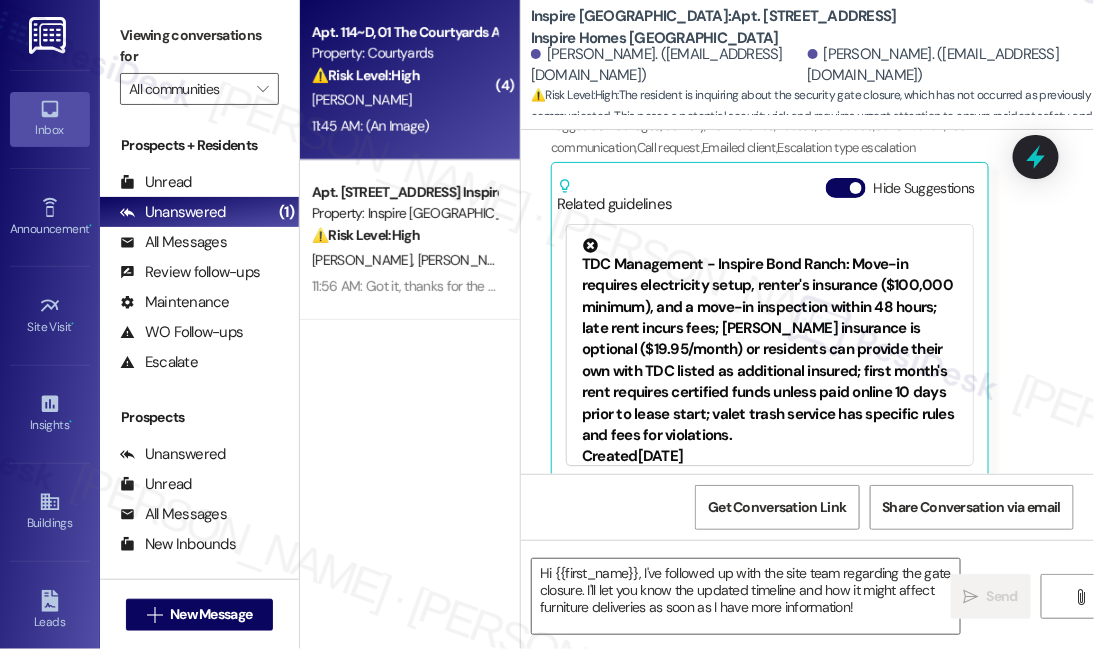 type on "Fetching suggested responses. Please feel free to read through the conversation in the meantime." 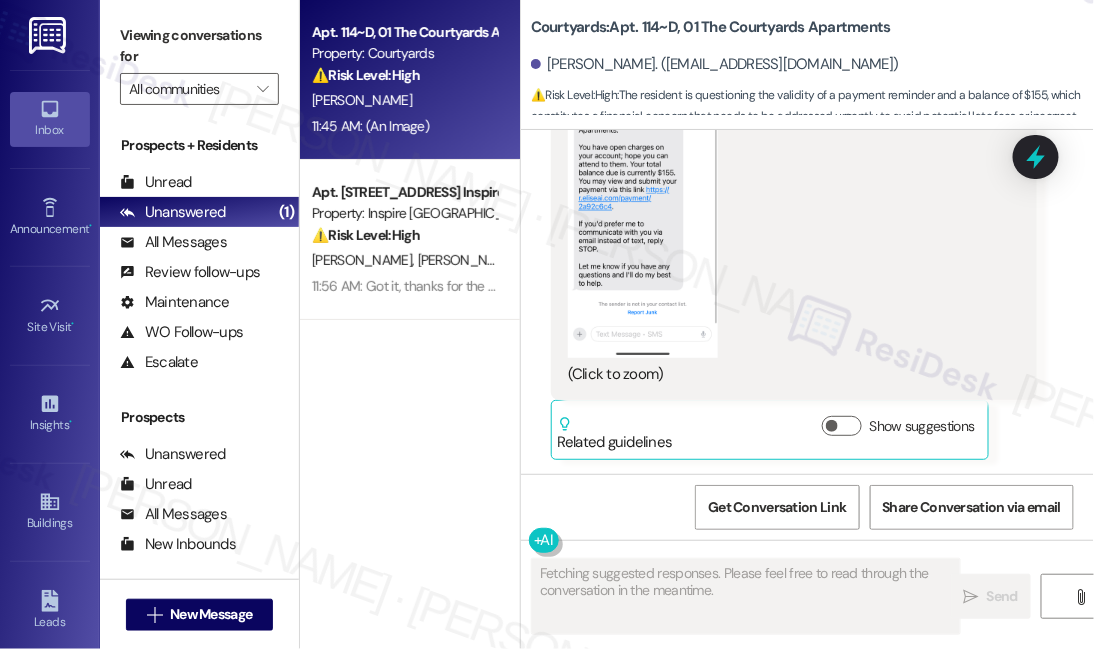 scroll, scrollTop: 4106, scrollLeft: 0, axis: vertical 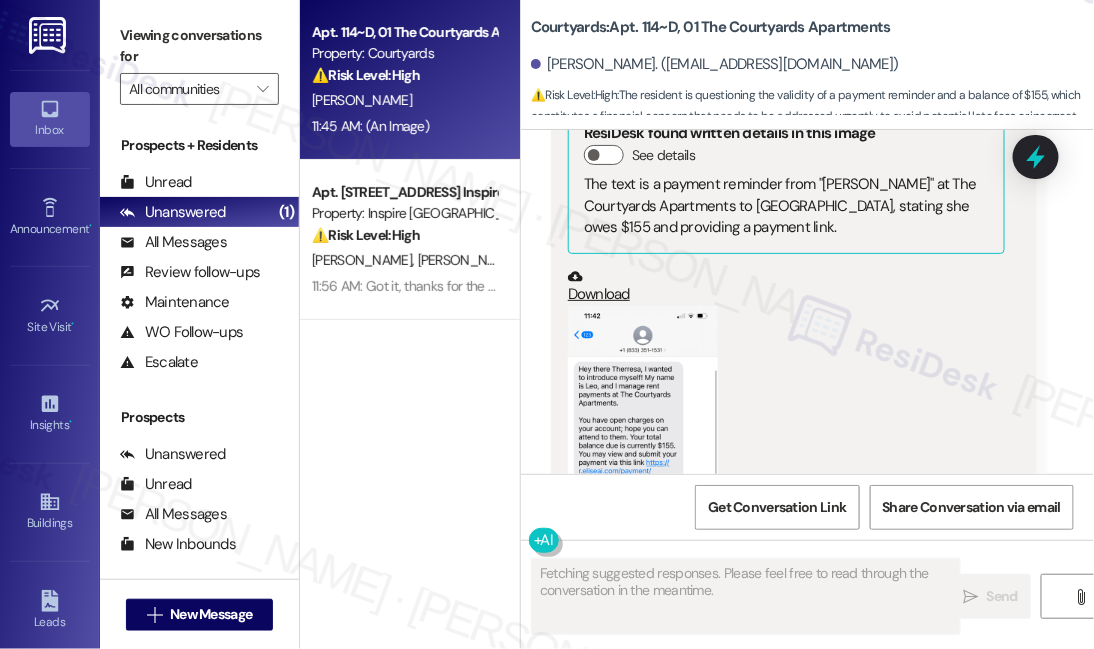 click at bounding box center (643, 468) 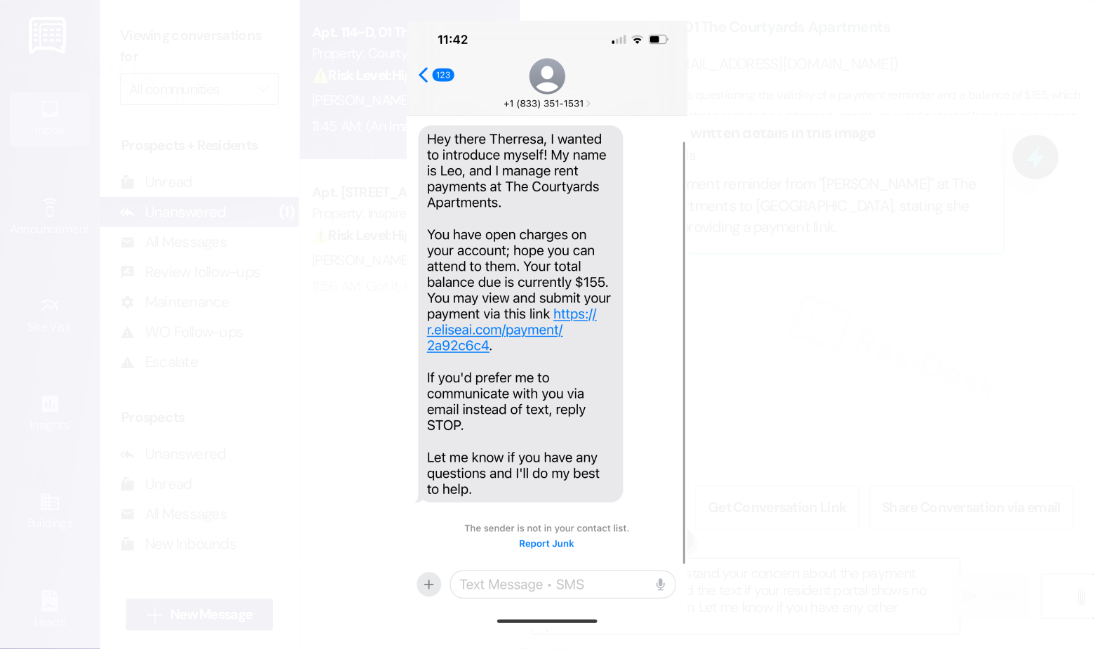 type on "Hi {{first_name}}! I understand your concern about the payment reminder. Please disregard the text if your resident portal shows no balance. It may be a scam. Let me know if you have any other questions!" 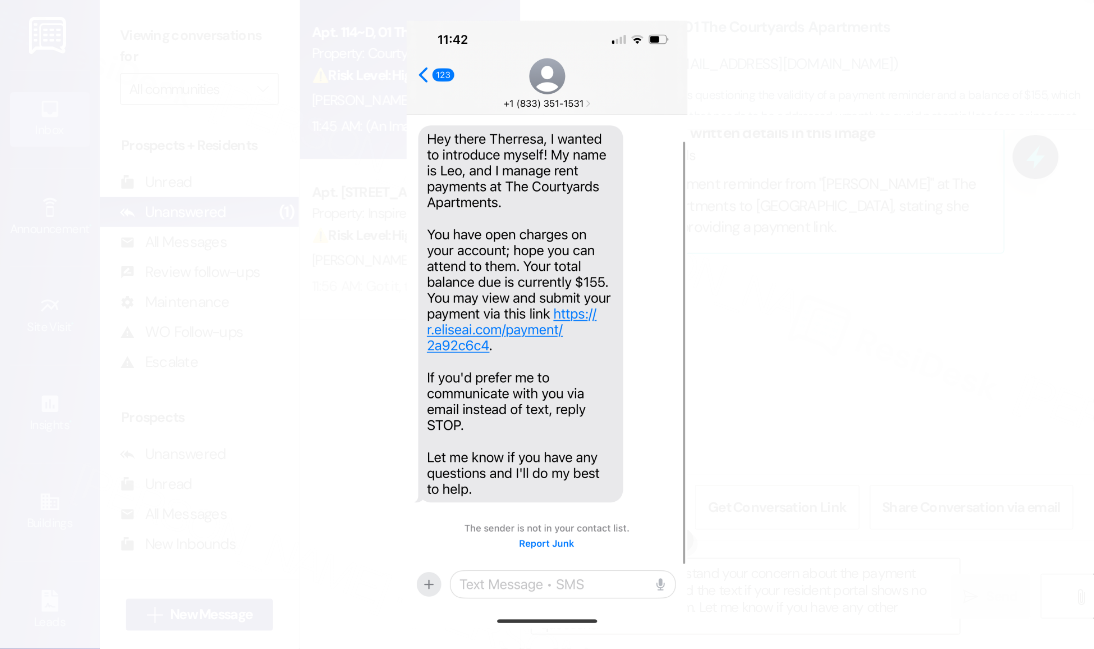 click at bounding box center [547, 324] 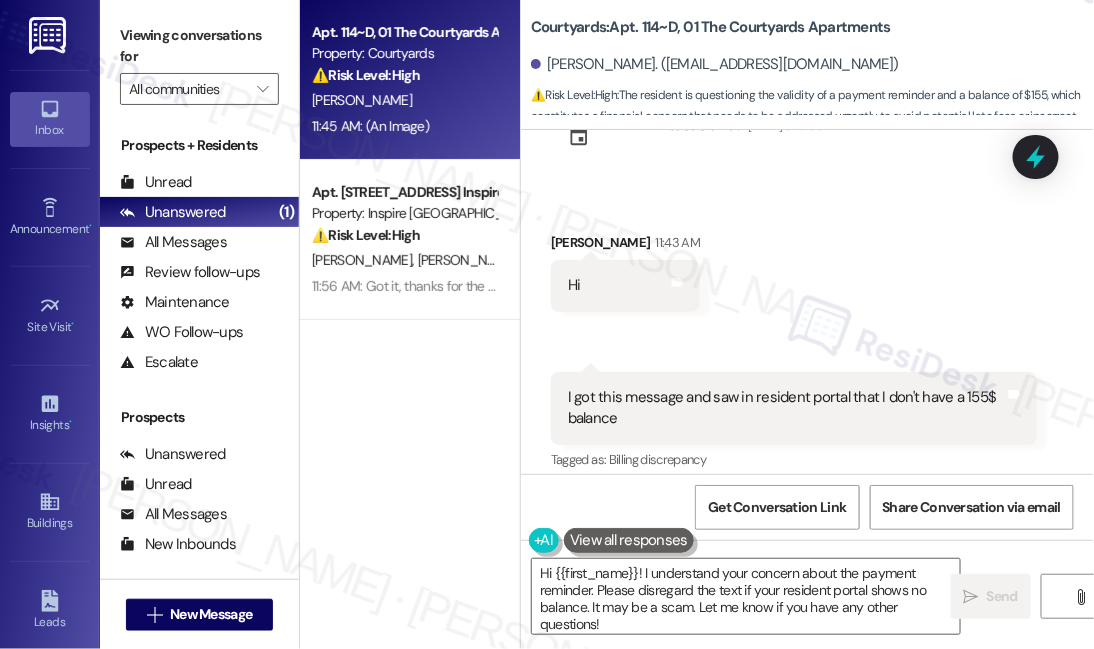 scroll, scrollTop: 3561, scrollLeft: 0, axis: vertical 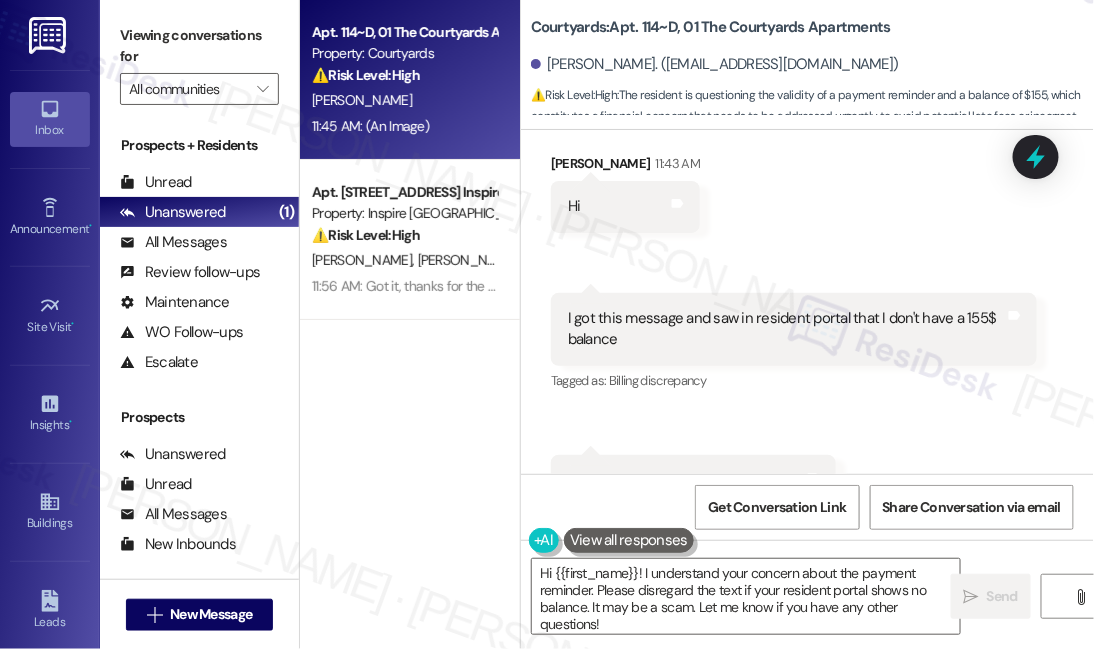 click on "I got this message and saw in resident portal that I don't have a 155$ balance" at bounding box center [786, 329] 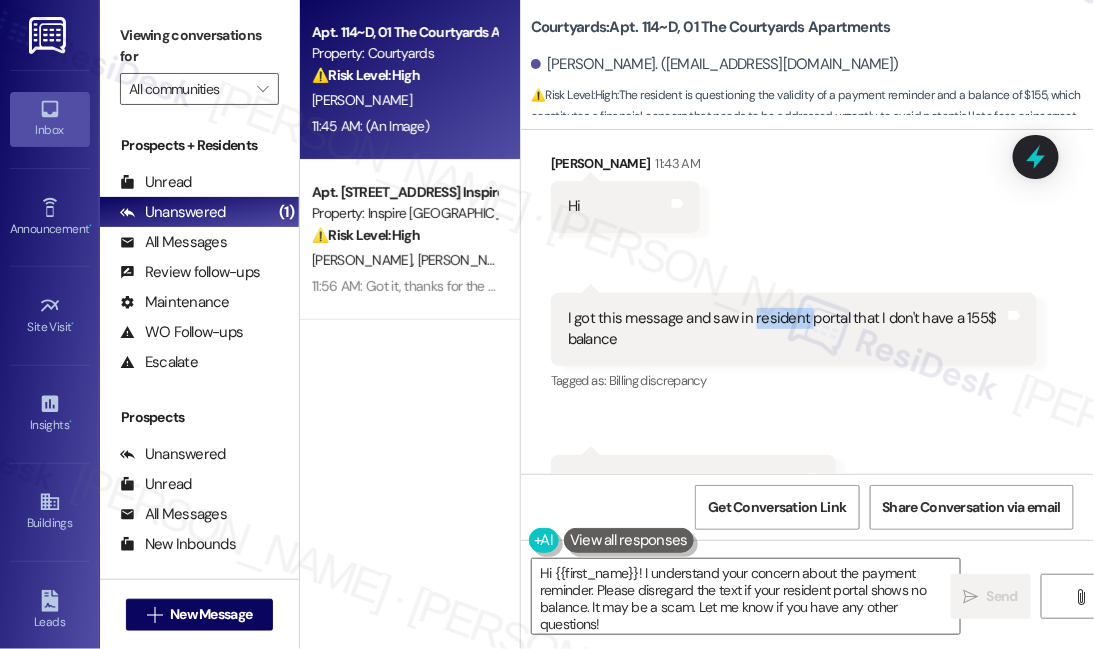 click on "I got this message and saw in resident portal that I don't have a 155$ balance" at bounding box center (786, 329) 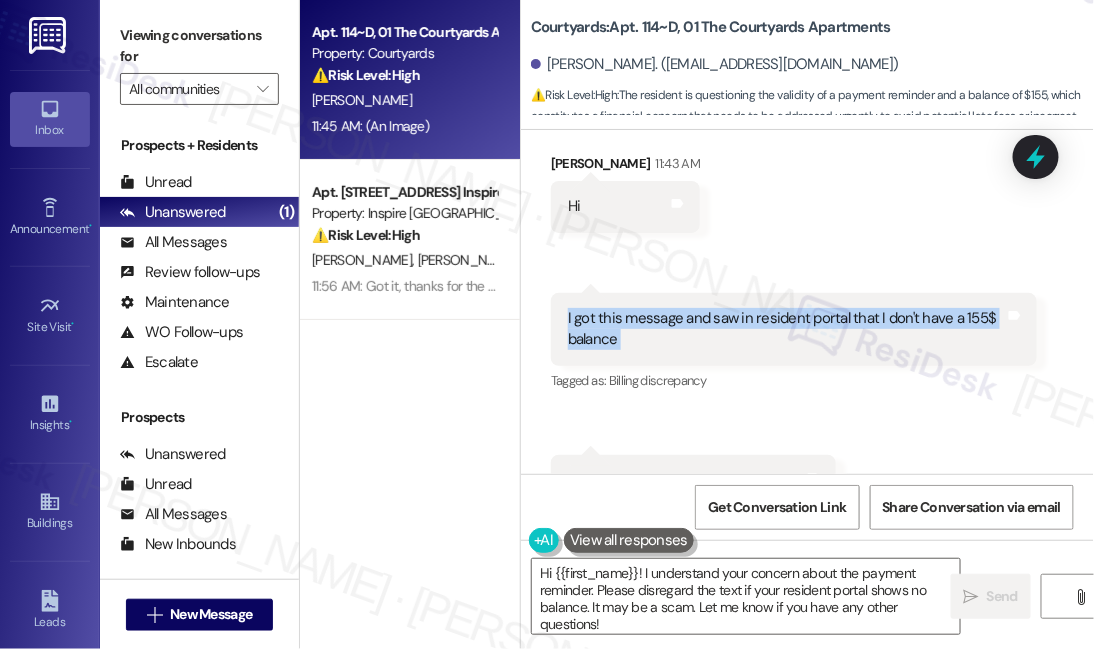 click on "I got this message and saw in resident portal that I don't have a 155$ balance" at bounding box center [786, 329] 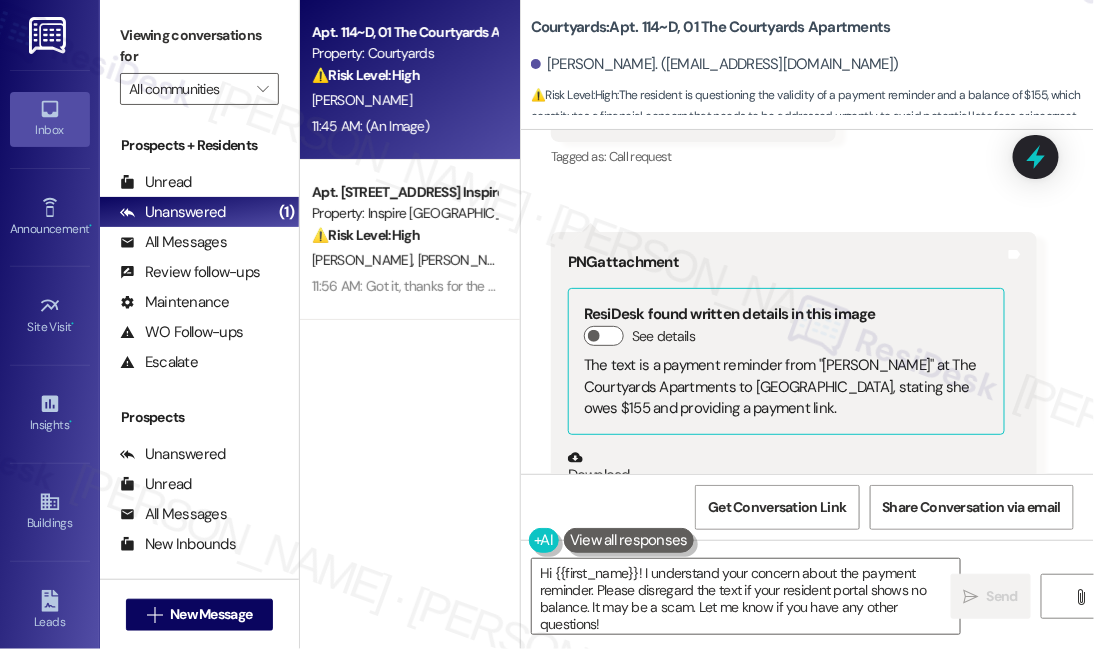 scroll, scrollTop: 4197, scrollLeft: 0, axis: vertical 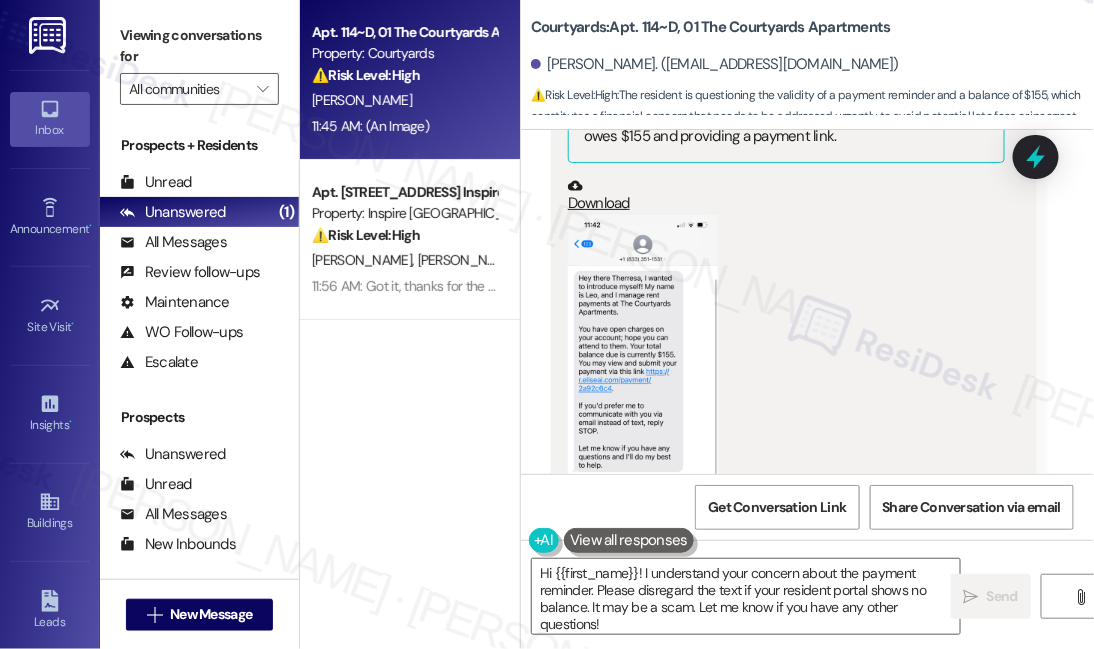 click at bounding box center [643, 377] 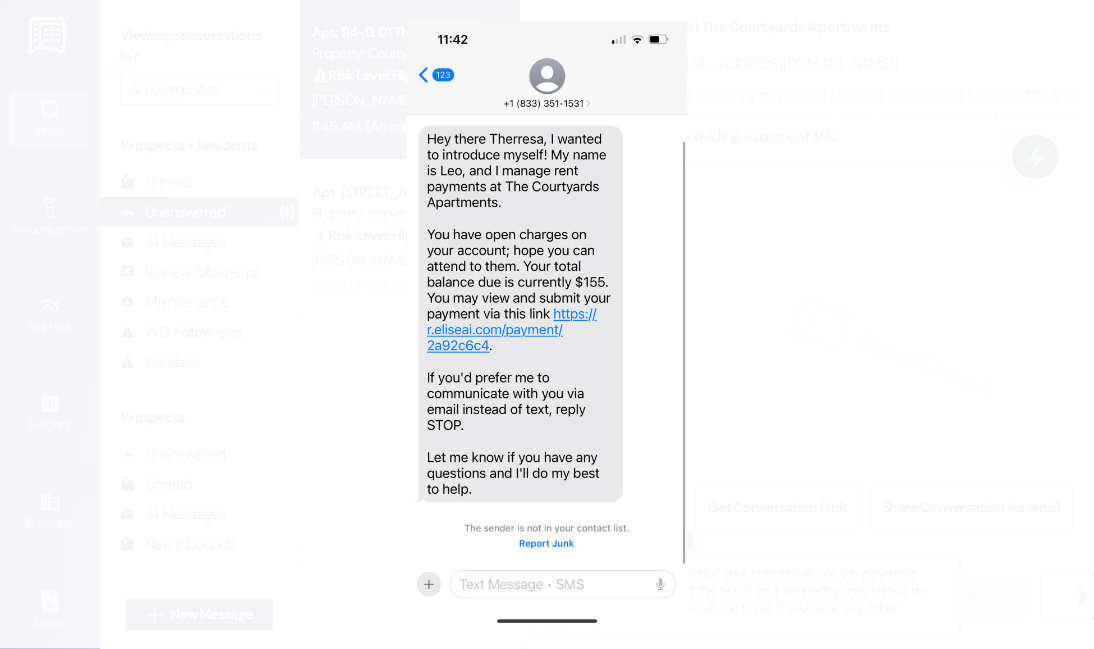 click at bounding box center [547, 324] 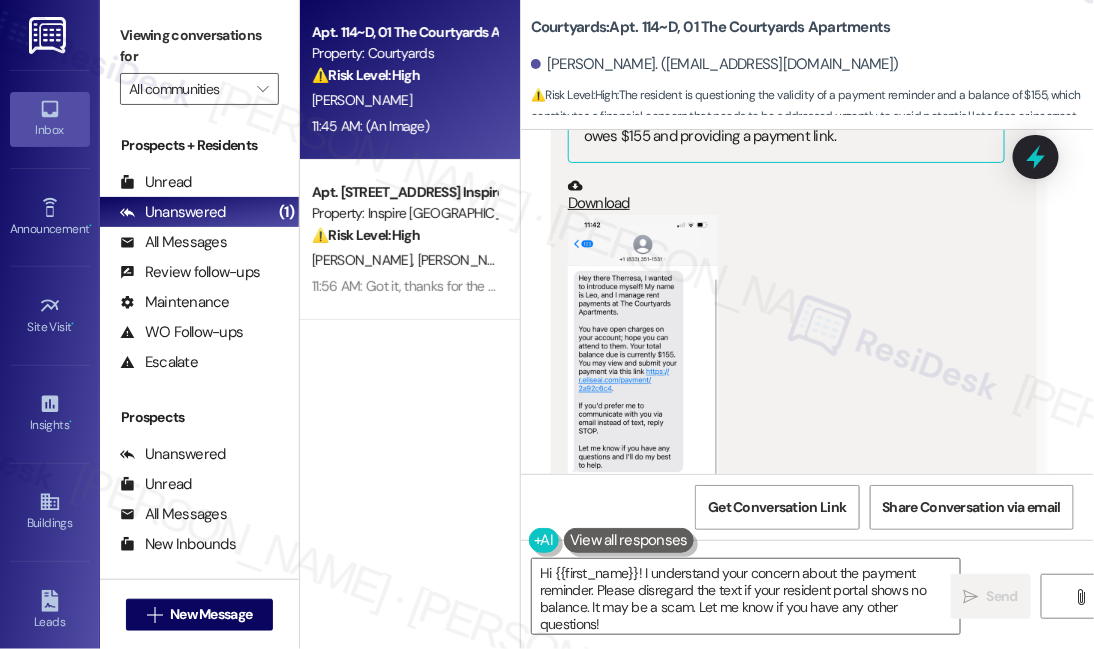 scroll, scrollTop: 4379, scrollLeft: 0, axis: vertical 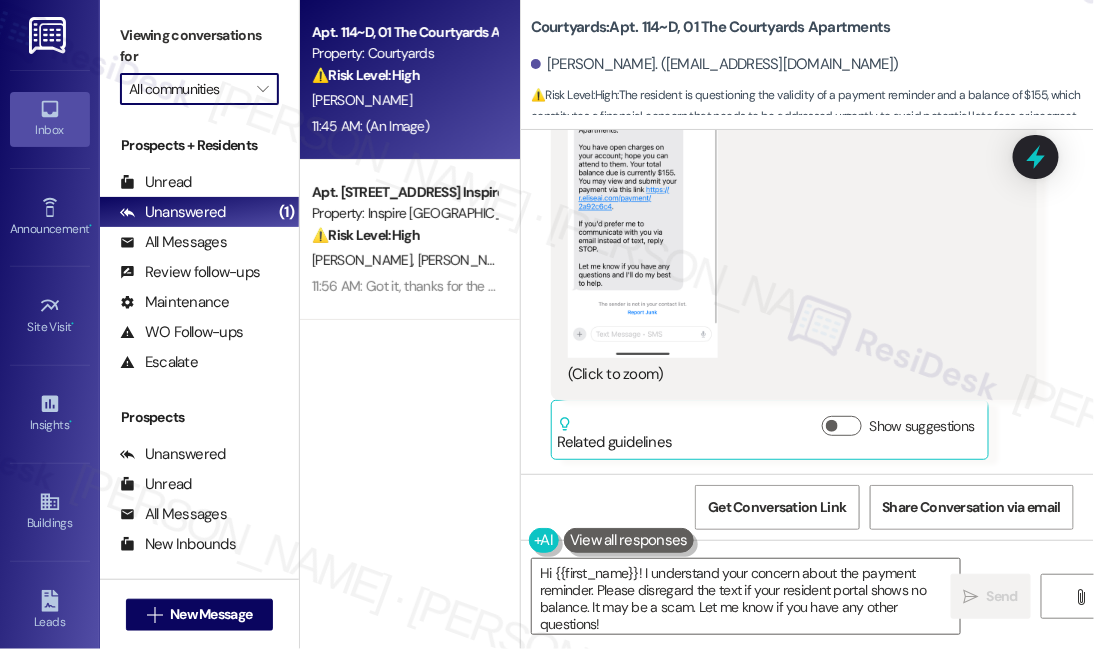 click on "All communities" at bounding box center (188, 89) 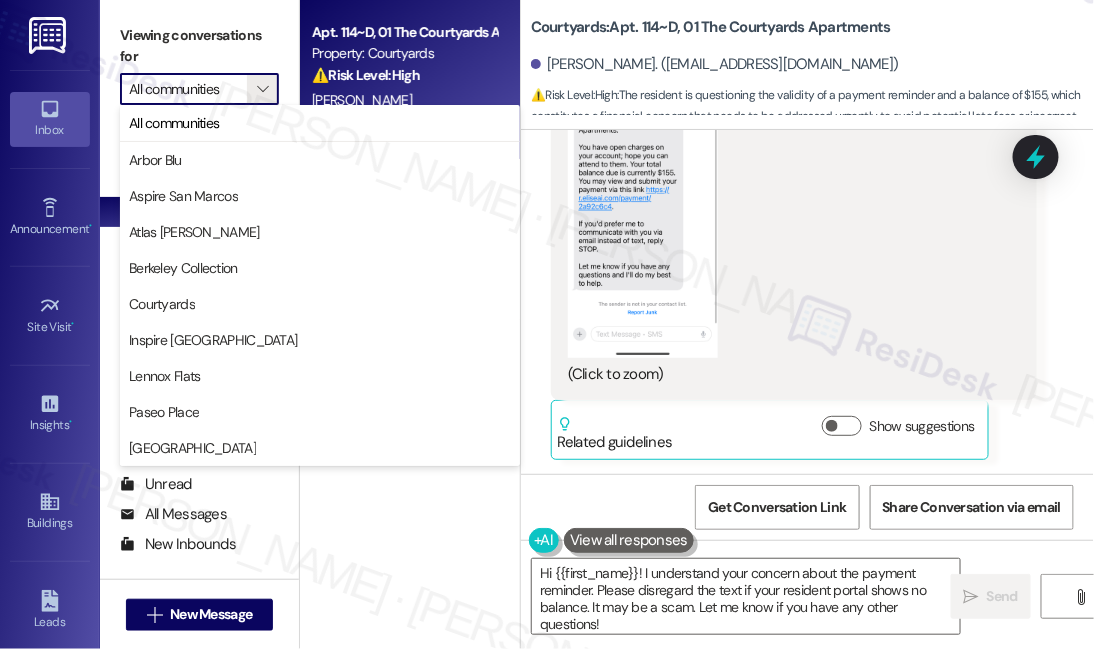click on "Viewing conversations for" at bounding box center [199, 46] 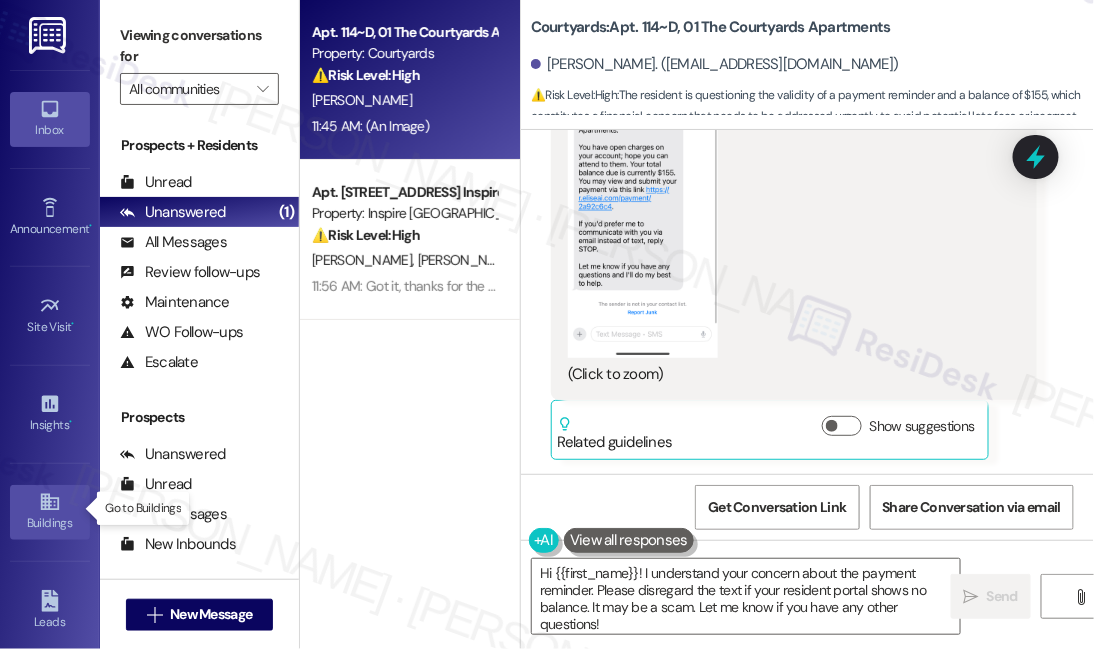 click on "Buildings" at bounding box center (50, 523) 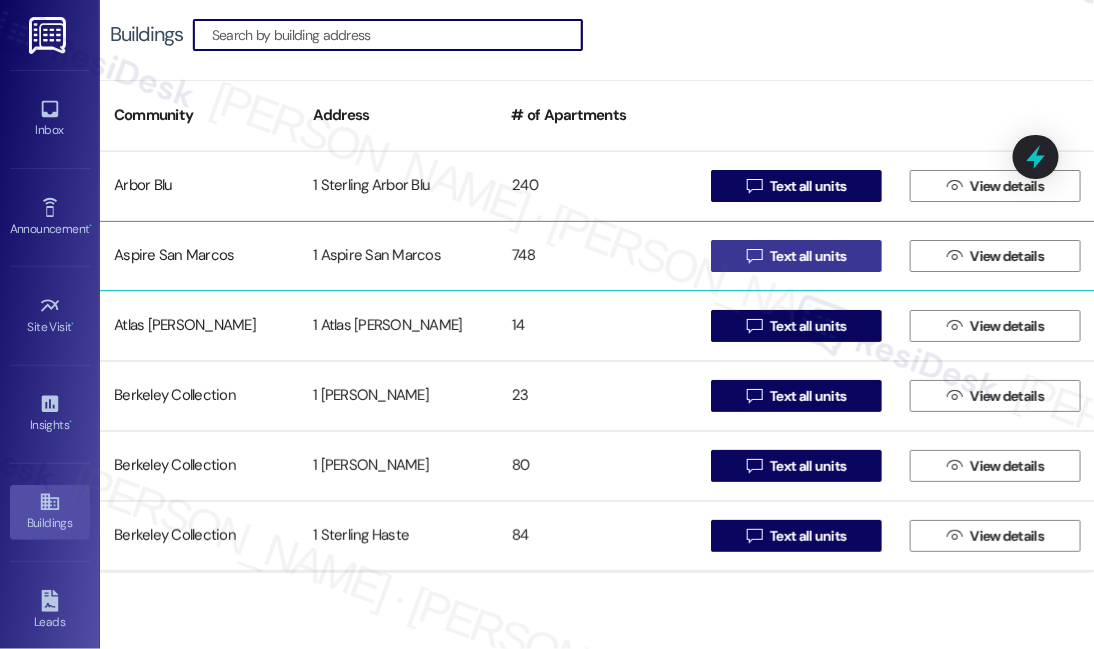 click on "Text all units" at bounding box center (808, 256) 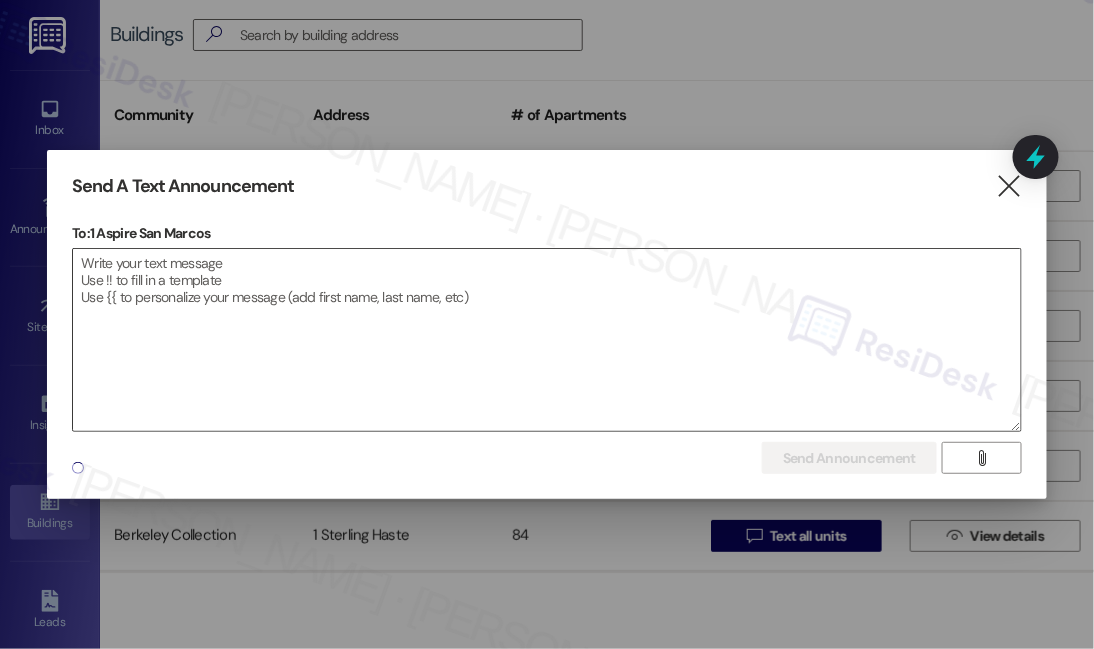 click at bounding box center (547, 340) 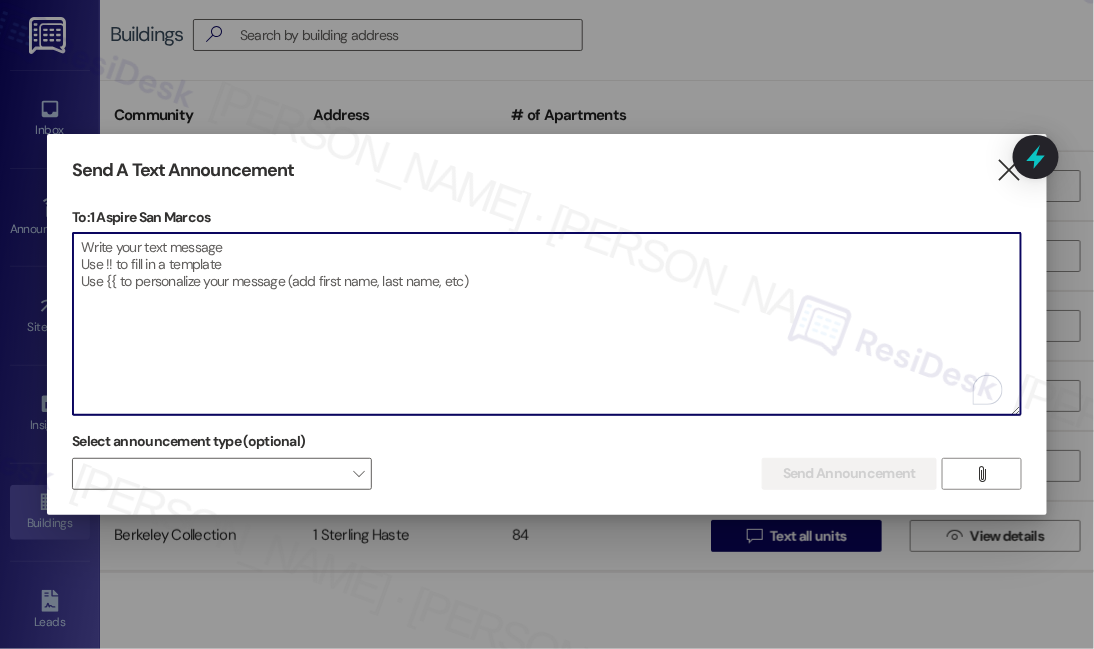 paste on "Hi {{first_name}}, we're constantly striving to make {{property}} the best place to live. What do you enjoy most about residing here? Your input will help us understand what we're doing right and where we can improve!" 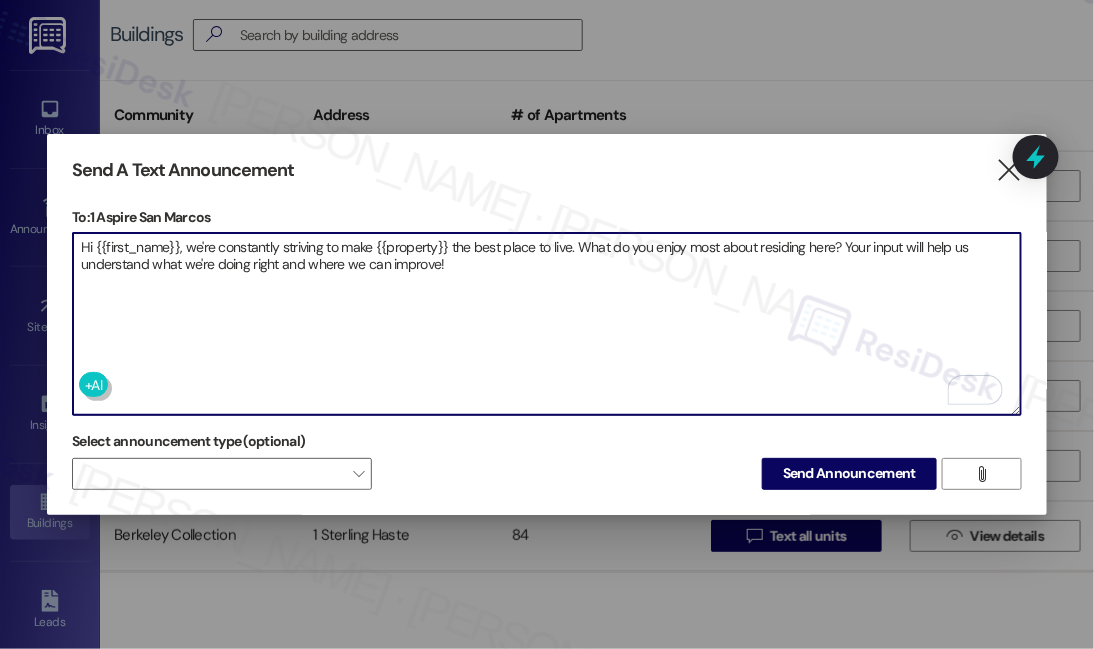 type on "Hi {{first_name}}, we're constantly striving to make {{property}} the best place to live. What do you enjoy most about residing here? Your input will help us understand what we're doing right and where we can improve!" 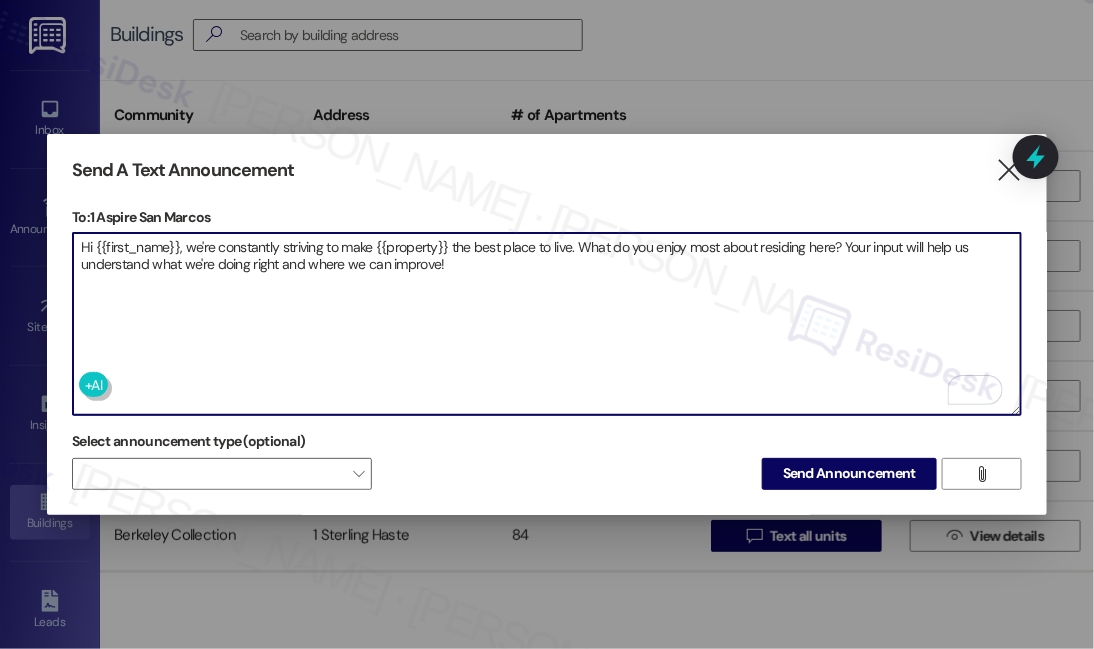 click on "Hi {{first_name}}, we're constantly striving to make {{property}} the best place to live. What do you enjoy most about residing here? Your input will help us understand what we're doing right and where we can improve!" at bounding box center (547, 324) 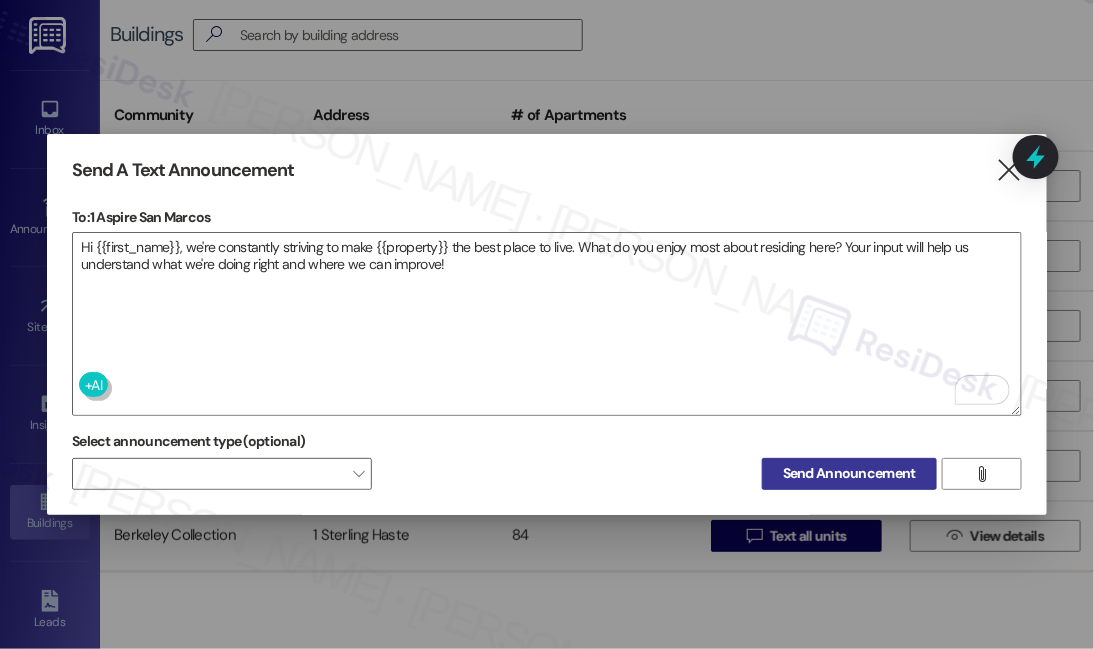 click on "Send Announcement" at bounding box center [849, 473] 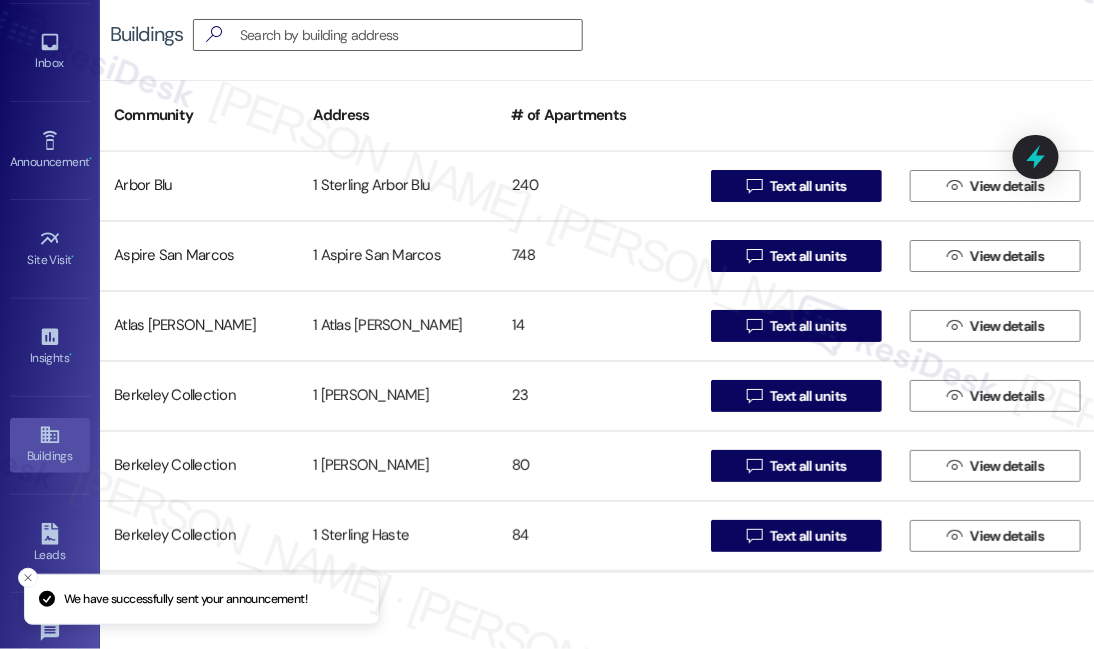 scroll, scrollTop: 0, scrollLeft: 0, axis: both 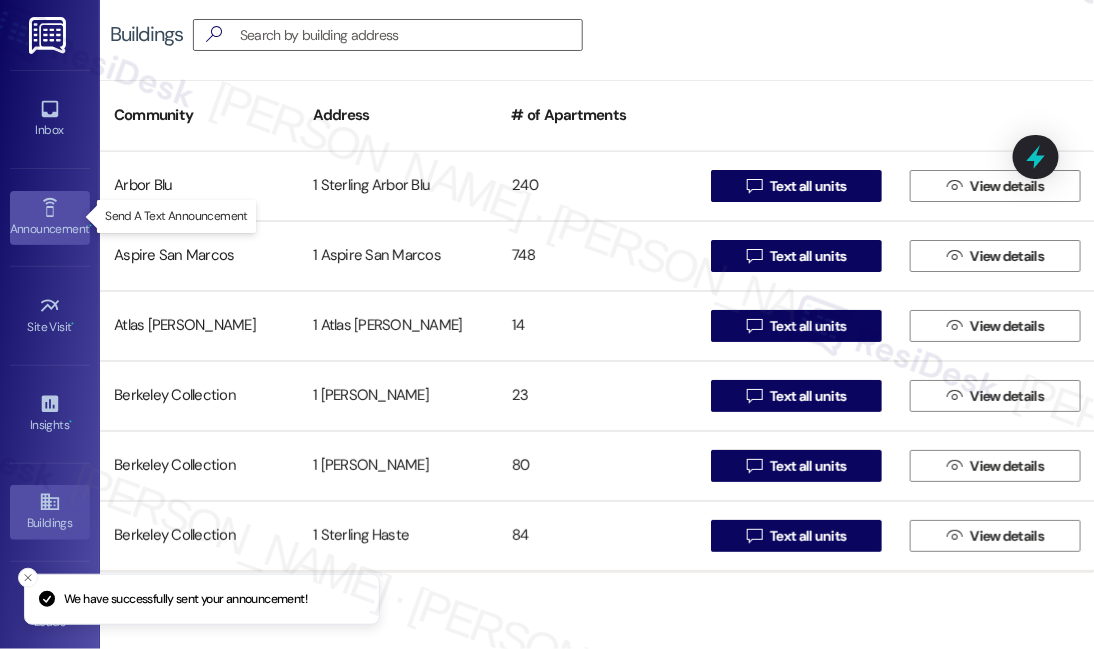 click on "Announcement   •" at bounding box center [50, 229] 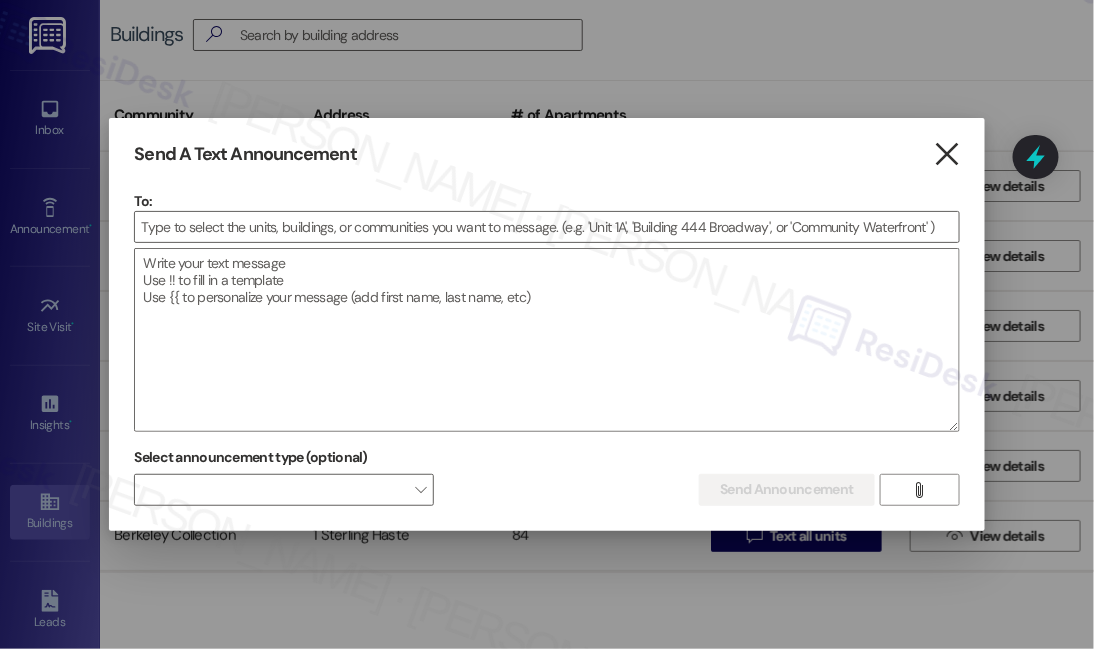 click on "" at bounding box center (946, 154) 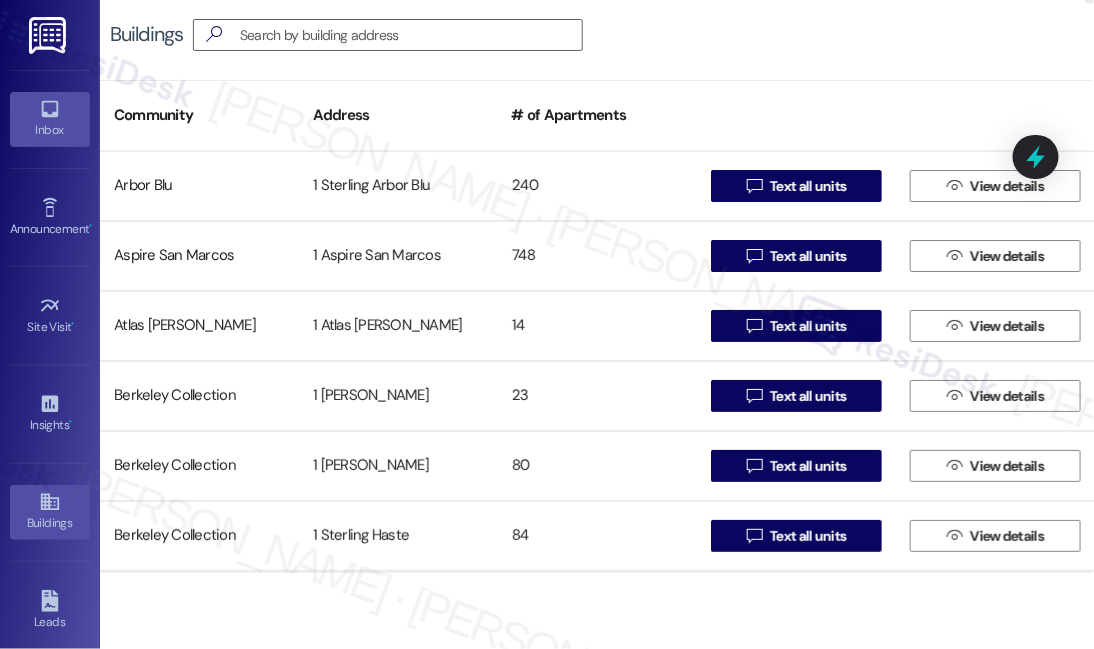 click 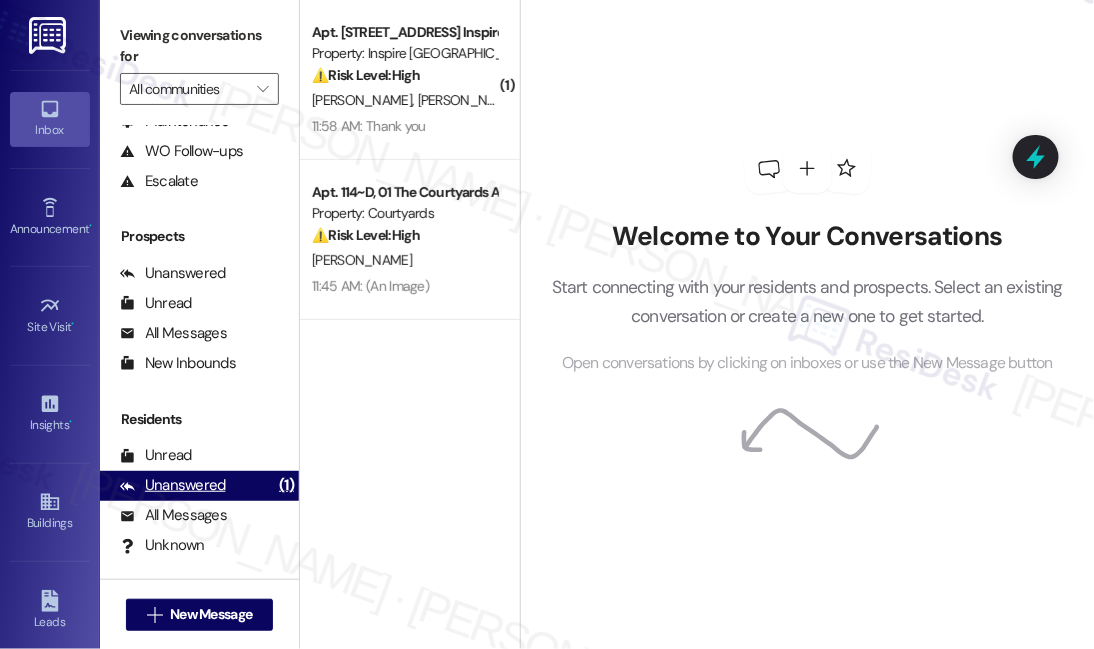 scroll, scrollTop: 250, scrollLeft: 0, axis: vertical 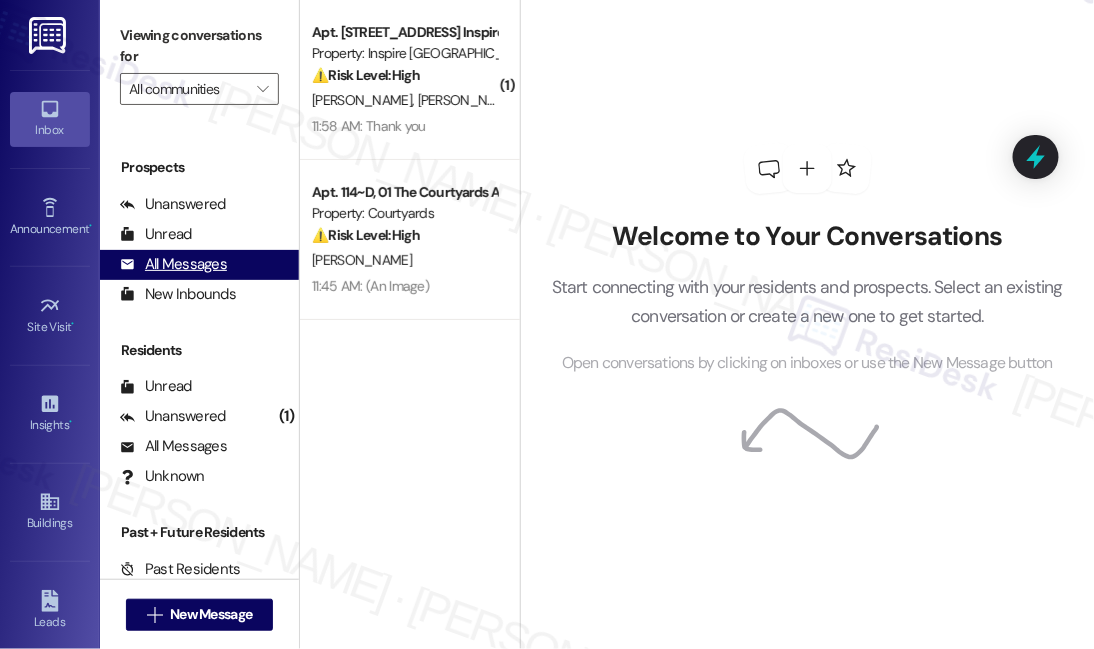 click on "All Messages" at bounding box center (173, 264) 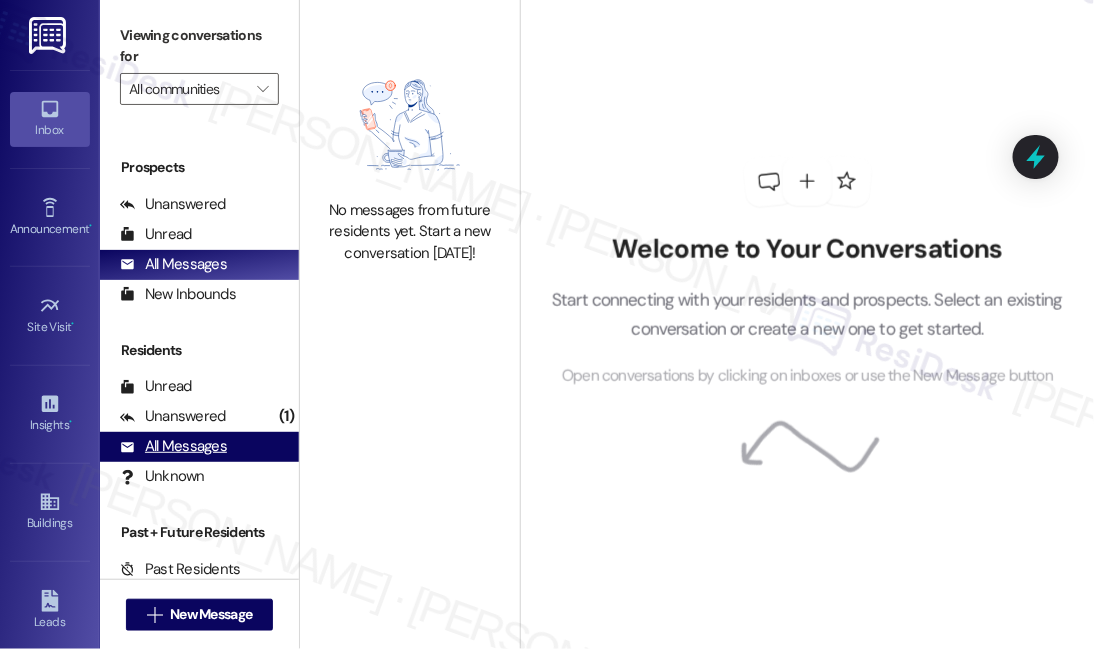 click on "All Messages" at bounding box center [173, 446] 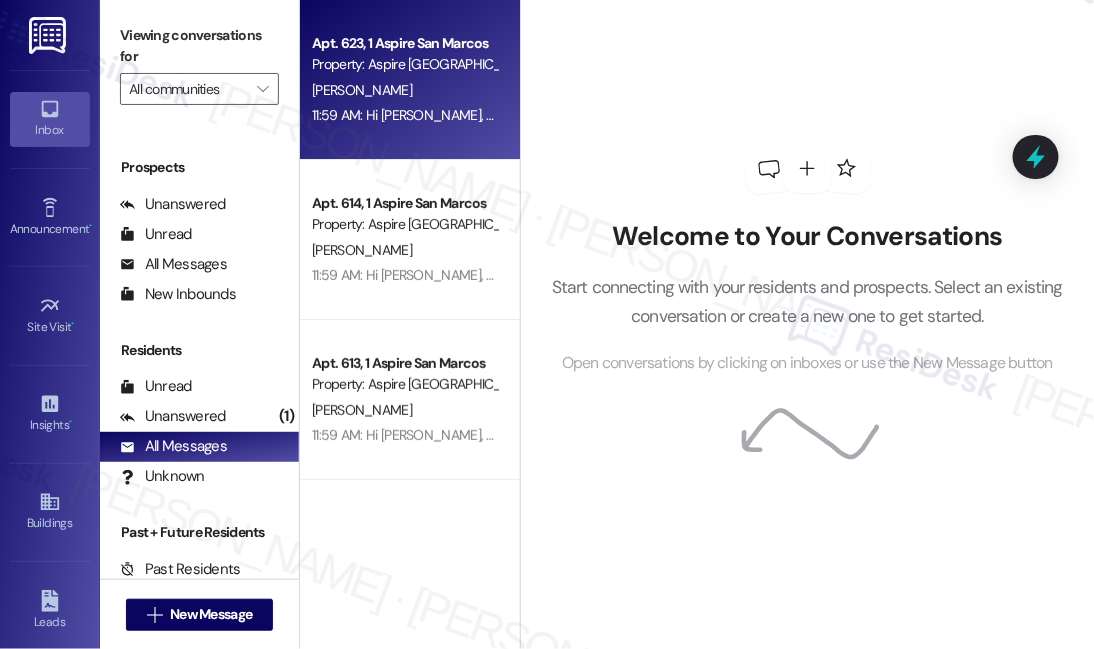 click on "Apt. 623, 1 Aspire San Marcos" at bounding box center (404, 43) 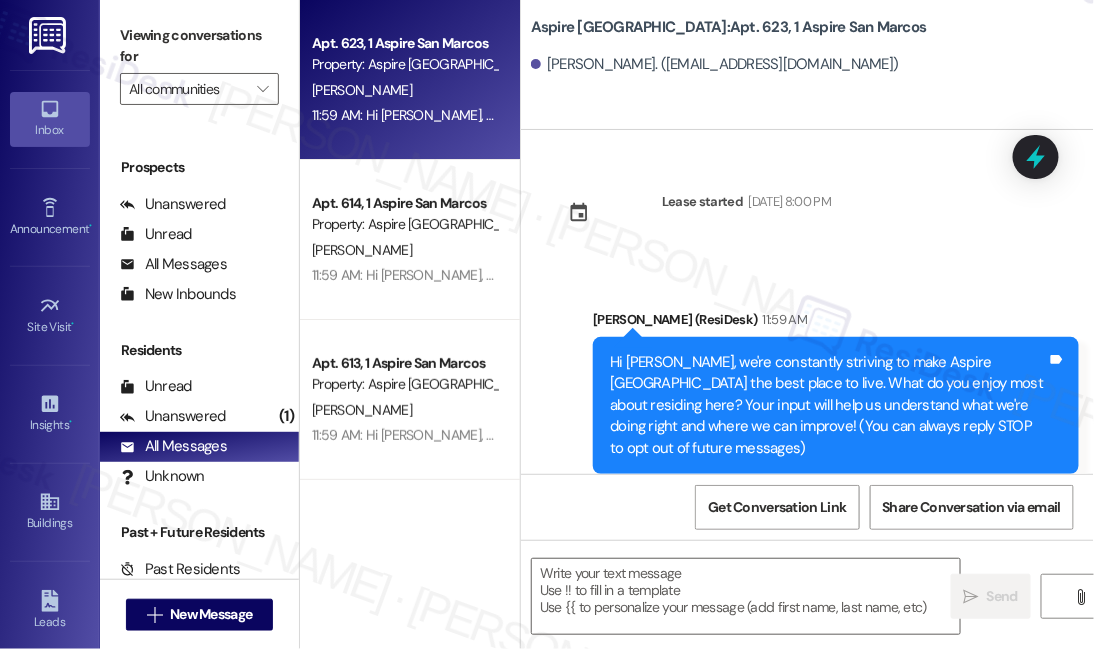 type on "Fetching suggested responses. Please feel free to read through the conversation in the meantime." 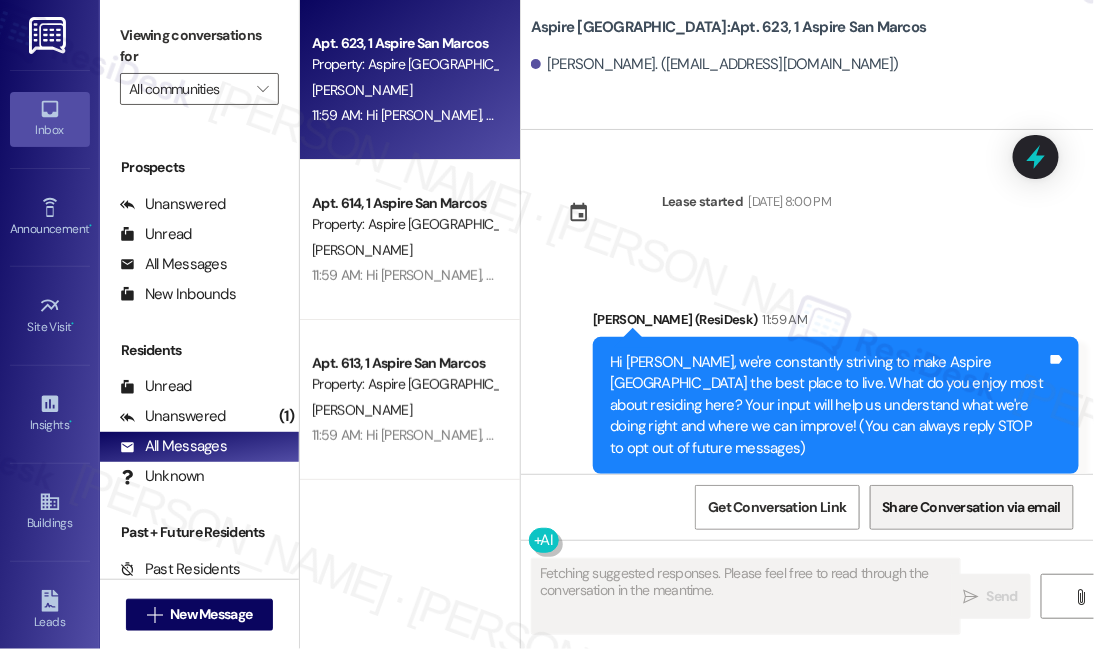 type 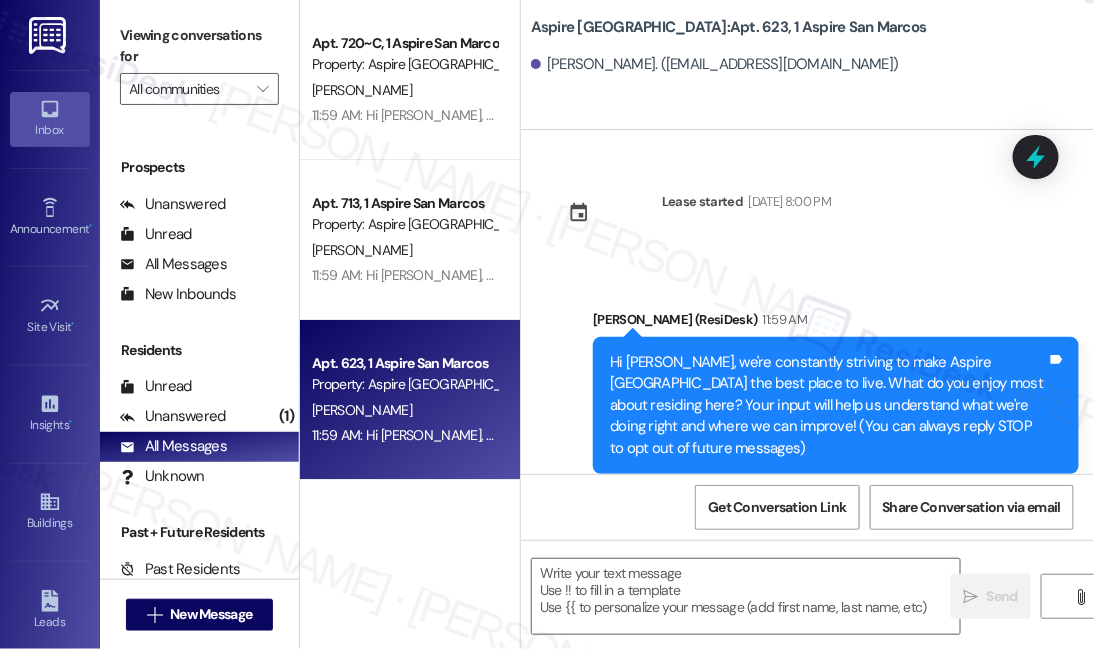 scroll, scrollTop: 45, scrollLeft: 0, axis: vertical 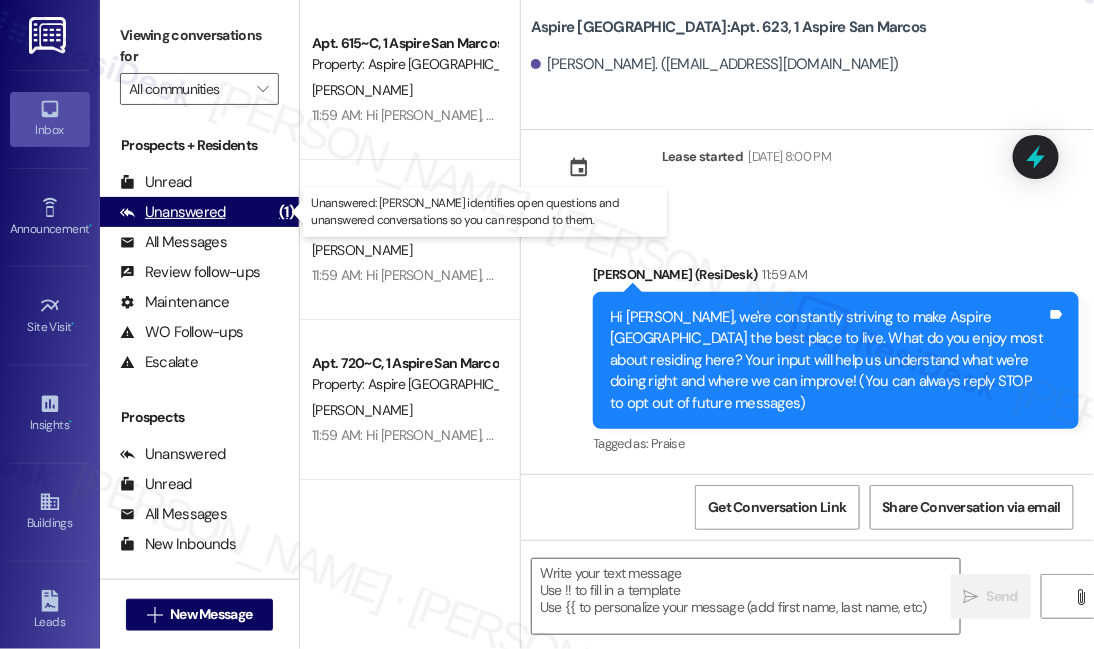 click on "Unanswered (1)" at bounding box center (199, 212) 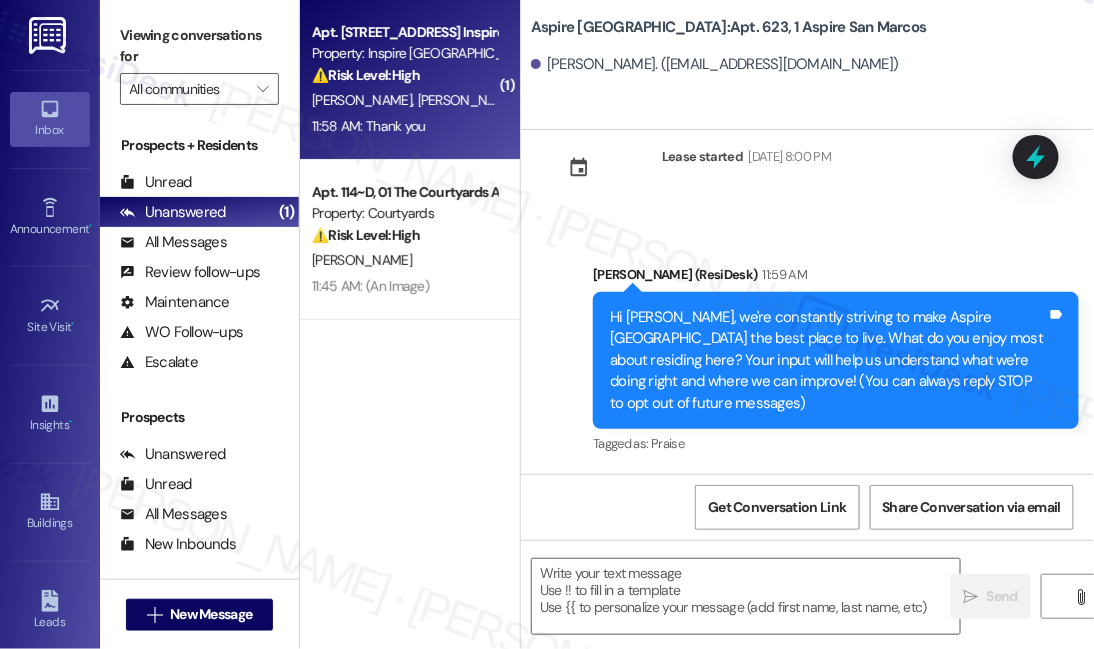 click on "Apt. 10103 Yaupon Ranch Dr, 1 Inspire Homes Bonds Ranch Property: Inspire Bond Ranch ⚠️  Risk Level:  High The resident is inquiring about the security gate closure, which was supposed to be closed on July 18th but has not been. This is a security concern and needs to be addressed urgently. The resident is also concerned about furniture deliveries being delayed. M. Jackson D. Jackson 11:58 AM: Thank you 11:58 AM: Thank you" at bounding box center (410, 80) 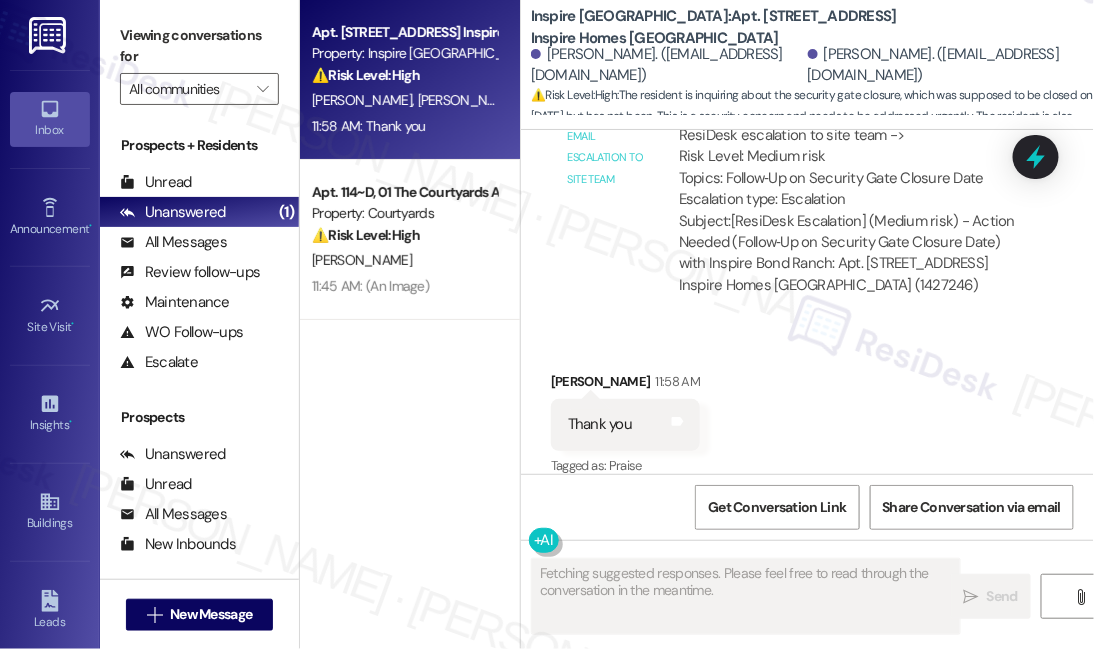 scroll, scrollTop: 2213, scrollLeft: 0, axis: vertical 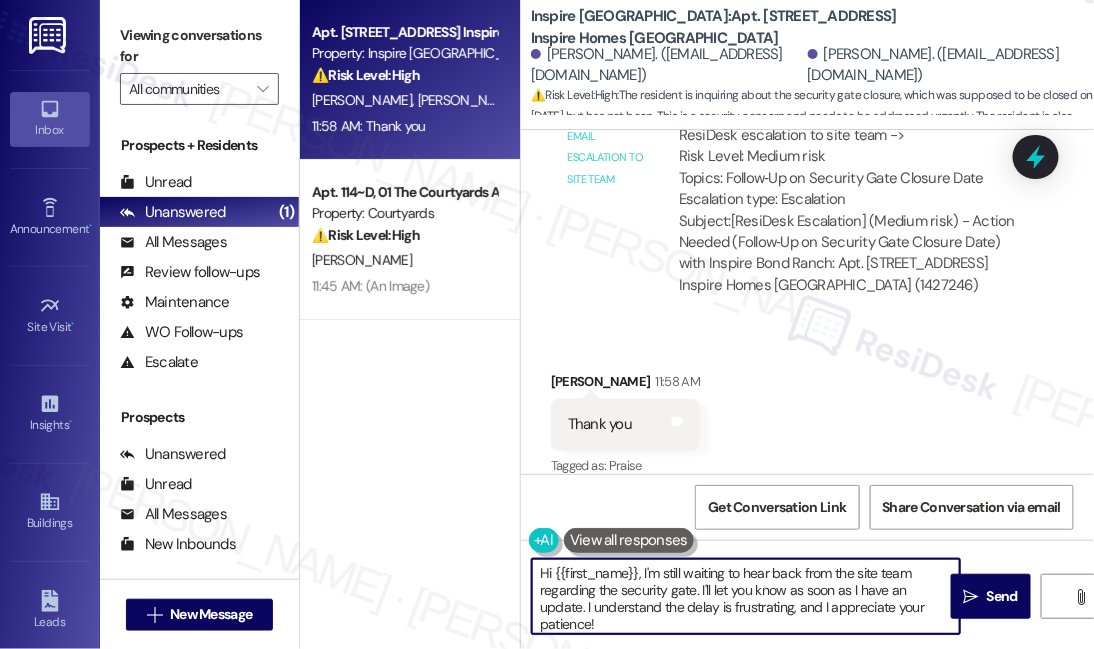 click on "Hi {{first_name}}, I'm still waiting to hear back from the site team regarding the security gate. I'll let you know as soon as I have an update. I understand the delay is frustrating, and I appreciate your patience!" at bounding box center [746, 596] 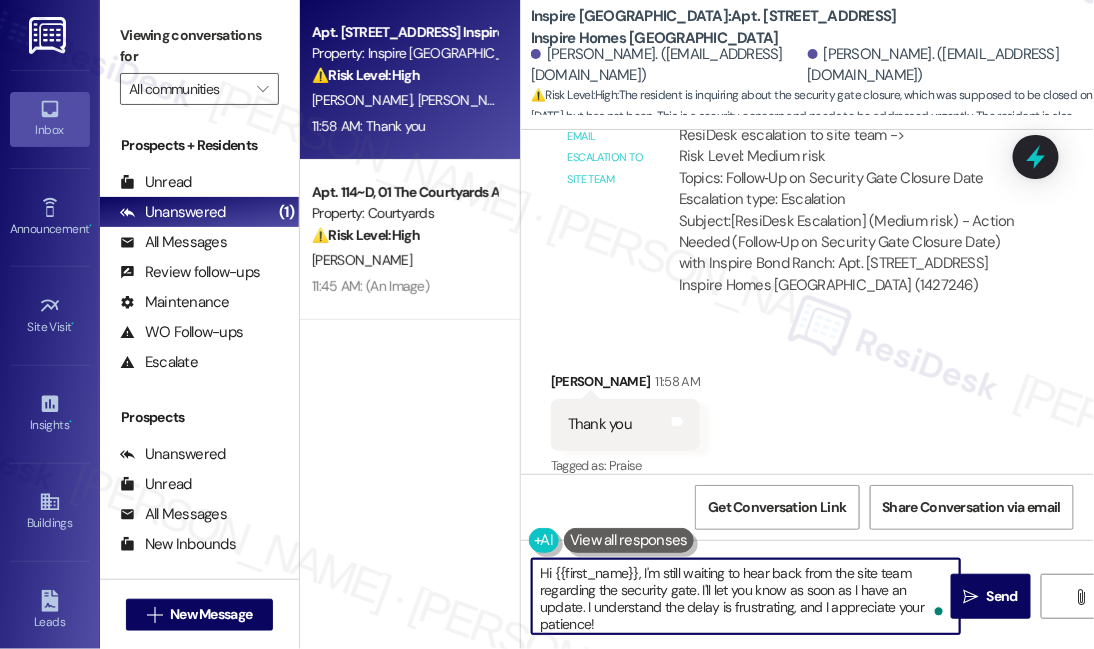 click on "Hi {{first_name}}, I'm still waiting to hear back from the site team regarding the security gate. I'll let you know as soon as I have an update. I understand the delay is frustrating, and I appreciate your patience!" at bounding box center [746, 596] 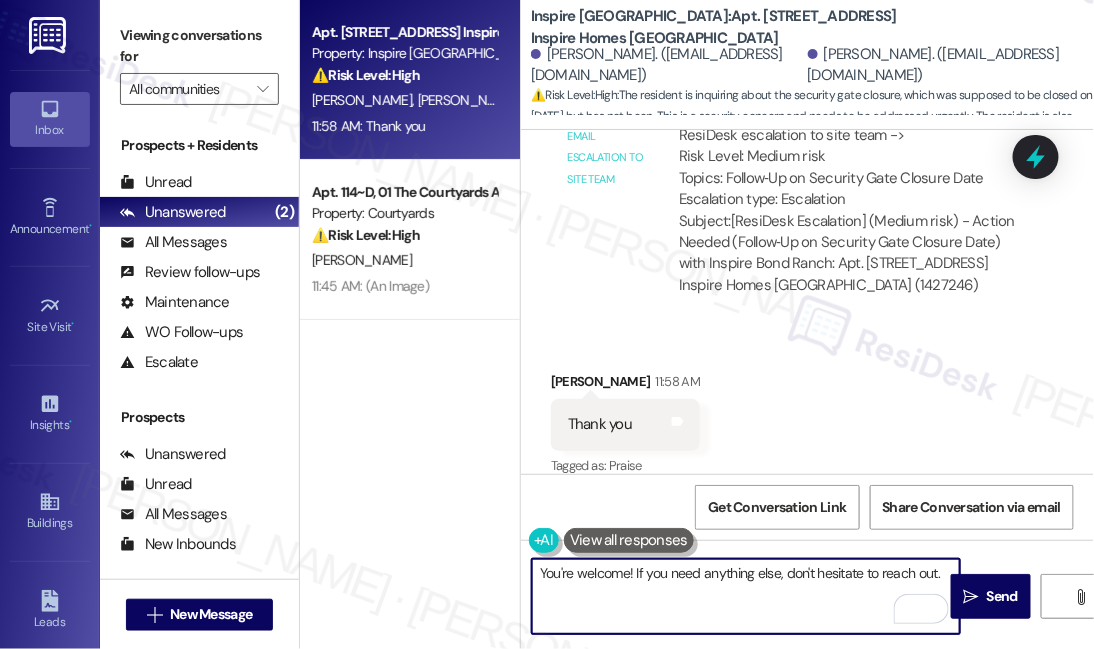 type on "You're welcome! If you need anything else, don't hesitate to reach out." 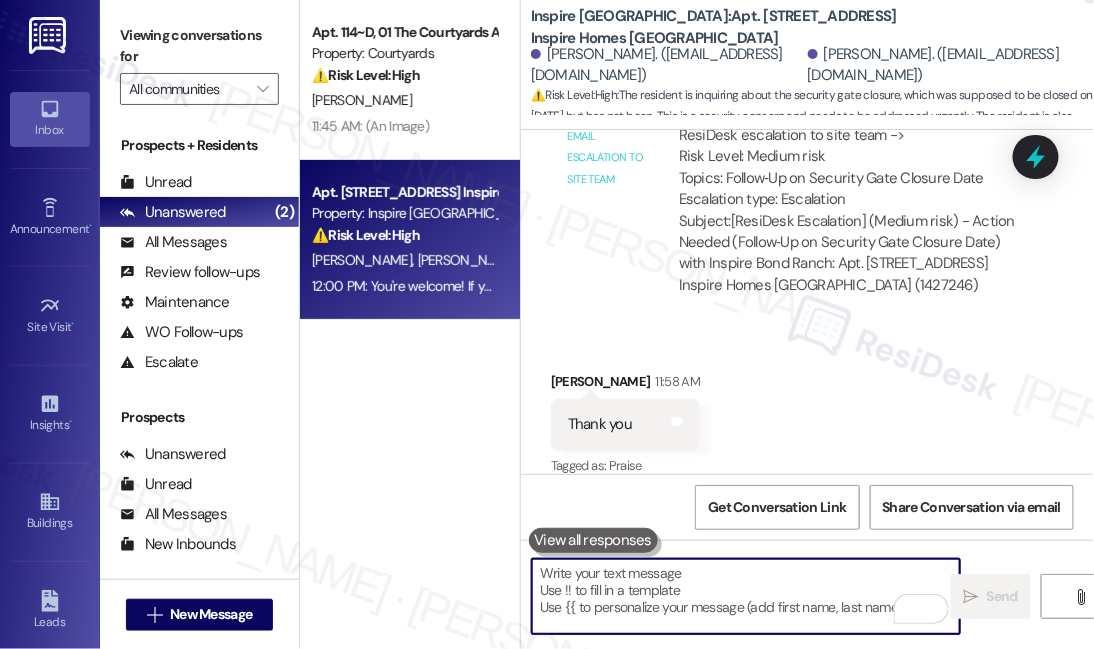 scroll, scrollTop: 2213, scrollLeft: 0, axis: vertical 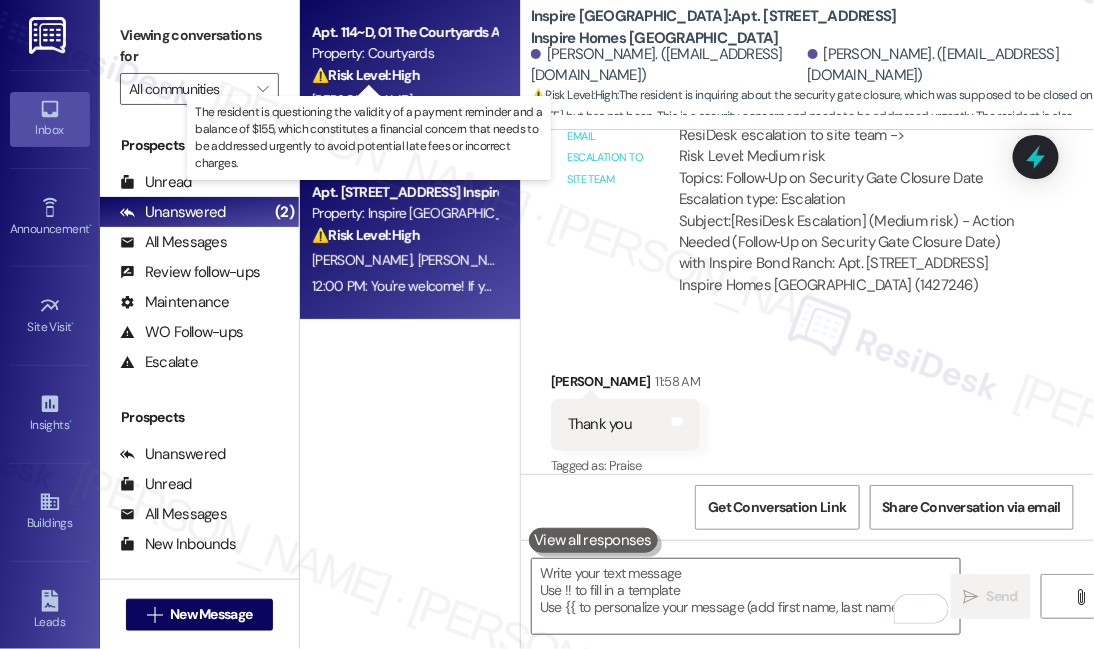 click on "⚠️  Risk Level:  High" at bounding box center [366, 75] 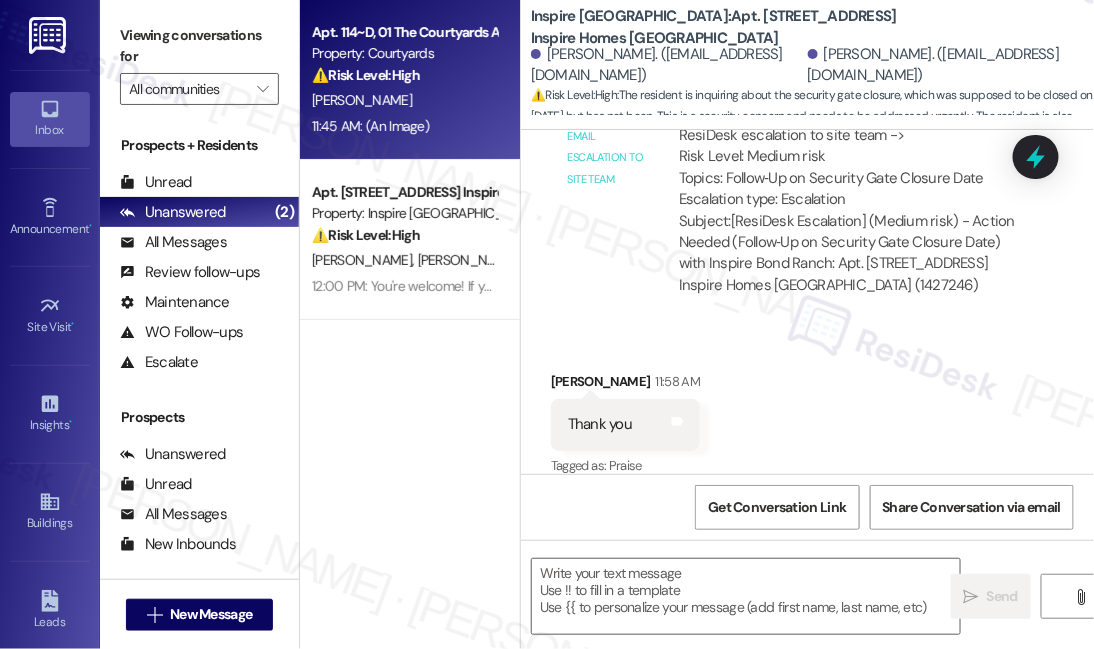 type on "Fetching suggested responses. Please feel free to read through the conversation in the meantime." 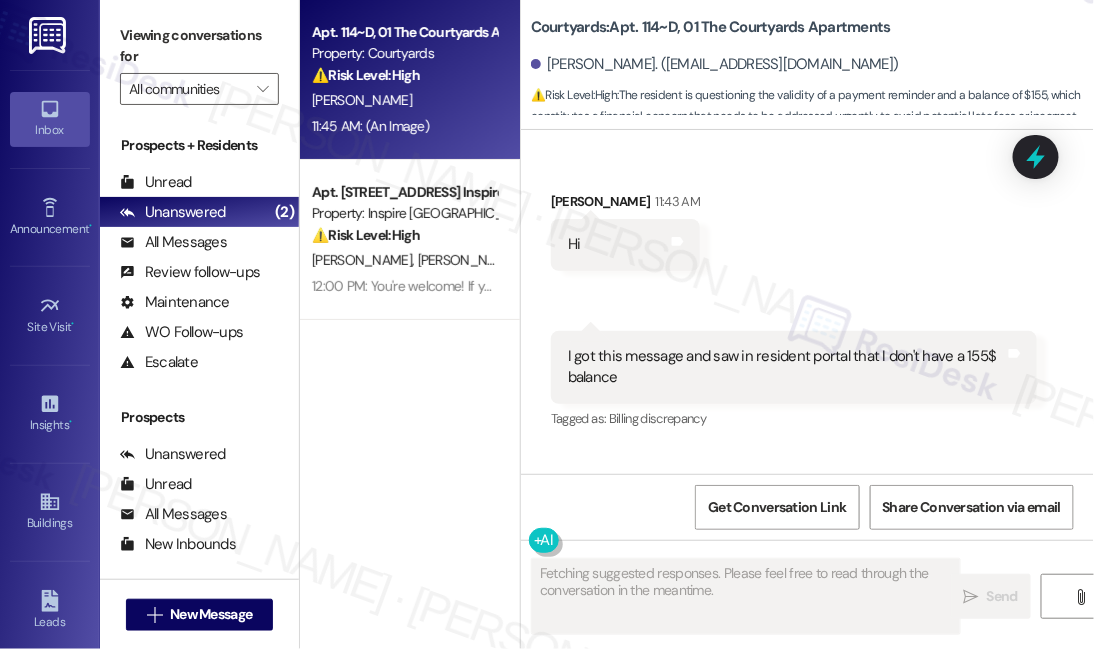 scroll, scrollTop: 3469, scrollLeft: 0, axis: vertical 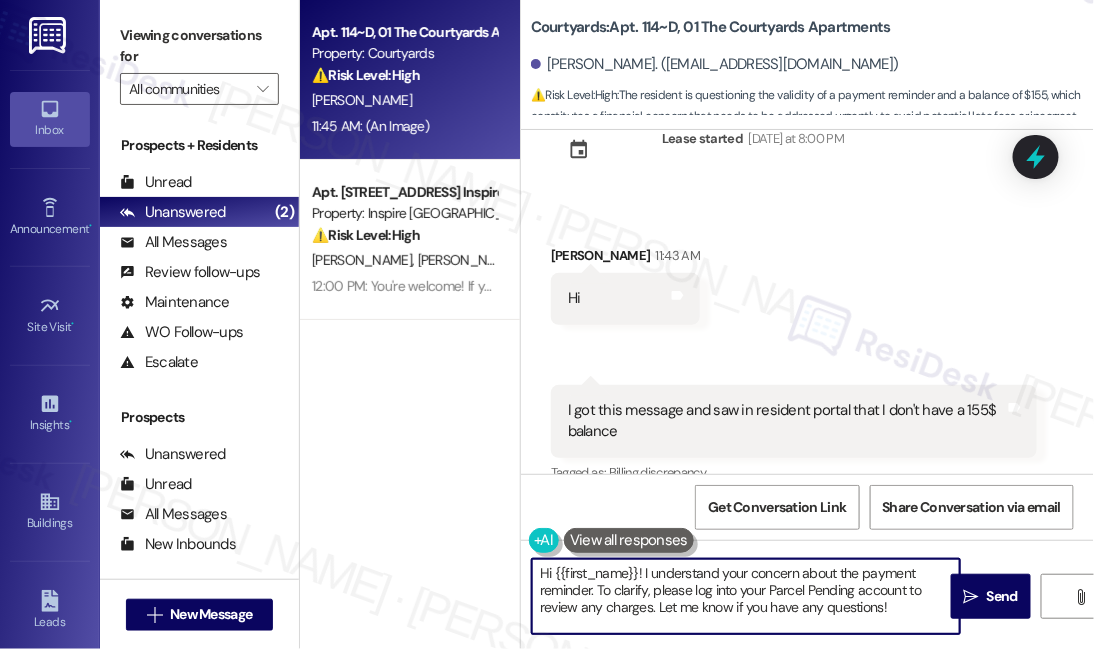 click on "Hi {{first_name}}! I understand your concern about the payment reminder. To clarify, please log into your Parcel Pending account to review any charges. Let me know if you have any questions!" at bounding box center (746, 596) 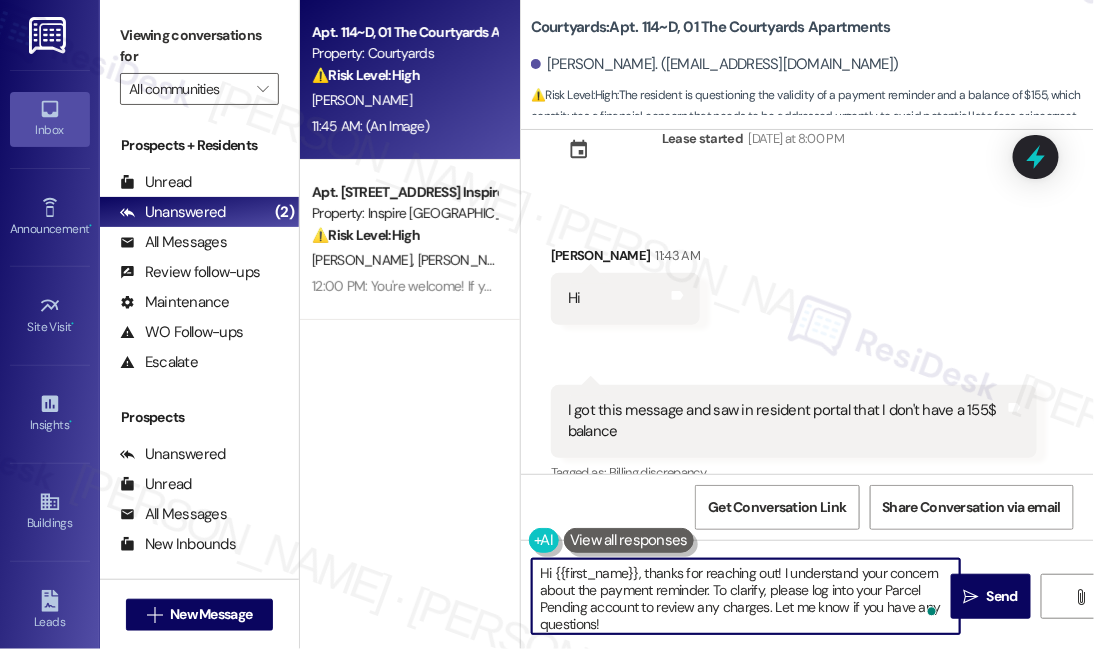 scroll, scrollTop: 3560, scrollLeft: 0, axis: vertical 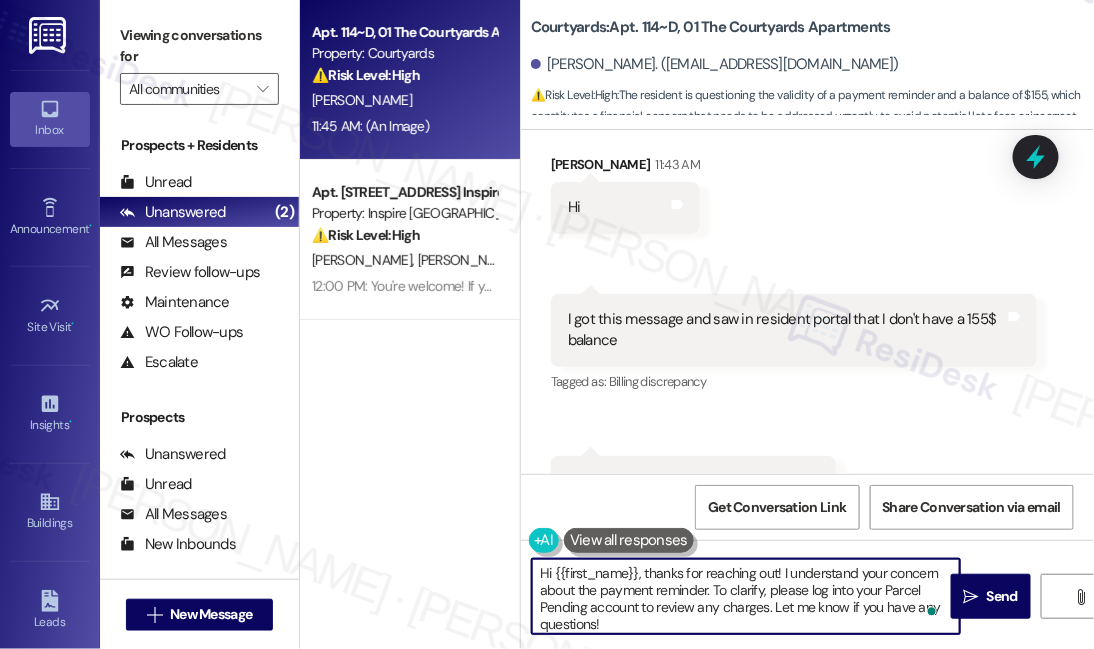 click on "I got this message and saw in resident portal that I don't have a 155$ balance" at bounding box center (786, 330) 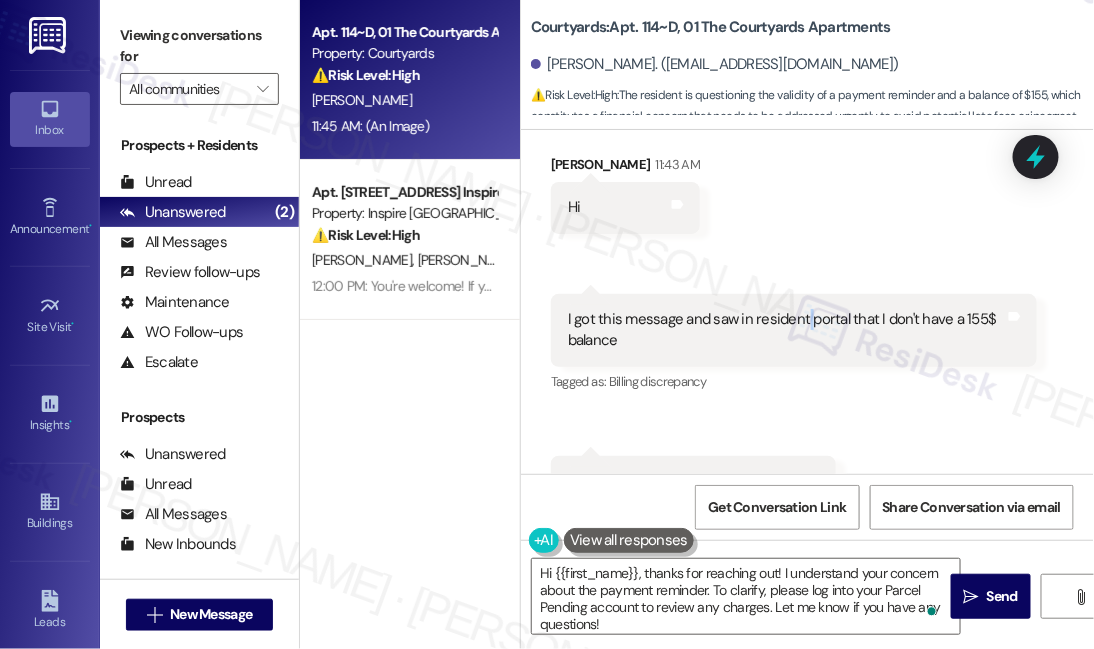 click on "I got this message and saw in resident portal that I don't have a 155$ balance" at bounding box center [786, 330] 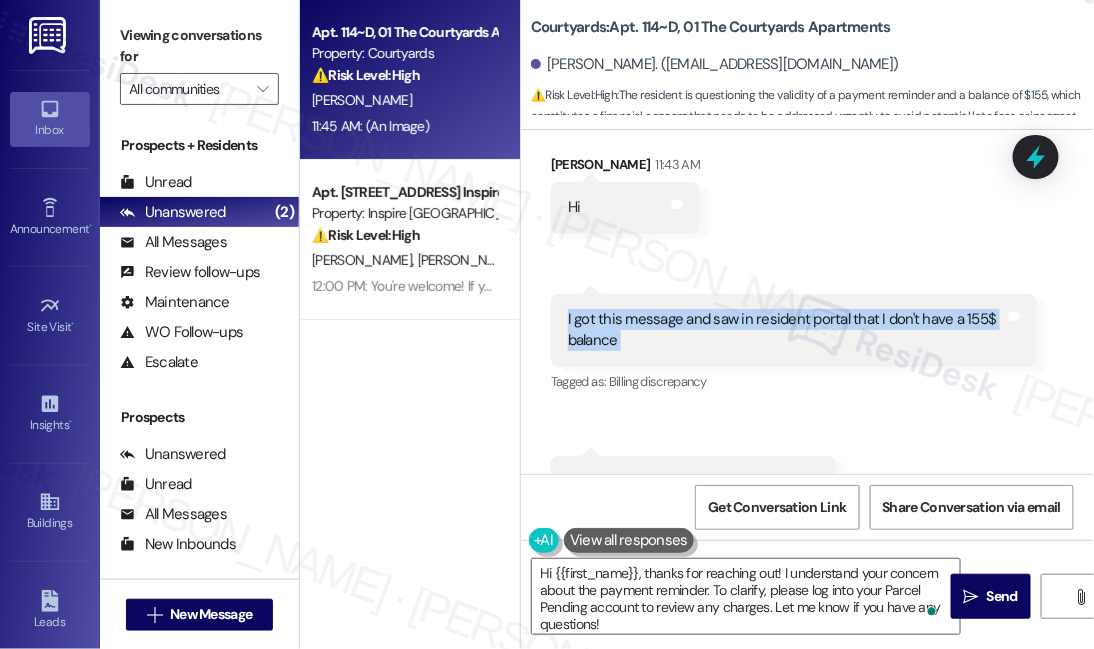 click on "I got this message and saw in resident portal that I don't have a 155$ balance" at bounding box center [786, 330] 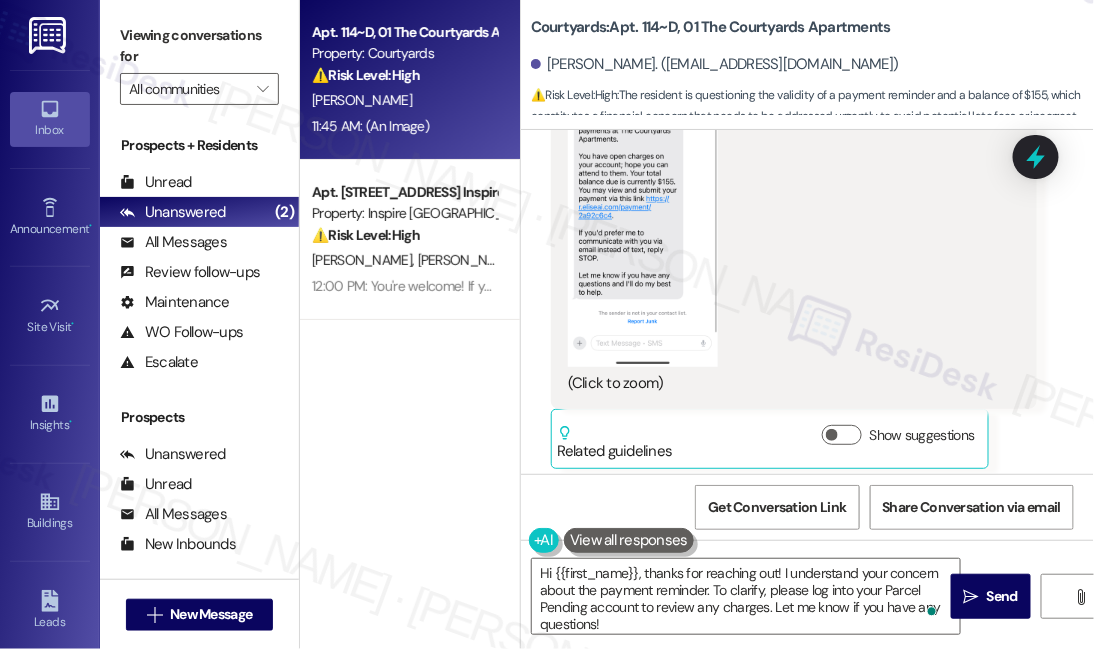 scroll, scrollTop: 4378, scrollLeft: 0, axis: vertical 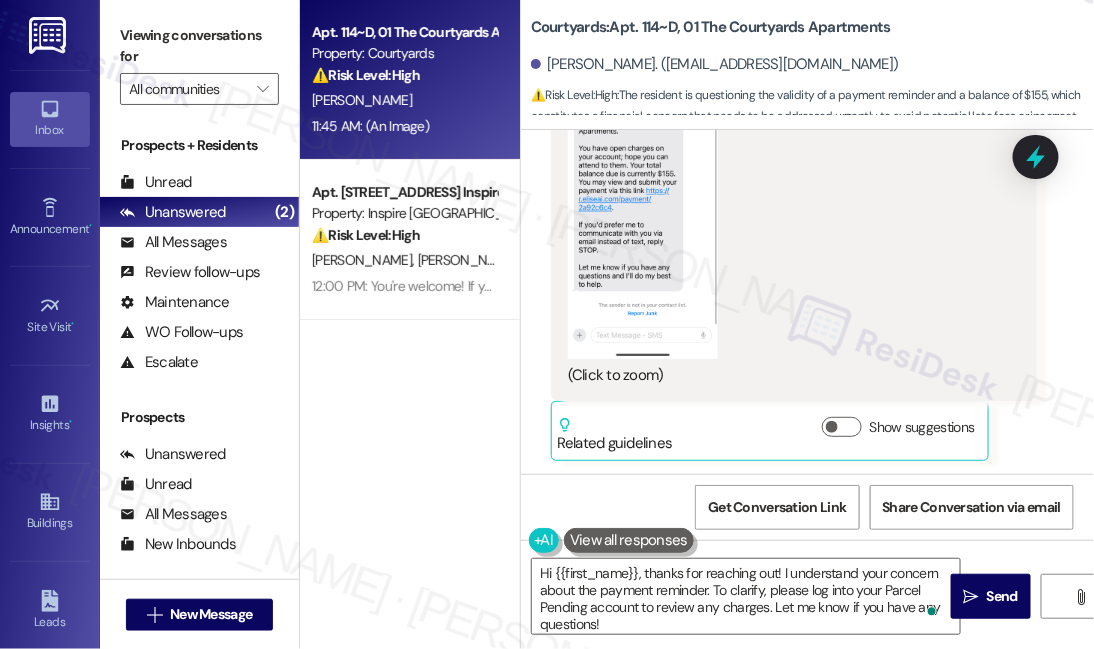 click at bounding box center [643, 196] 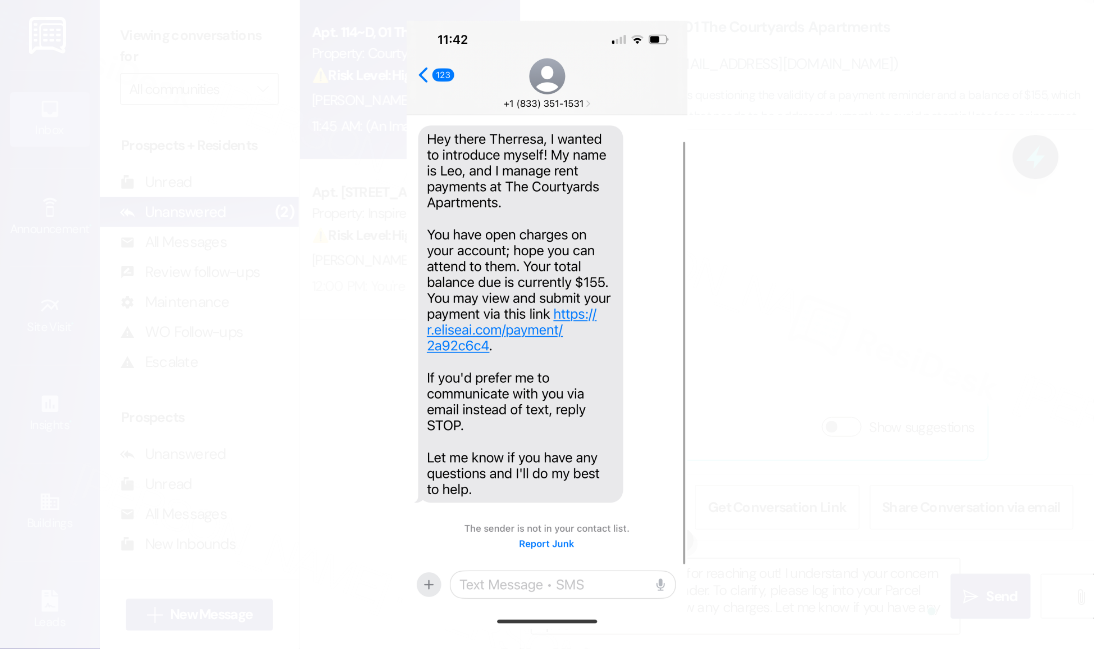 click at bounding box center [547, 324] 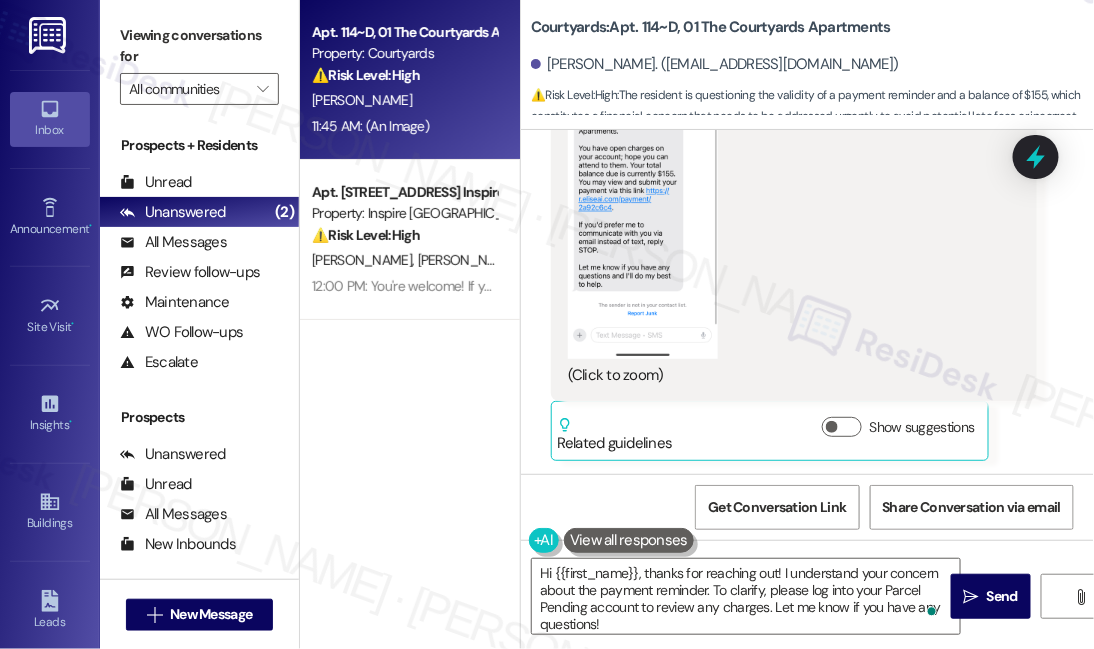 scroll, scrollTop: 4379, scrollLeft: 0, axis: vertical 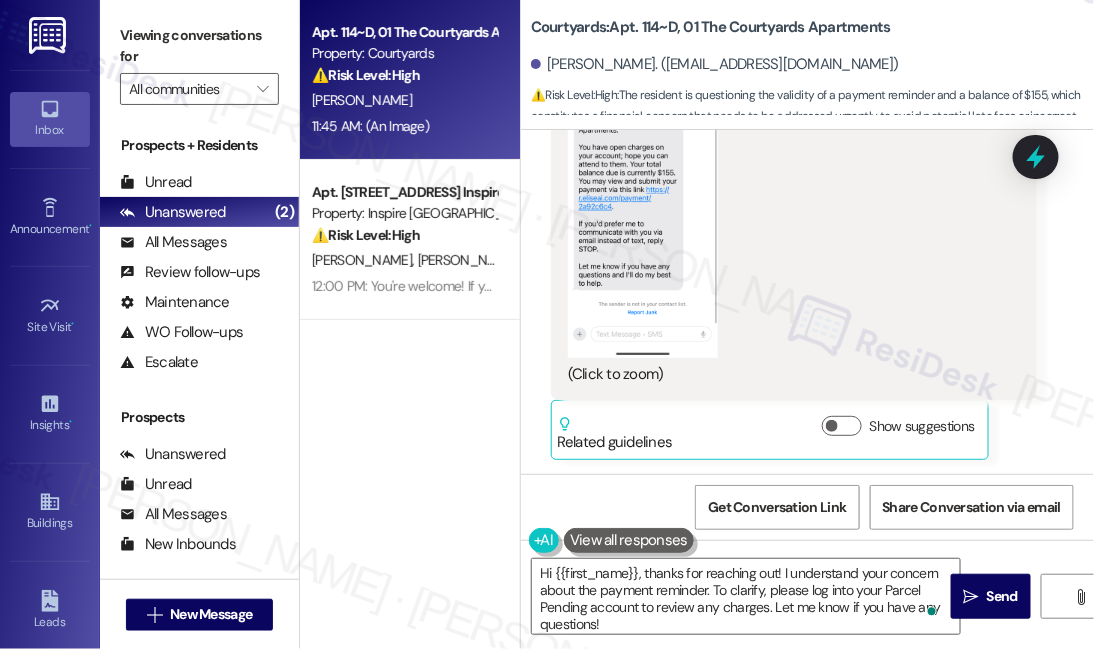 click at bounding box center [643, 195] 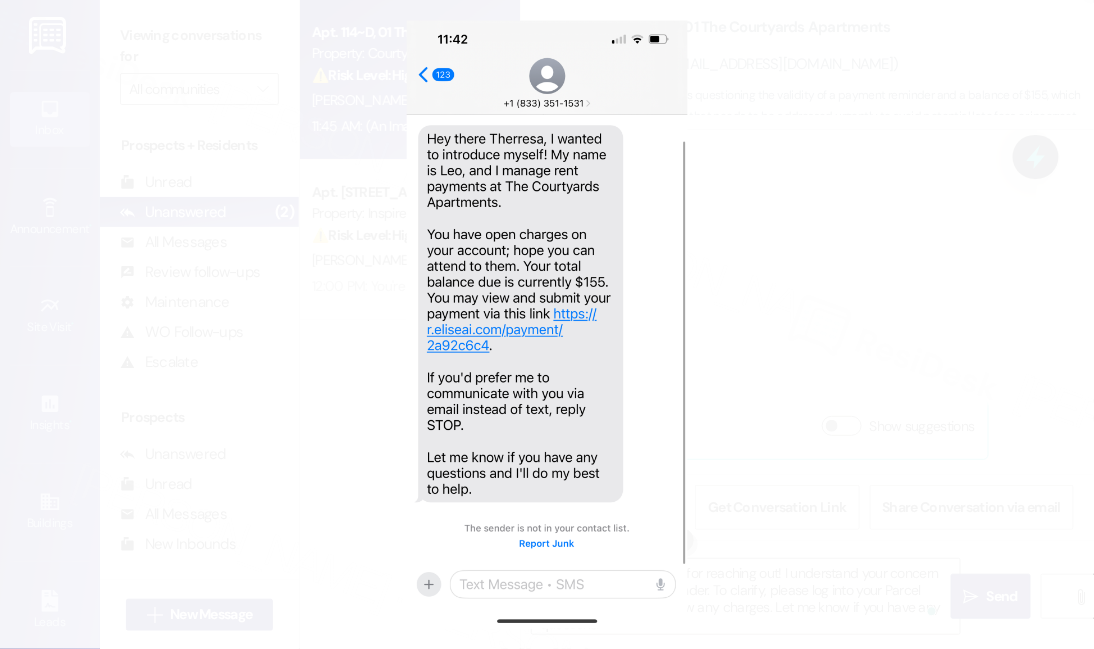 click at bounding box center (547, 324) 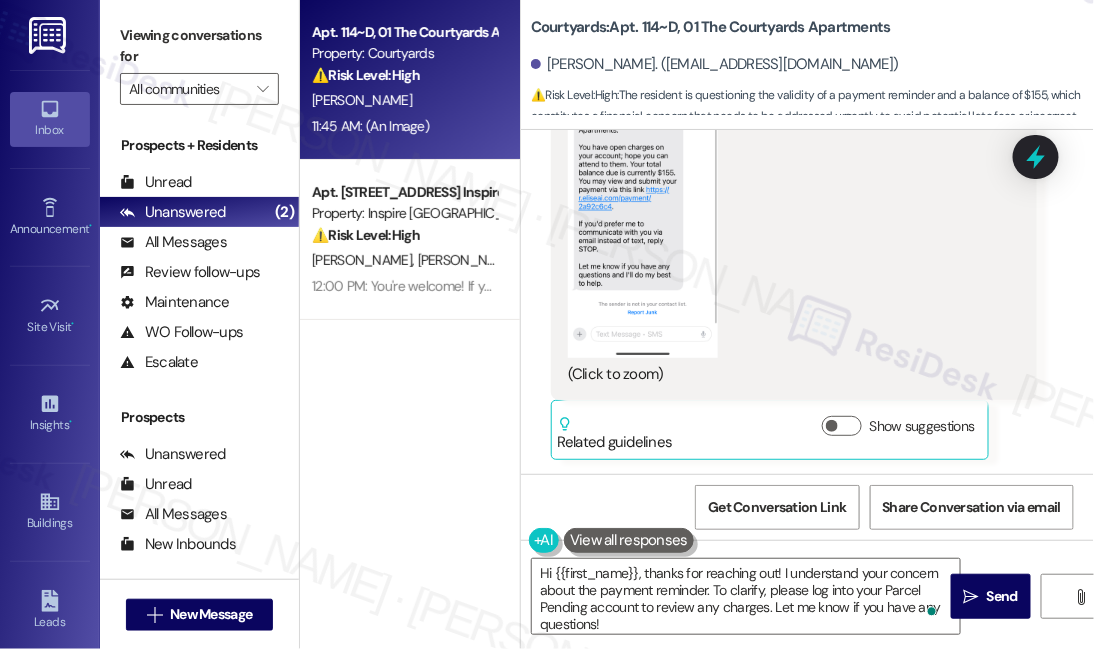 click at bounding box center (643, 195) 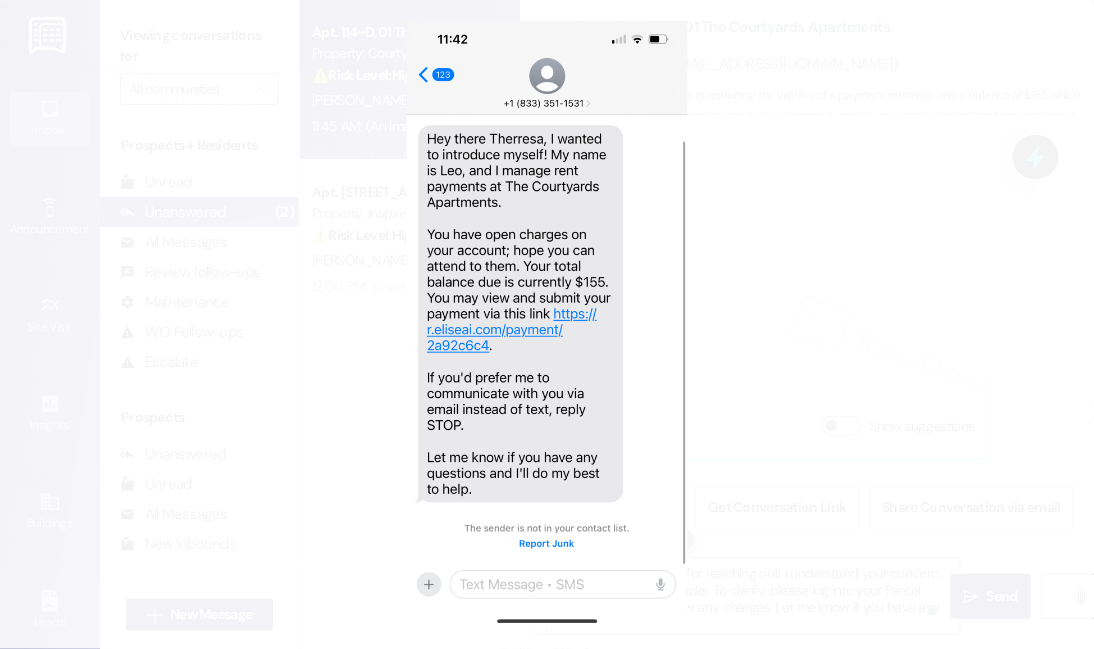 click at bounding box center (547, 324) 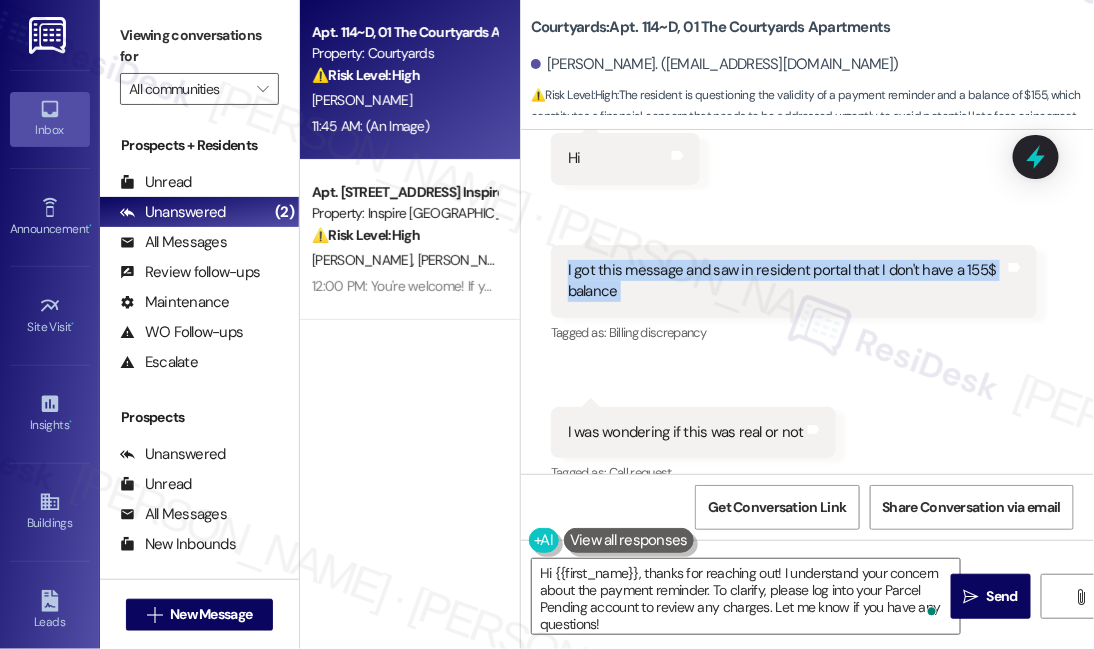 scroll, scrollTop: 3470, scrollLeft: 0, axis: vertical 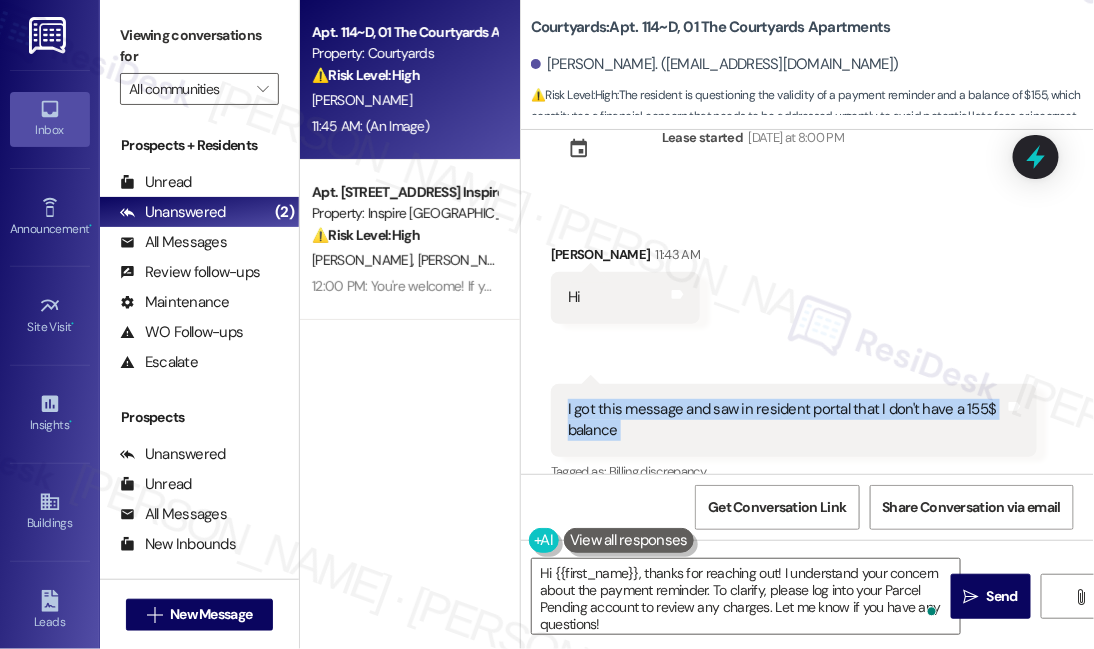 click on "I got this message and saw in resident portal that I don't have a 155$ balance" at bounding box center (786, 420) 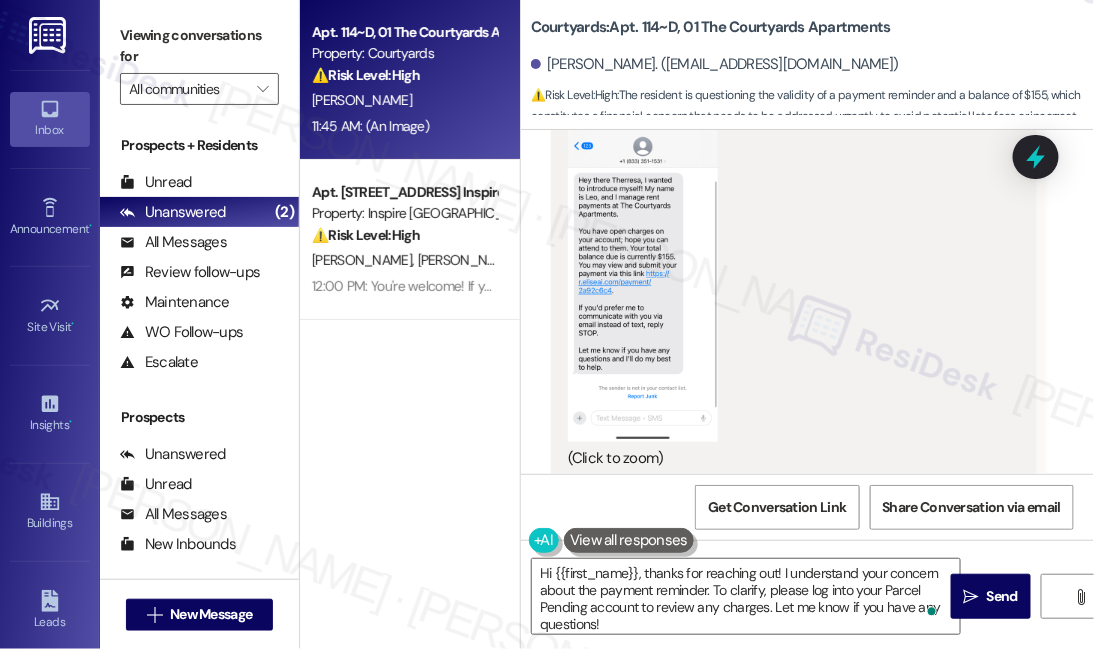 scroll, scrollTop: 4379, scrollLeft: 0, axis: vertical 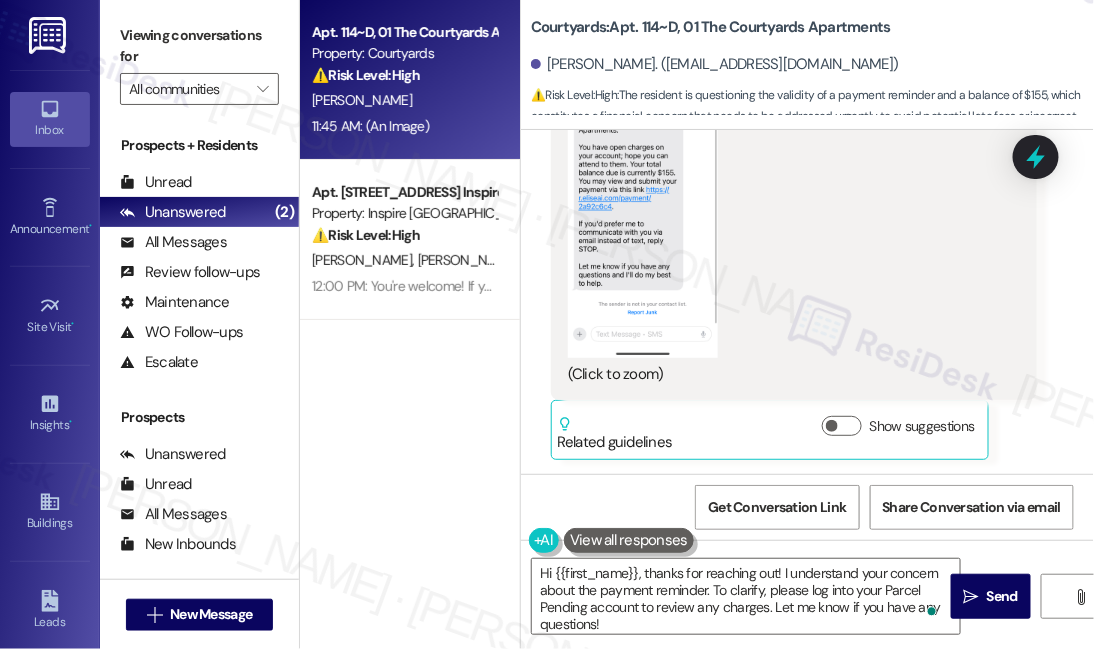 click at bounding box center [643, 195] 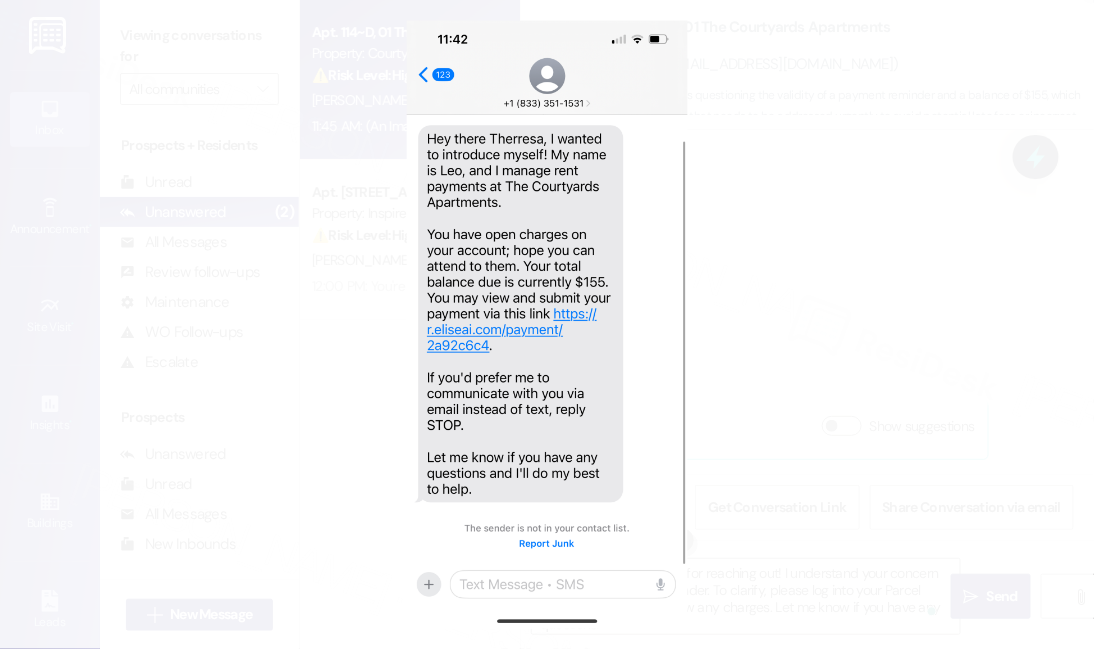 click at bounding box center [547, 324] 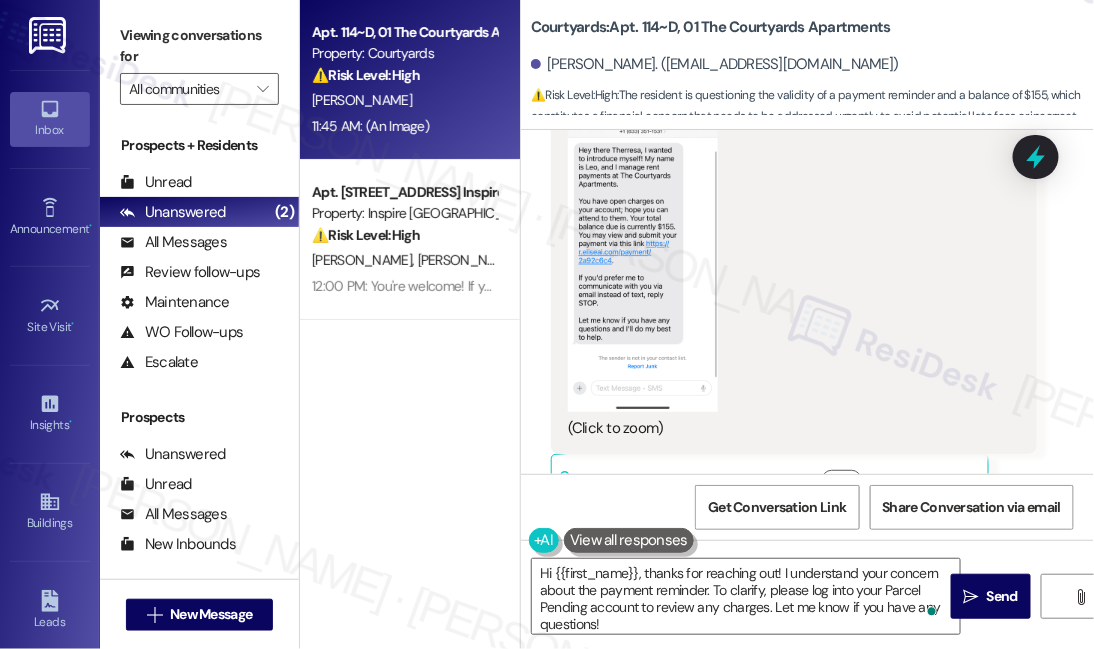 scroll, scrollTop: 4379, scrollLeft: 0, axis: vertical 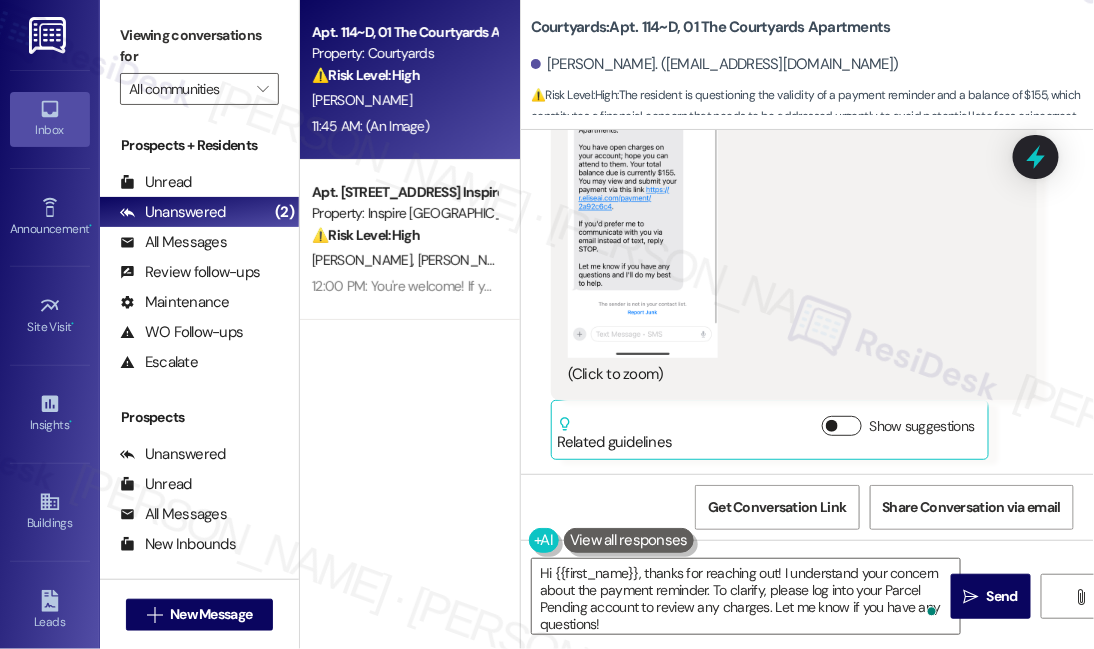 click at bounding box center [832, 426] 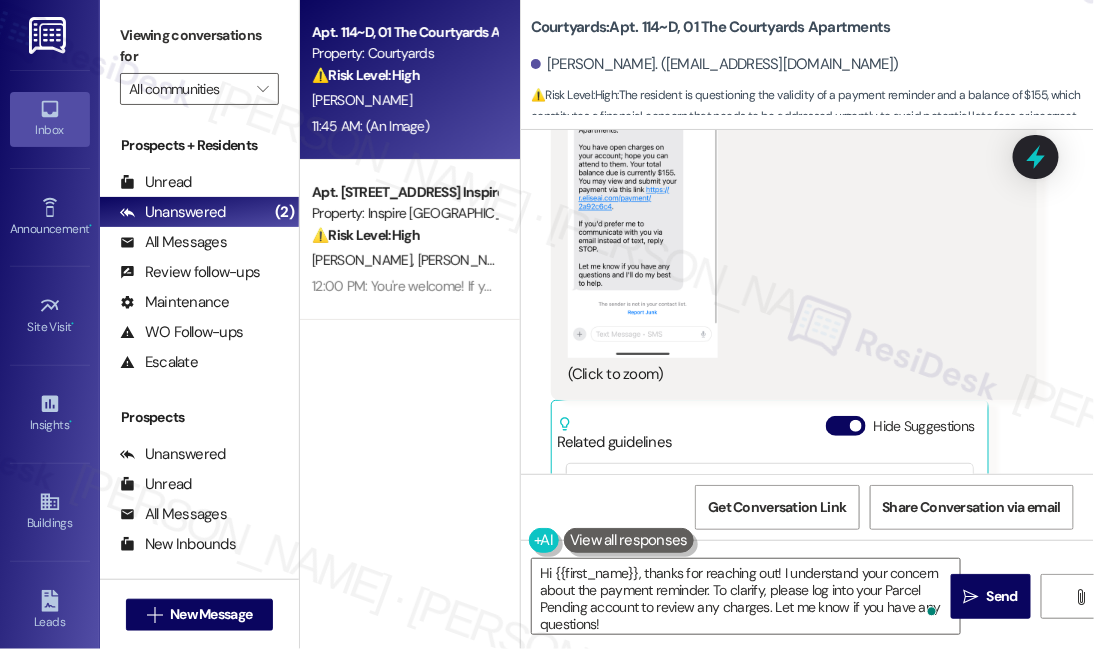 scroll, scrollTop: 4639, scrollLeft: 0, axis: vertical 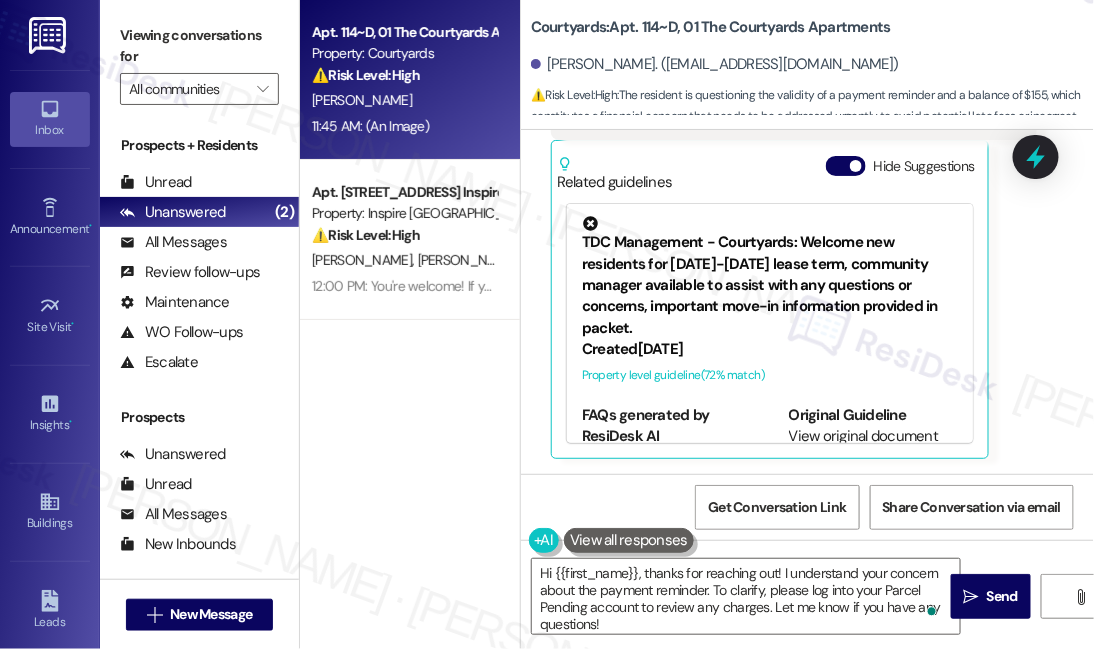 click on "Created  10 months ago" at bounding box center [770, 349] 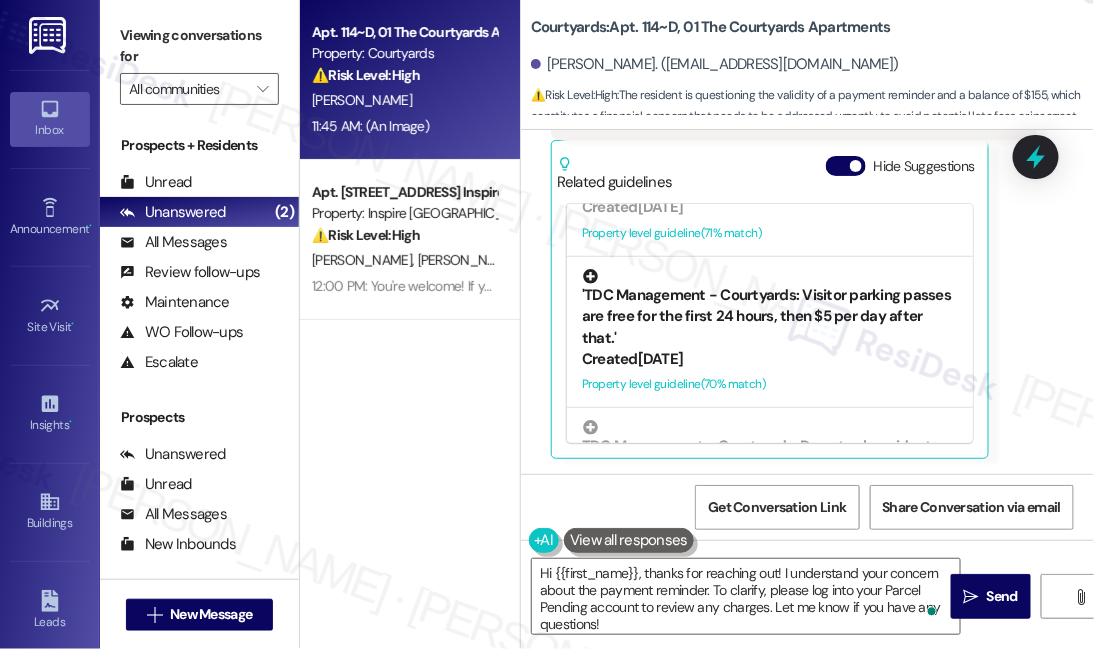 scroll, scrollTop: 181, scrollLeft: 0, axis: vertical 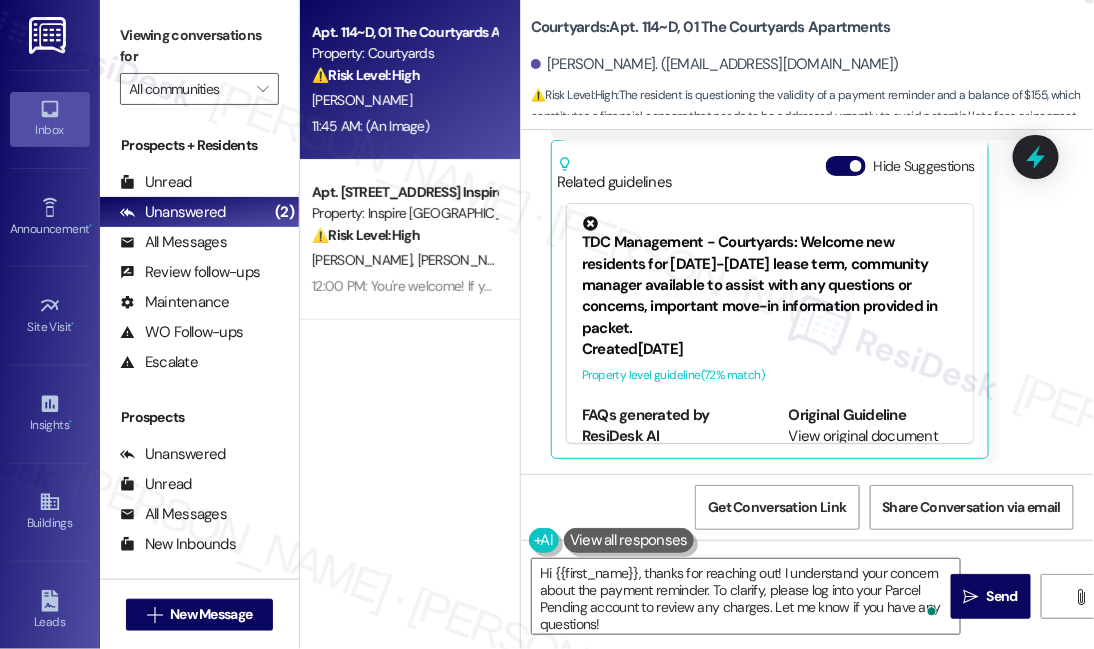 click on "TDC Management - Courtyards: Welcome new residents for 2024-2025 lease term, community manager available to assist with any questions or concerns, important move-in information provided in packet." at bounding box center [770, 277] 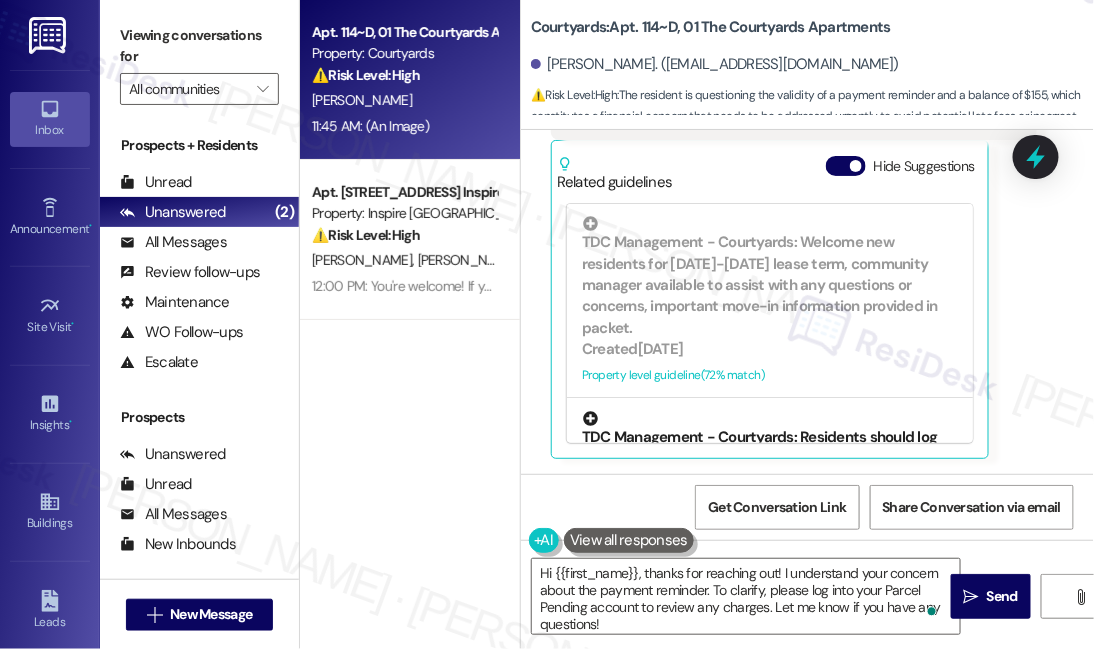 click on "TDC Management - Courtyards: Residents should log into their Parcel Pending account to review charges." at bounding box center (770, 440) 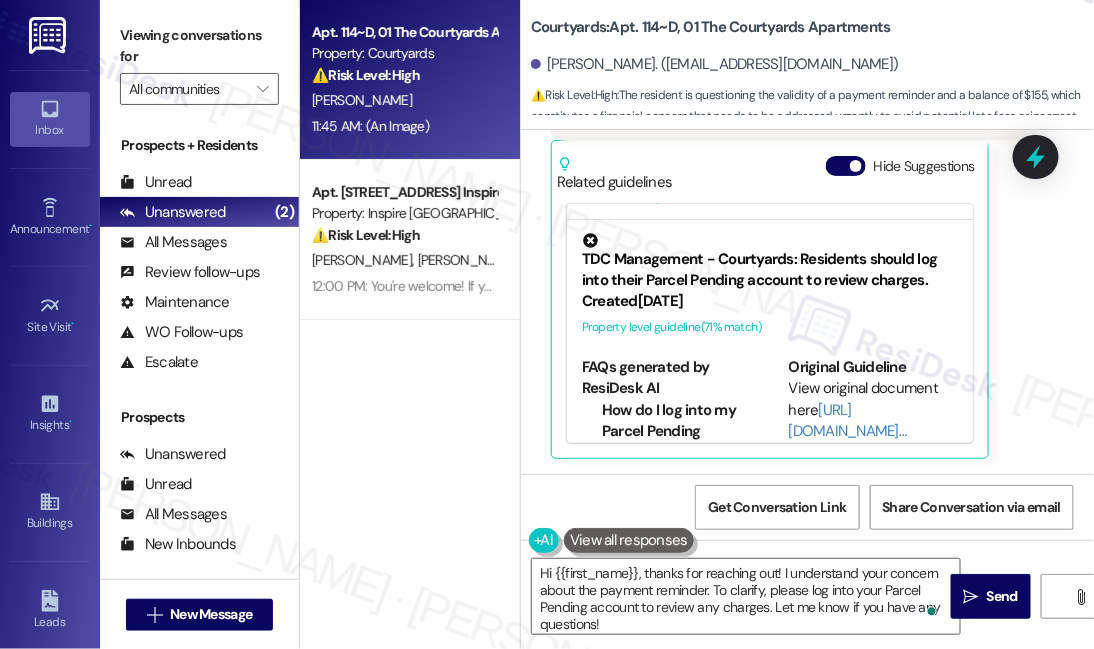 scroll, scrollTop: 0, scrollLeft: 0, axis: both 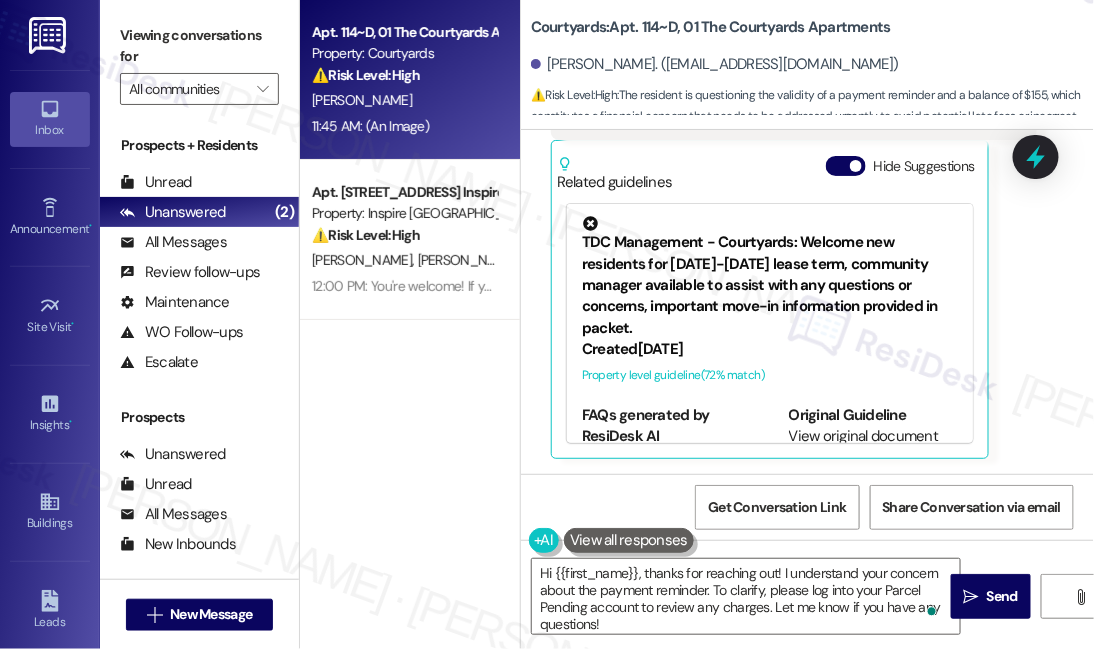 drag, startPoint x: 970, startPoint y: 245, endPoint x: 959, endPoint y: 307, distance: 62.968246 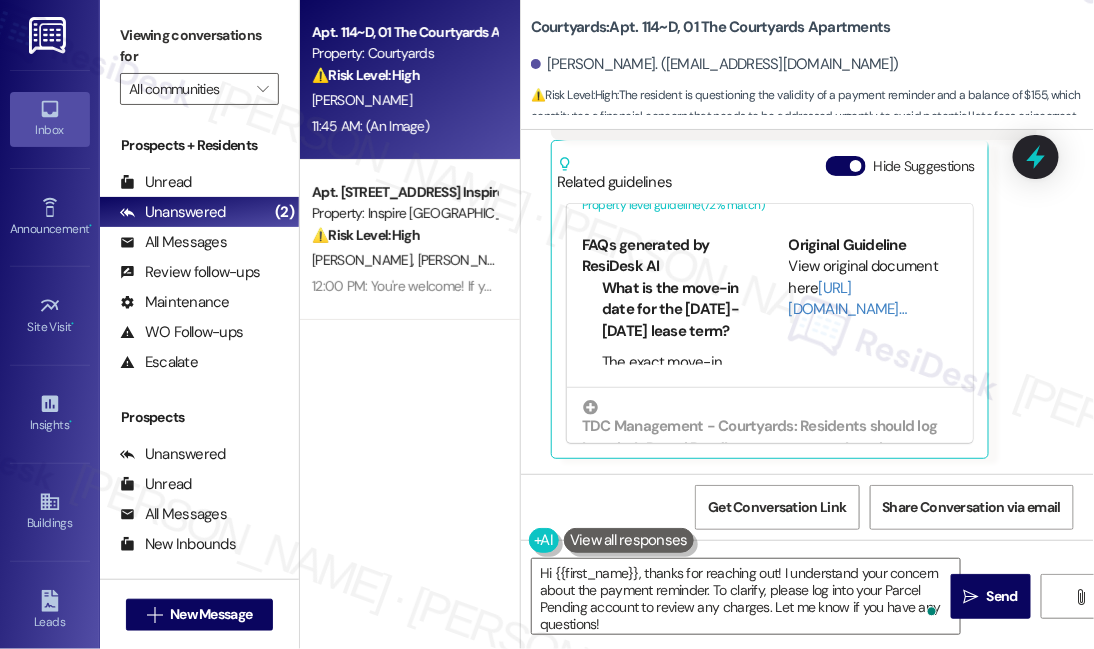 scroll, scrollTop: 209, scrollLeft: 0, axis: vertical 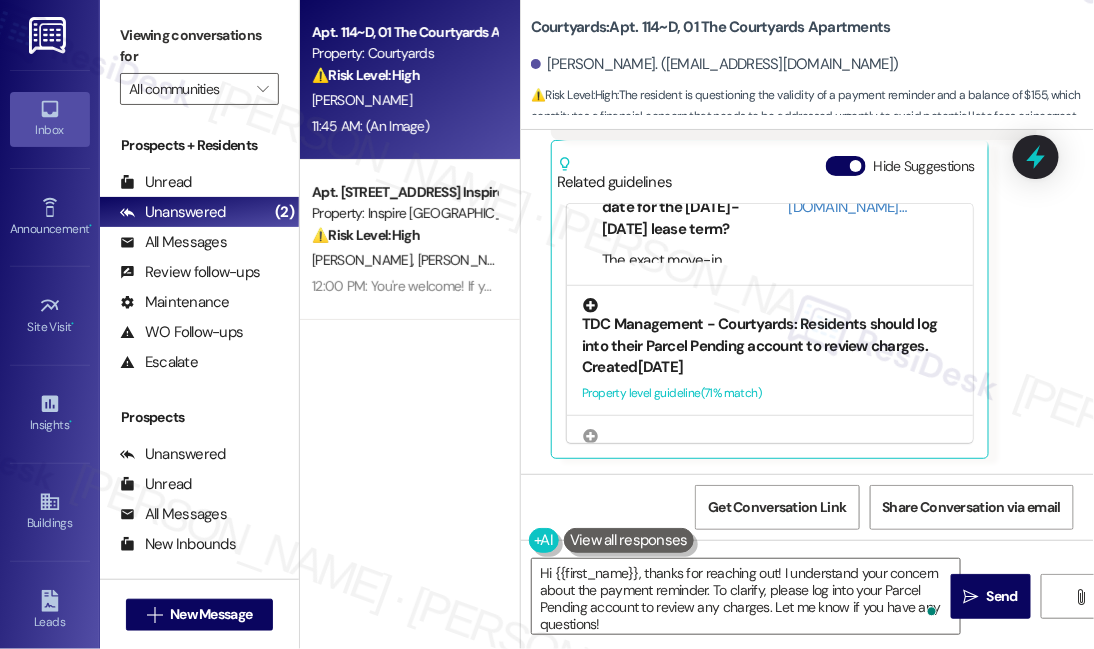 click on "TDC Management - Courtyards: Residents should log into their Parcel Pending account to review charges." at bounding box center (770, 327) 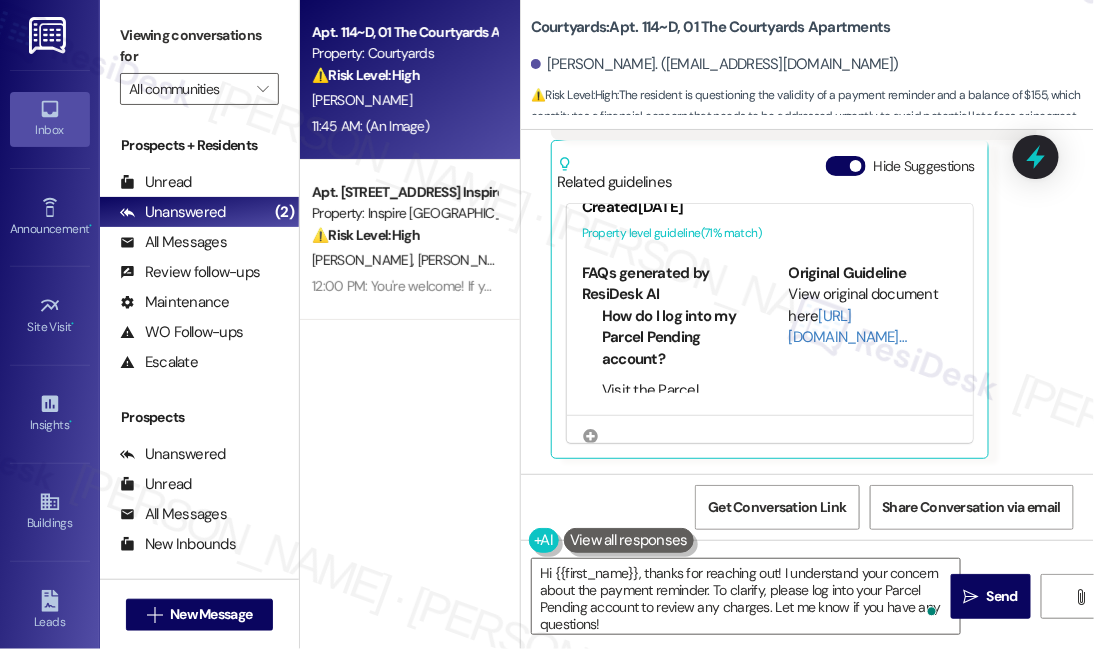 scroll, scrollTop: 112, scrollLeft: 0, axis: vertical 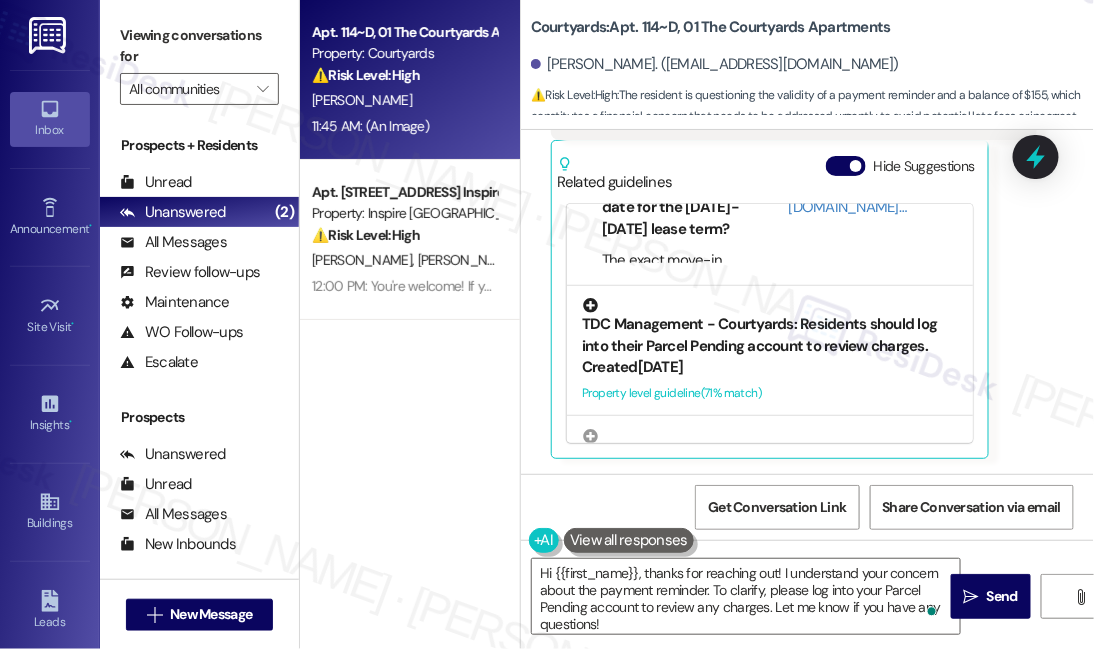 click on "TDC Management - Courtyards: Residents should log into their Parcel Pending account to review charges." at bounding box center (770, 327) 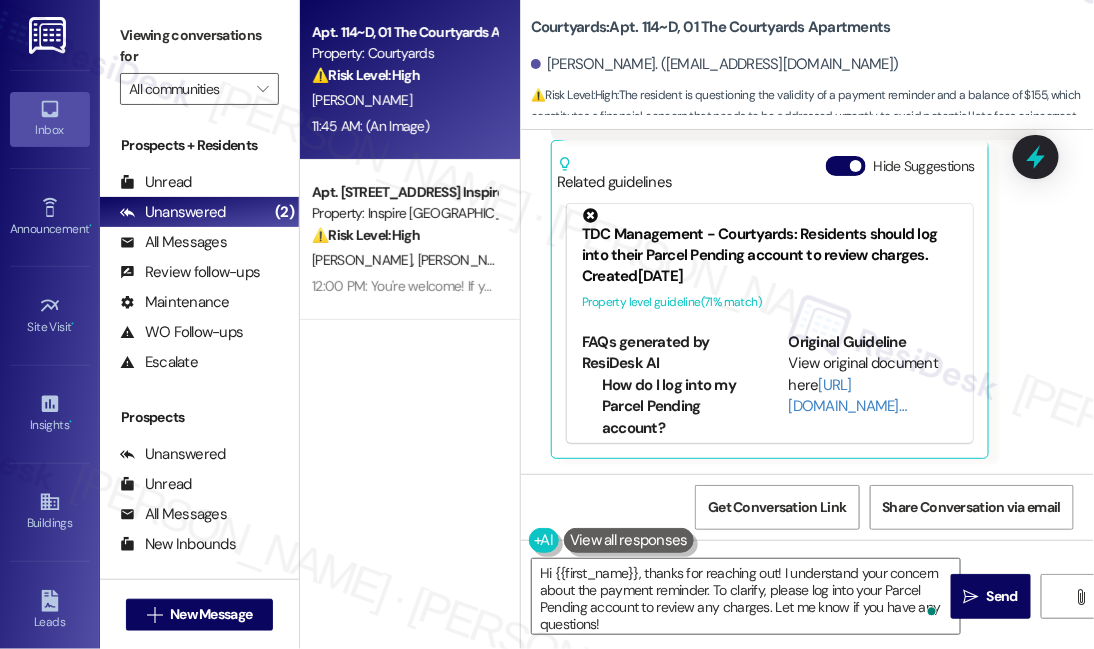 scroll, scrollTop: 0, scrollLeft: 0, axis: both 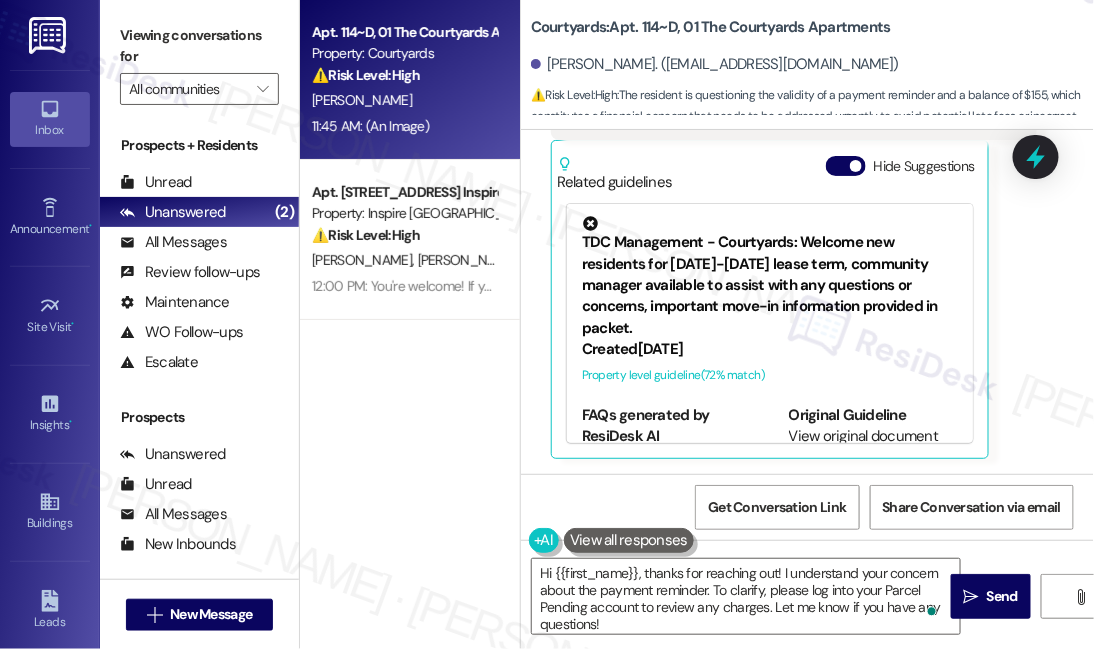 click on "Created  10 months ago" at bounding box center [770, 349] 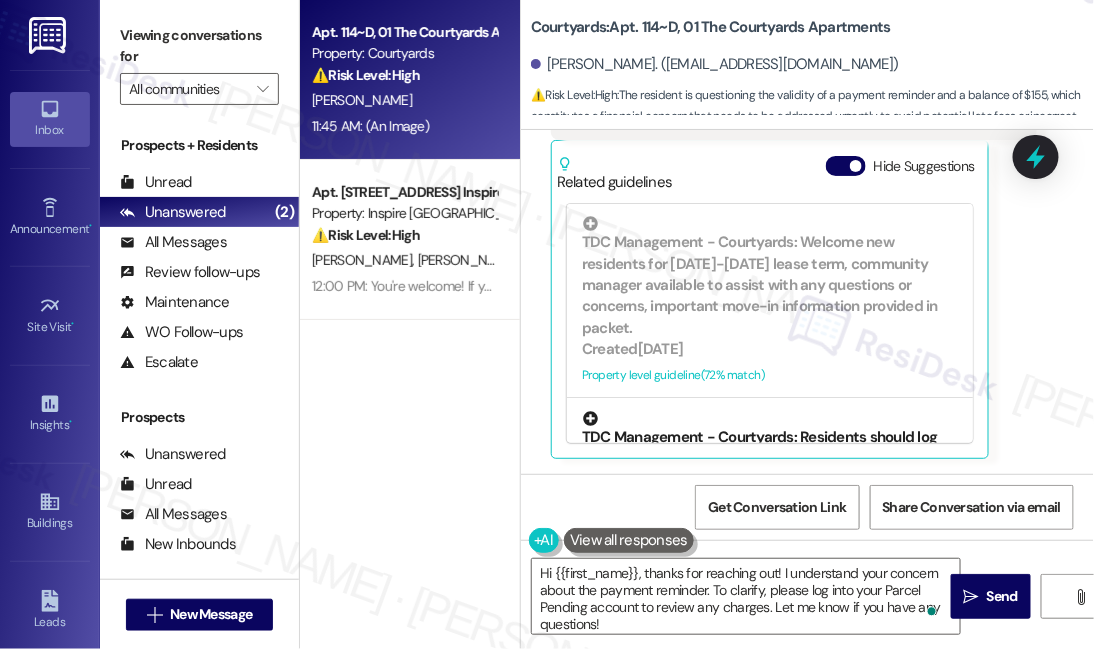 scroll, scrollTop: 181, scrollLeft: 0, axis: vertical 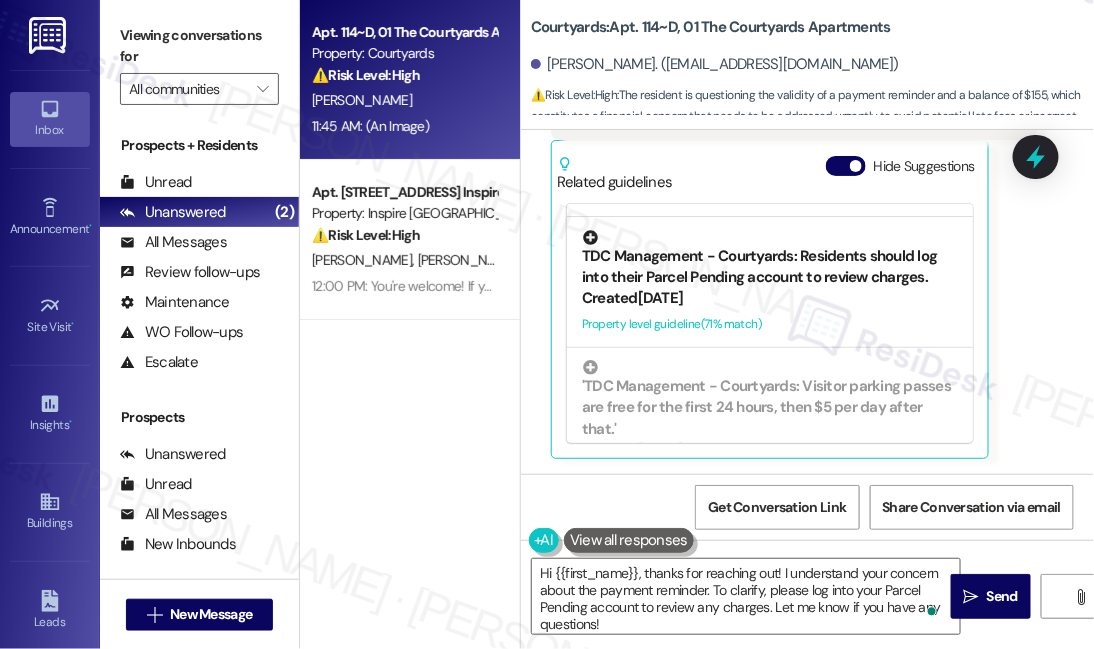 click on "TDC Management - Courtyards: Residents should log into their Parcel Pending account to review charges." at bounding box center [770, 259] 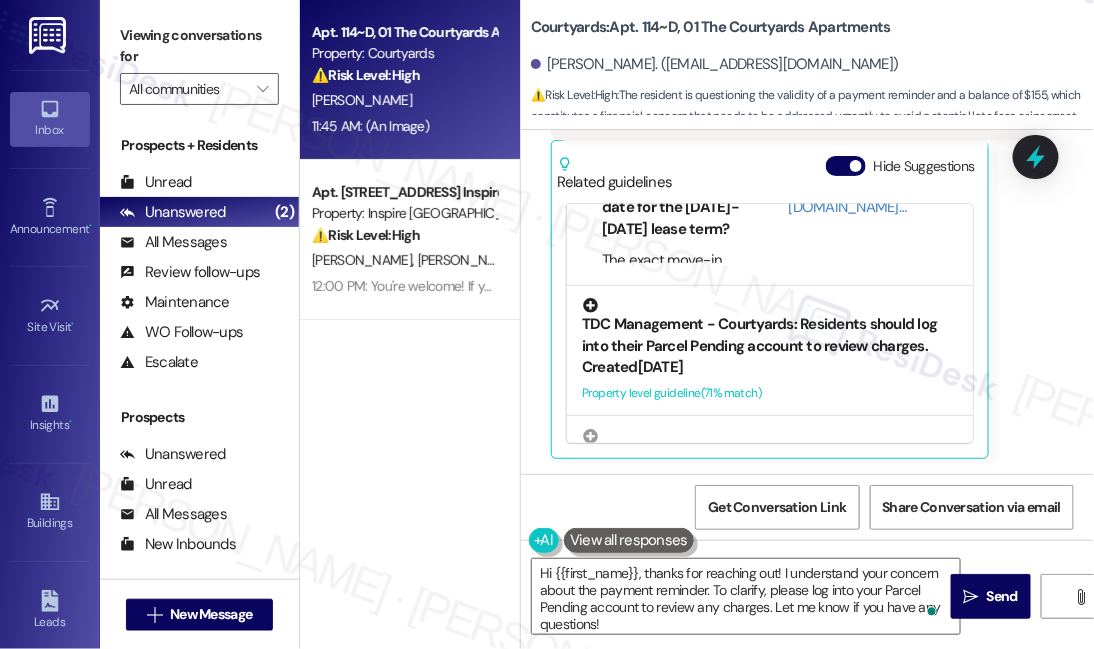 click on "TDC Management - Courtyards: Residents should log into their Parcel Pending account to review charges." at bounding box center [770, 327] 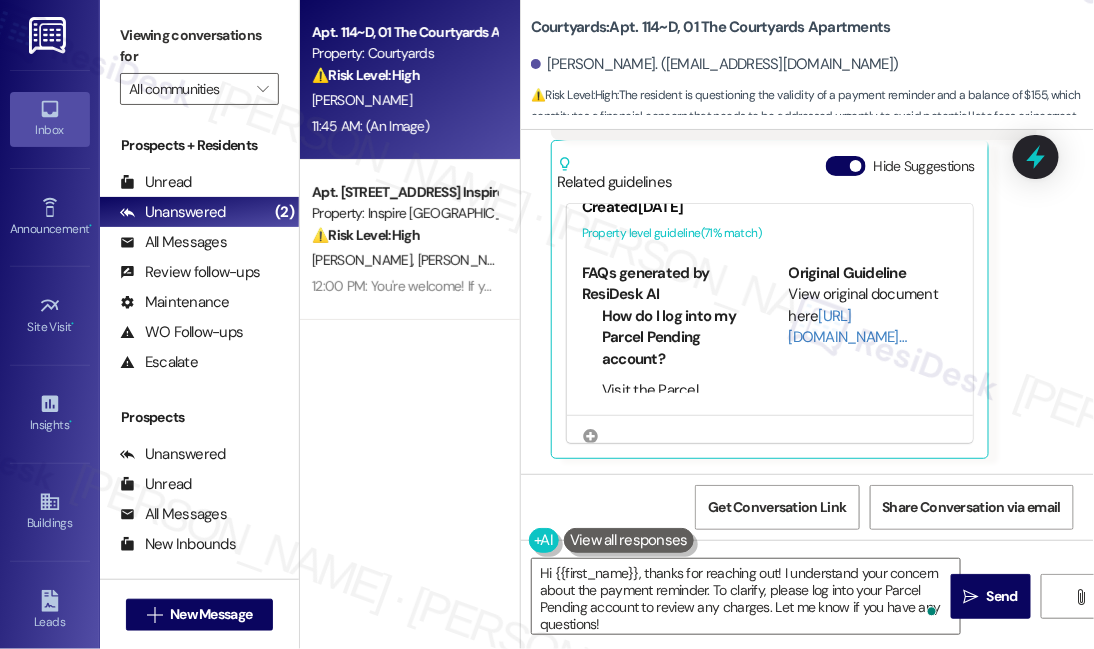 scroll, scrollTop: 112, scrollLeft: 0, axis: vertical 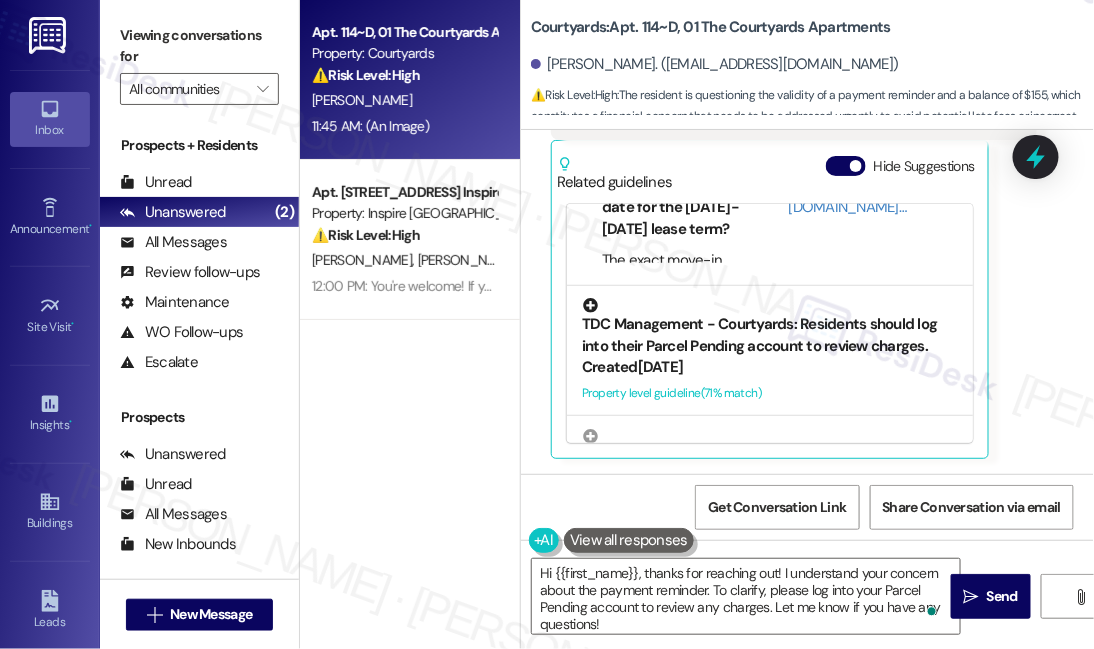 click on "TDC Management - Courtyards: Residents should log into their Parcel Pending account to review charges." at bounding box center [770, 327] 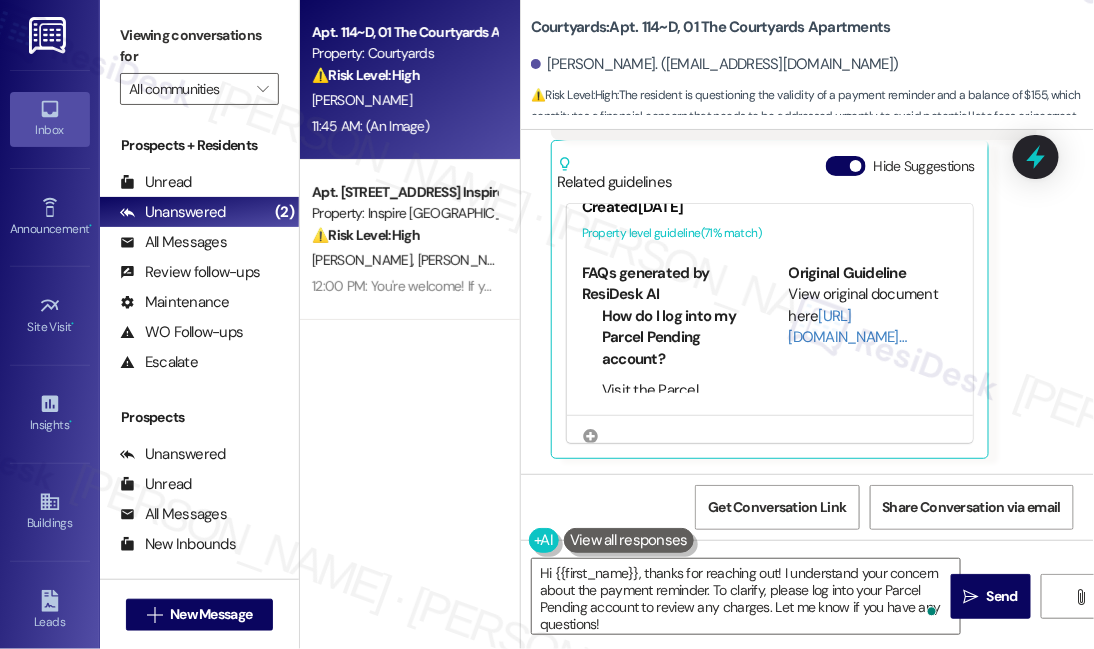scroll, scrollTop: 112, scrollLeft: 0, axis: vertical 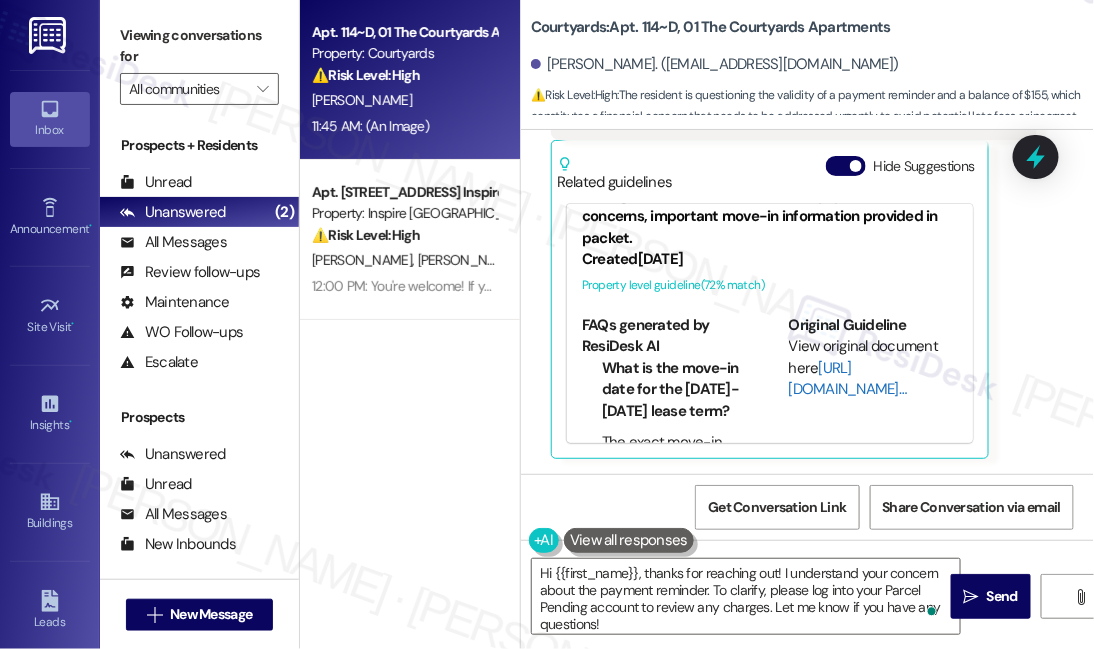 click on "[URL][DOMAIN_NAME]…" at bounding box center [848, 378] 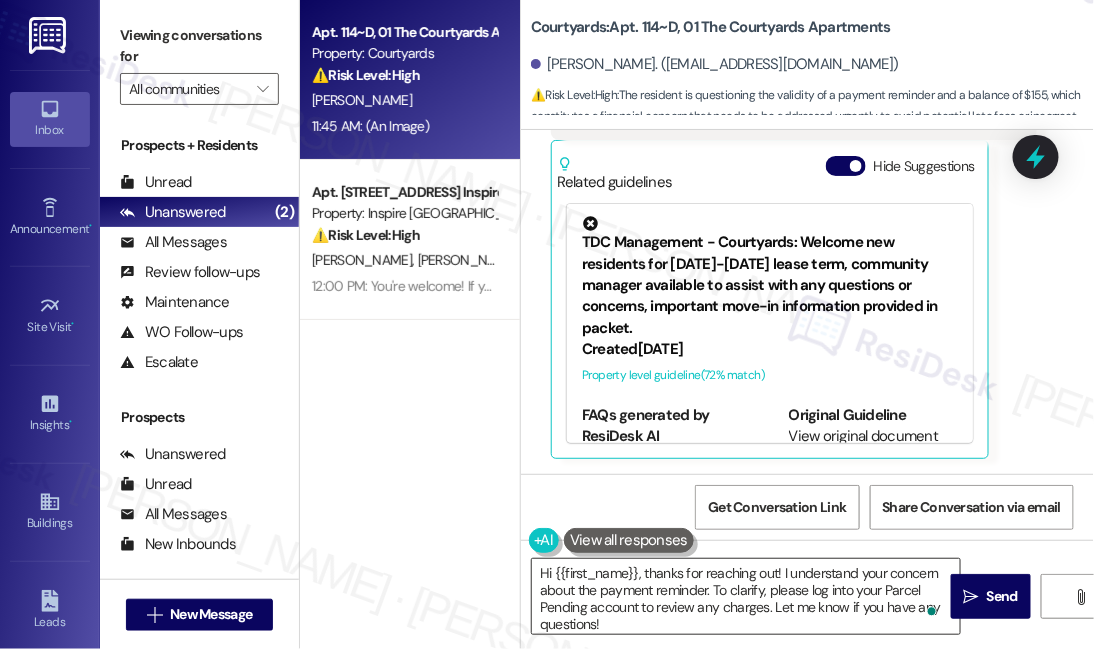 click on "Hi {{first_name}}, thanks for reaching out! I understand your concern about the payment reminder. To clarify, please log into your Parcel Pending account to review any charges. Let me know if you have any questions!" at bounding box center [746, 596] 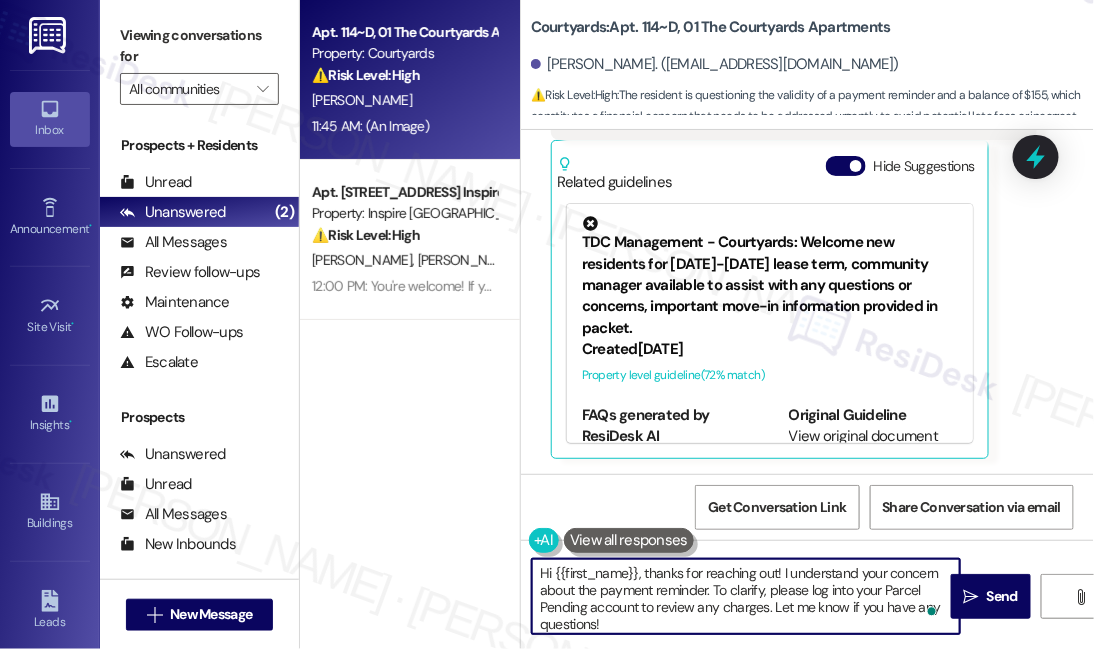click on "Hi {{first_name}}, thanks for reaching out! I understand your concern about the payment reminder. To clarify, please log into your Parcel Pending account to review any charges. Let me know if you have any questions!" at bounding box center [746, 596] 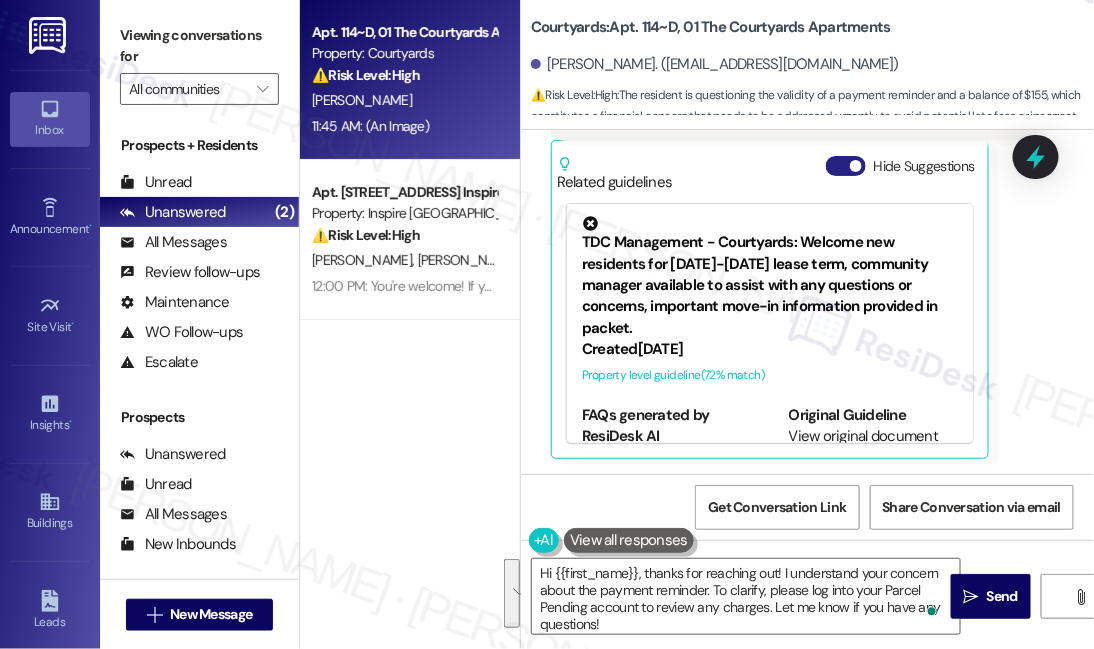 click at bounding box center [856, 166] 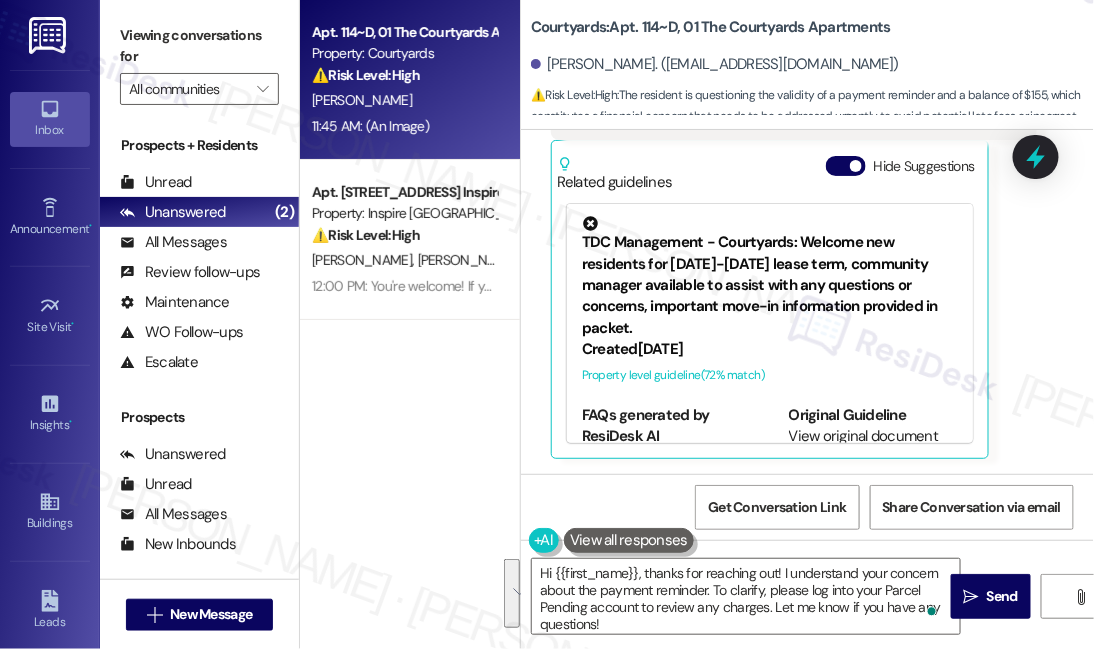 scroll, scrollTop: 4379, scrollLeft: 0, axis: vertical 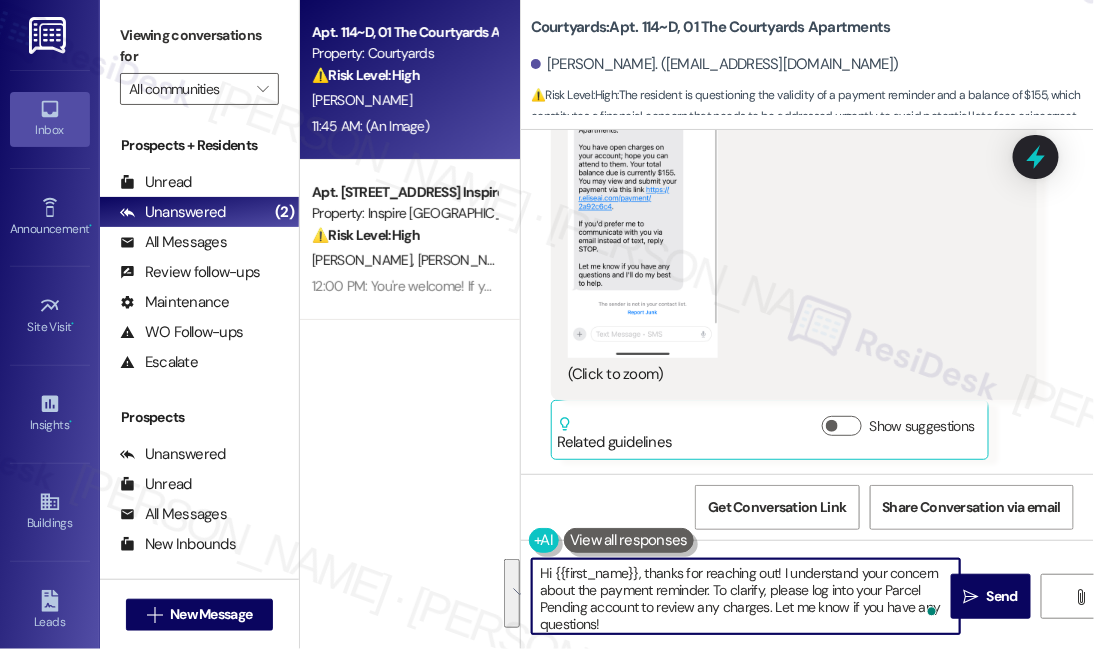 click on "Hi {{first_name}}, thanks for reaching out! I understand your concern about the payment reminder. To clarify, please log into your Parcel Pending account to review any charges. Let me know if you have any questions!" at bounding box center (746, 596) 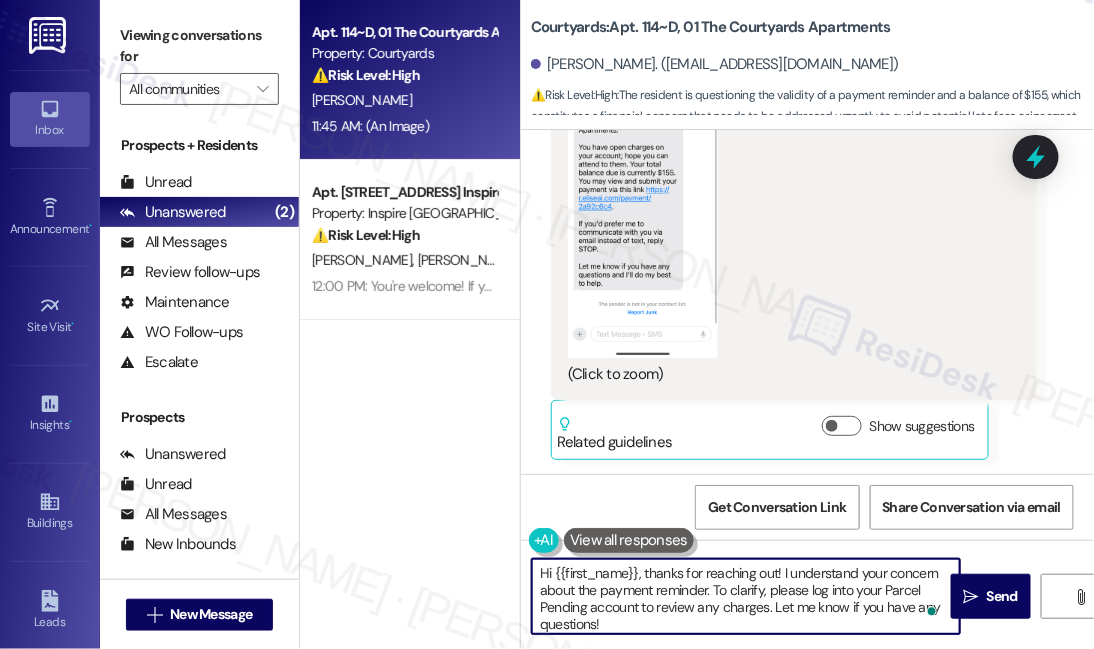 click on "Hi {{first_name}}, thanks for reaching out! I understand your concern about the payment reminder. To clarify, please log into your Parcel Pending account to review any charges. Let me know if you have any questions!" at bounding box center [746, 596] 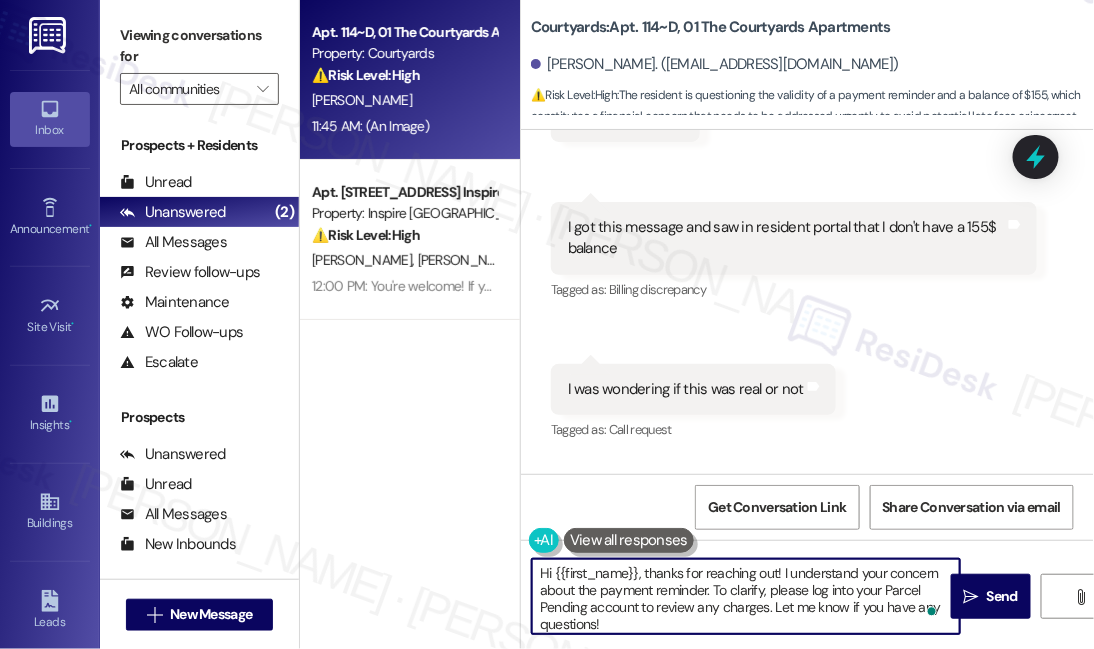 scroll, scrollTop: 3561, scrollLeft: 0, axis: vertical 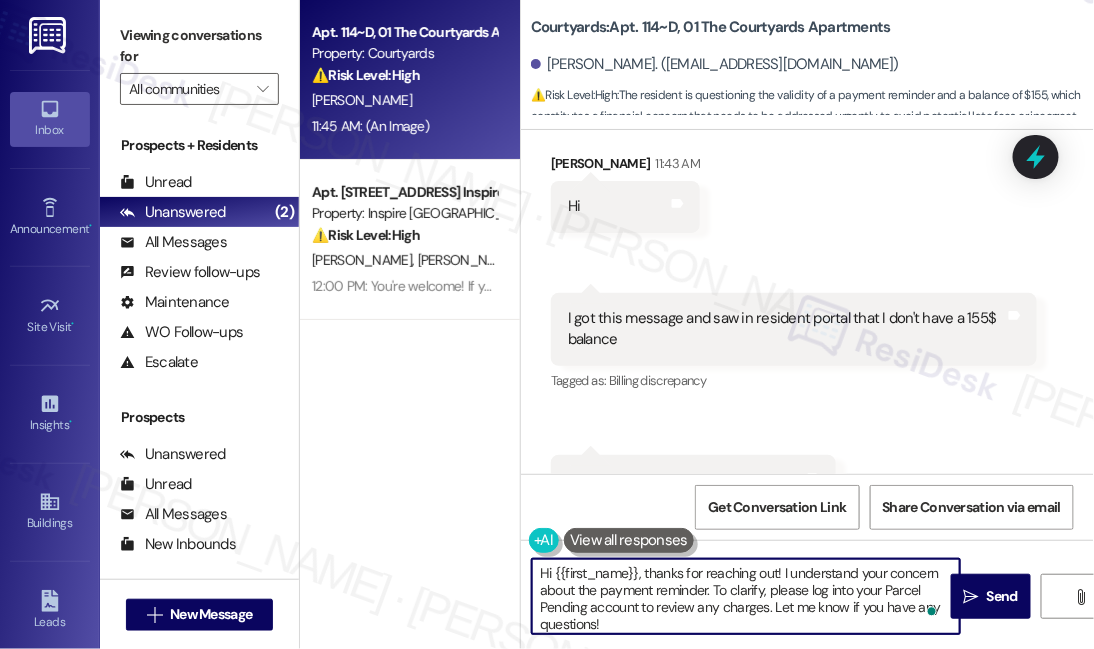 click on "I got this message and saw in resident portal that I don't have a 155$ balance" at bounding box center [786, 329] 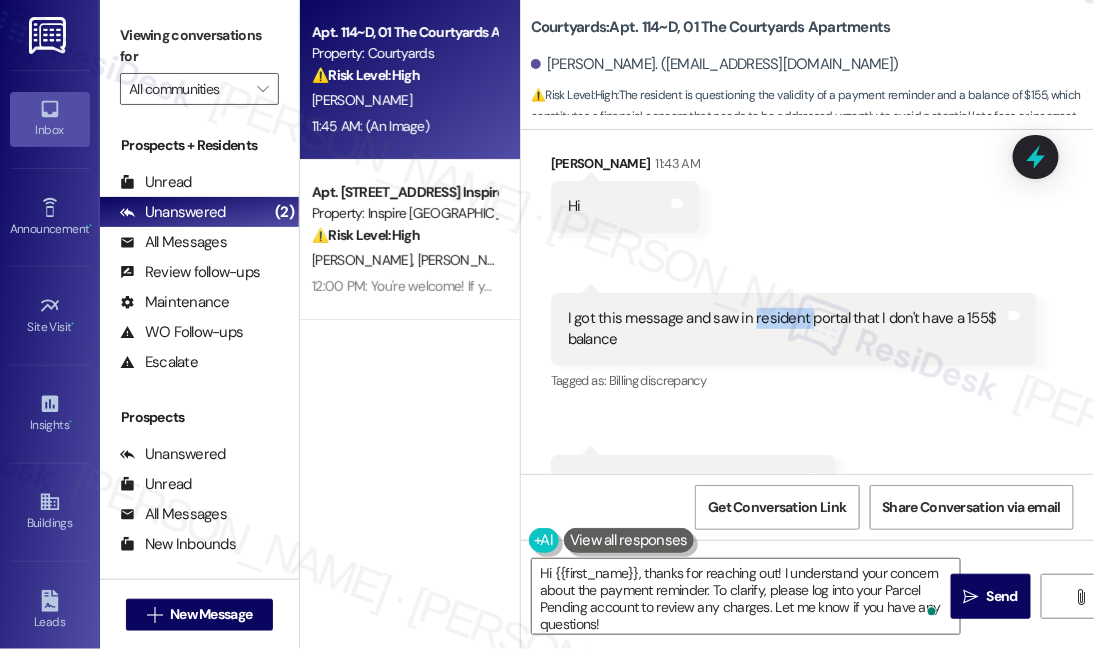 click on "I got this message and saw in resident portal that I don't have a 155$ balance" at bounding box center (786, 329) 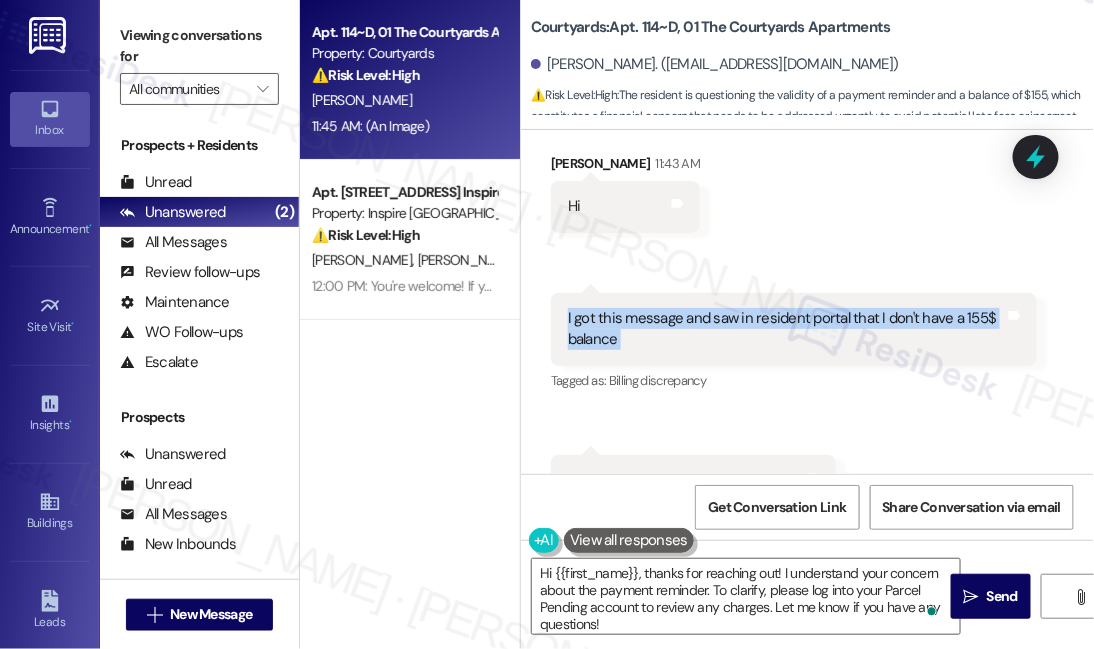 click on "I got this message and saw in resident portal that I don't have a 155$ balance" at bounding box center [786, 329] 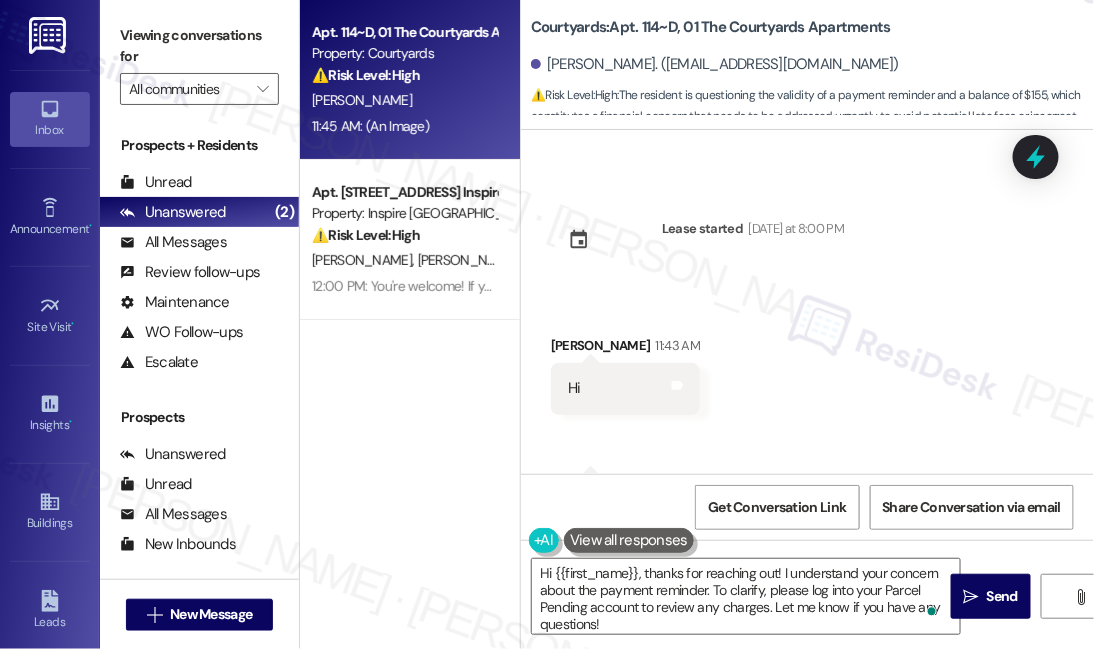 scroll, scrollTop: 3743, scrollLeft: 0, axis: vertical 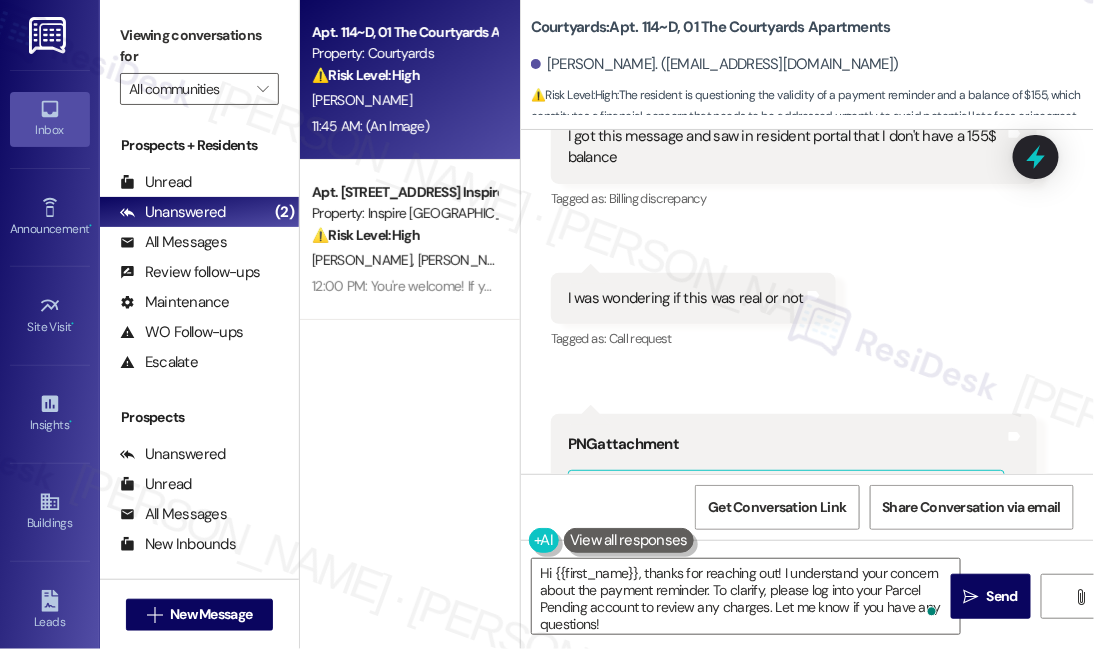 click on "I was wondering if this was real or not" at bounding box center [686, 298] 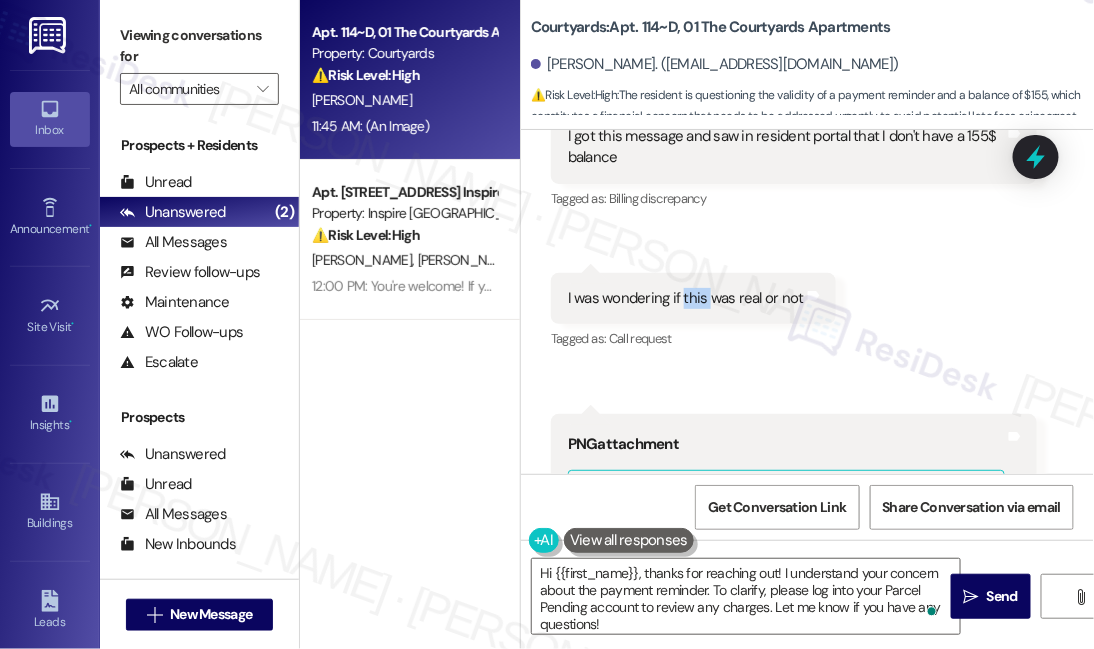 click on "I was wondering if this was real or not" at bounding box center (686, 298) 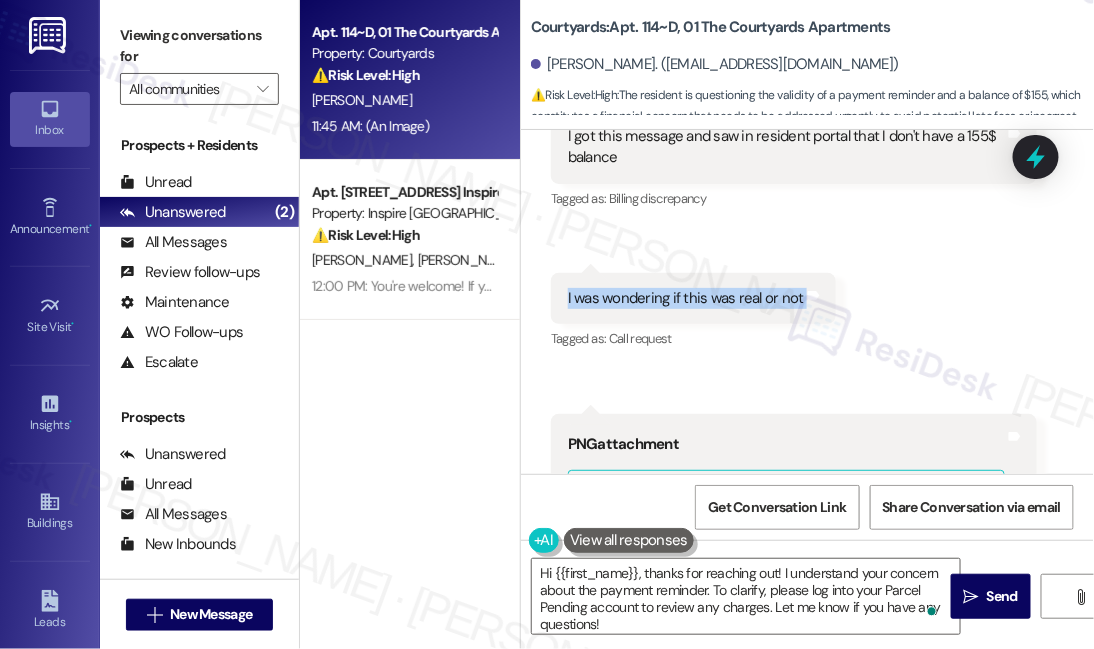 click on "I was wondering if this was real or not" at bounding box center (686, 298) 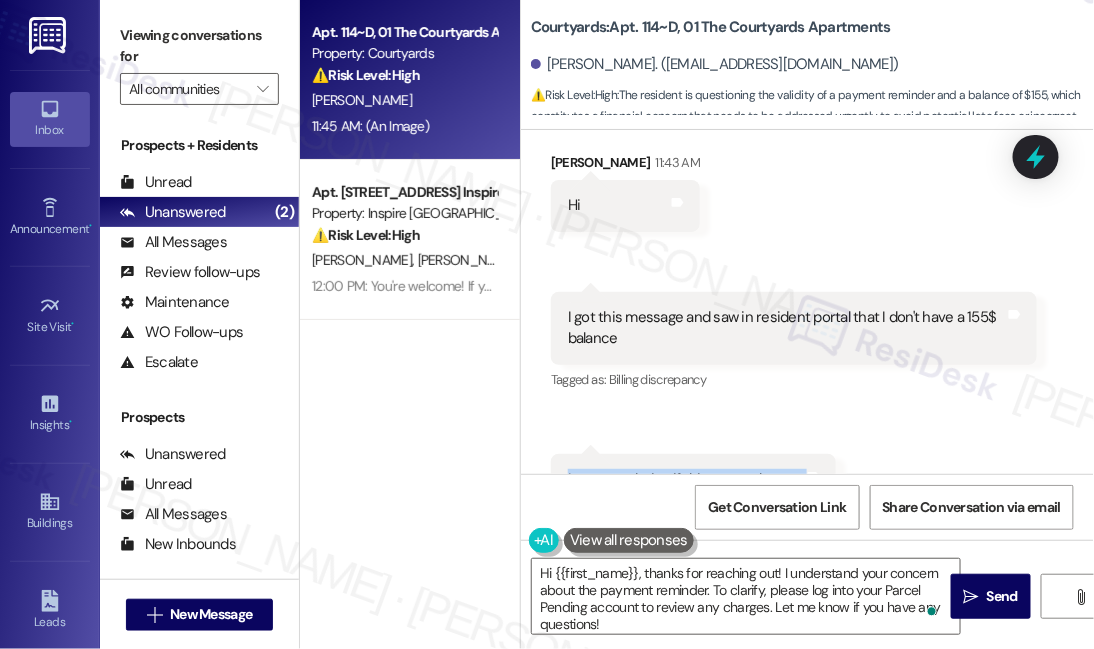 scroll, scrollTop: 3561, scrollLeft: 0, axis: vertical 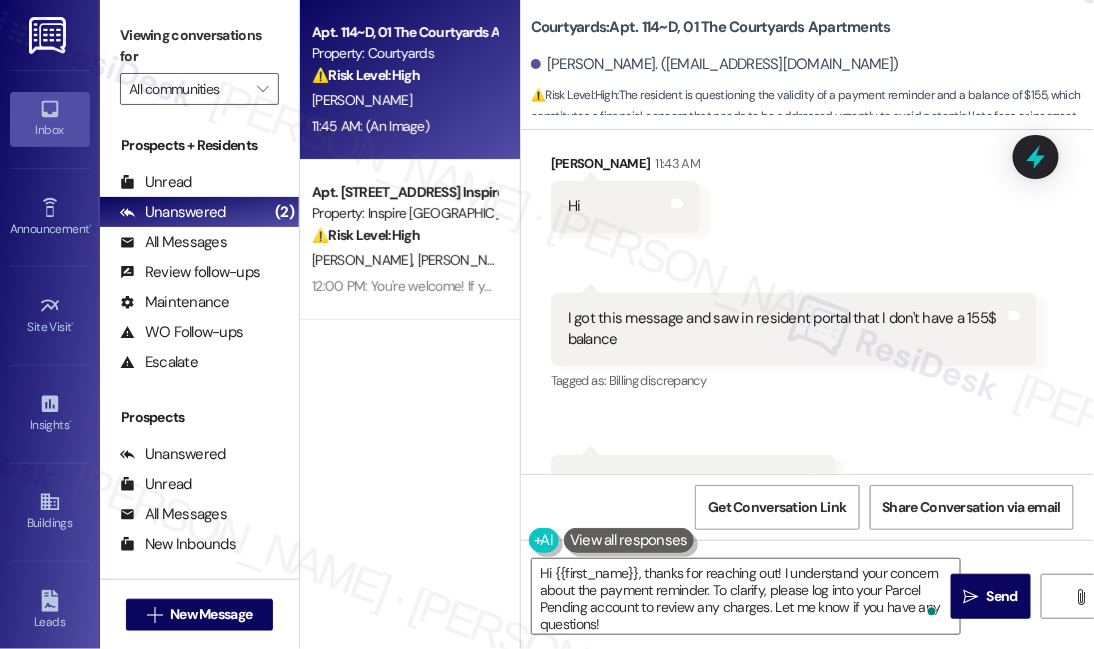 click on "I got this message and saw in resident portal that I don't have a 155$ balance" at bounding box center [786, 329] 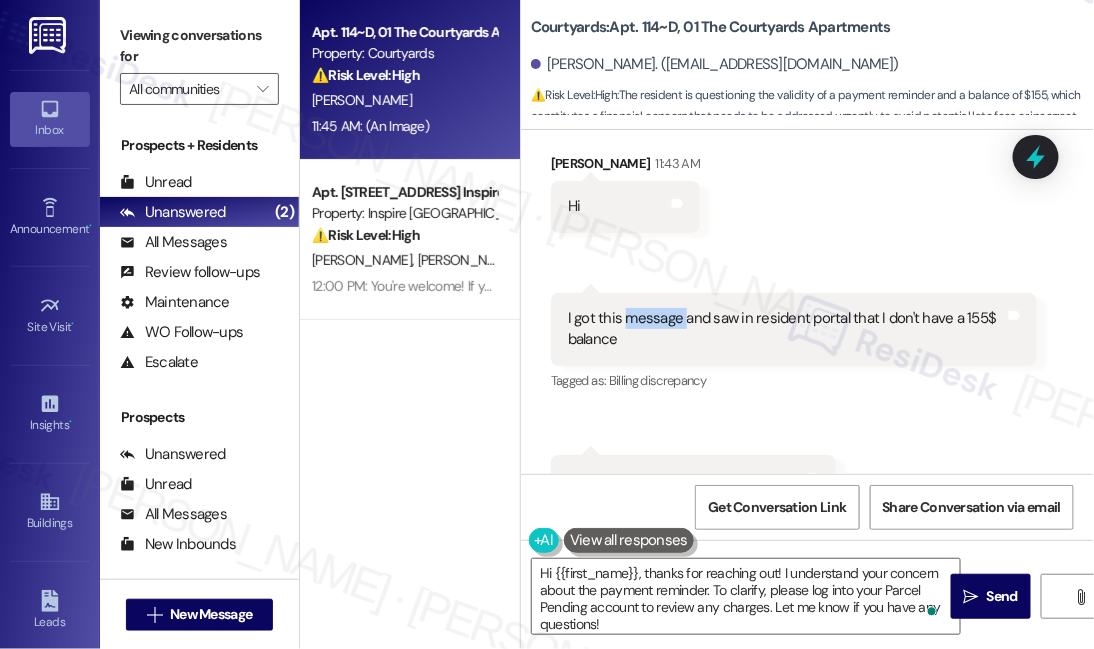 click on "I got this message and saw in resident portal that I don't have a 155$ balance" at bounding box center [786, 329] 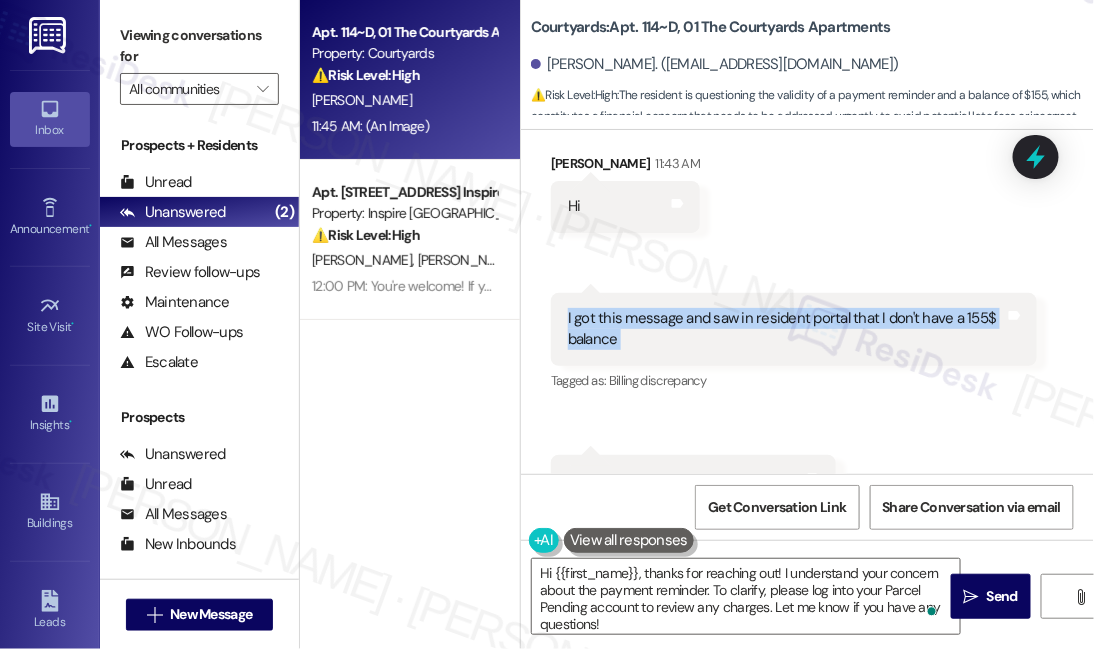 click on "I got this message and saw in resident portal that I don't have a 155$ balance" at bounding box center (786, 329) 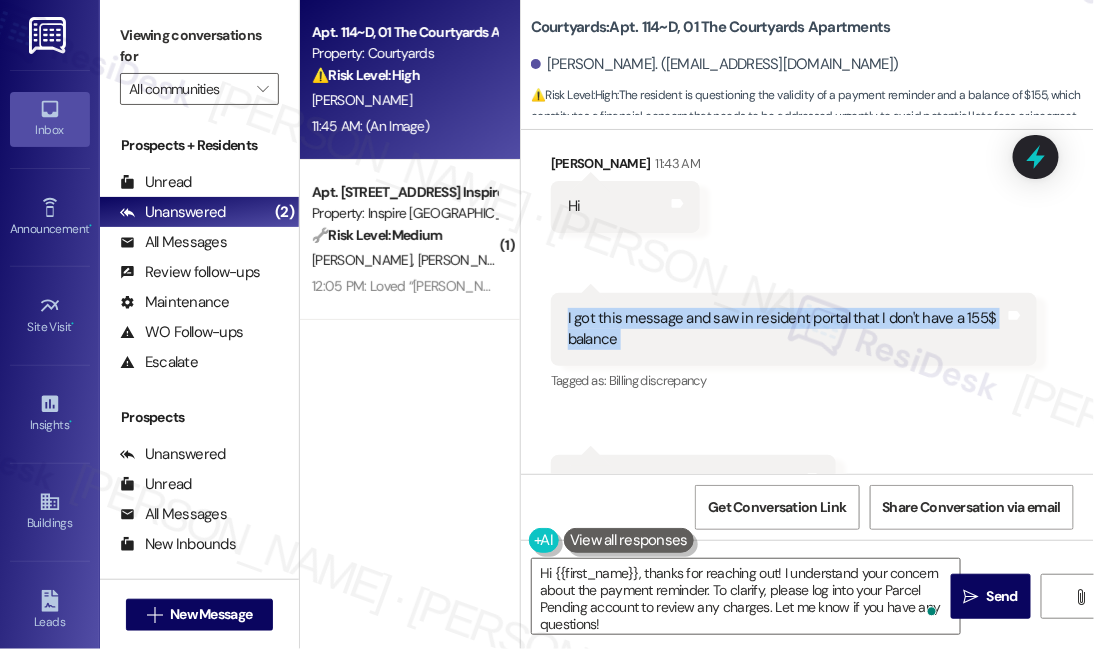 copy on "I got this message and saw in resident portal that I don't have a 155$ balance Tags and notes" 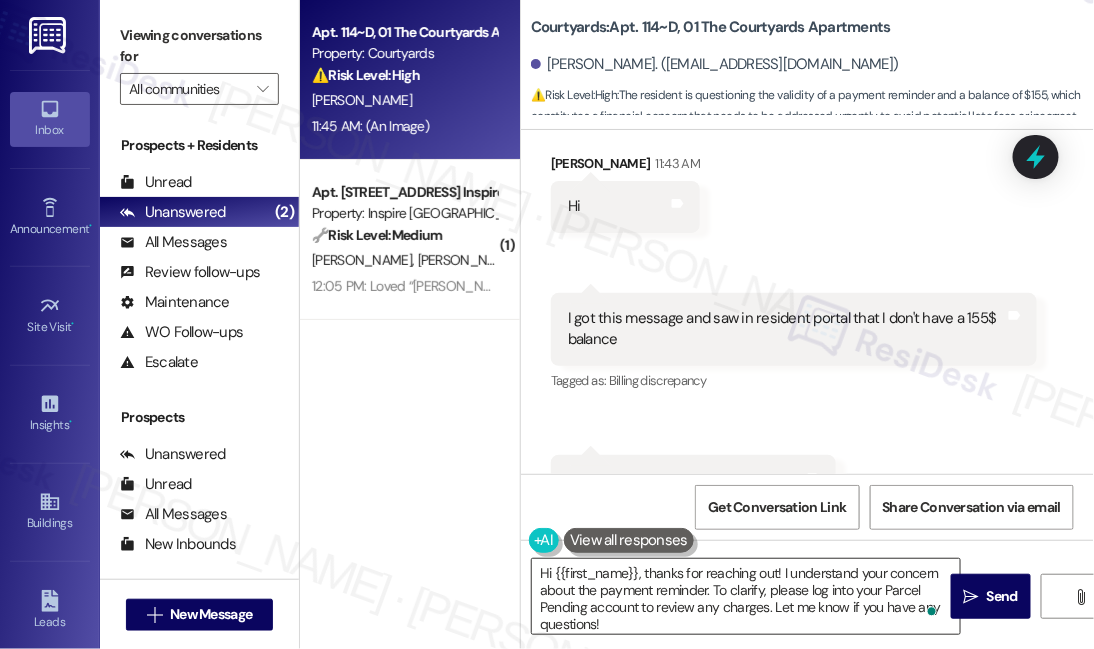 click on "Hi {{first_name}}, thanks for reaching out! I understand your concern about the payment reminder. To clarify, please log into your Parcel Pending account to review any charges. Let me know if you have any questions!" at bounding box center [746, 596] 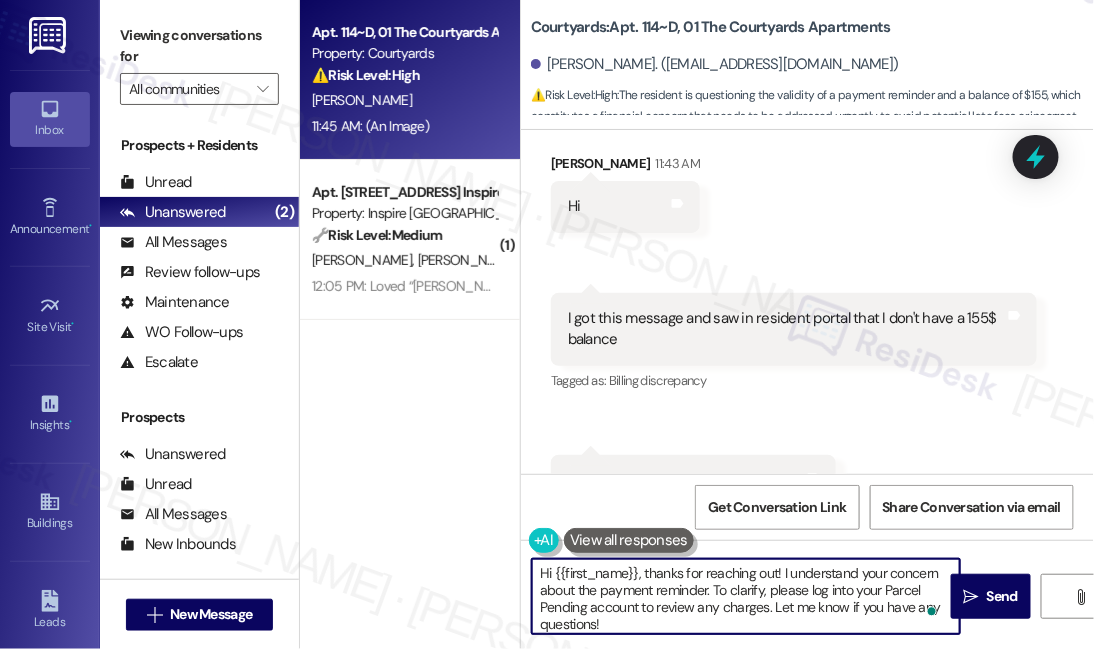 drag, startPoint x: 638, startPoint y: 577, endPoint x: 677, endPoint y: 609, distance: 50.447994 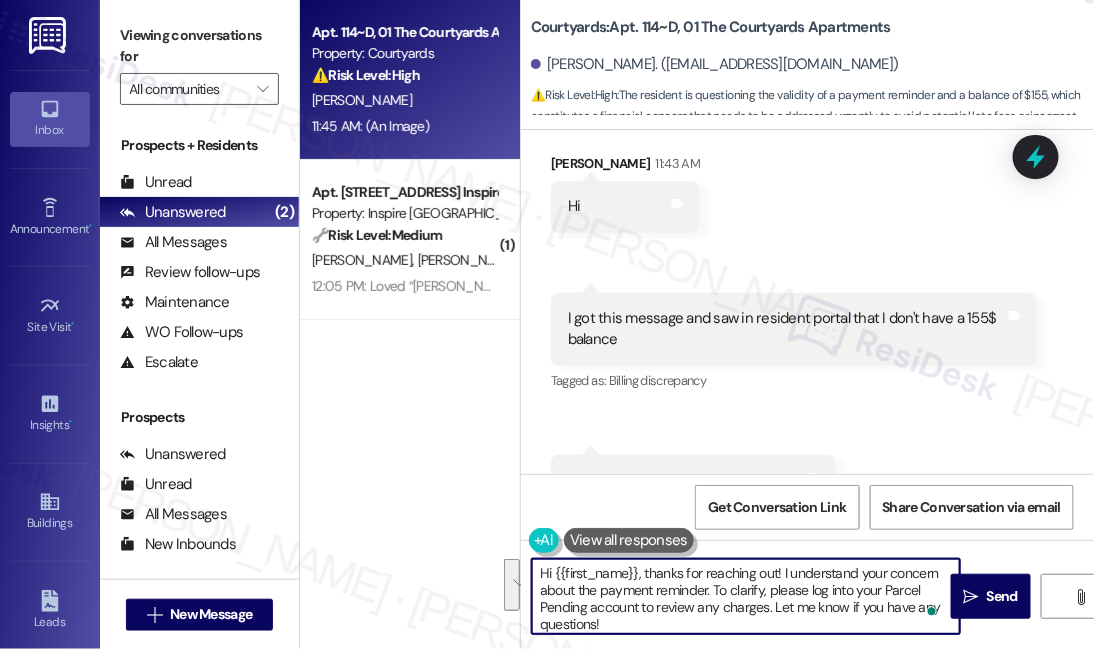 click on "Hi {{first_name}}, thanks for reaching out! I understand your concern about the payment reminder. To clarify, please log into your Parcel Pending account to review any charges. Let me know if you have any questions!" at bounding box center (746, 596) 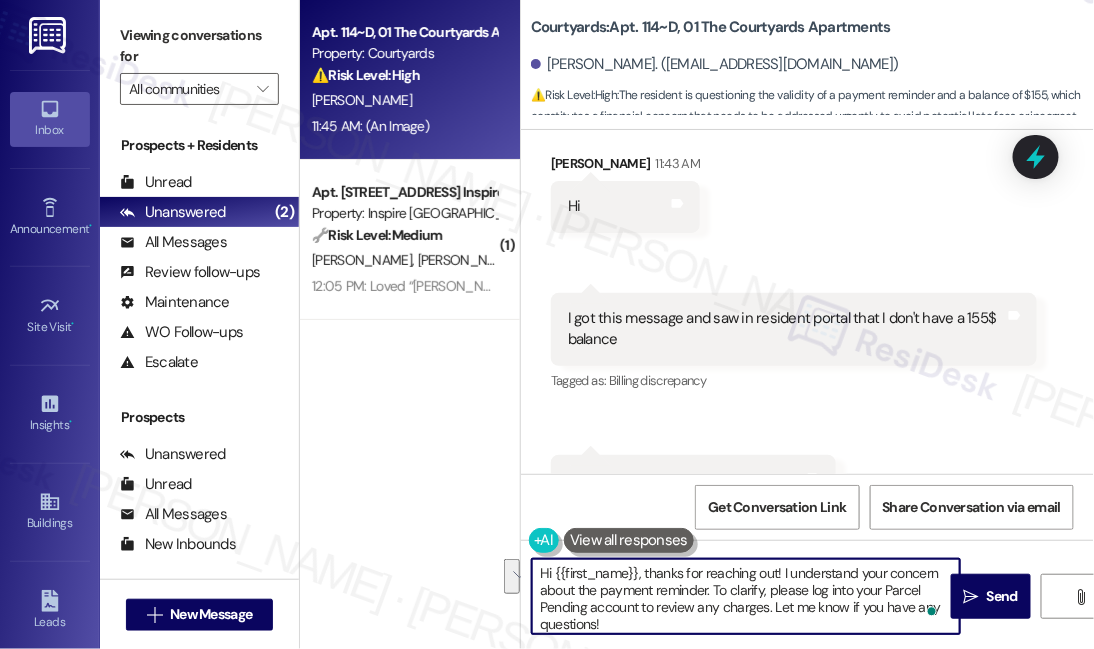 drag, startPoint x: 650, startPoint y: 584, endPoint x: 673, endPoint y: 609, distance: 33.970577 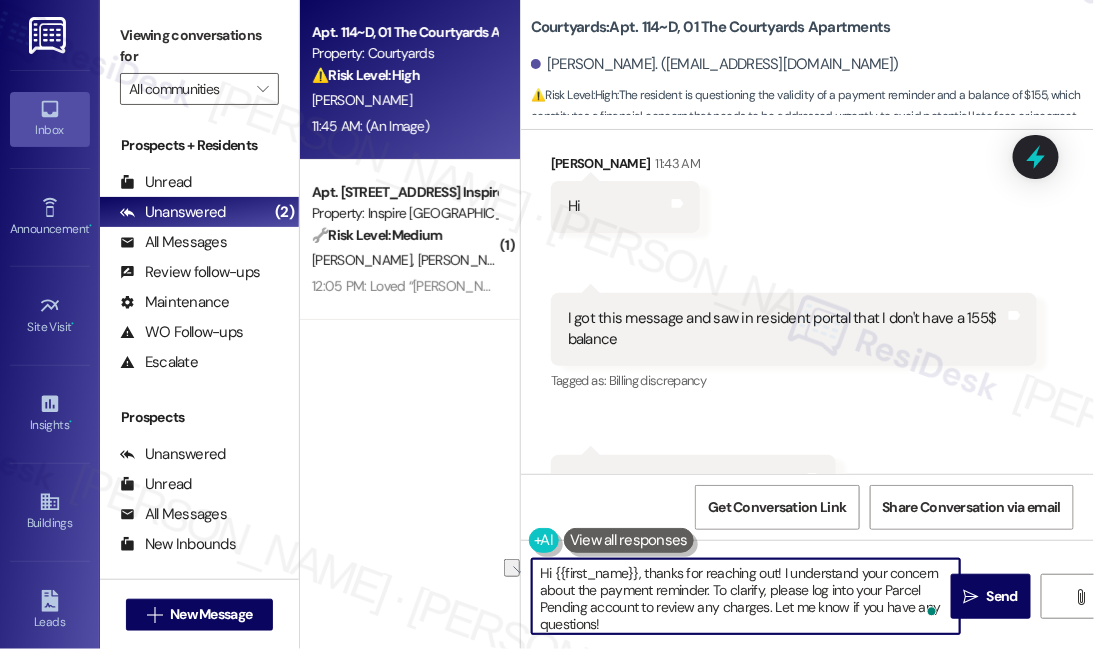drag, startPoint x: 764, startPoint y: 585, endPoint x: 715, endPoint y: 587, distance: 49.0408 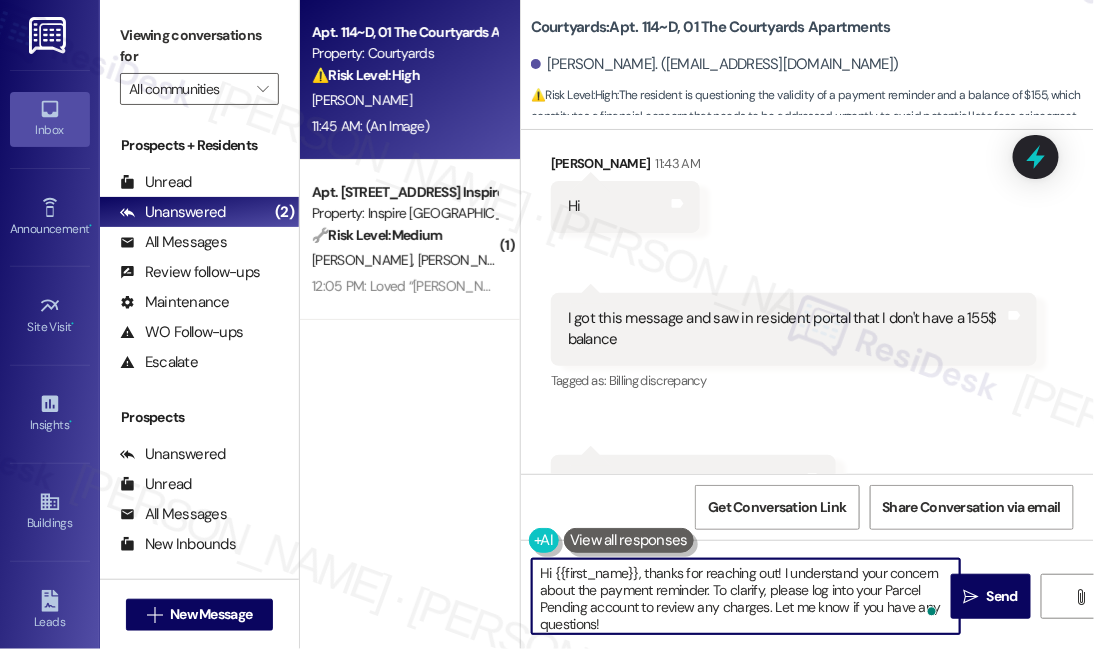 drag, startPoint x: 707, startPoint y: 587, endPoint x: 726, endPoint y: 587, distance: 19 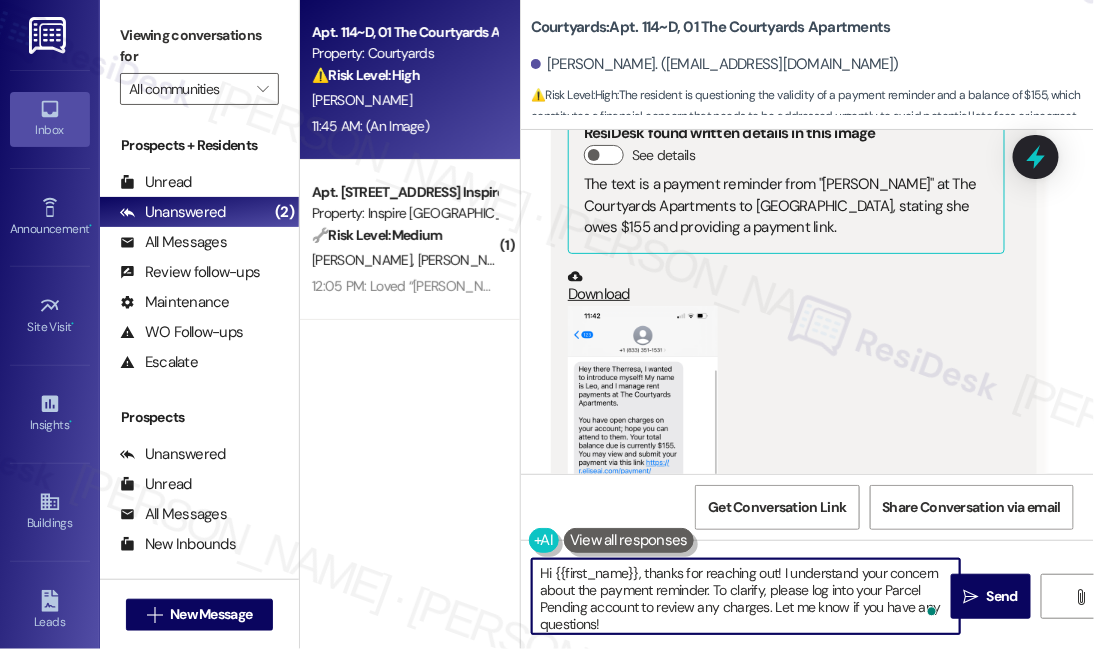 scroll, scrollTop: 3925, scrollLeft: 0, axis: vertical 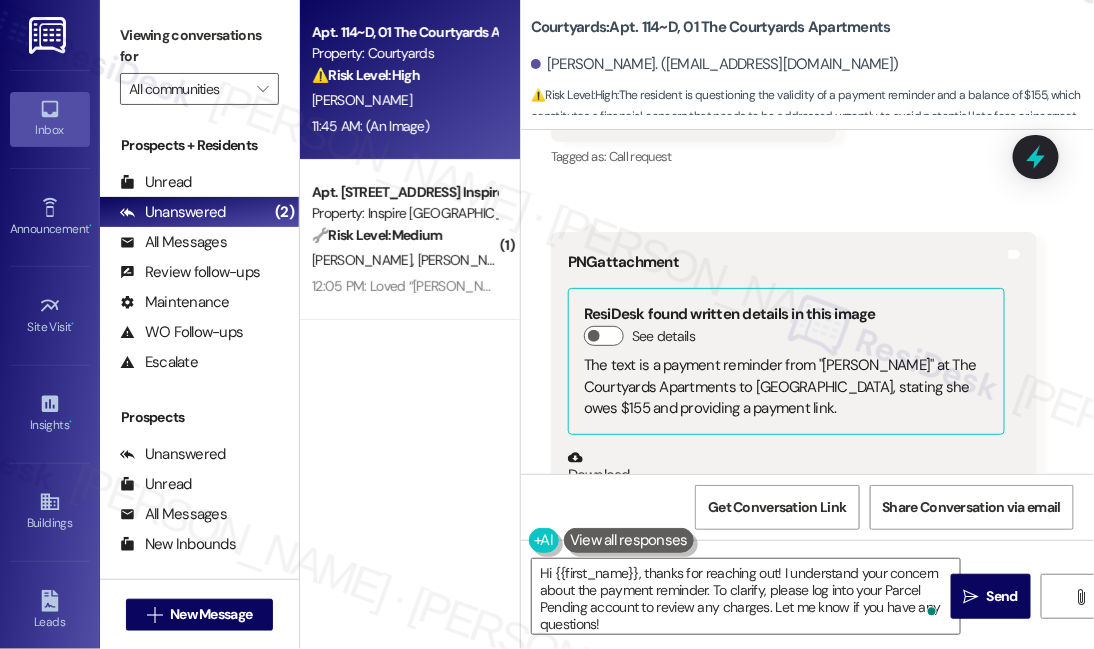 click on "Viewing conversations for" at bounding box center (199, 46) 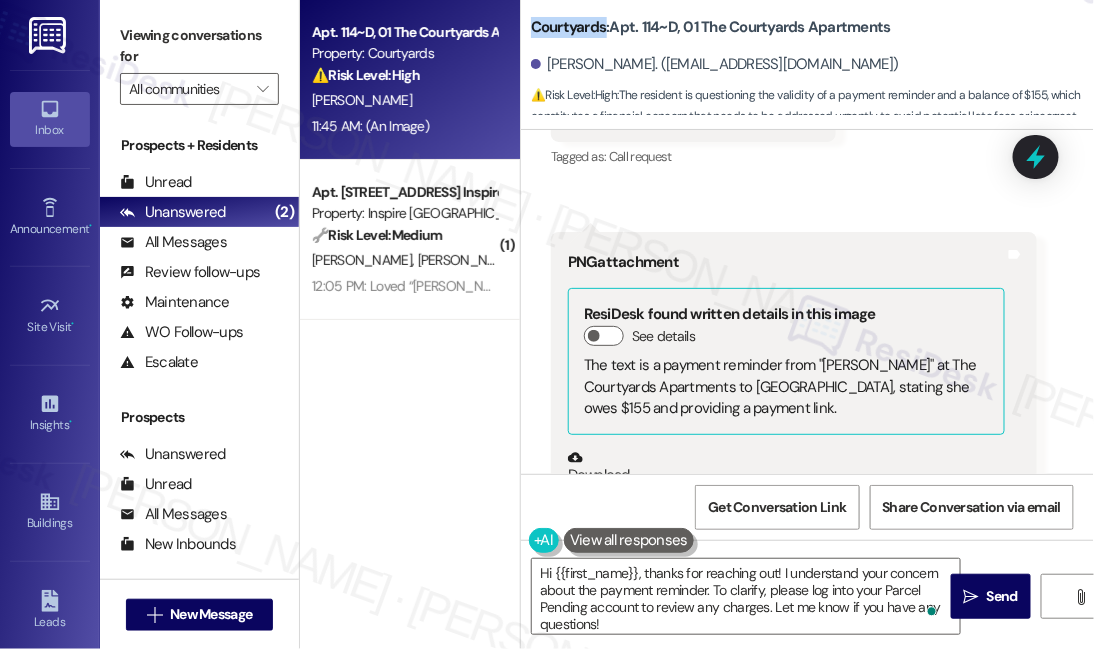 click on "Courtyards:  Apt. 114~D, 01 The Courtyards Apartments" at bounding box center (711, 27) 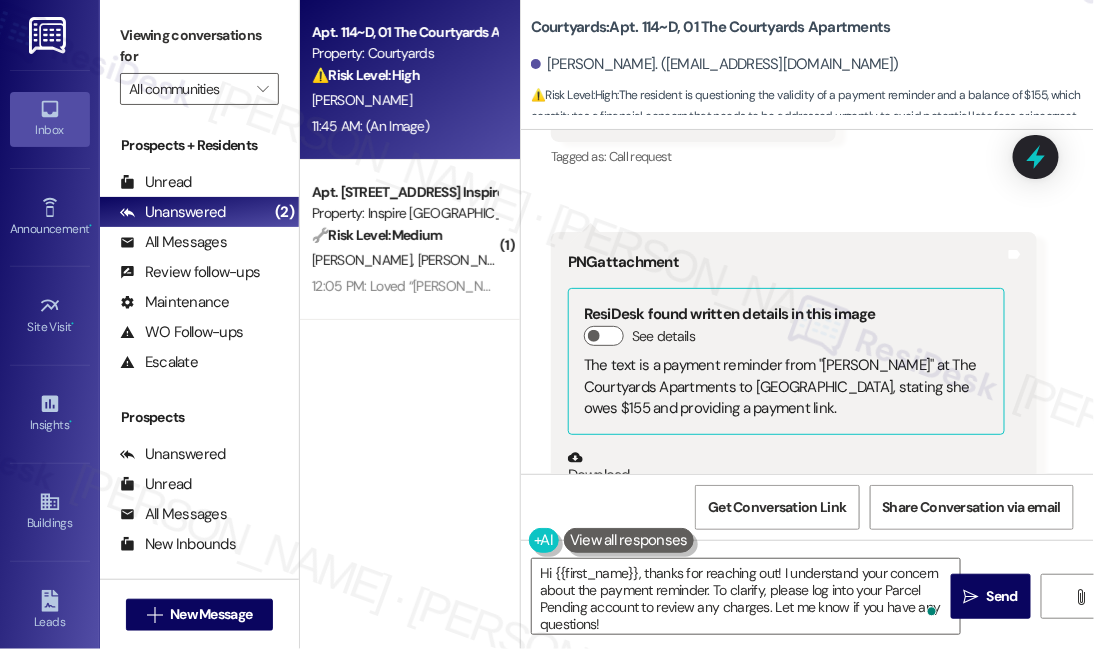 drag, startPoint x: 178, startPoint y: 22, endPoint x: 209, endPoint y: 21, distance: 31.016125 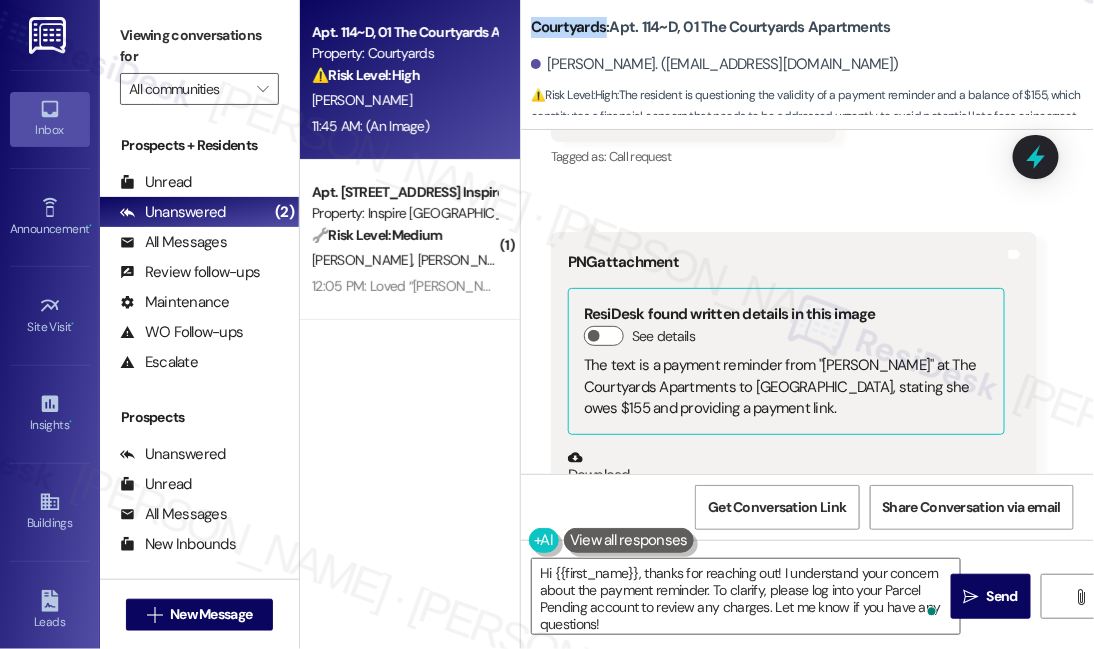 click on "Courtyards:  Apt. 114~D, 01 The Courtyards Apartments" at bounding box center (711, 27) 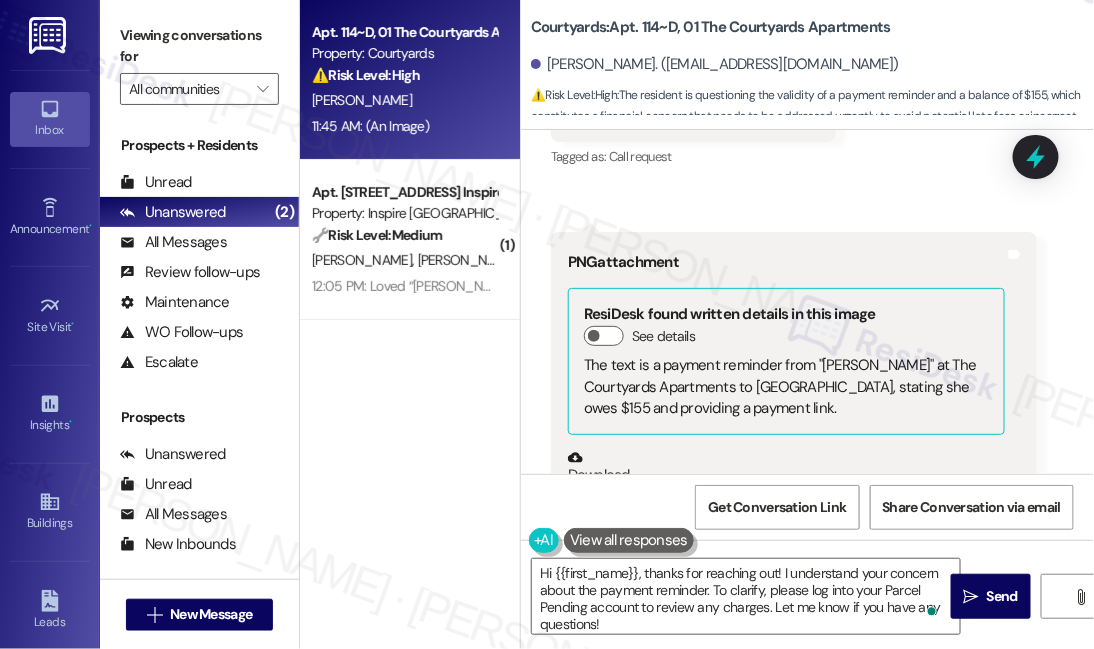 click on "Viewing conversations for All communities " at bounding box center [199, 62] 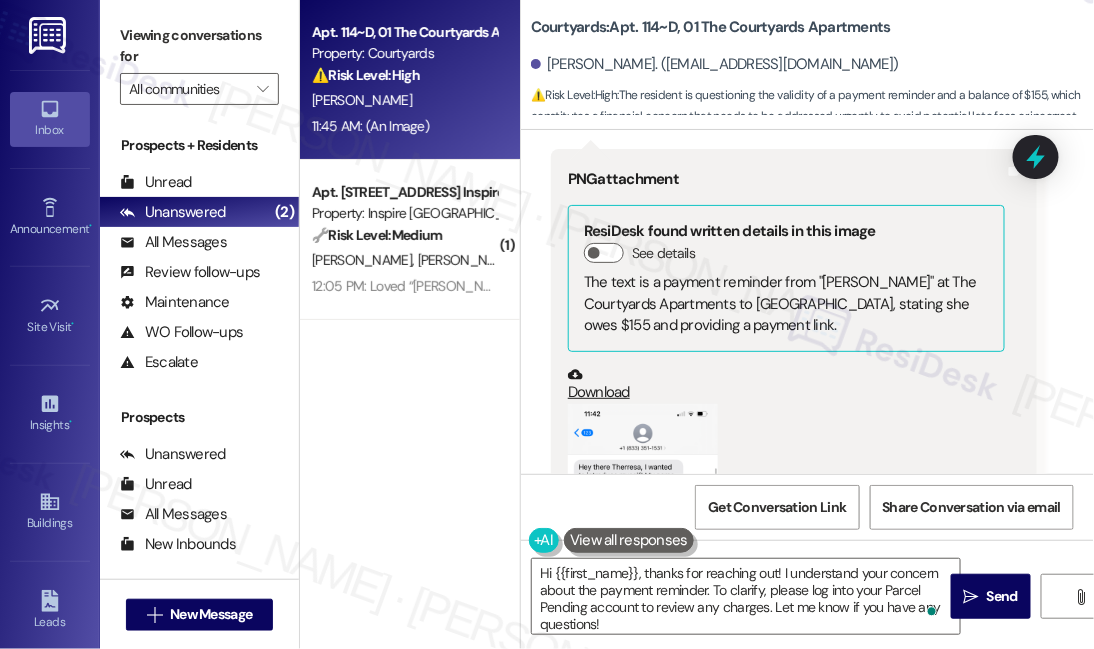 scroll, scrollTop: 4106, scrollLeft: 0, axis: vertical 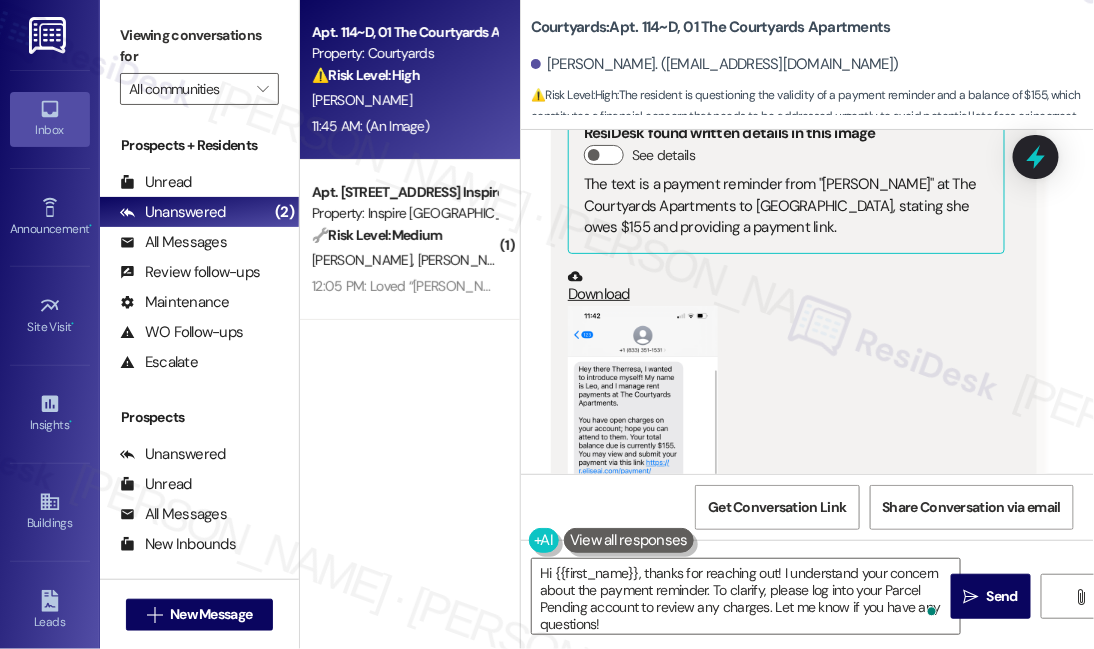 click at bounding box center [643, 468] 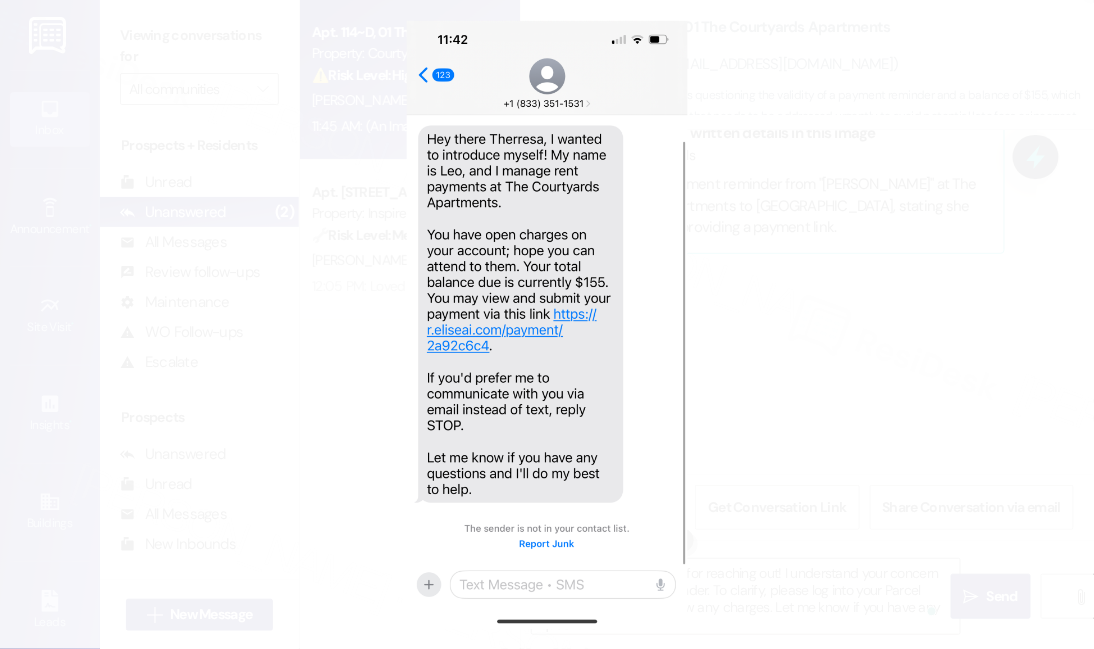 click at bounding box center (547, 324) 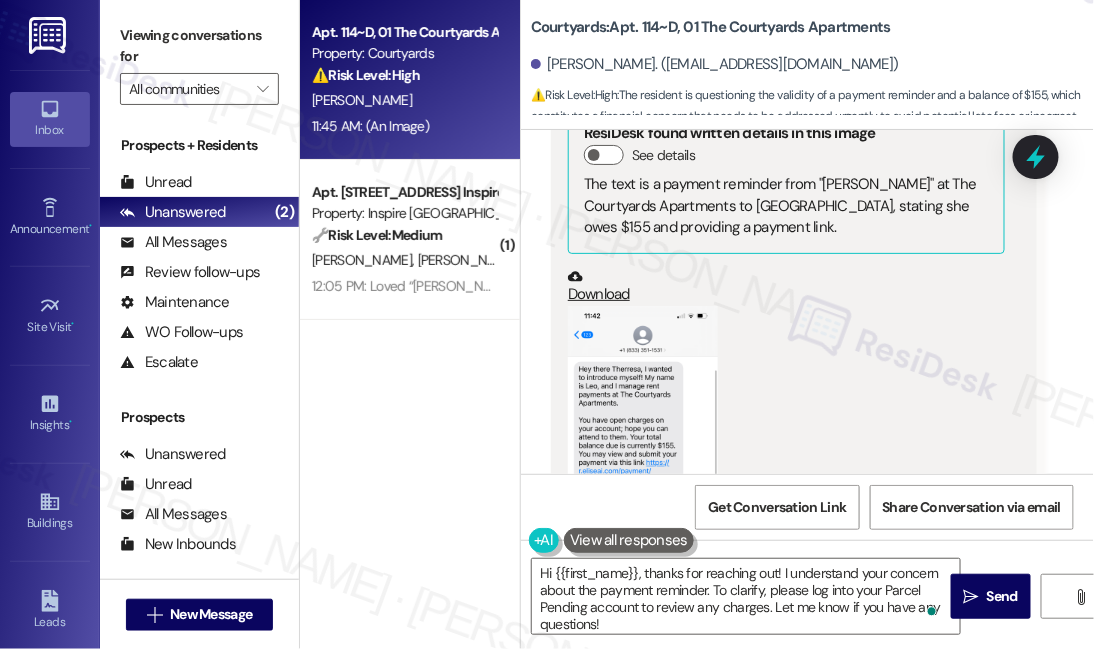 scroll, scrollTop: 4379, scrollLeft: 0, axis: vertical 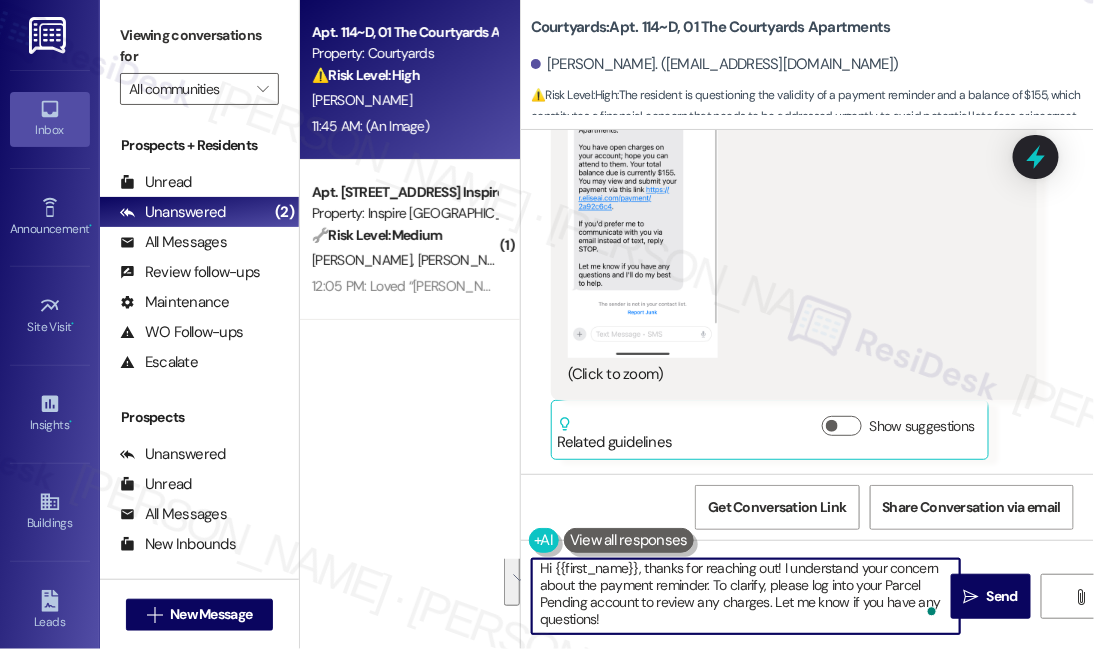 drag, startPoint x: 714, startPoint y: 588, endPoint x: 749, endPoint y: 620, distance: 47.423622 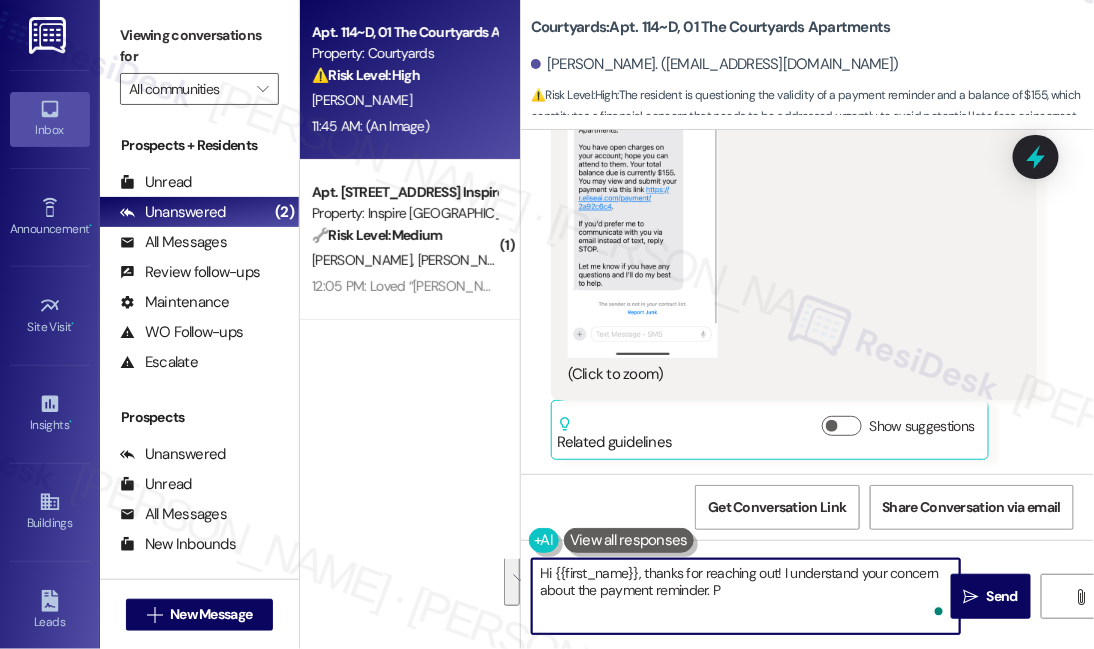 scroll, scrollTop: 0, scrollLeft: 0, axis: both 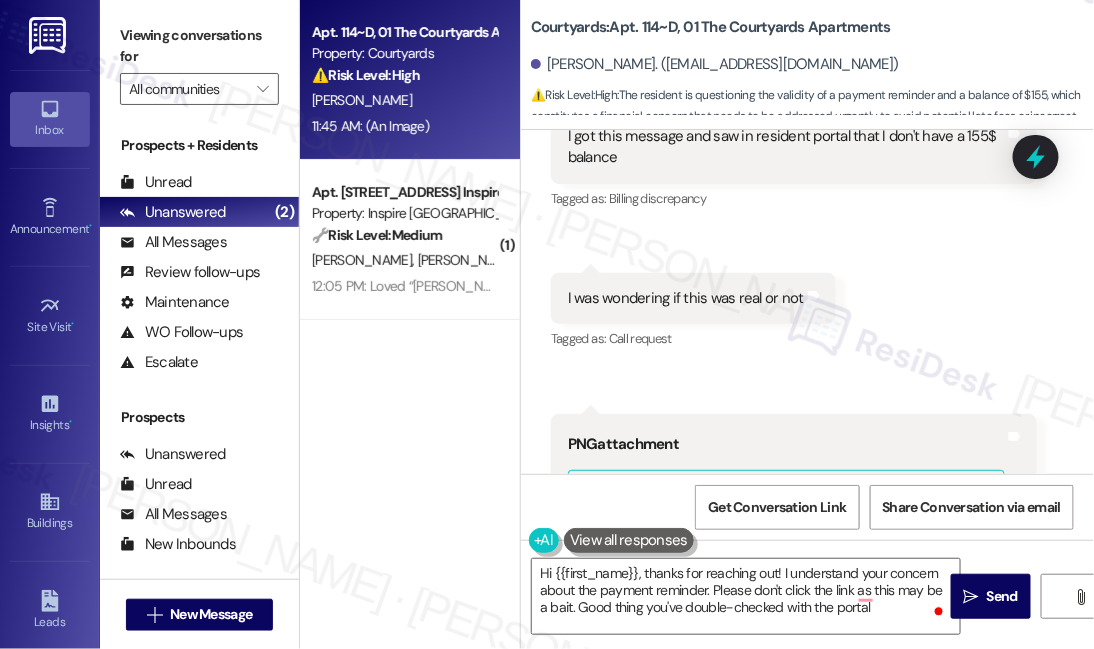 click on "Viewing conversations for" at bounding box center [199, 46] 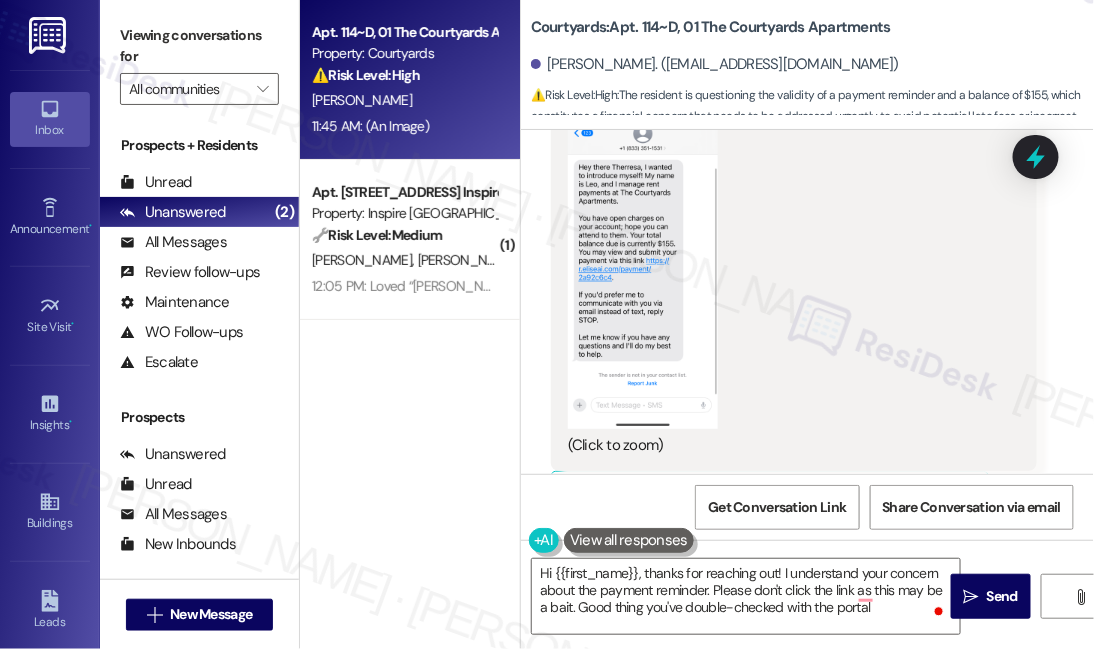 scroll, scrollTop: 4379, scrollLeft: 0, axis: vertical 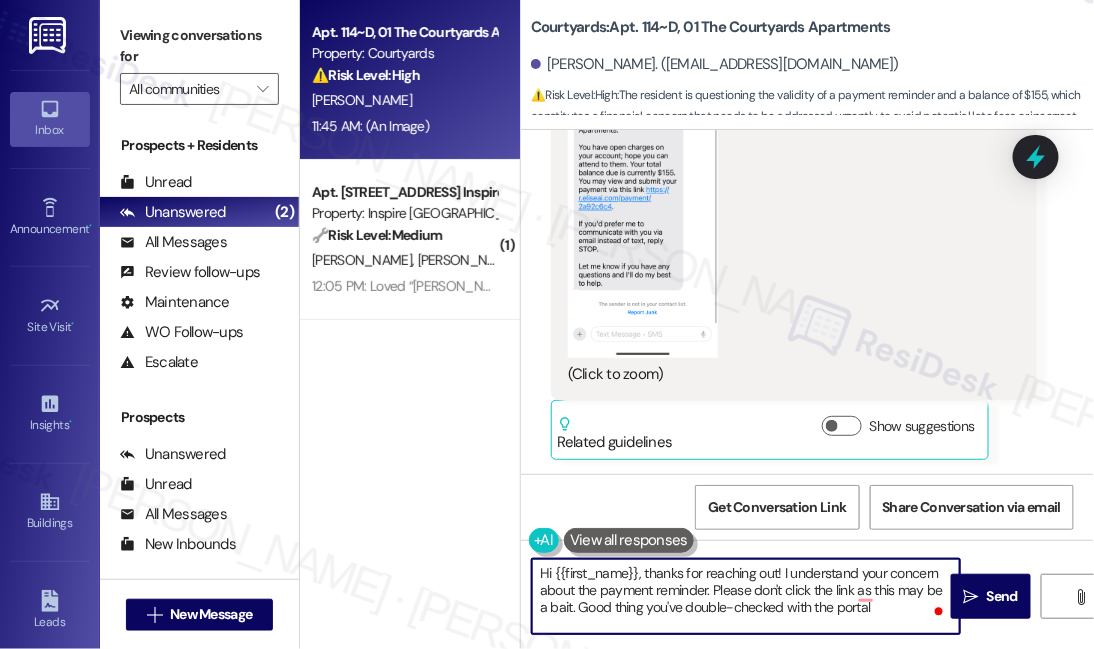 click on "Hi {{first_name}}, thanks for reaching out! I understand your concern about the payment reminder. Please don't click the link as this may be a bait. Good thing you've double-checked with the portal" at bounding box center [746, 596] 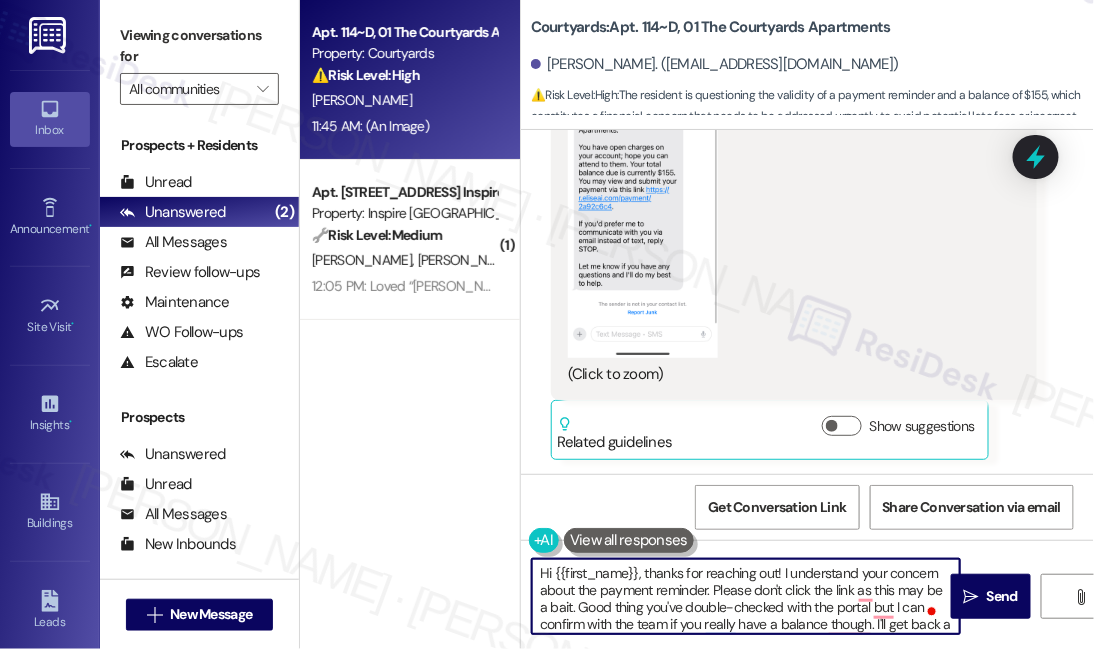 scroll, scrollTop: 16, scrollLeft: 0, axis: vertical 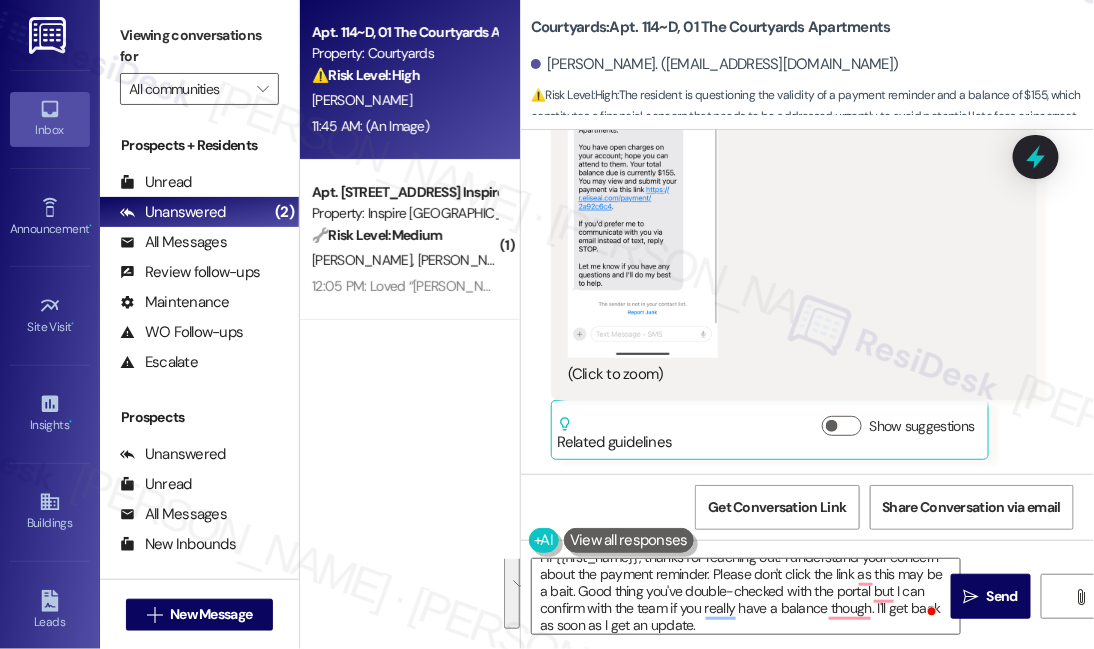 click on "Viewing conversations for" at bounding box center [199, 46] 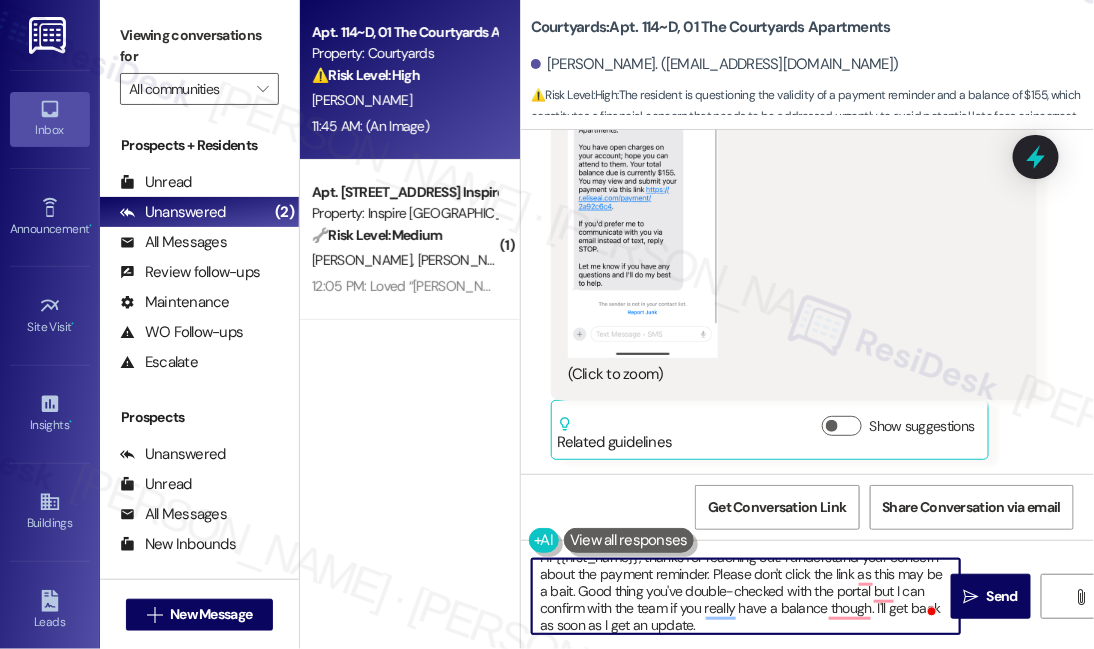 click on "Hi {{first_name}}, thanks for reaching out! I understand your concern about the payment reminder. Please don't click the link as this may be a bait. Good thing you've double-checked with the portal but I can confirm with the team if you really have a balance though. I'll get back as soon as I get an update." at bounding box center [746, 596] 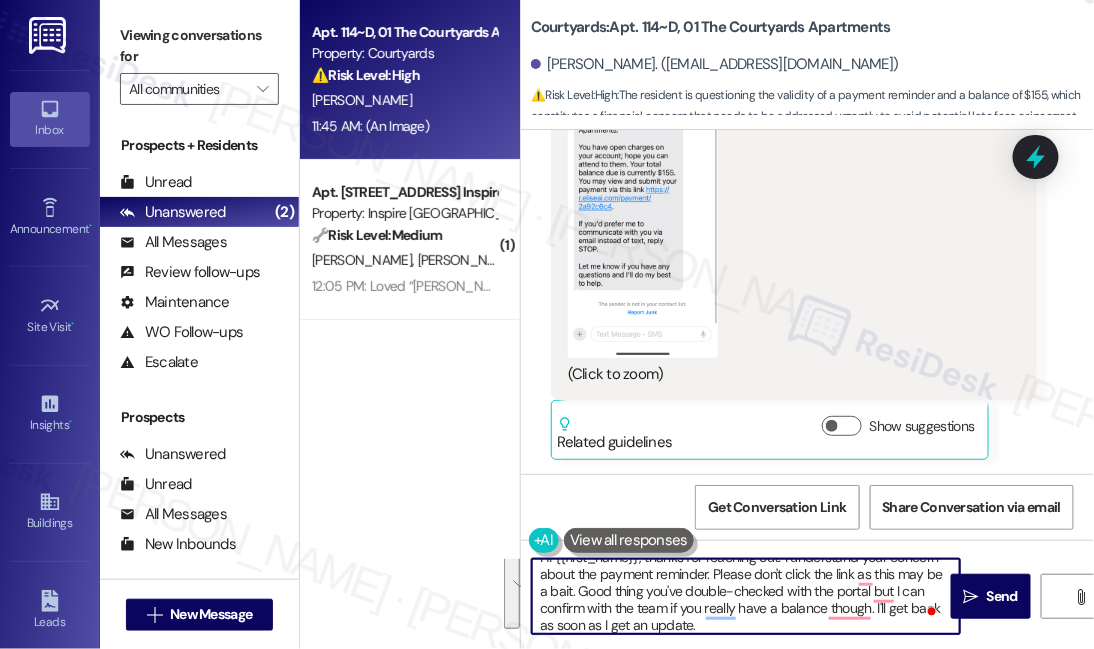paste on "’t click the link, as it may be a phishing attempt. It’s good you double‑checked with the portal. I’ll confirm with the site team if you have any balance and get back to you as soon as I have an update." 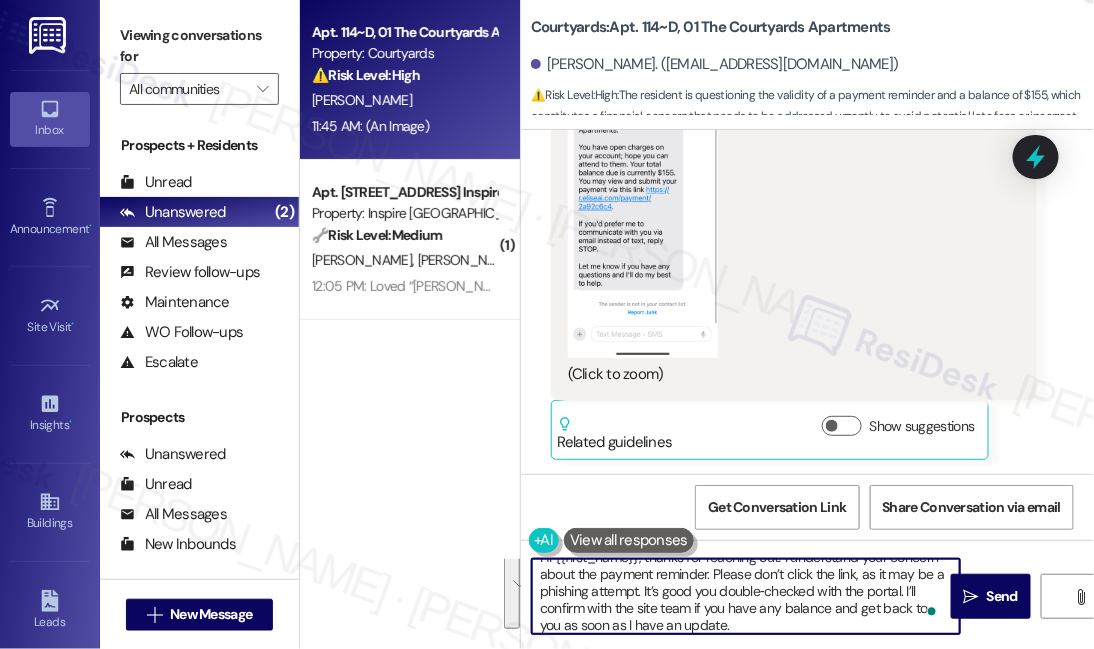 scroll, scrollTop: 50, scrollLeft: 0, axis: vertical 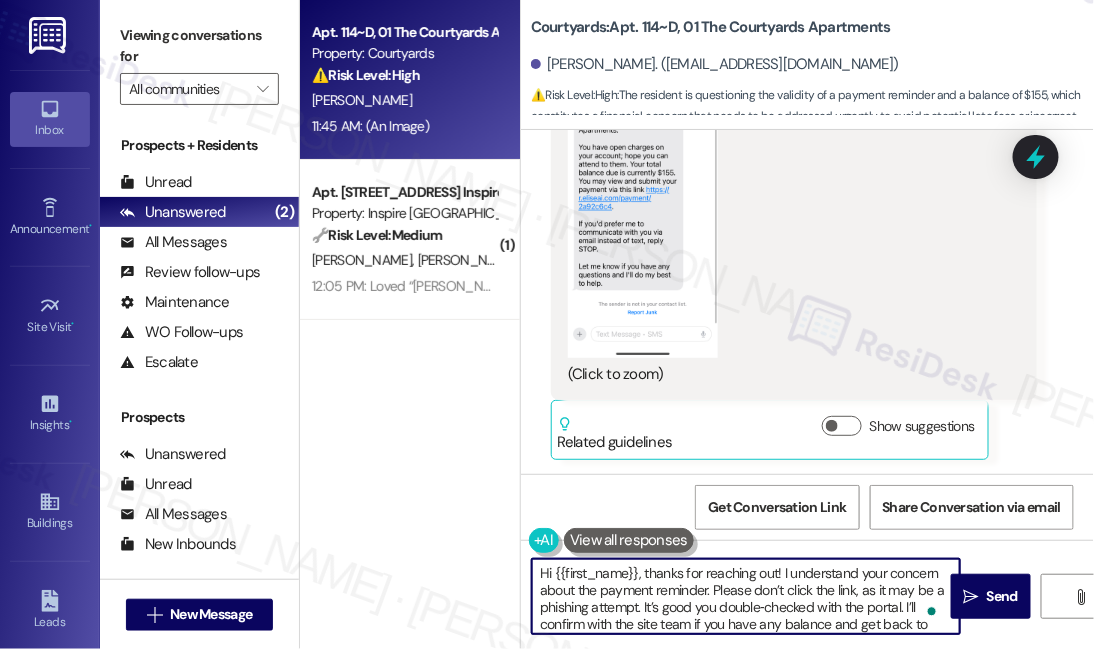 click on "Hi {{first_name}}, thanks for reaching out! I understand your concern about the payment reminder. Please don’t click the link, as it may be a phishing attempt. It’s good you double‑checked with the portal. I’ll confirm with the site team if you have any balance and get back to you as soon as I have an update." at bounding box center (746, 596) 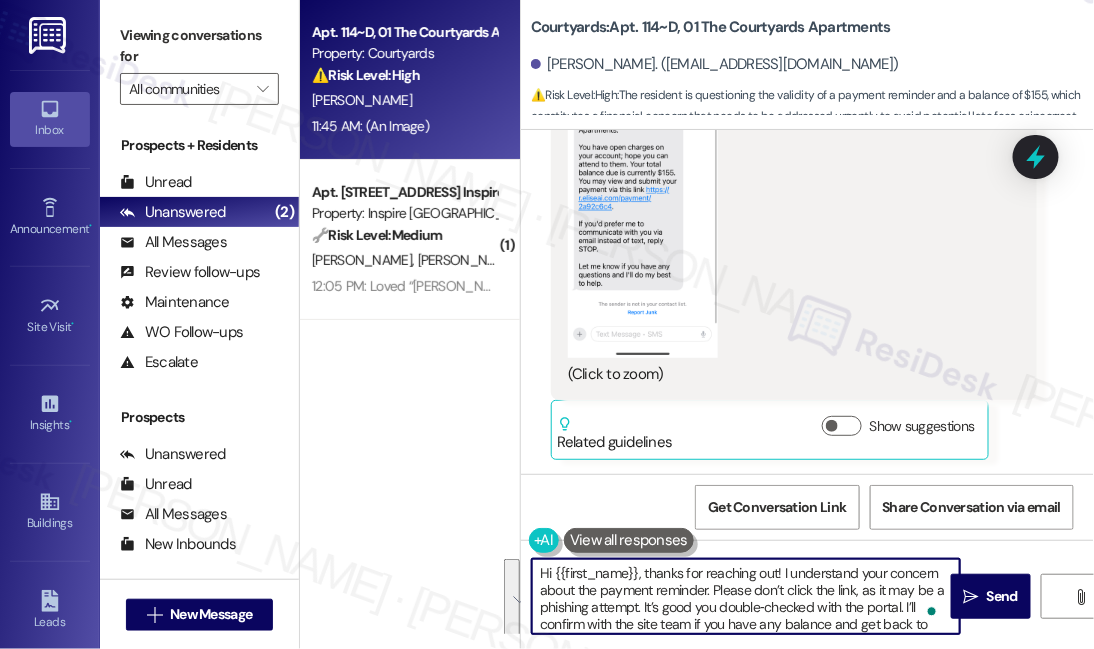 click on "Hi {{first_name}}, thanks for reaching out! I understand your concern about the payment reminder. Please don’t click the link, as it may be a phishing attempt. It’s good you double‑checked with the portal. I’ll confirm with the site team if you have any balance and get back to you as soon as I have an update." at bounding box center [746, 596] 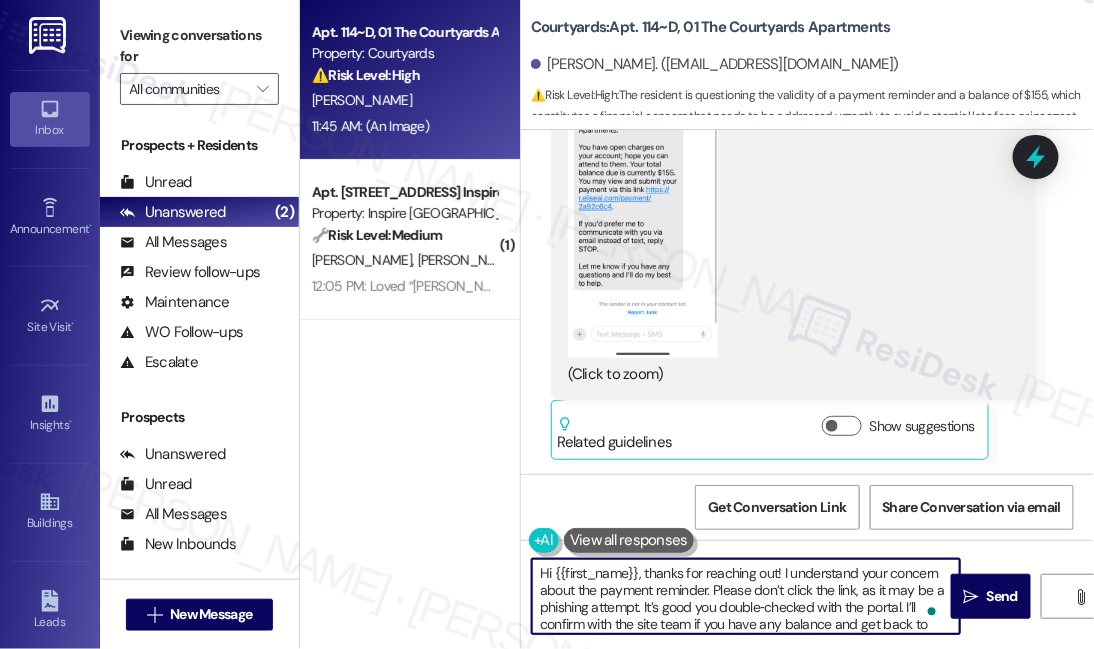 scroll, scrollTop: 17, scrollLeft: 0, axis: vertical 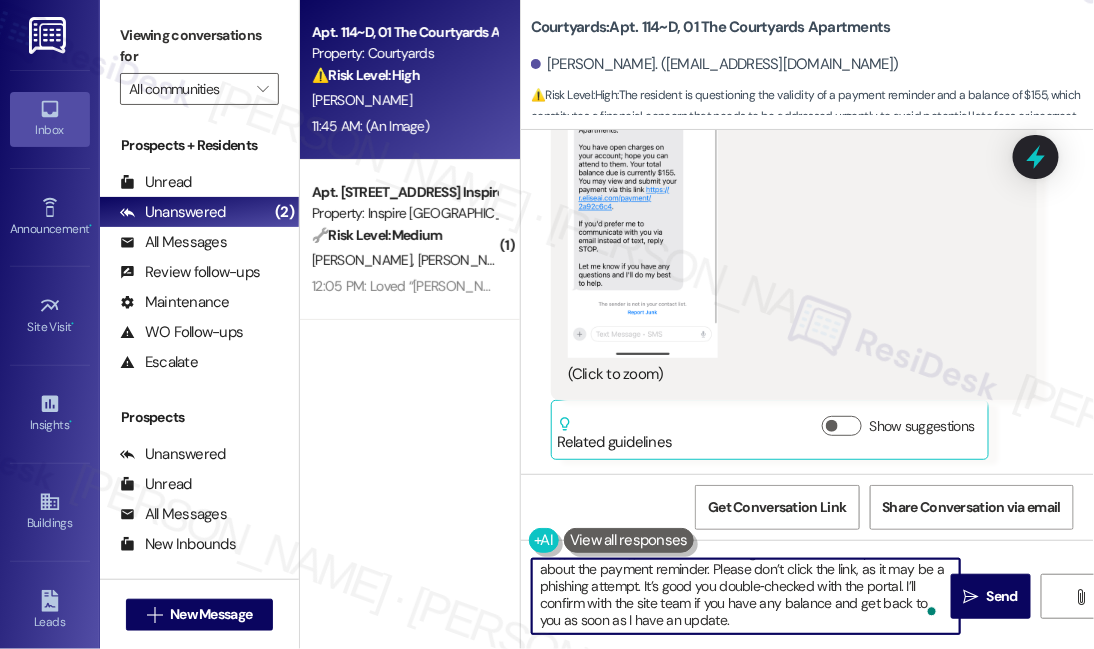 click on "Hi {{first_name}}, thanks for reaching out! I understand your concern about the payment reminder. Please don’t click the link, as it may be a phishing attempt. It’s good you double‑checked with the portal. I’ll confirm with the site team if you have any balance and get back to you as soon as I have an update." at bounding box center (746, 596) 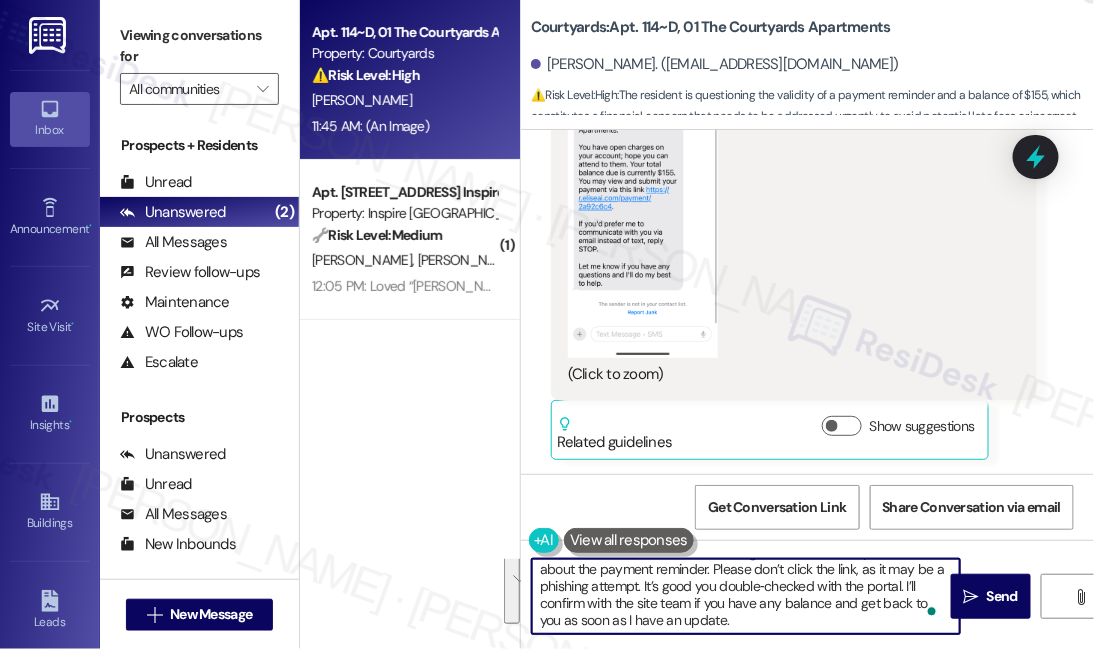 click on "Hi {{first_name}}, thanks for reaching out! I understand your concern about the payment reminder. Please don’t click the link, as it may be a phishing attempt. It’s good you double‑checked with the portal. I’ll confirm with the site team if you have any balance and get back to you as soon as I have an update." at bounding box center (746, 596) 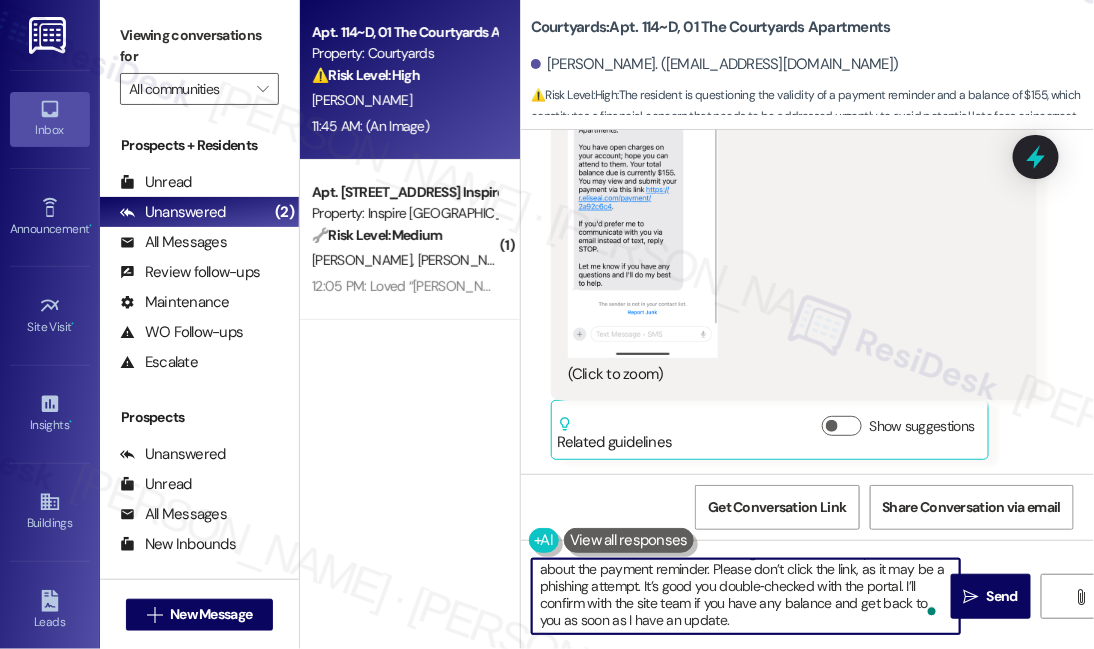 click on "Hi {{first_name}}, thanks for reaching out! I understand your concern about the payment reminder. Please don’t click the link, as it may be a phishing attempt. It’s good you double‑checked with the portal. I’ll confirm with the site team if you have any balance and get back to you as soon as I have an update." at bounding box center (746, 596) 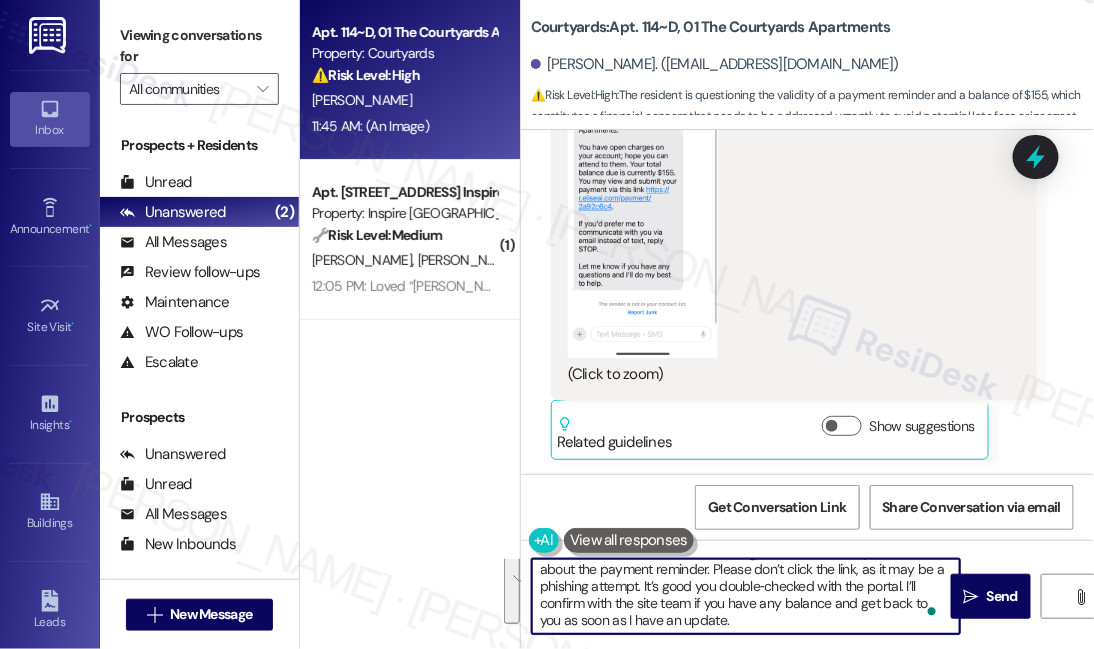 click on "Hi {{first_name}}, thanks for reaching out! I understand your concern about the payment reminder. Please don’t click the link, as it may be a phishing attempt. It’s good you double‑checked with the portal. I’ll confirm with the site team if you have any balance and get back to you as soon as I have an update." at bounding box center [746, 596] 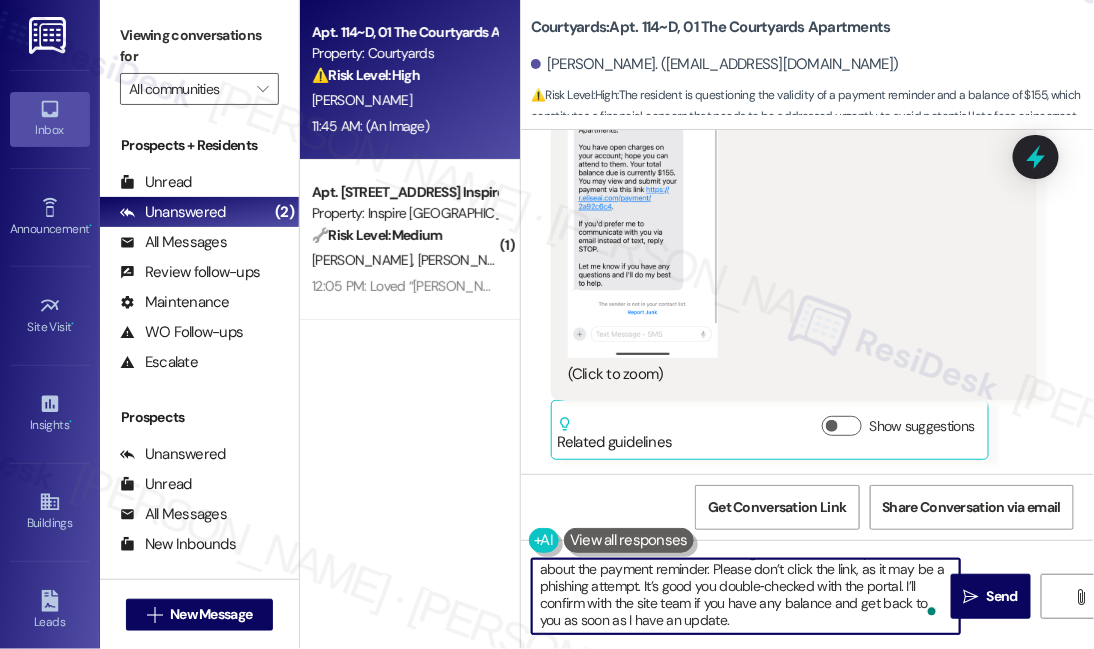 click on "Hi {{first_name}}, thanks for reaching out! I understand your concern about the payment reminder. Please don’t click the link, as it may be a phishing attempt. It’s good you double‑checked with the portal. I’ll confirm with the site team if you have any balance and get back to you as soon as I have an update." at bounding box center [746, 596] 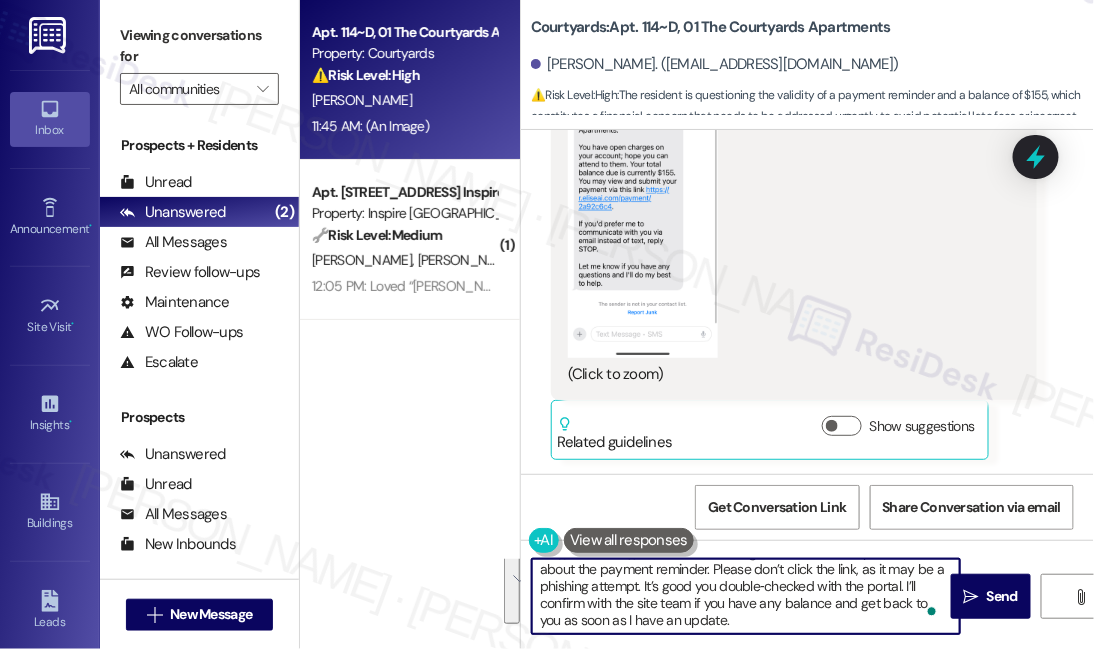 click on "Hi {{first_name}}, thanks for reaching out! I understand your concern about the payment reminder. Please don’t click the link, as it may be a phishing attempt. It’s good you double‑checked with the portal. I’ll confirm with the site team if you have any balance and get back to you as soon as I have an update." at bounding box center (746, 596) 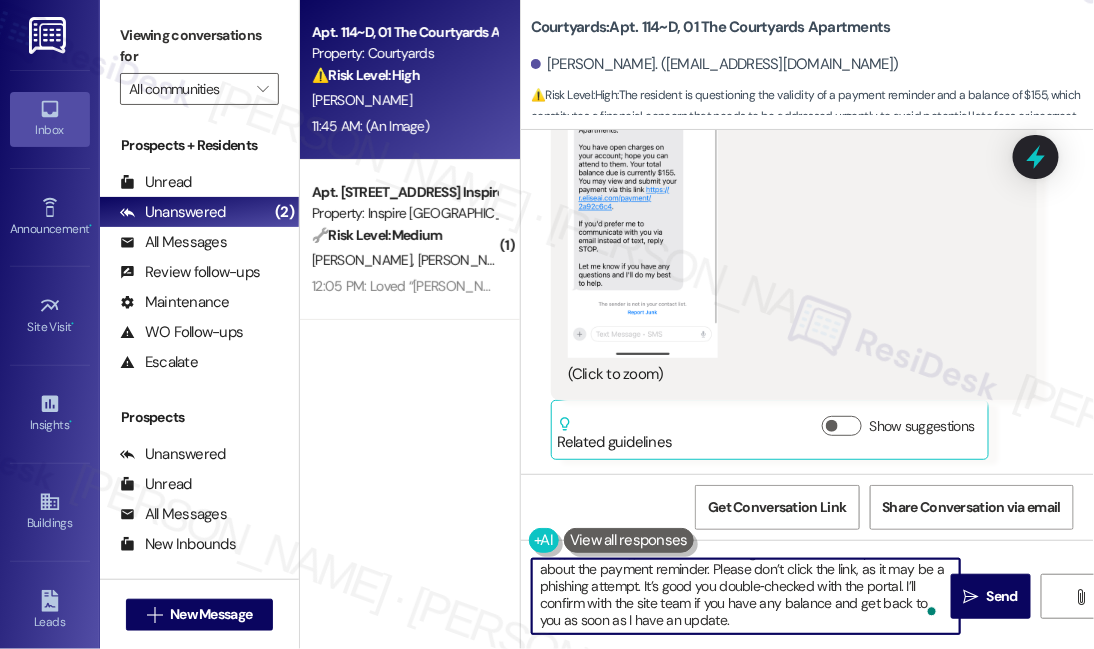 click on "Hi {{first_name}}, thanks for reaching out! I understand your concern about the payment reminder. Please don’t click the link, as it may be a phishing attempt. It’s good you double‑checked with the portal. I’ll confirm with the site team if you have any balance and get back to you as soon as I have an update." at bounding box center (746, 596) 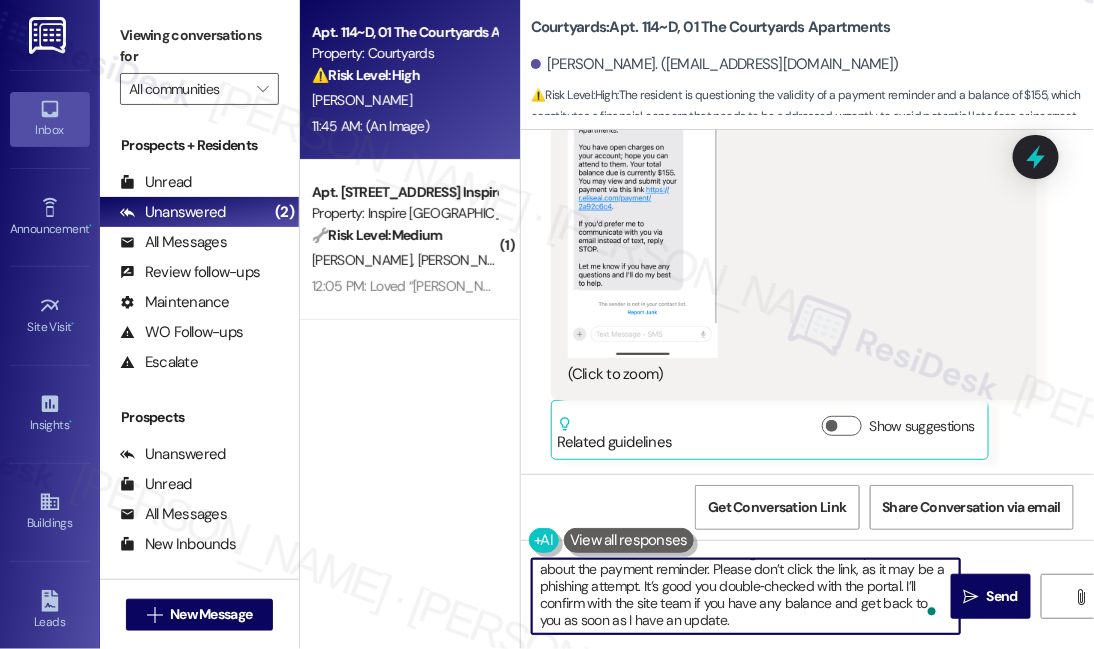 click on "Hi {{first_name}}, thanks for reaching out! I understand your concern about the payment reminder. Please don’t click the link, as it may be a phishing attempt. It’s good you double‑checked with the portal. I’ll confirm with the site team if you have any balance and get back to you as soon as I have an update." at bounding box center (746, 596) 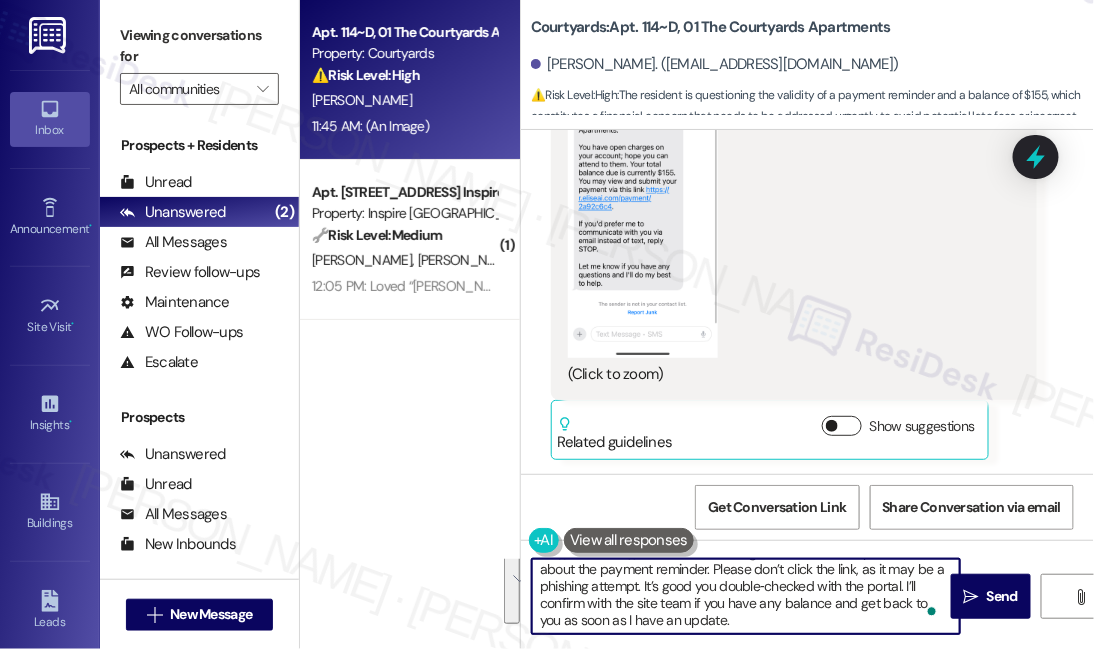 click on "Show suggestions" at bounding box center (842, 426) 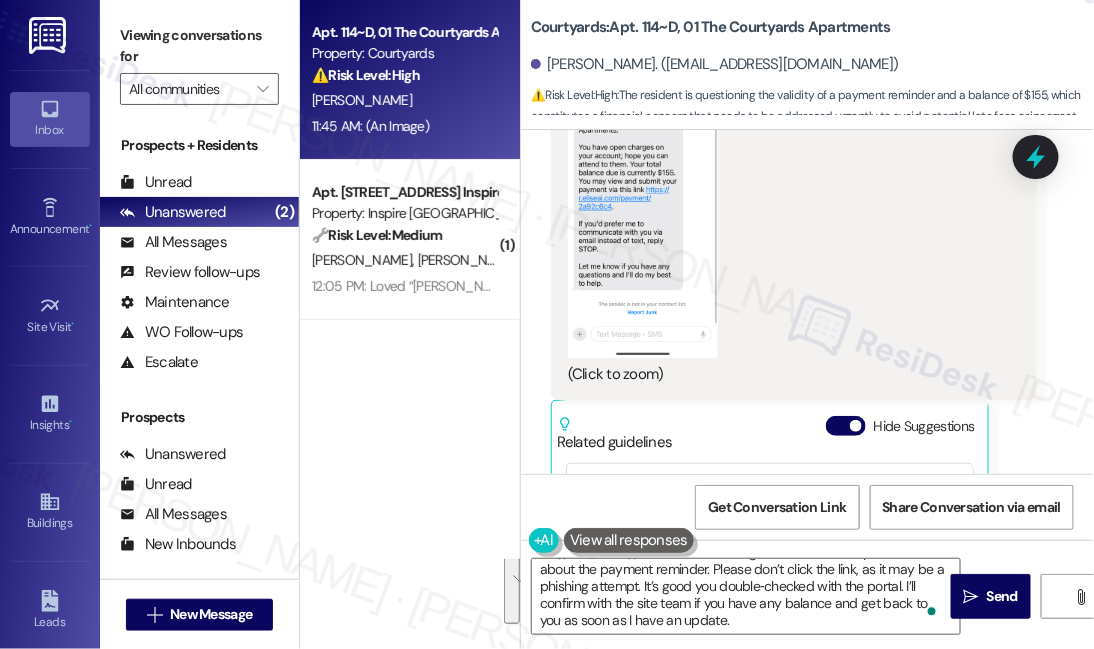 scroll, scrollTop: 4639, scrollLeft: 0, axis: vertical 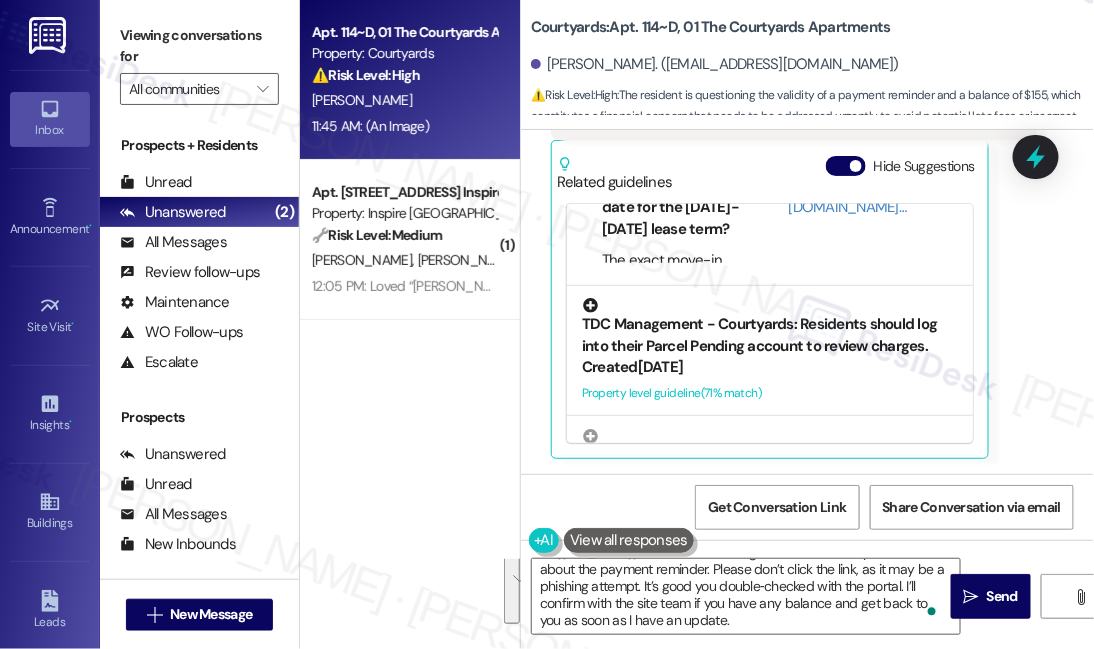 click on "TDC Management - Courtyards: Residents should log into their Parcel Pending account to review charges." at bounding box center (770, 327) 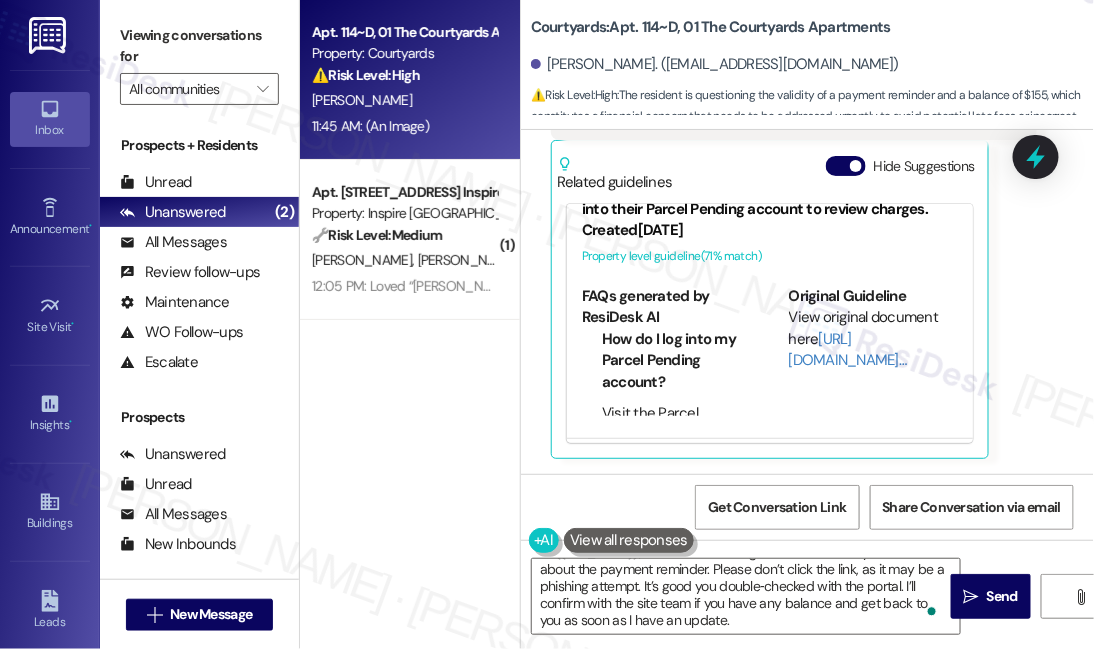 scroll, scrollTop: 294, scrollLeft: 0, axis: vertical 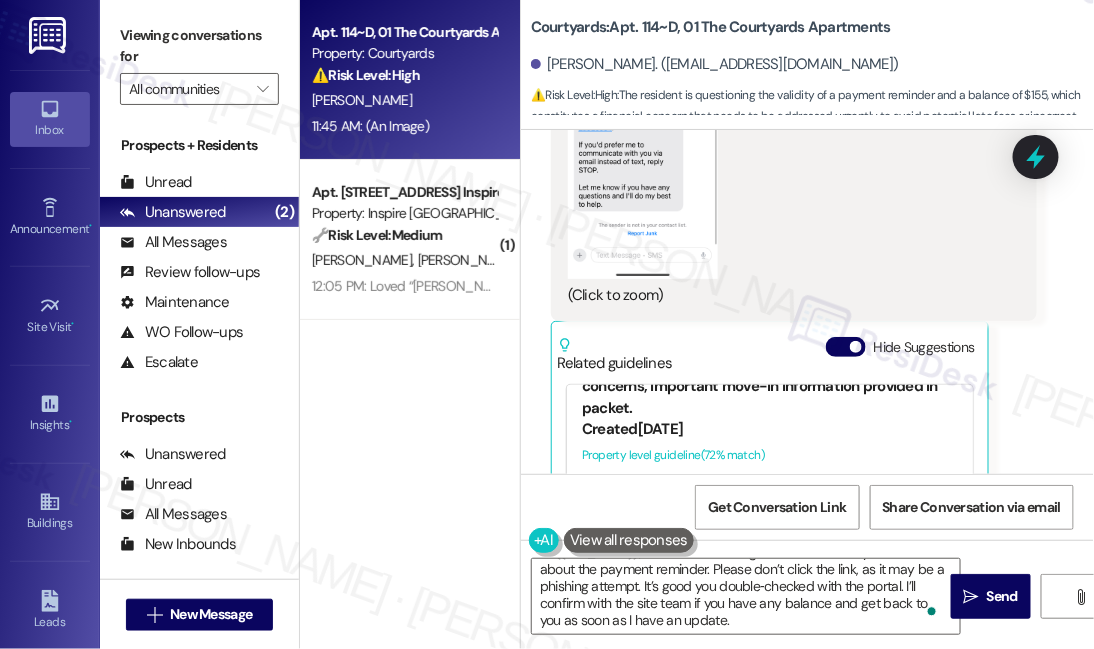 click on "TDC Management - Courtyards: Welcome new residents for 2024-2025 lease term, community manager available to assist with any questions or concerns, important move-in information provided in packet." at bounding box center (770, 357) 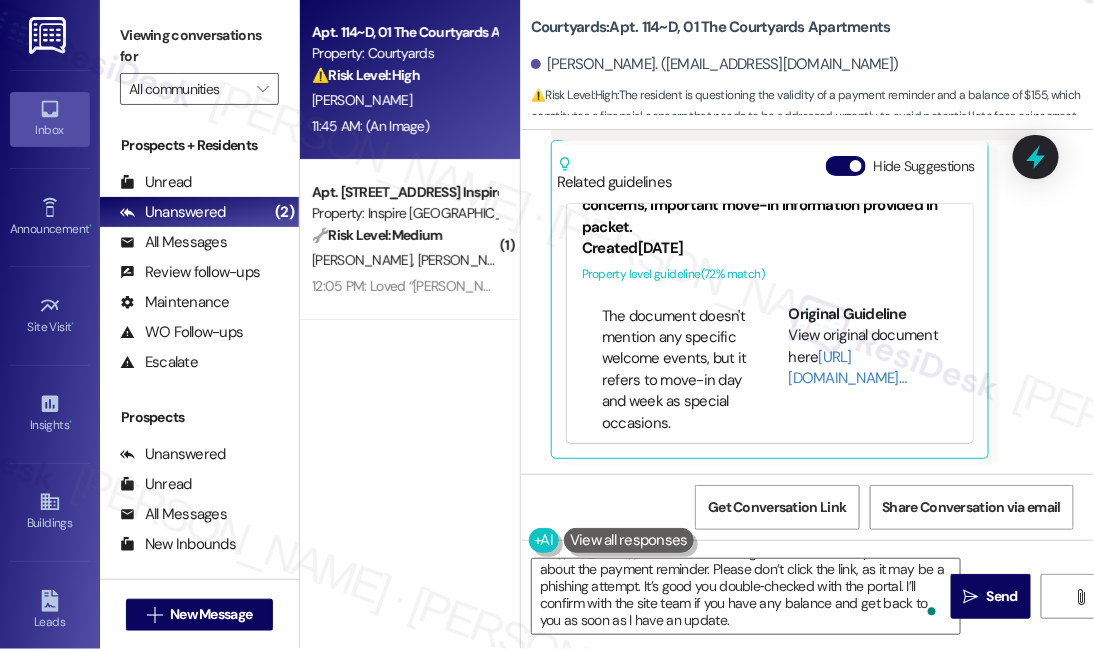 scroll, scrollTop: 2272, scrollLeft: 0, axis: vertical 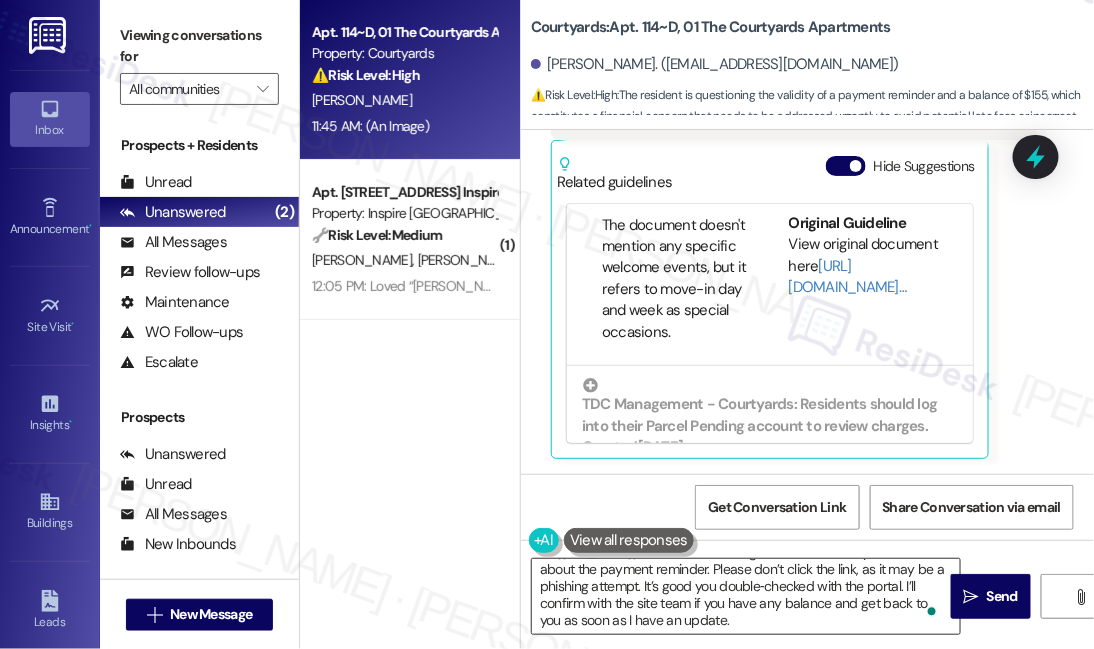 click on "Hi {{first_name}}, thanks for reaching out! I understand your concern about the payment reminder. Please don’t click the link, as it may be a phishing attempt. It’s good you double‑checked with the portal. I’ll confirm with the site team if you have any balance and get back to you as soon as I have an update." at bounding box center (746, 596) 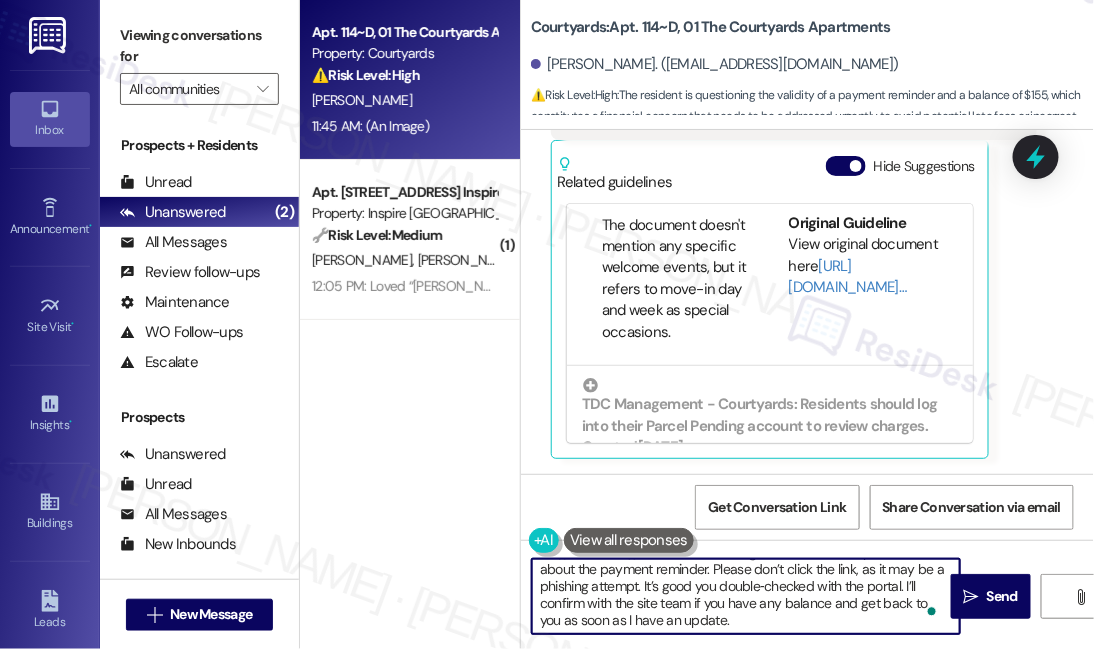 click on "Hi {{first_name}}, thanks for reaching out! I understand your concern about the payment reminder. Please don’t click the link, as it may be a phishing attempt. It’s good you double‑checked with the portal. I’ll confirm with the site team if you have any balance and get back to you as soon as I have an update." at bounding box center (746, 596) 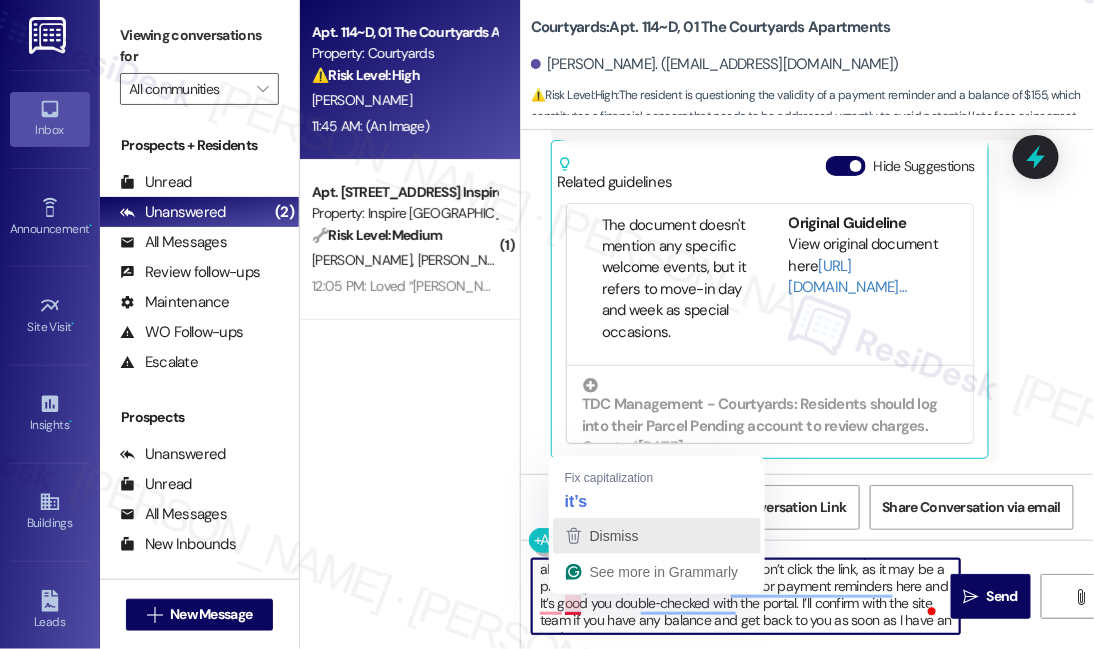 click 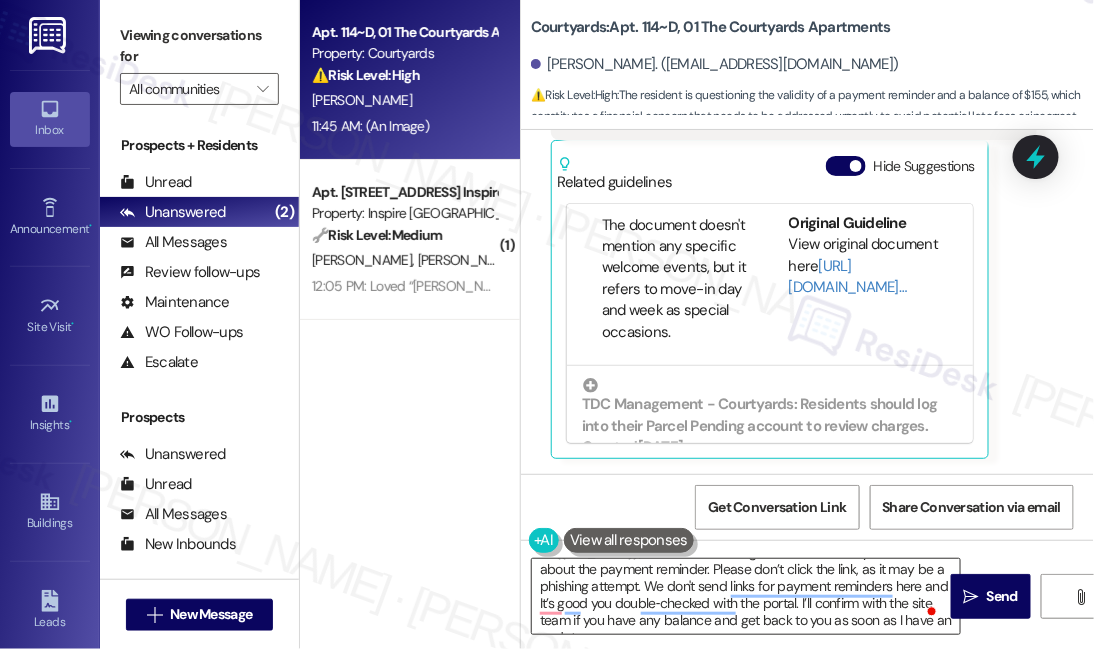 drag, startPoint x: 578, startPoint y: 538, endPoint x: 580, endPoint y: 600, distance: 62.03225 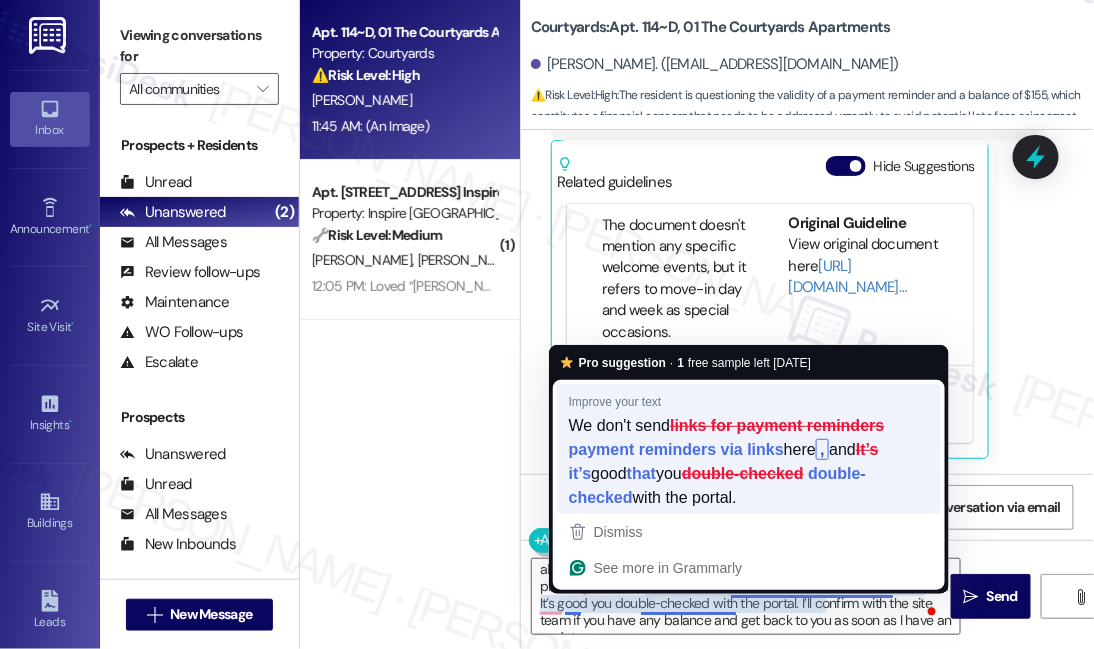 type on "Hi {{first_name}}, thanks for reaching out! I understand your concern about the payment reminder. Please don’t click the link, as it may be a phishing attempt. We don't send payment reminders via links here, and it’s good that you double-checked with the portal. I’ll confirm with the site team if you have any balance and get back to you as soon as I have an update." 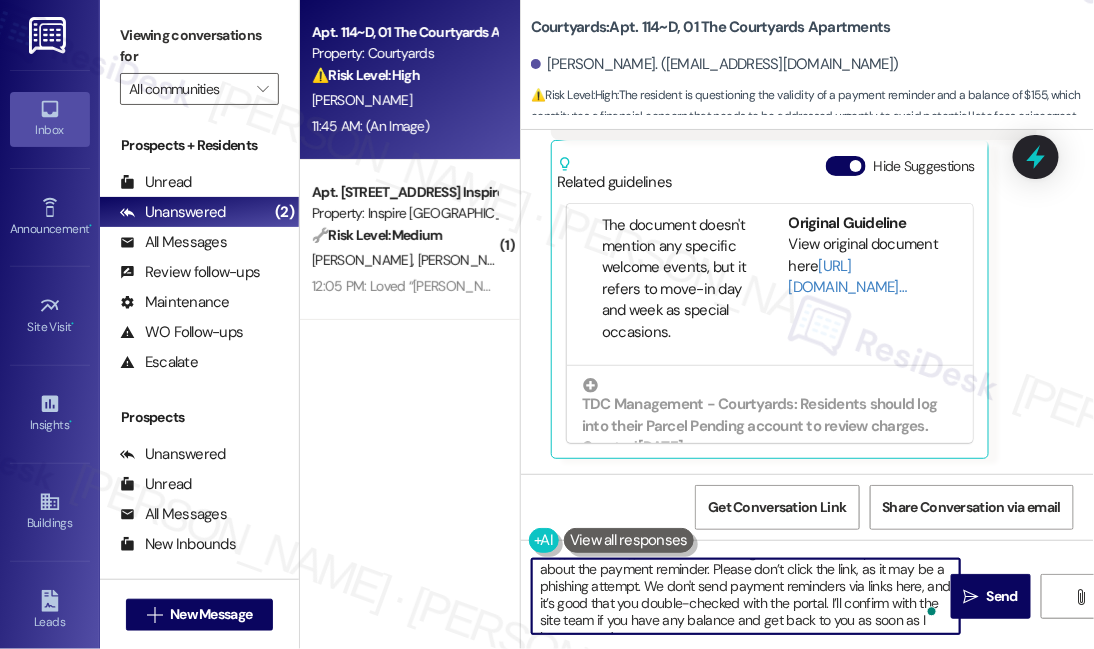 scroll, scrollTop: 35, scrollLeft: 0, axis: vertical 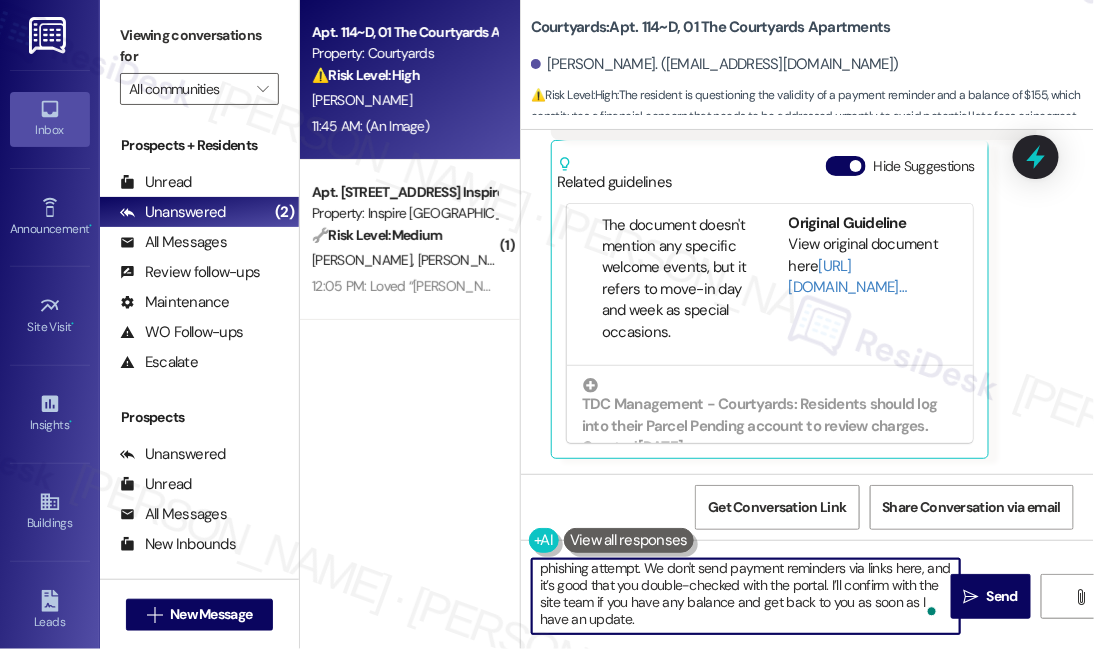 click on "Hi {{first_name}}, thanks for reaching out! I understand your concern about the payment reminder. Please don’t click the link, as it may be a phishing attempt. We don't send payment reminders via links here, and it’s good that you double-checked with the portal. I’ll confirm with the site team if you have any balance and get back to you as soon as I have an update." at bounding box center [746, 596] 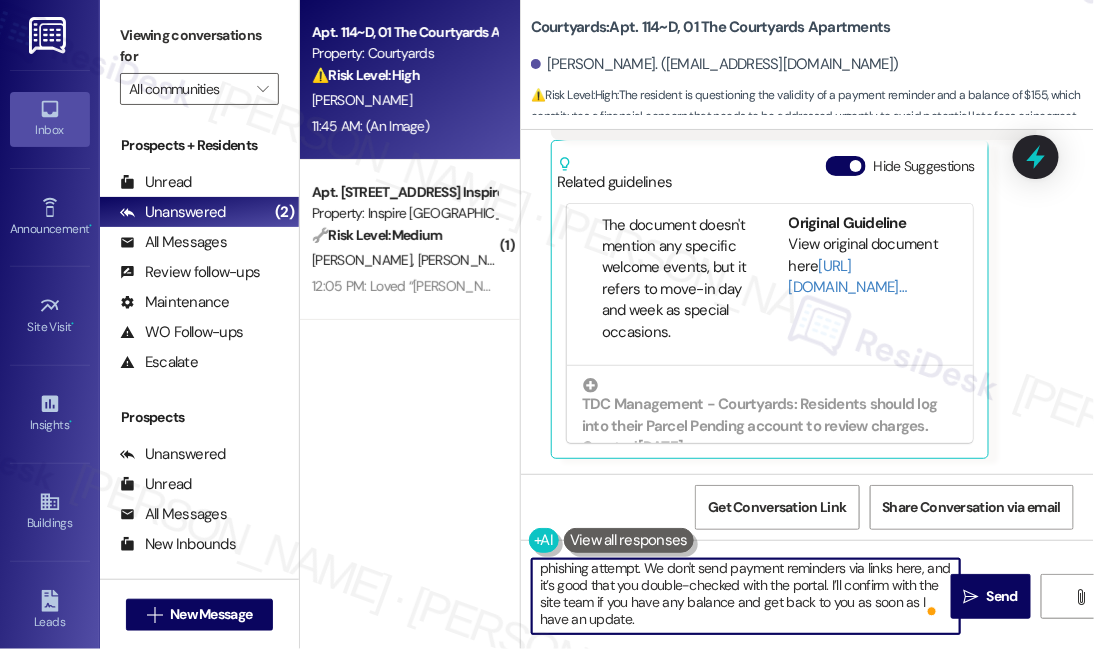 scroll, scrollTop: 13, scrollLeft: 0, axis: vertical 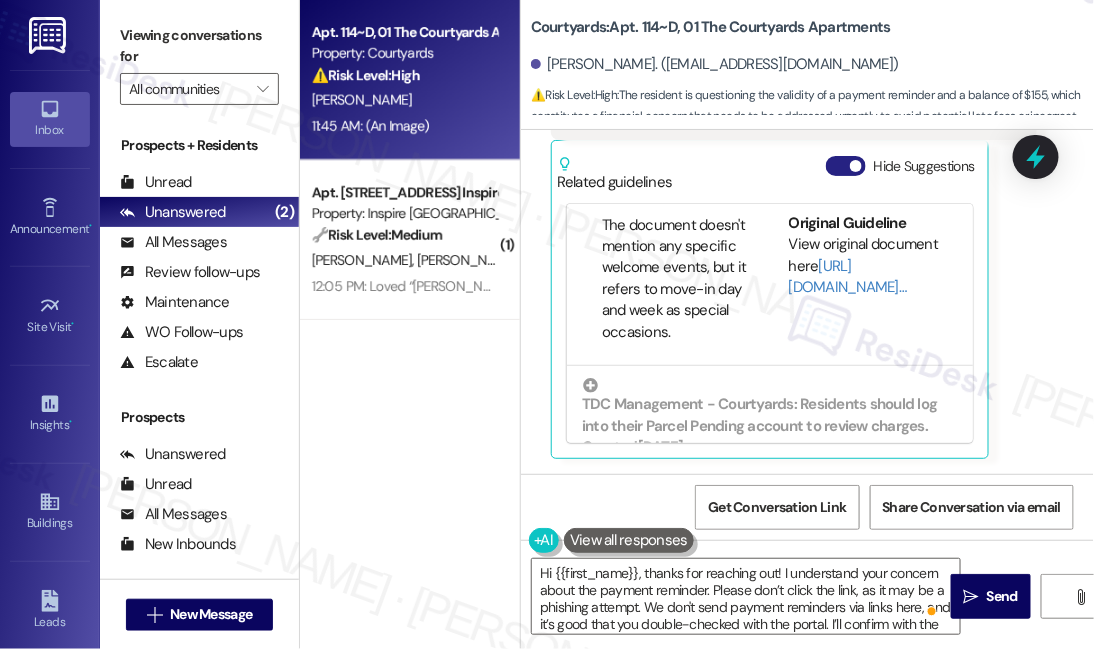 click on "Hide Suggestions" at bounding box center [846, 166] 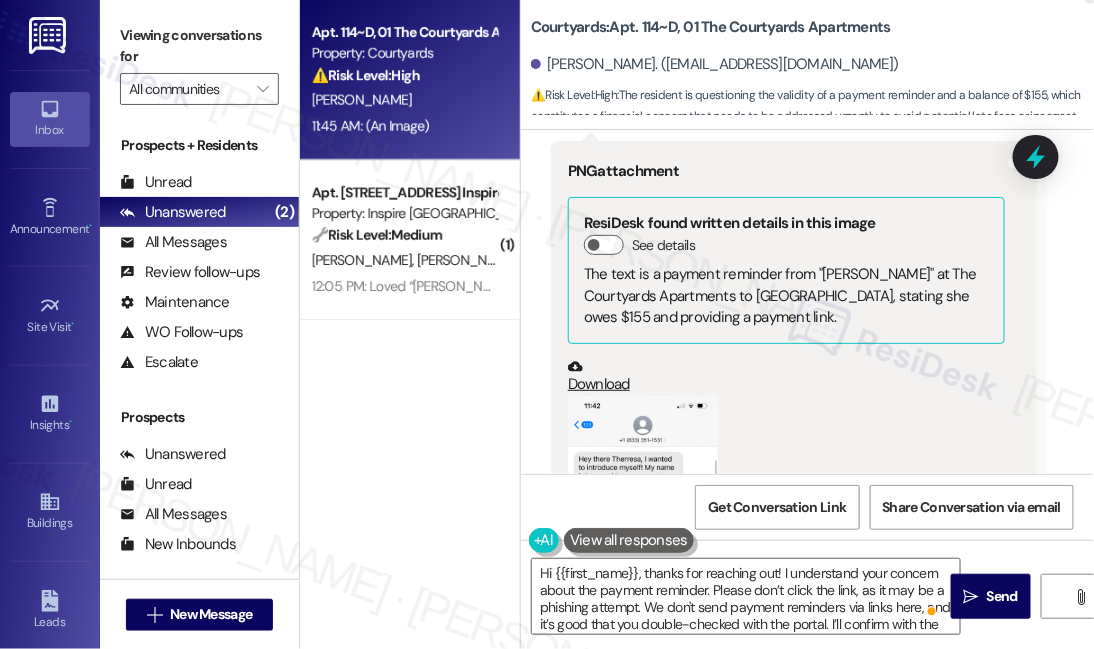 scroll, scrollTop: 4288, scrollLeft: 0, axis: vertical 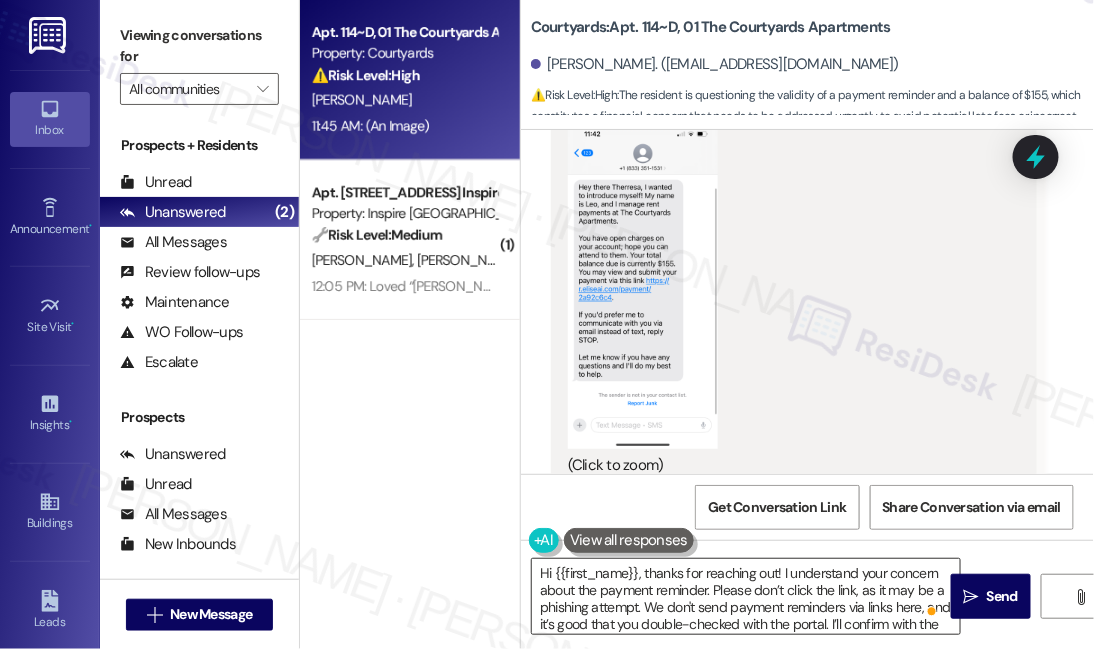 click on "Hi {{first_name}}, thanks for reaching out! I understand your concern about the payment reminder. Please don’t click the link, as it may be a phishing attempt. We don't send payment reminders via links here, and it’s good that you double-checked with the portal. I’ll confirm with the site team if you have any balance and get back to you as soon as I have an update." at bounding box center (746, 596) 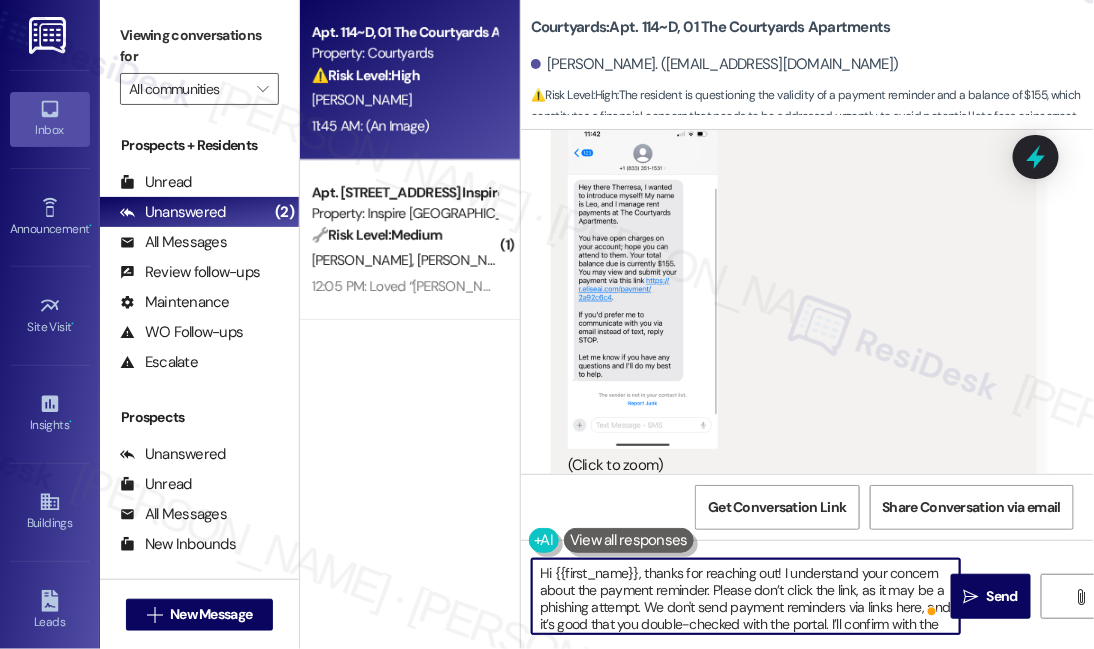 click on "Hi {{first_name}}, thanks for reaching out! I understand your concern about the payment reminder. Please don’t click the link, as it may be a phishing attempt. We don't send payment reminders via links here, and it’s good that you double-checked with the portal. I’ll confirm with the site team if you have any balance and get back to you as soon as I have an update." at bounding box center (746, 596) 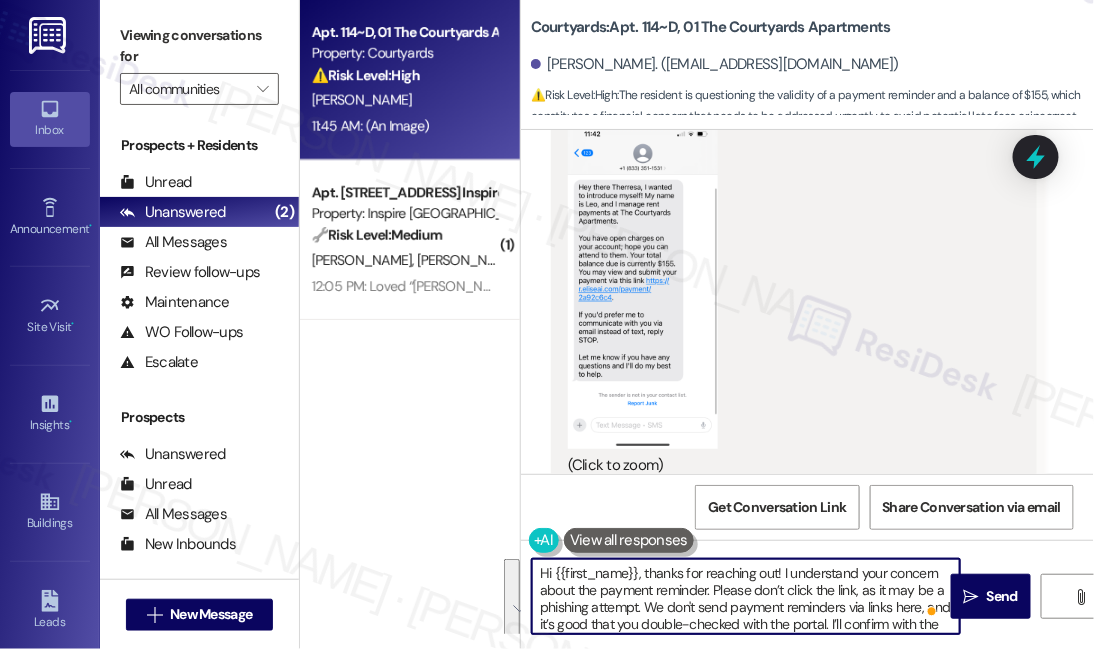 click on "Hi {{first_name}}, thanks for reaching out! I understand your concern about the payment reminder. Please don’t click the link, as it may be a phishing attempt. We don't send payment reminders via links here, and it’s good that you double-checked with the portal. I’ll confirm with the site team if you have any balance and get back to you as soon as I have an update." at bounding box center [746, 596] 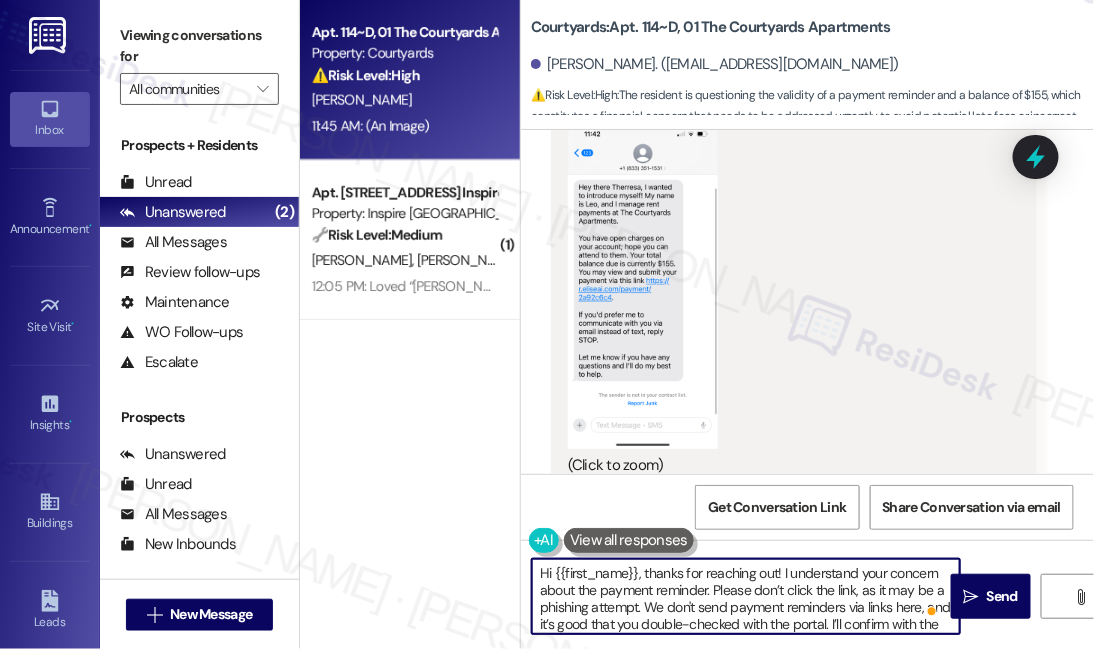 click on "Hi {{first_name}}, thanks for reaching out! I understand your concern about the payment reminder. Please don’t click the link, as it may be a phishing attempt. We don't send payment reminders via links here, and it’s good that you double-checked with the portal. I’ll confirm with the site team if you have any balance and get back to you as soon as I have an update." at bounding box center [746, 596] 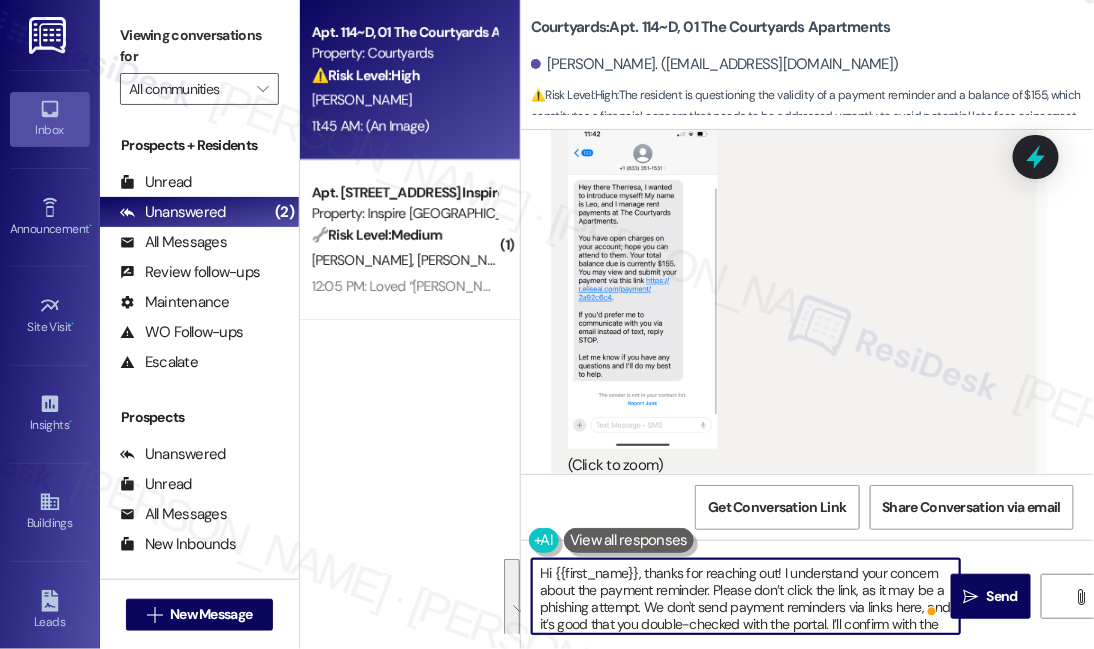 scroll, scrollTop: 39, scrollLeft: 0, axis: vertical 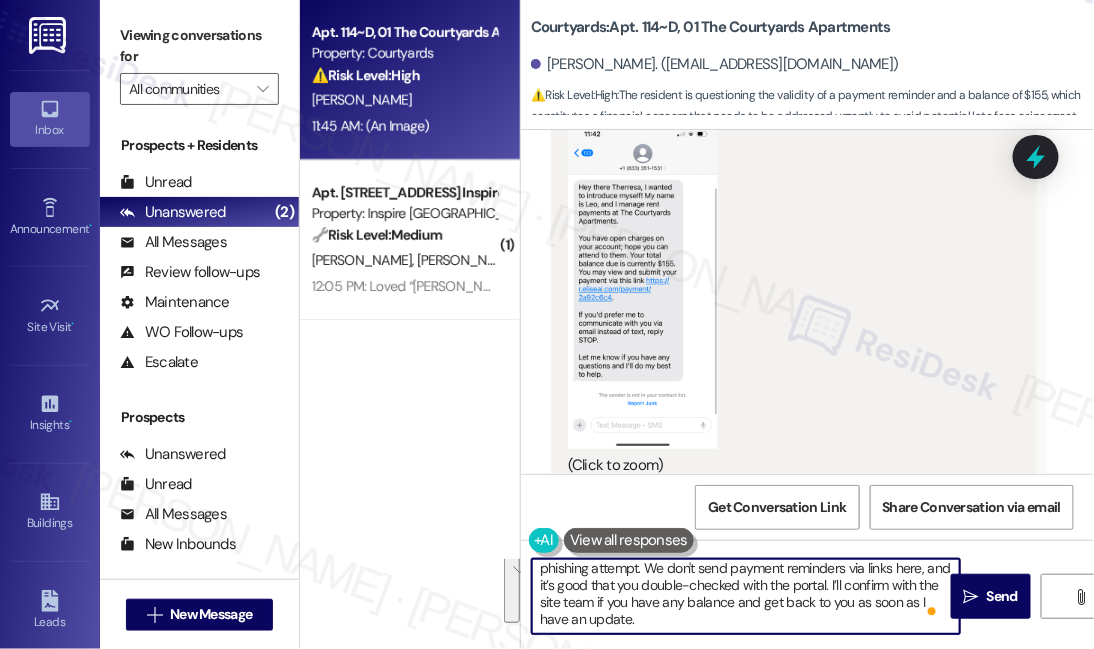 click on "Hi {{first_name}}, thanks for reaching out! I understand your concern about the payment reminder. Please don’t click the link, as it may be a phishing attempt. We don't send payment reminders via links here, and it’s good that you double-checked with the portal. I’ll confirm with the site team if you have any balance and get back to you as soon as I have an update." at bounding box center (746, 596) 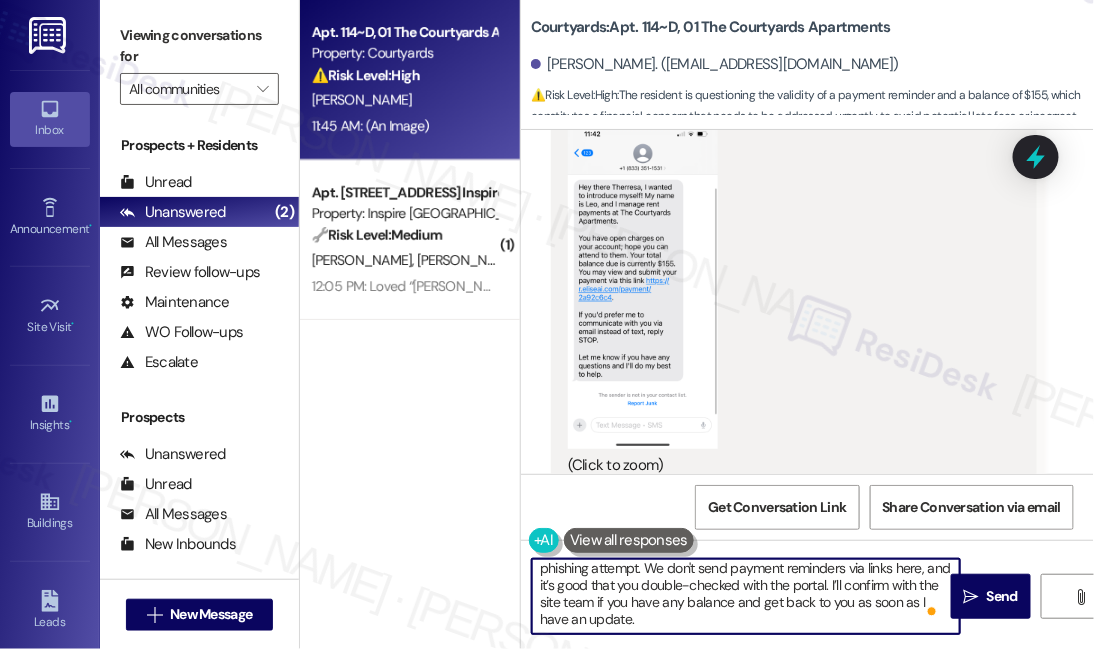 click on "Hi {{first_name}}, thanks for reaching out! I understand your concern about the payment reminder. Please don’t click the link, as it may be a phishing attempt. We don't send payment reminders via links here, and it’s good that you double-checked with the portal. I’ll confirm with the site team if you have any balance and get back to you as soon as I have an update." at bounding box center (746, 596) 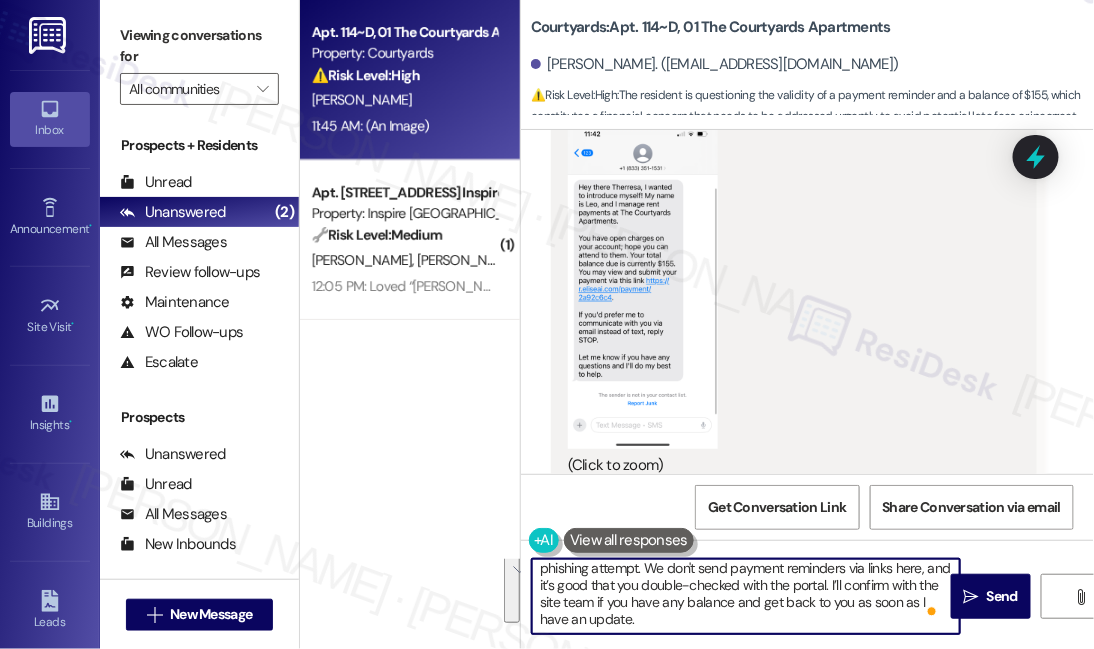 click on "Hi {{first_name}}, thanks for reaching out! I understand your concern about the payment reminder. Please don’t click the link, as it may be a phishing attempt. We don't send payment reminders via links here, and it’s good that you double-checked with the portal. I’ll confirm with the site team if you have any balance and get back to you as soon as I have an update." at bounding box center (746, 596) 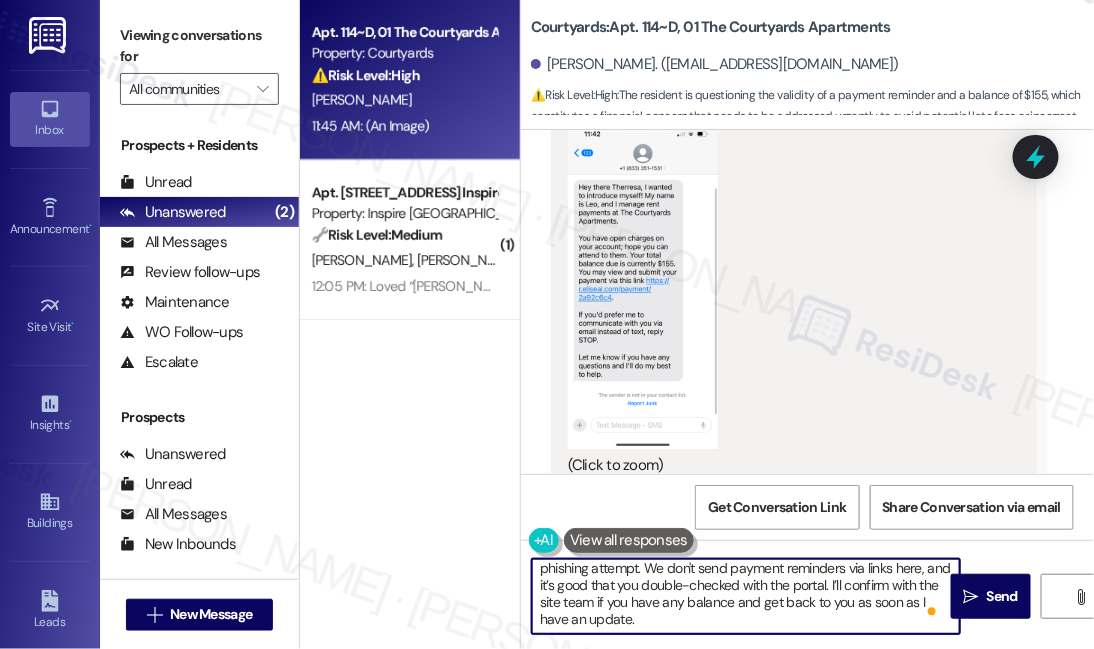 click on "Hi {{first_name}}, thanks for reaching out! I understand your concern about the payment reminder. Please don’t click the link, as it may be a phishing attempt. We don't send payment reminders via links here, and it’s good that you double-checked with the portal. I’ll confirm with the site team if you have any balance and get back to you as soon as I have an update." at bounding box center [746, 596] 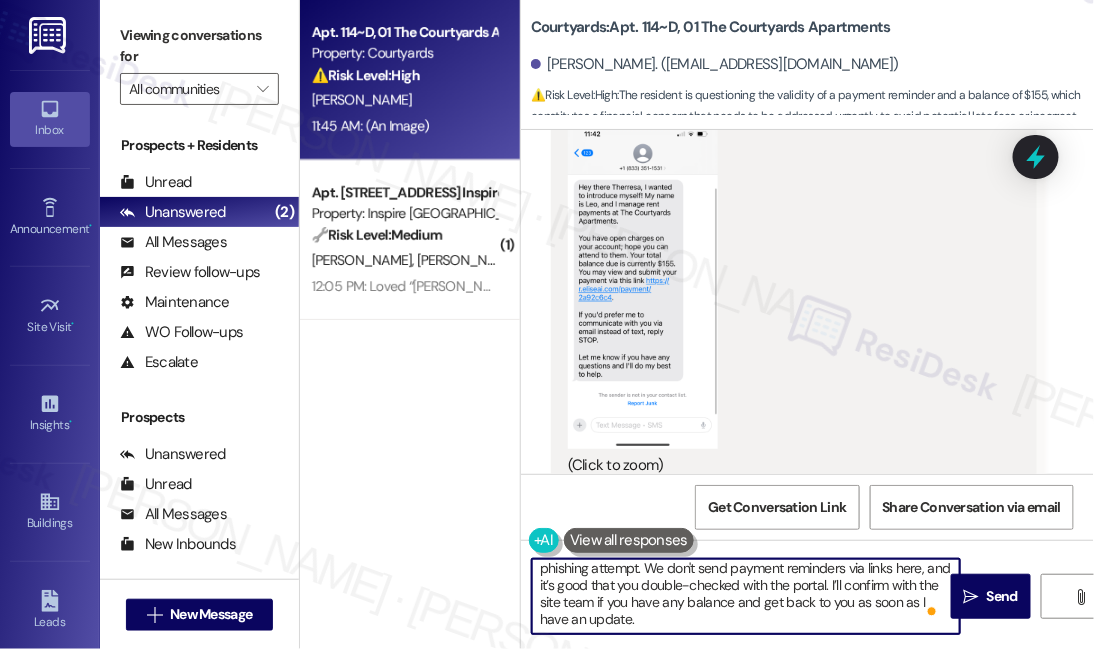 scroll, scrollTop: 18, scrollLeft: 0, axis: vertical 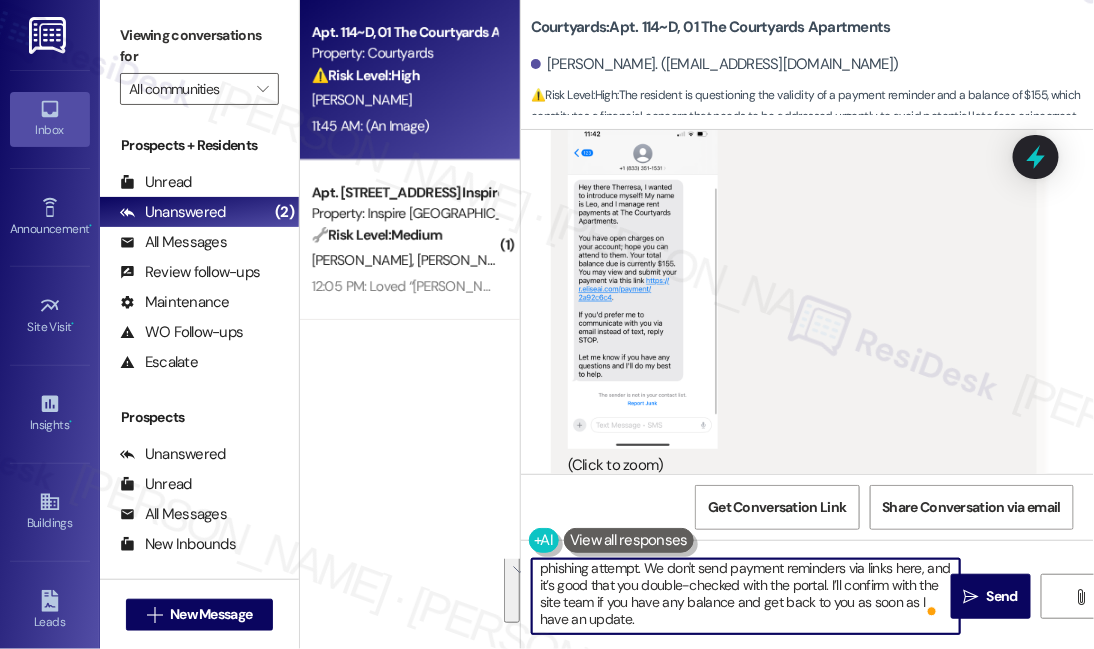 click on "Hi {{first_name}}, thanks for reaching out! I understand your concern about the payment reminder. Please don’t click the link, as it may be a phishing attempt. We don't send payment reminders via links here, and it’s good that you double-checked with the portal. I’ll confirm with the site team if you have any balance and get back to you as soon as I have an update." at bounding box center [746, 596] 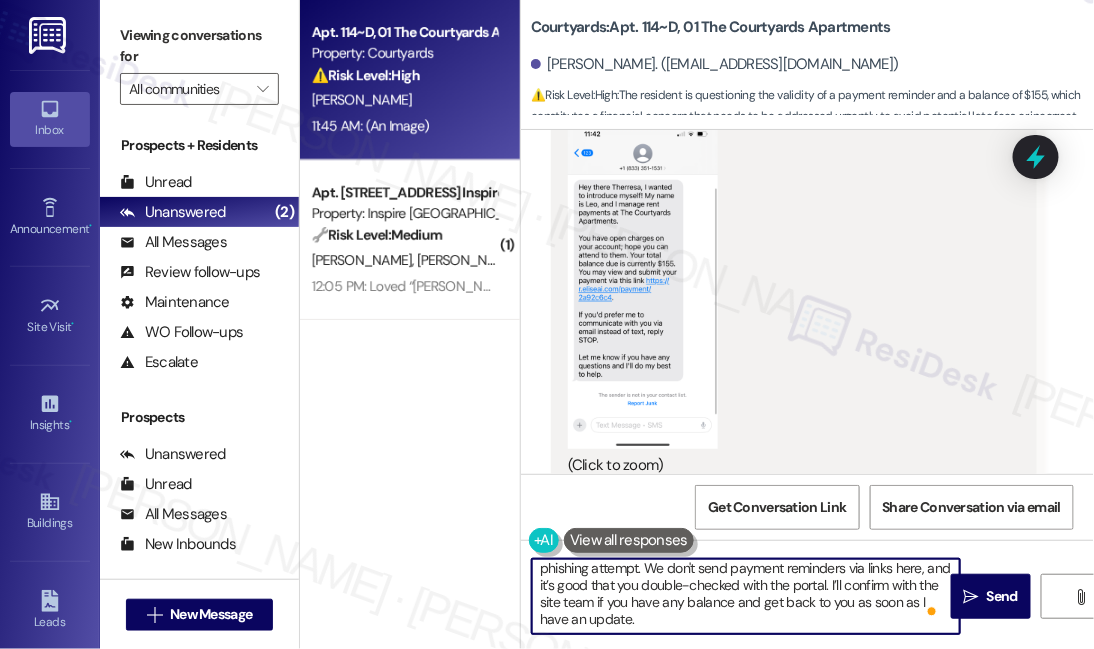 scroll, scrollTop: 12, scrollLeft: 0, axis: vertical 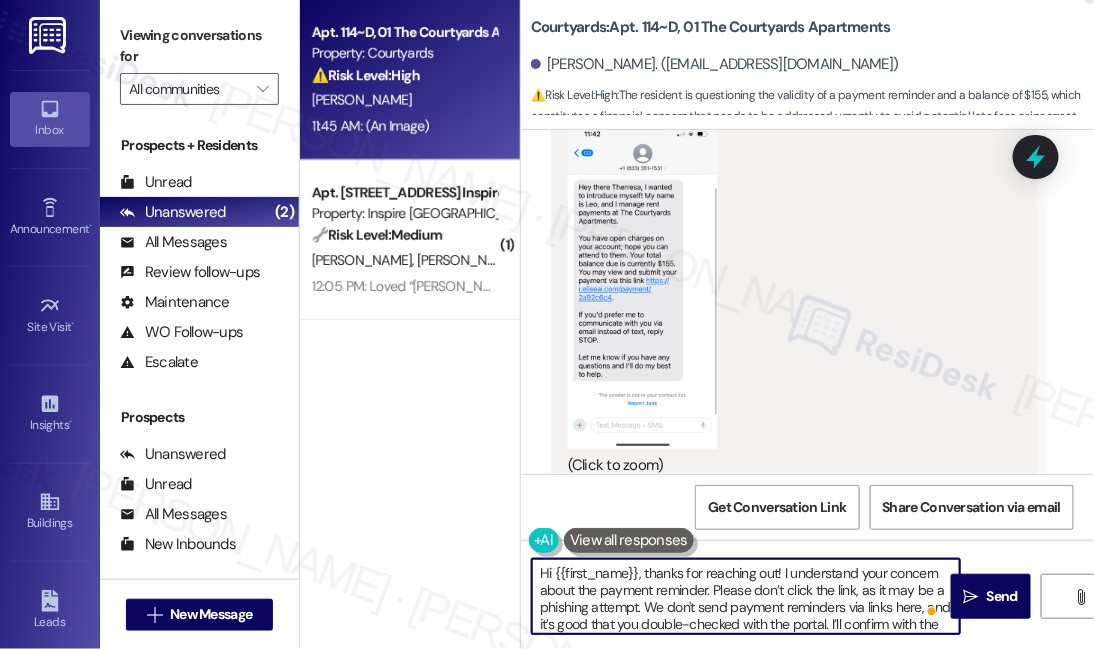 click on "(Click to zoom)" at bounding box center (786, 300) 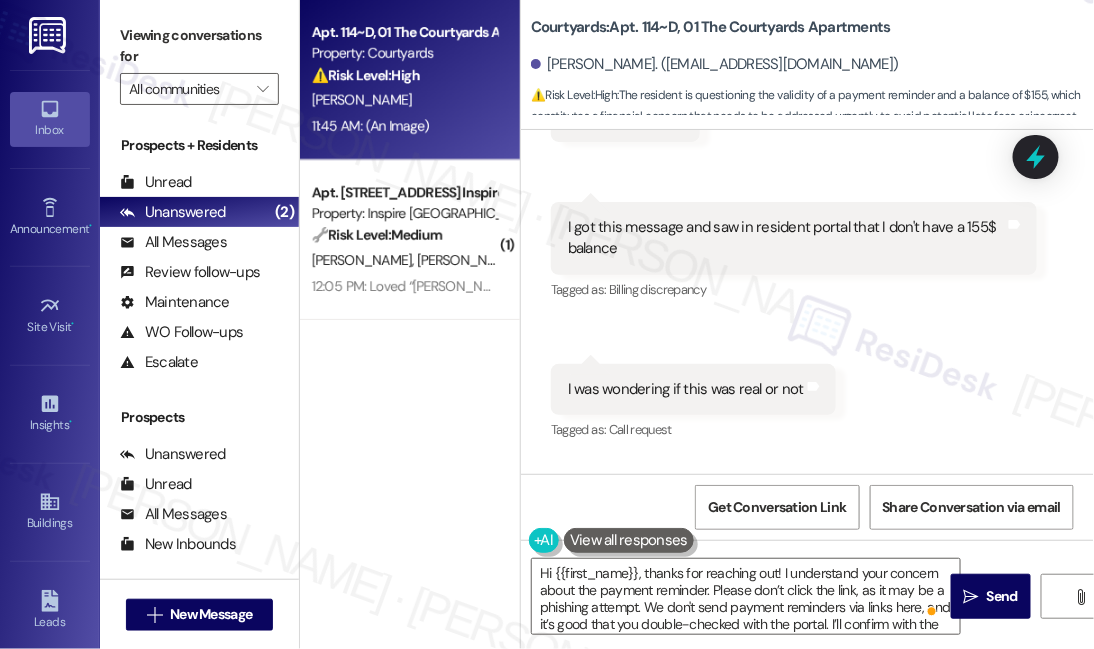 click on "I was wondering if this was real or not" at bounding box center [686, 389] 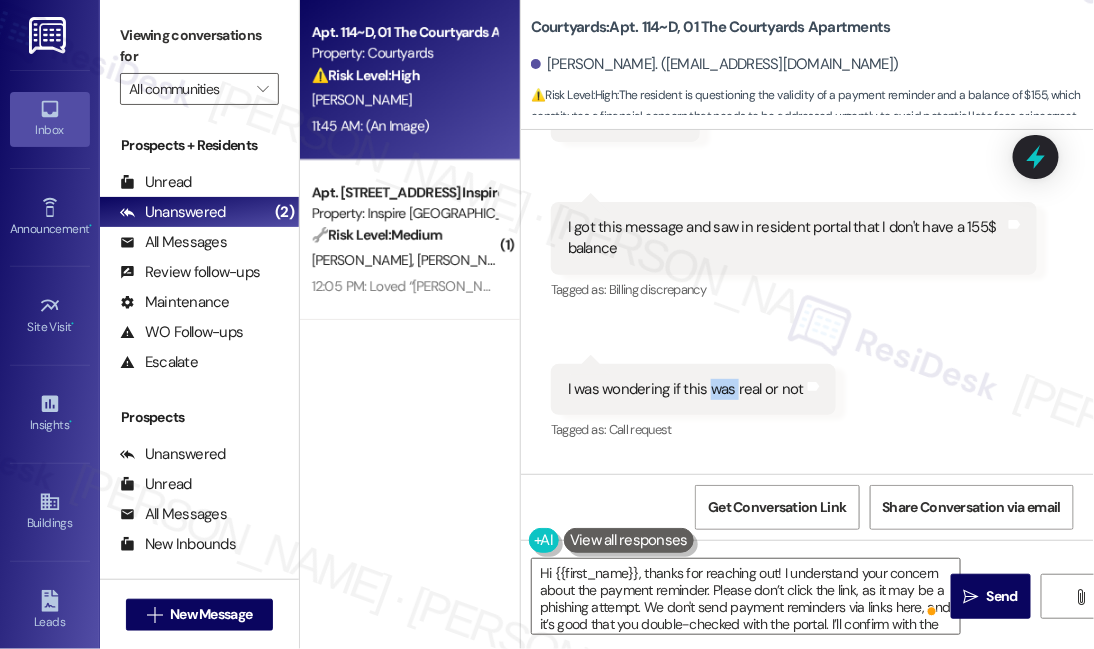 click on "I was wondering if this was real or not" at bounding box center (686, 389) 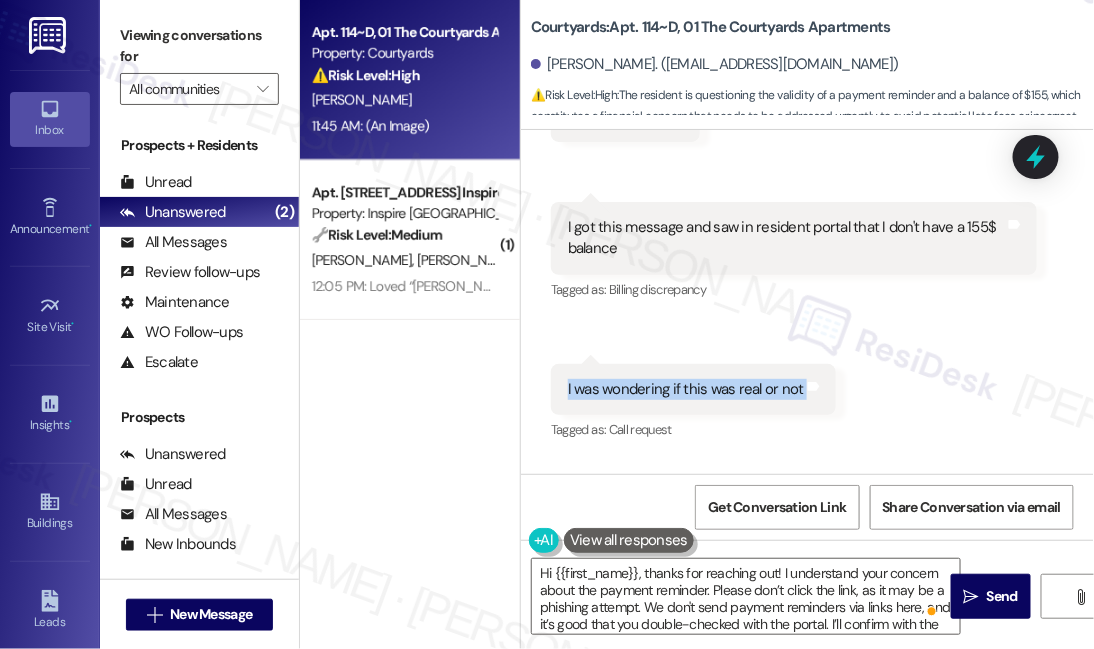 click on "I was wondering if this was real or not" at bounding box center (686, 389) 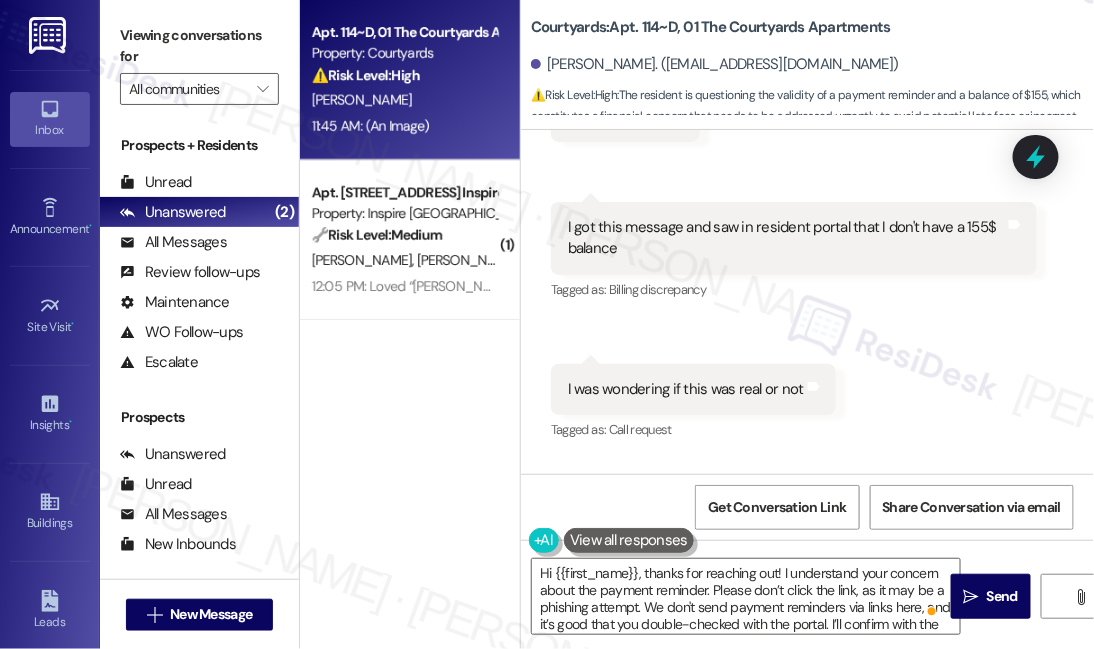 click on "I got this message and saw in resident portal that I don't have a 155$ balance Tags and notes" at bounding box center (794, 238) 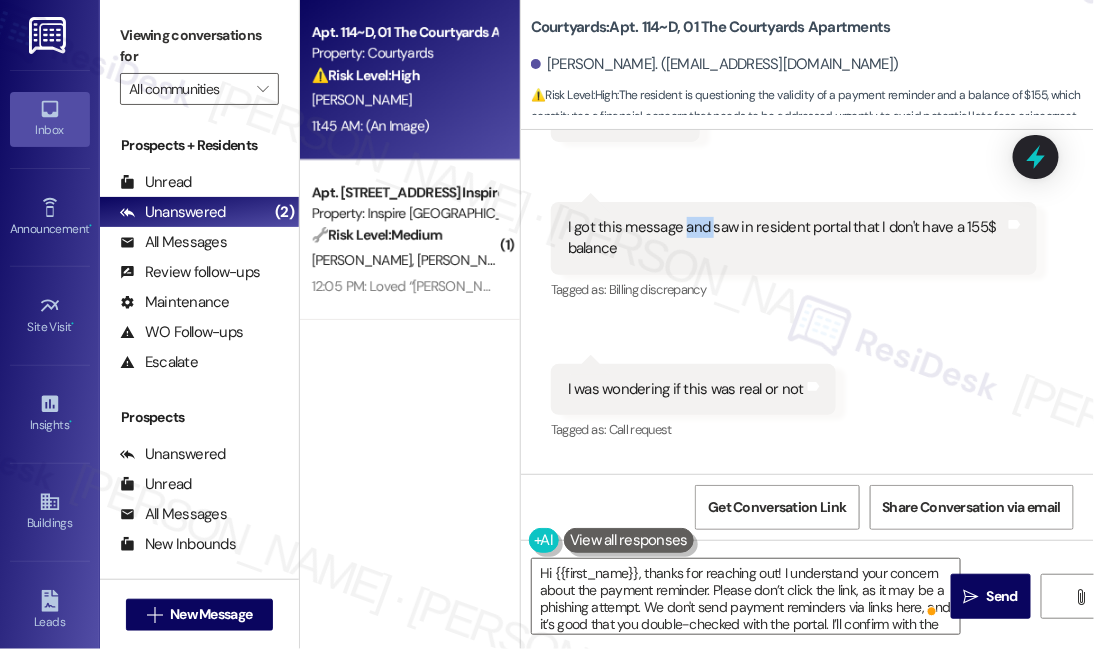 click on "I got this message and saw in resident portal that I don't have a 155$ balance Tags and notes" at bounding box center (794, 238) 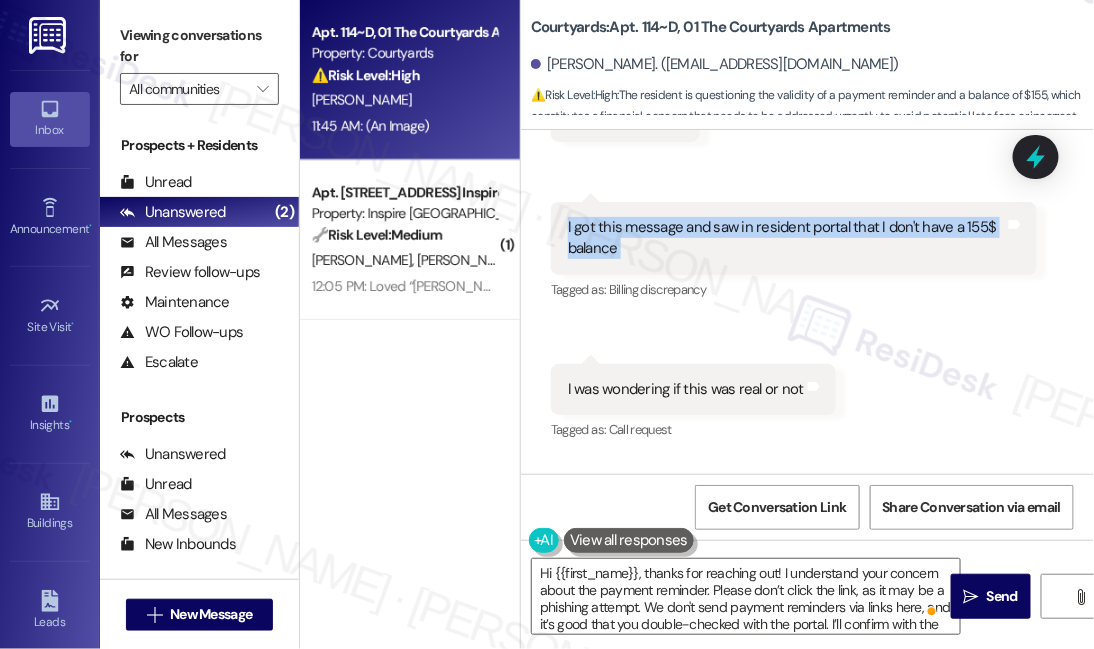 click on "I got this message and saw in resident portal that I don't have a 155$ balance Tags and notes" at bounding box center [794, 238] 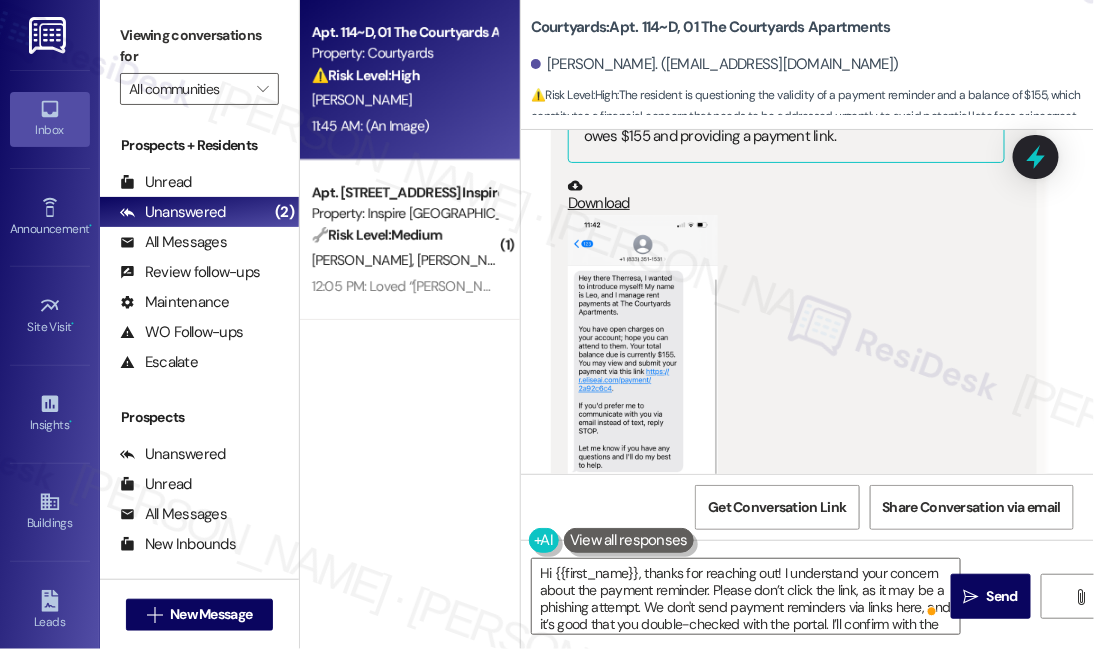 click at bounding box center (643, 377) 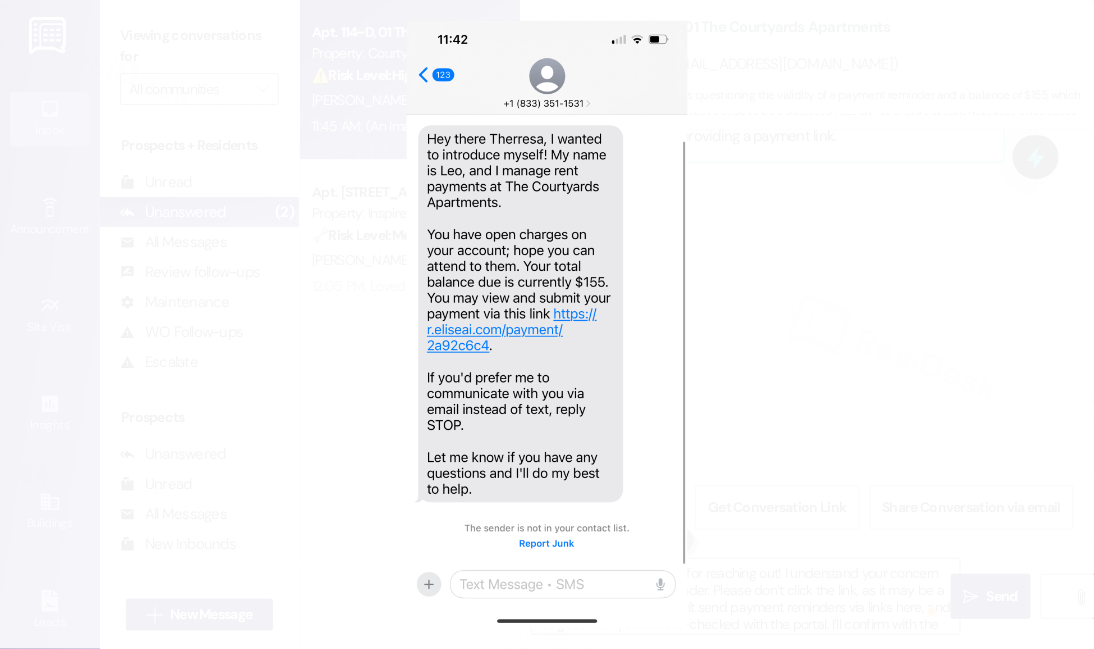 click at bounding box center (547, 324) 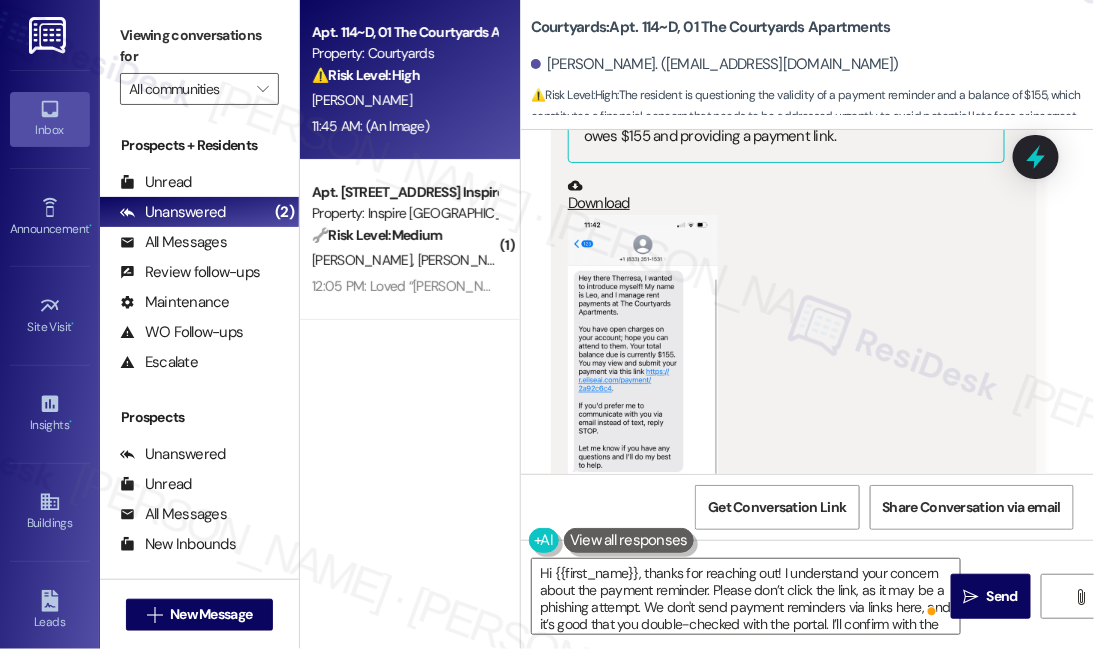 click at bounding box center [643, 377] 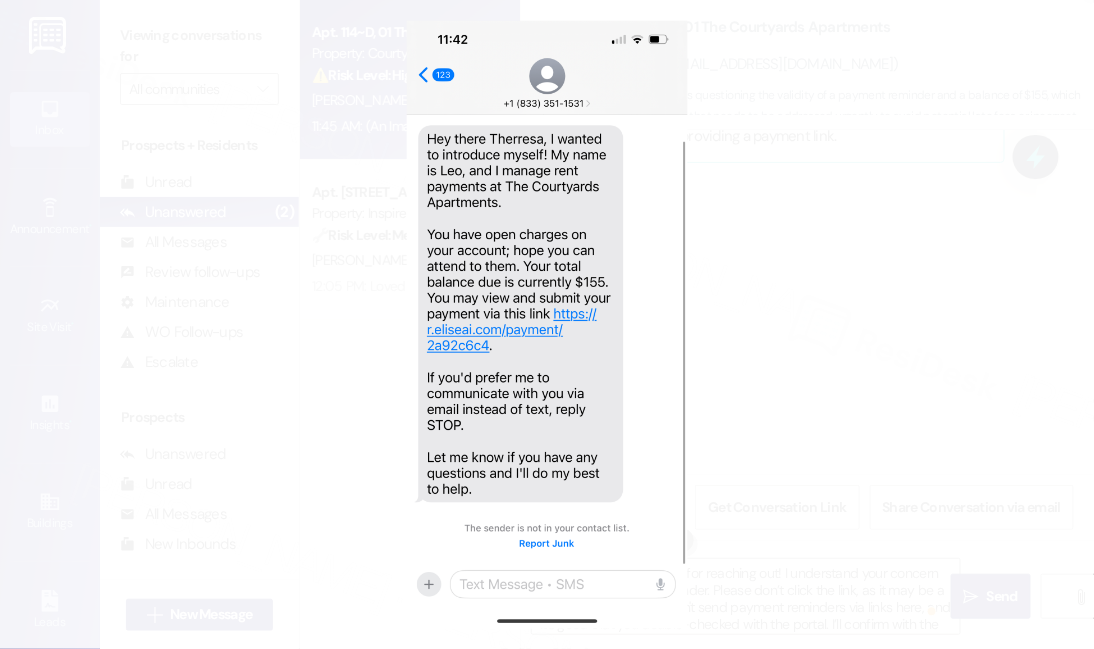 click at bounding box center [547, 324] 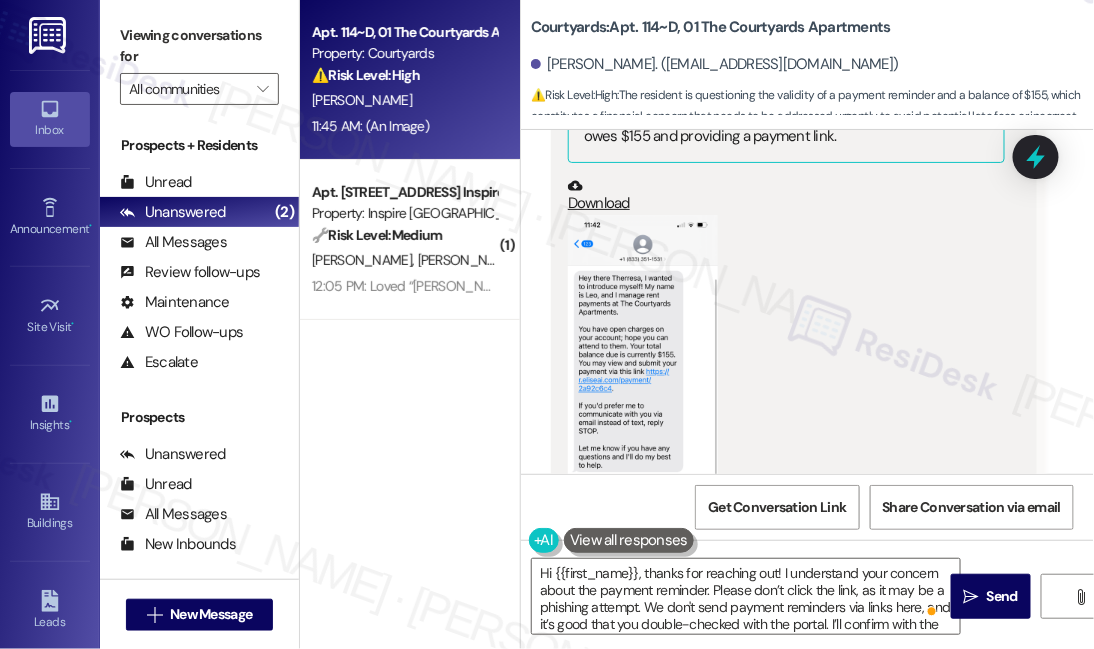 click on "Therresa Budihardjo. (tsbdjo@umich.edu)" at bounding box center (812, 65) 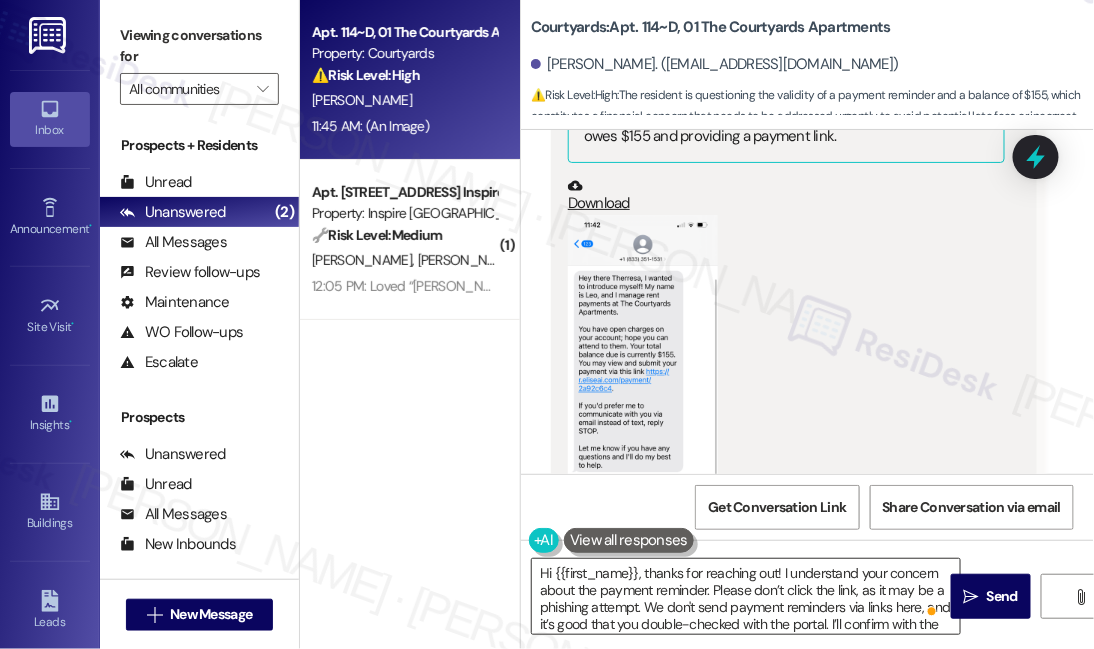 click on "Hi {{first_name}}, thanks for reaching out! I understand your concern about the payment reminder. Please don’t click the link, as it may be a phishing attempt. We don't send payment reminders via links here, and it’s good that you double-checked with the portal. I’ll confirm with the site team if you have any balance and get back to you as soon as I have an update." at bounding box center [746, 596] 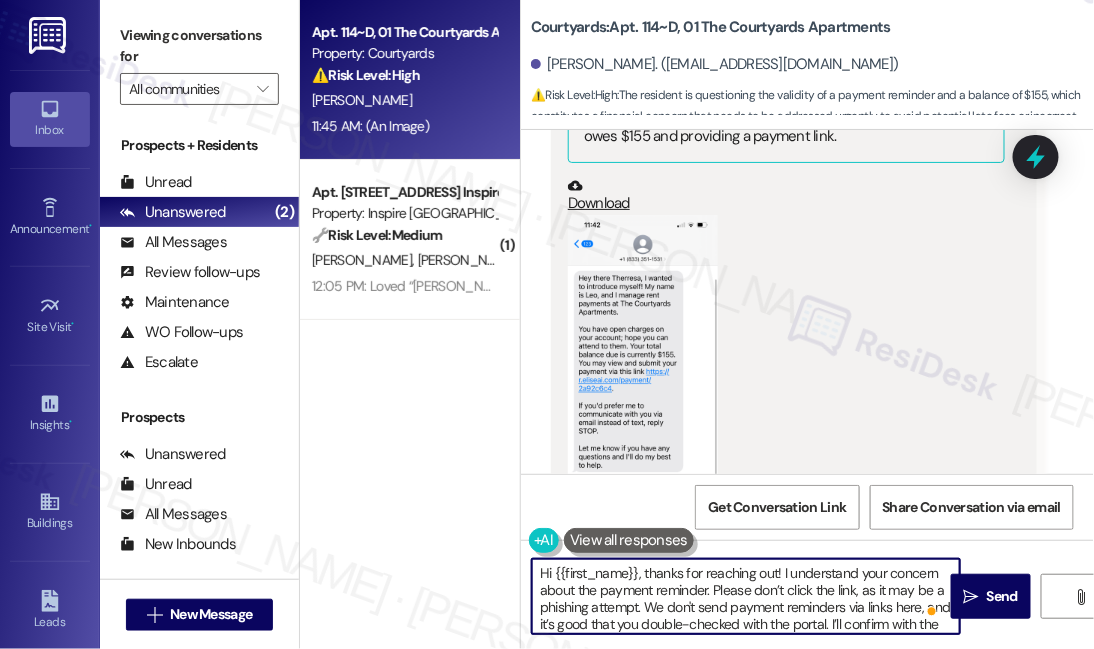 click on "Hi {{first_name}}, thanks for reaching out! I understand your concern about the payment reminder. Please don’t click the link, as it may be a phishing attempt. We don't send payment reminders via links here, and it’s good that you double-checked with the portal. I’ll confirm with the site team if you have any balance and get back to you as soon as I have an update." at bounding box center (746, 596) 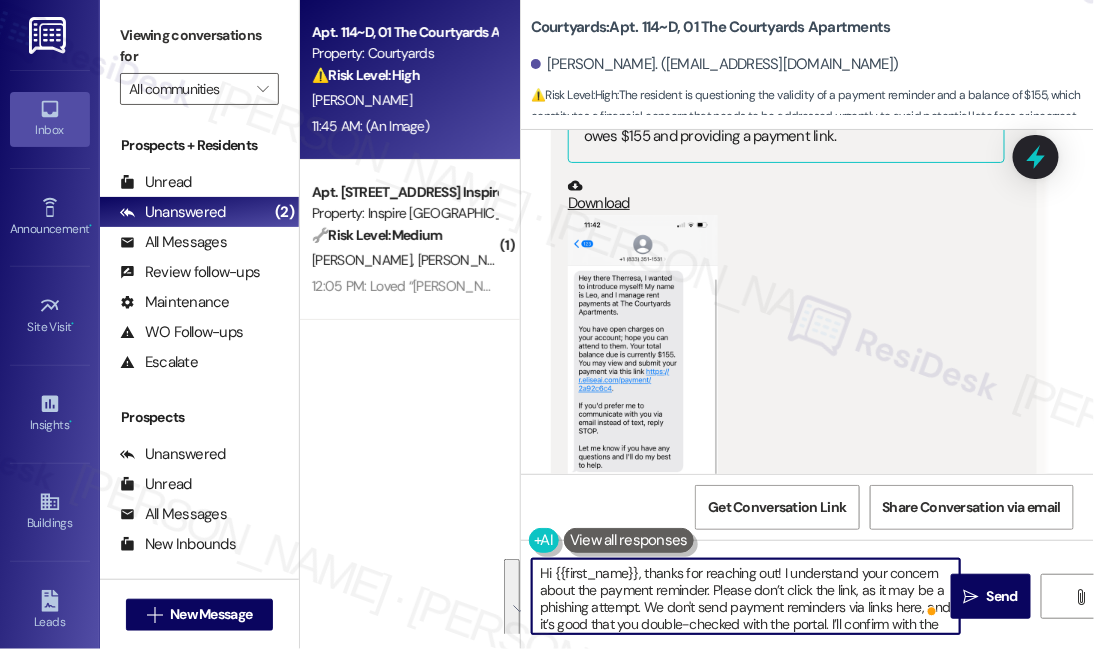 click on "Hi {{first_name}}, thanks for reaching out! I understand your concern about the payment reminder. Please don’t click the link, as it may be a phishing attempt. We don't send payment reminders via links here, and it’s good that you double-checked with the portal. I’ll confirm with the site team if you have any balance and get back to you as soon as I have an update." at bounding box center [746, 596] 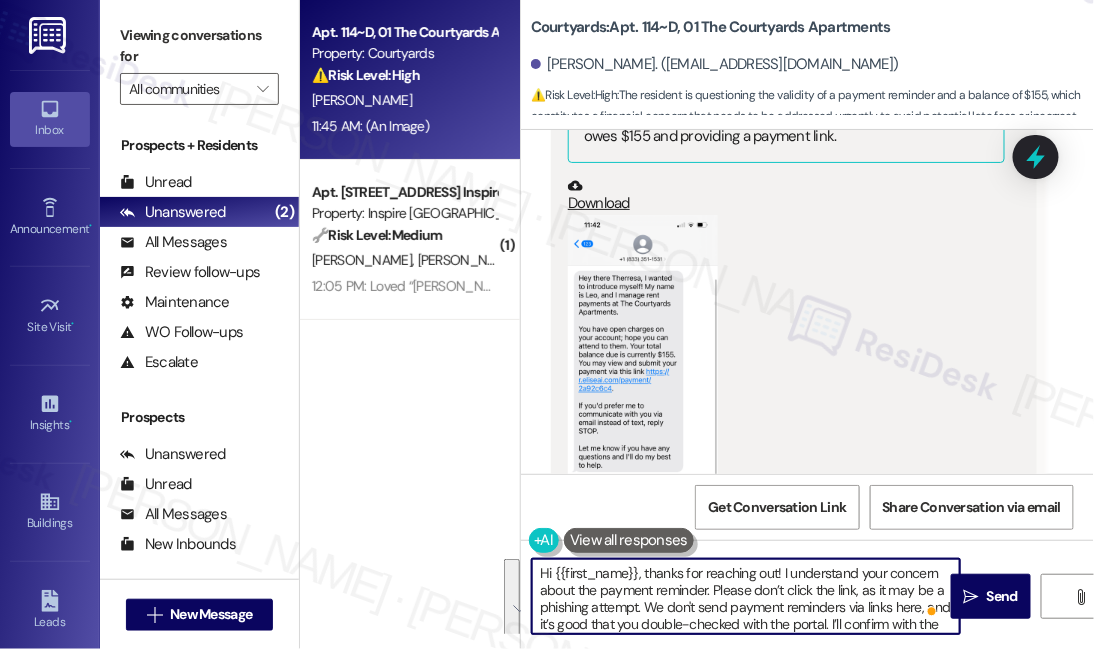 click on "Hi {{first_name}}, thanks for reaching out! I understand your concern about the payment reminder. Please don’t click the link, as it may be a phishing attempt. We don't send payment reminders via links here, and it’s good that you double-checked with the portal. I’ll confirm with the site team if you have any balance and get back to you as soon as I have an update." at bounding box center [746, 596] 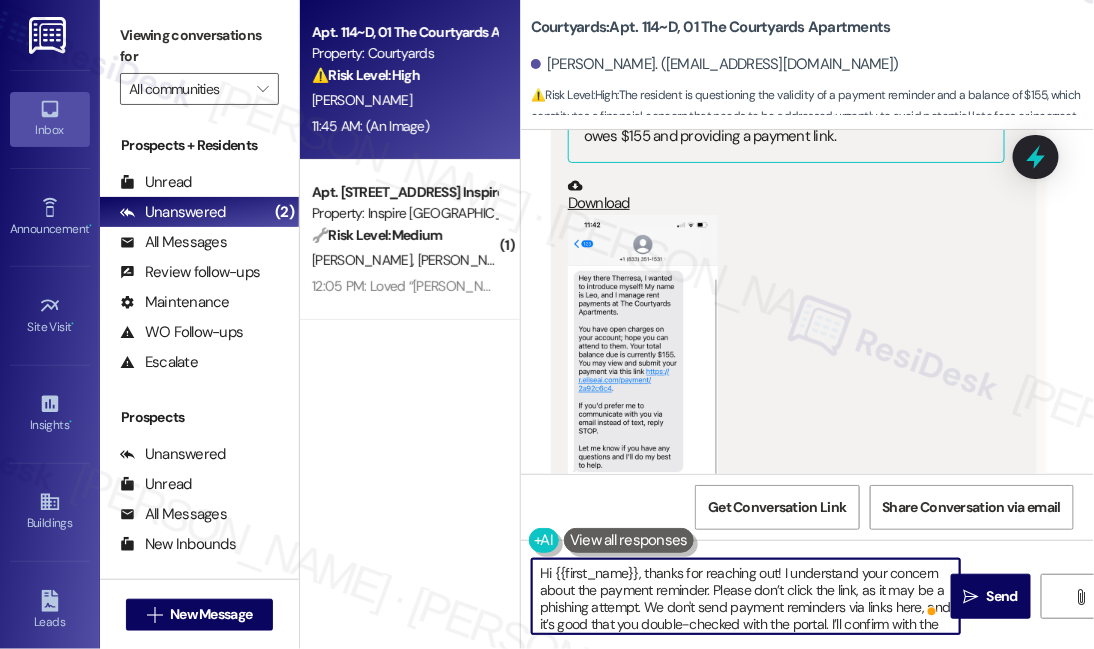 scroll, scrollTop: 38, scrollLeft: 0, axis: vertical 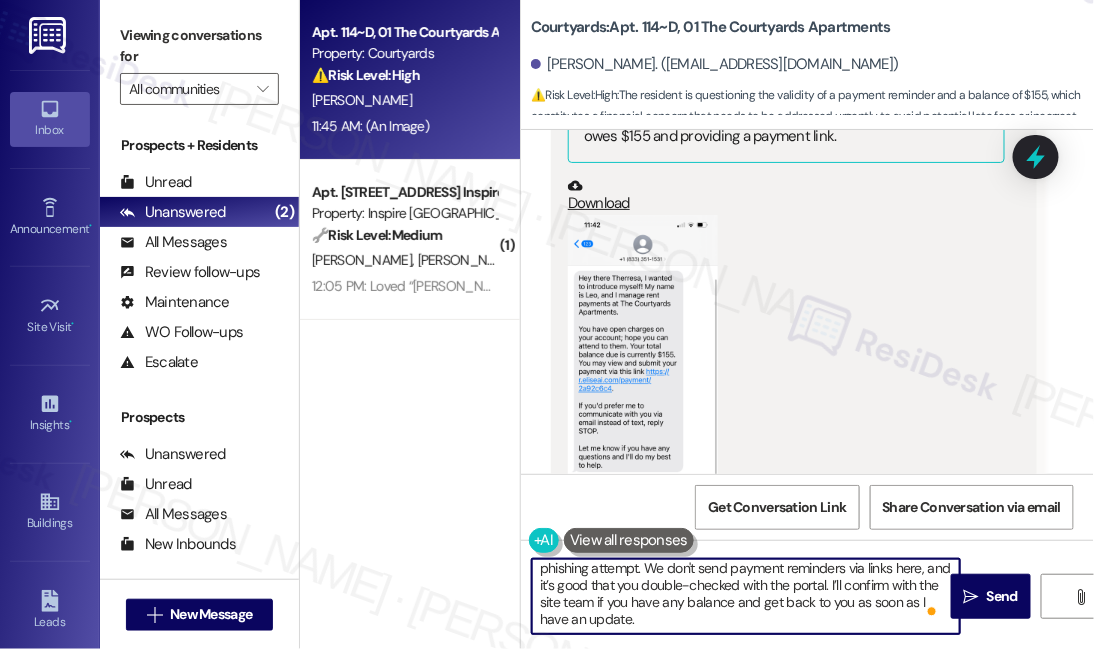 click on "Hi {{first_name}}, thanks for reaching out! I understand your concern about the payment reminder. Please don’t click the link, as it may be a phishing attempt. We don't send payment reminders via links here, and it’s good that you double-checked with the portal. I’ll confirm with the site team if you have any balance and get back to you as soon as I have an update." at bounding box center (746, 596) 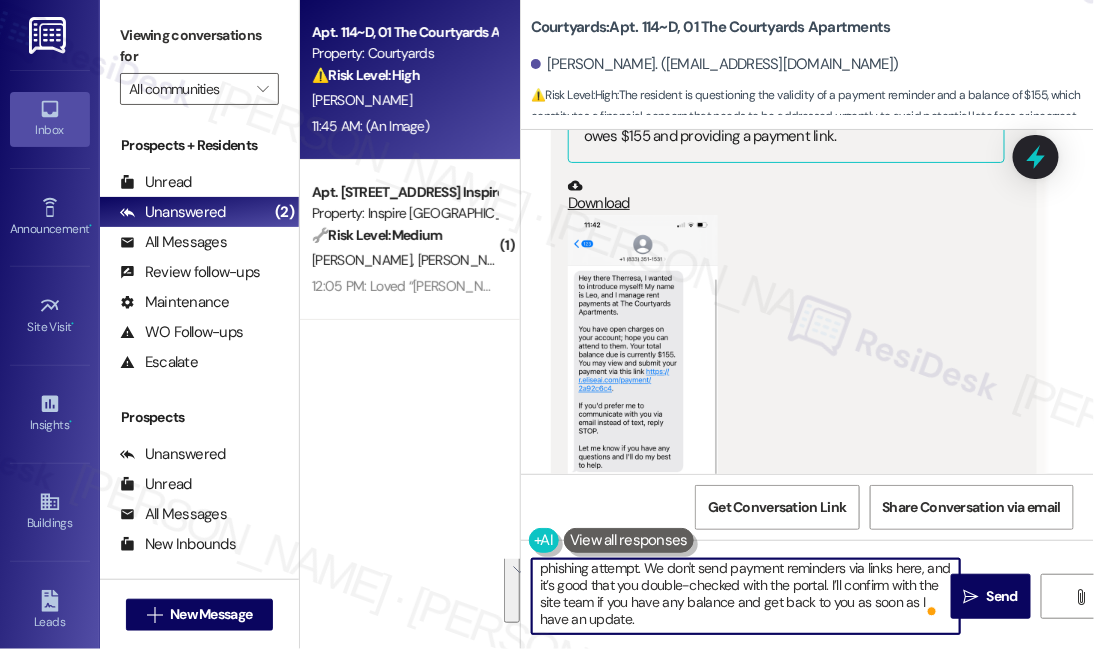 click on "Hi {{first_name}}, thanks for reaching out! I understand your concern about the payment reminder. Please don’t click the link, as it may be a phishing attempt. We don't send payment reminders via links here, and it’s good that you double-checked with the portal. I’ll confirm with the site team if you have any balance and get back to you as soon as I have an update." at bounding box center (746, 596) 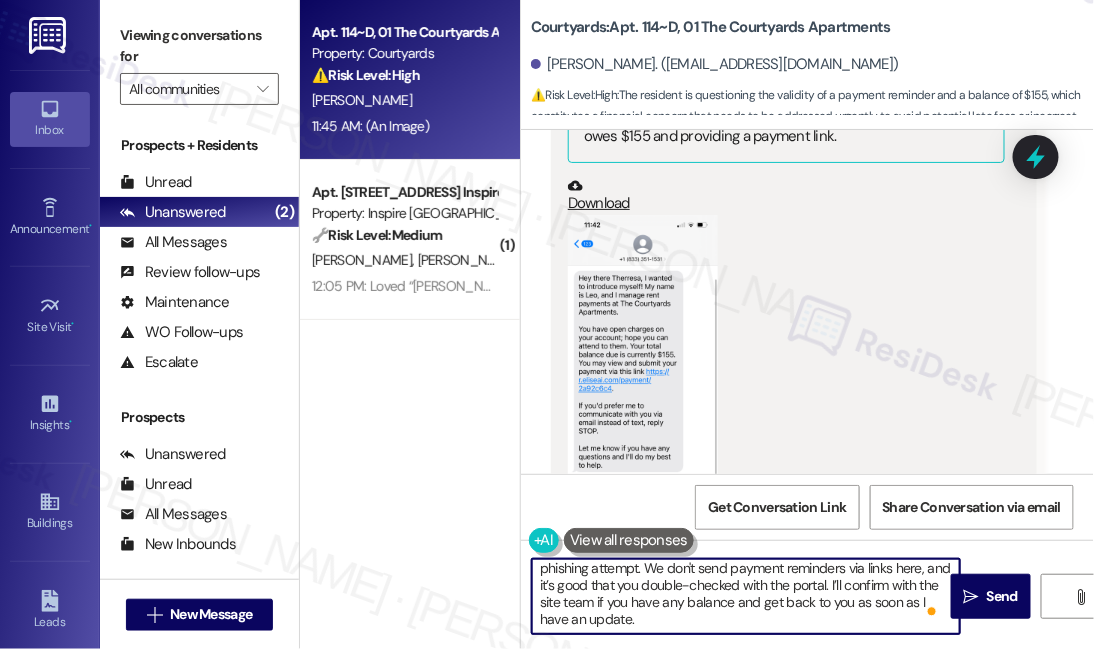 click on "Hi {{first_name}}, thanks for reaching out! I understand your concern about the payment reminder. Please don’t click the link, as it may be a phishing attempt. We don't send payment reminders via links here, and it’s good that you double-checked with the portal. I’ll confirm with the site team if you have any balance and get back to you as soon as I have an update." at bounding box center [746, 596] 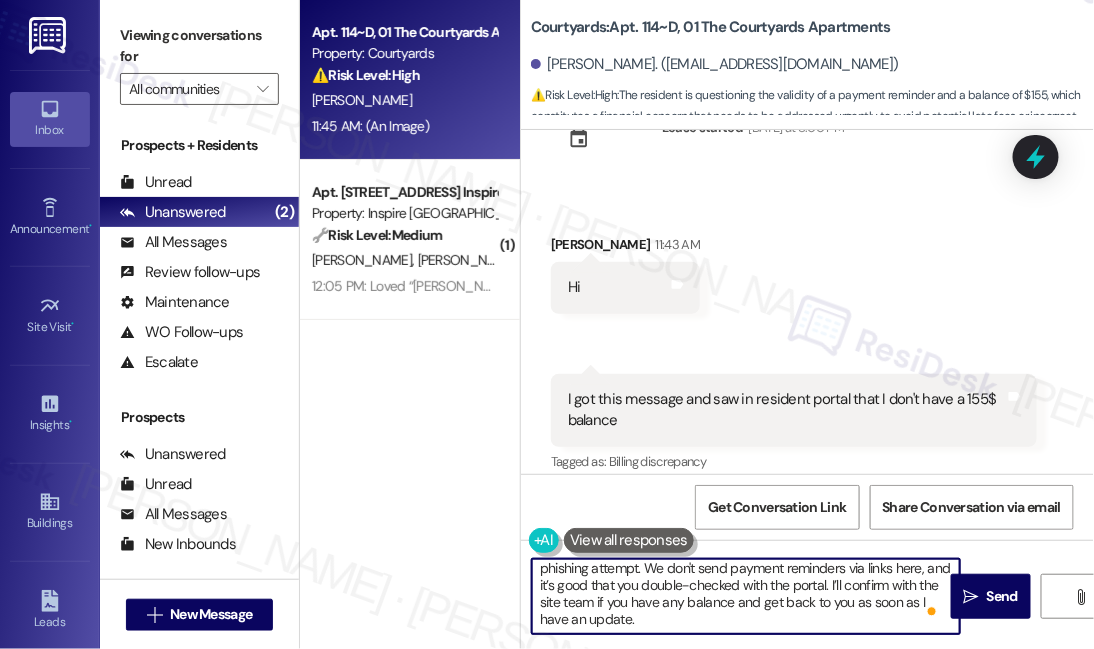 scroll, scrollTop: 3470, scrollLeft: 0, axis: vertical 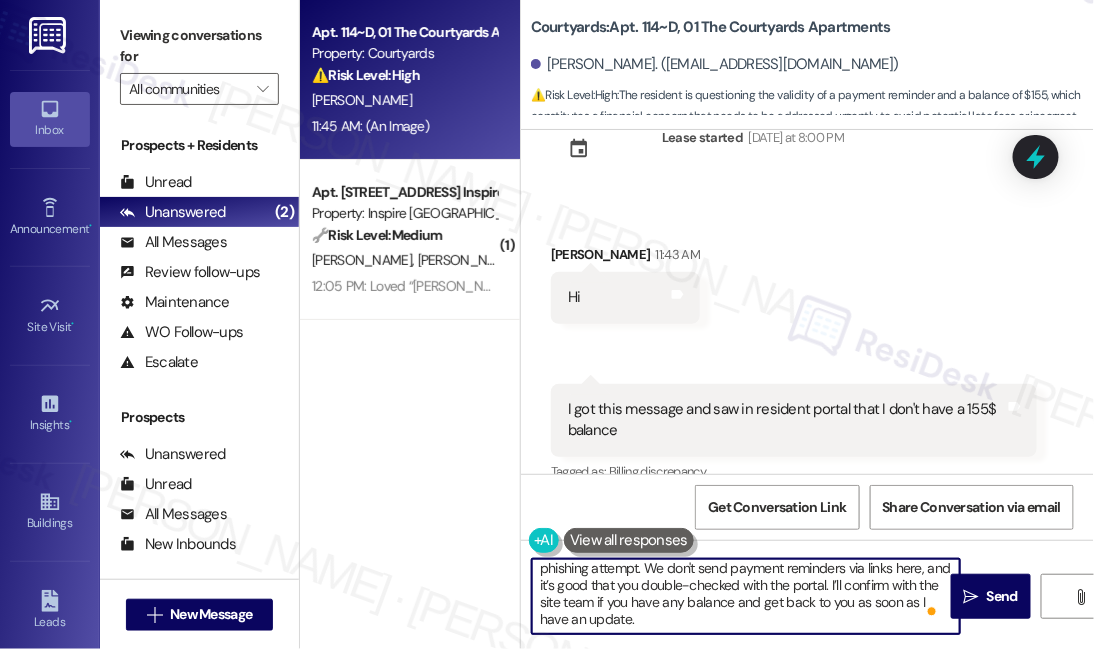 click on "I got this message and saw in resident portal that I don't have a 155$ balance" at bounding box center (786, 420) 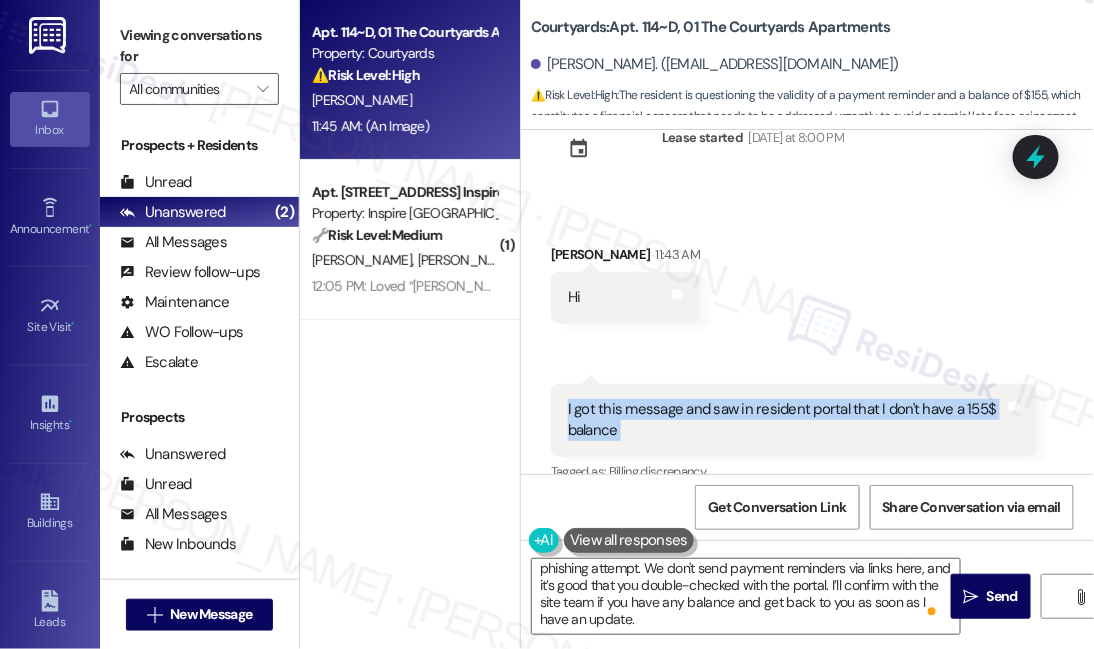 click on "I got this message and saw in resident portal that I don't have a 155$ balance" at bounding box center (786, 420) 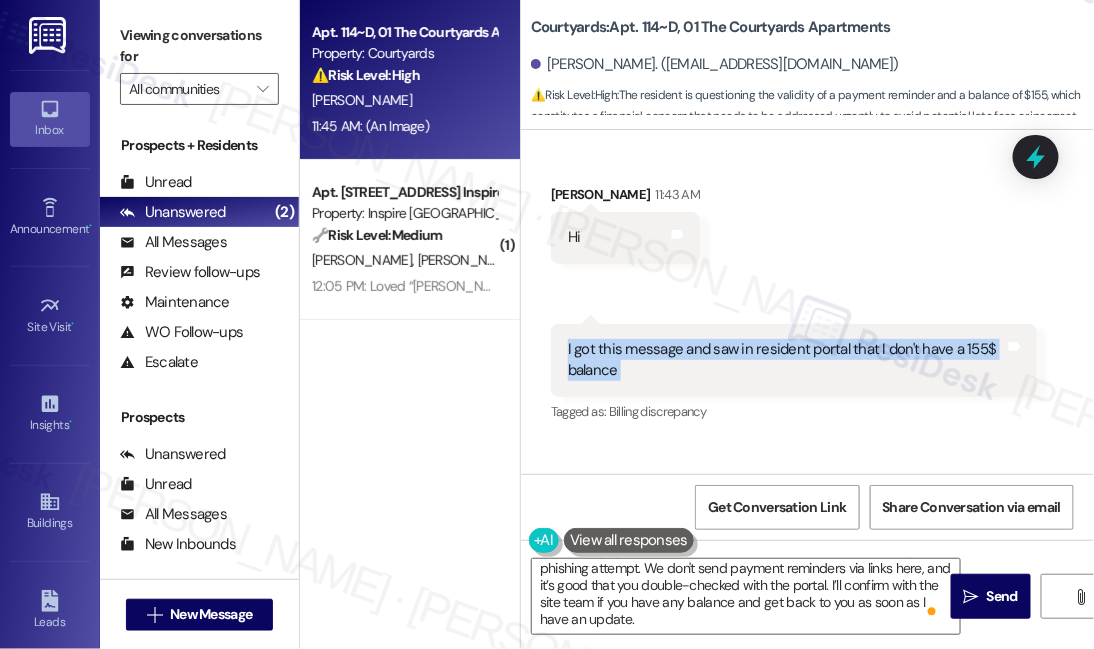 scroll, scrollTop: 3561, scrollLeft: 0, axis: vertical 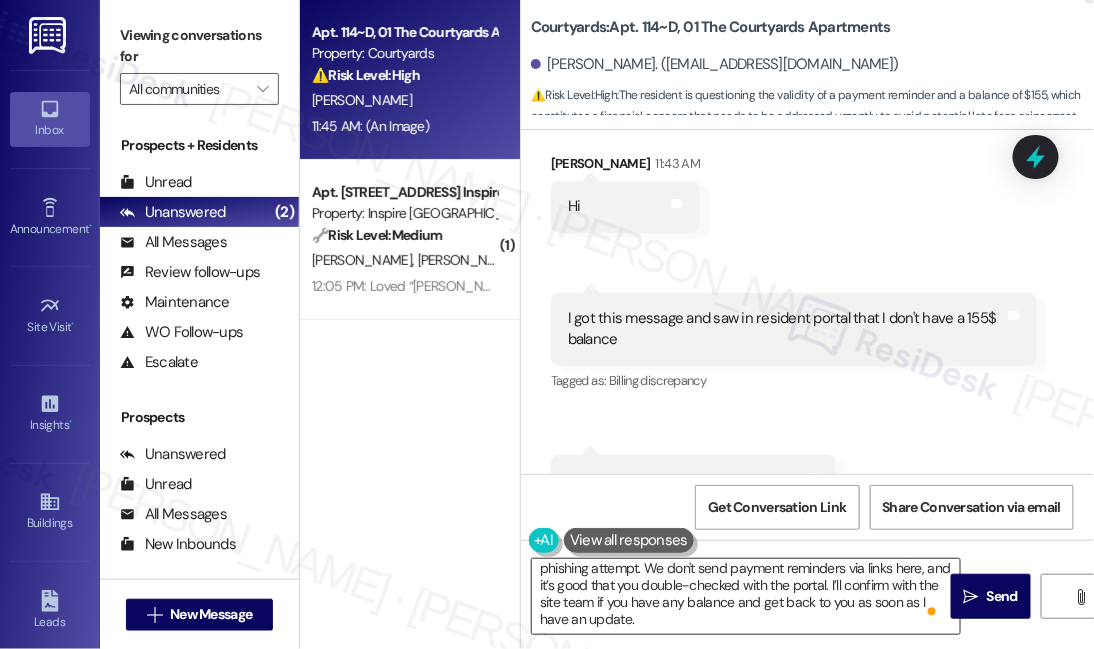 click on "Hi {{first_name}}, thanks for reaching out! I understand your concern about the payment reminder. Please don’t click the link, as it may be a phishing attempt. We don't send payment reminders via links here, and it’s good that you double-checked with the portal. I’ll confirm with the site team if you have any balance and get back to you as soon as I have an update." at bounding box center (746, 596) 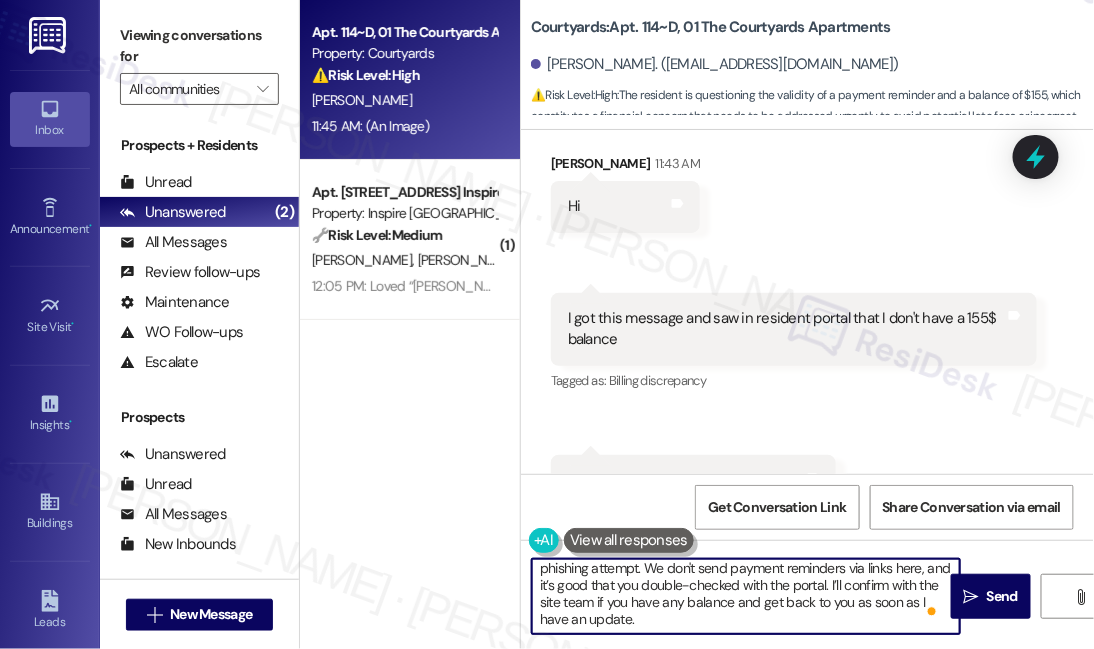 scroll, scrollTop: 11, scrollLeft: 0, axis: vertical 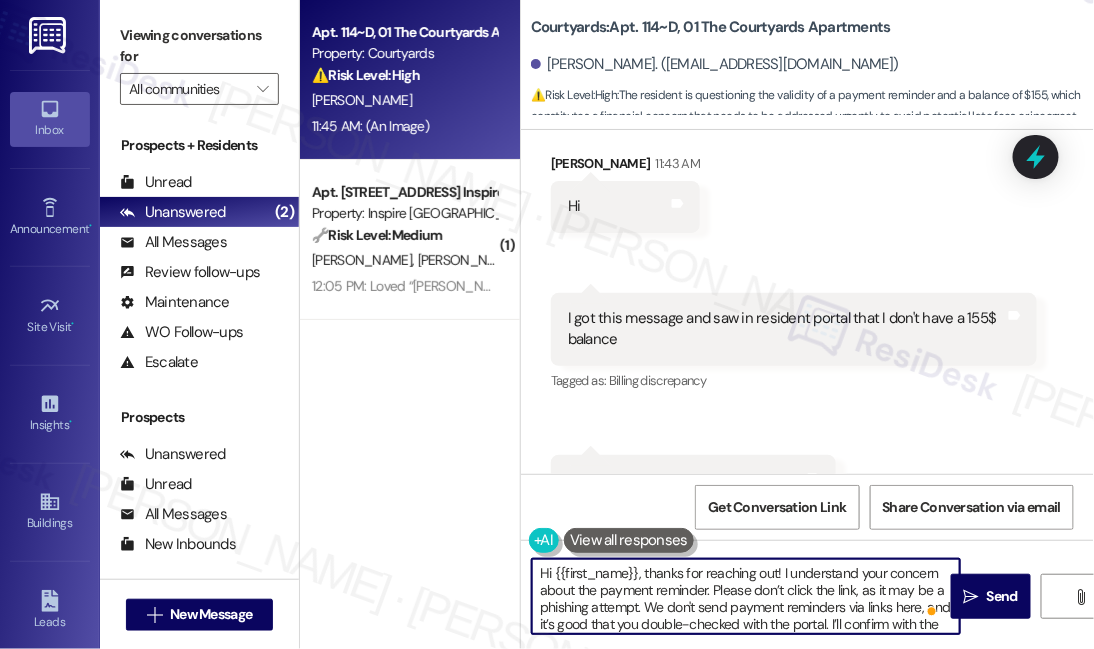 drag, startPoint x: 648, startPoint y: 606, endPoint x: 815, endPoint y: 598, distance: 167.19151 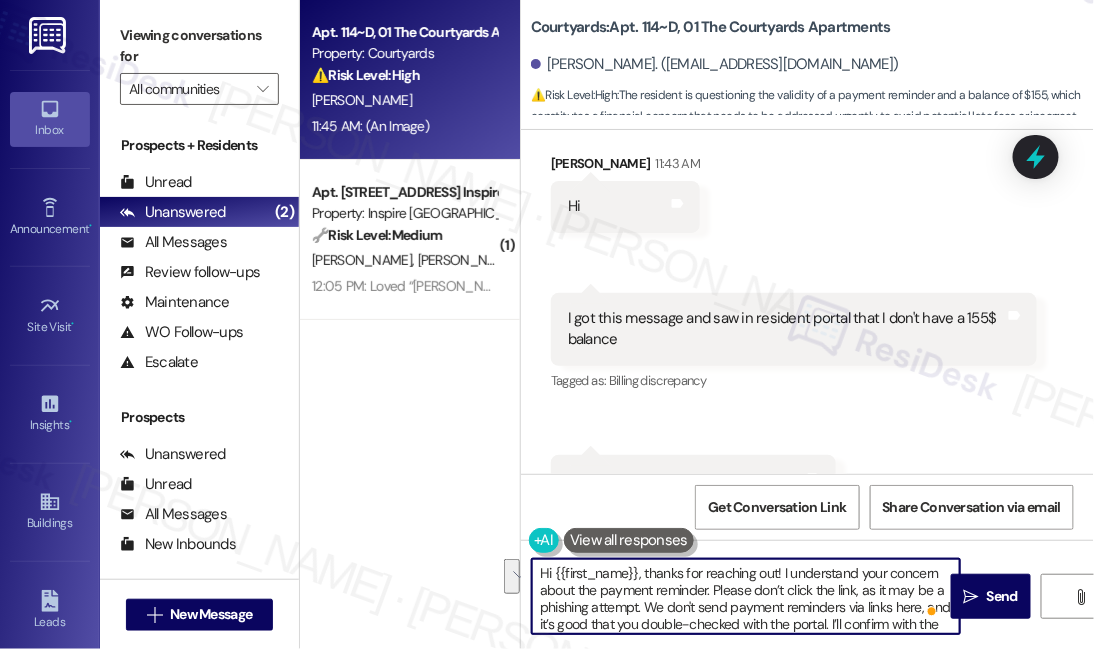 click on "Hi {{first_name}}, thanks for reaching out! I understand your concern about the payment reminder. Please don’t click the link, as it may be a phishing attempt. We don't send payment reminders via links here, and it’s good that you double-checked with the portal. I’ll confirm with the site team if you have any balance and get back to you as soon as I have an update." at bounding box center (746, 596) 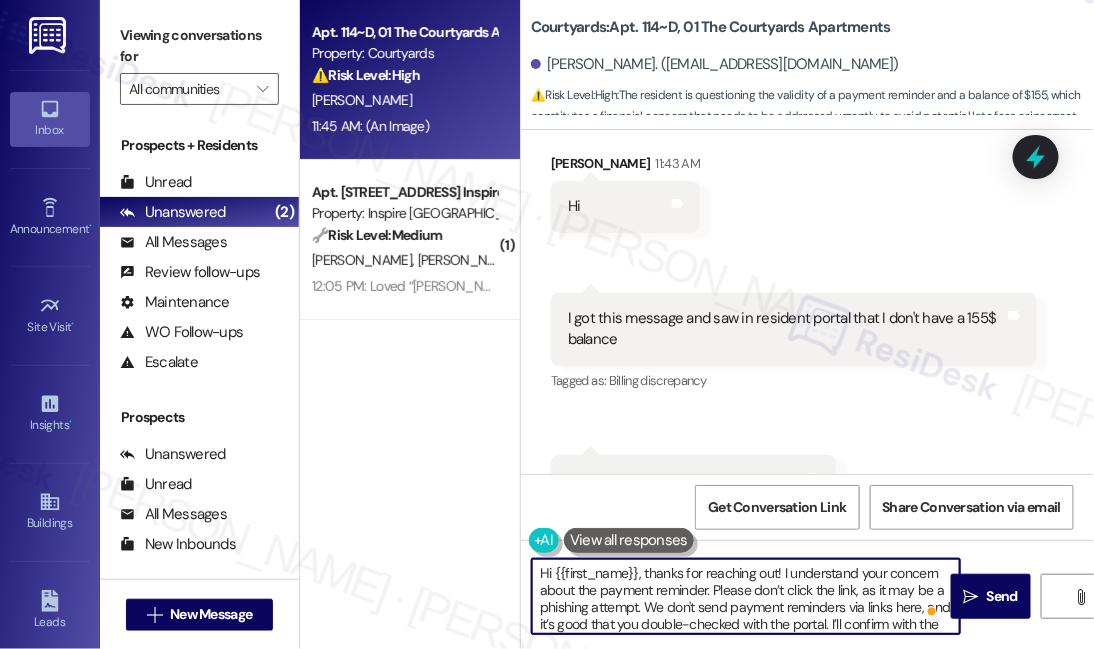 scroll, scrollTop: 32, scrollLeft: 0, axis: vertical 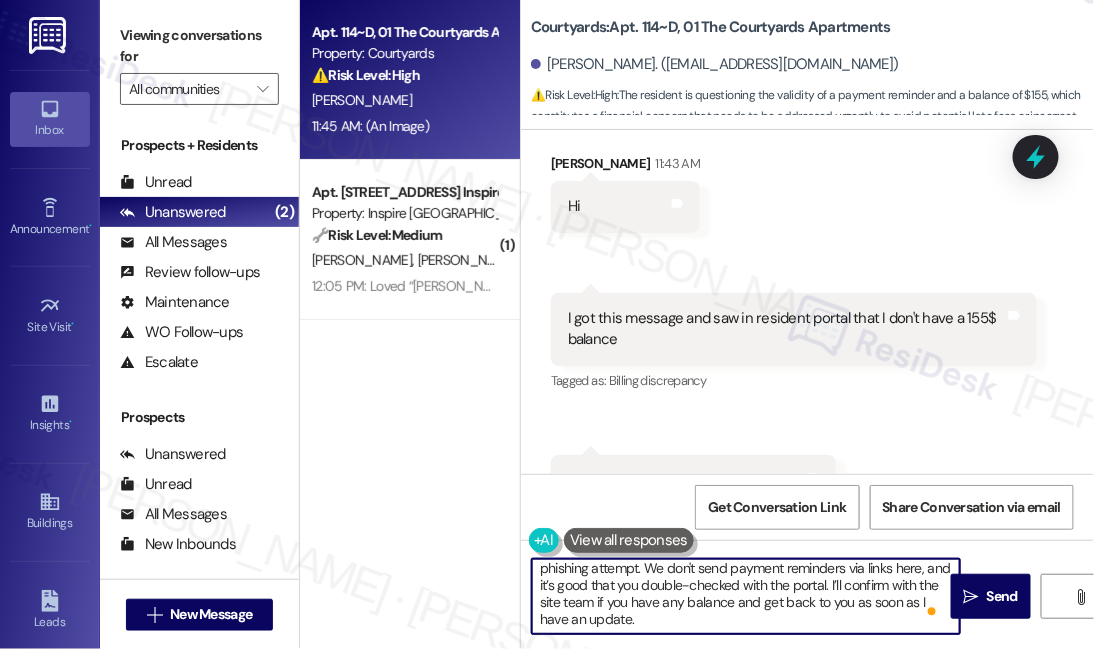 drag, startPoint x: 642, startPoint y: 604, endPoint x: 570, endPoint y: 584, distance: 74.726166 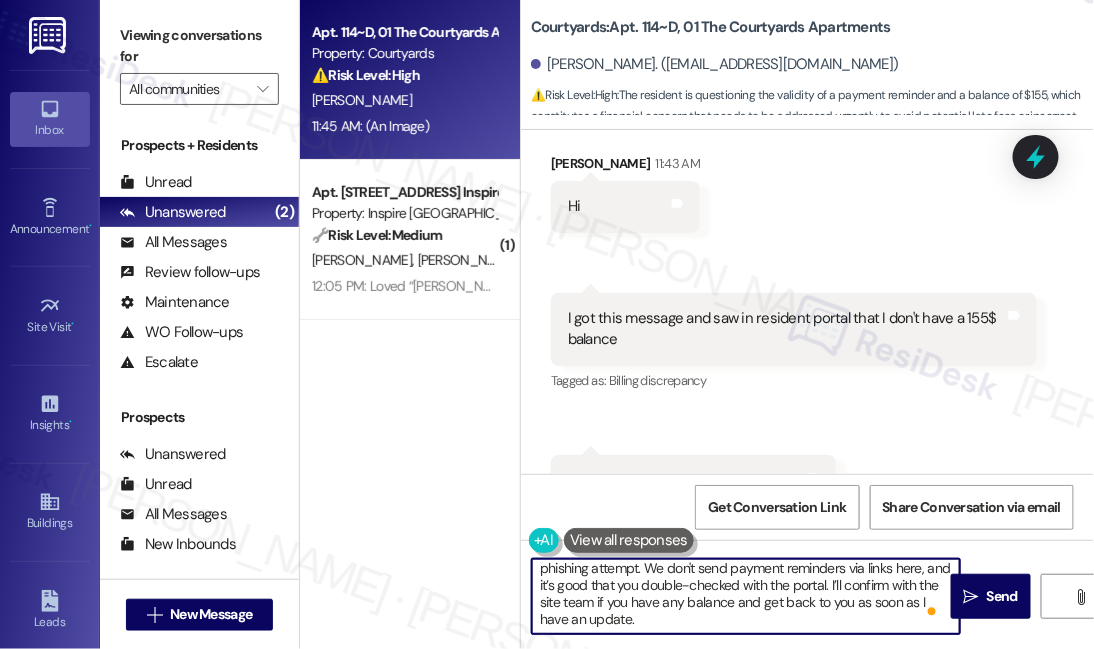 click on "Hi {{first_name}}, thanks for reaching out! I understand your concern about the payment reminder. Please don’t click the link, as it may be a phishing attempt. We don't send payment reminders via links here, and it’s good that you double-checked with the portal. I’ll confirm with the site team if you have any balance and get back to you as soon as I have an update." at bounding box center (746, 596) 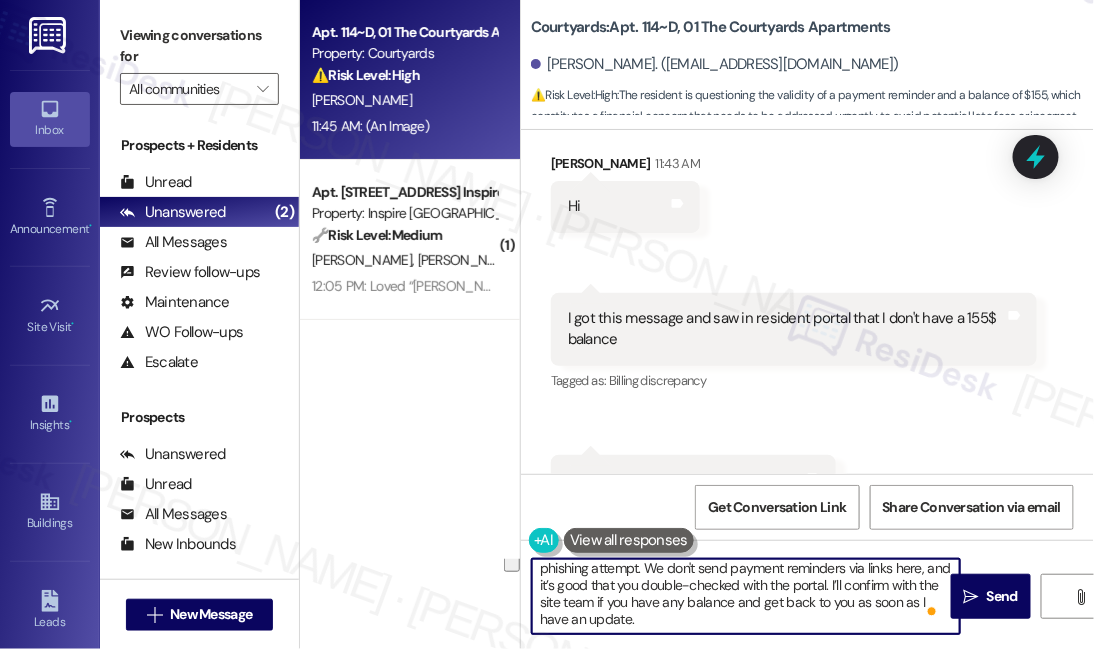 drag, startPoint x: 712, startPoint y: 588, endPoint x: 856, endPoint y: 582, distance: 144.12494 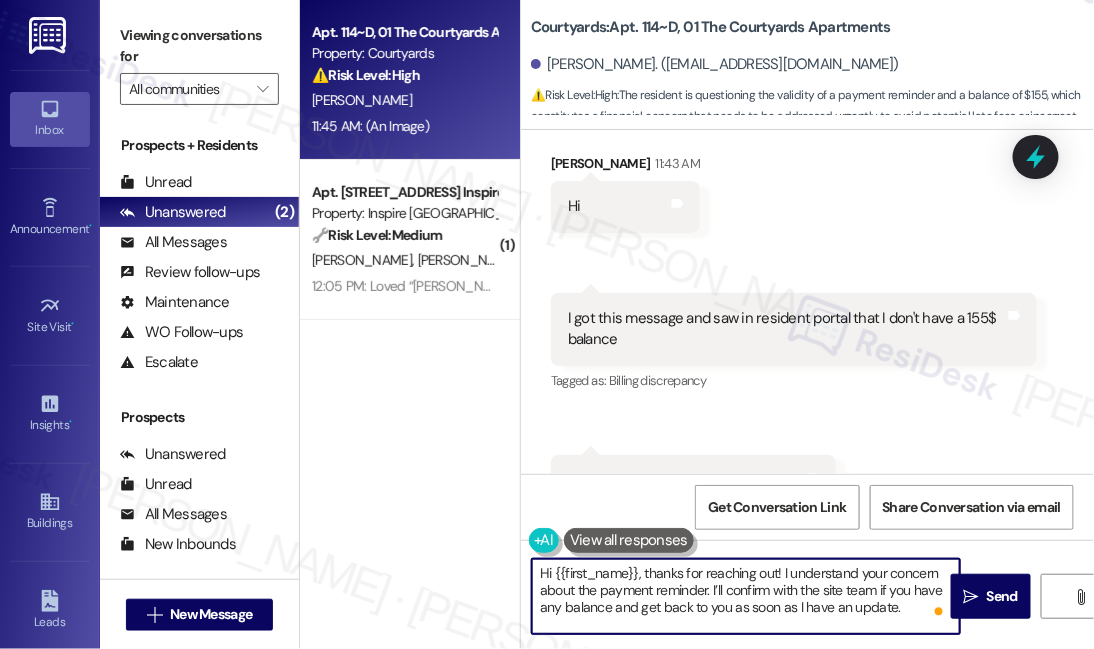 click on "Hi {{first_name}}, thanks for reaching out! I understand your concern about the payment reminder. I’ll confirm with the site team if you have any balance and get back to you as soon as I have an update." at bounding box center (746, 596) 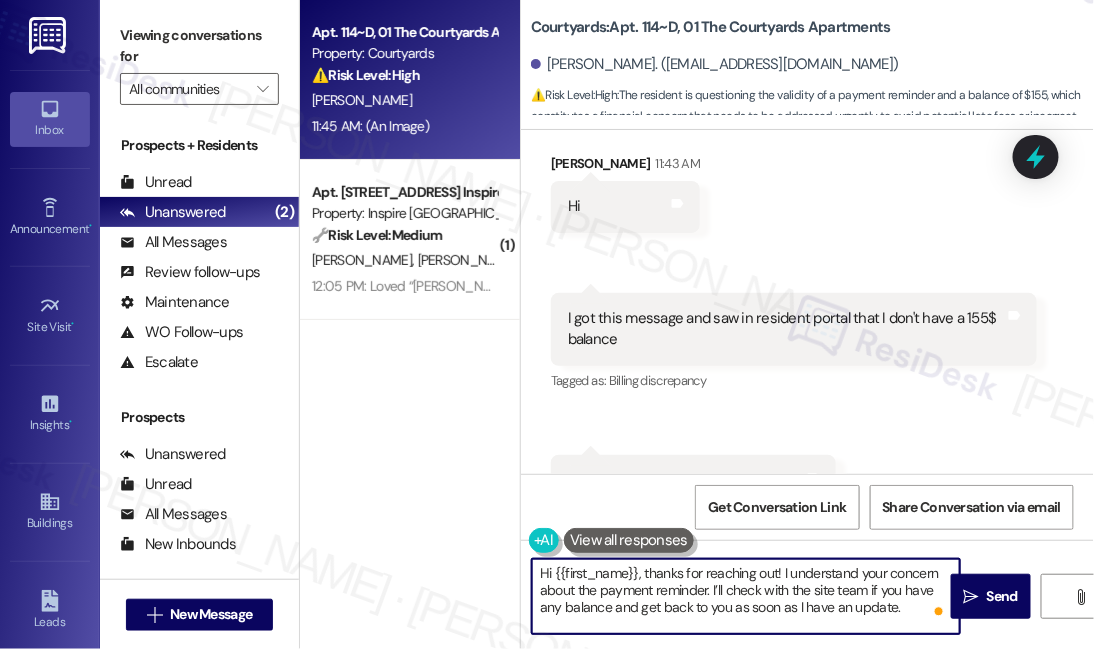click on "Hi {{first_name}}, thanks for reaching out! I understand your concern about the payment reminder. I’ll check with the site team if you have any balance and get back to you as soon as I have an update." at bounding box center (746, 596) 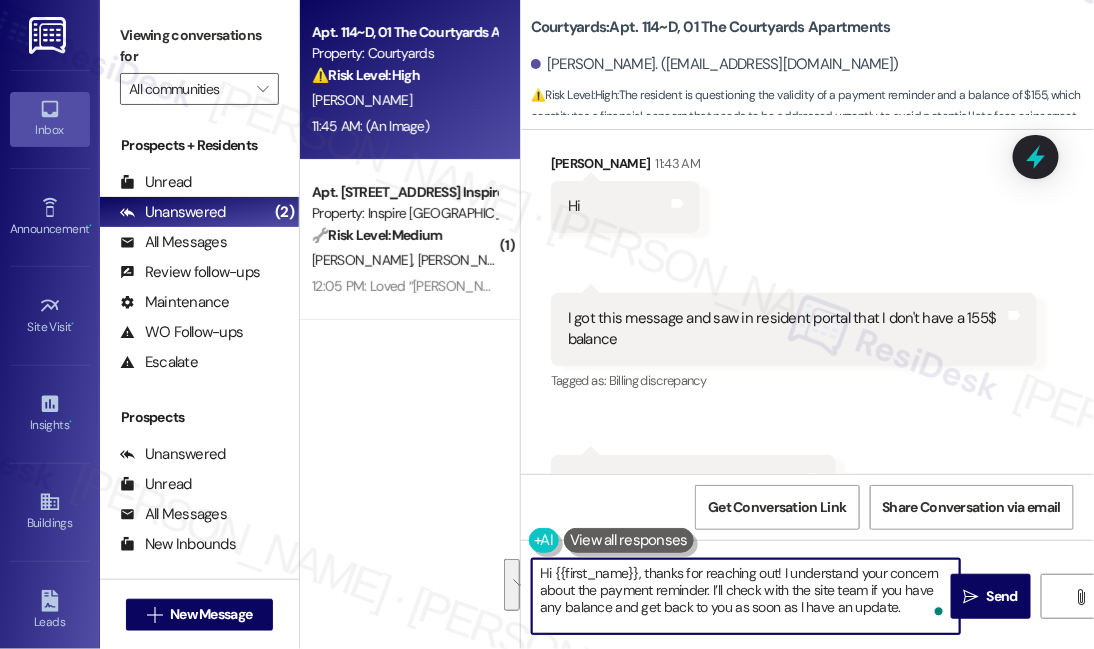 click on "Hi {{first_name}}, thanks for reaching out! I understand your concern about the payment reminder. I’ll check with the site team if you have any balance and get back to you as soon as I have an update." at bounding box center (746, 596) 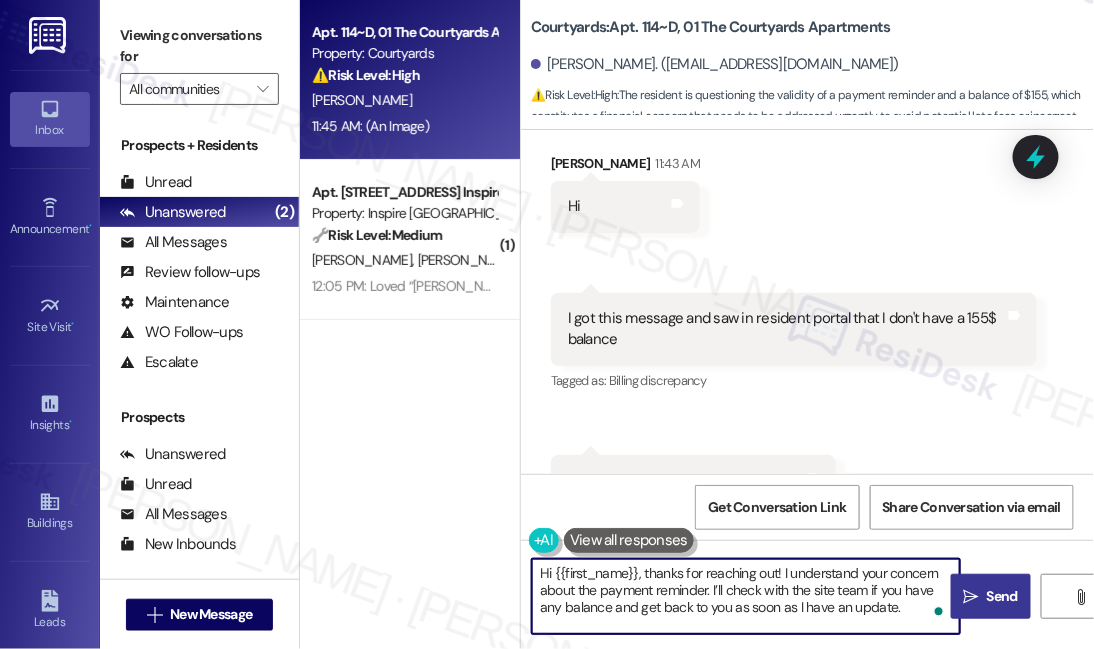 type on "Hi {{first_name}}, thanks for reaching out! I understand your concern about the payment reminder. I’ll check with the site team if you have any balance and get back to you as soon as I have an update." 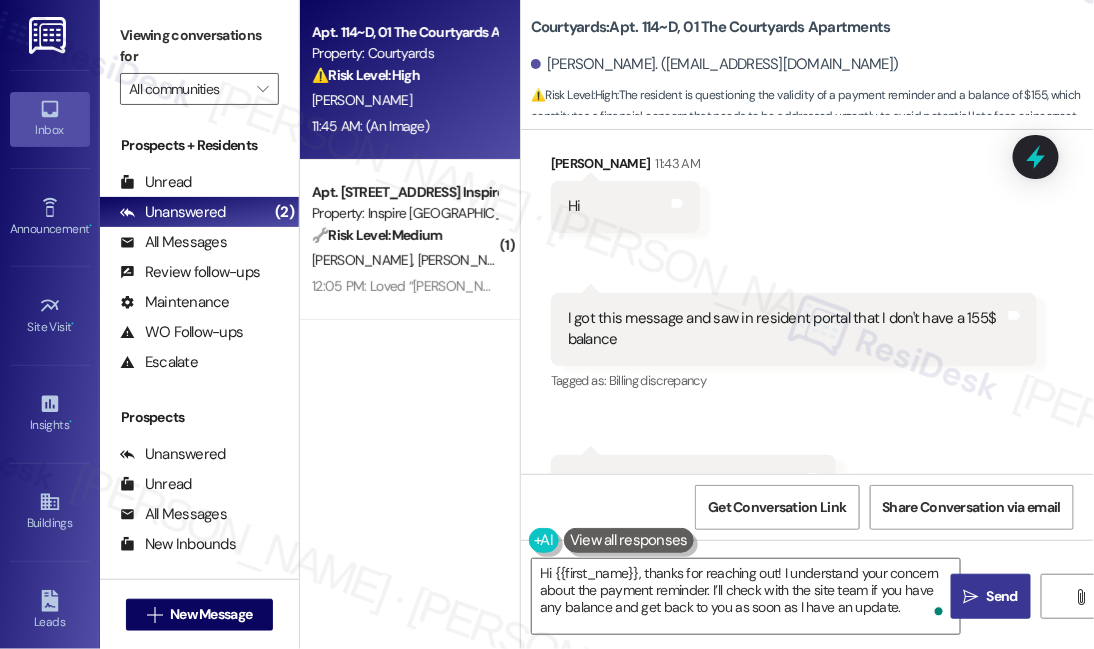 click on " Send" at bounding box center [991, 596] 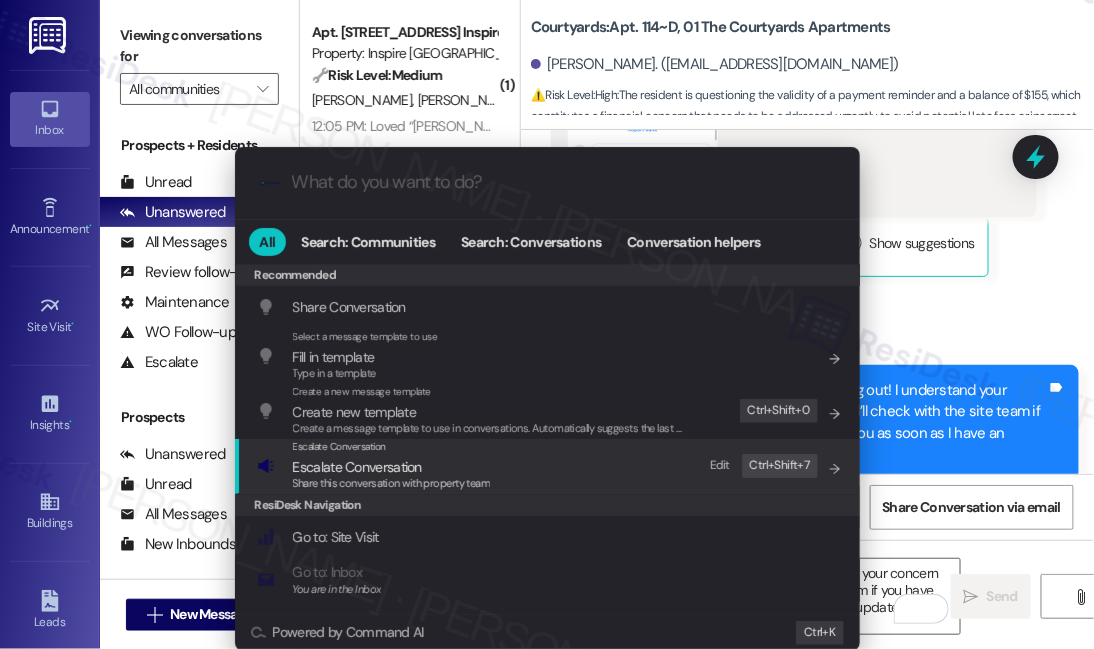 click on "Escalate Conversation Escalate Conversation Share this conversation with property team Edit Ctrl+ Shift+ 7" at bounding box center (549, 466) 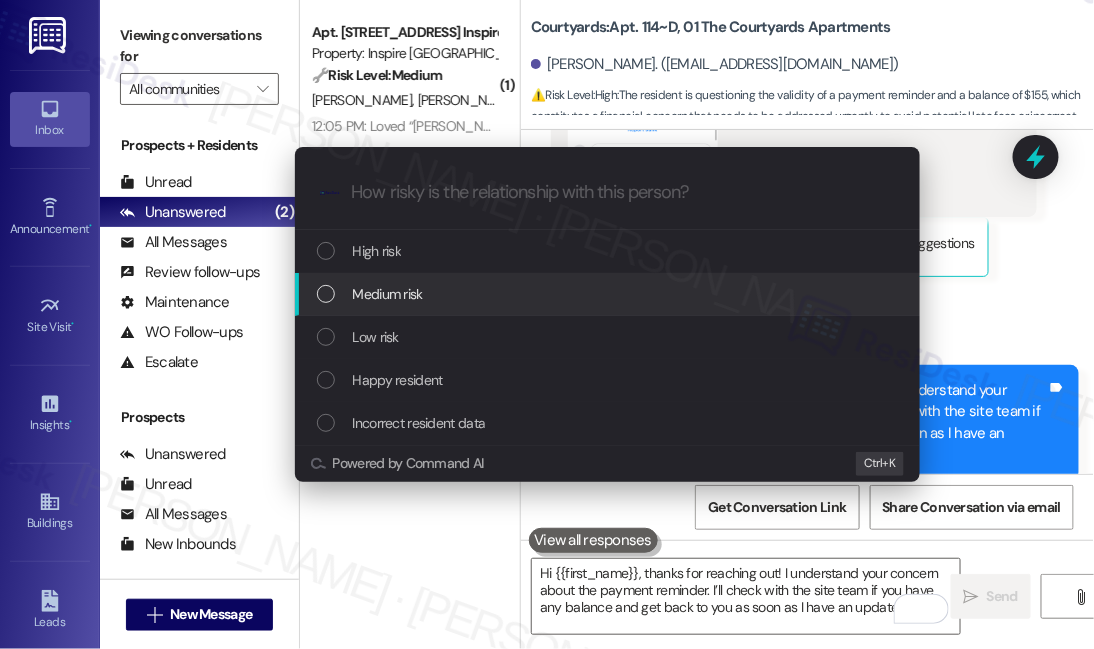 click on "Medium risk" at bounding box center (388, 294) 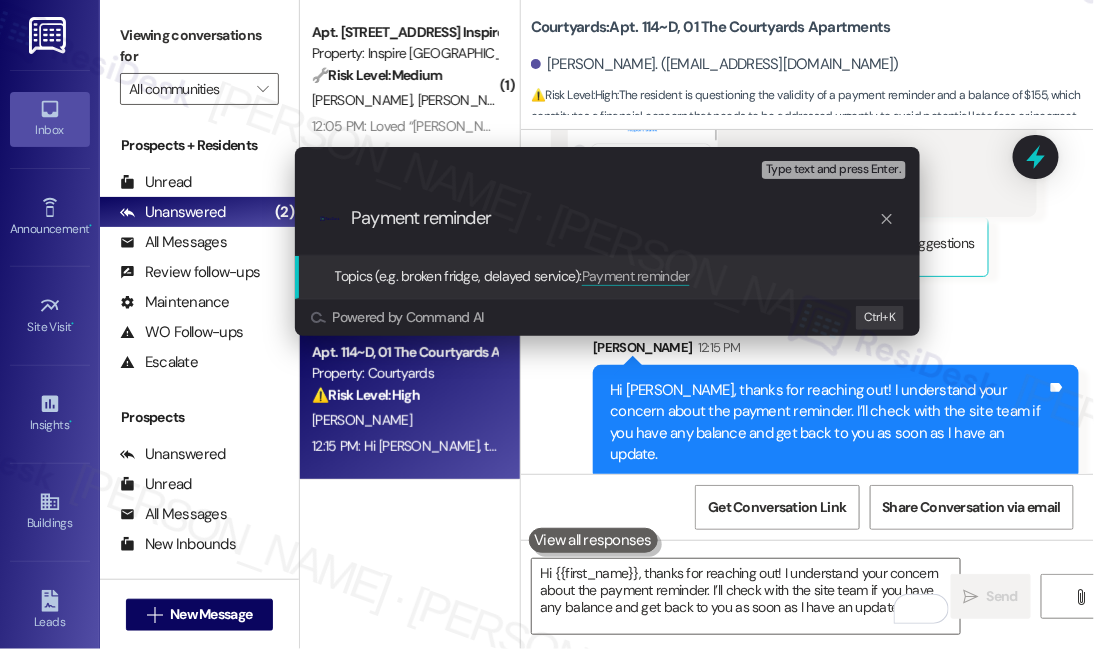click on "Escalate Conversation Medium risk Topics (e.g. broken fridge, delayed service) Any messages to highlight in the email? Type text and press Enter. .cls-1{fill:#0a055f;}.cls-2{fill:#0cc4c4;} resideskLogoBlueOrange Payment reminder Topics (e.g. broken fridge, delayed service):  Payment reminder Powered by Command AI Ctrl+ K" at bounding box center (547, 324) 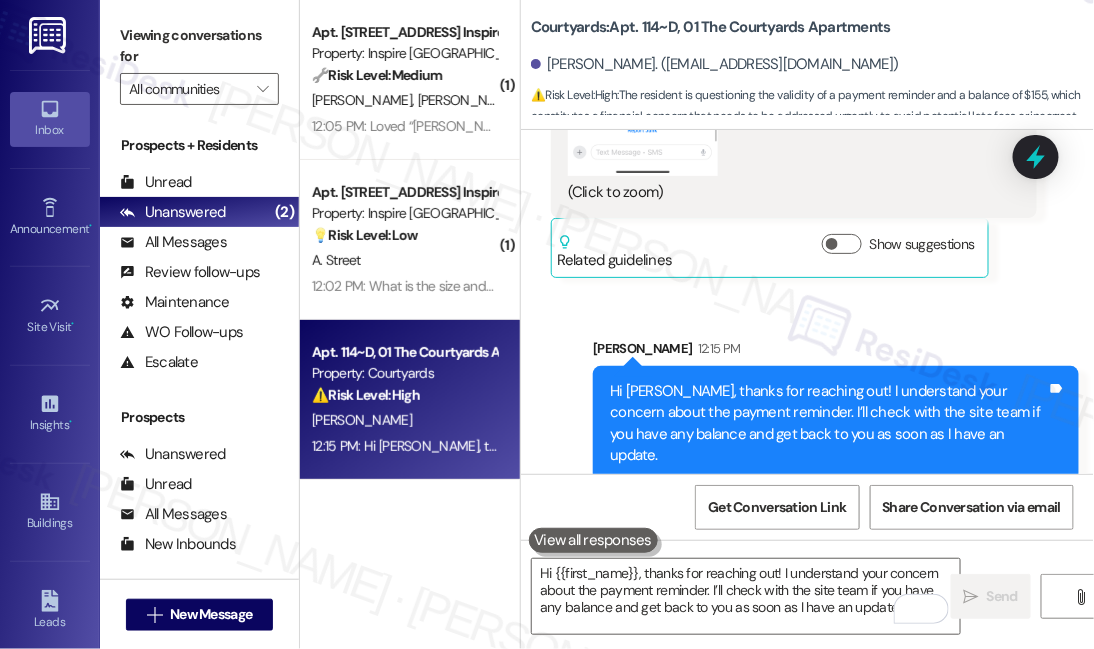scroll, scrollTop: 4562, scrollLeft: 0, axis: vertical 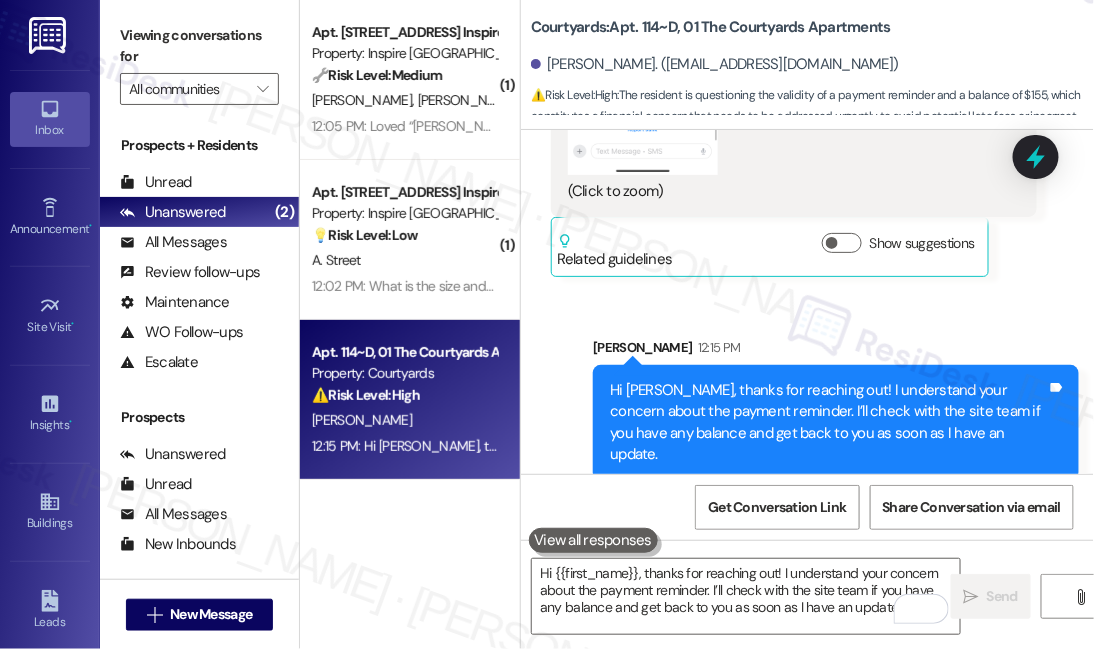 click on "Hi Therresa, thanks for reaching out! I understand your concern about the payment reminder. I’ll check with the site team if you have any balance and get back to you as soon as I have an update." at bounding box center [828, 423] 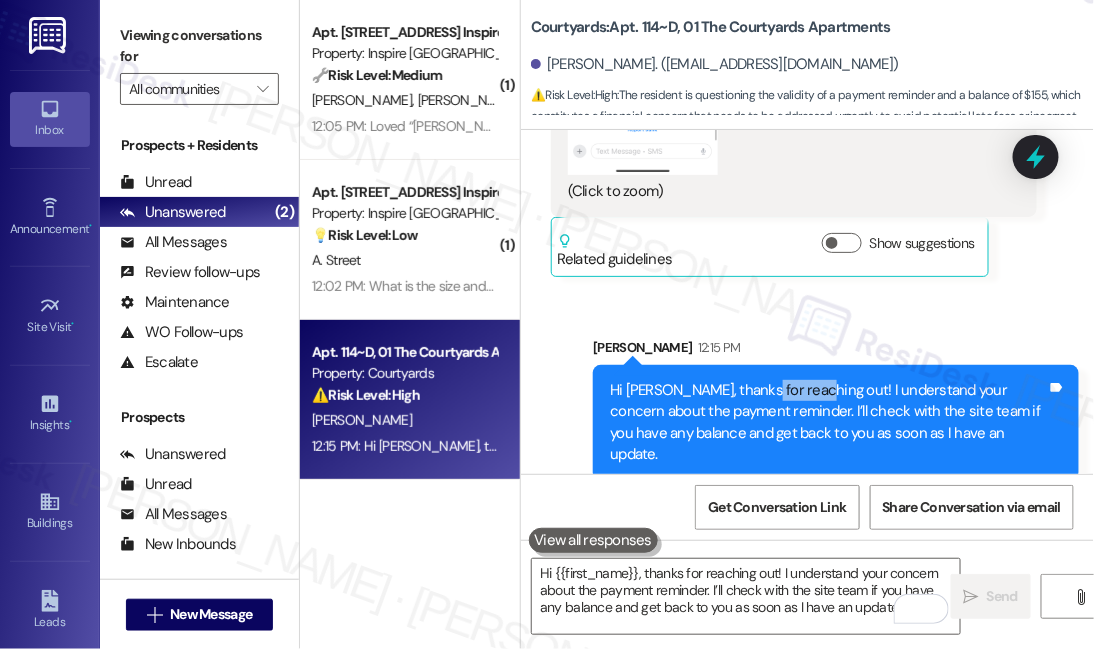 click on "Hi Therresa, thanks for reaching out! I understand your concern about the payment reminder. I’ll check with the site team if you have any balance and get back to you as soon as I have an update." at bounding box center [828, 423] 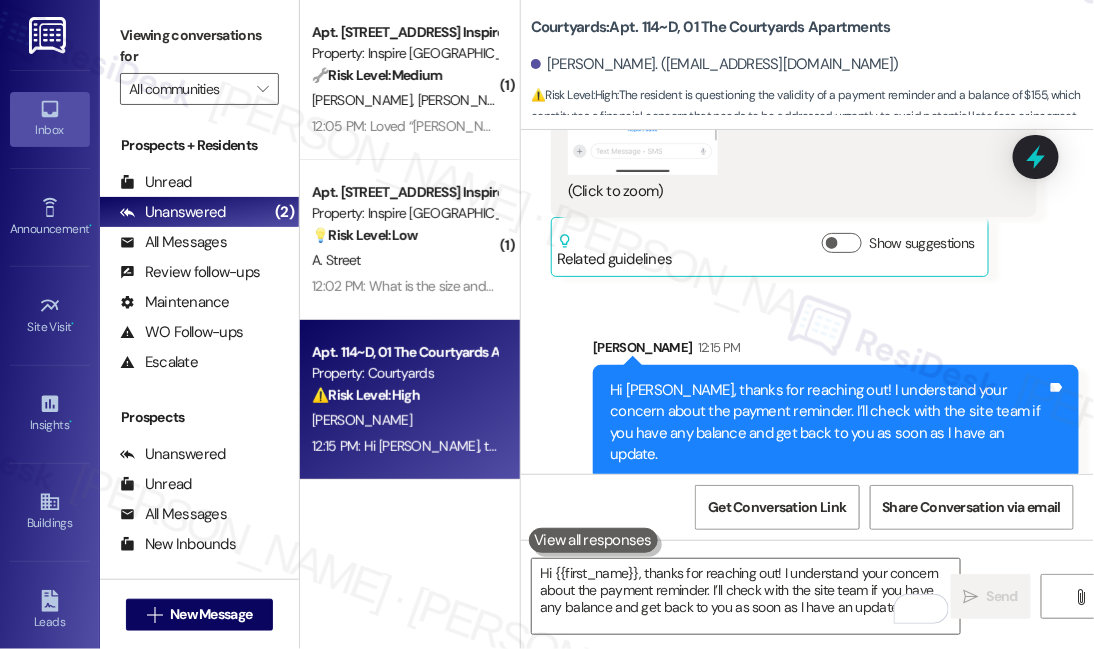 click on "Hi Therresa, thanks for reaching out! I understand your concern about the payment reminder. I’ll check with the site team if you have any balance and get back to you as soon as I have an update." at bounding box center [828, 423] 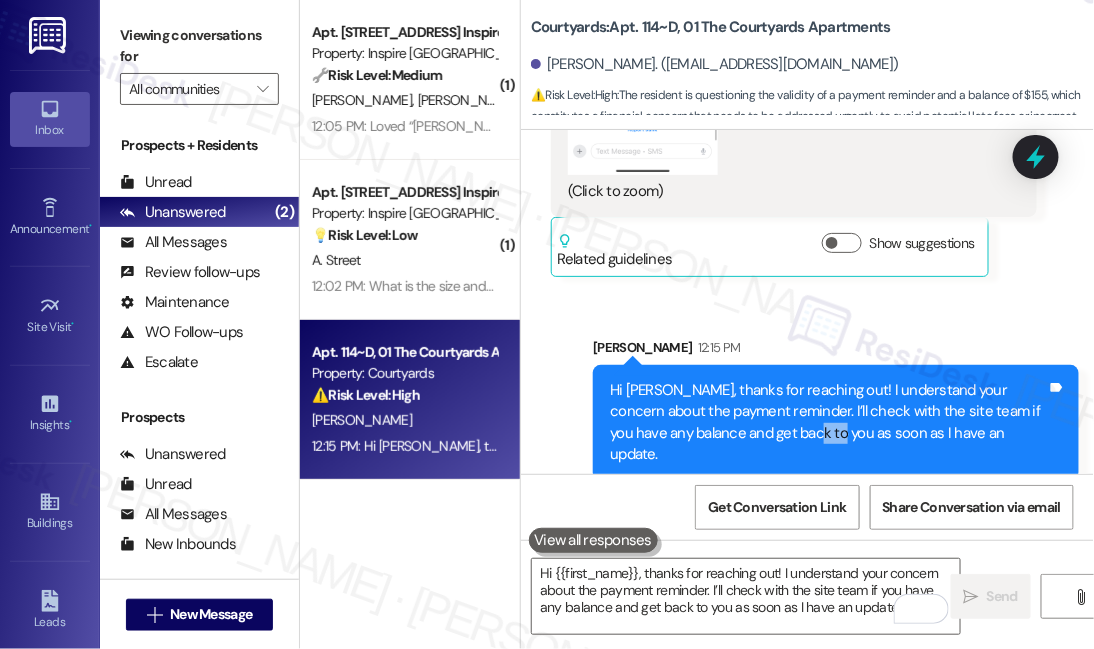 click on "Hi Therresa, thanks for reaching out! I understand your concern about the payment reminder. I’ll check with the site team if you have any balance and get back to you as soon as I have an update." at bounding box center [828, 423] 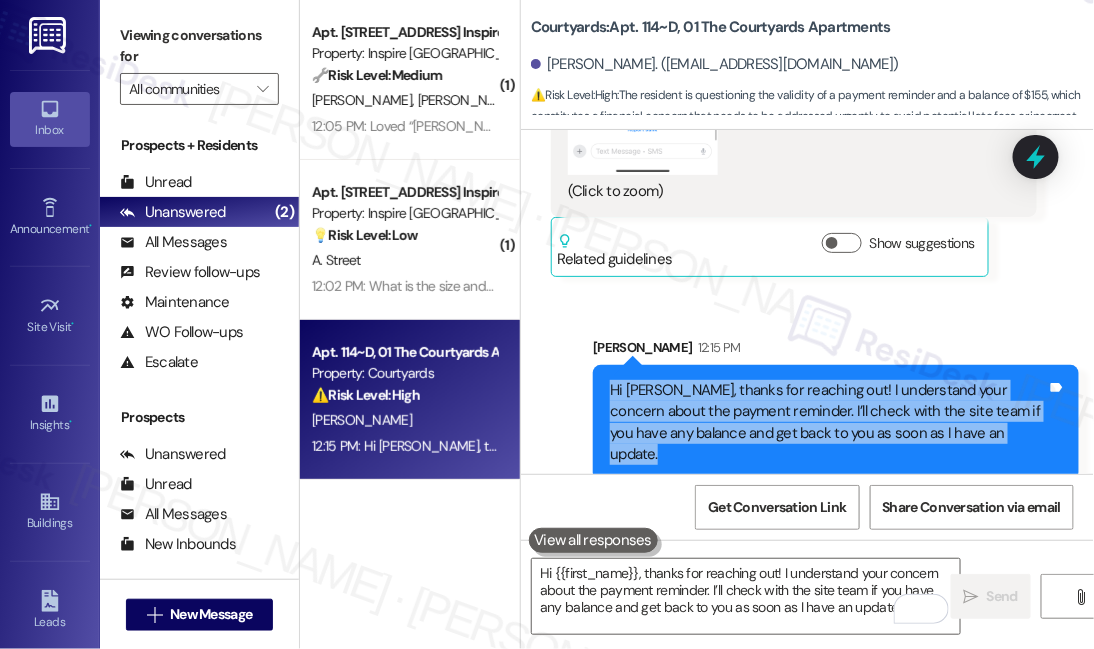 click on "Hi Therresa, thanks for reaching out! I understand your concern about the payment reminder. I’ll check with the site team if you have any balance and get back to you as soon as I have an update." at bounding box center [828, 423] 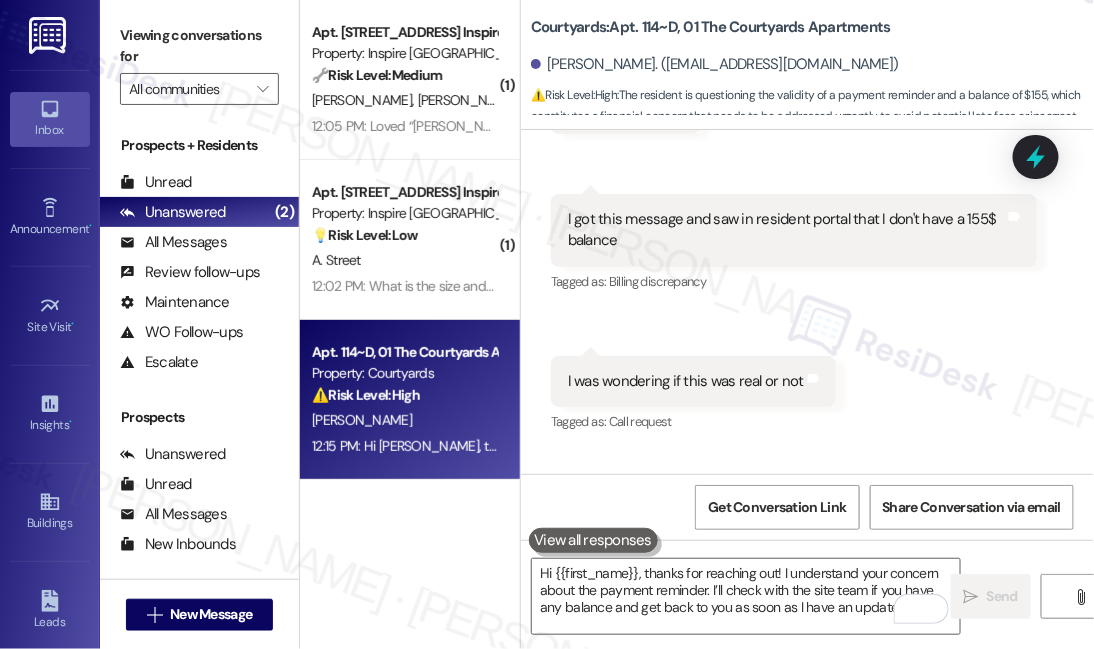 scroll, scrollTop: 3471, scrollLeft: 0, axis: vertical 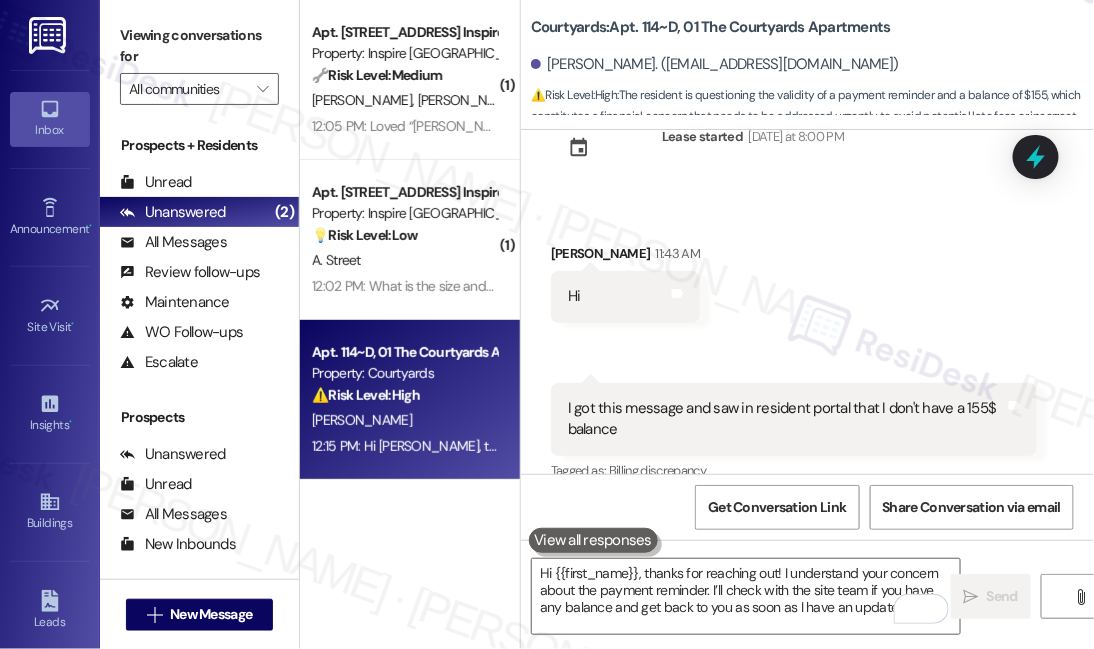 click on "I got this message and saw in resident portal that I don't have a 155$ balance" at bounding box center [786, 419] 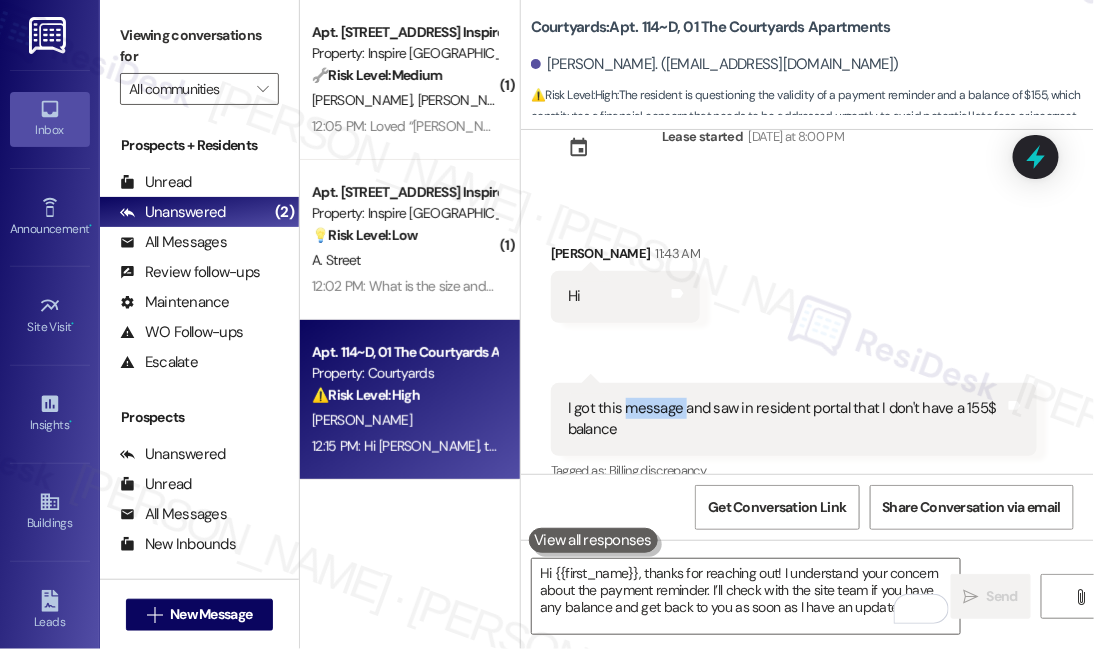 click on "I got this message and saw in resident portal that I don't have a 155$ balance" at bounding box center (786, 419) 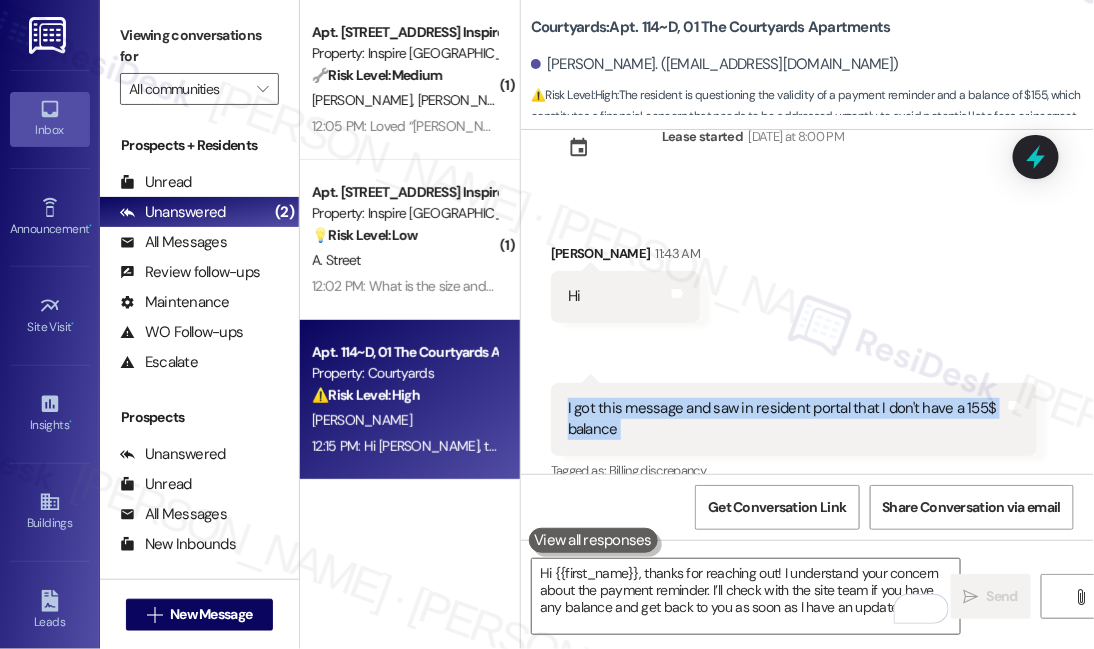 click on "I got this message and saw in resident portal that I don't have a 155$ balance" at bounding box center [786, 419] 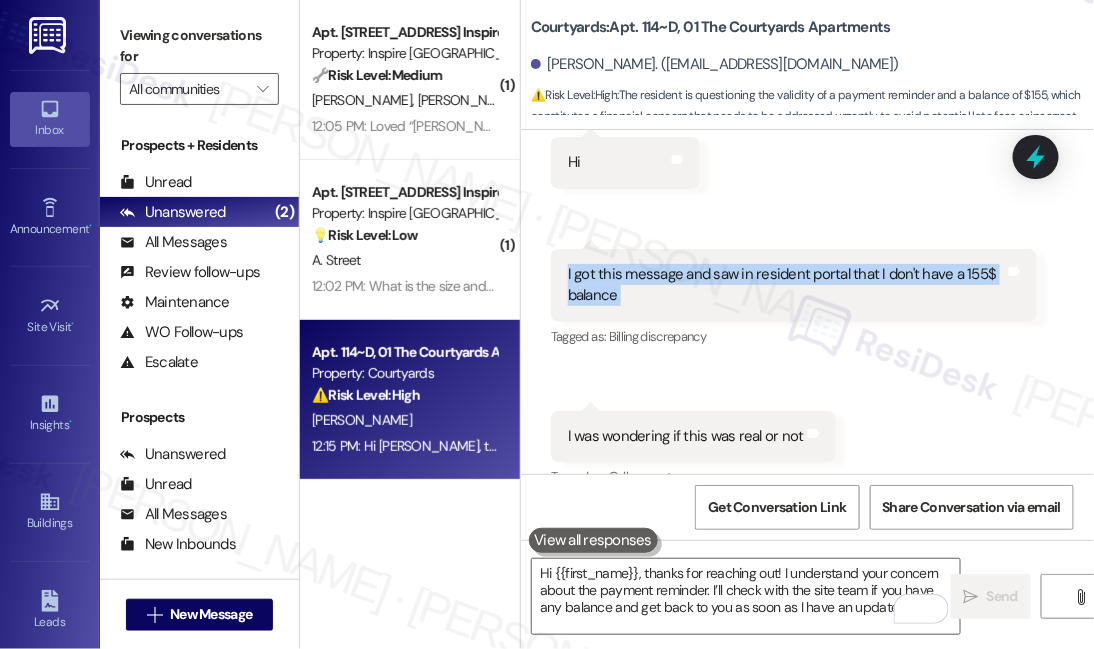 scroll, scrollTop: 3834, scrollLeft: 0, axis: vertical 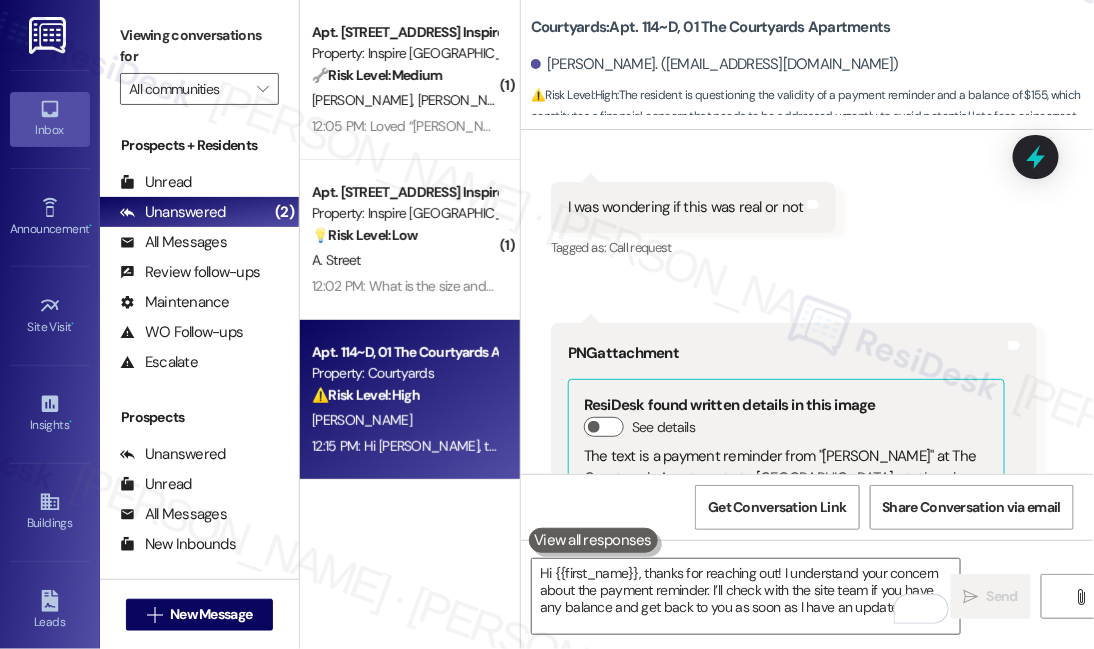 click on "I was wondering if this was real or not" at bounding box center (686, 207) 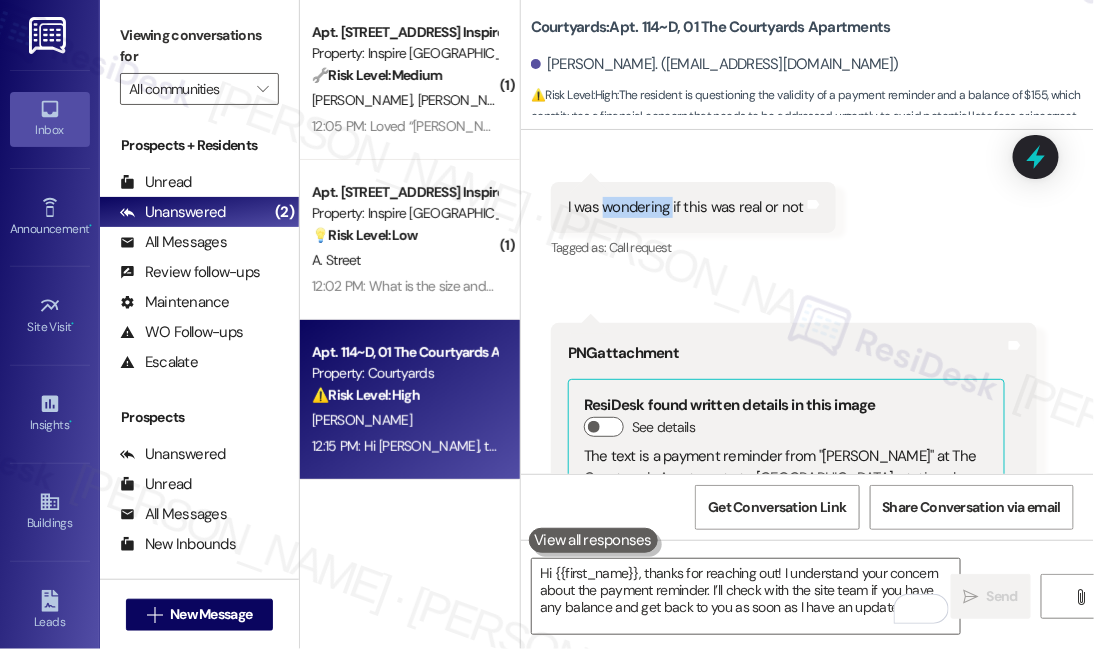 click on "I was wondering if this was real or not" at bounding box center [686, 207] 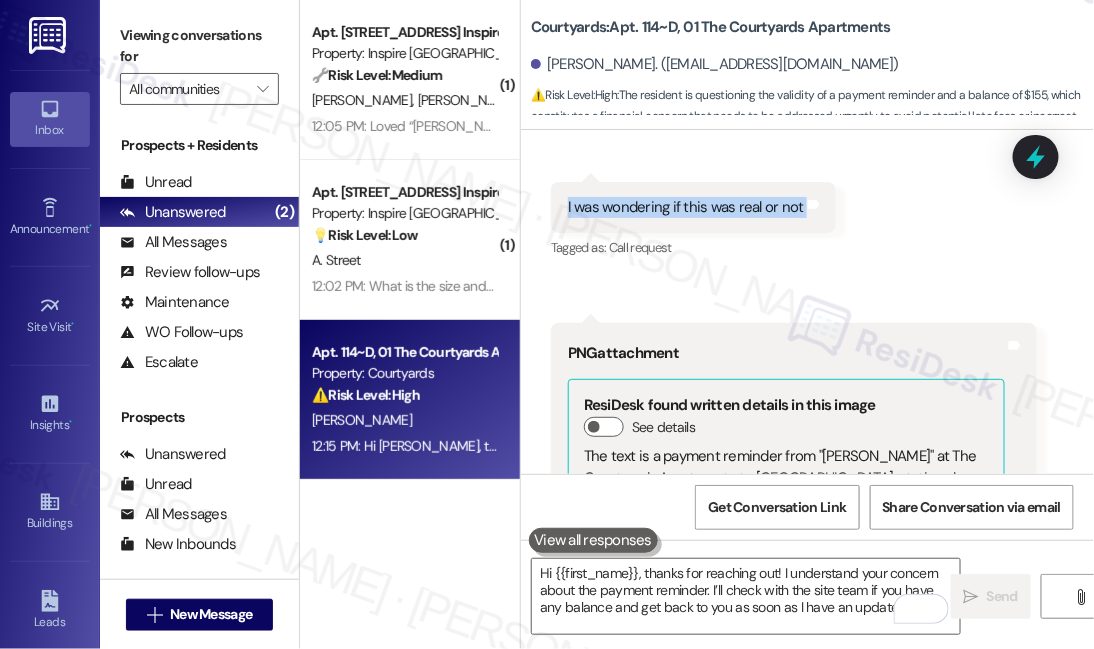 click on "I was wondering if this was real or not" at bounding box center (686, 207) 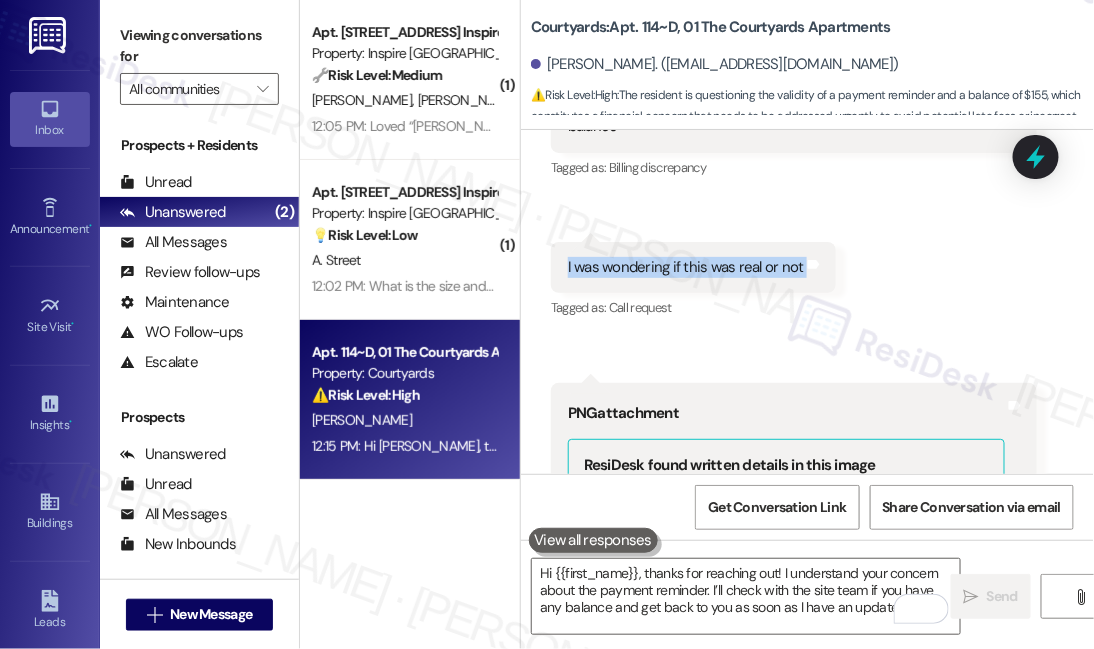 scroll, scrollTop: 3653, scrollLeft: 0, axis: vertical 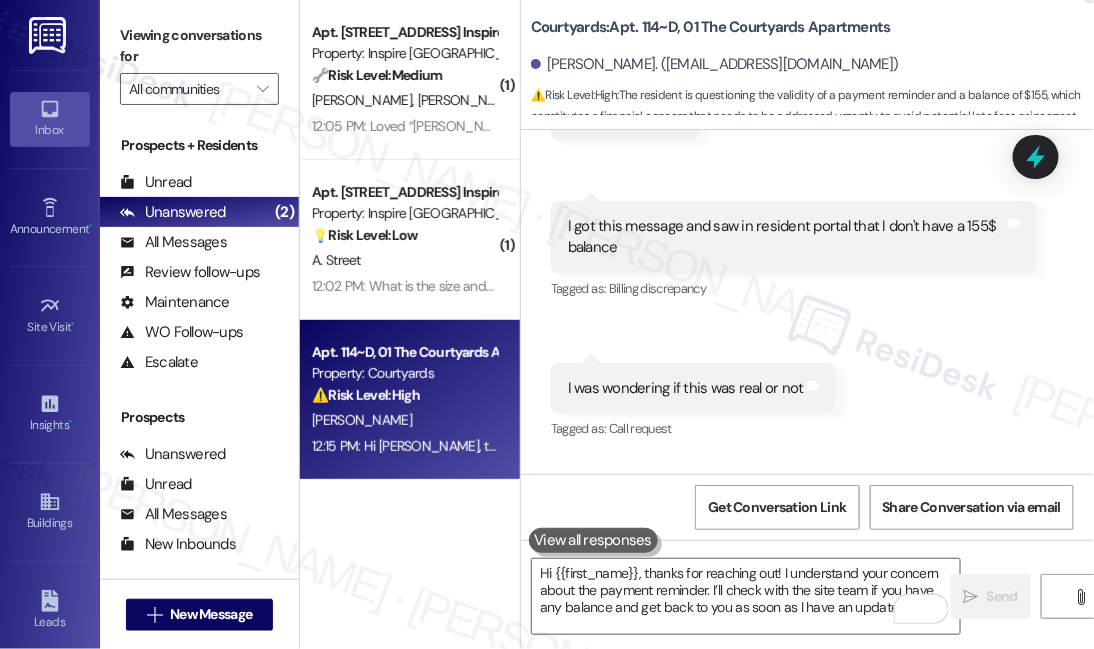 click on "I got this message and saw in resident portal that I don't have a 155$ balance Tags and notes" at bounding box center [794, 237] 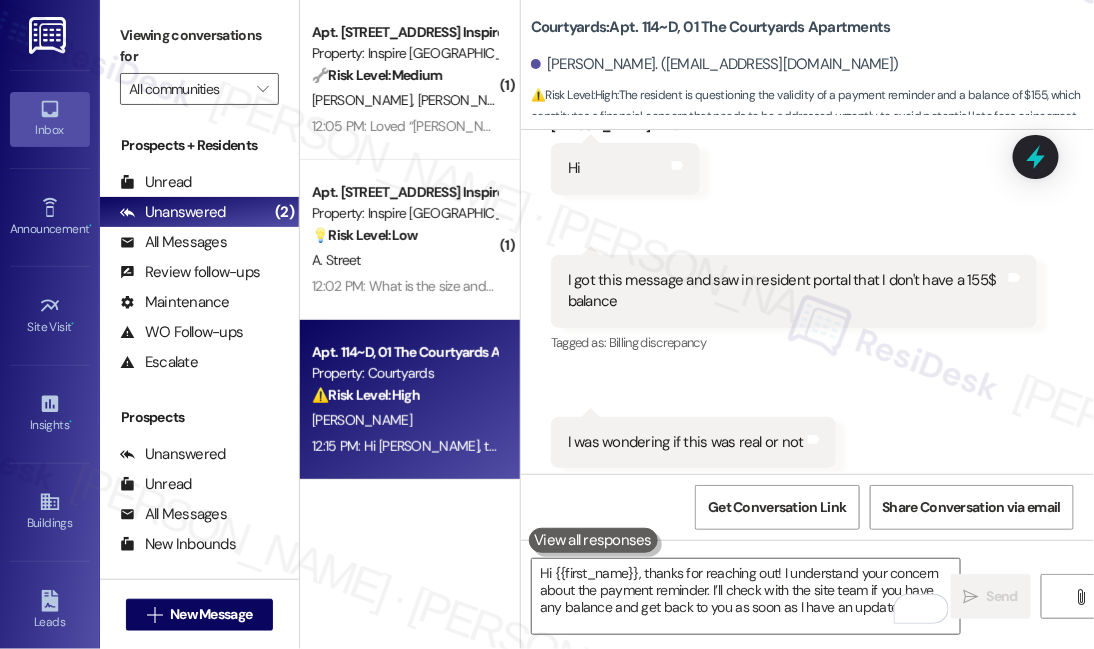 scroll, scrollTop: 3653, scrollLeft: 0, axis: vertical 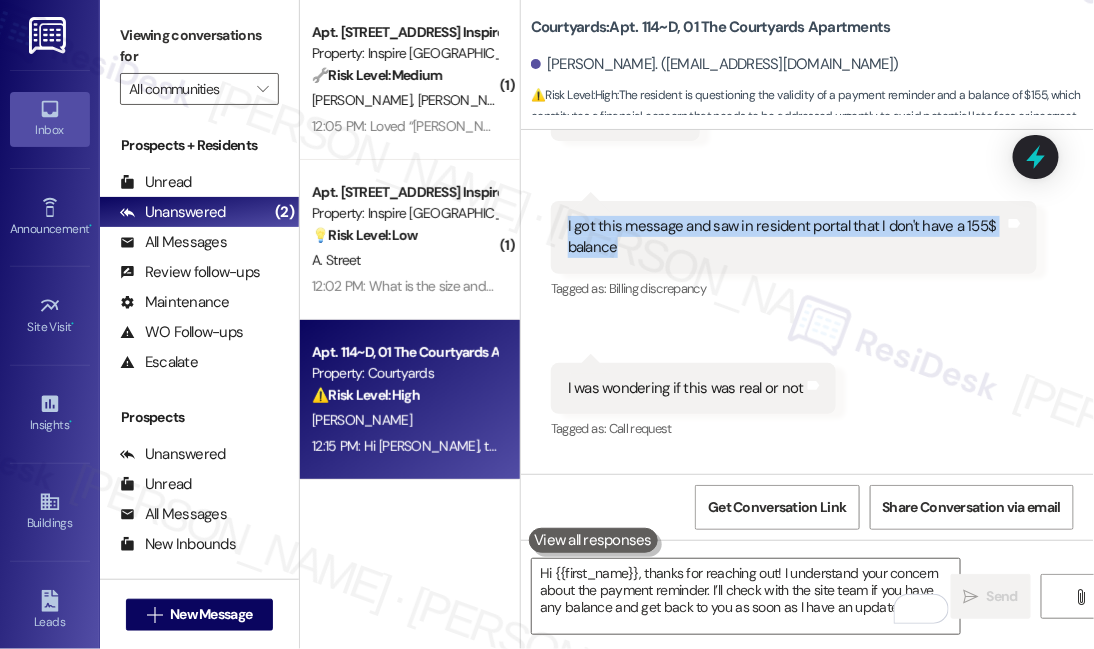 drag, startPoint x: 556, startPoint y: 216, endPoint x: 661, endPoint y: 246, distance: 109.201645 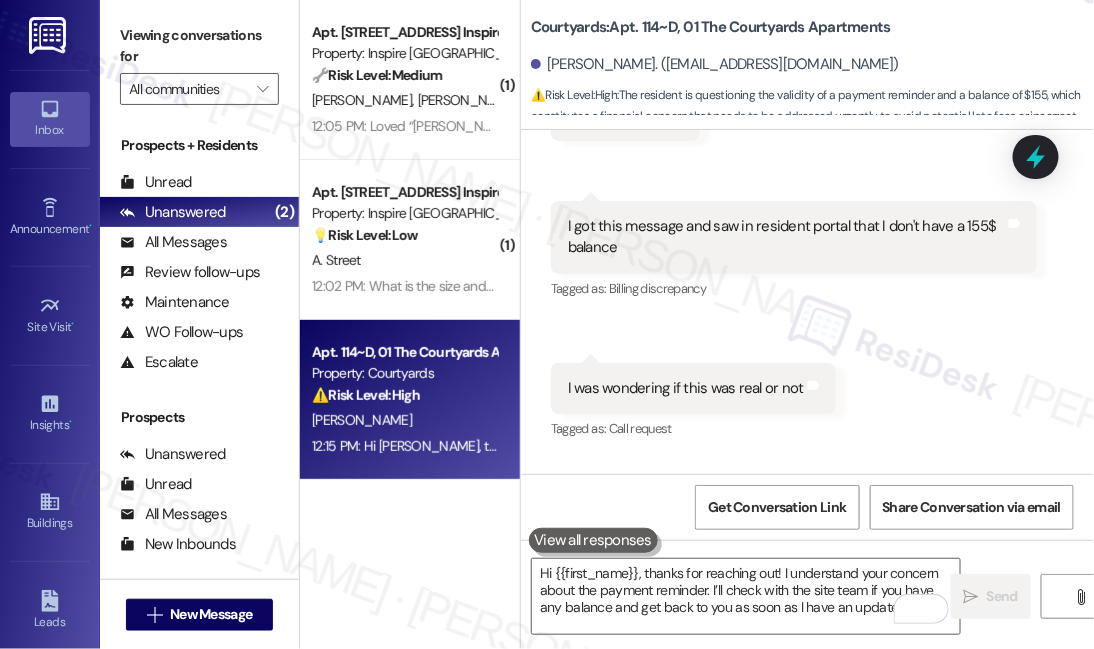 click on "Viewing conversations for" at bounding box center [199, 46] 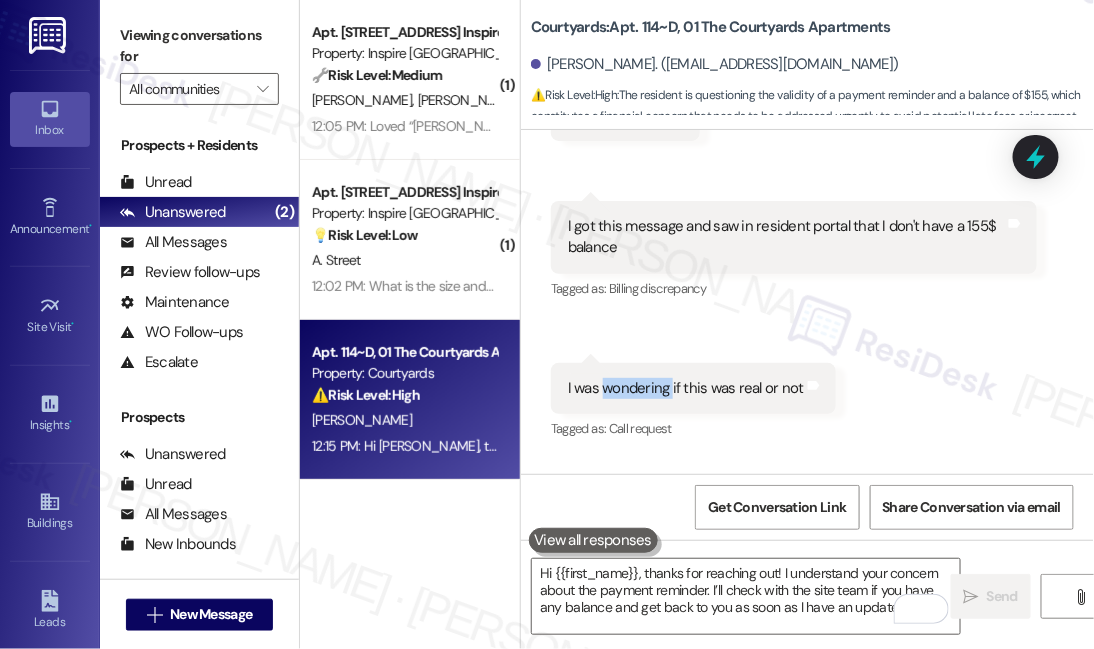 click on "I was wondering if this was real or not" at bounding box center (686, 388) 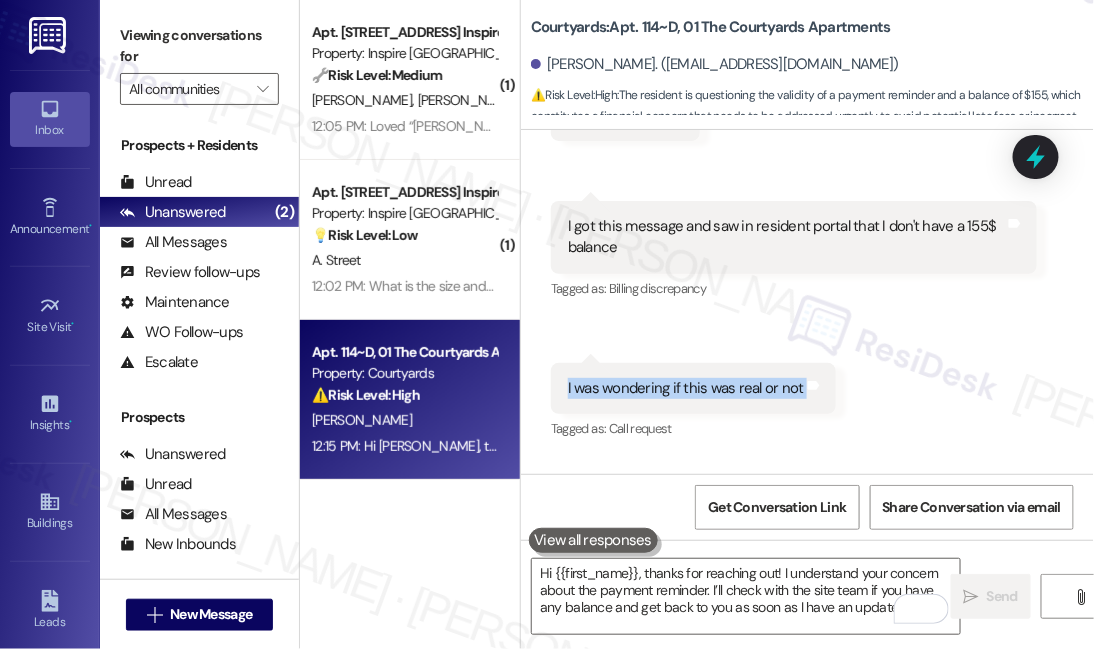 click on "I was wondering if this was real or not" at bounding box center (686, 388) 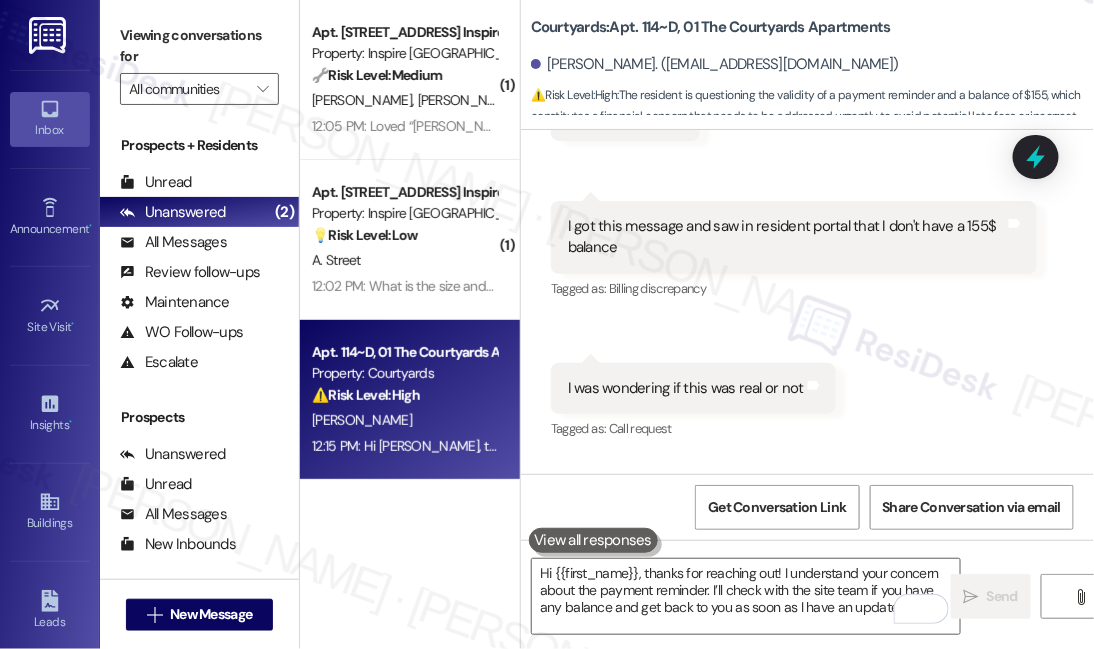 click on "Viewing conversations for All communities " at bounding box center [199, 62] 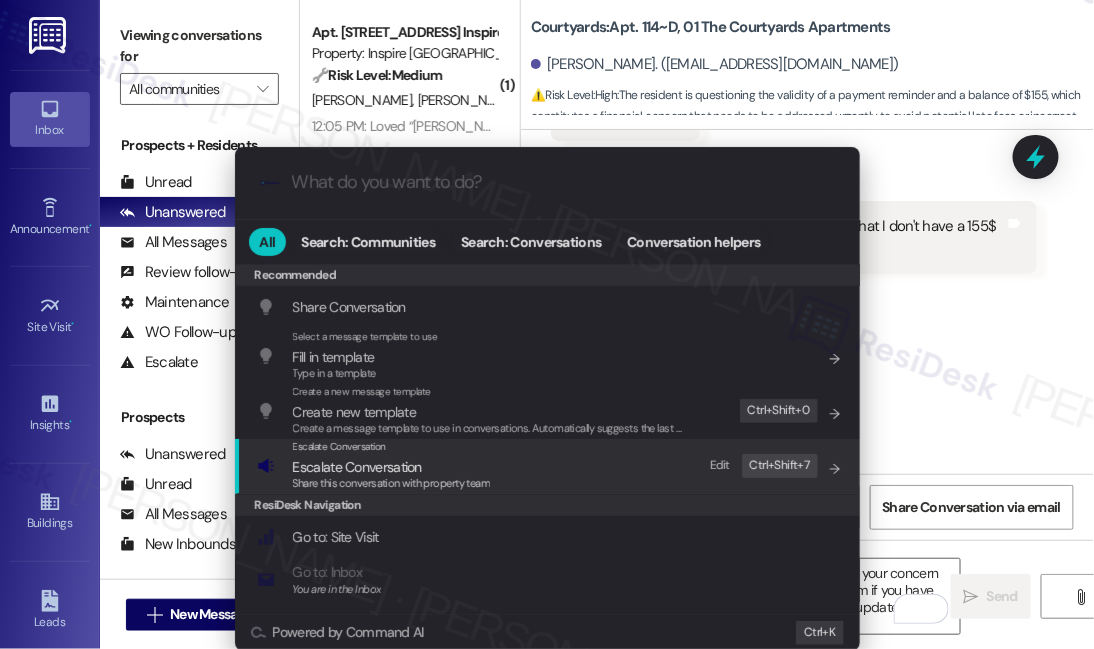 click on "Escalate Conversation Escalate Conversation Share this conversation with property team Edit Ctrl+ Shift+ 7" at bounding box center (549, 466) 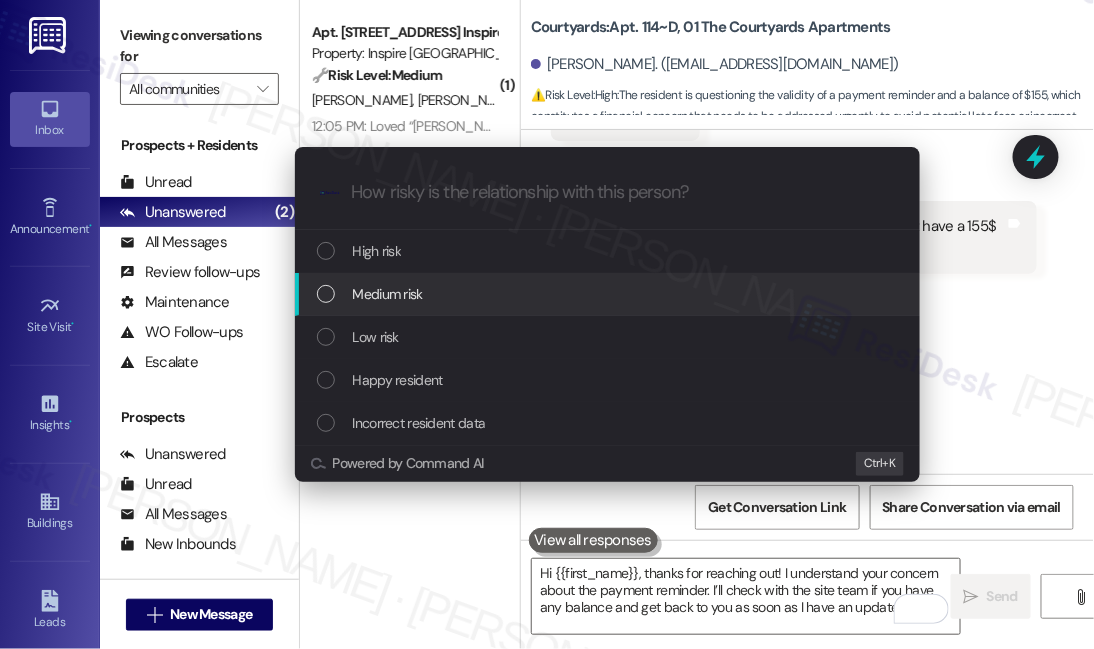 click on "Medium risk" at bounding box center (609, 294) 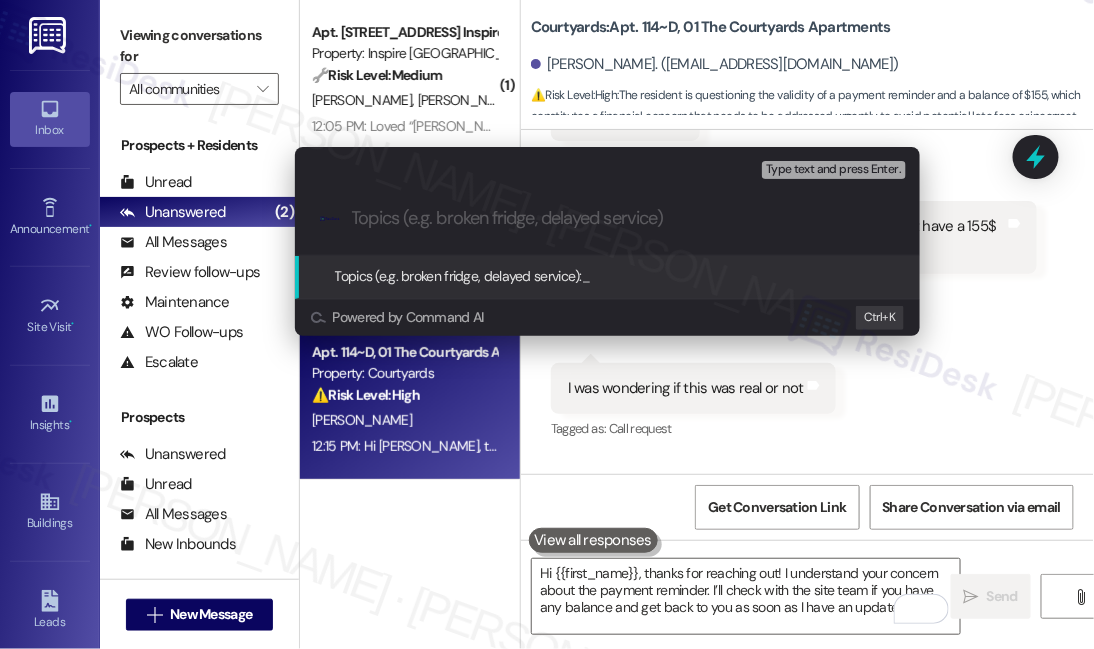 paste on "Resident Inquiry: Possible Incorrect $155 Balance Notification" 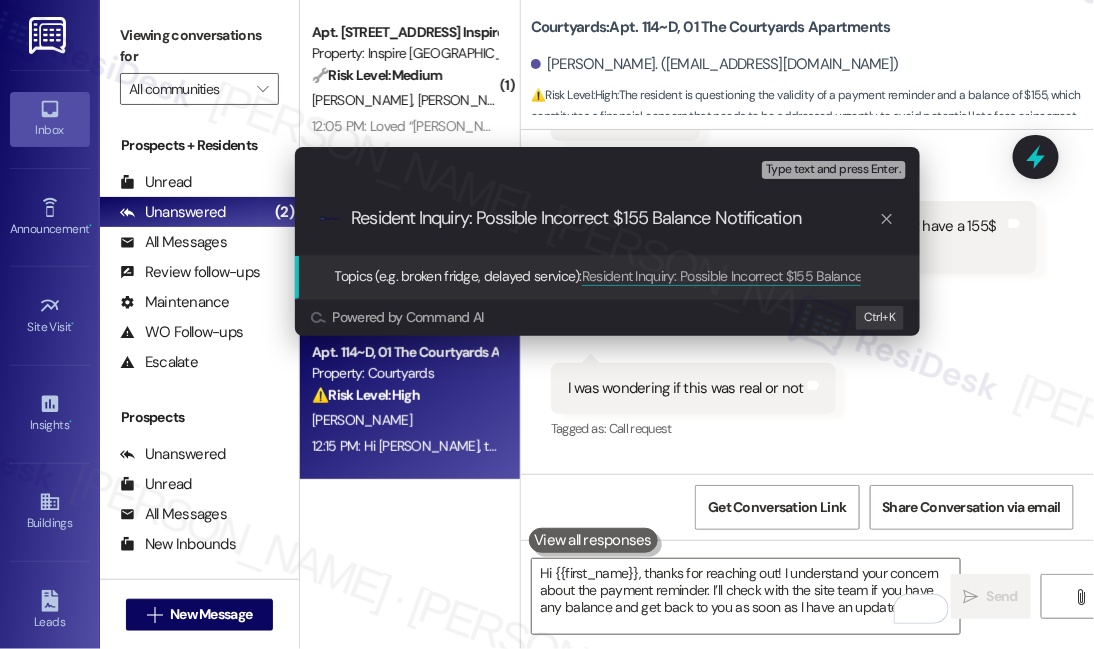 click on "Resident Inquiry: Possible Incorrect $155 Balance Notification" at bounding box center [615, 218] 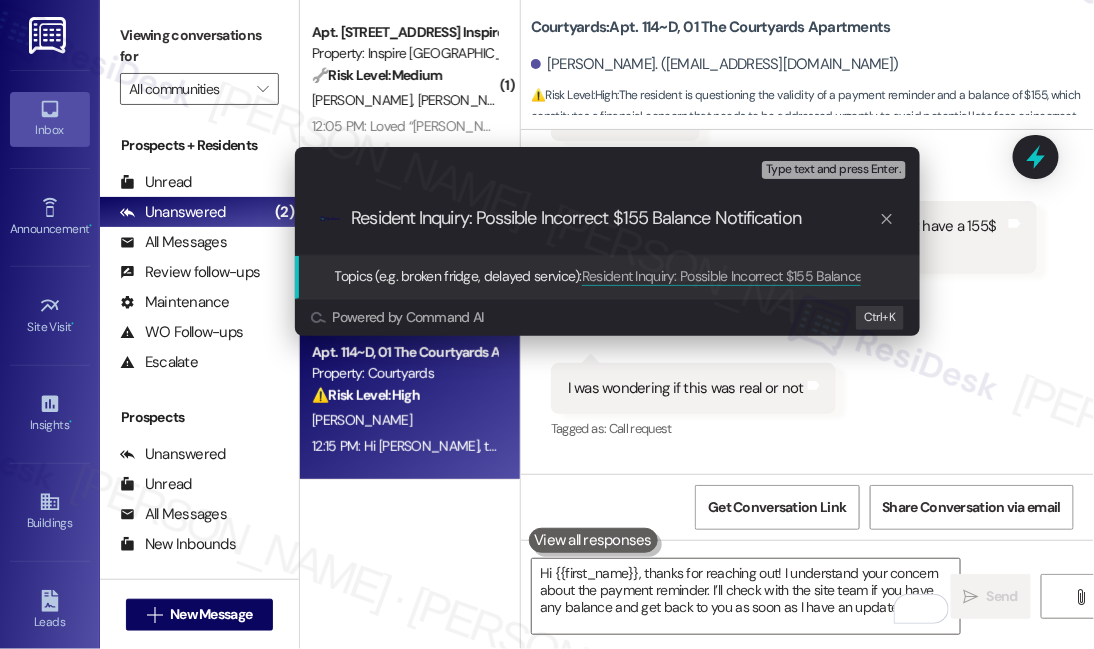 click on "Resident Inquiry: Possible Incorrect $155 Balance Notification" at bounding box center [615, 218] 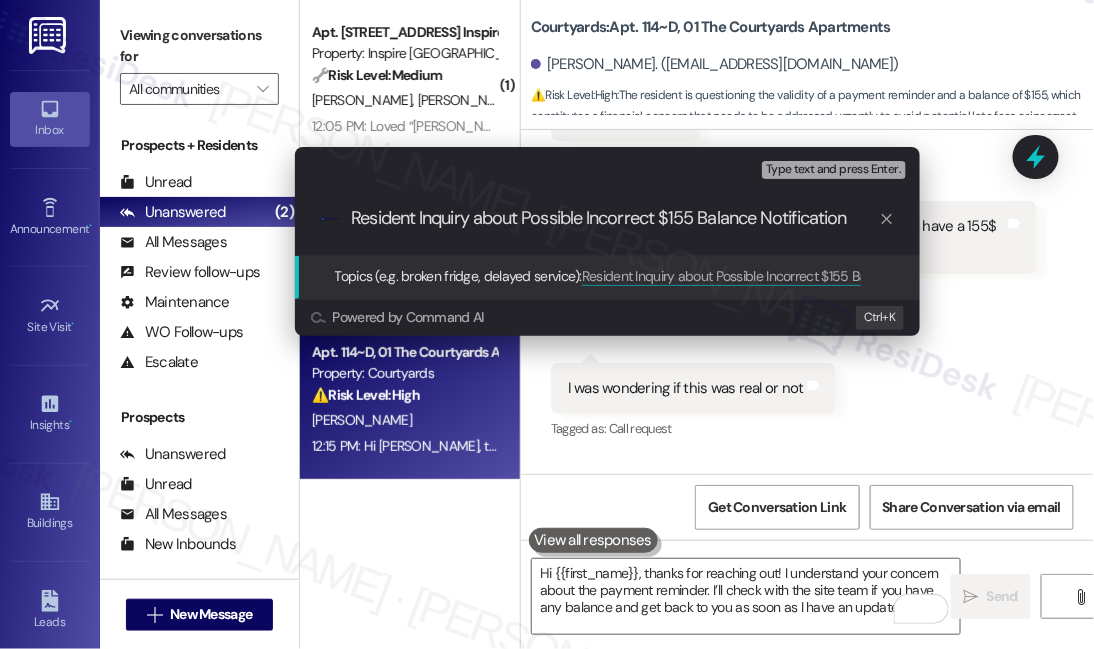 scroll, scrollTop: 0, scrollLeft: 0, axis: both 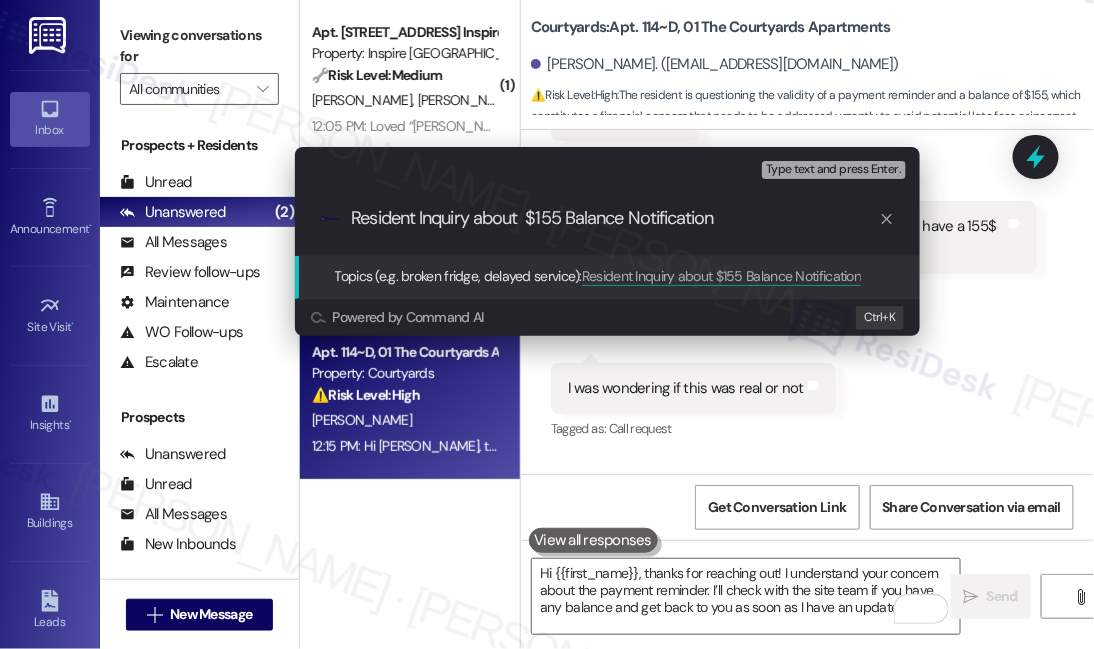 click on "Resident Inquiry about  $155 Balance Notification" at bounding box center (615, 218) 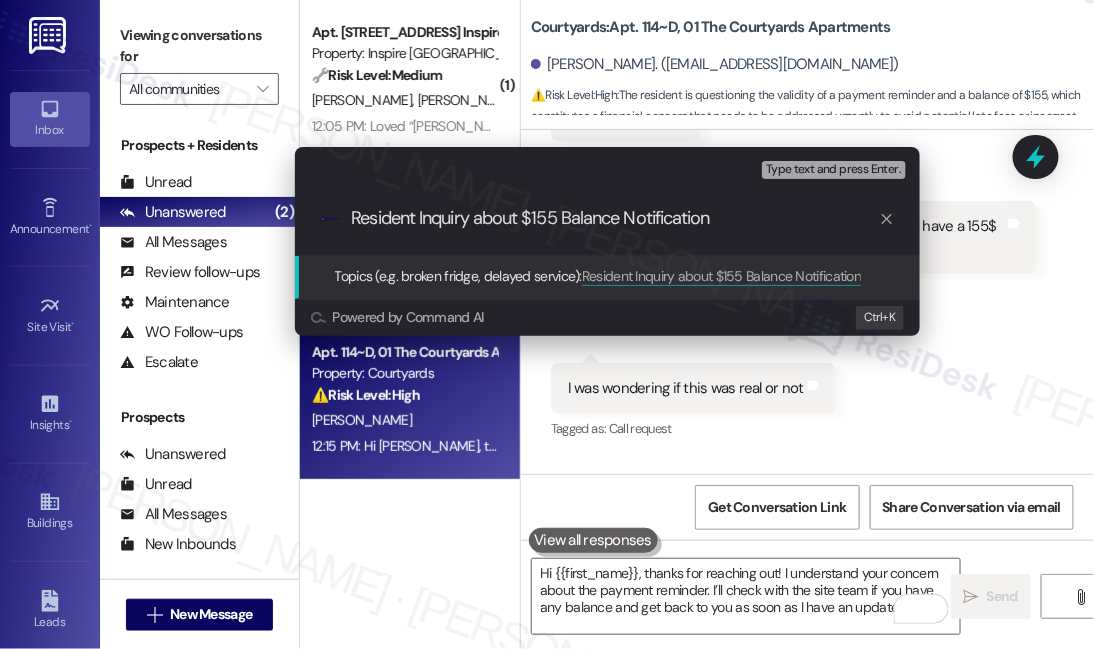 click on "Resident Inquiry about $155 Balance Notification" at bounding box center [615, 218] 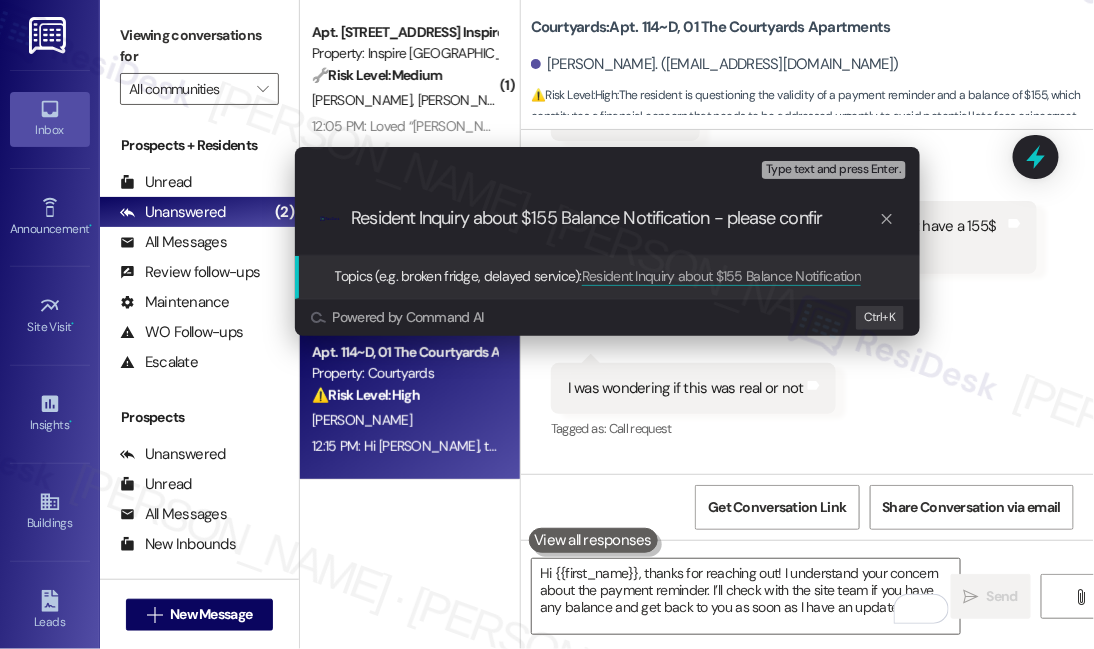 type on "Resident Inquiry about $155 Balance Notification - please confirm" 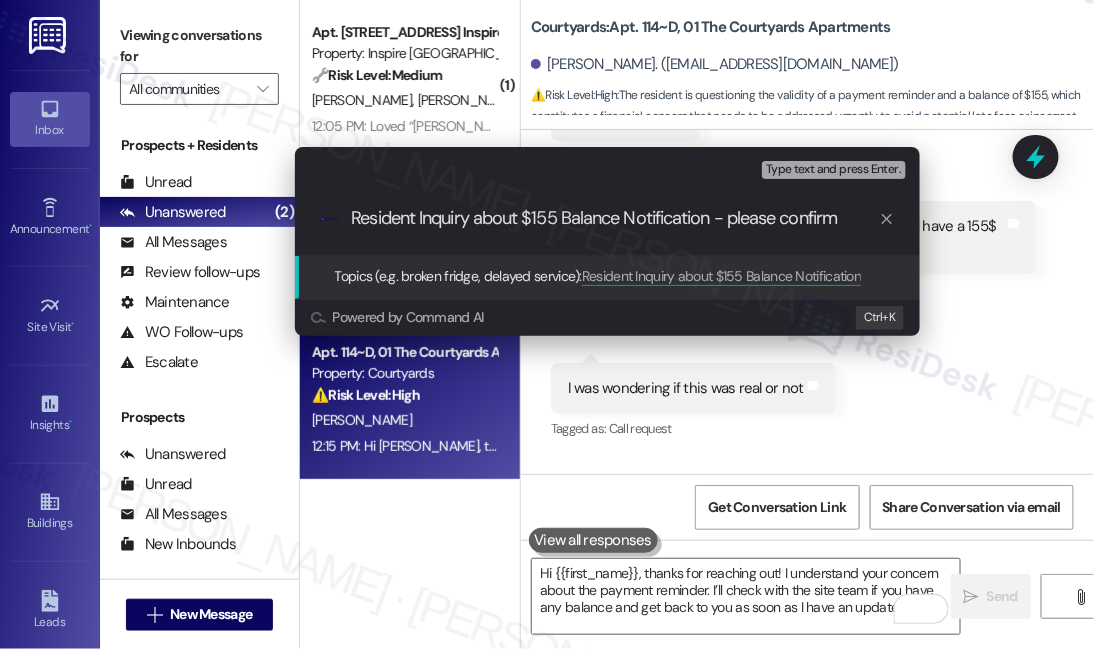 type 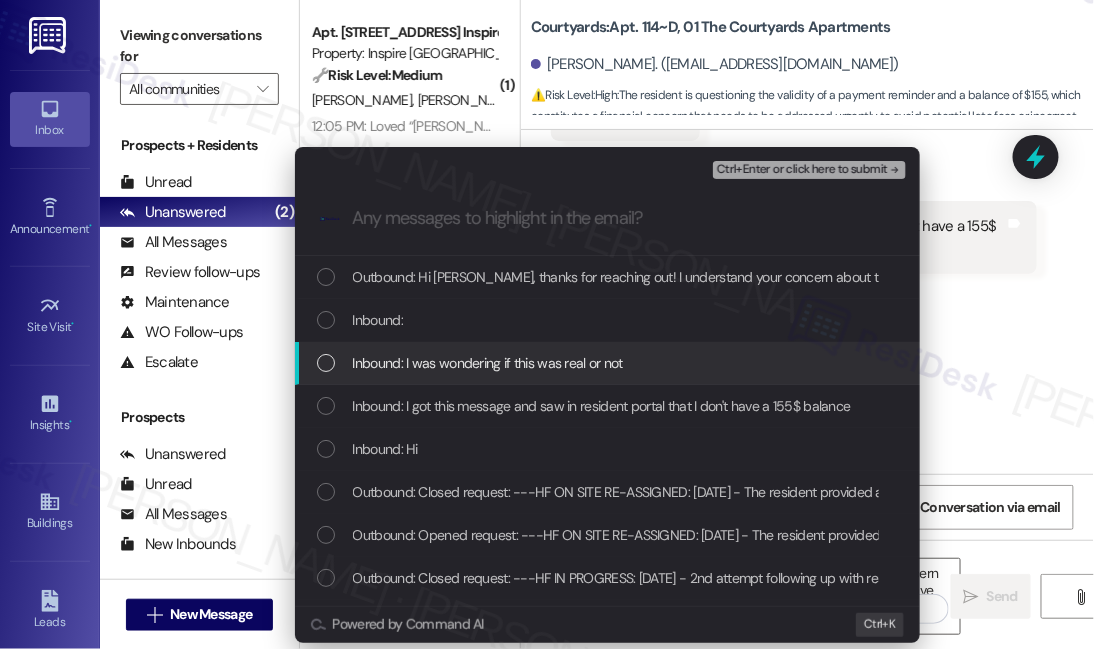 click on "Inbound: I was wondering if this was real or not" at bounding box center [488, 363] 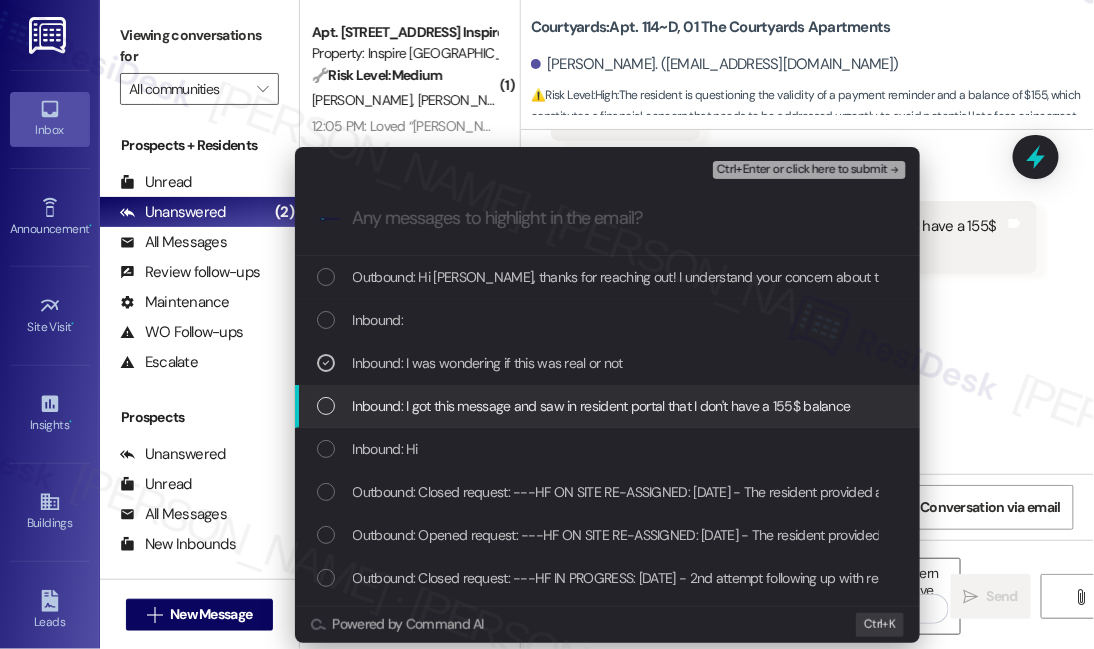 click on "Inbound: I got this message and saw in resident portal that I don't have a 155$ balance" at bounding box center [602, 406] 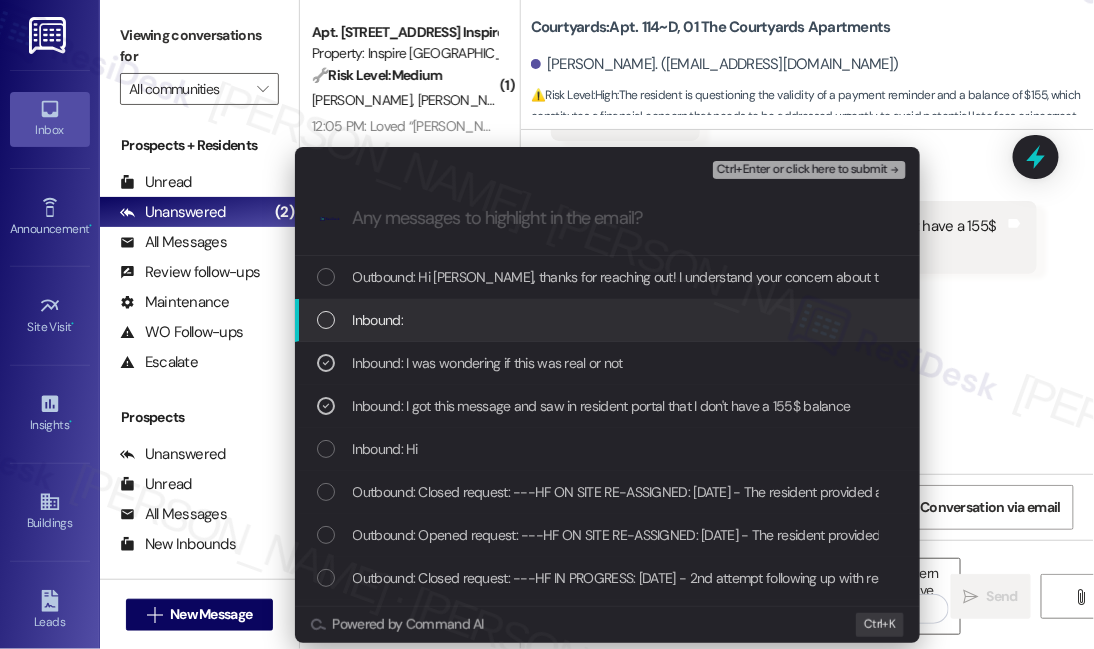 click on "Inbound:" at bounding box center [609, 320] 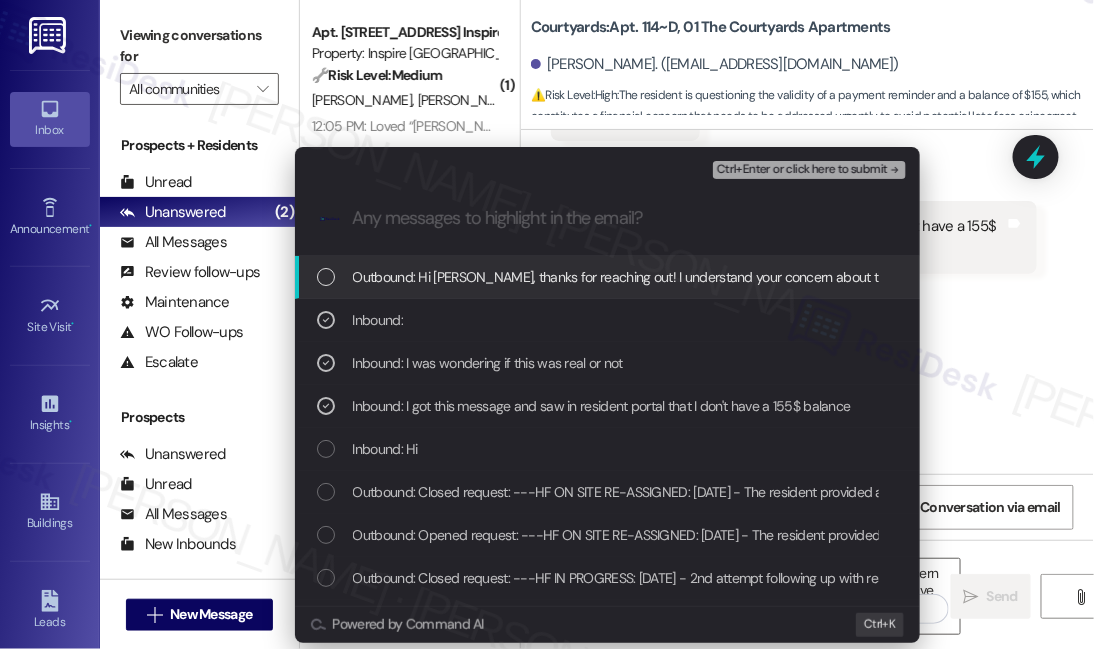 click on "Ctrl+Enter or click here to submit" at bounding box center [802, 170] 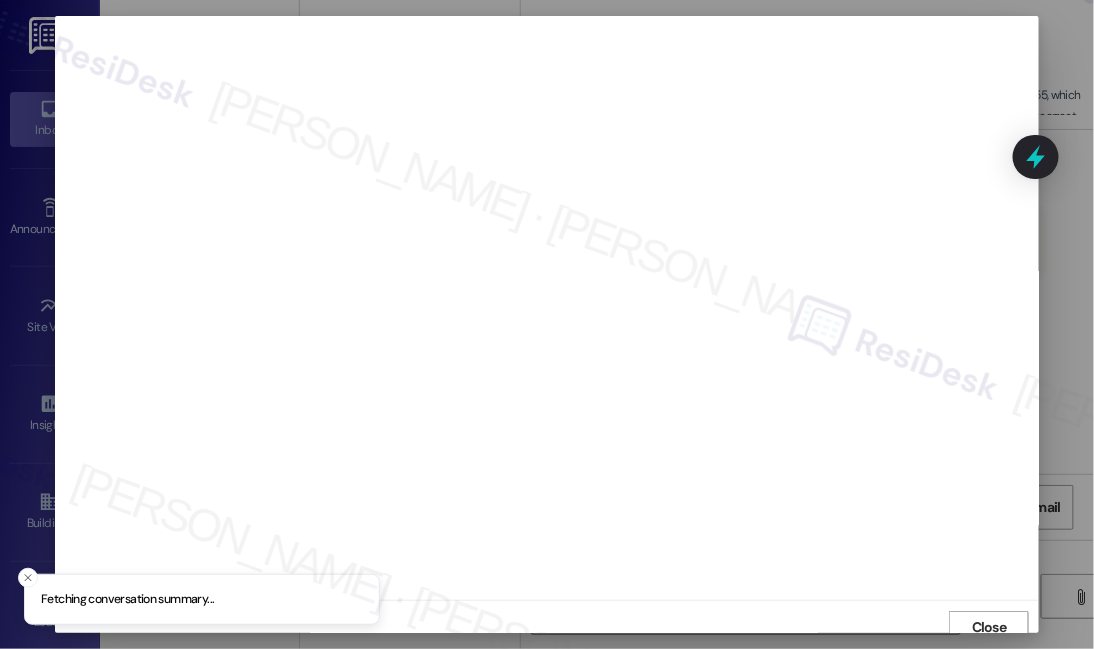 scroll, scrollTop: 10, scrollLeft: 0, axis: vertical 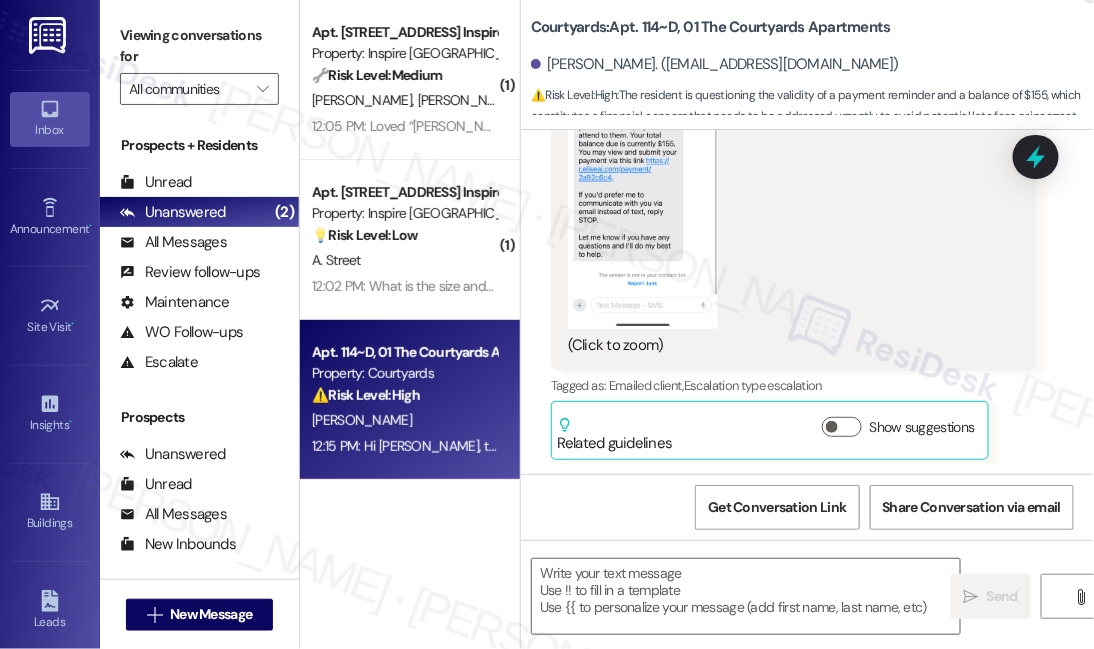 type on "Fetching suggested responses. Please feel free to read through the conversation in the meantime." 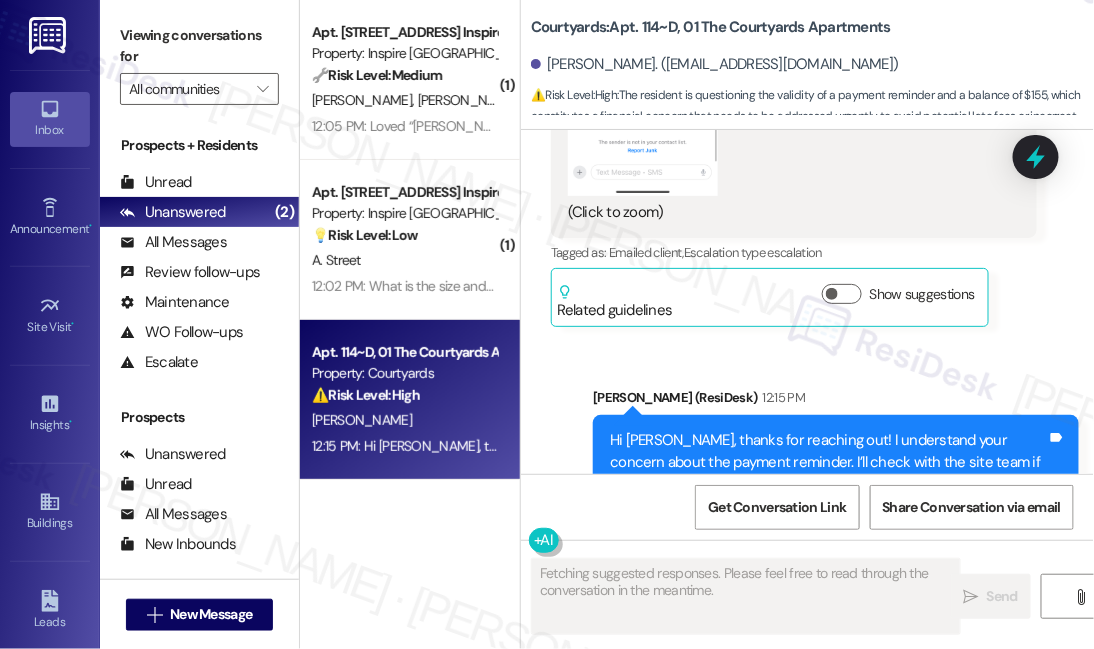 scroll, scrollTop: 4621, scrollLeft: 0, axis: vertical 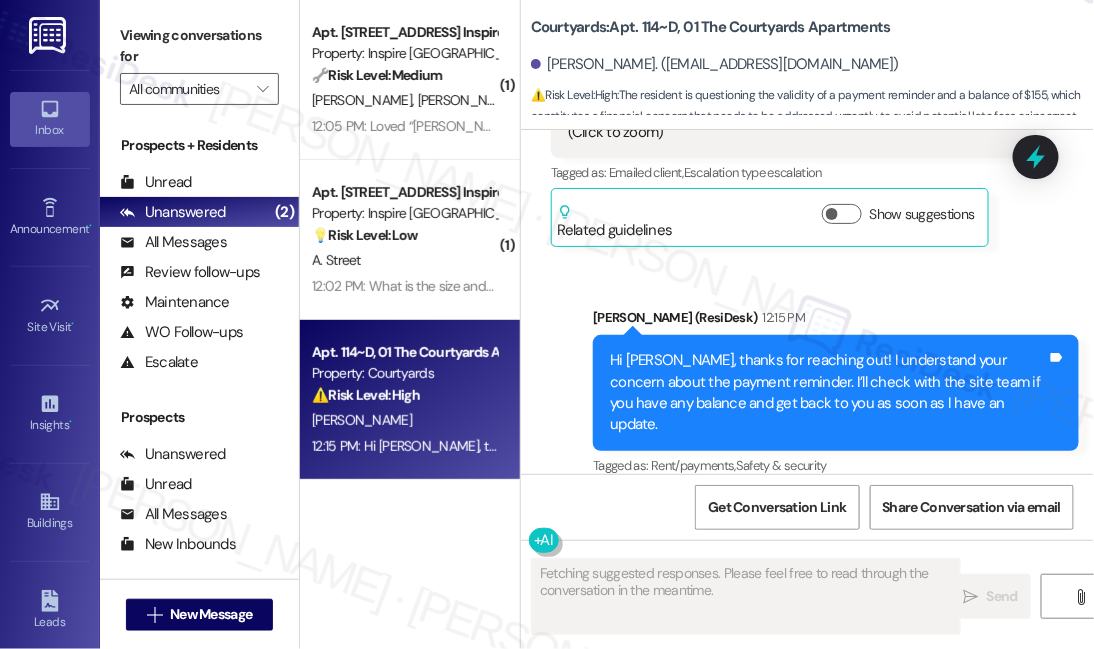 click on "Hi Therresa, thanks for reaching out! I understand your concern about the payment reminder. I’ll check with the site team if you have any balance and get back to you as soon as I have an update." at bounding box center [828, 393] 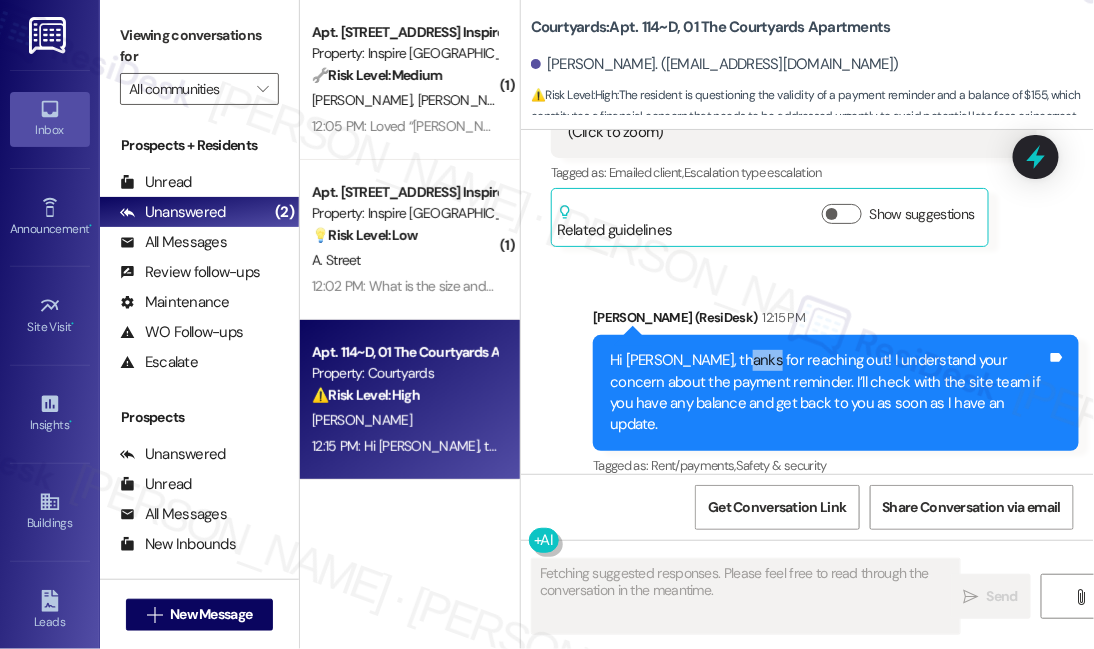 click on "Hi Therresa, thanks for reaching out! I understand your concern about the payment reminder. I’ll check with the site team if you have any balance and get back to you as soon as I have an update." at bounding box center (828, 393) 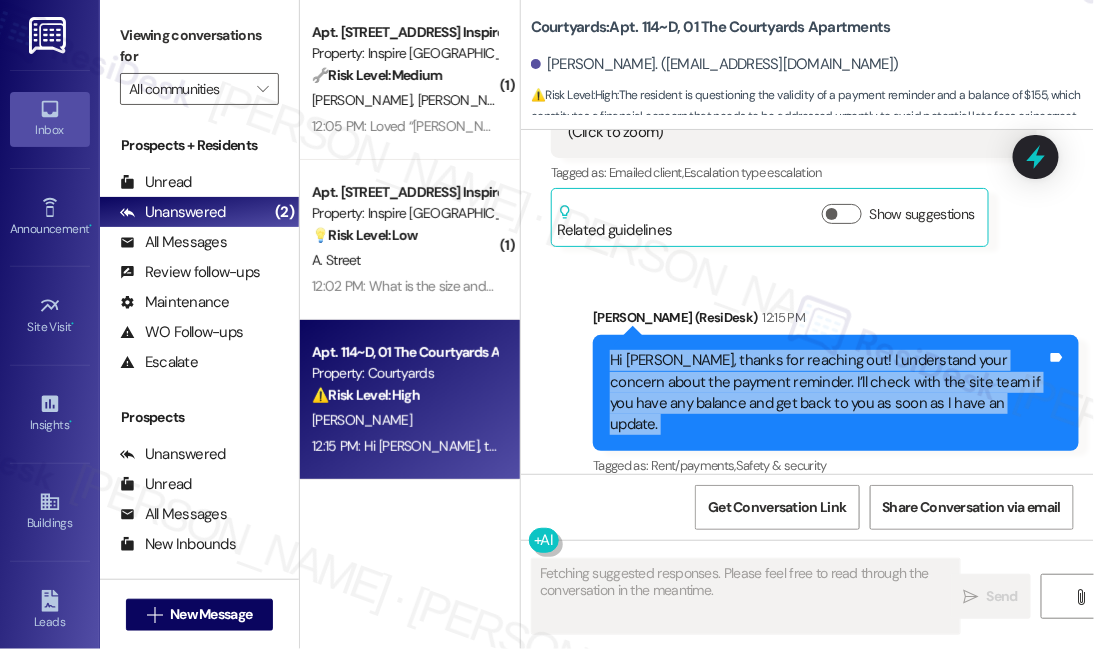 click on "Hi Therresa, thanks for reaching out! I understand your concern about the payment reminder. I’ll check with the site team if you have any balance and get back to you as soon as I have an update." at bounding box center [828, 393] 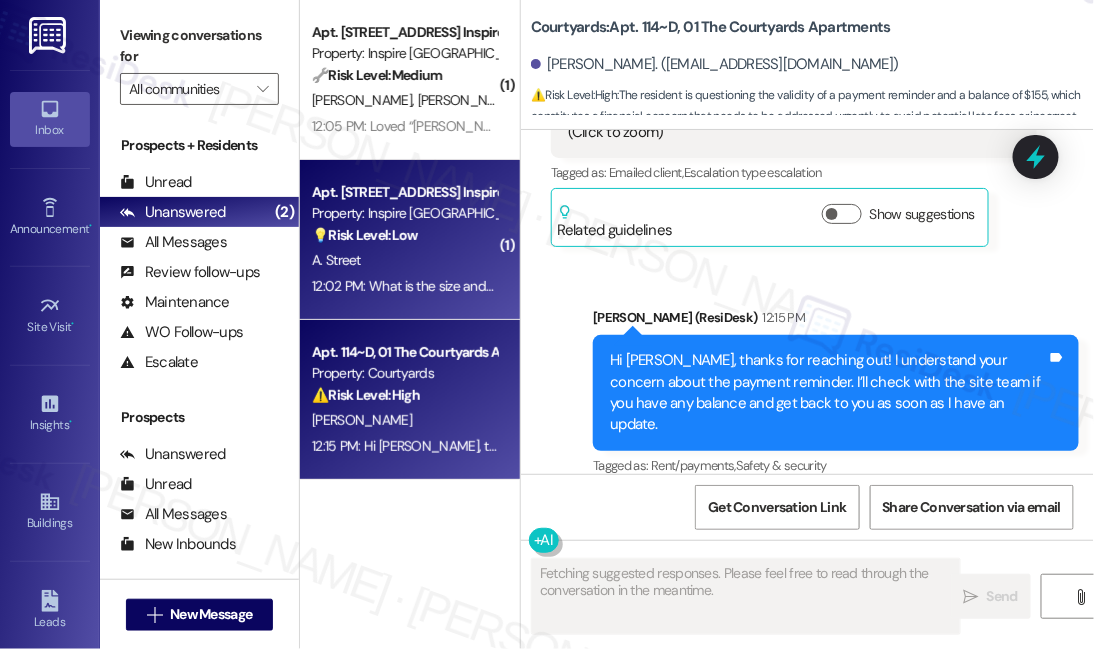 click on "12:02 PM: What is the size and cost of the storage unit? 12:02 PM: What is the size and cost of the storage unit?" at bounding box center (471, 286) 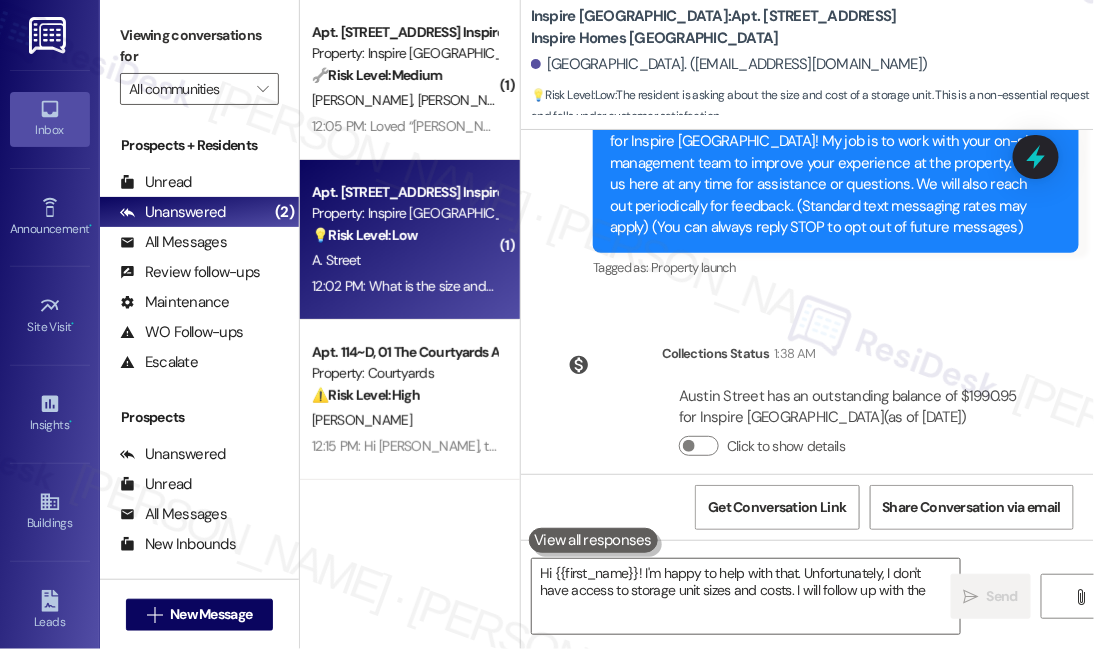 scroll, scrollTop: 444, scrollLeft: 0, axis: vertical 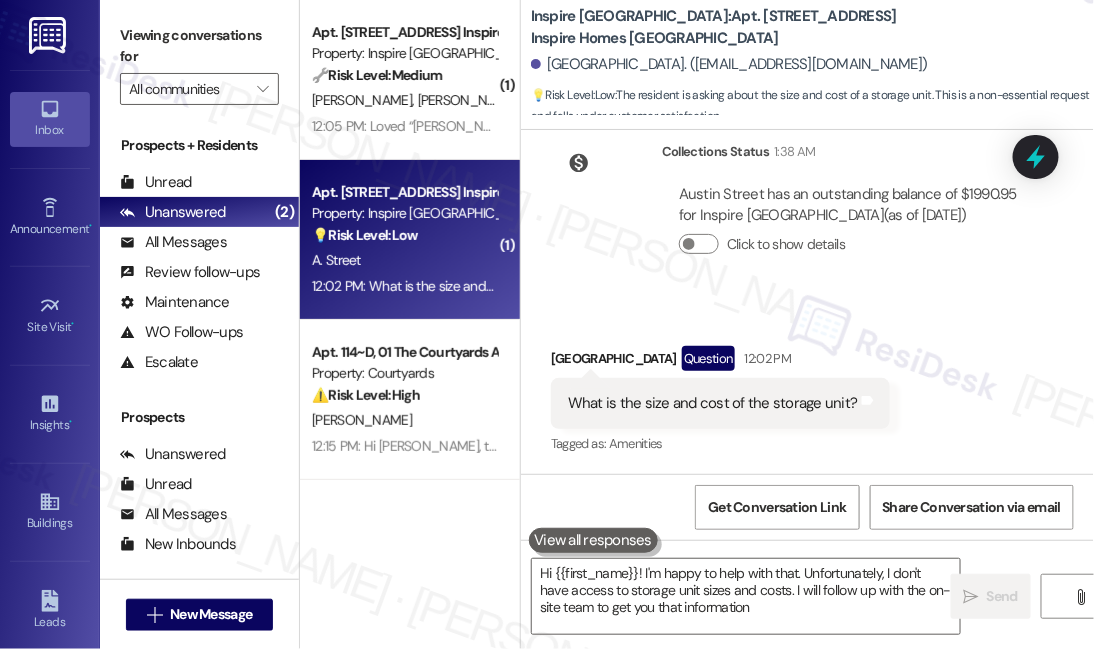 type on "Hi {{first_name}}! I'm happy to help with that. Unfortunately, I don't have access to storage unit sizes and costs. I will follow up with the on-site team to get you that information!" 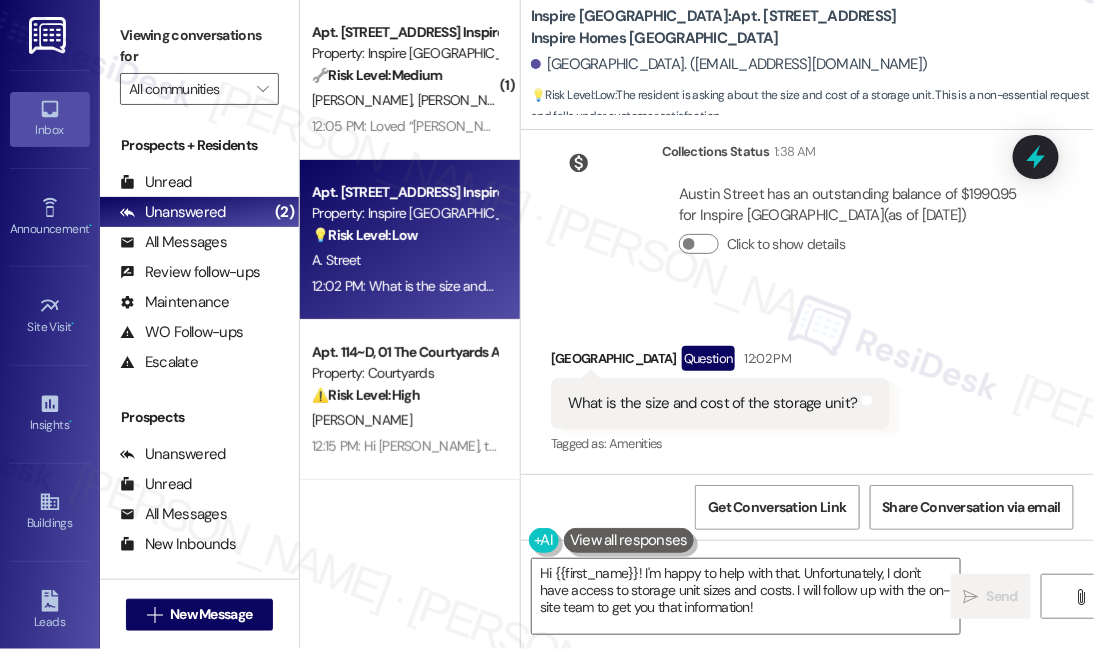 click on "What is the size and cost of the storage unit?" at bounding box center [713, 403] 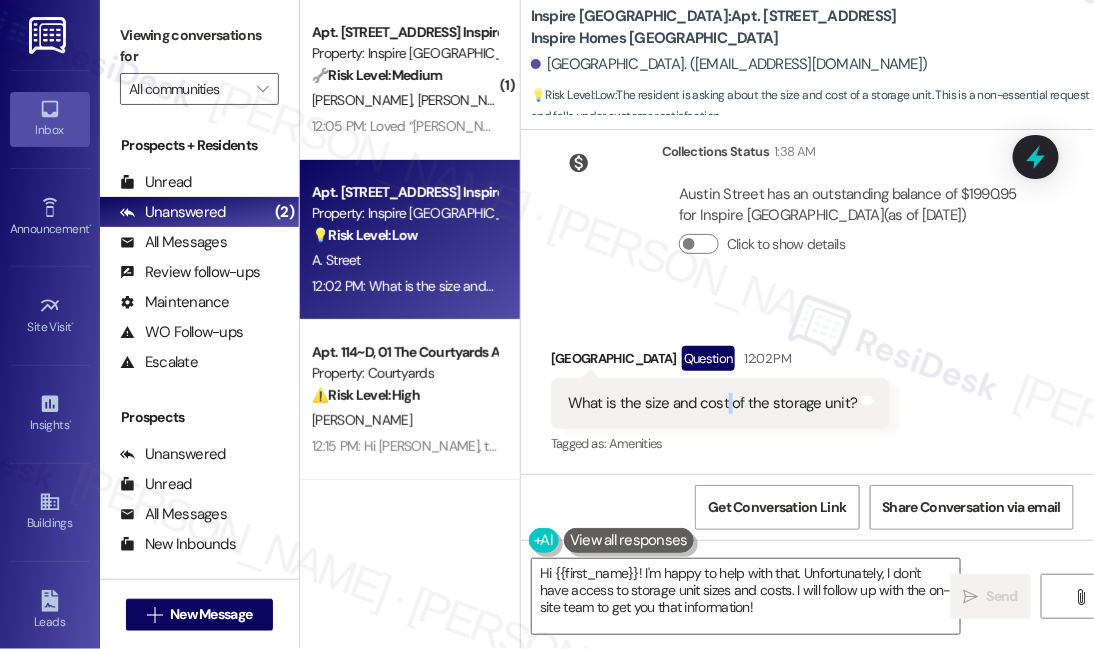 click on "What is the size and cost of the storage unit?" at bounding box center [713, 403] 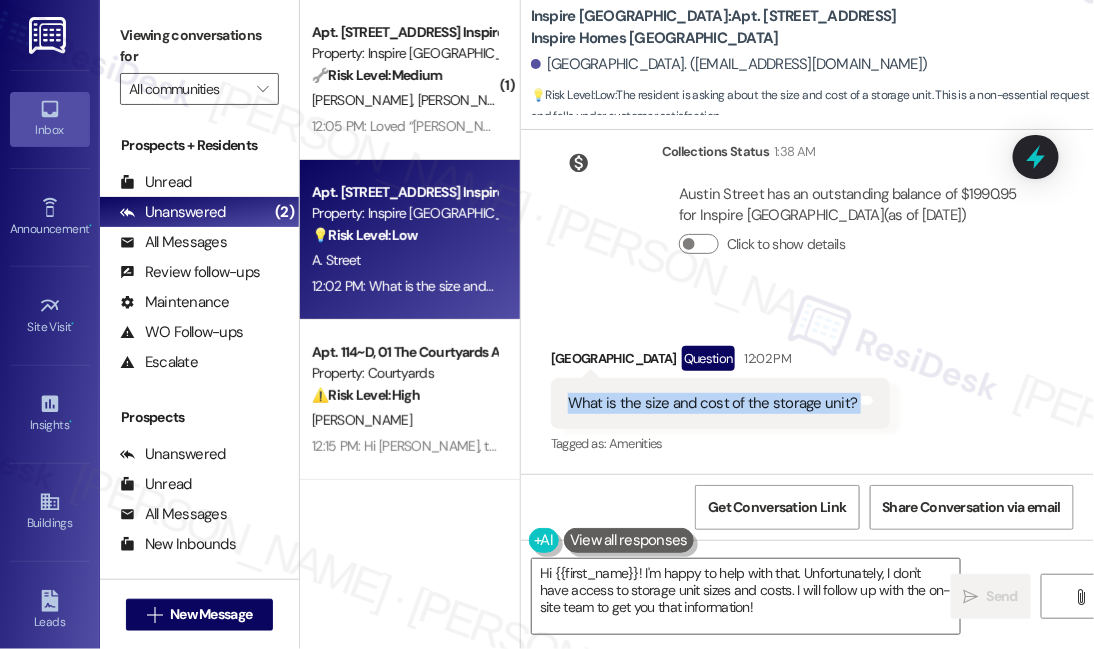 click on "What is the size and cost of the storage unit?" at bounding box center (713, 403) 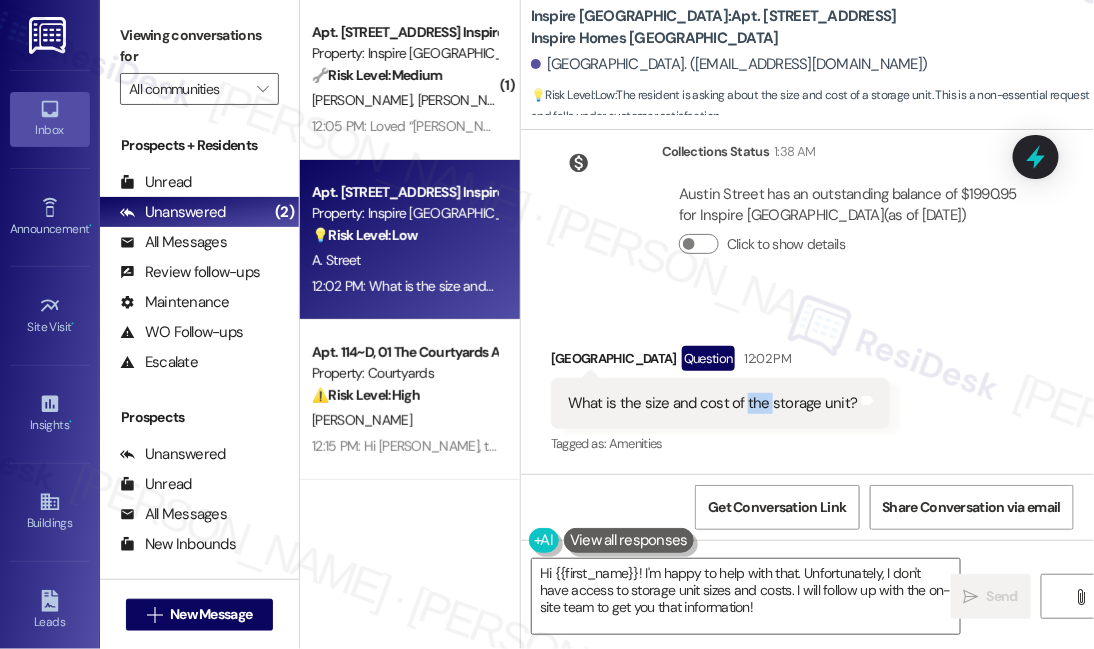 click on "What is the size and cost of the storage unit?" at bounding box center (713, 403) 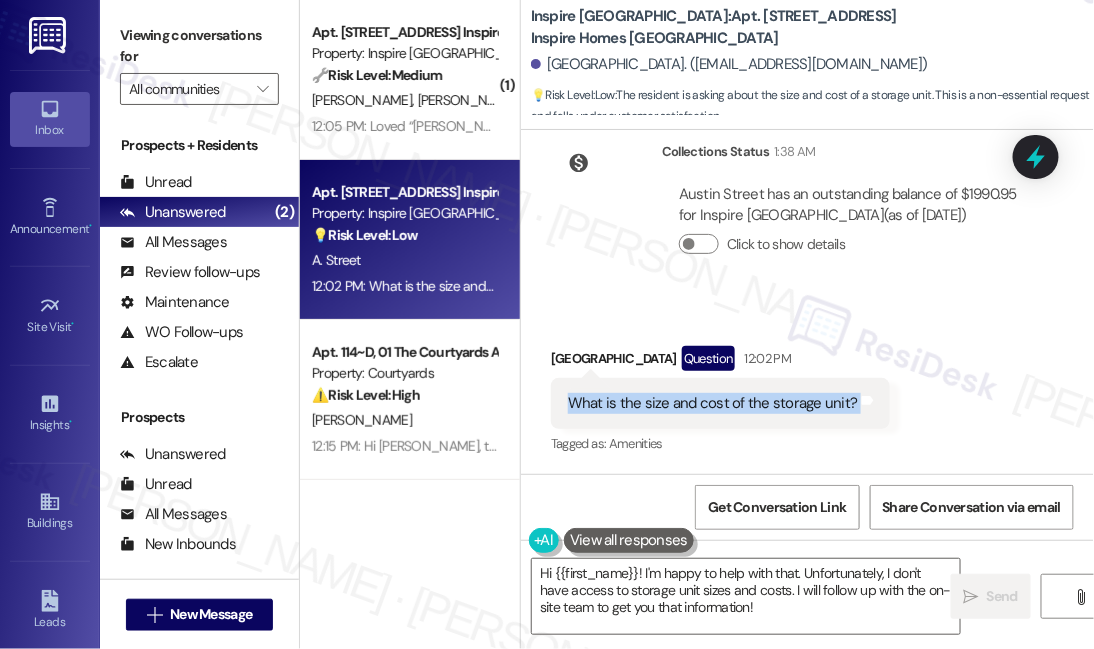 click on "What is the size and cost of the storage unit?" at bounding box center (713, 403) 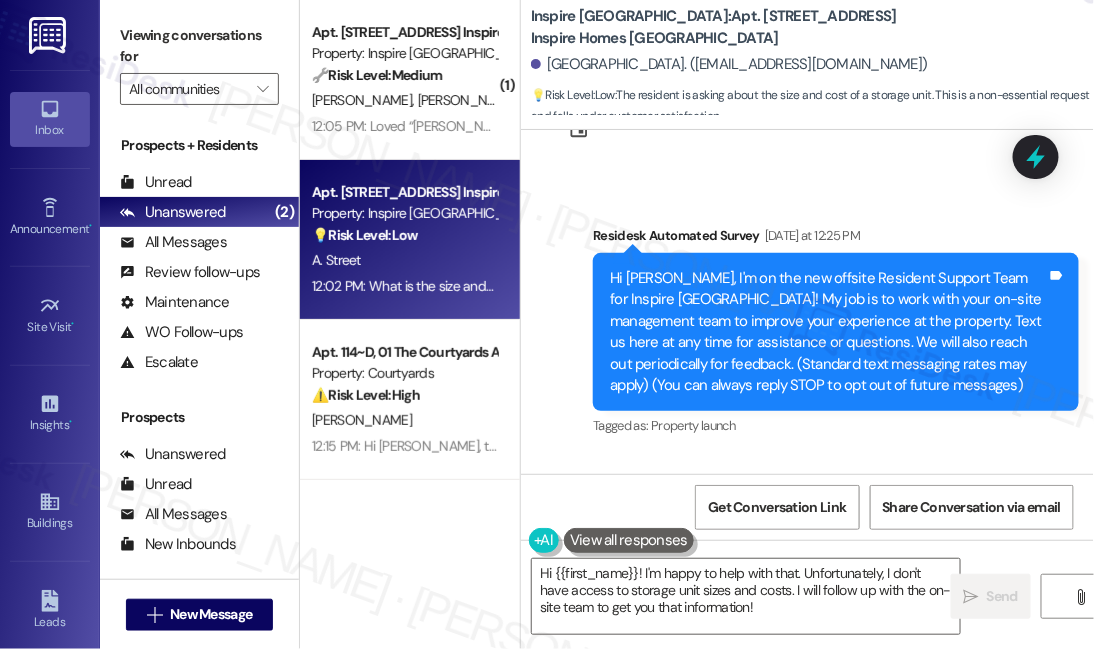 scroll, scrollTop: 80, scrollLeft: 0, axis: vertical 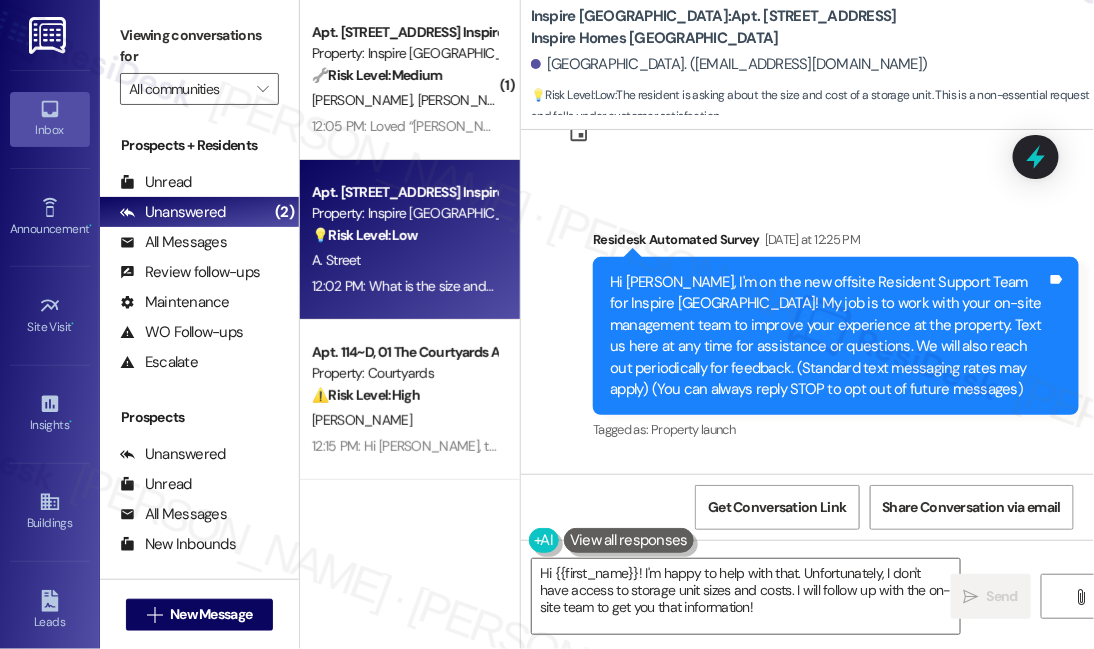 click on "Hi Austin, I'm on the new offsite Resident Support Team for Inspire Bond Ranch! My job is to work with your on-site management team to improve your experience at the property. Text us here at any time for assistance or questions. We will also reach out periodically for feedback. (Standard text messaging rates may apply) (You can always reply STOP to opt out of future messages)" at bounding box center [828, 336] 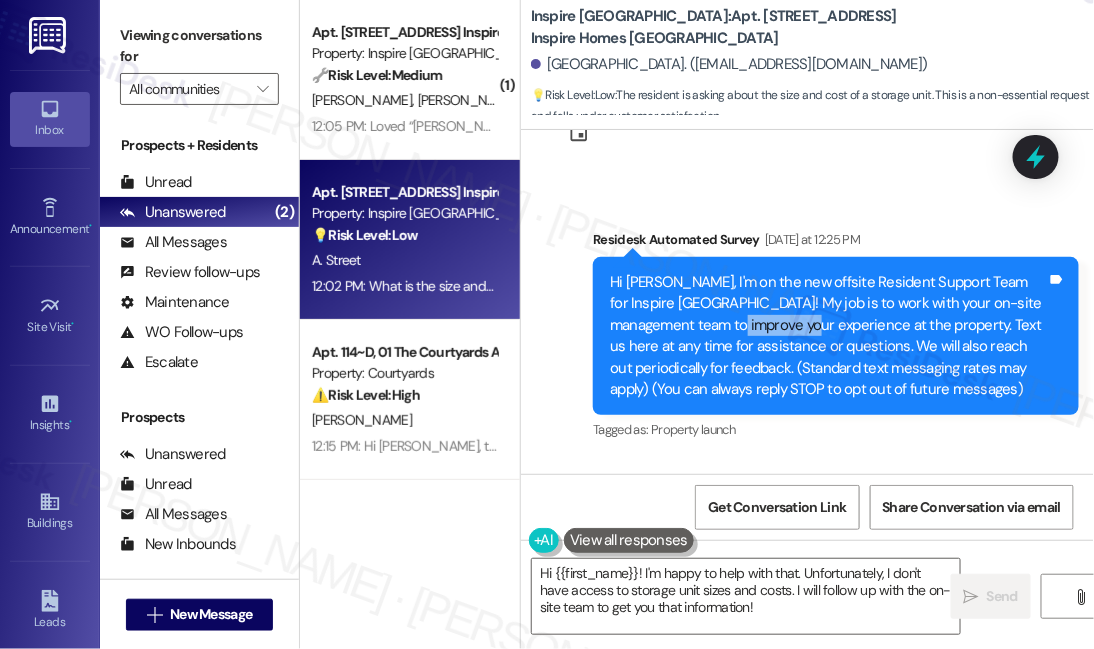 click on "Hi Austin, I'm on the new offsite Resident Support Team for Inspire Bond Ranch! My job is to work with your on-site management team to improve your experience at the property. Text us here at any time for assistance or questions. We will also reach out periodically for feedback. (Standard text messaging rates may apply) (You can always reply STOP to opt out of future messages)" at bounding box center [828, 336] 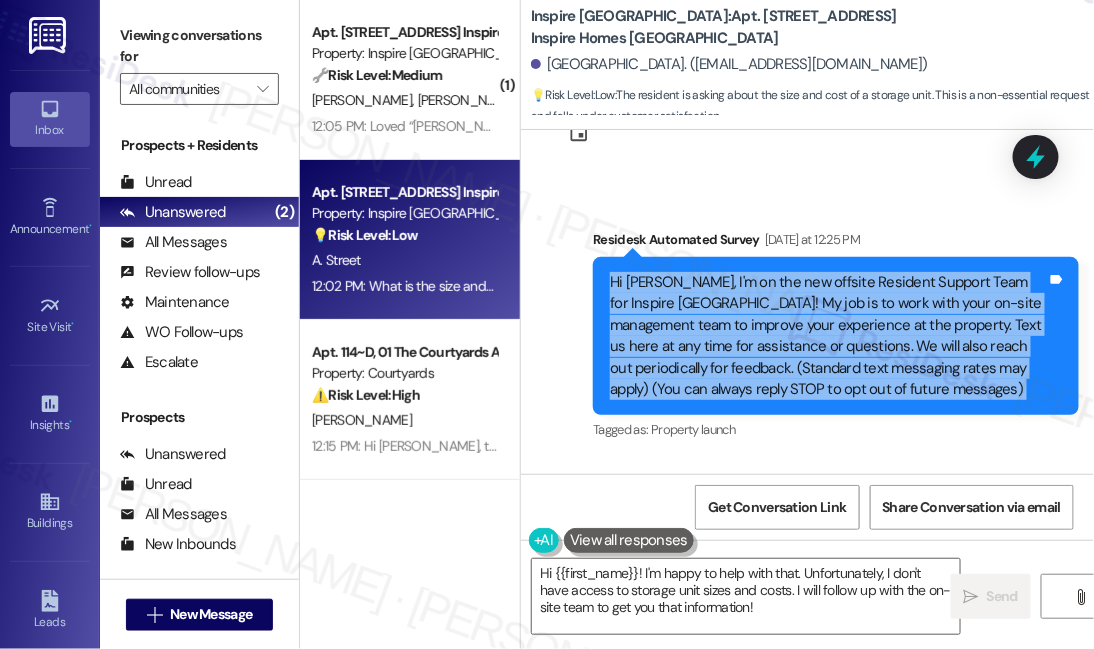 click on "Hi Austin, I'm on the new offsite Resident Support Team for Inspire Bond Ranch! My job is to work with your on-site management team to improve your experience at the property. Text us here at any time for assistance or questions. We will also reach out periodically for feedback. (Standard text messaging rates may apply) (You can always reply STOP to opt out of future messages)" at bounding box center (828, 336) 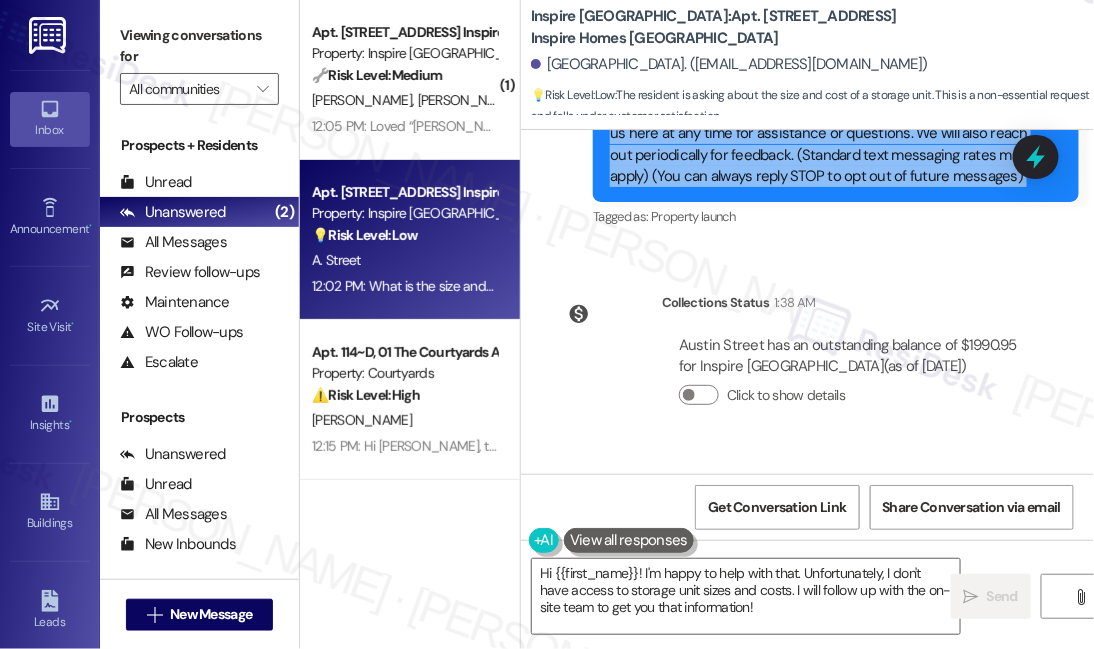 scroll, scrollTop: 445, scrollLeft: 0, axis: vertical 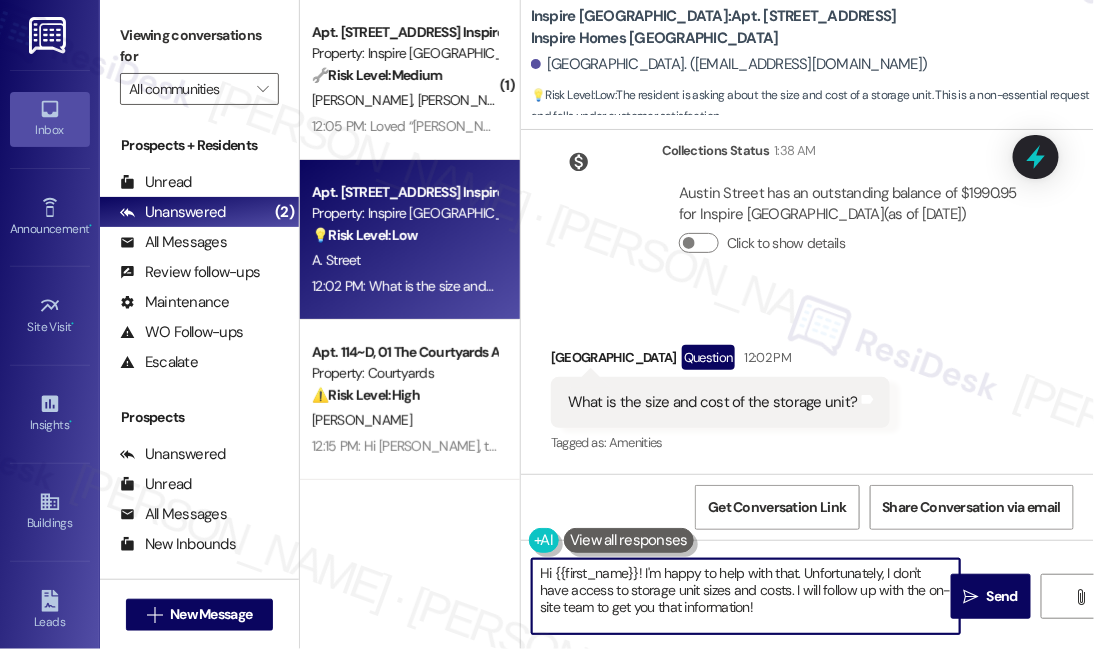 click on "Hi {{first_name}}! I'm happy to help with that. Unfortunately, I don't have access to storage unit sizes and costs. I will follow up with the on-site team to get you that information!" at bounding box center [746, 596] 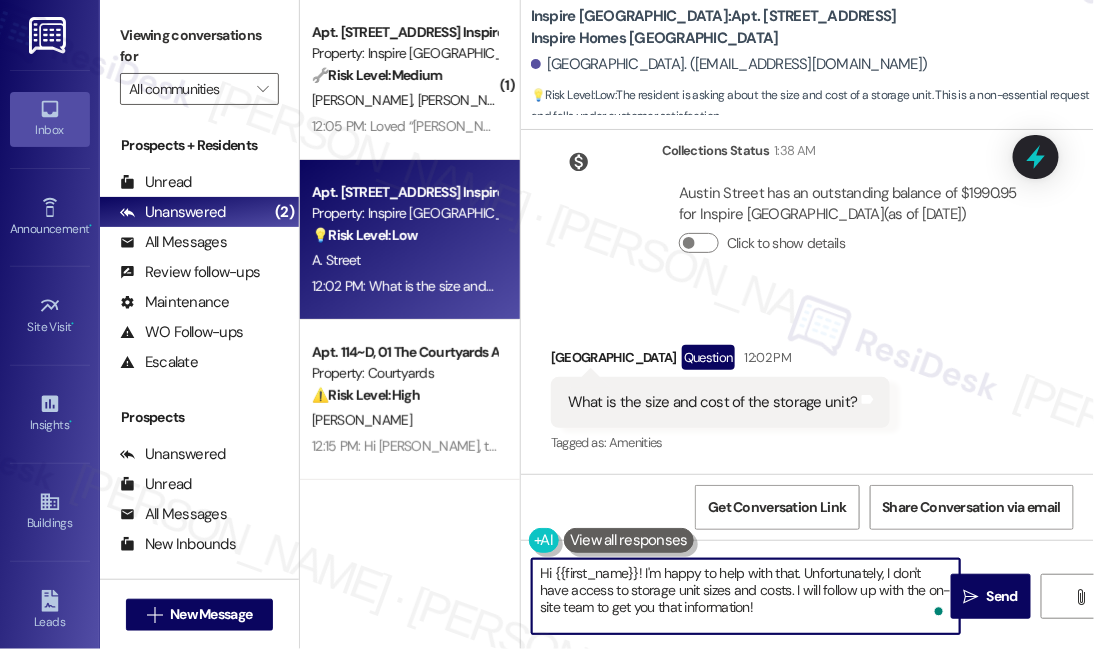 click on "Hi {{first_name}}! I'm happy to help with that. Unfortunately, I don't have access to storage unit sizes and costs. I will follow up with the on-site team to get you that information!" at bounding box center (746, 596) 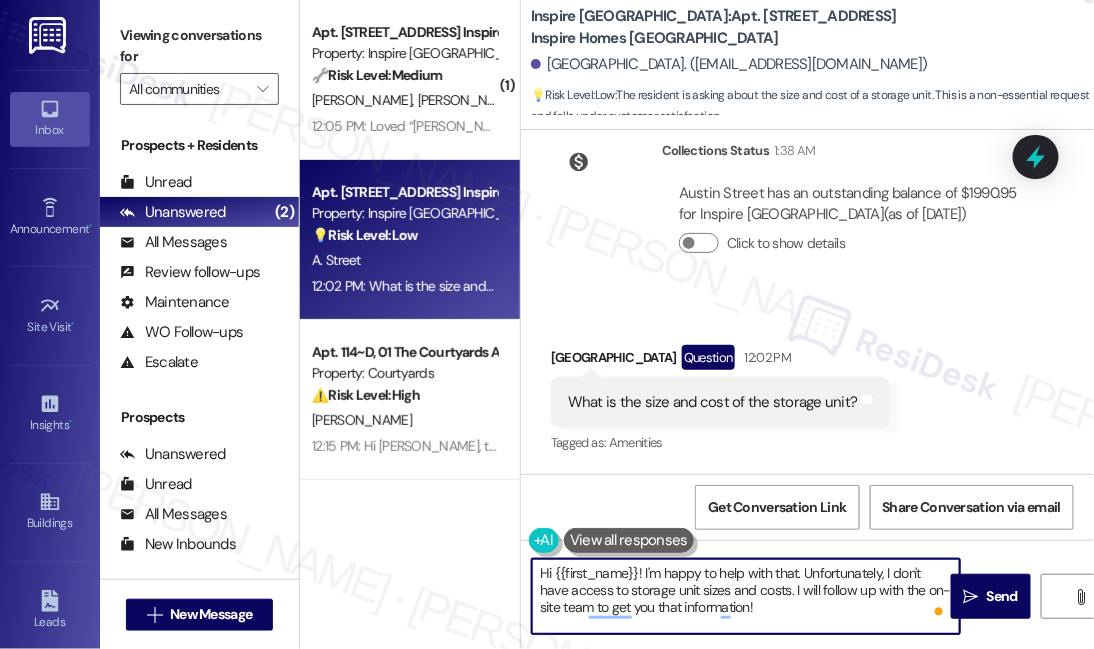 click on "Hi {{first_name}}! I'm happy to help with that. Unfortunately, I don't have access to storage unit sizes and costs. I will follow up with the on-site team to get you that information!" at bounding box center [746, 596] 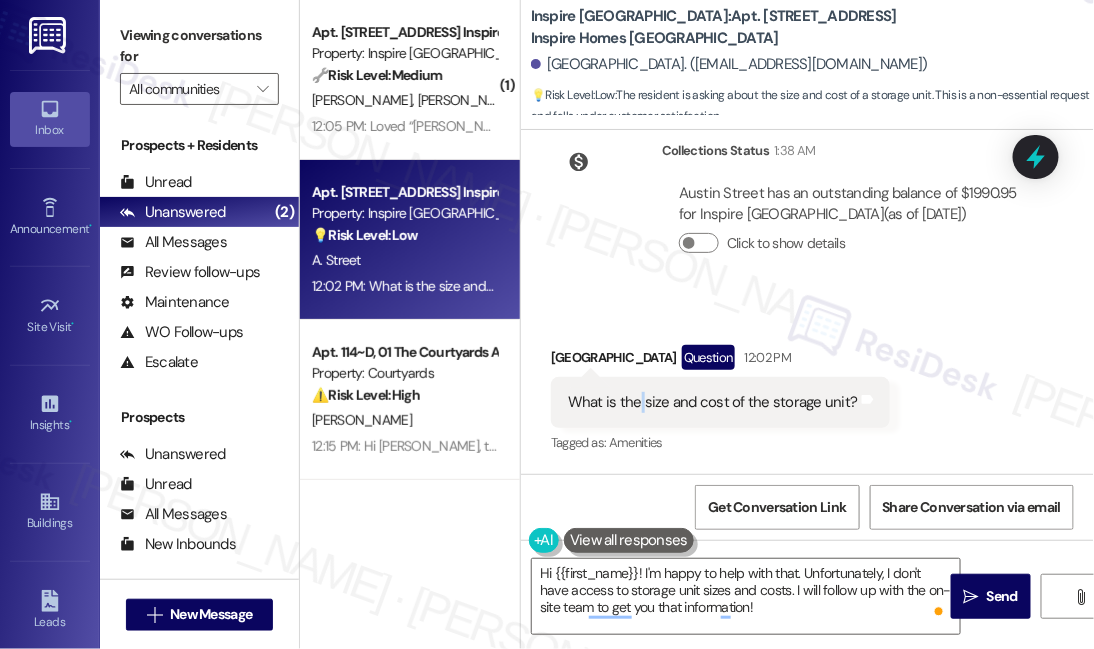 click on "What is the size and cost of the storage unit? Tags and notes" at bounding box center [720, 402] 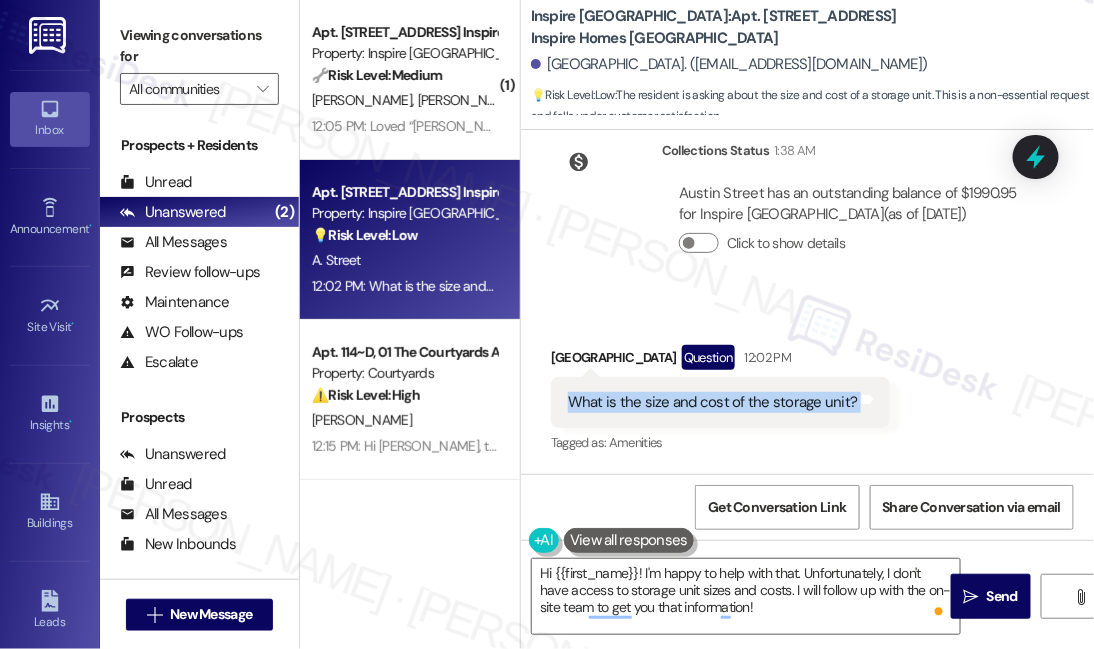 click on "What is the size and cost of the storage unit? Tags and notes" at bounding box center (720, 402) 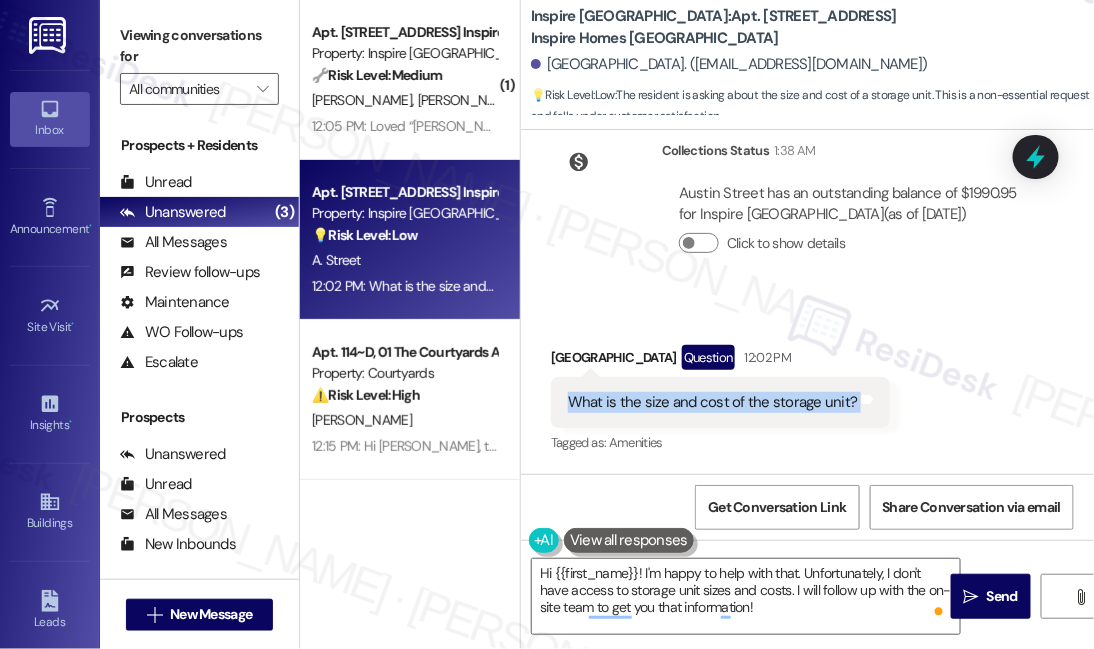 click on "What is the size and cost of the storage unit?" at bounding box center [713, 402] 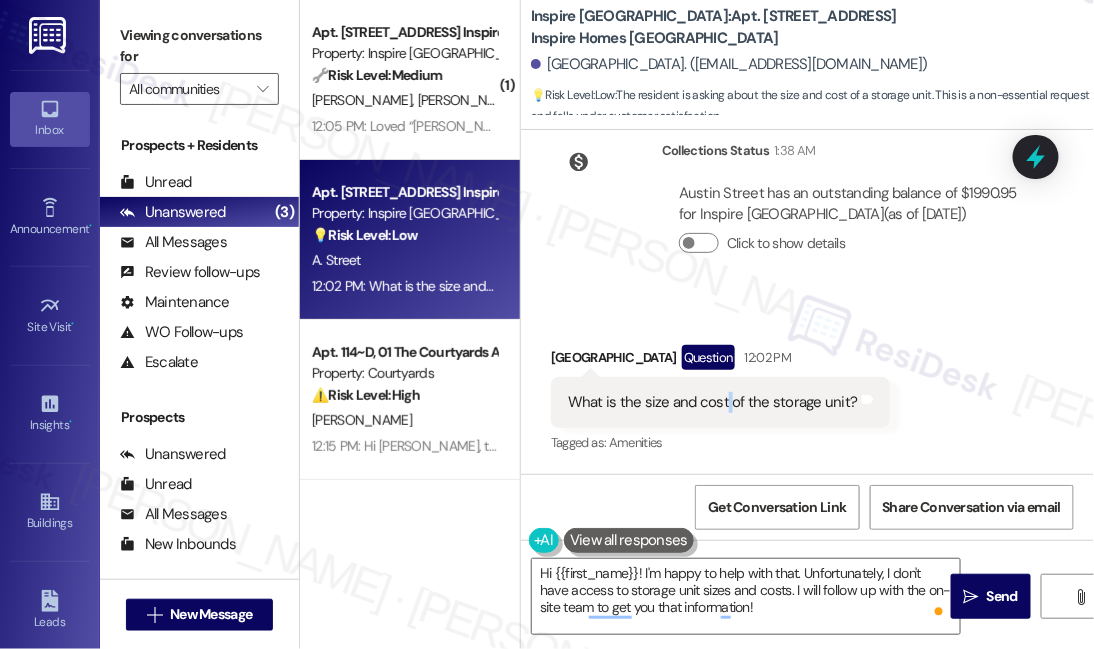 click on "What is the size and cost of the storage unit?" at bounding box center (713, 402) 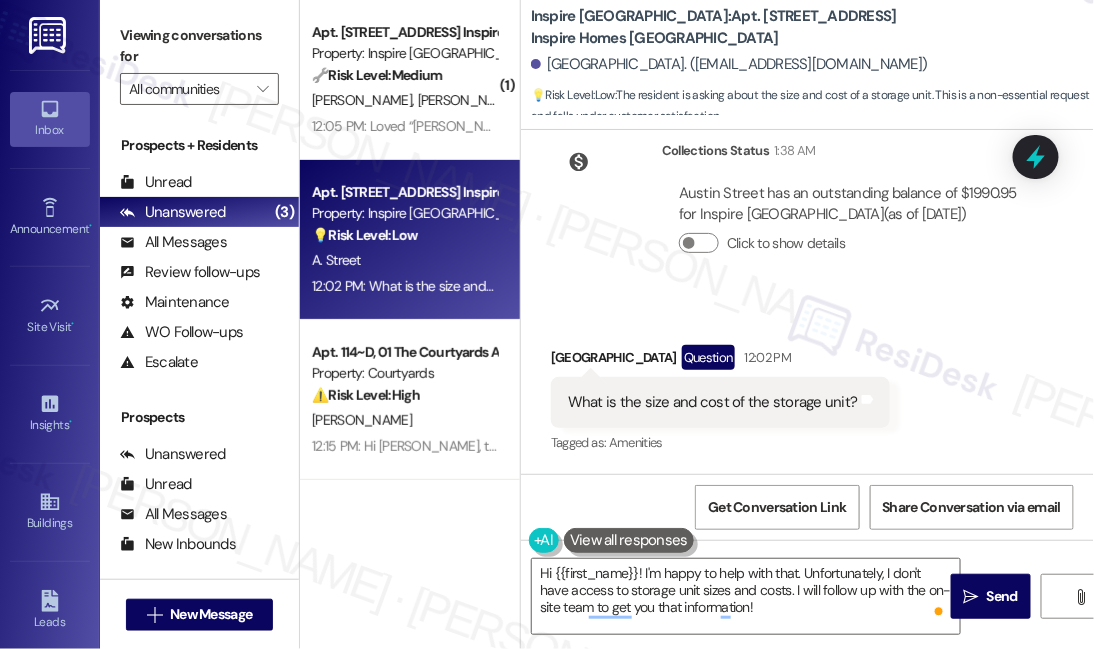 click on "What is the size and cost of the storage unit?" at bounding box center (713, 402) 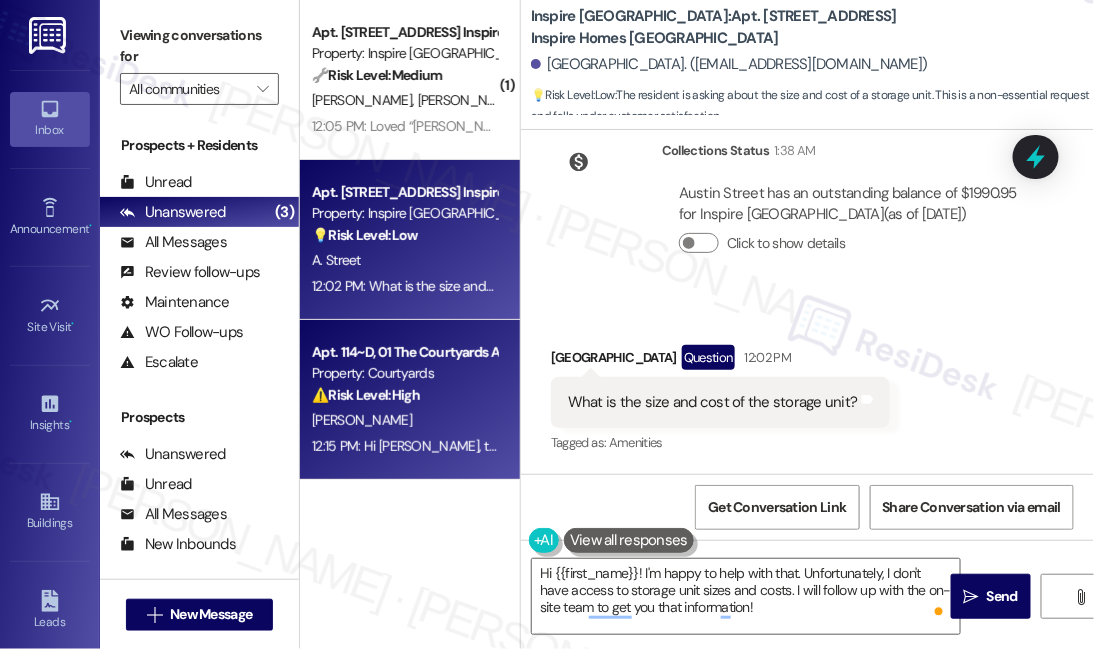 click on "[PERSON_NAME]" at bounding box center (404, 420) 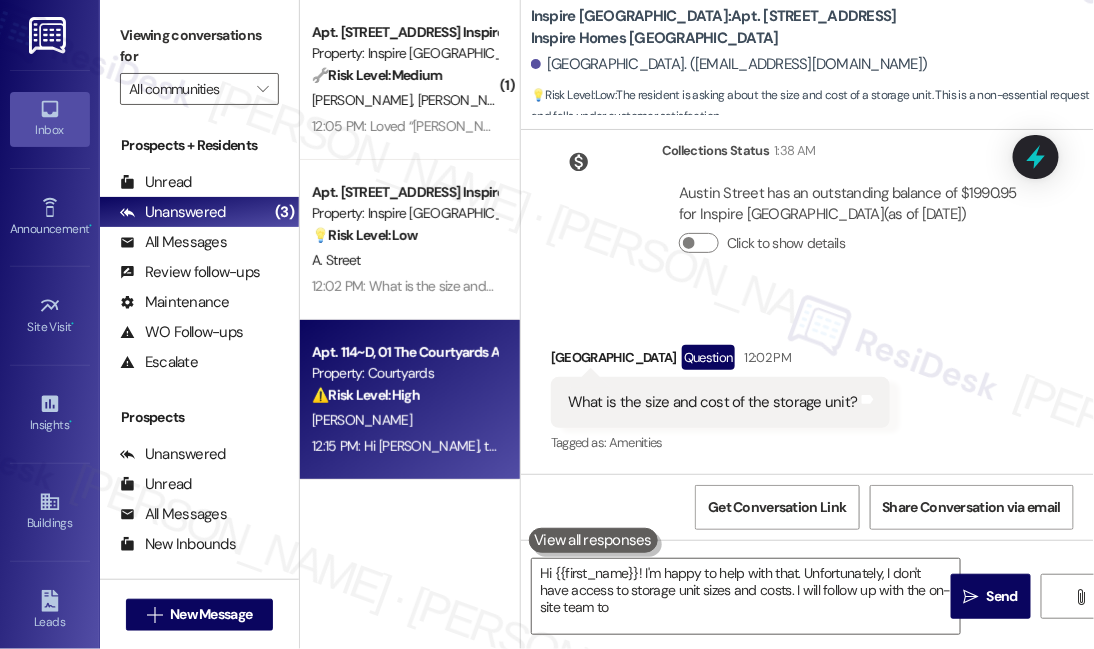 type on "Hi {{first_name}}! I'm happy to help with that. Unfortunately, I don't have access to storage unit sizes and costs. I will follow up with the on-site team to" 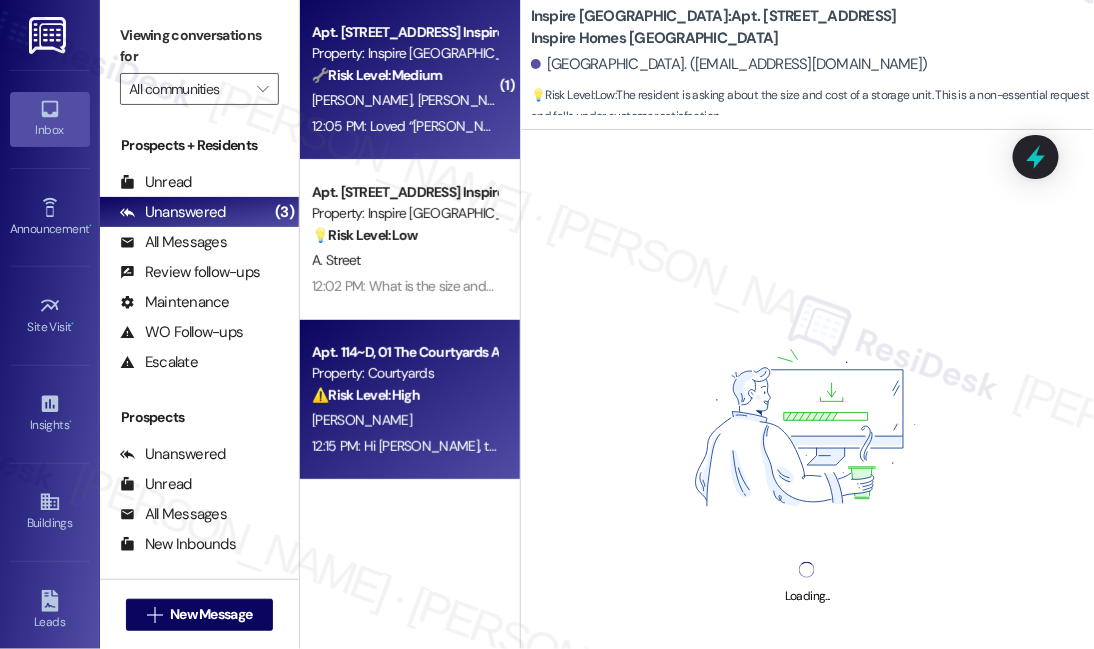 click on "12:05 PM: Loved “Sarah (Inspire Bond Ranch): You're welcome! If you need anything else, don't hesitate to reach out.” 12:05 PM: Loved “Sarah (Inspire Bond Ranch): You're welcome! If you need anything else, don't hesitate to reach out.”" at bounding box center (708, 126) 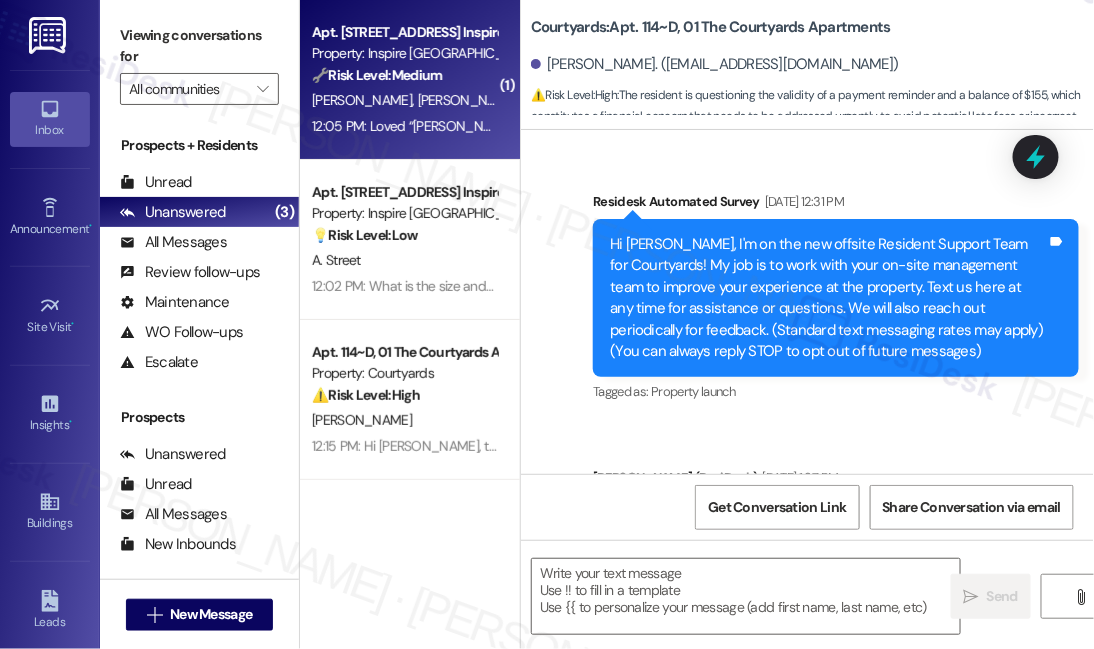 scroll, scrollTop: 4931, scrollLeft: 0, axis: vertical 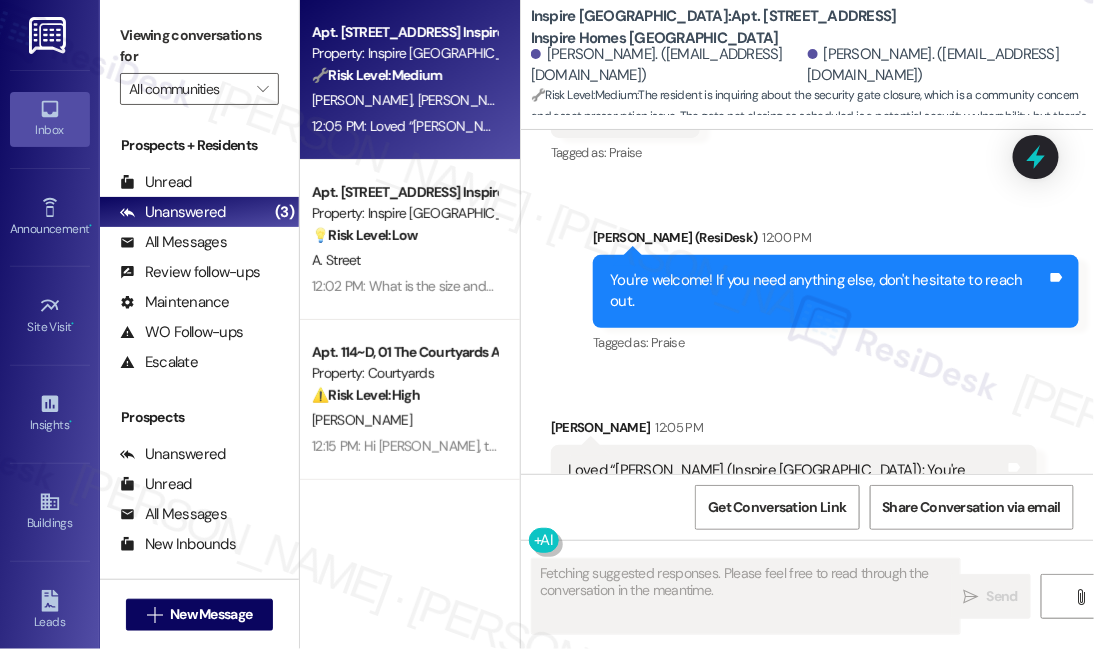 click on "You're welcome! If you need anything else, don't hesitate to reach out." at bounding box center [828, 291] 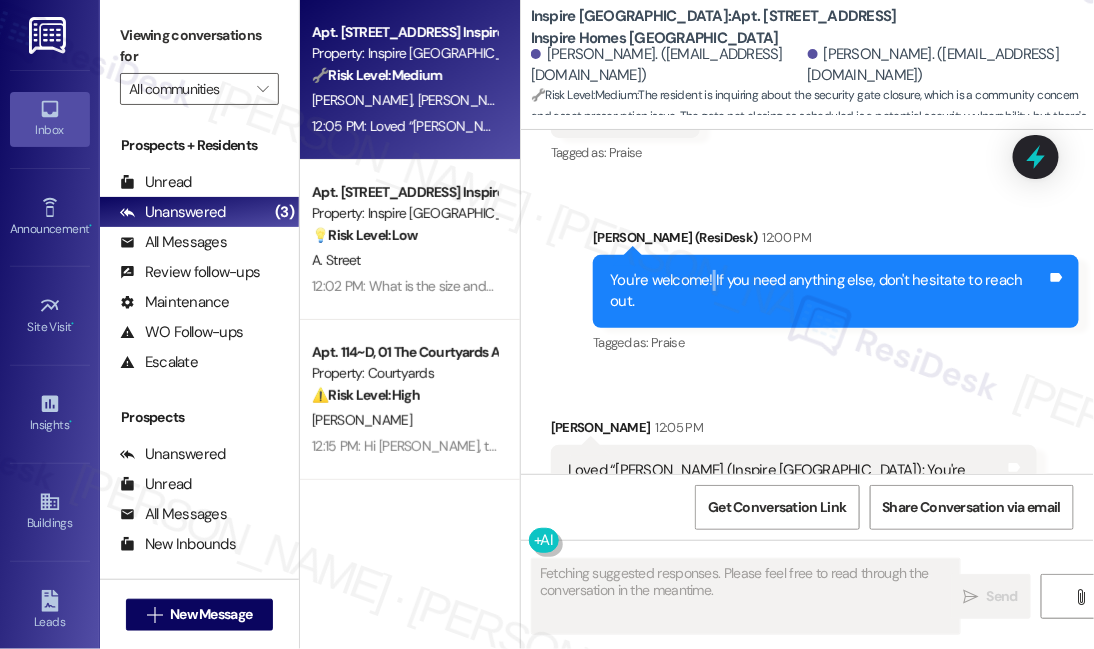 click on "You're welcome! If you need anything else, don't hesitate to reach out." at bounding box center [828, 291] 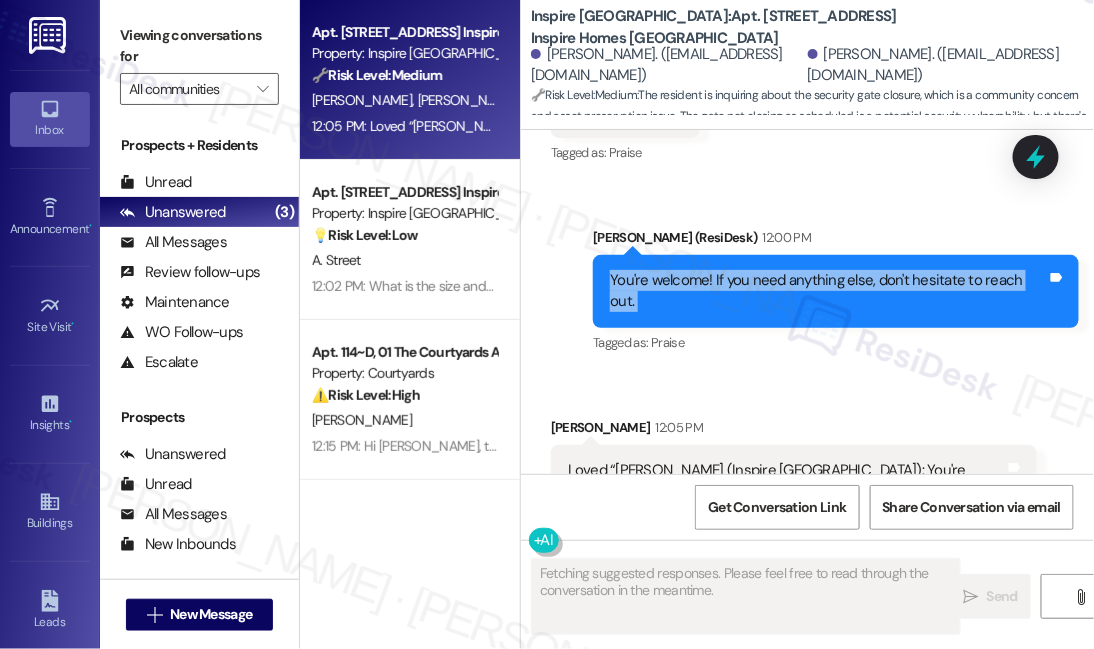 click on "You're welcome! If you need anything else, don't hesitate to reach out." at bounding box center (828, 291) 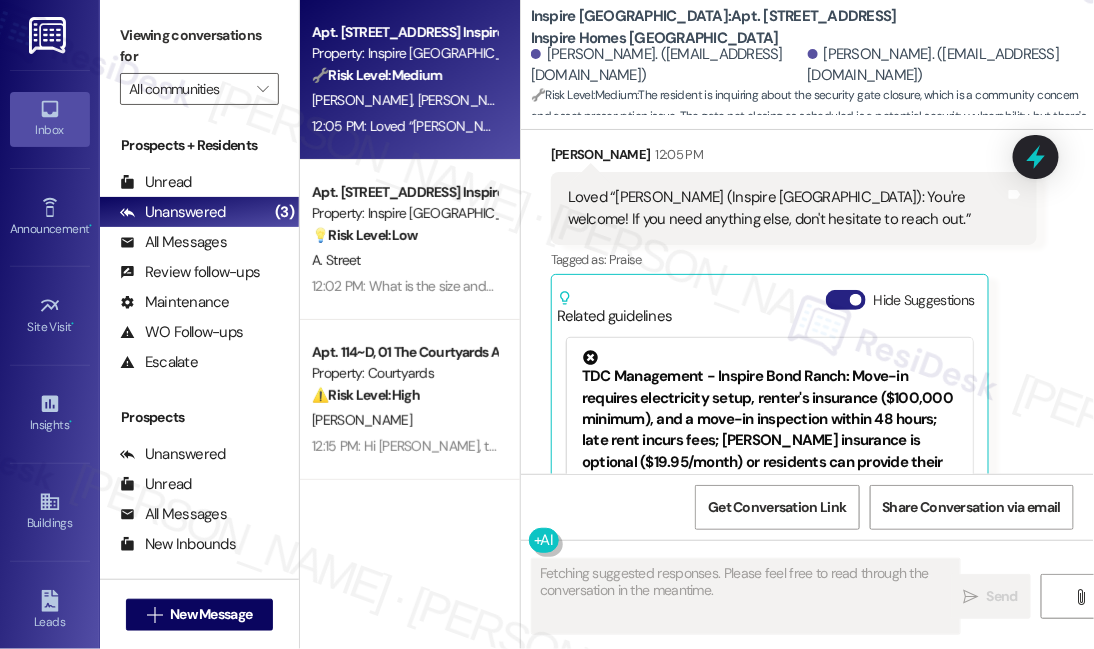 click on "Hide Suggestions" at bounding box center [846, 300] 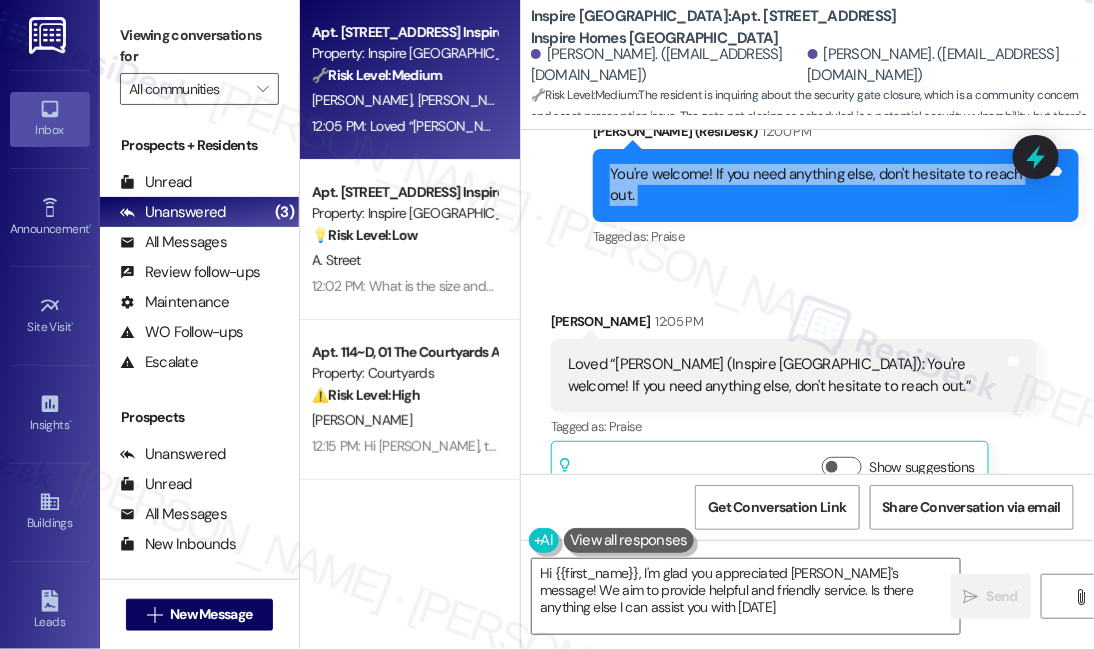 type on "Hi {{first_name}}, I'm glad you appreciated Sarah's message! We aim to provide helpful and friendly service. Is there anything else I can assist you with today?" 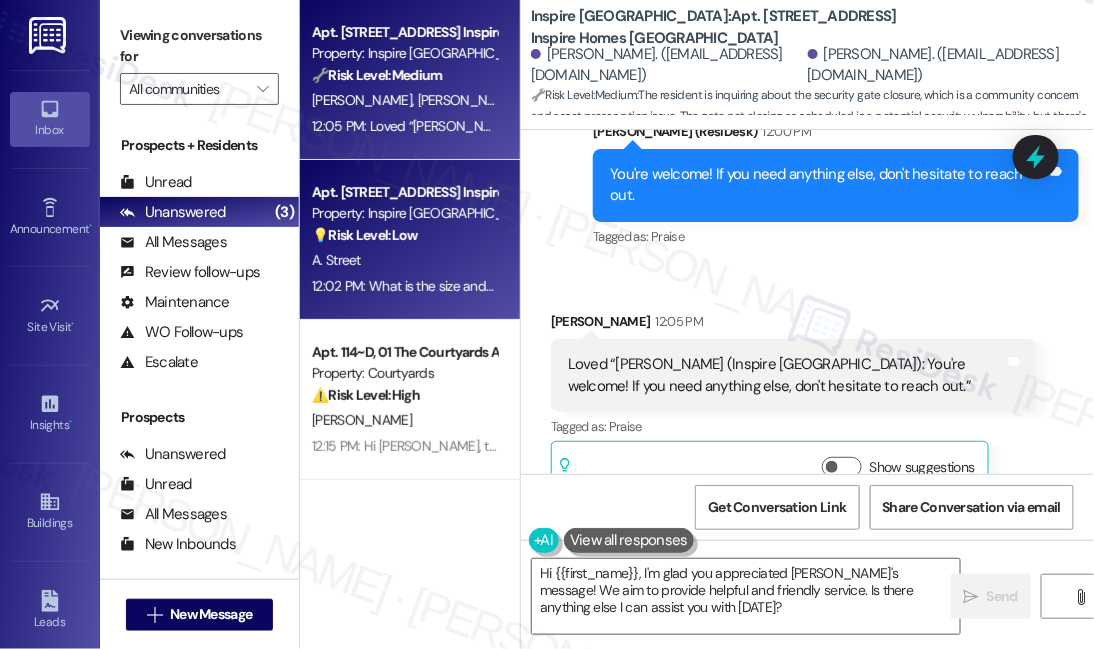 click on "💡  Risk Level:  Low The resident is asking about the size and cost of a storage unit. This is a non-essential request and falls under customer satisfaction." at bounding box center [404, 235] 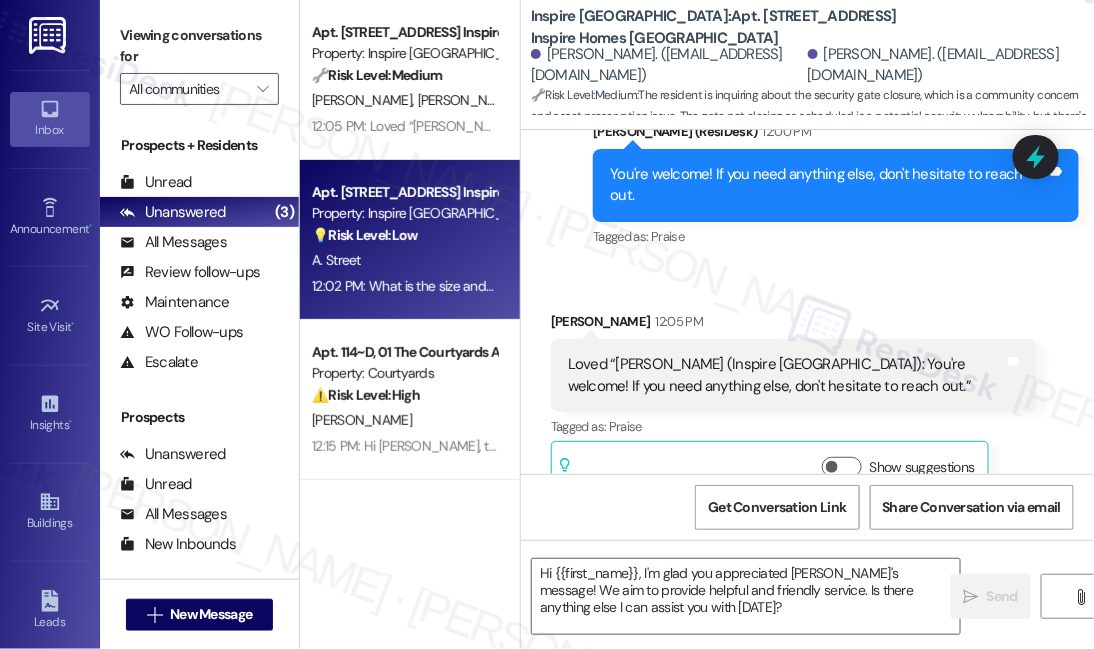 type on "Fetching suggested responses. Please feel free to read through the conversation in the meantime." 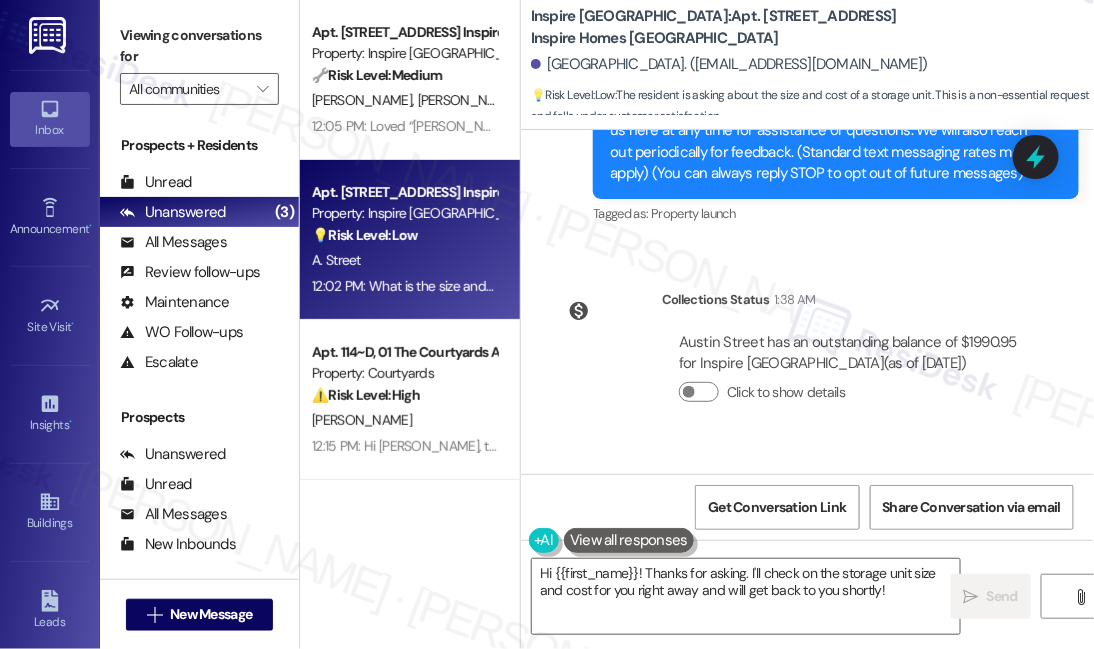 scroll, scrollTop: 445, scrollLeft: 0, axis: vertical 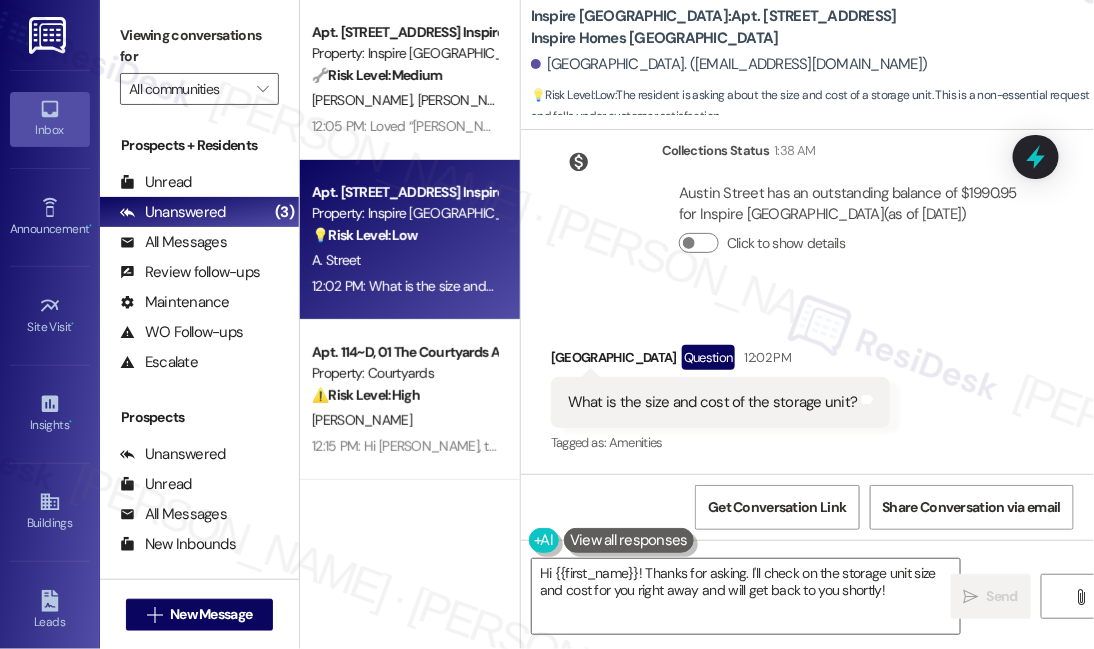 click on "What is the size and cost of the storage unit?" at bounding box center [713, 402] 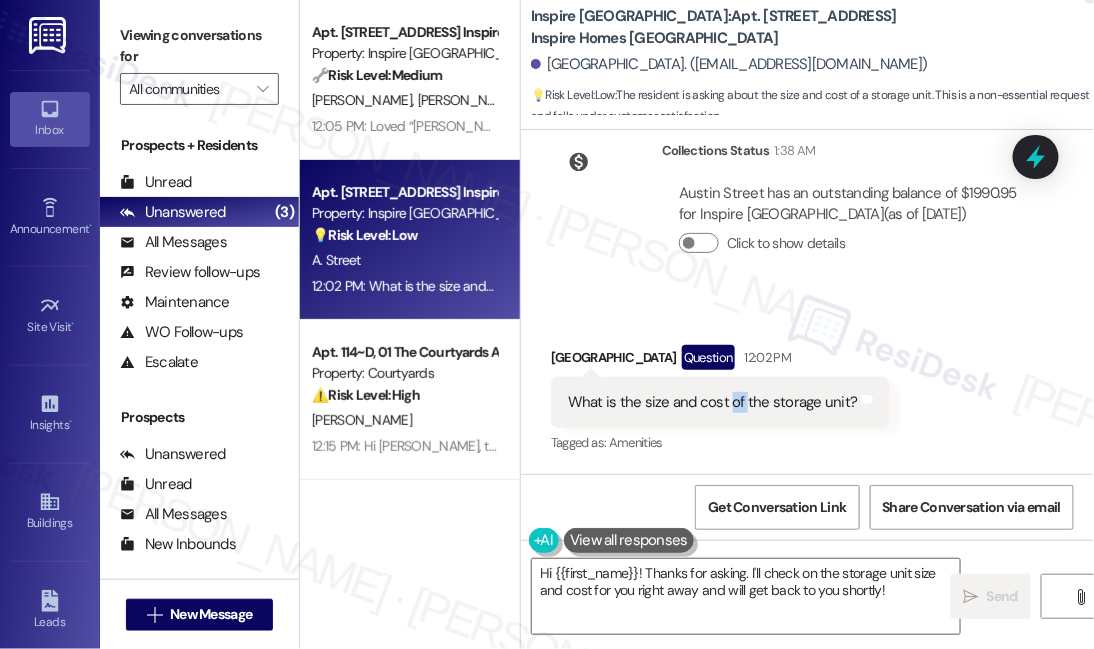 click on "What is the size and cost of the storage unit?" at bounding box center (713, 402) 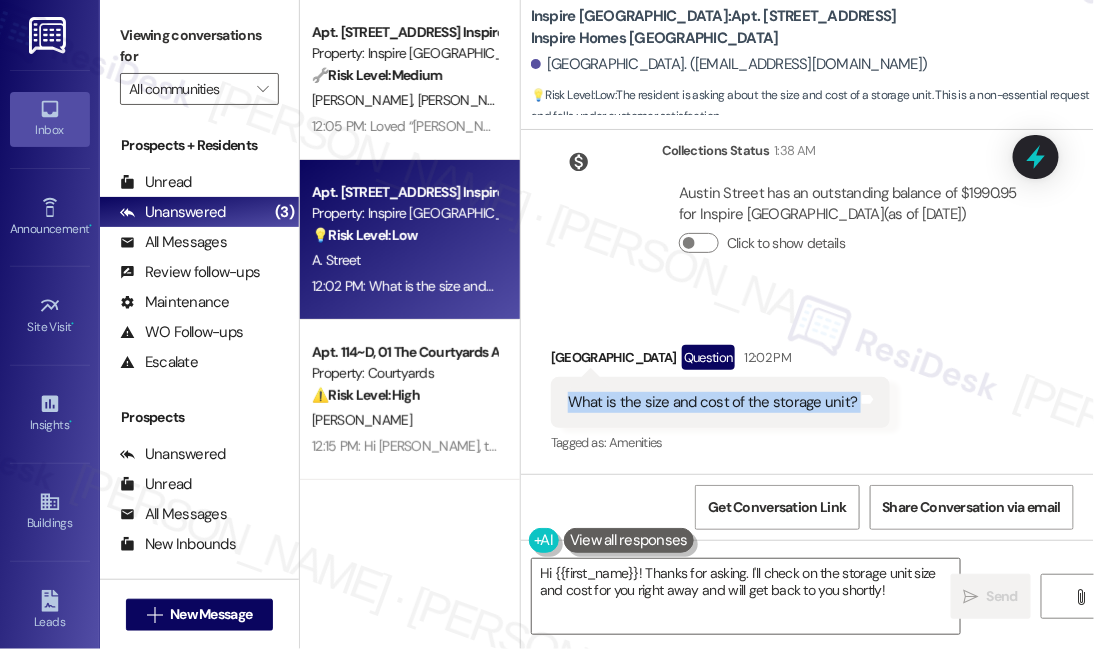 click on "What is the size and cost of the storage unit?" at bounding box center (713, 402) 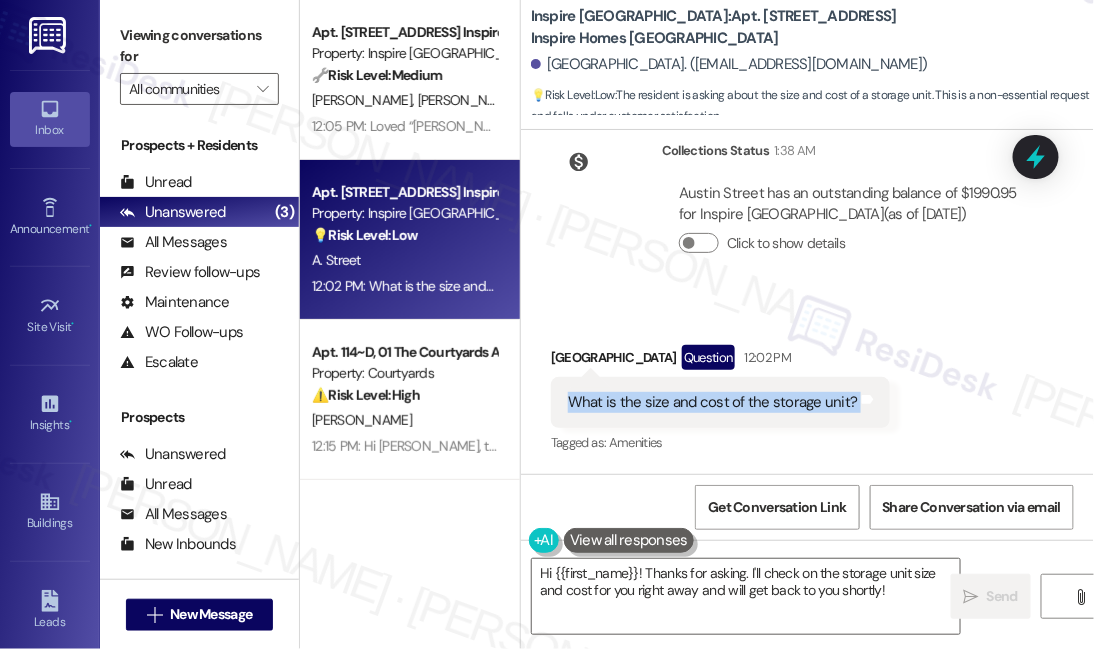 copy on "What is the size and cost of the storage unit? Tags and notes" 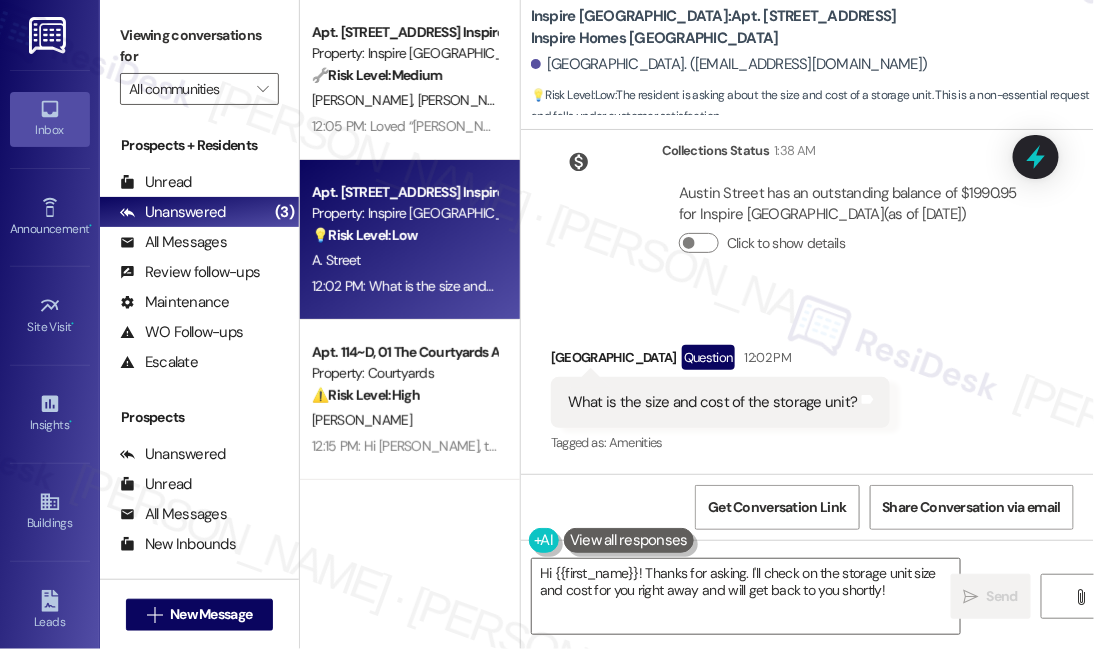 click on "Viewing conversations for All communities " at bounding box center (199, 62) 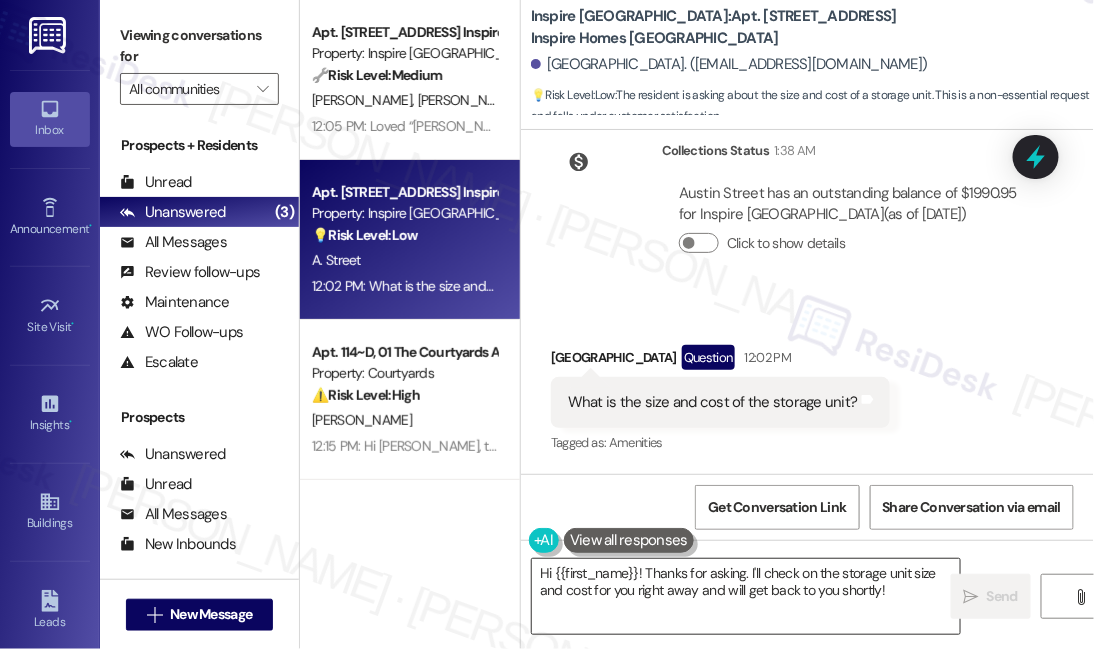 click on "Hi {{first_name}}! Thanks for asking. I'll check on the storage unit size and cost for you right away and will get back to you shortly!" at bounding box center (746, 596) 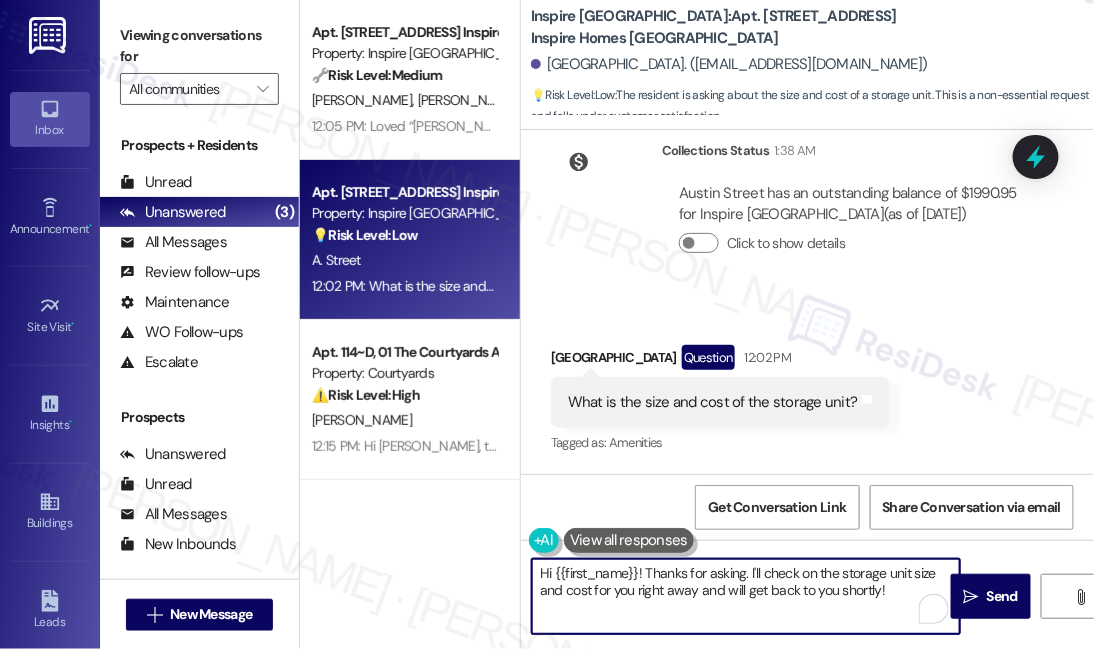 click on "Hi {{first_name}}! Thanks for asking. I'll check on the storage unit size and cost for you right away and will get back to you shortly!" at bounding box center [746, 596] 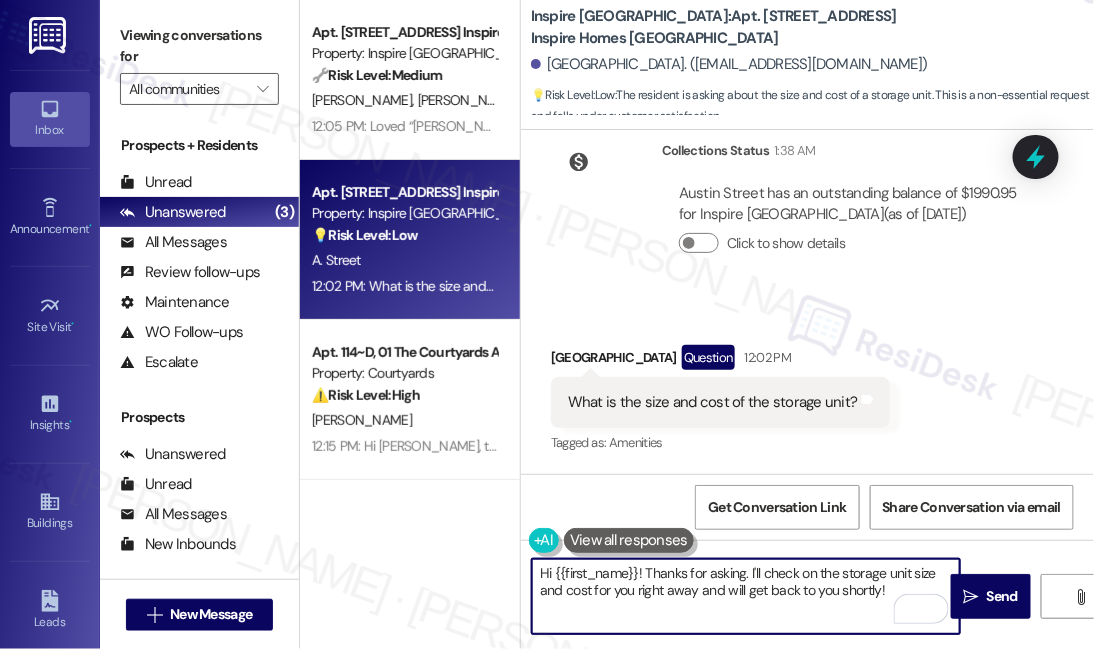 paste on ", thanks for reaching out! I understand you’d like details about the storage unit size and cost. I’ll check with the site team and get back to you once I have more info." 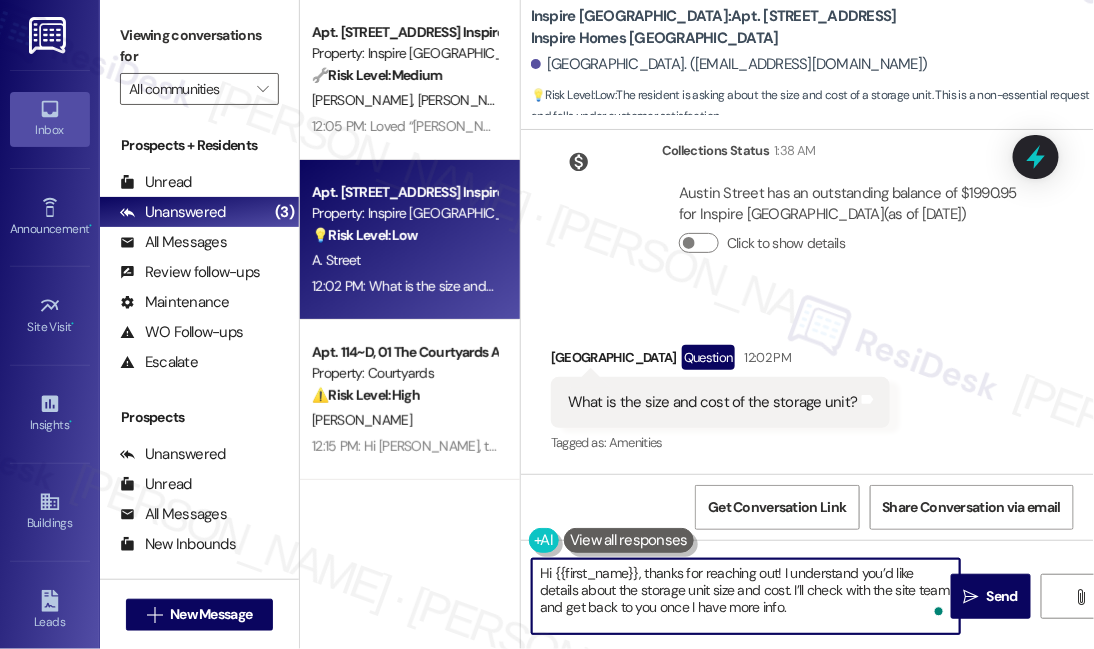 click on "Hi {{first_name}}, thanks for reaching out! I understand you’d like details about the storage unit size and cost. I’ll check with the site team and get back to you once I have more info." at bounding box center [746, 596] 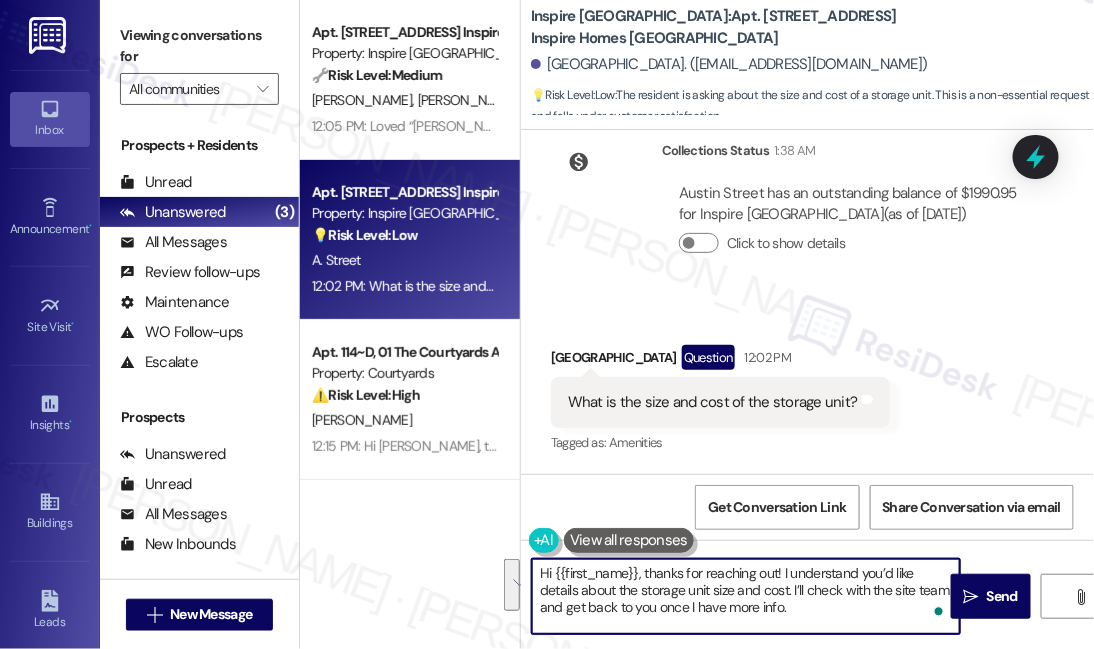 click on "Hi {{first_name}}, thanks for reaching out! I understand you’d like details about the storage unit size and cost. I’ll check with the site team and get back to you once I have more info." at bounding box center (746, 596) 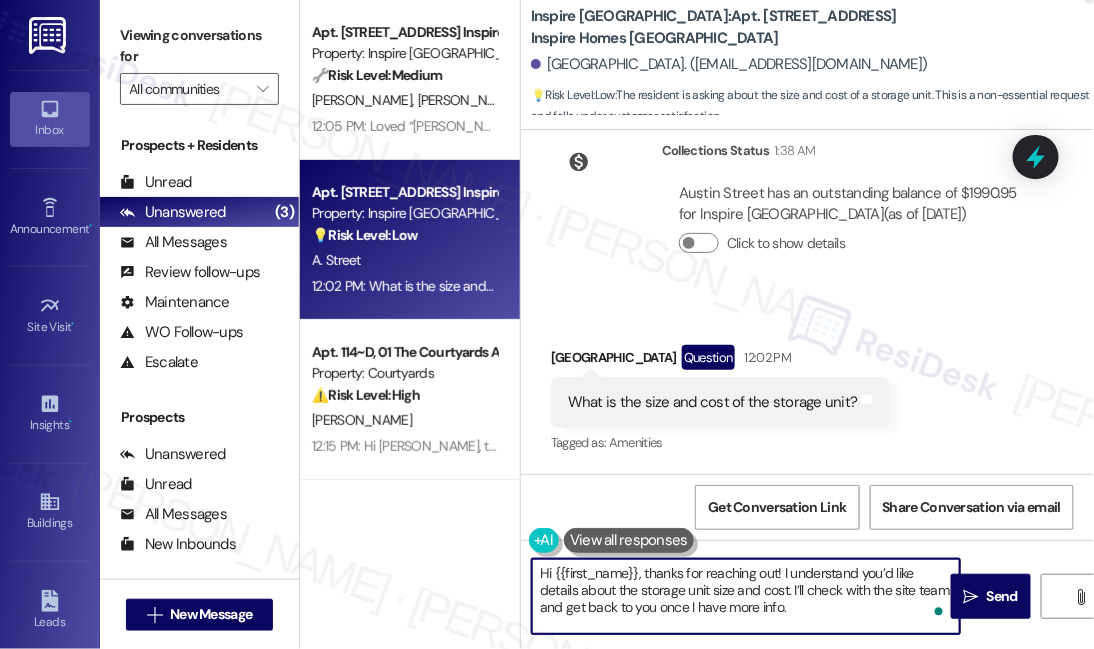 drag, startPoint x: 649, startPoint y: 590, endPoint x: 768, endPoint y: 585, distance: 119.104996 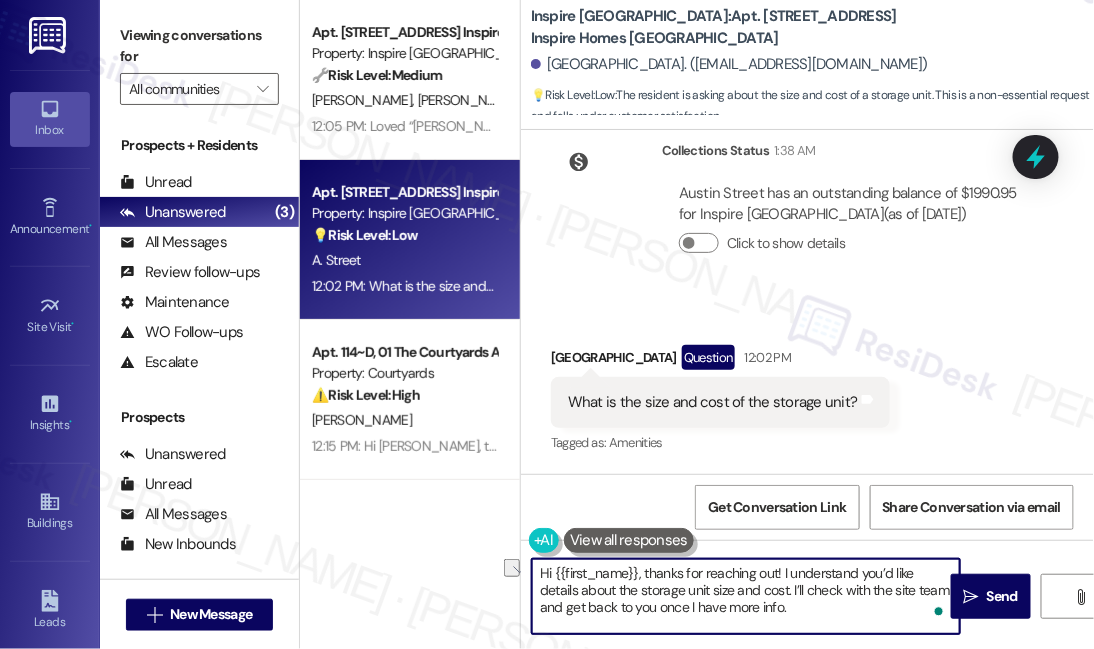 click on "Hi {{first_name}}, thanks for reaching out! I understand you’d like details about the storage unit size and cost. I’ll check with the site team and get back to you once I have more info." at bounding box center (746, 596) 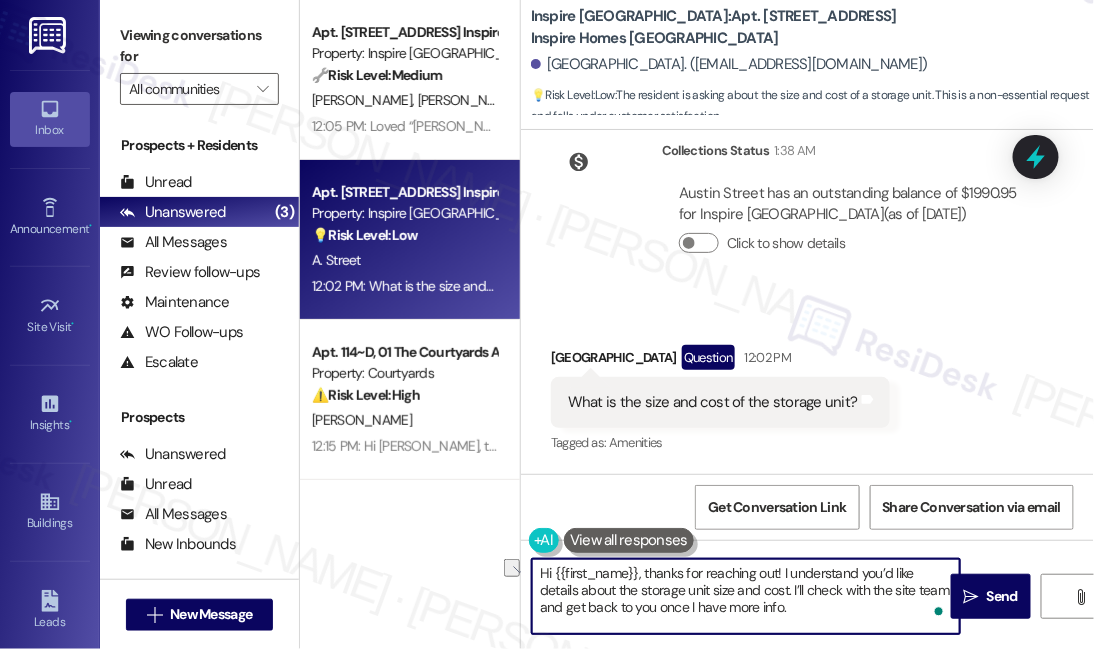drag, startPoint x: 806, startPoint y: 611, endPoint x: 698, endPoint y: 607, distance: 108.07405 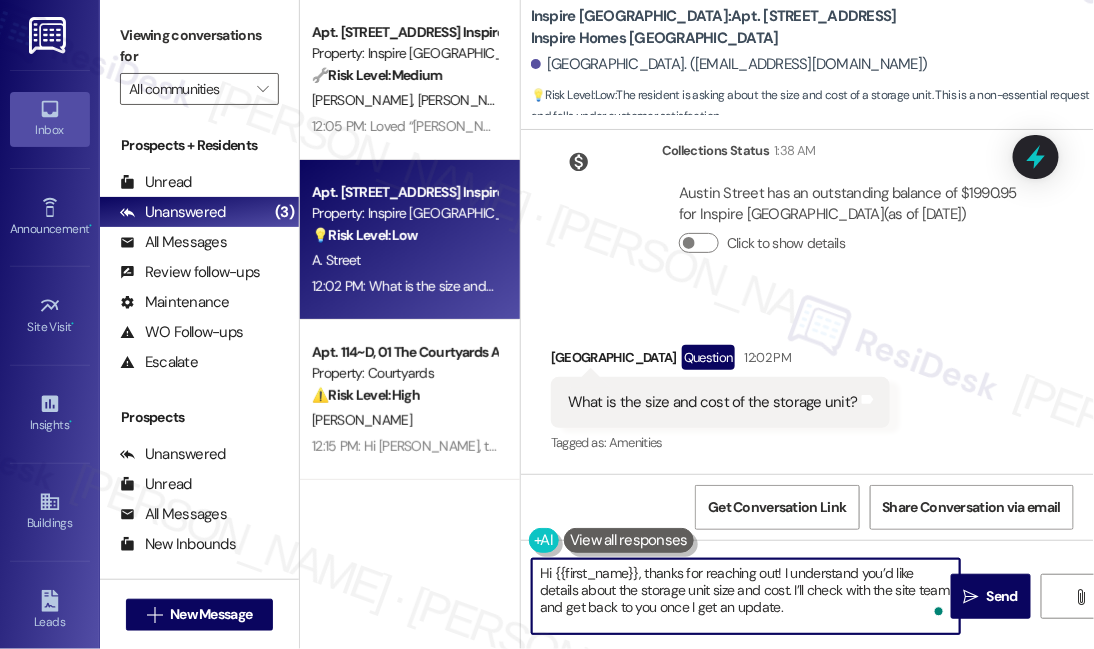 type on "Hi {{first_name}}, thanks for reaching out! I understand you’d like details about the storage unit size and cost. I’ll check with the site team and get back to you once I get an update." 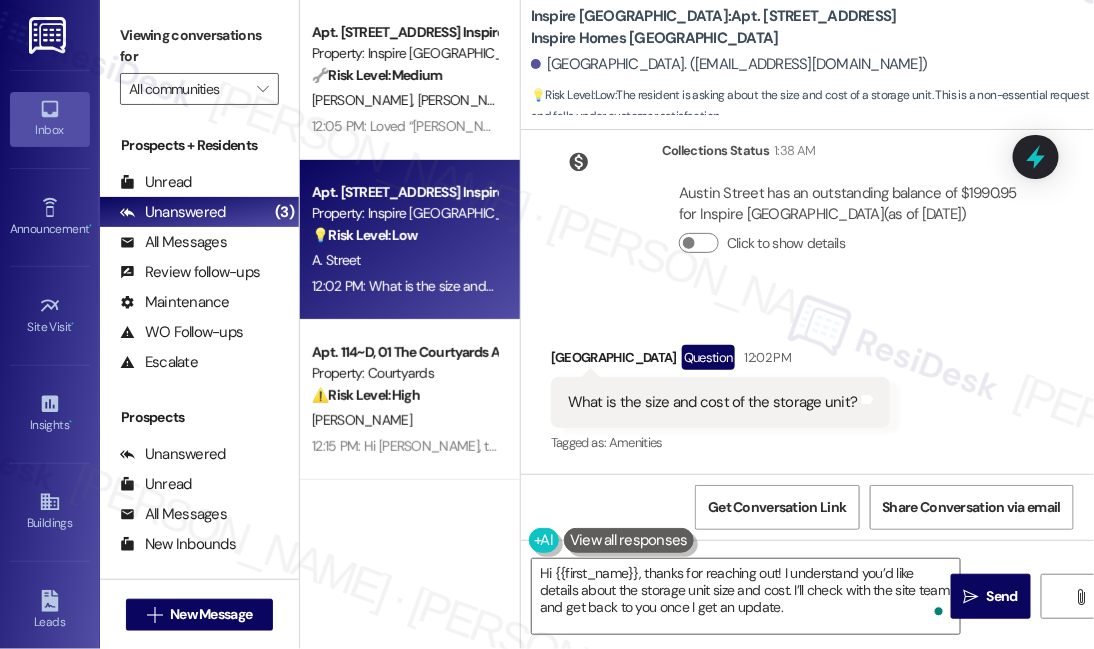 click on "Viewing conversations for All communities " at bounding box center [199, 62] 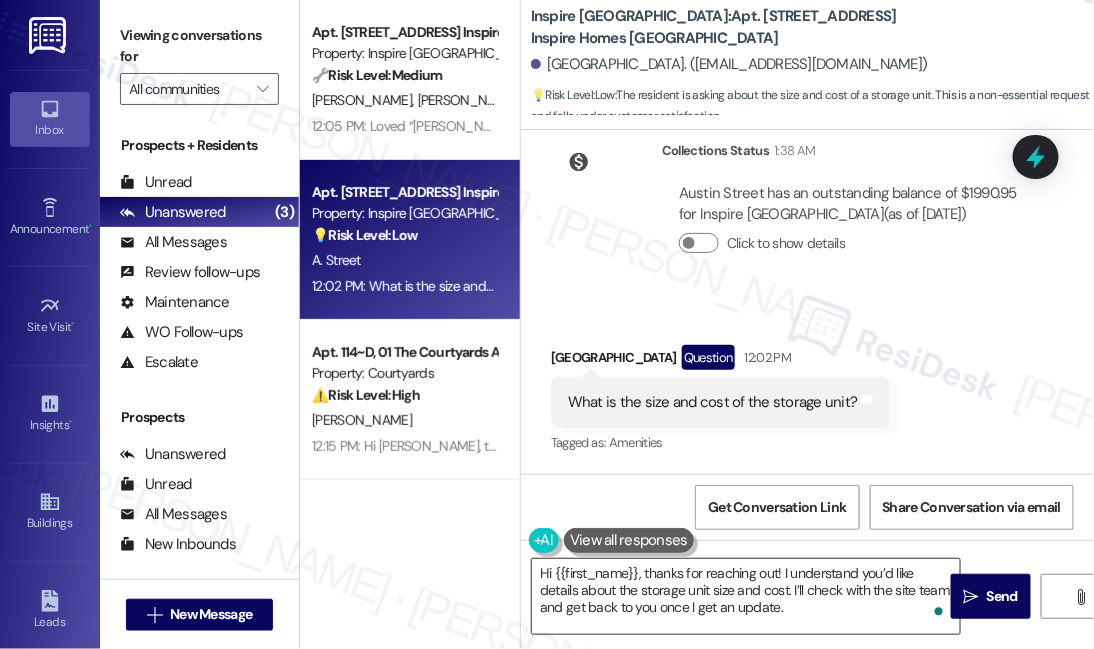 click on "Hi {{first_name}}, thanks for reaching out! I understand you’d like details about the storage unit size and cost. I’ll check with the site team and get back to you once I get an update." at bounding box center [746, 596] 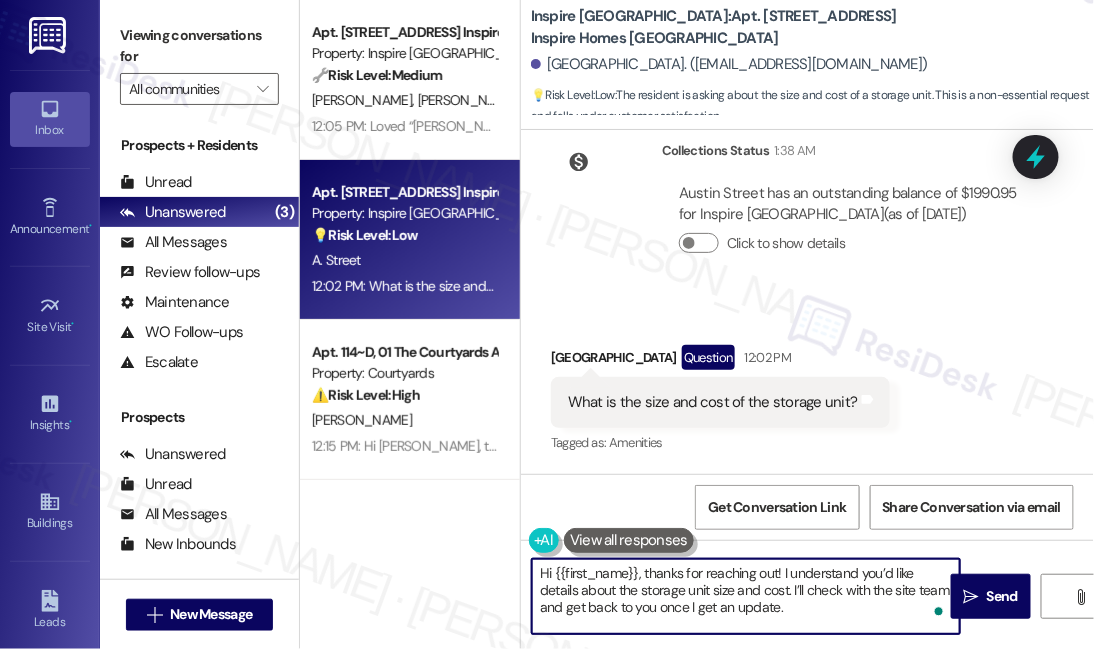 click on "Hi {{first_name}}, thanks for reaching out! I understand you’d like details about the storage unit size and cost. I’ll check with the site team and get back to you once I get an update." at bounding box center [746, 596] 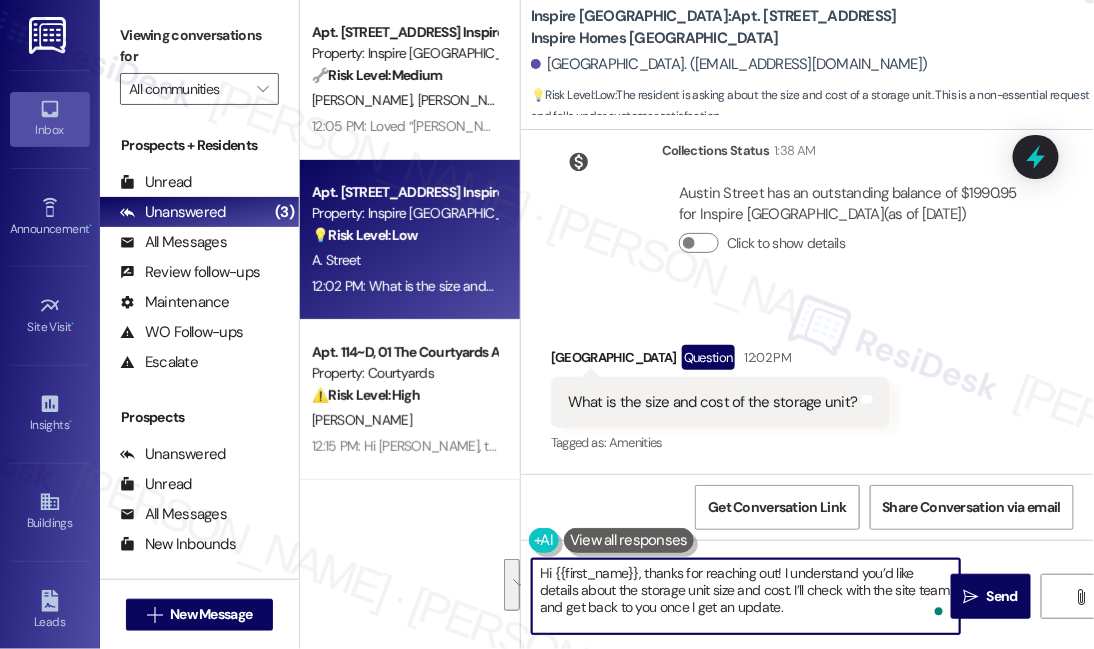 click on "Hi {{first_name}}, thanks for reaching out! I understand you’d like details about the storage unit size and cost. I’ll check with the site team and get back to you once I get an update." at bounding box center (746, 596) 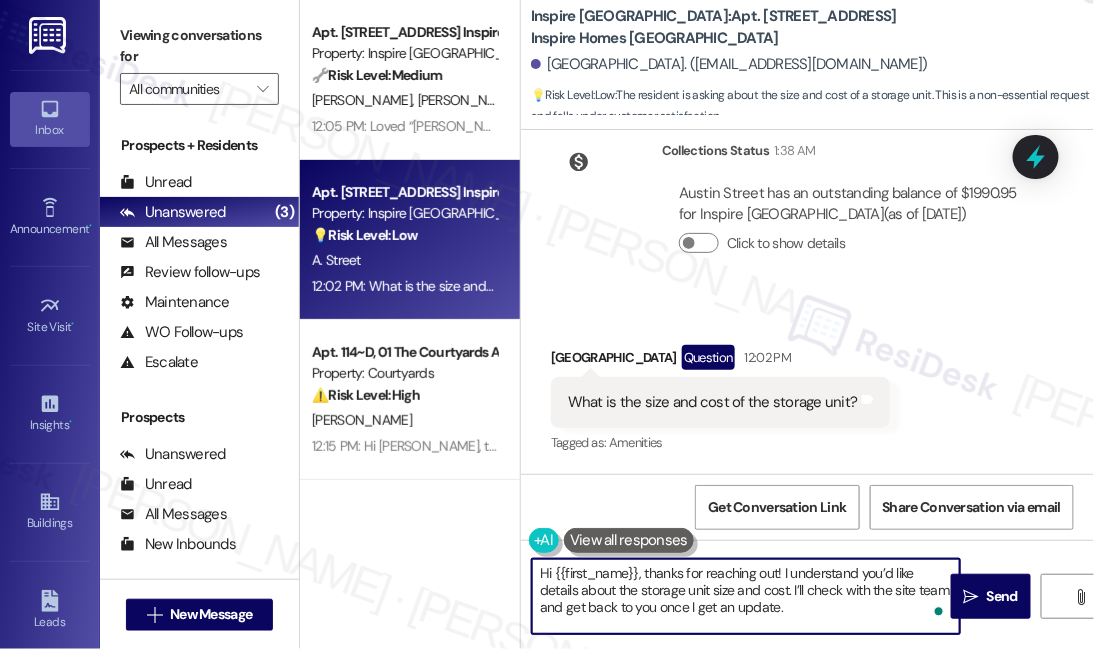 click on "Hi {{first_name}}, thanks for reaching out! I understand you’d like details about the storage unit size and cost. I’ll check with the site team and get back to you once I get an update." at bounding box center [746, 596] 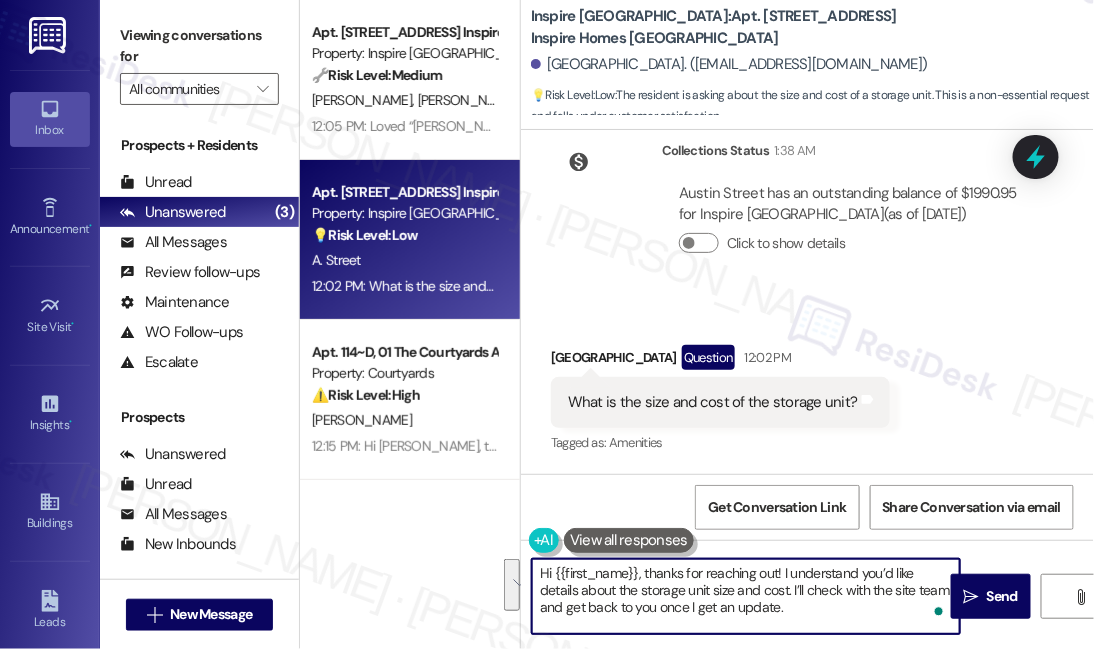 click on "Hi {{first_name}}, thanks for reaching out! I understand you’d like details about the storage unit size and cost. I’ll check with the site team and get back to you once I get an update." at bounding box center (746, 596) 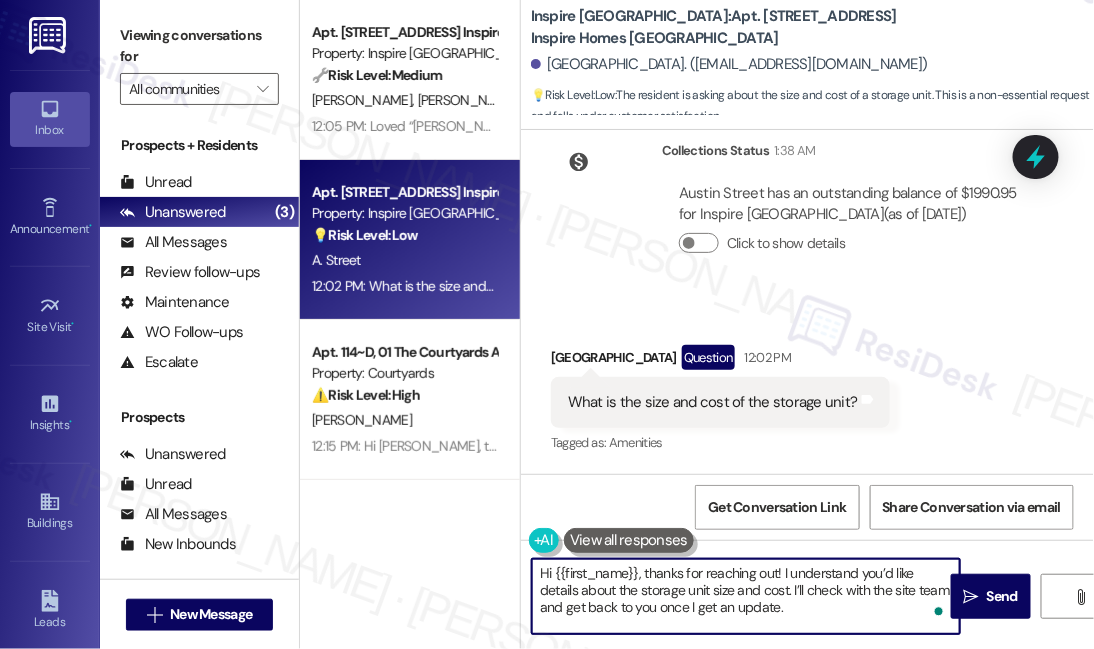 click on "Hi {{first_name}}, thanks for reaching out! I understand you’d like details about the storage unit size and cost. I’ll check with the site team and get back to you once I get an update." at bounding box center (746, 596) 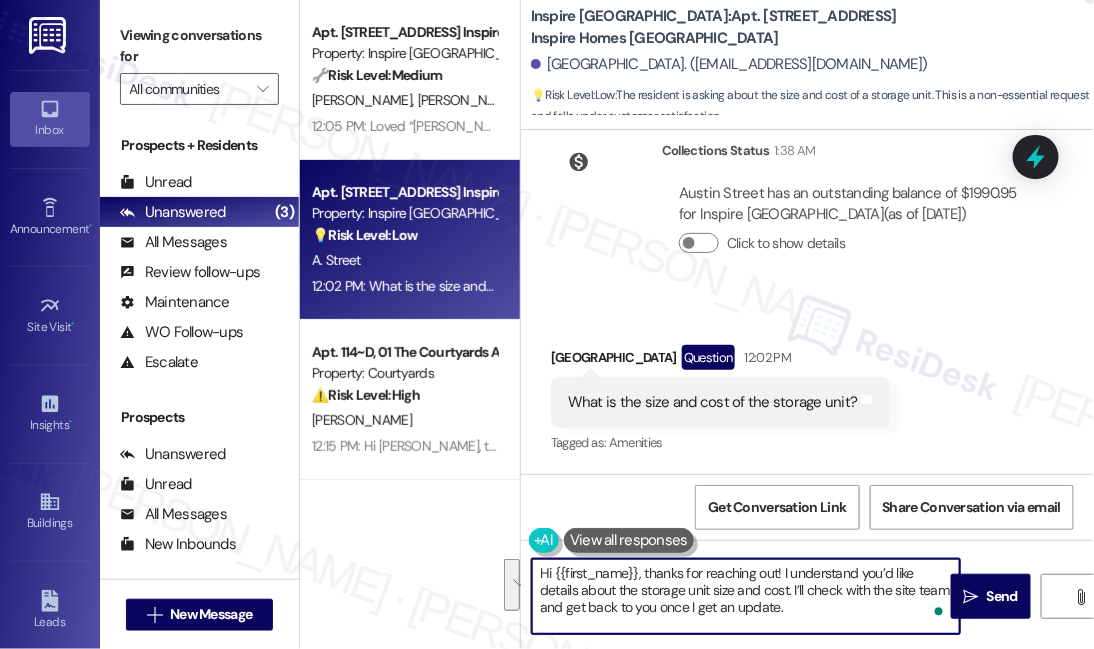 click on "Hi {{first_name}}, thanks for reaching out! I understand you’d like details about the storage unit size and cost. I’ll check with the site team and get back to you once I get an update." at bounding box center (746, 596) 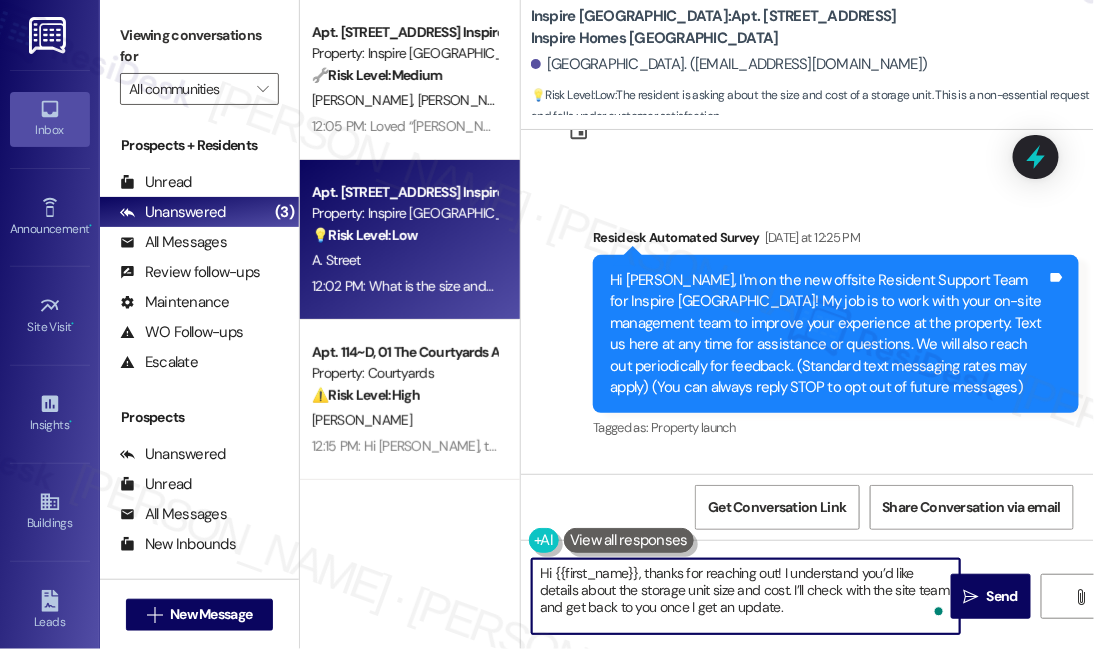 scroll, scrollTop: 445, scrollLeft: 0, axis: vertical 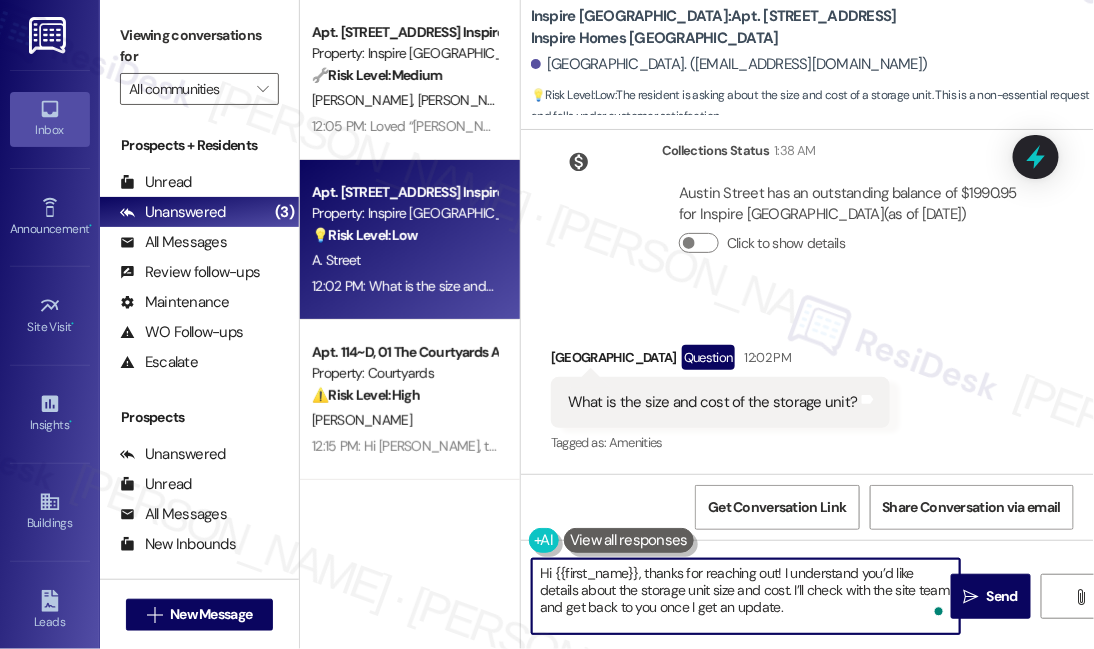 click on "Hi {{first_name}}, thanks for reaching out! I understand you’d like details about the storage unit size and cost. I’ll check with the site team and get back to you once I get an update." at bounding box center [746, 596] 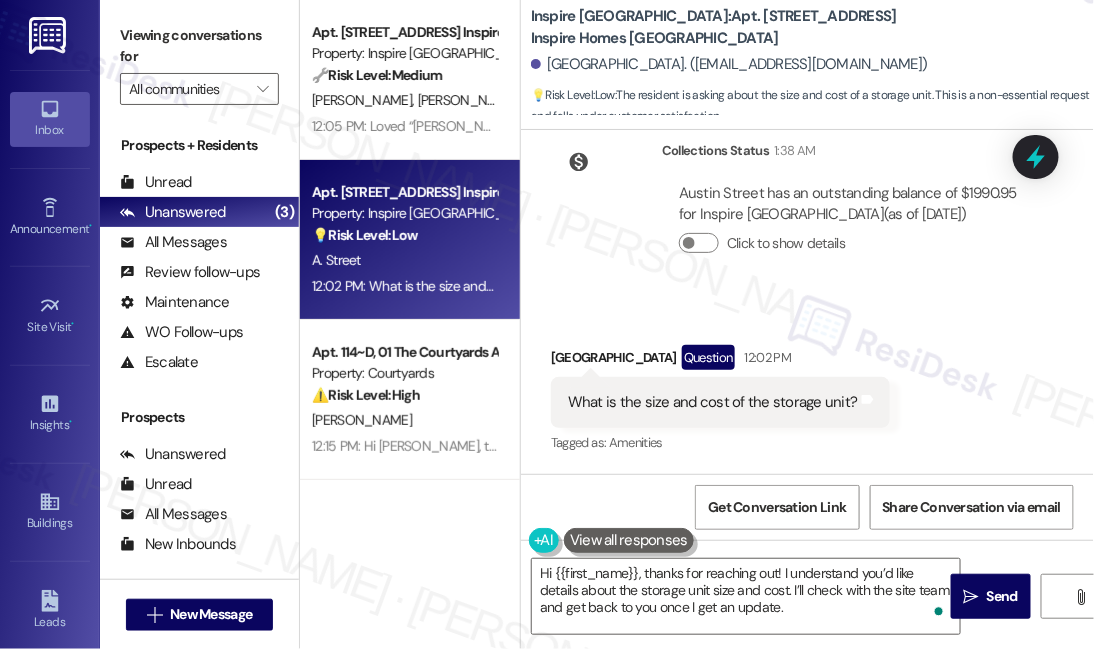 click on "What is the size and cost of the storage unit?" at bounding box center (713, 402) 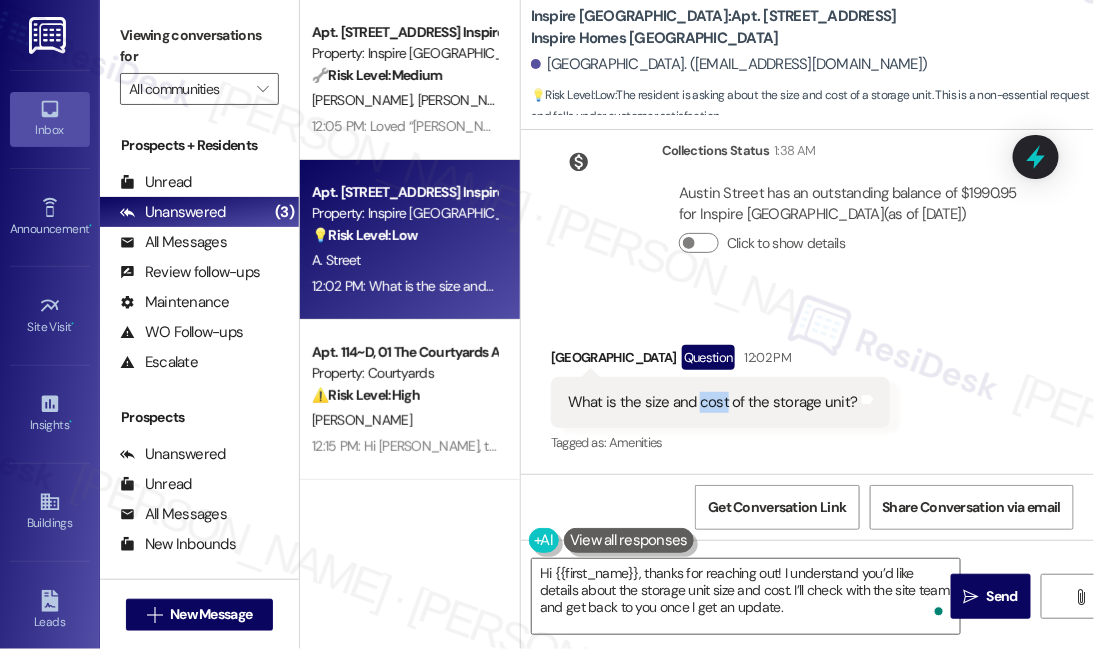 click on "What is the size and cost of the storage unit?" at bounding box center (713, 402) 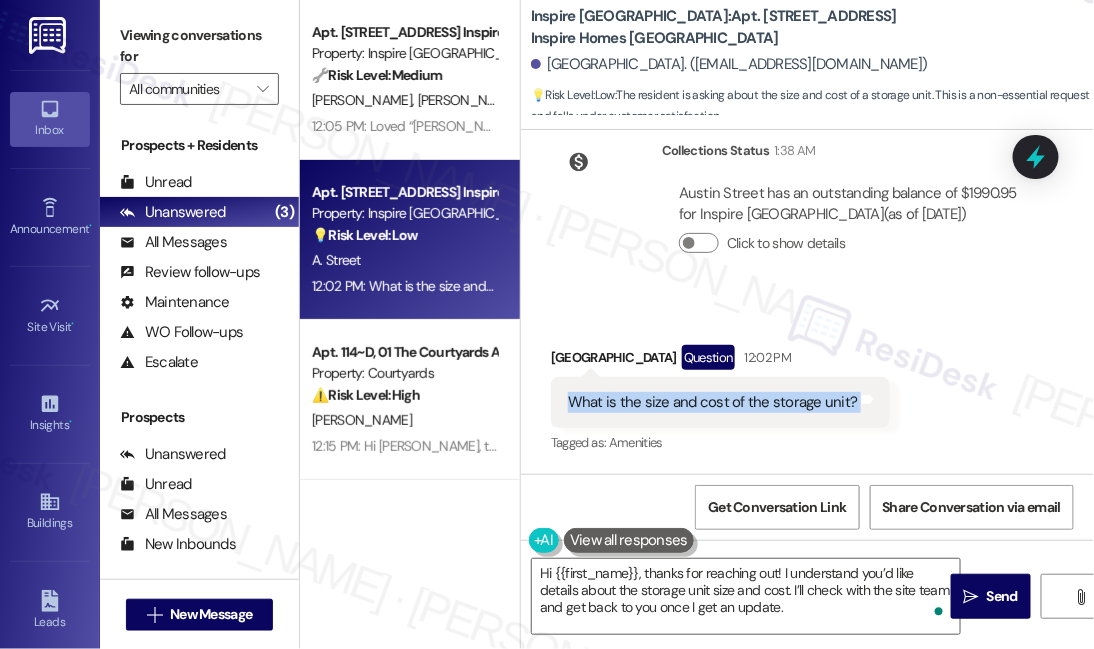 click on "What is the size and cost of the storage unit?" at bounding box center [713, 402] 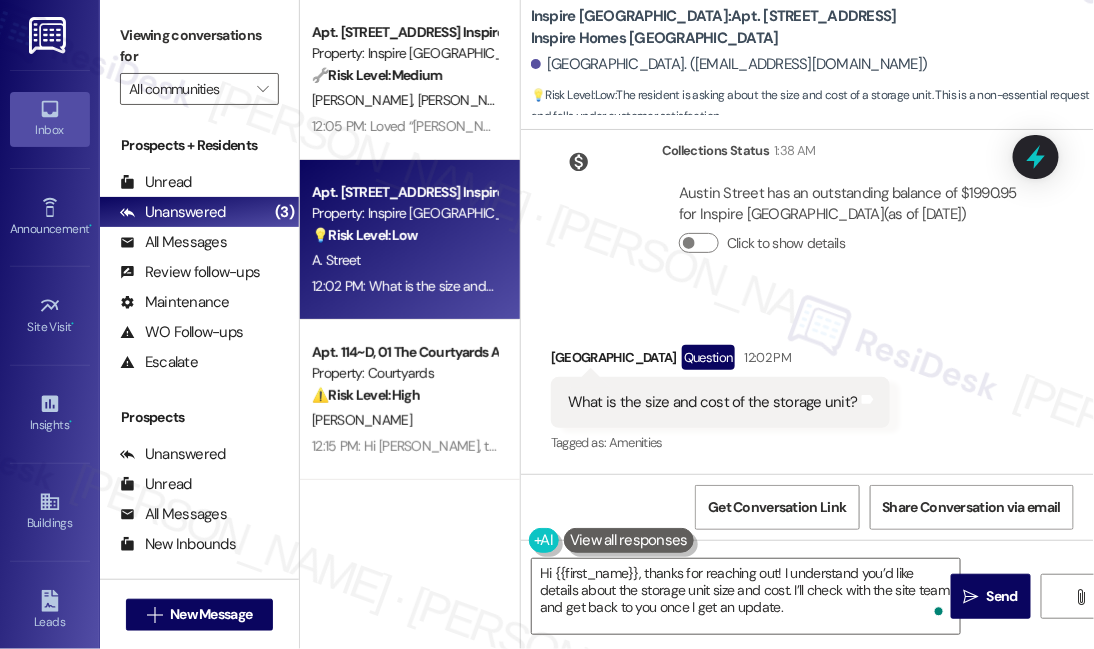 click on "Received via SMS Austin Street Question 12:02 PM What is the size and cost of the storage unit? Tags and notes Tagged as:   Amenities Click to highlight conversations about Amenities" at bounding box center [807, 386] 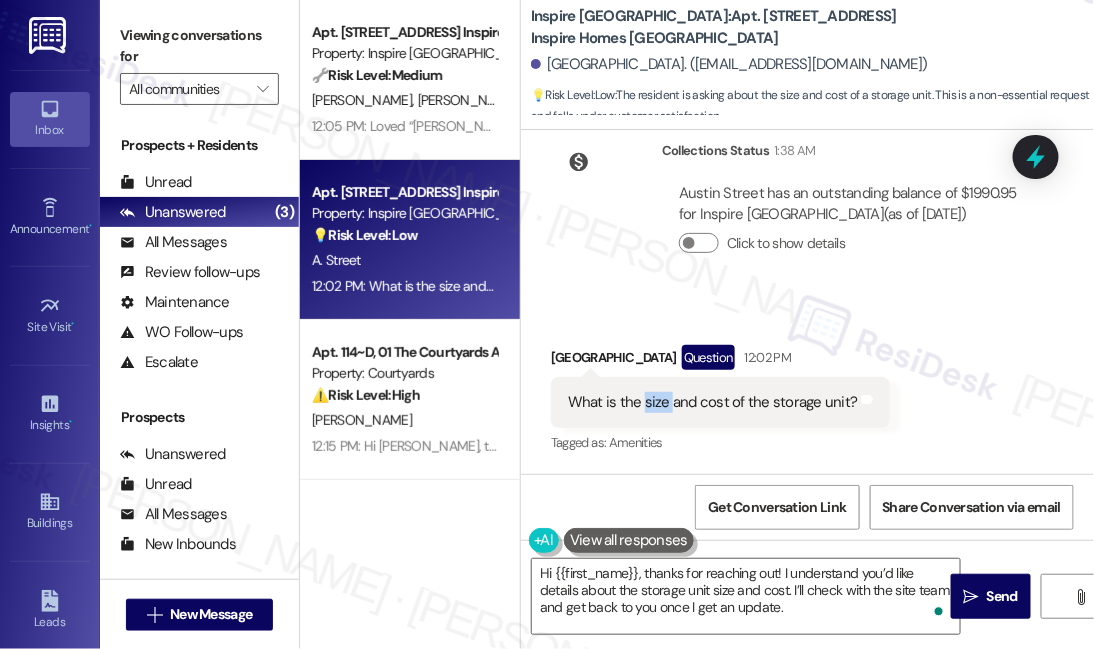 click on "What is the size and cost of the storage unit?" at bounding box center (713, 402) 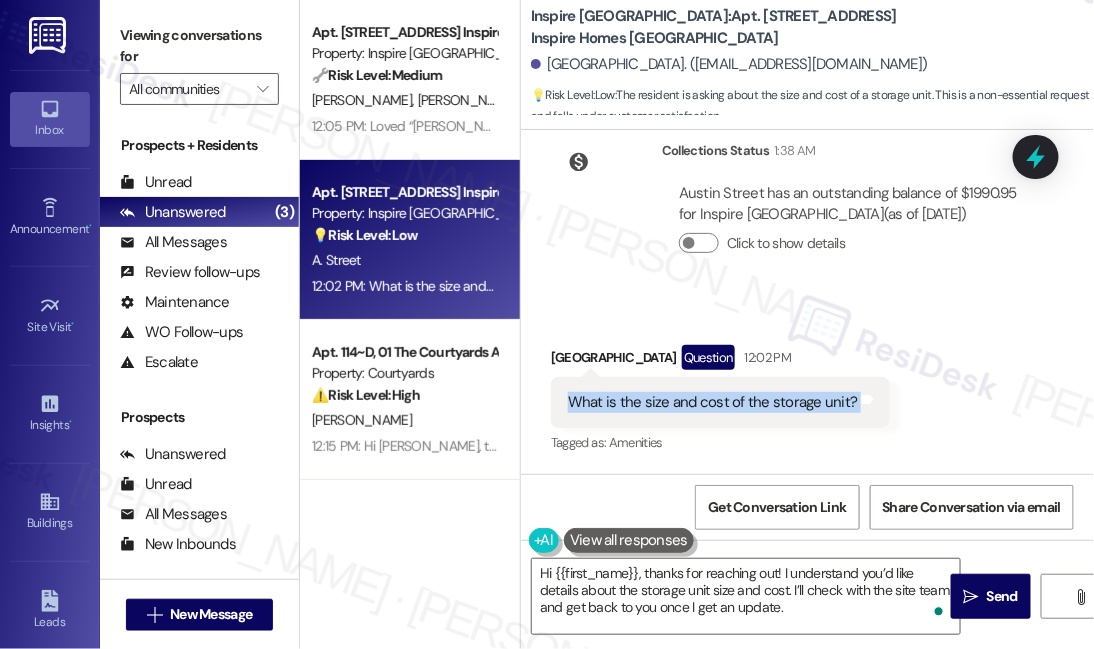 click on "What is the size and cost of the storage unit?" at bounding box center [713, 402] 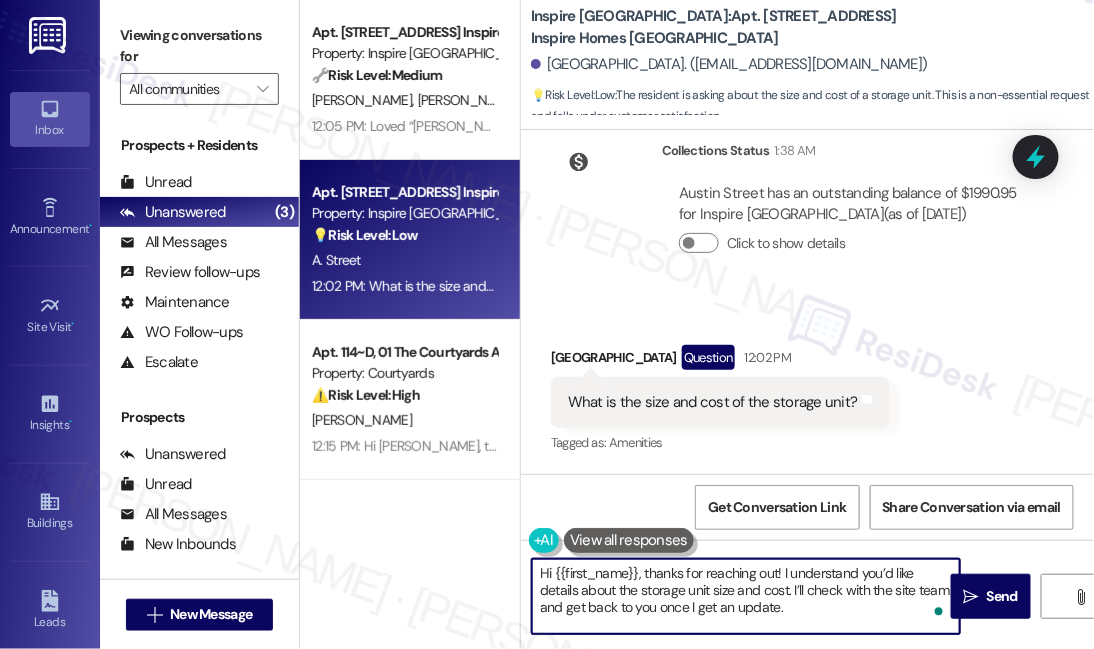click on "Hi {{first_name}}, thanks for reaching out! I understand you’d like details about the storage unit size and cost. I’ll check with the site team and get back to you once I get an update." at bounding box center (746, 596) 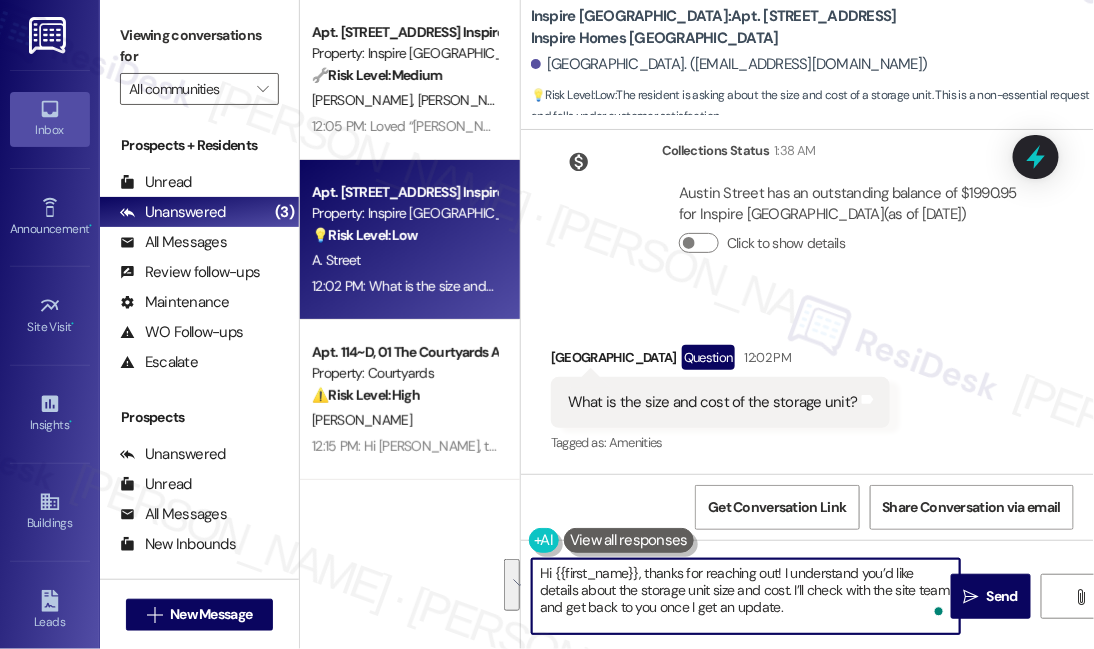 click on "Hi {{first_name}}, thanks for reaching out! I understand you’d like details about the storage unit size and cost. I’ll check with the site team and get back to you once I get an update." at bounding box center (746, 596) 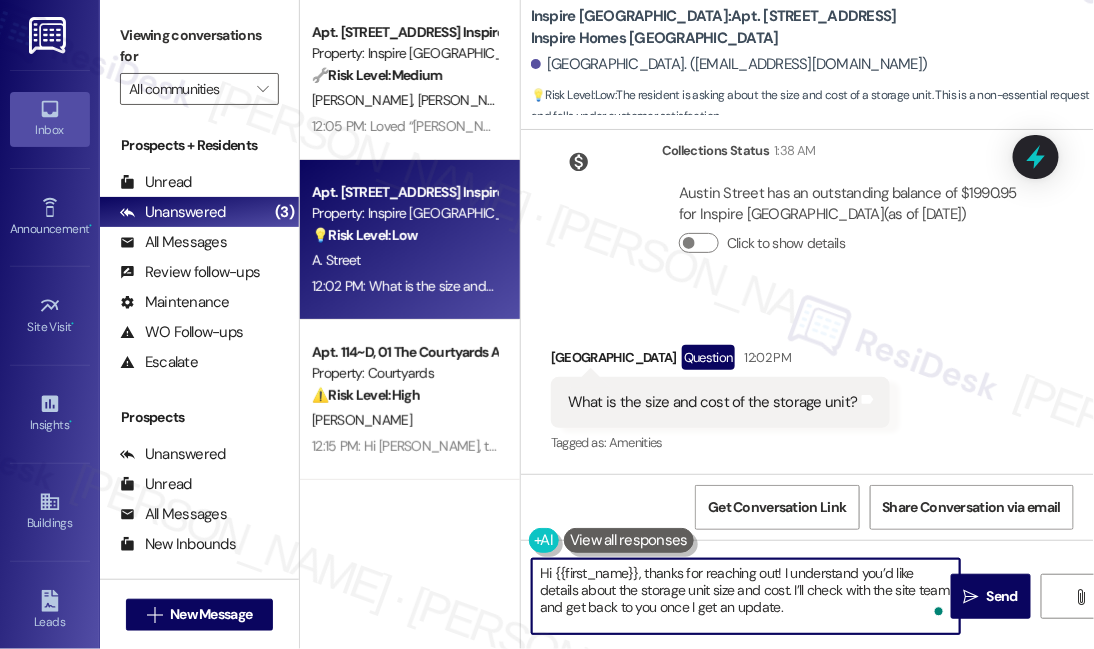 click on "Hi {{first_name}}, thanks for reaching out! I understand you’d like details about the storage unit size and cost. I’ll check with the site team and get back to you once I get an update." at bounding box center [746, 596] 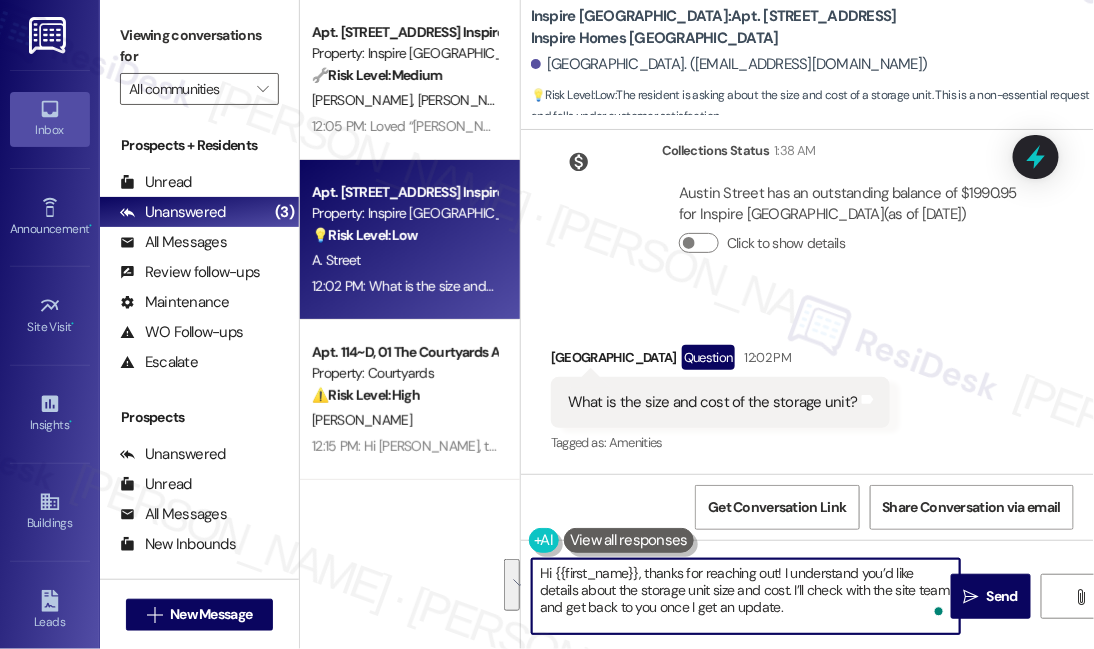 click on "Hi {{first_name}}, thanks for reaching out! I understand you’d like details about the storage unit size and cost. I’ll check with the site team and get back to you once I get an update." at bounding box center [746, 596] 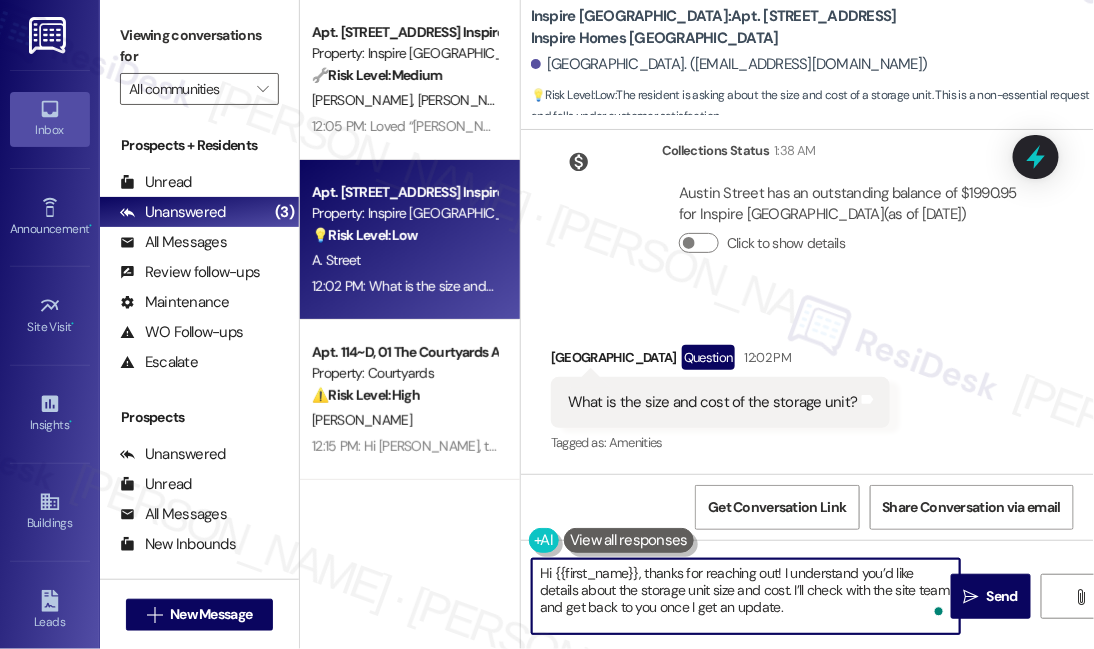 click on "What is the size and cost of the storage unit?" at bounding box center (713, 402) 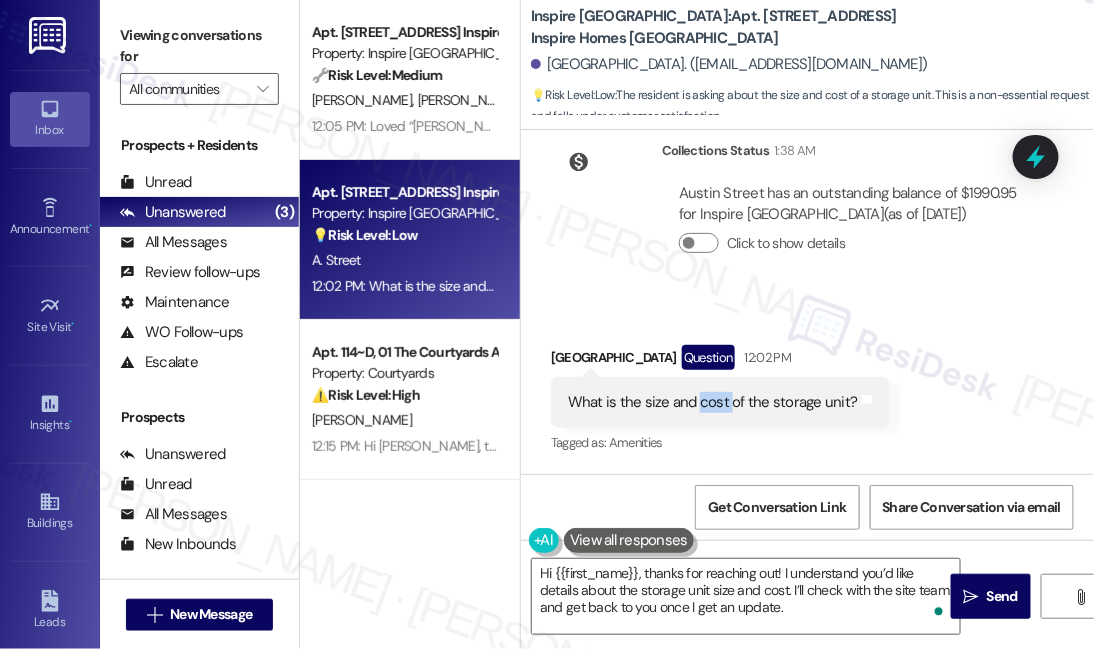 click on "What is the size and cost of the storage unit?" at bounding box center [713, 402] 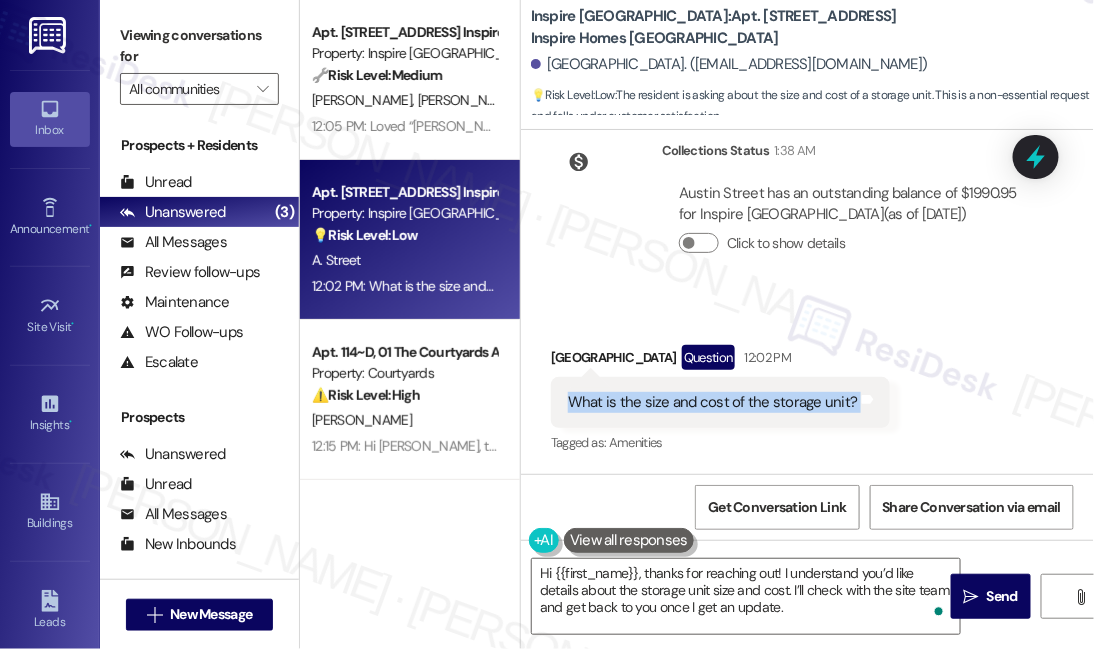 click on "What is the size and cost of the storage unit?" at bounding box center [713, 402] 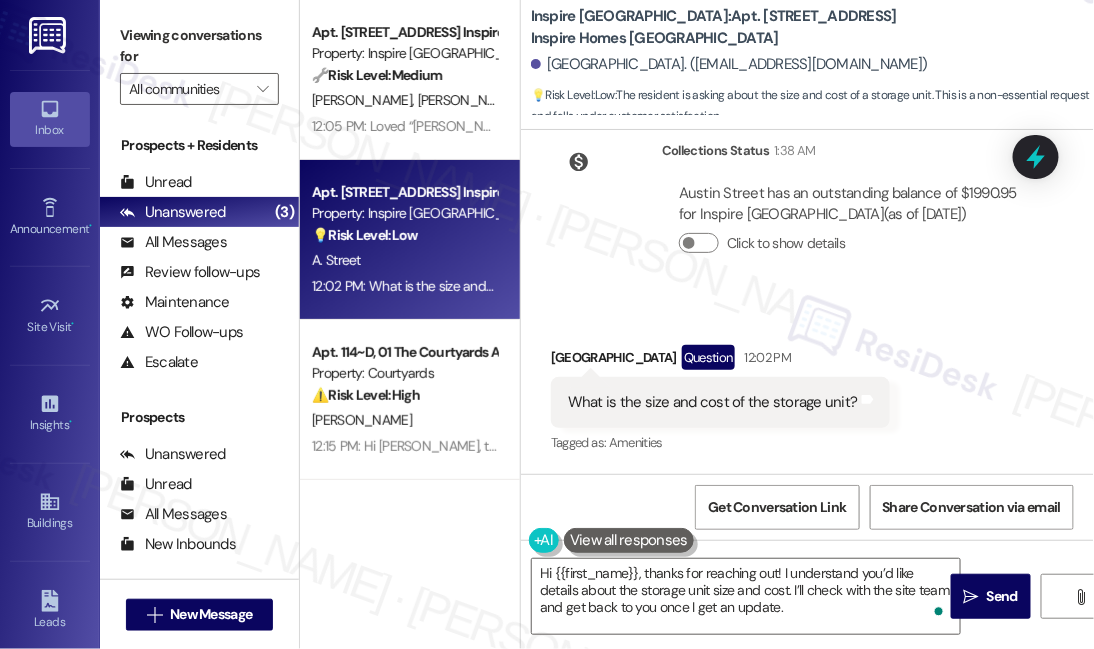 click on "Received via SMS Austin Street Question 12:02 PM What is the size and cost of the storage unit? Tags and notes Tagged as:   Amenities Click to highlight conversations about Amenities" at bounding box center (807, 386) 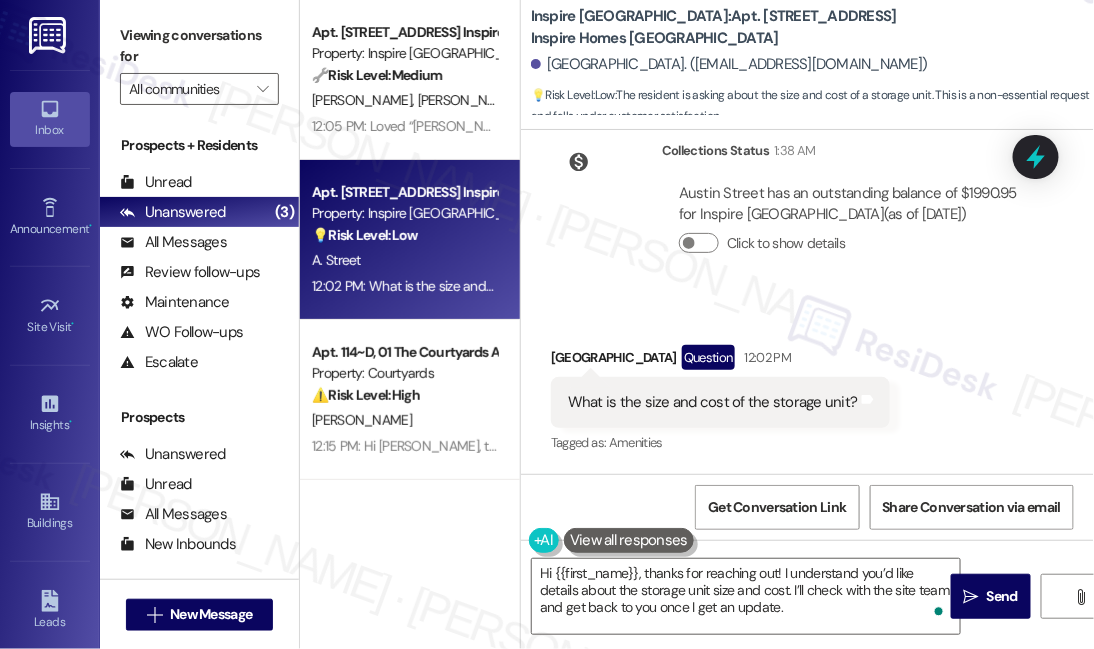 click on "Austin Street has an outstanding balance of $1990.95 for Inspire Bond Ranch  (as of Jul 30, 2025)" at bounding box center (849, 204) 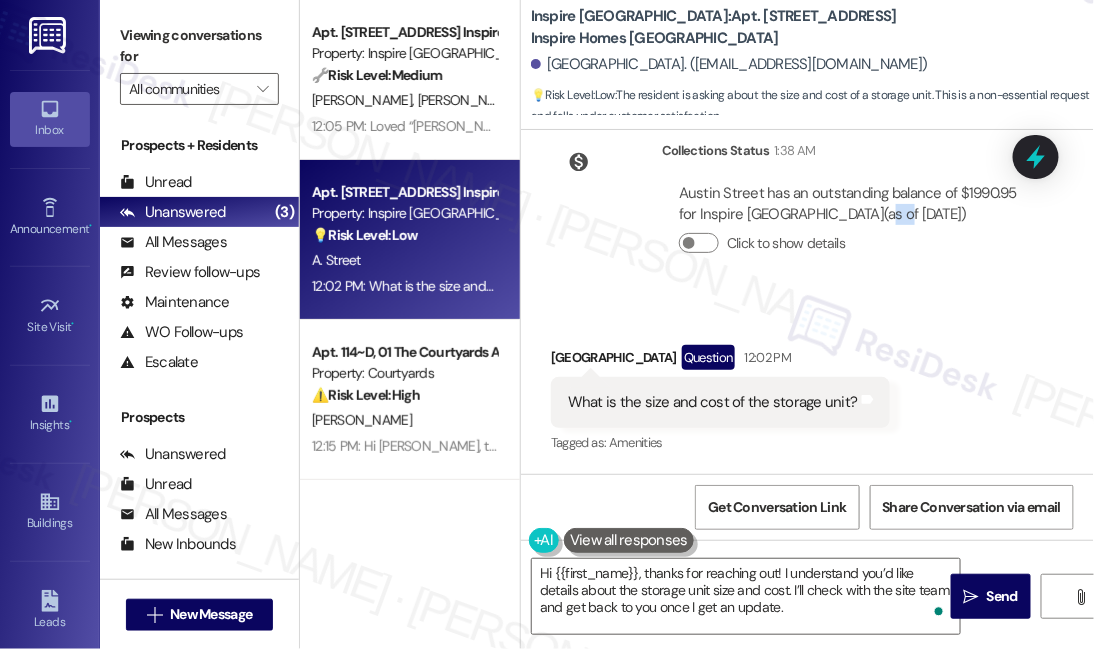 click on "Austin Street has an outstanding balance of $1990.95 for Inspire Bond Ranch  (as of Jul 30, 2025)" at bounding box center [849, 204] 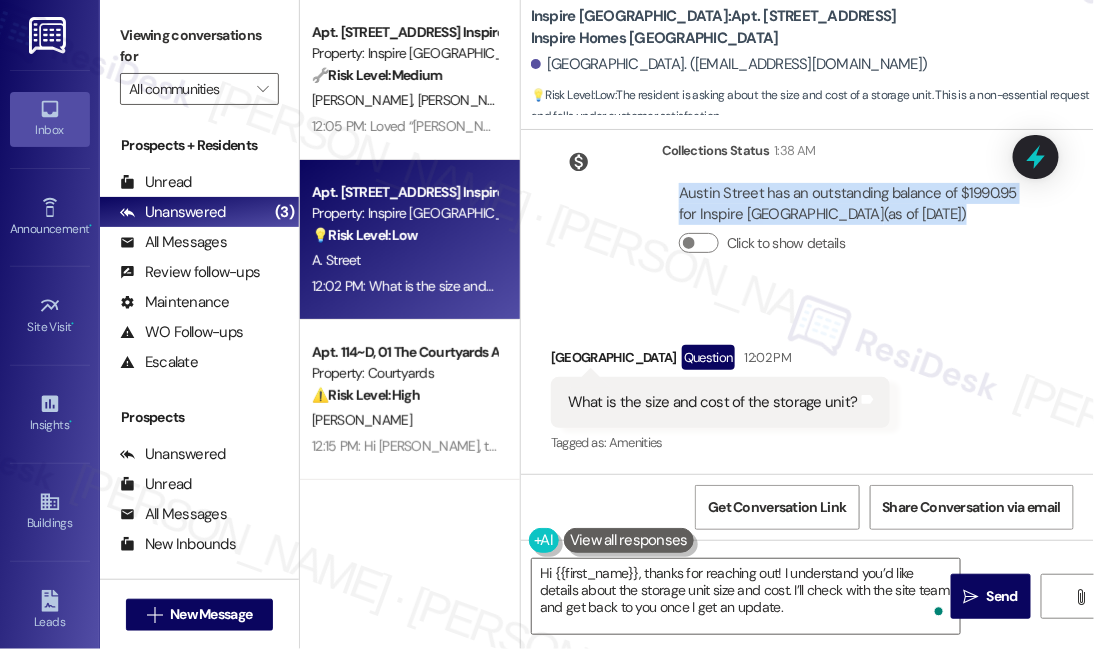 click on "Austin Street has an outstanding balance of $1990.95 for Inspire Bond Ranch  (as of Jul 30, 2025)" at bounding box center [849, 204] 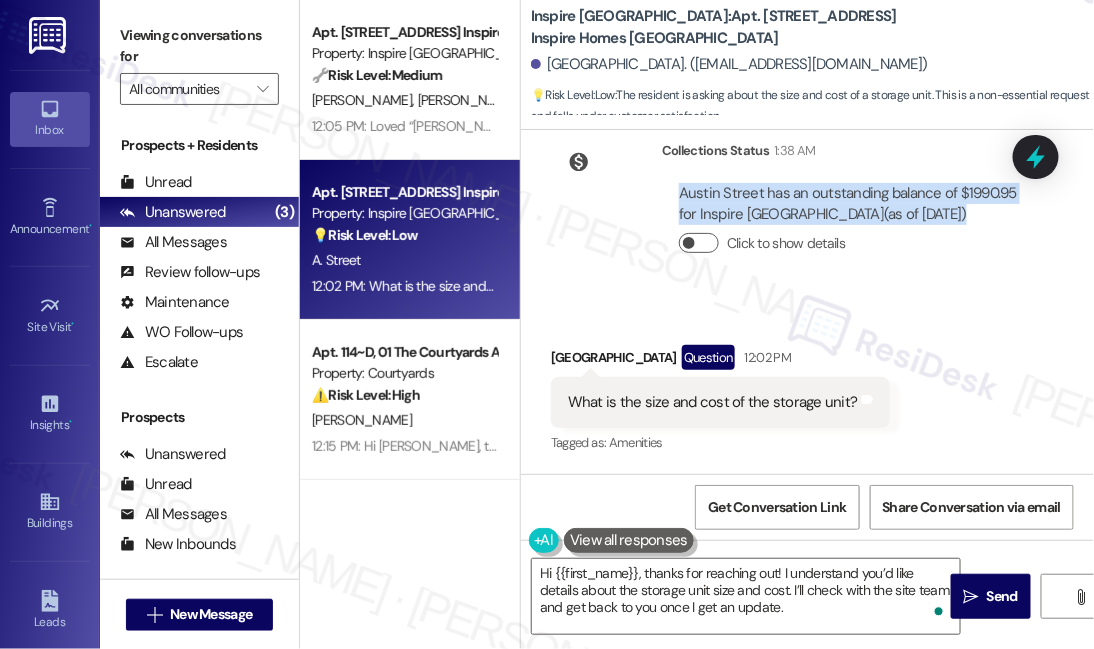 click on "Click to show details" at bounding box center (699, 243) 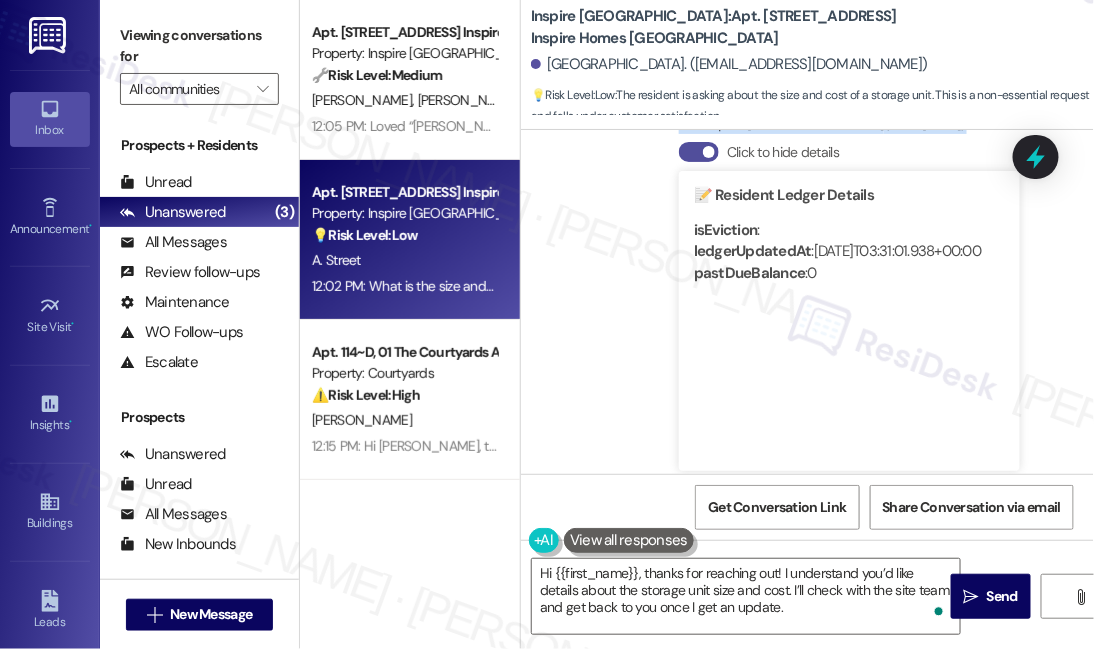 click at bounding box center [709, 152] 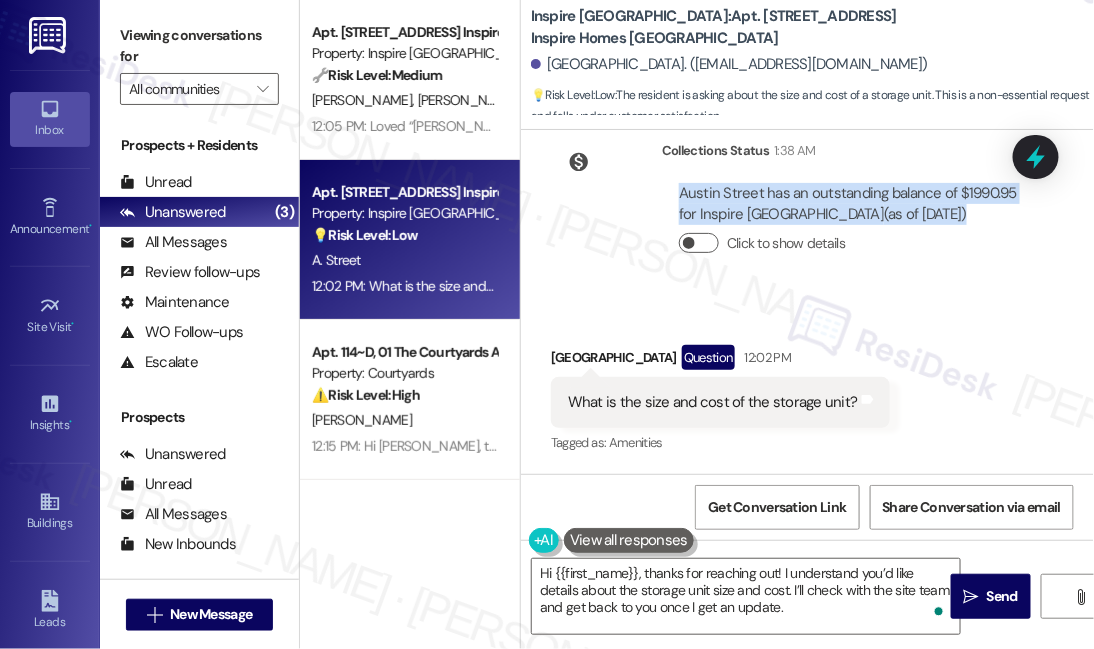 scroll, scrollTop: 445, scrollLeft: 0, axis: vertical 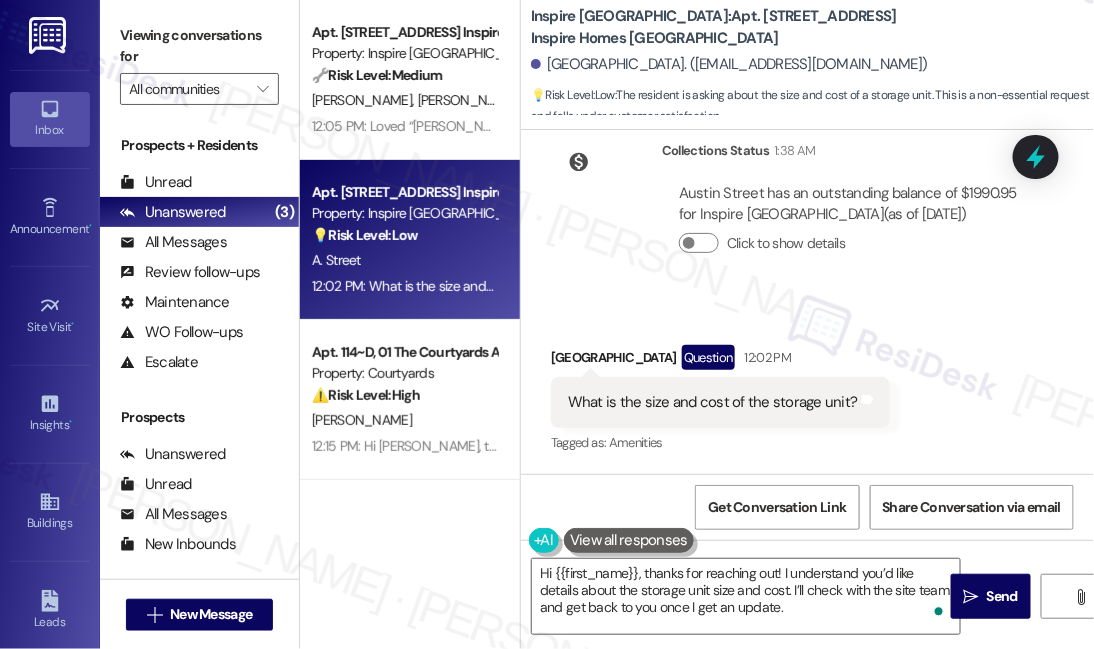 click on "Viewing conversations for" at bounding box center (199, 46) 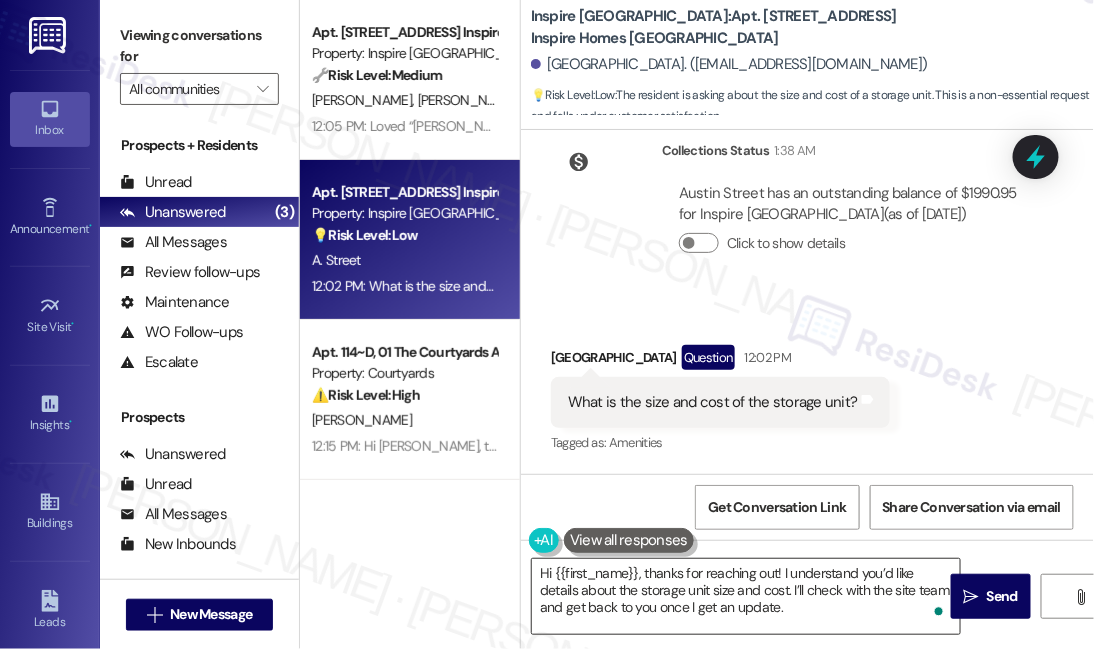 click on "Hi {{first_name}}, thanks for reaching out! I understand you’d like details about the storage unit size and cost. I’ll check with the site team and get back to you once I get an update." at bounding box center (746, 596) 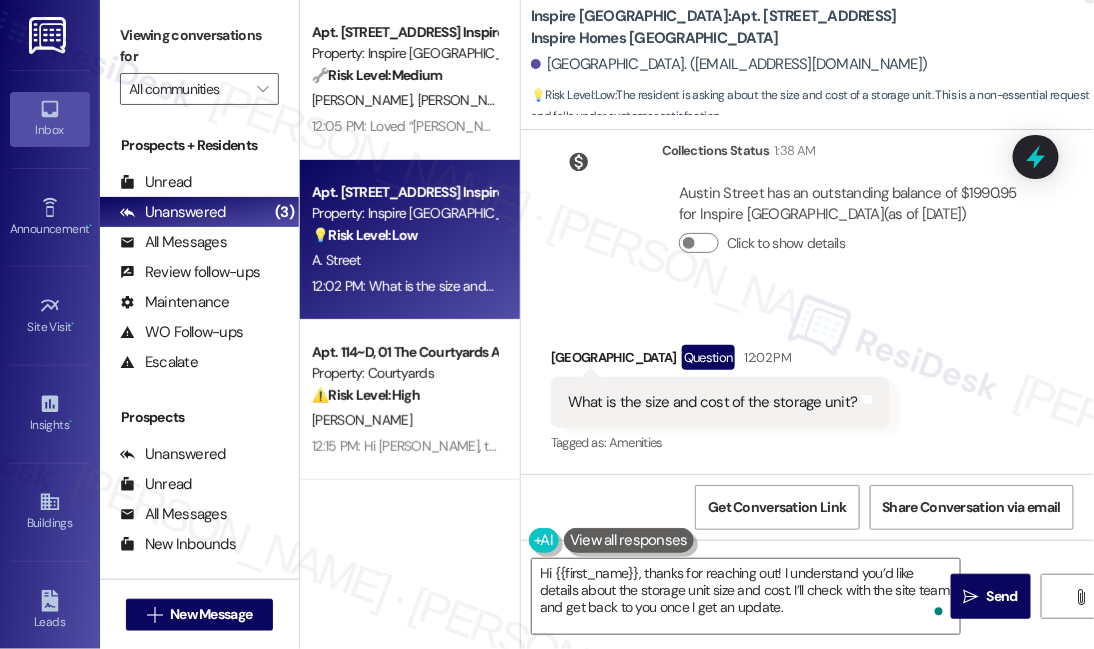 click on "Viewing conversations for" at bounding box center (199, 46) 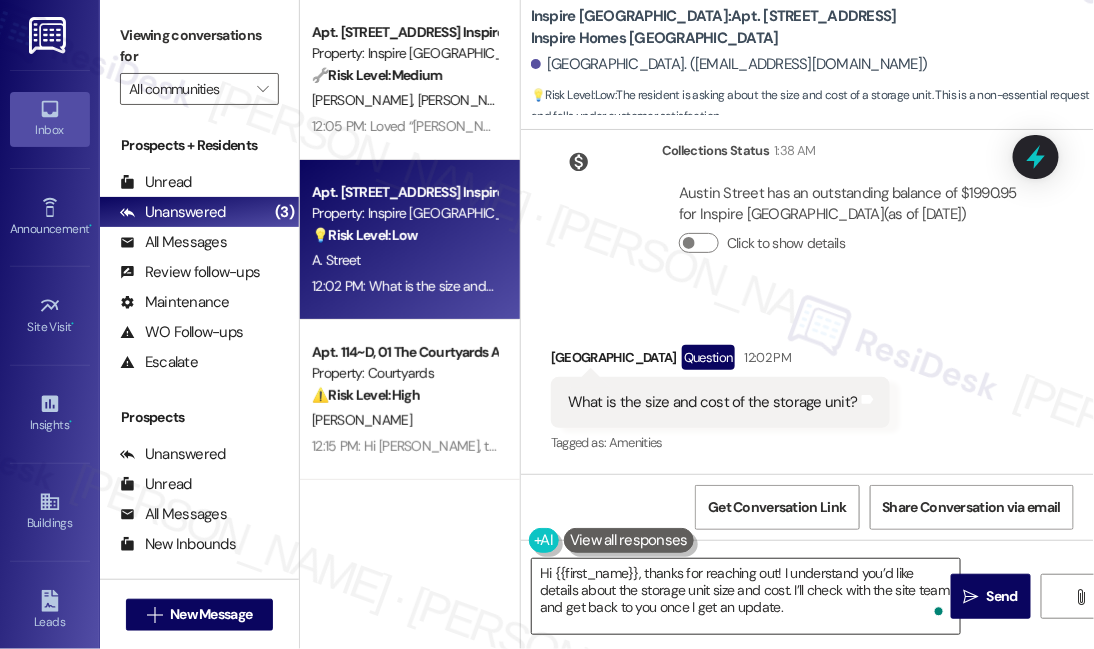 click on "Hi {{first_name}}, thanks for reaching out! I understand you’d like details about the storage unit size and cost. I’ll check with the site team and get back to you once I get an update." at bounding box center [746, 596] 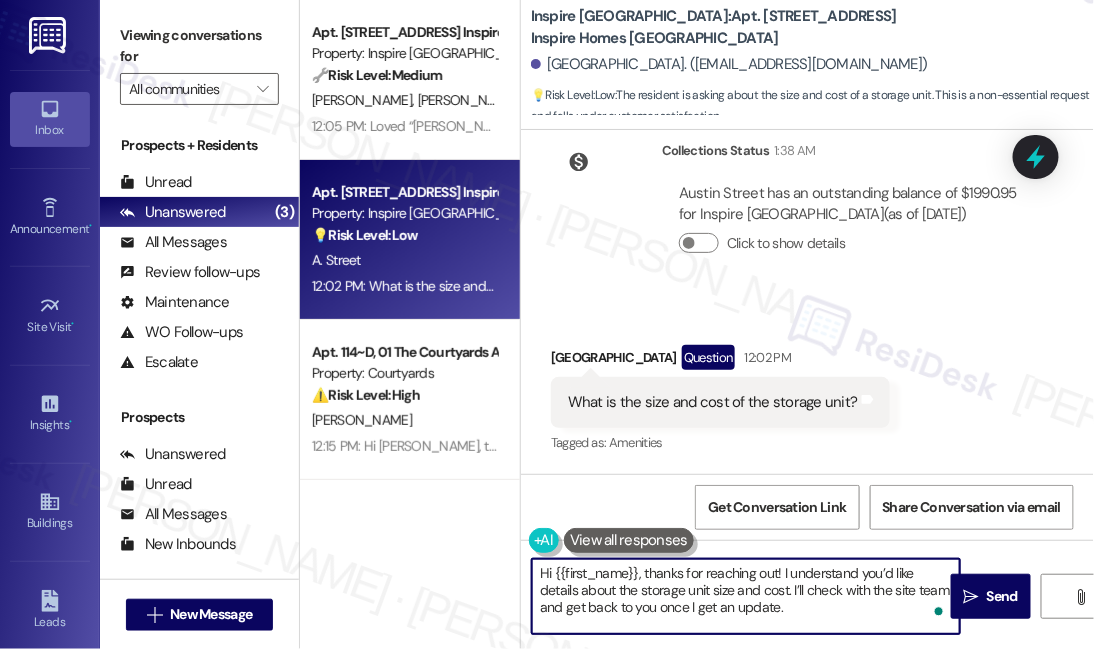 click on "Hi {{first_name}}, thanks for reaching out! I understand you’d like details about the storage unit size and cost. I’ll check with the site team and get back to you once I get an update." at bounding box center (746, 596) 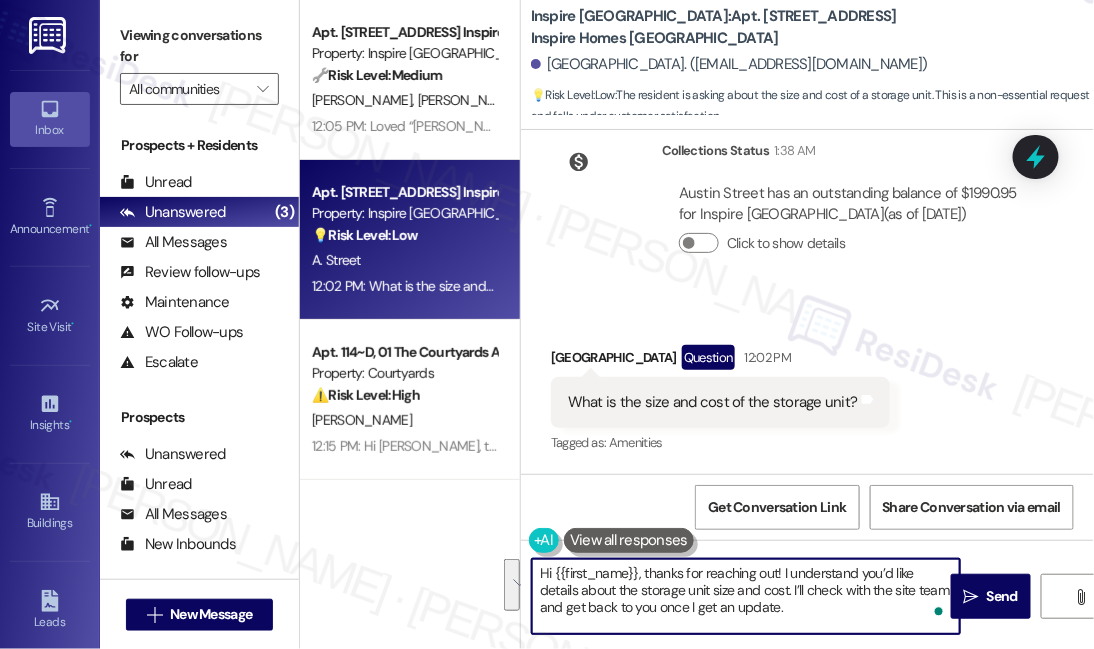 click on "Hi {{first_name}}, thanks for reaching out! I understand you’d like details about the storage unit size and cost. I’ll check with the site team and get back to you once I get an update." at bounding box center [746, 596] 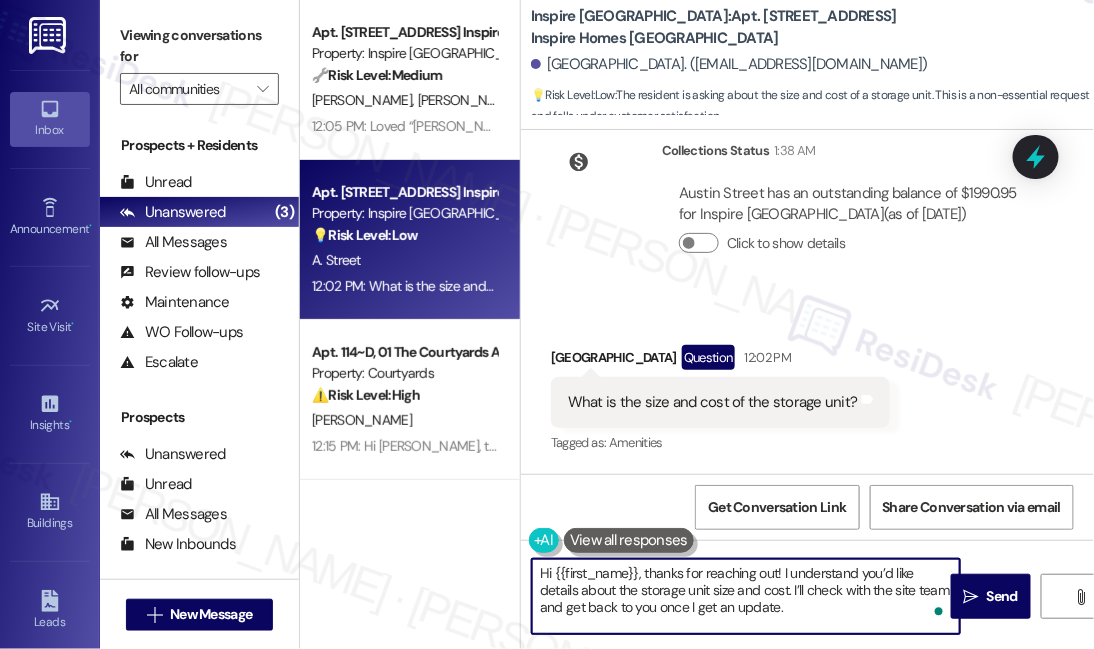 click on "Hi {{first_name}}, thanks for reaching out! I understand you’d like details about the storage unit size and cost. I’ll check with the site team and get back to you once I get an update." at bounding box center (746, 596) 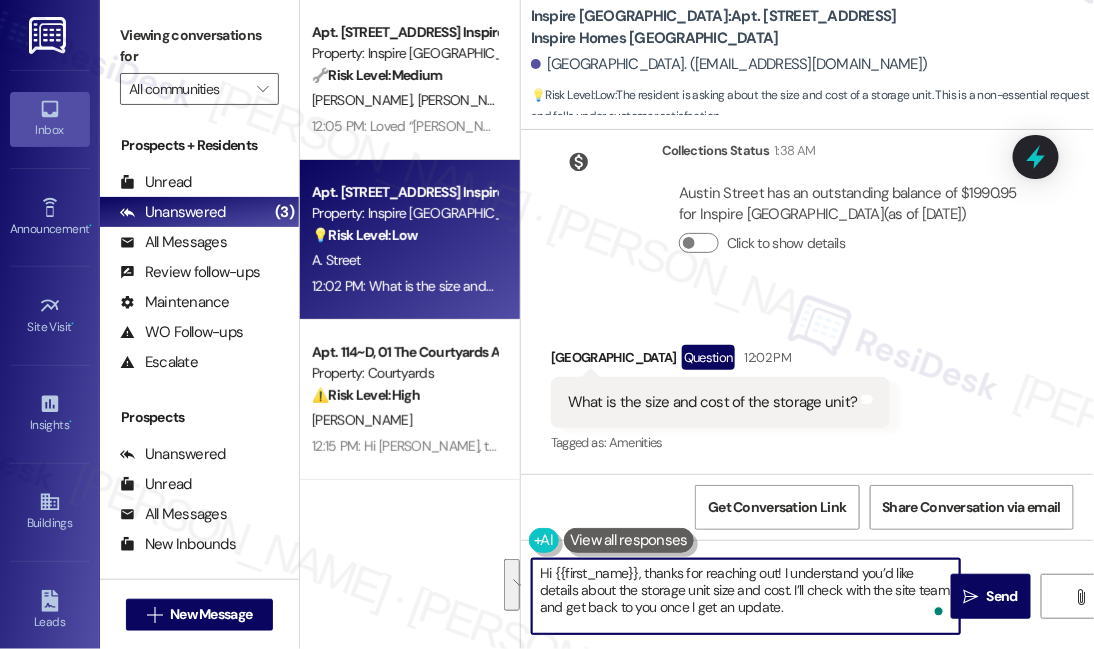 click on "Hi {{first_name}}, thanks for reaching out! I understand you’d like details about the storage unit size and cost. I’ll check with the site team and get back to you once I get an update." at bounding box center (746, 596) 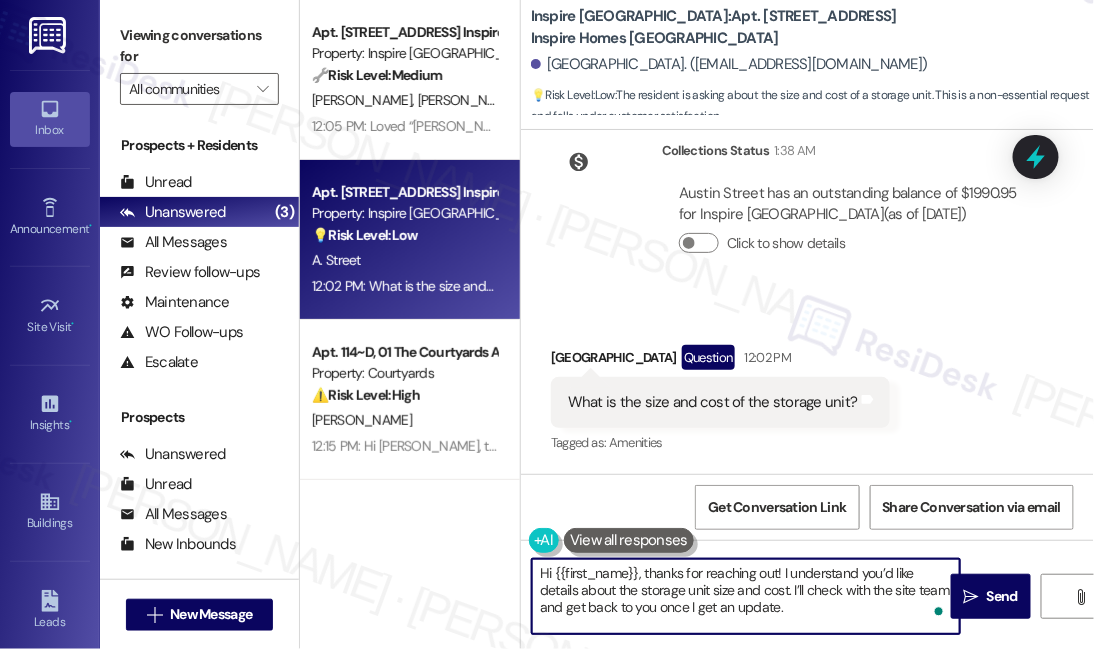 click on "Hi {{first_name}}, thanks for reaching out! I understand you’d like details about the storage unit size and cost. I’ll check with the site team and get back to you once I get an update." at bounding box center [746, 596] 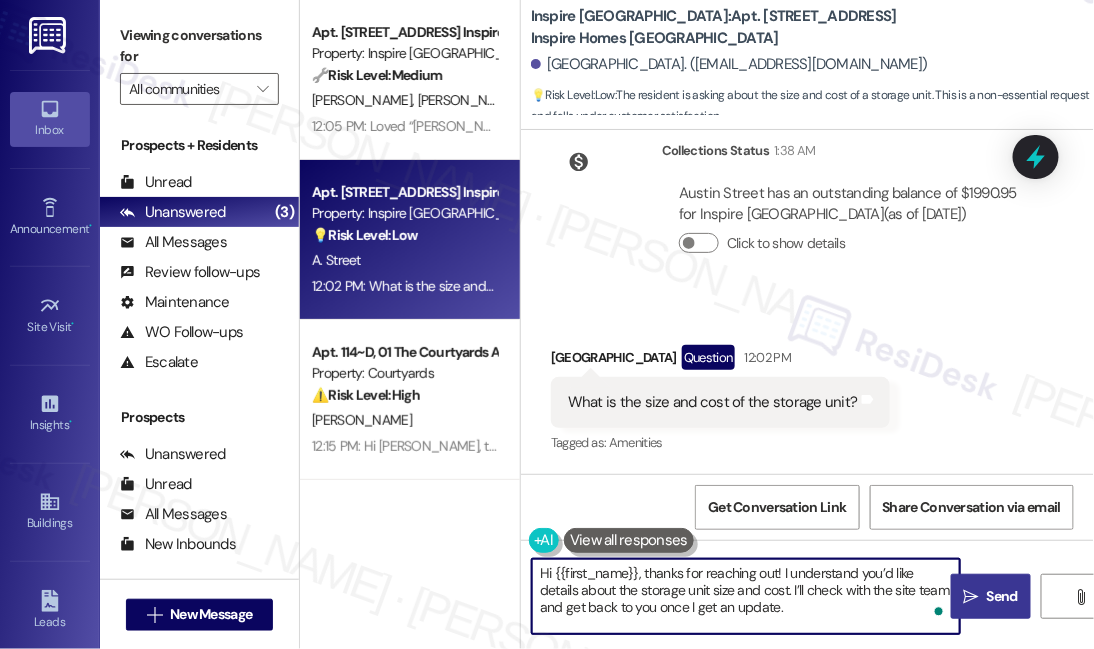 click on " Send" at bounding box center (991, 596) 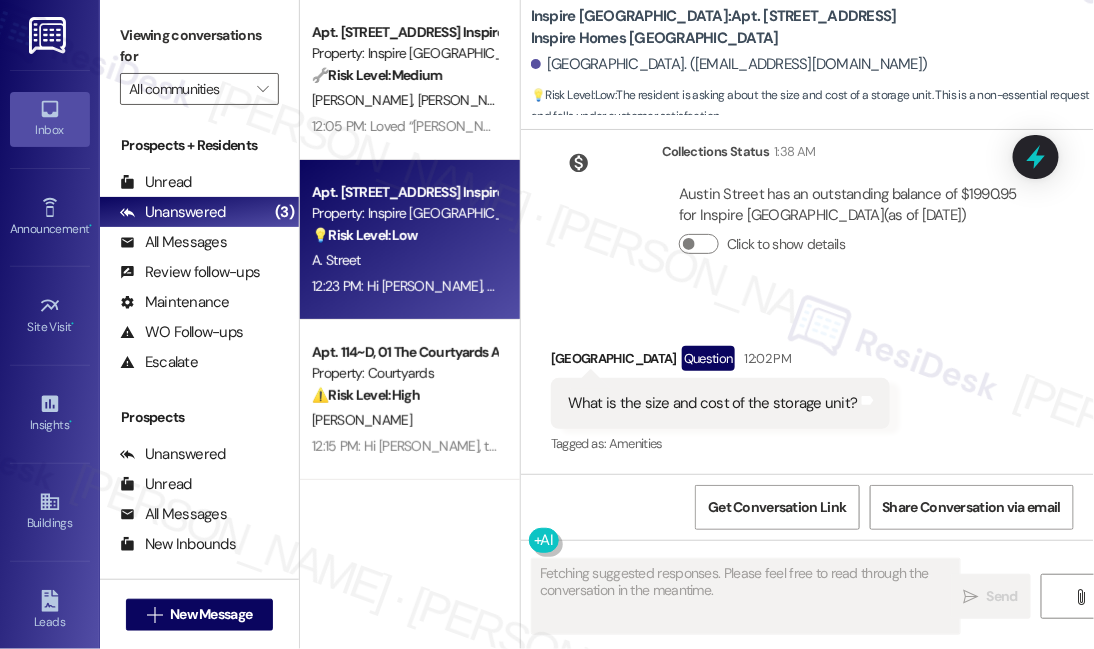 scroll, scrollTop: 626, scrollLeft: 0, axis: vertical 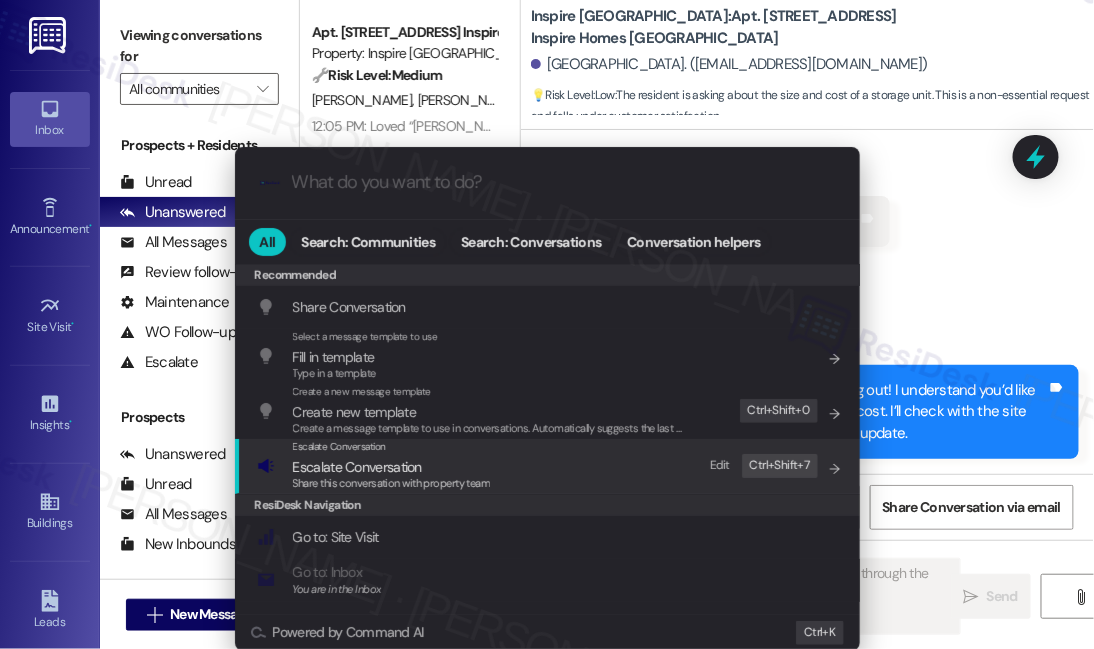 click on "Escalate Conversation" at bounding box center (392, 467) 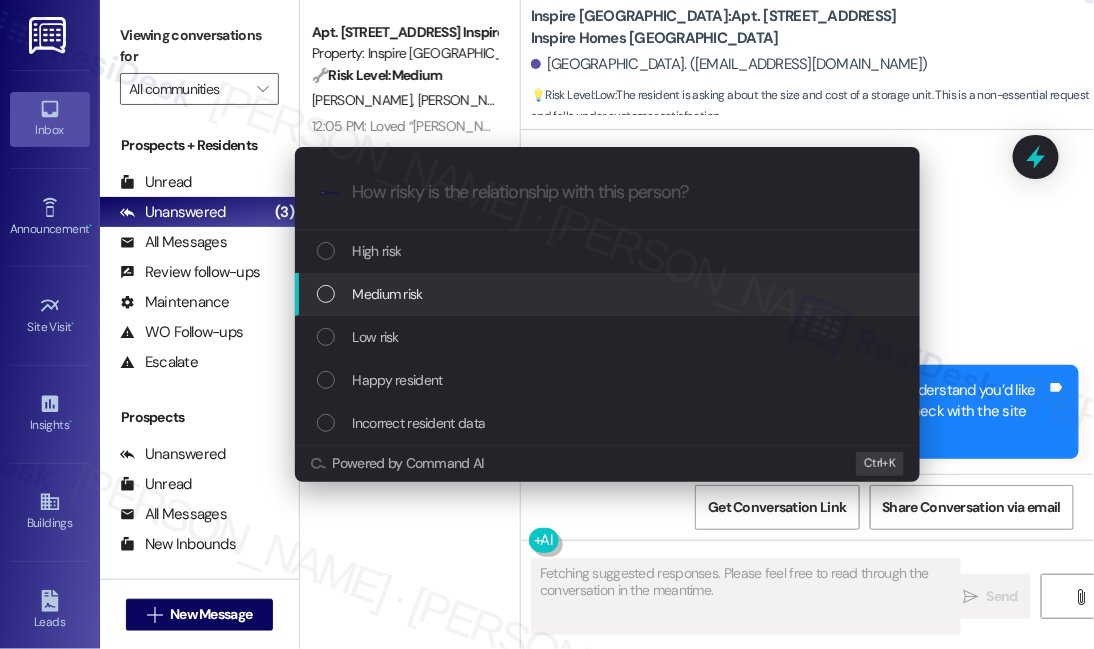 click on "Medium risk" at bounding box center [609, 294] 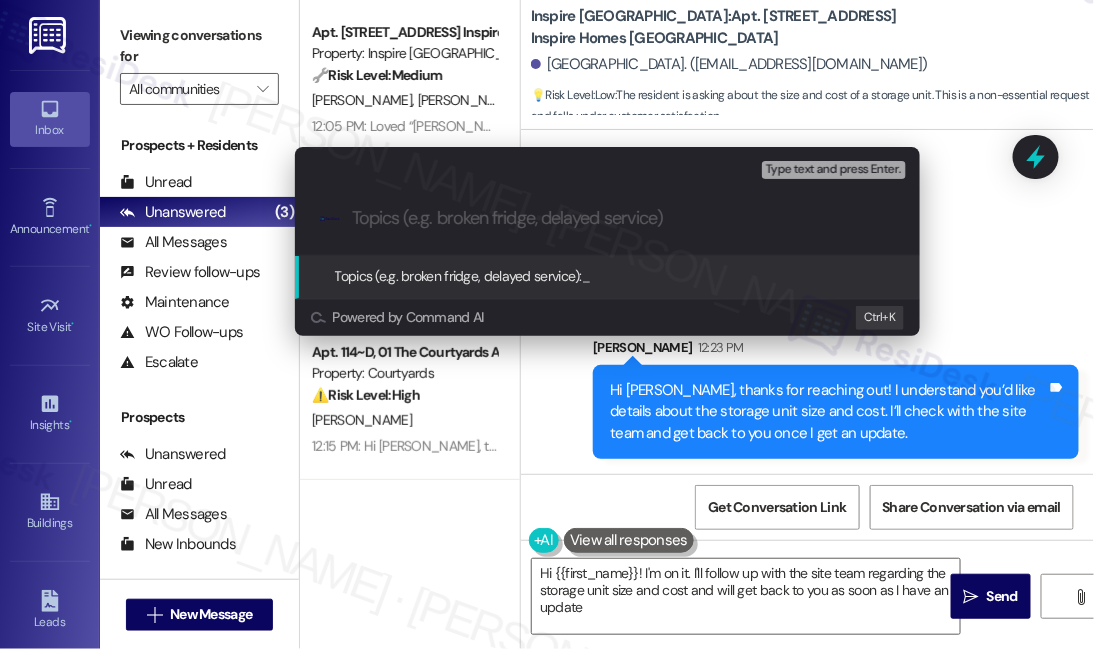 type on "Hi {{first_name}}! I'm on it. I'll follow up with the site team regarding the storage unit size and cost and will get back to you as soon as I have an update!" 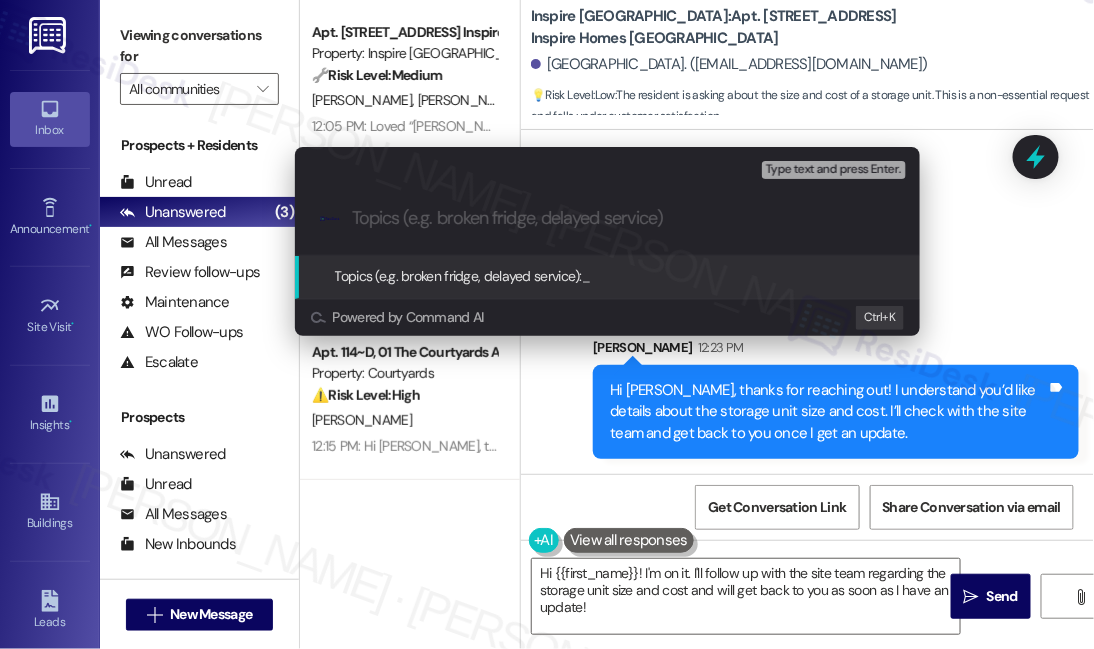 click on "Escalate Conversation Medium risk Topics (e.g. broken fridge, delayed service) Any messages to highlight in the email? Type text and press Enter. .cls-1{fill:#0a055f;}.cls-2{fill:#0cc4c4;} resideskLogoBlueOrange Topics (e.g. broken fridge, delayed service):  _ Powered by Command AI Ctrl+ K" at bounding box center [547, 324] 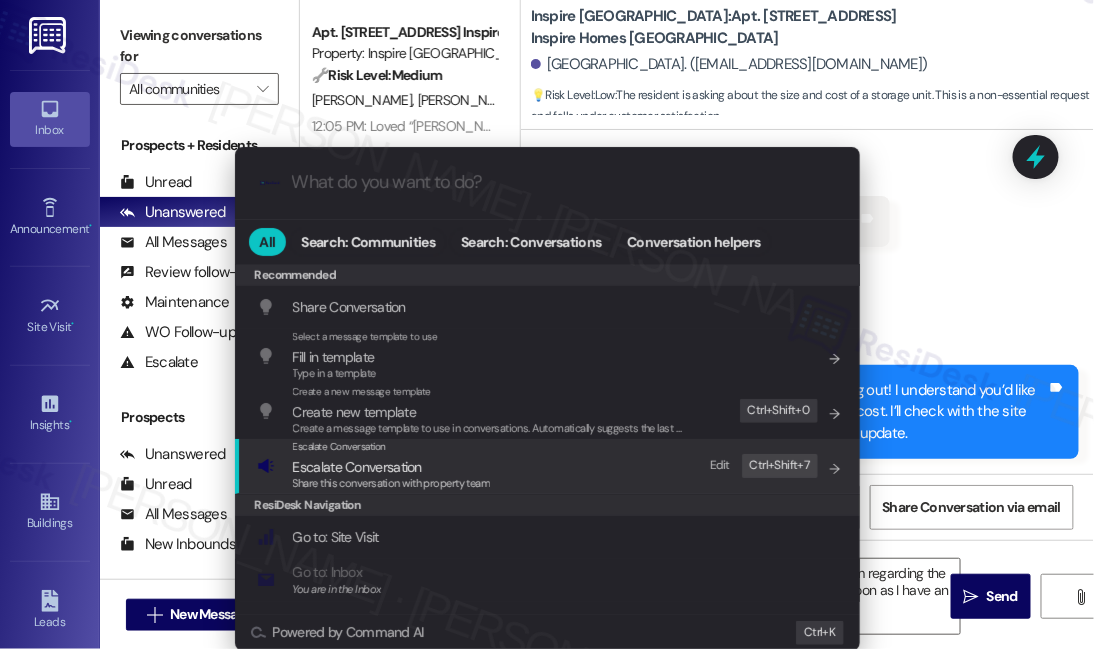 click on "Escalate Conversation Escalate Conversation Share this conversation with property team Edit Ctrl+ Shift+ 7" at bounding box center [549, 466] 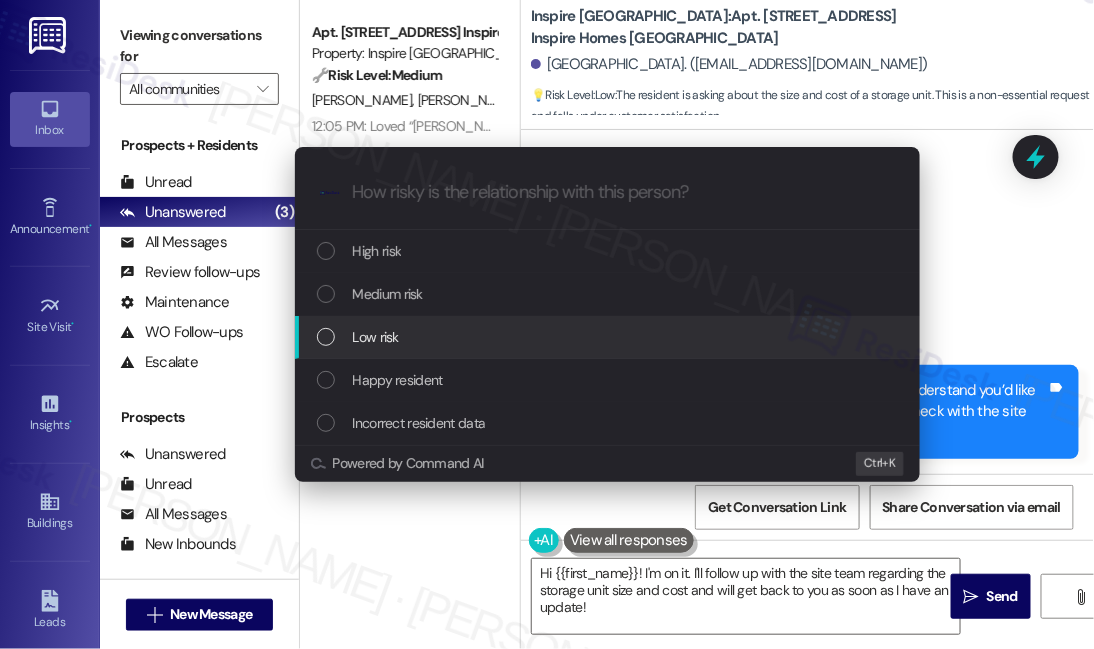 click on "Low risk" at bounding box center [609, 337] 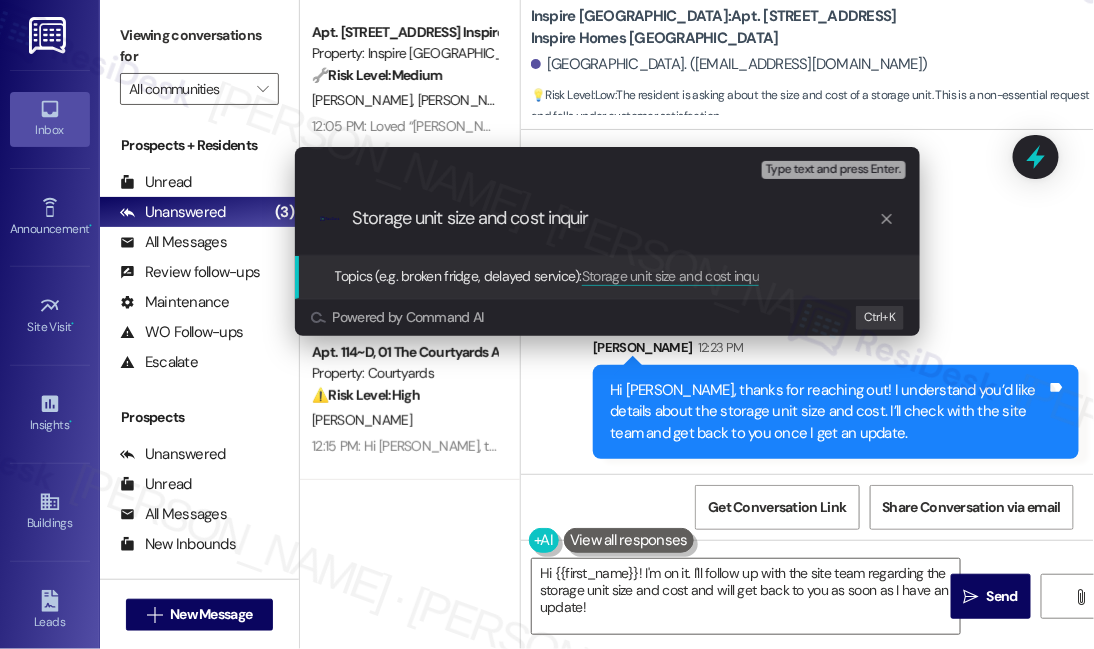 type on "Storage unit size and cost inquiry" 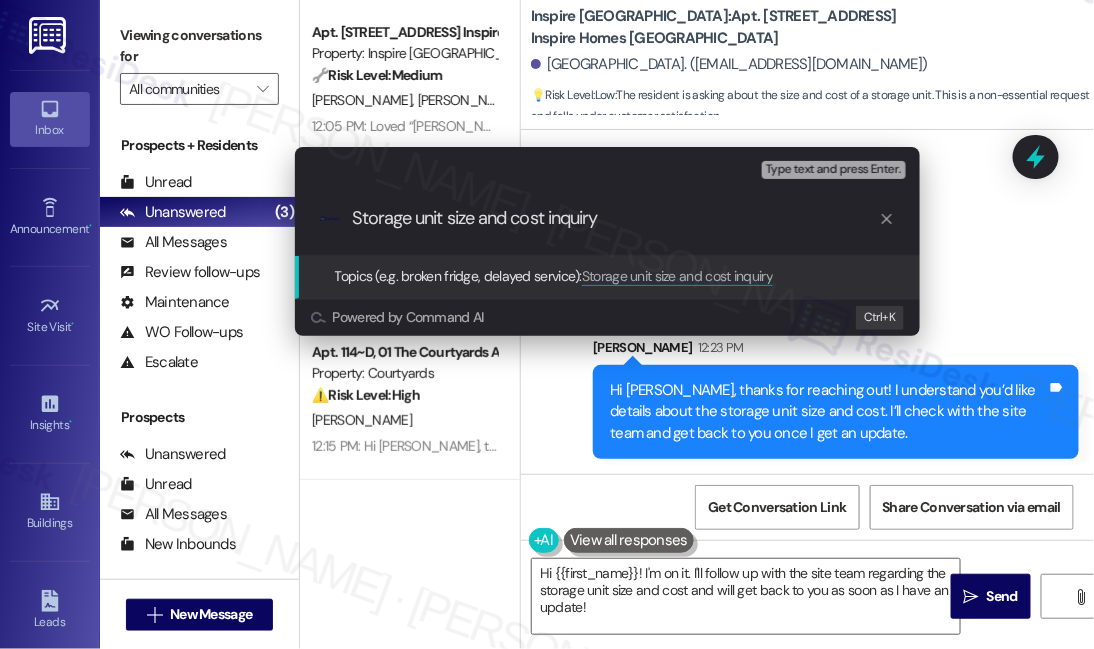 type 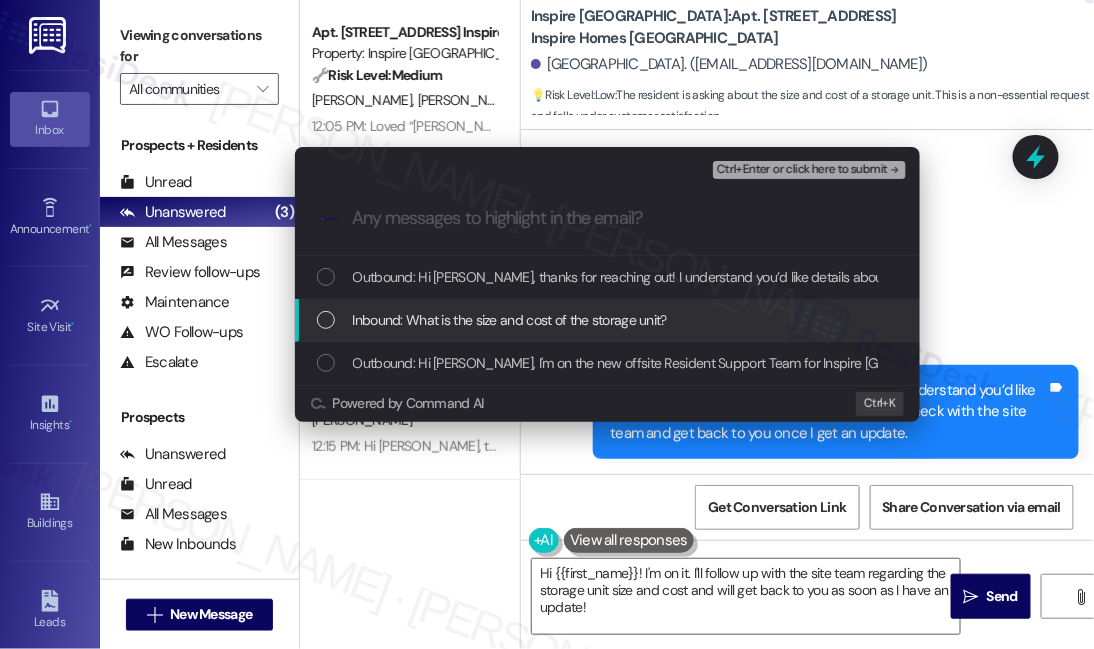 click on "Inbound: What is the size and cost of the storage unit?" at bounding box center [510, 320] 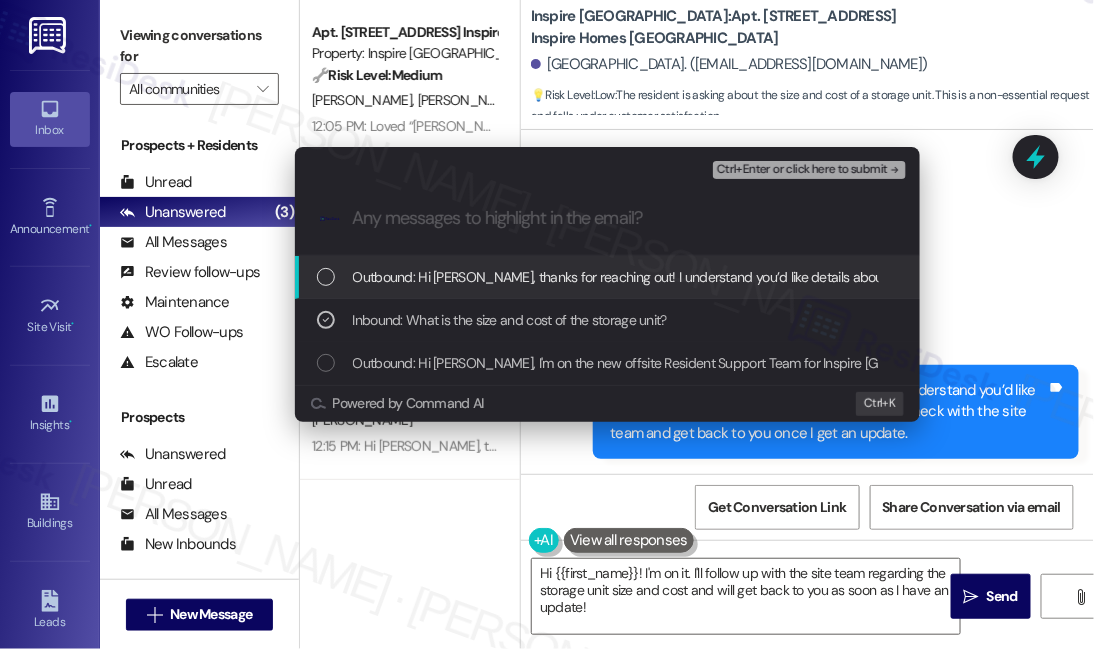 click on "Ctrl+Enter or click here to submit" at bounding box center [802, 170] 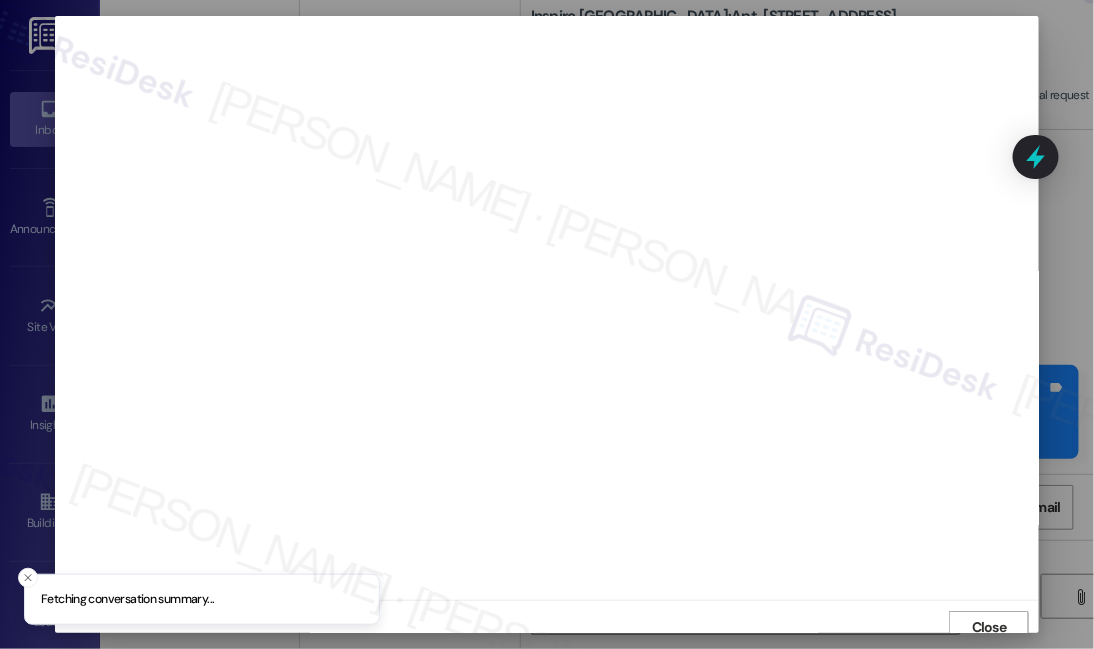 scroll, scrollTop: 10, scrollLeft: 0, axis: vertical 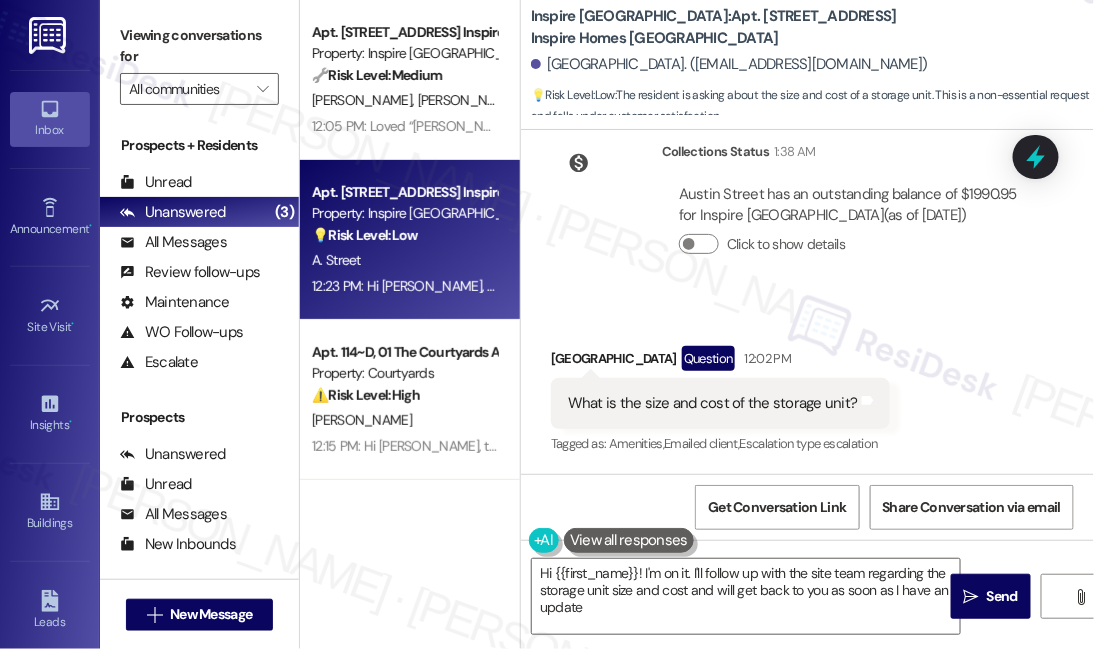 type on "Hi {{first_name}}! I'm on it. I'll follow up with the site team regarding the storage unit size and cost and will get back to you as soon as I have an update!" 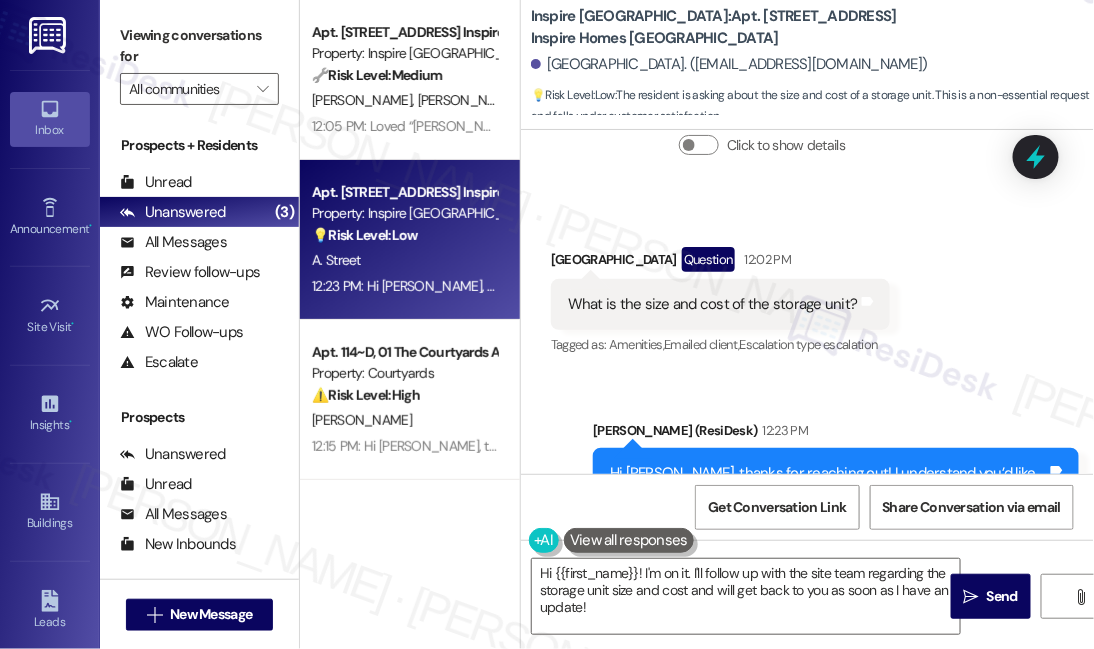 scroll, scrollTop: 656, scrollLeft: 0, axis: vertical 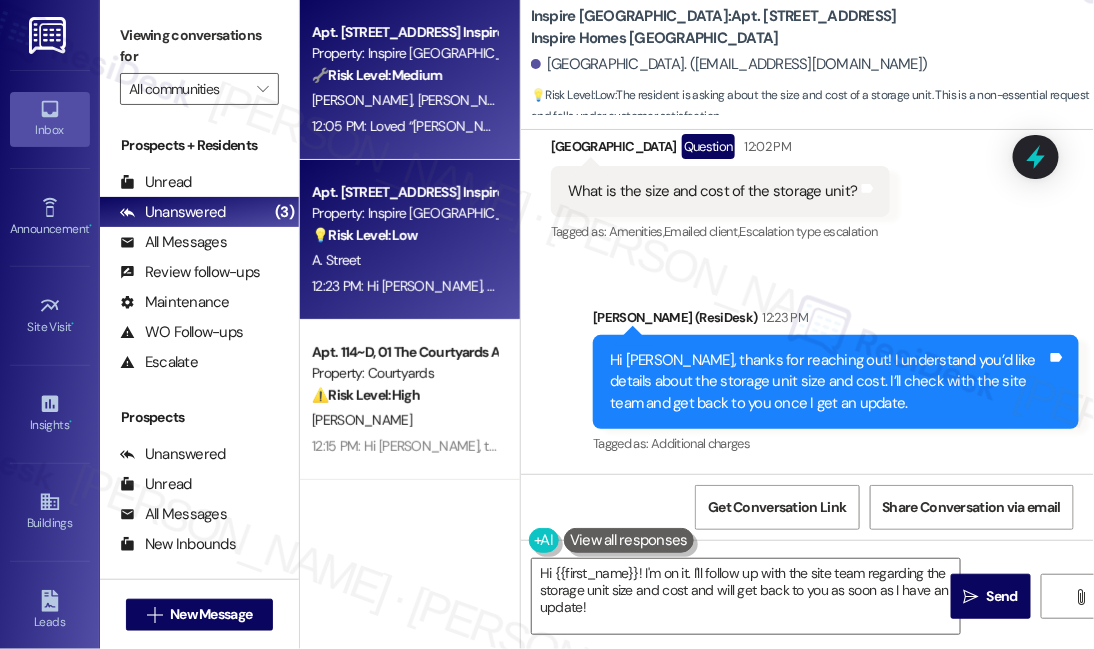 click on "12:05 PM: Loved “Sarah (Inspire Bond Ranch): You're welcome! If you need anything else, don't hesitate to reach out.” 12:05 PM: Loved “Sarah (Inspire Bond Ranch): You're welcome! If you need anything else, don't hesitate to reach out.”" at bounding box center [404, 126] 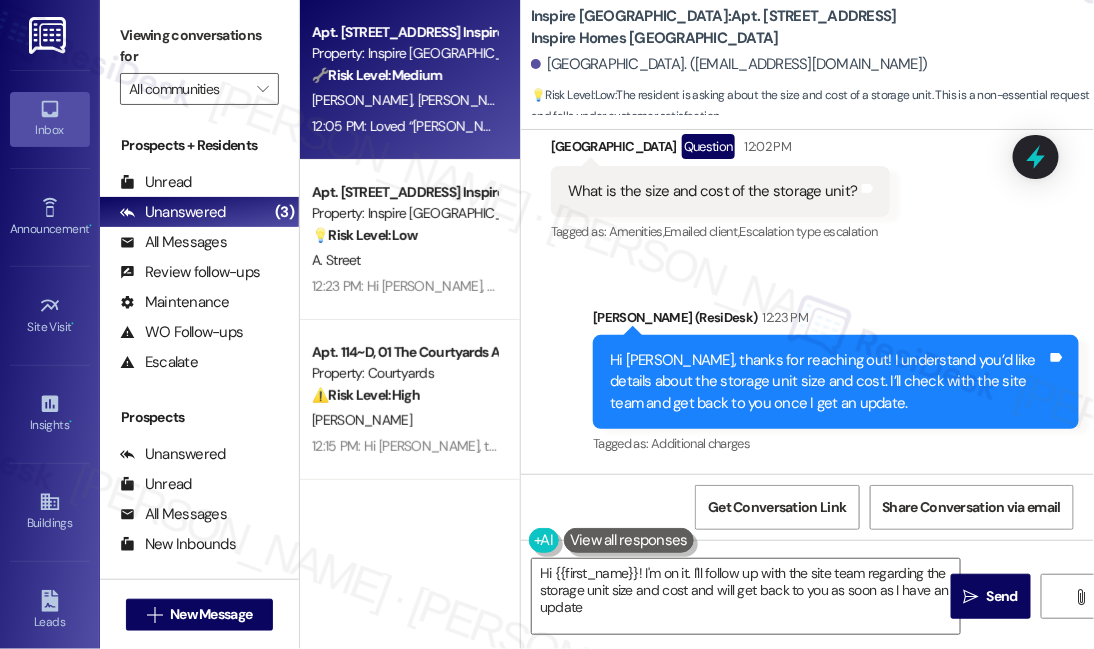 type on "Hi {{first_name}}! I'm on it. I'll follow up with the site team regarding the storage unit size and cost and will get back to you as soon as I have an update!" 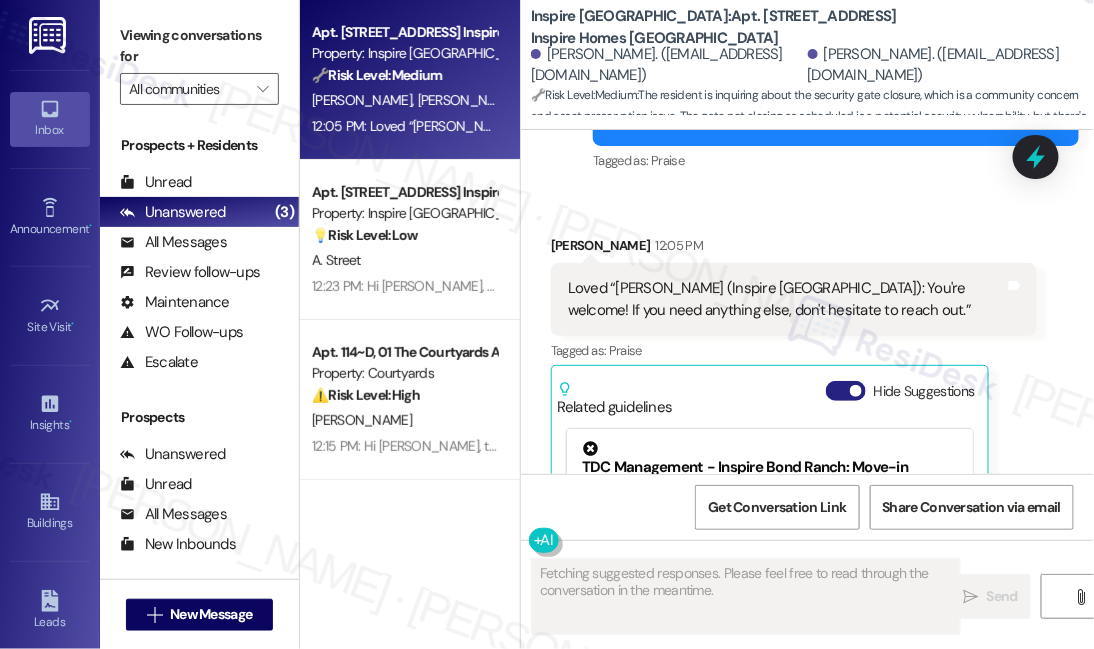 click on "Hide Suggestions" at bounding box center [846, 391] 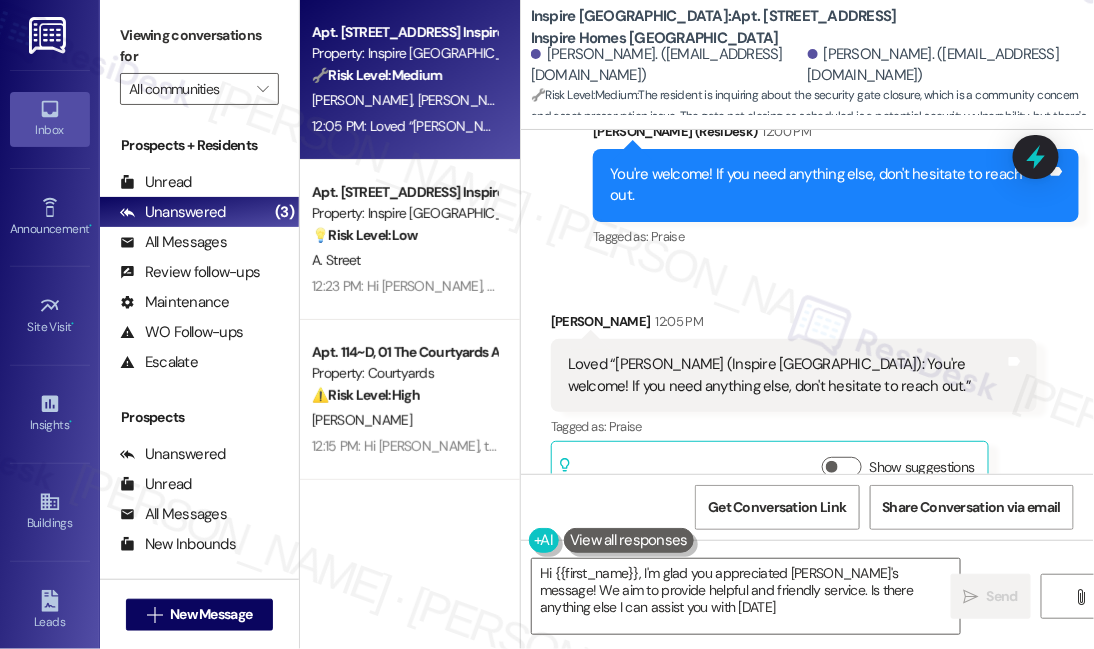 type on "Hi {{first_name}}, I'm glad you appreciated Sarah's message! We aim to provide helpful and friendly service. Is there anything else I can assist you with today?" 